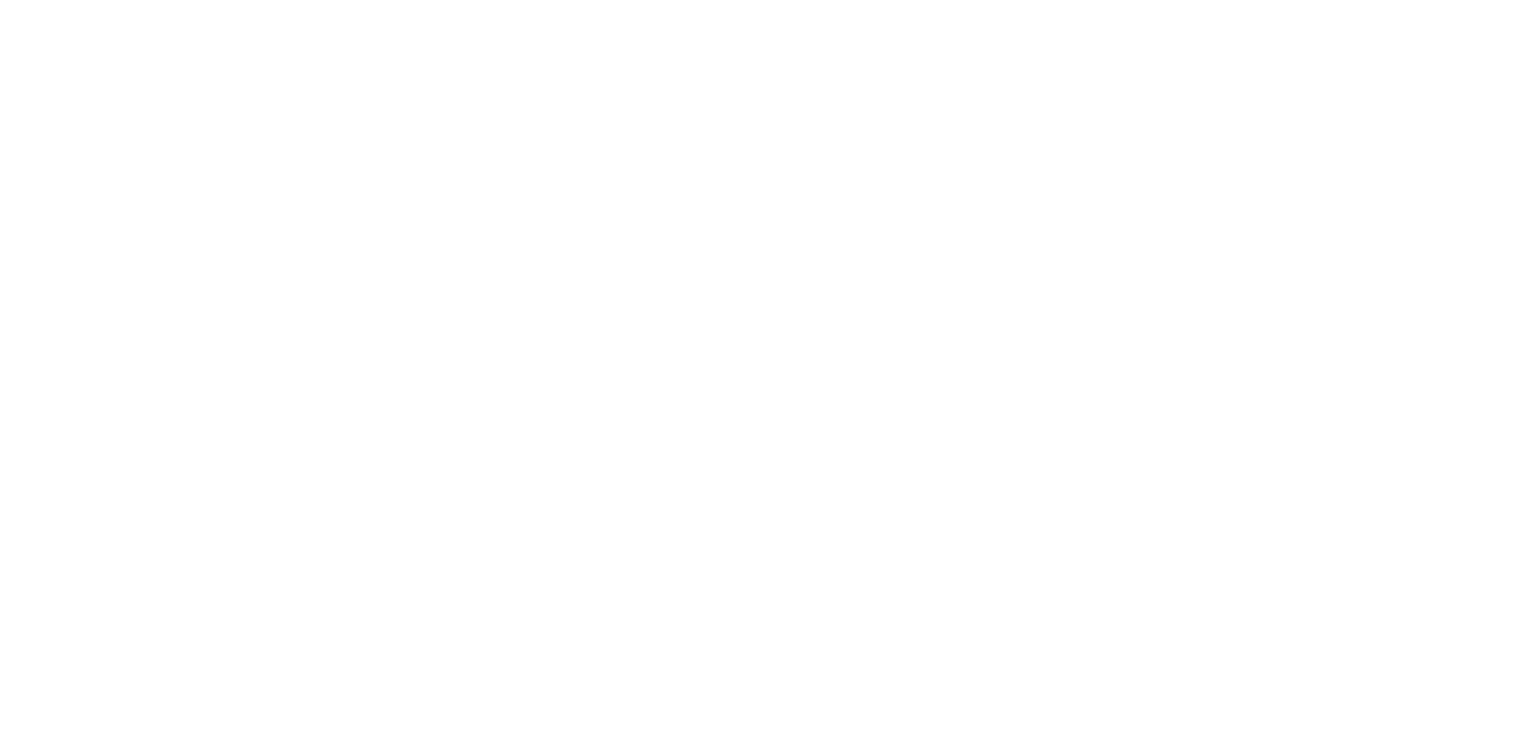 scroll, scrollTop: 0, scrollLeft: 0, axis: both 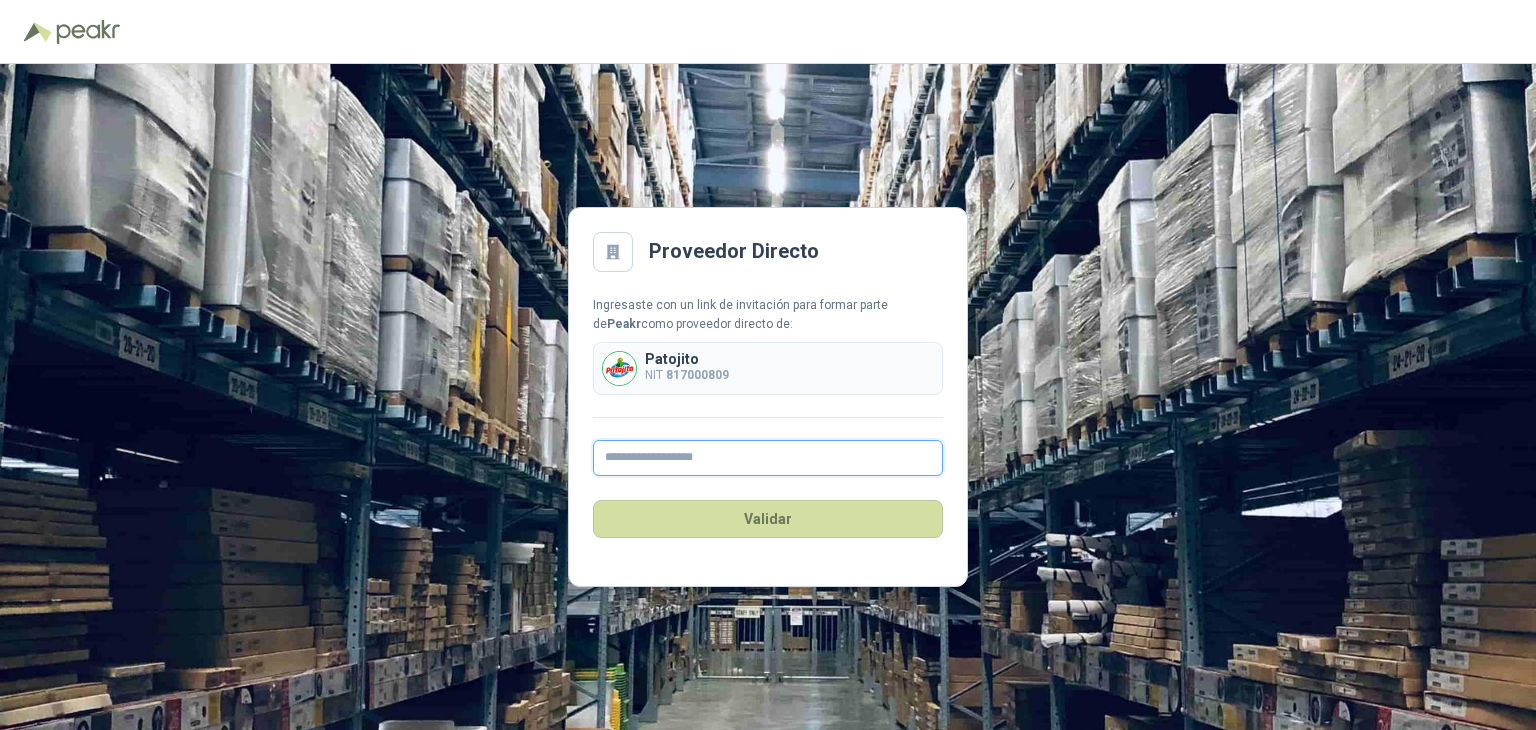 click at bounding box center (768, 458) 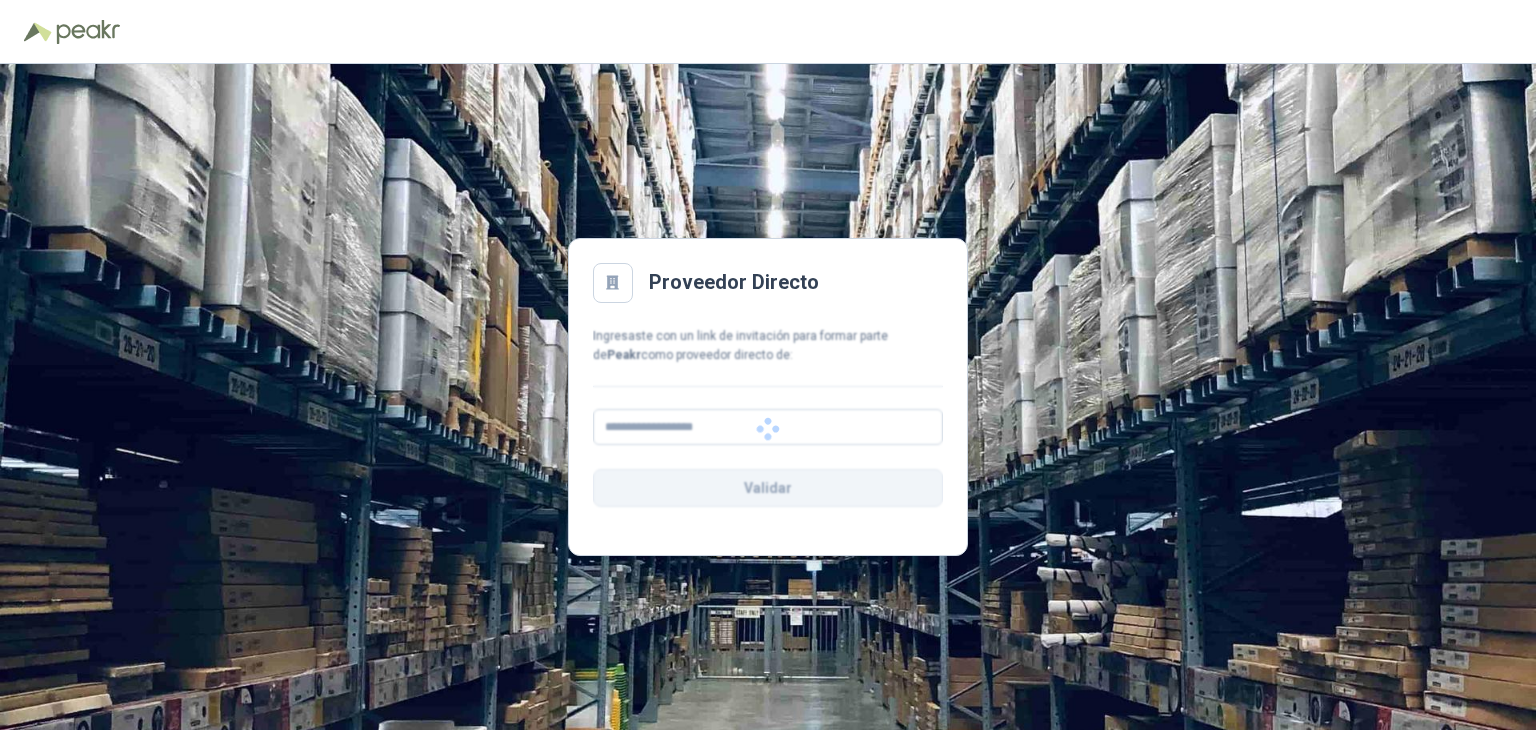 scroll, scrollTop: 0, scrollLeft: 0, axis: both 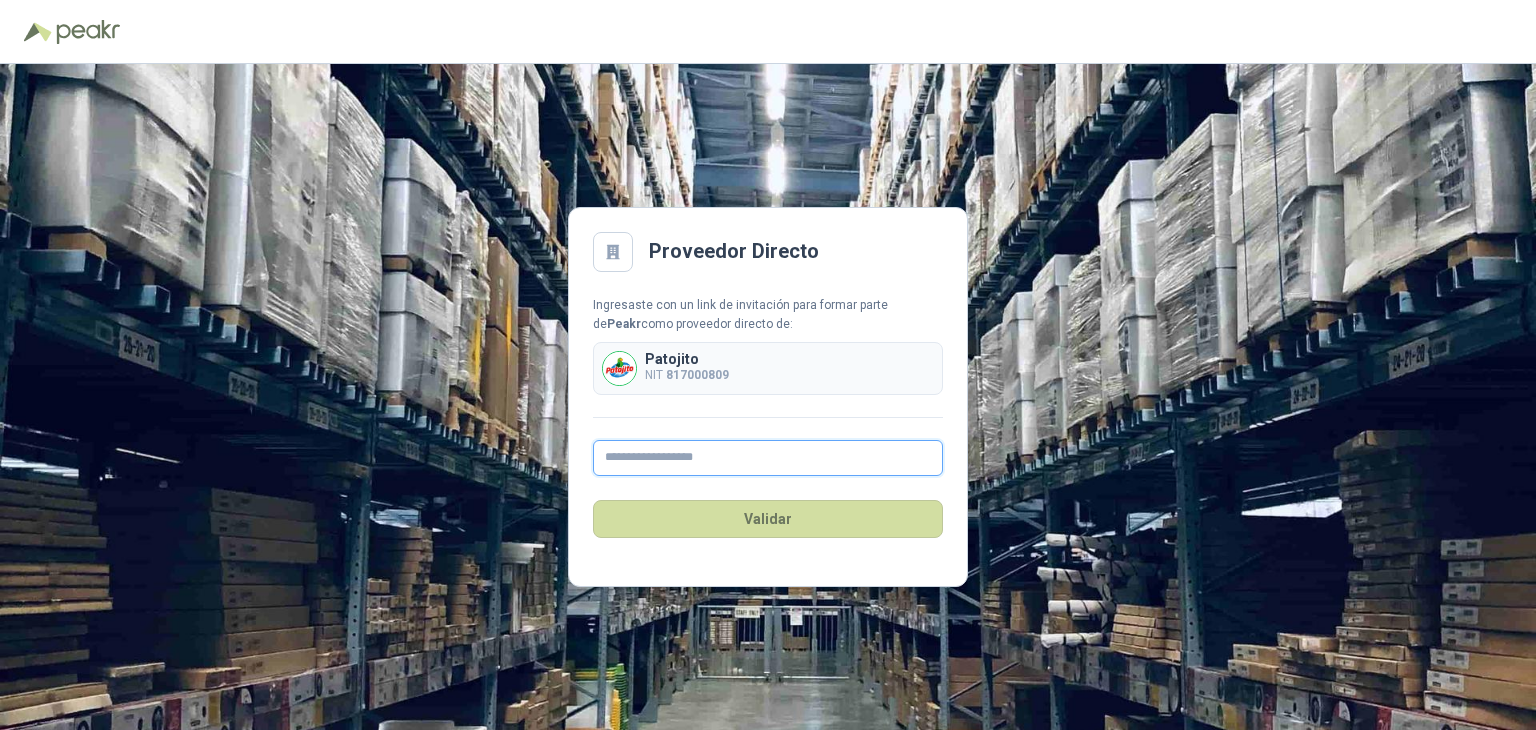 click at bounding box center [768, 458] 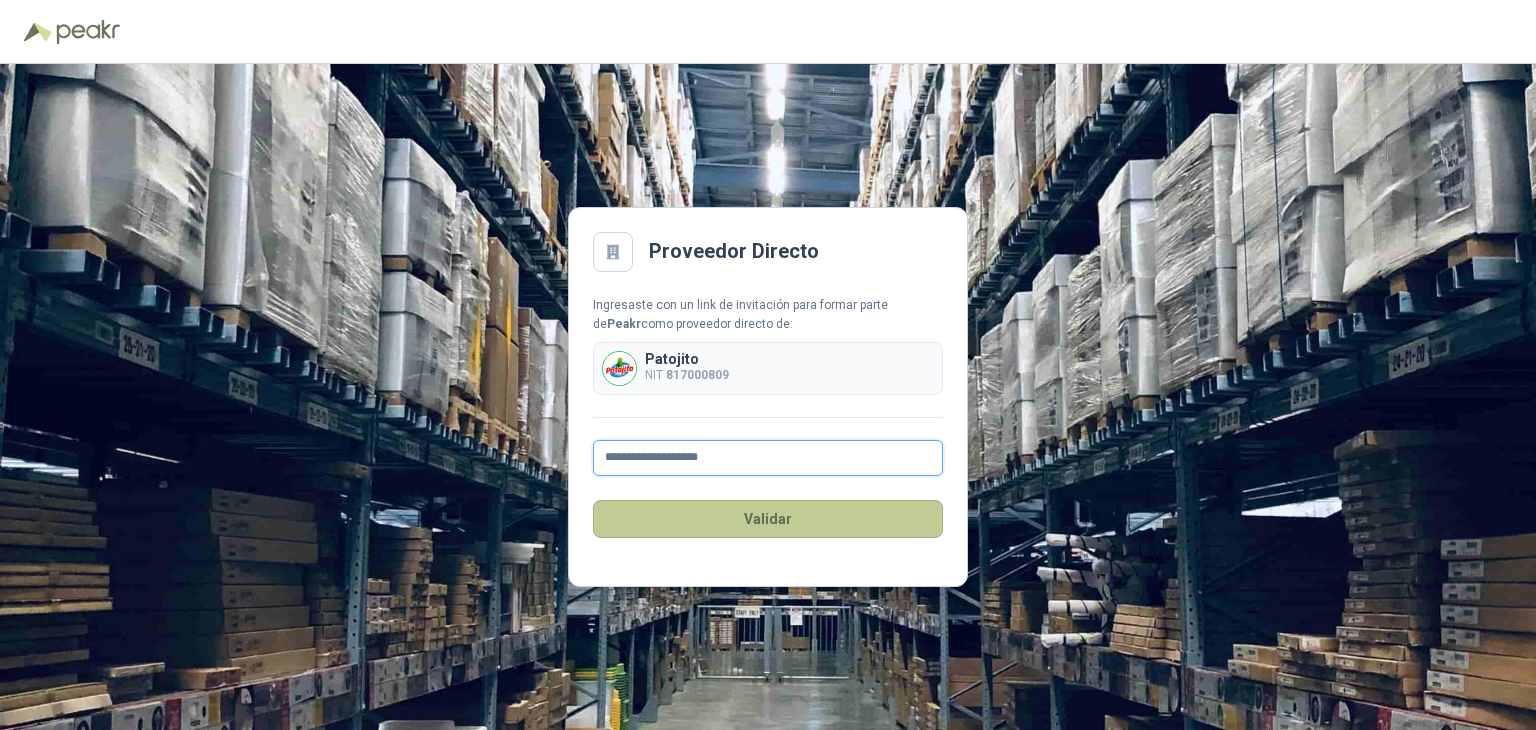 type on "**********" 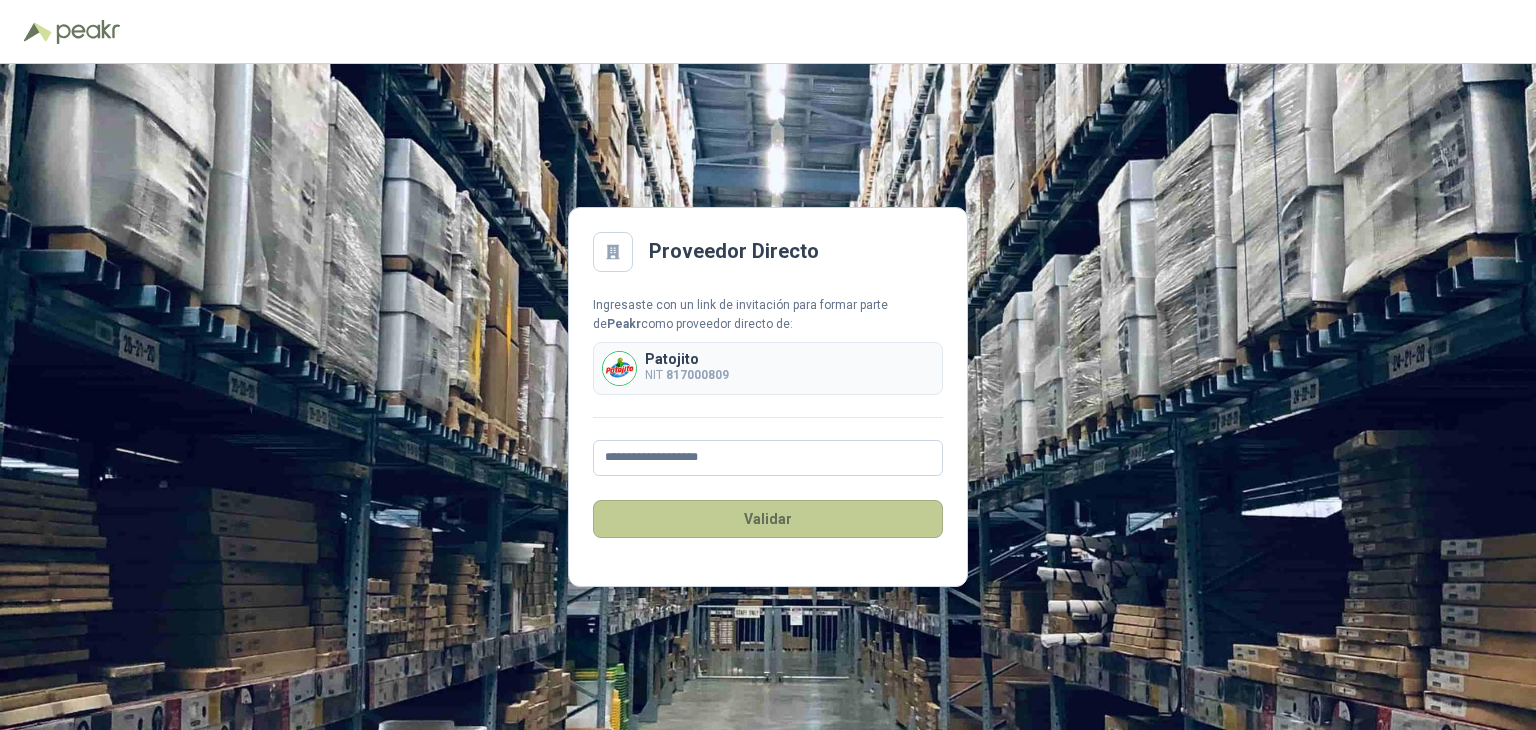 click on "Validar" at bounding box center [768, 519] 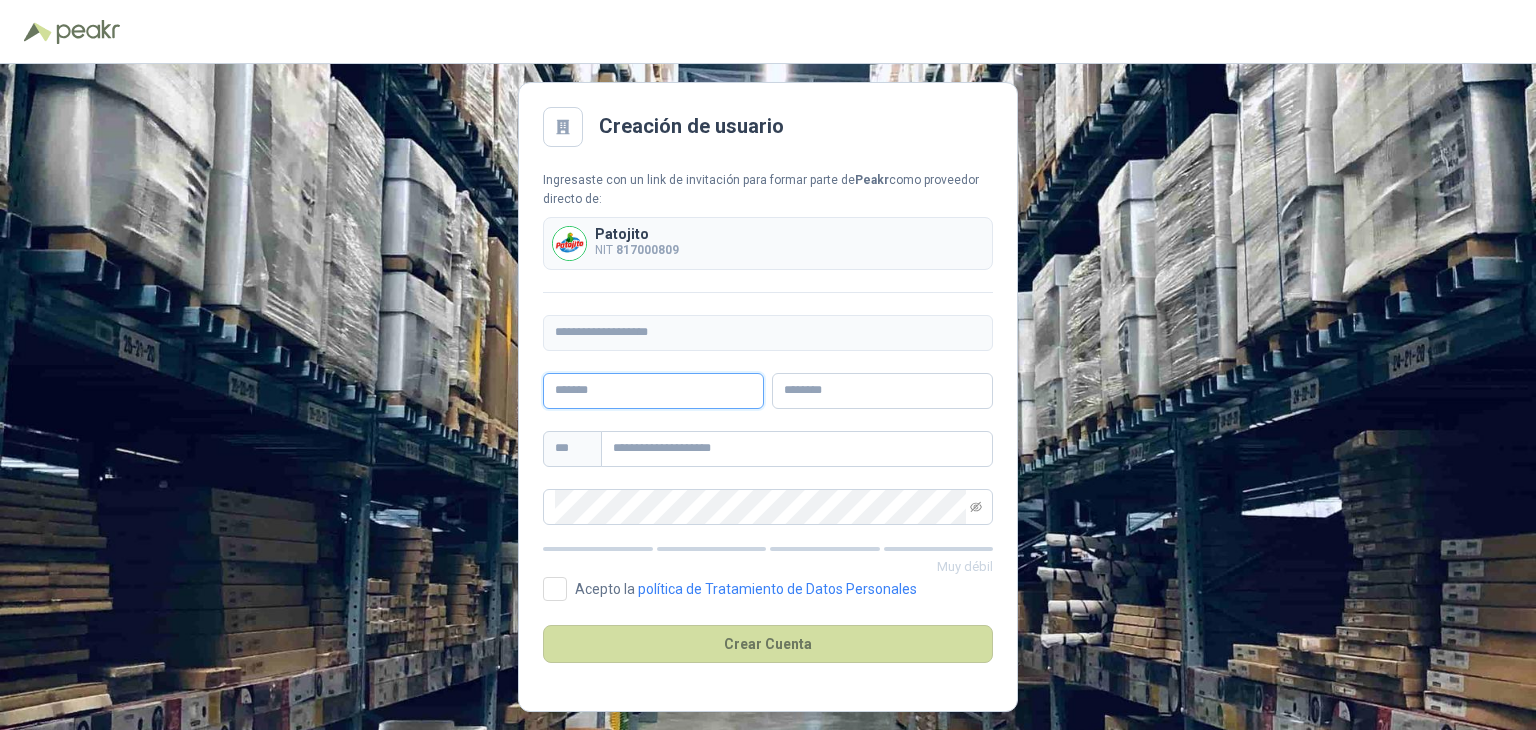 click at bounding box center [653, 391] 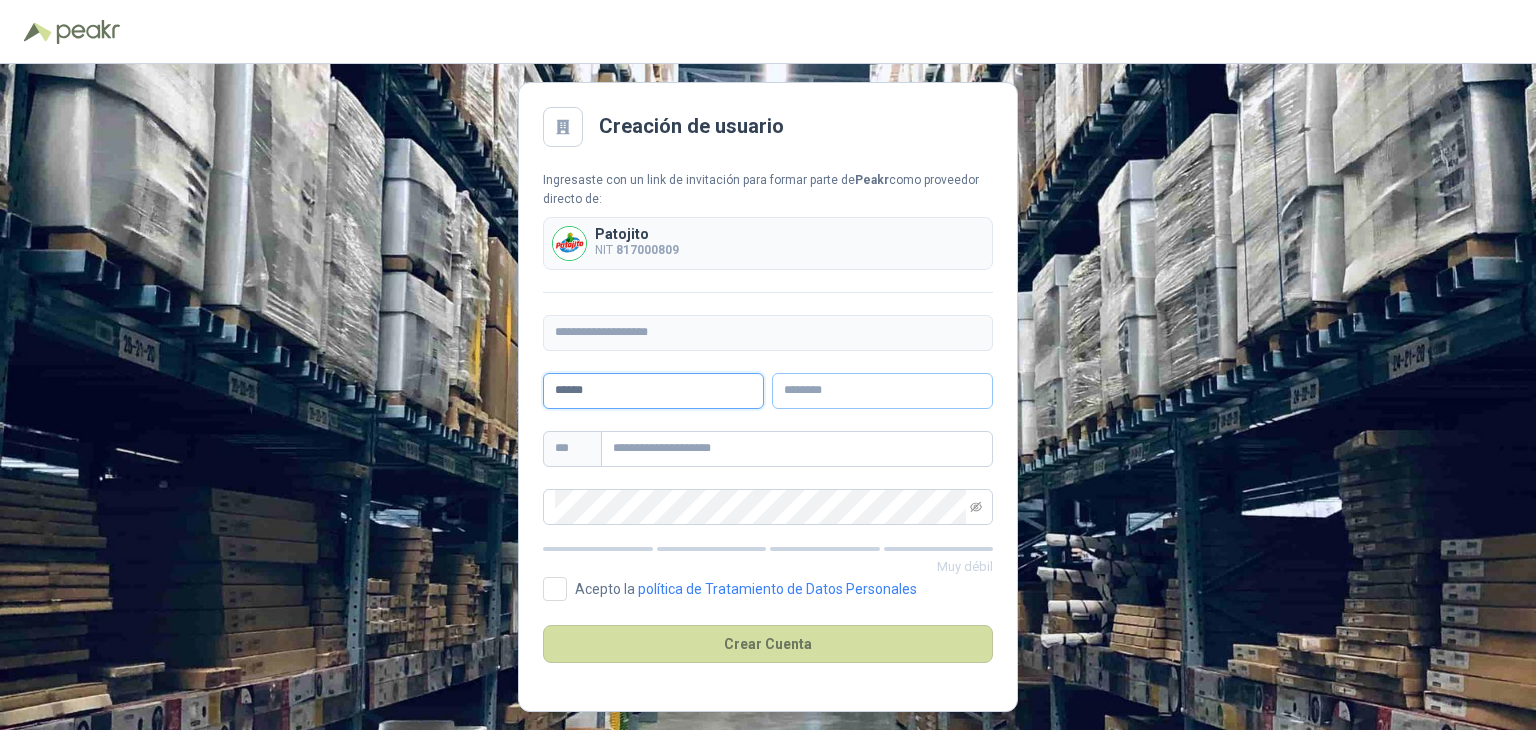 type on "*****" 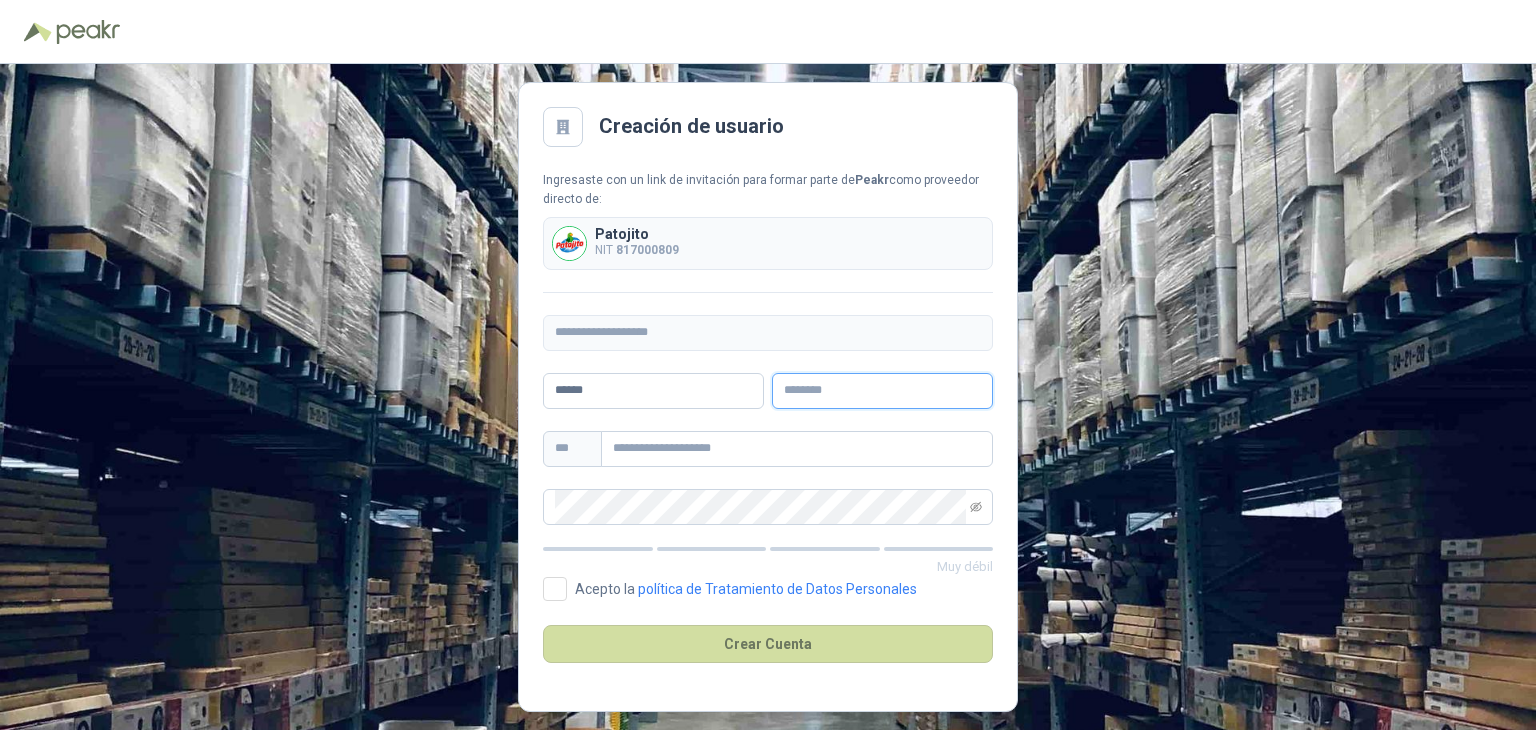 click at bounding box center (882, 391) 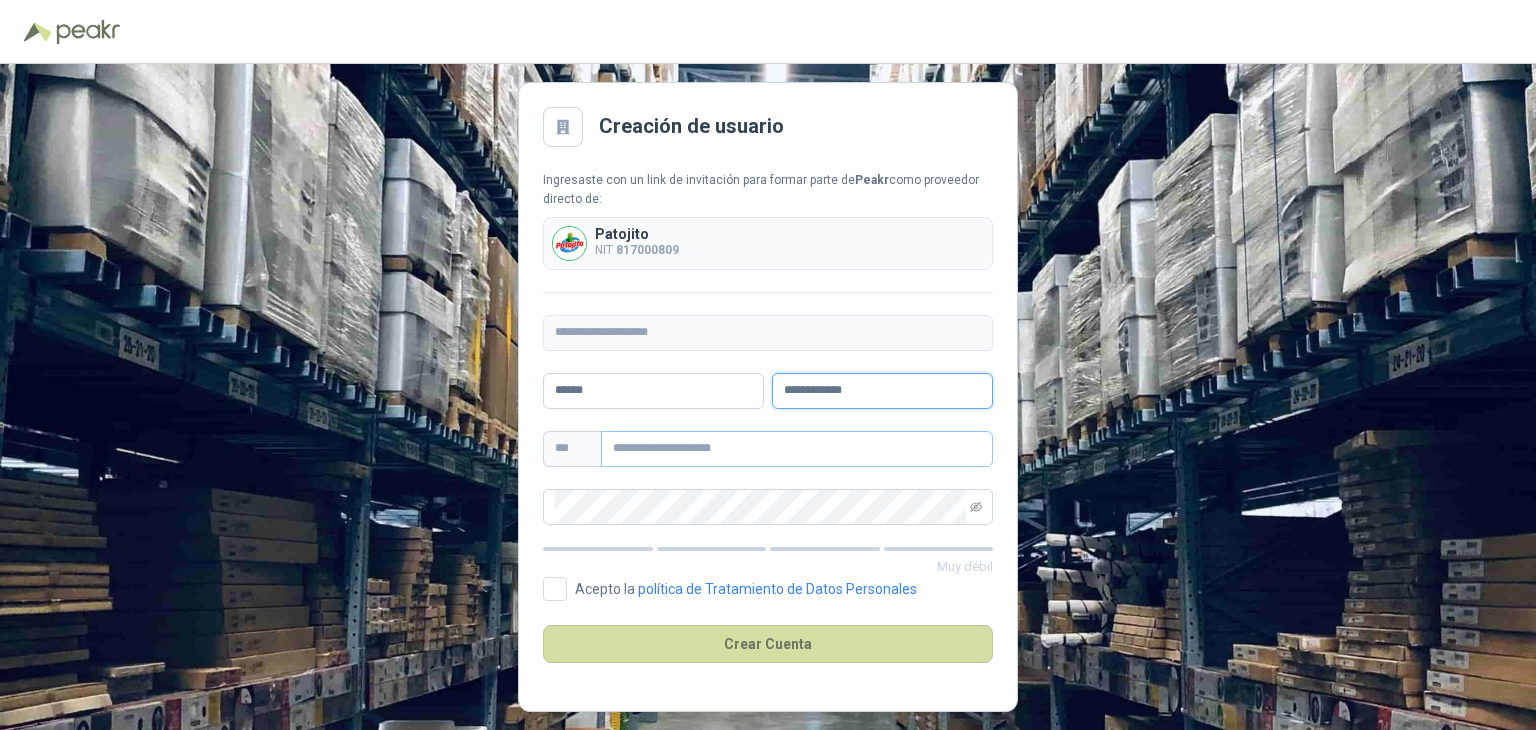 type on "**********" 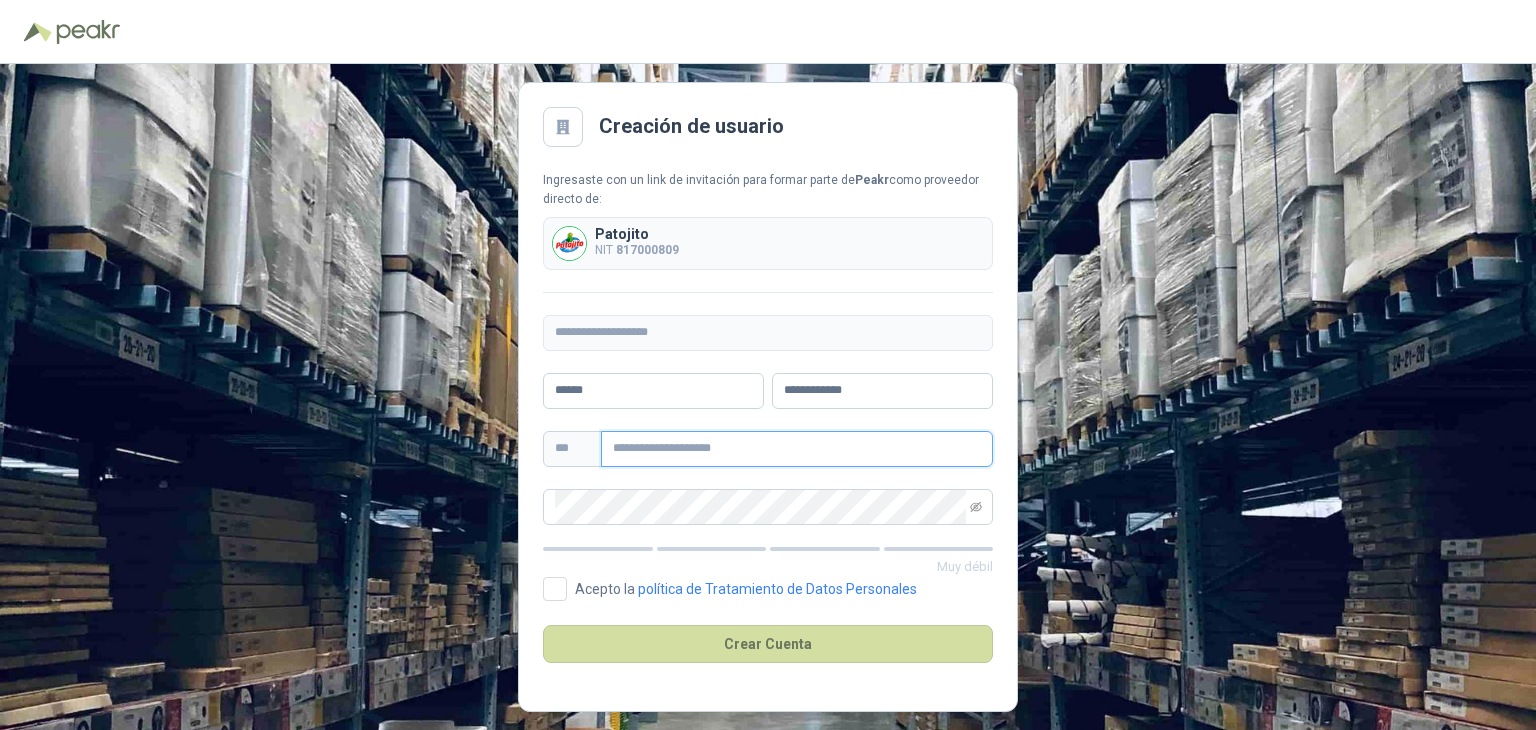 click at bounding box center (797, 449) 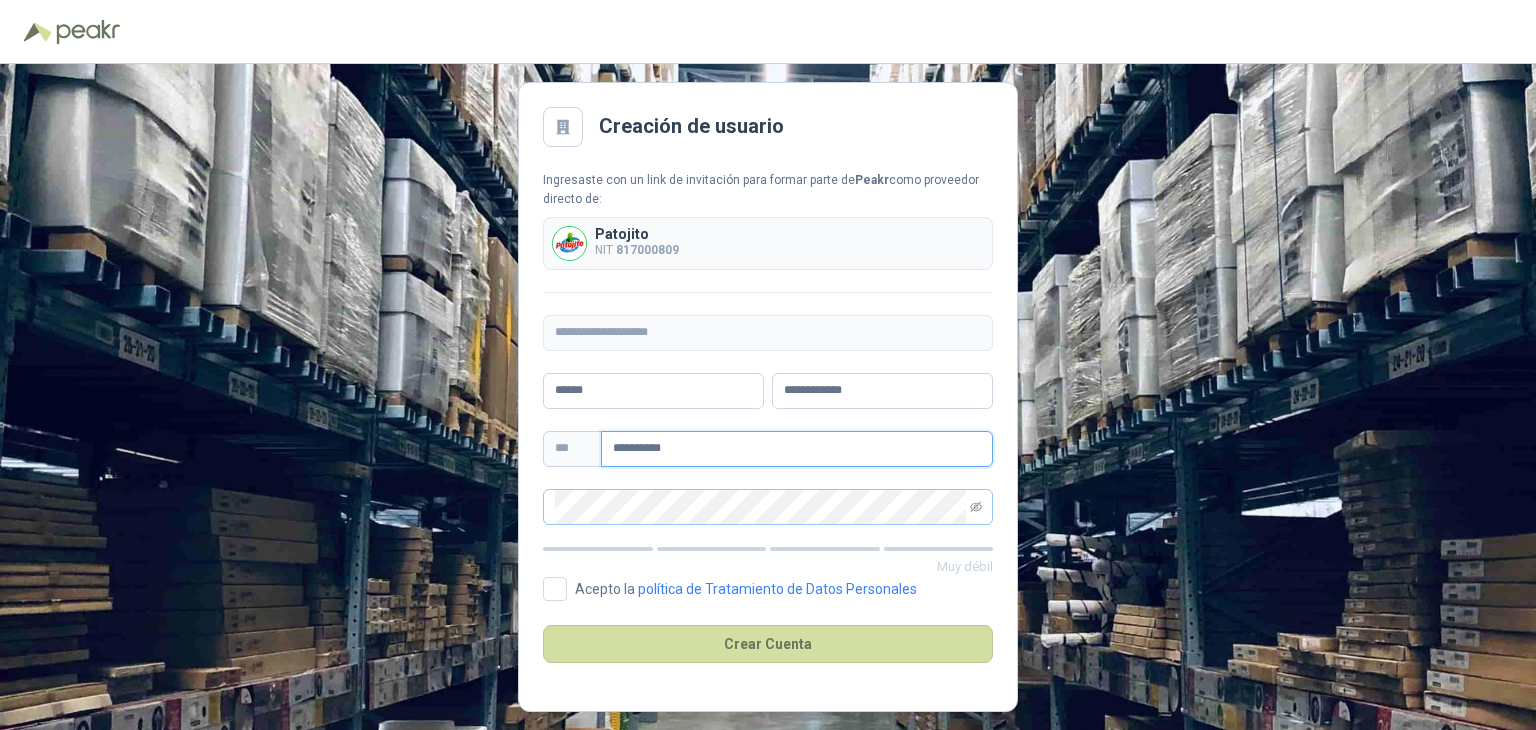 type on "**********" 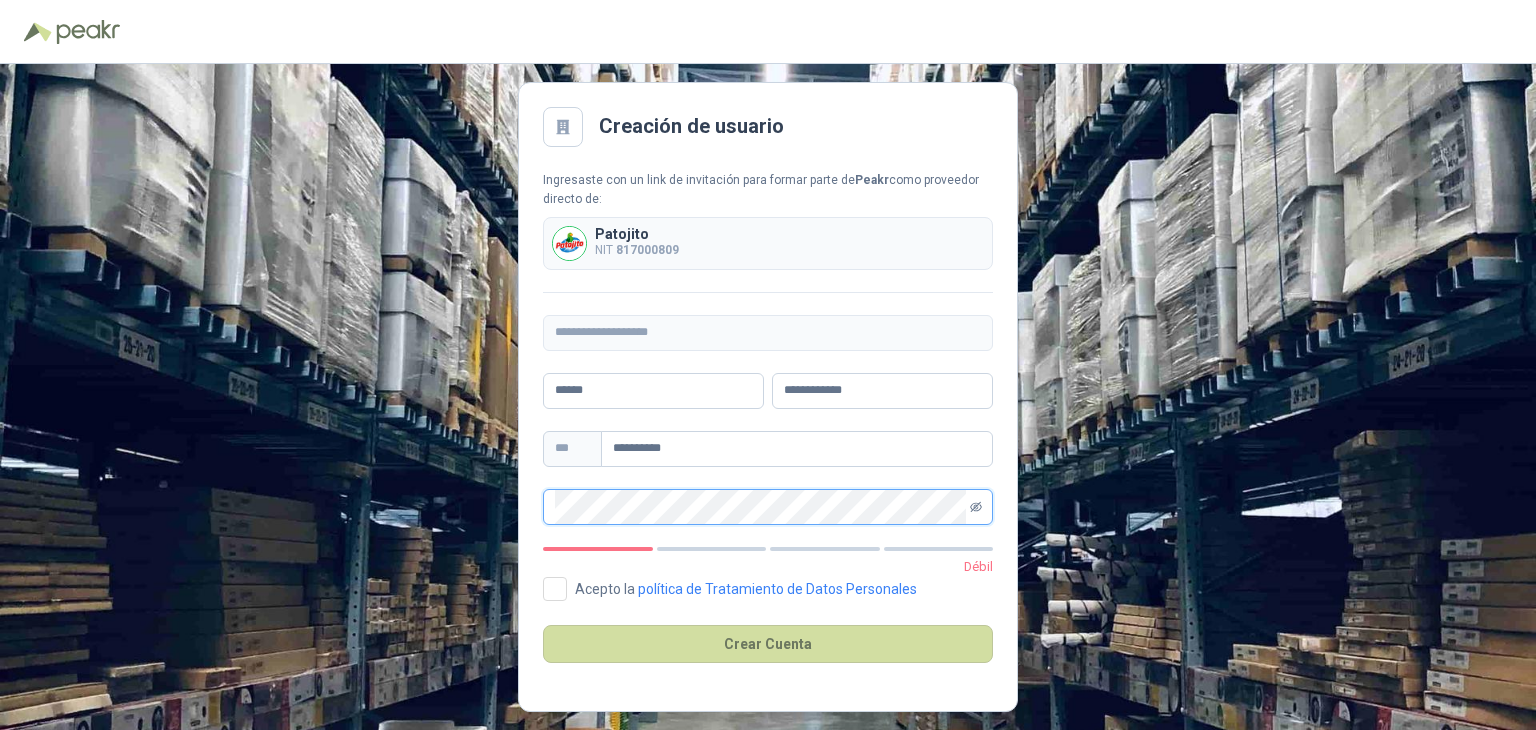click 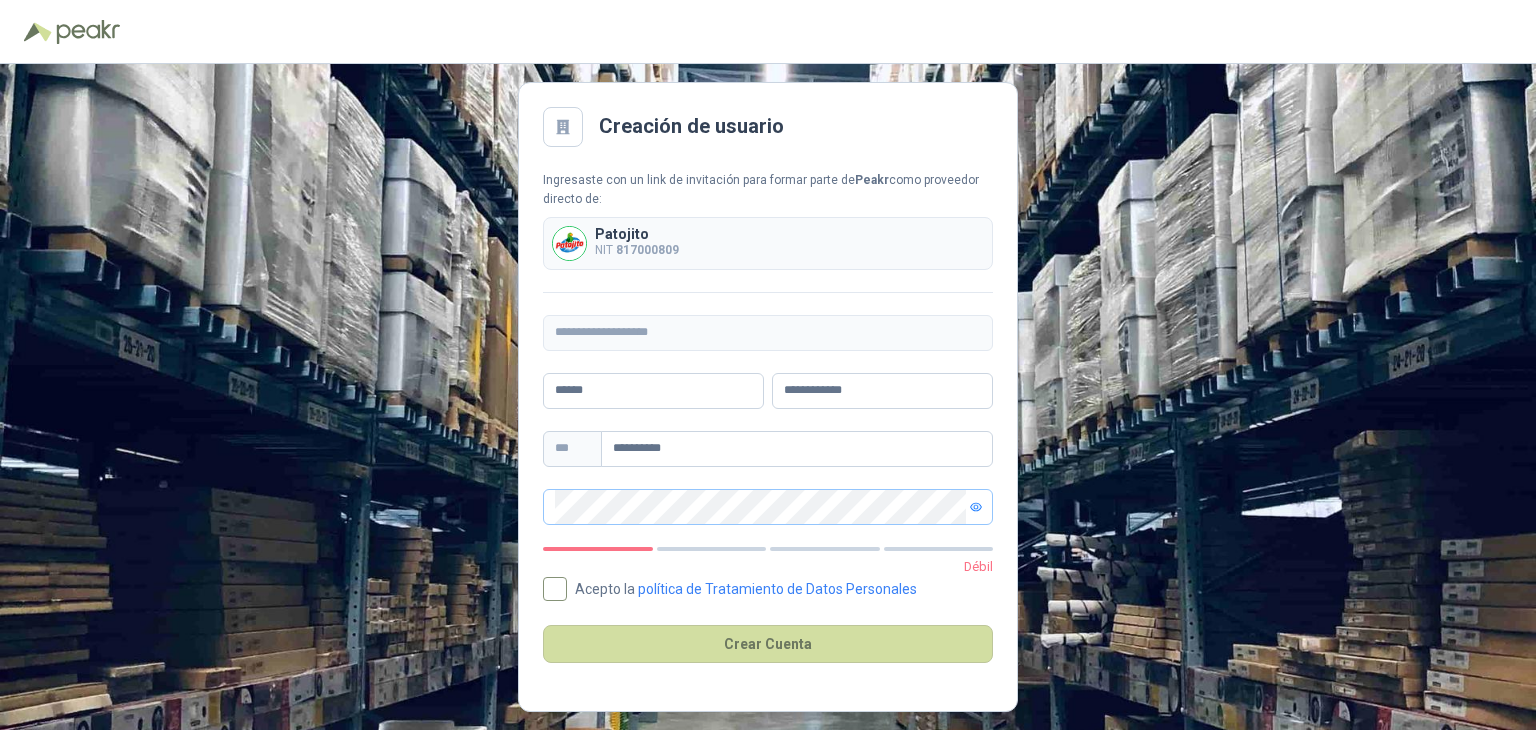 click on "Acepto la política de Tratamiento de Datos Personales" at bounding box center (746, 589) 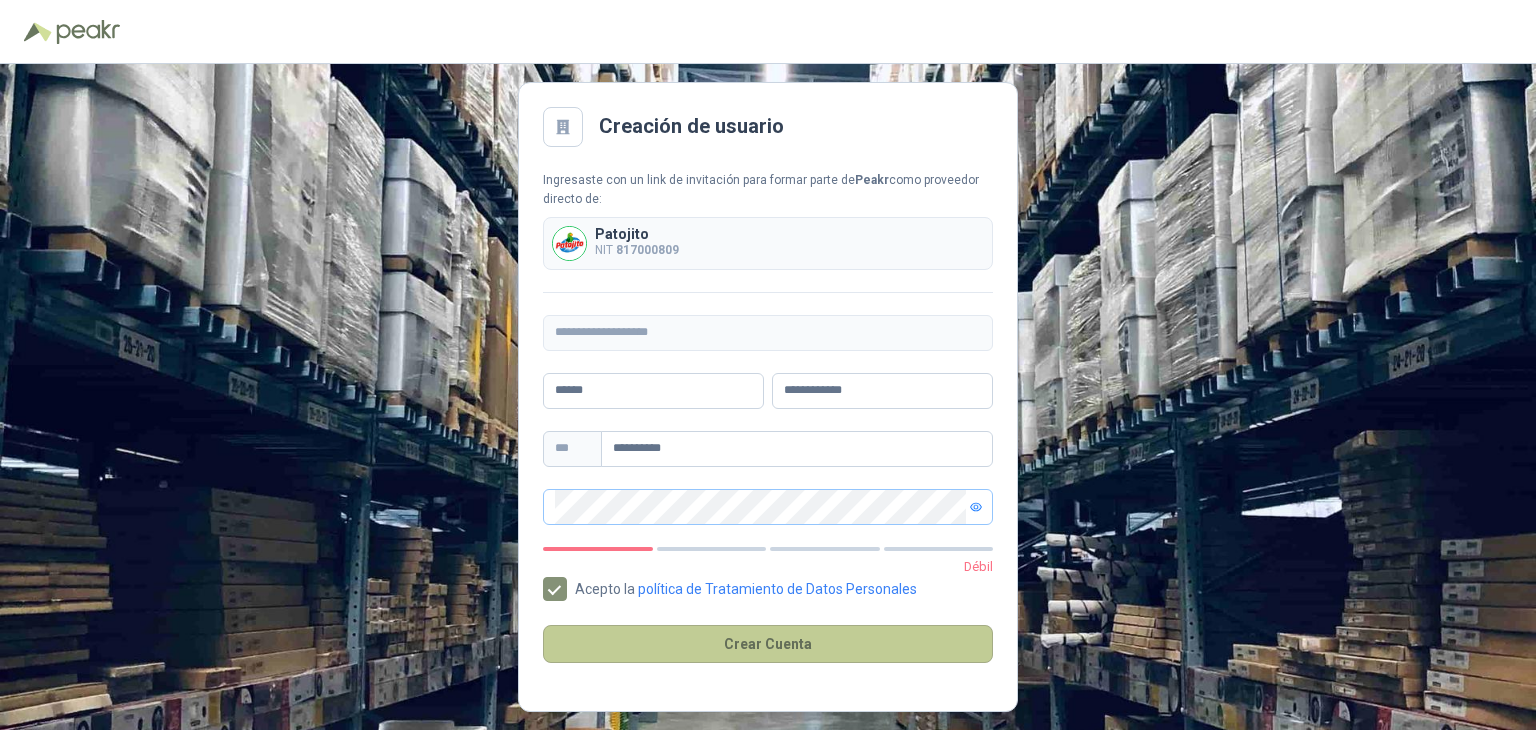 click on "Crear Cuenta" at bounding box center (768, 644) 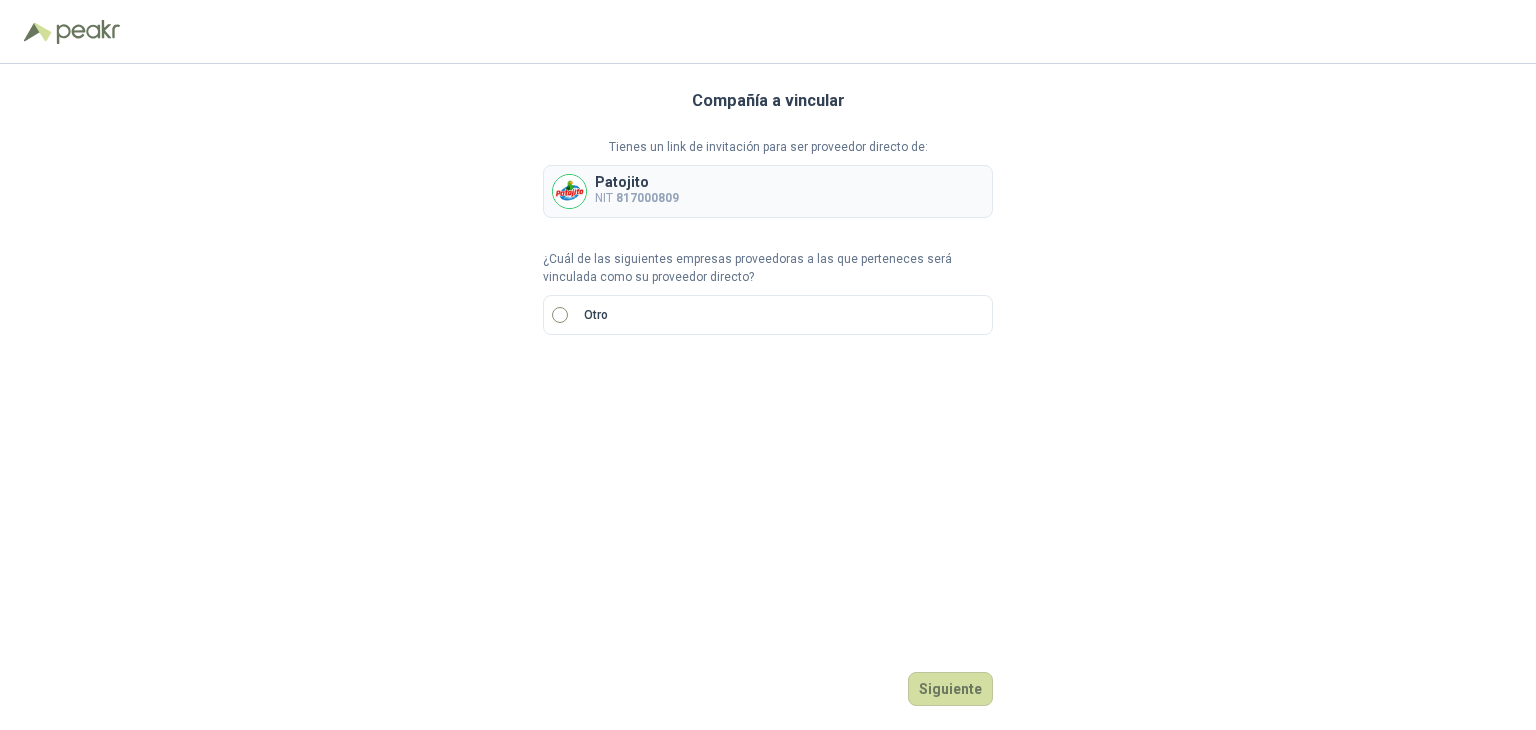 click on "Otro" at bounding box center [768, 315] 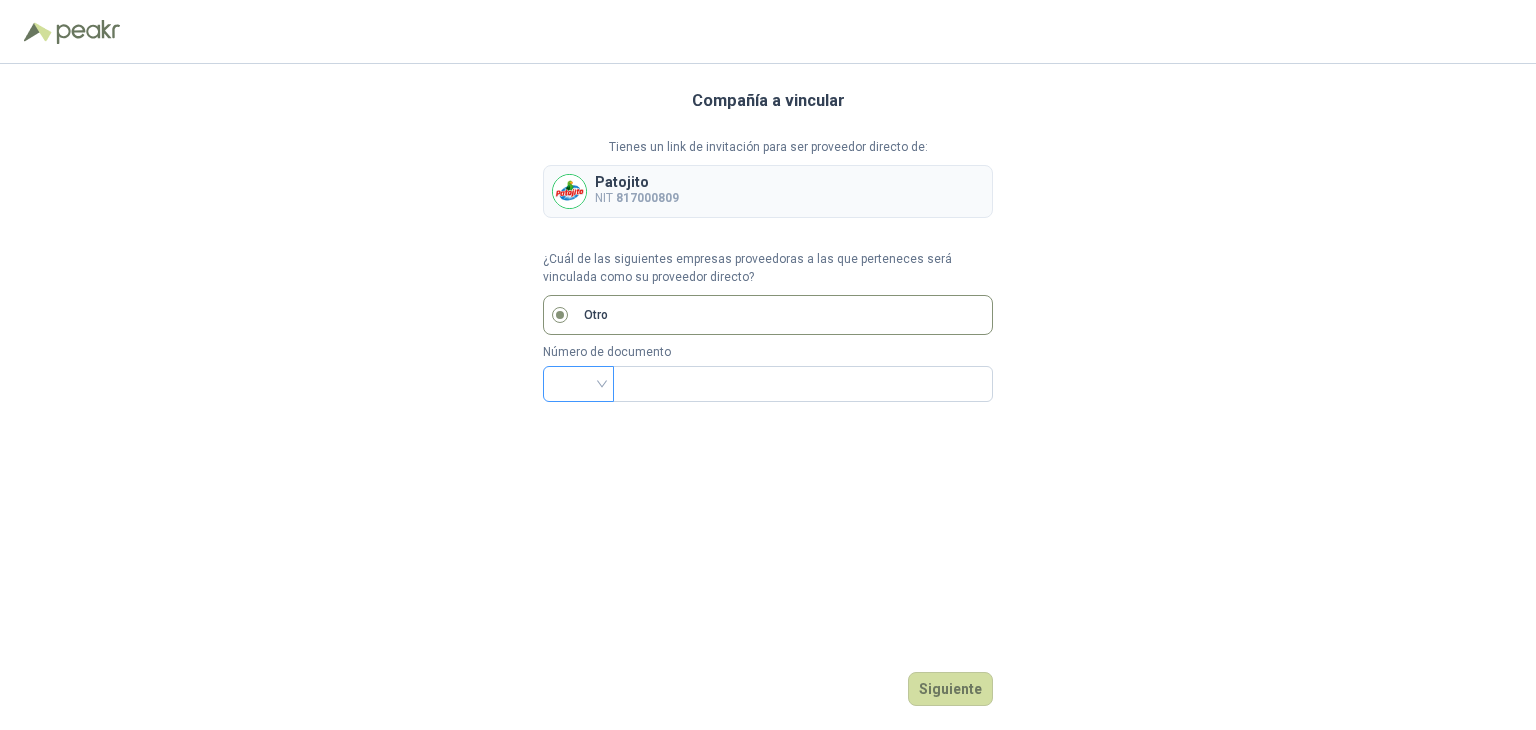 click at bounding box center (578, 384) 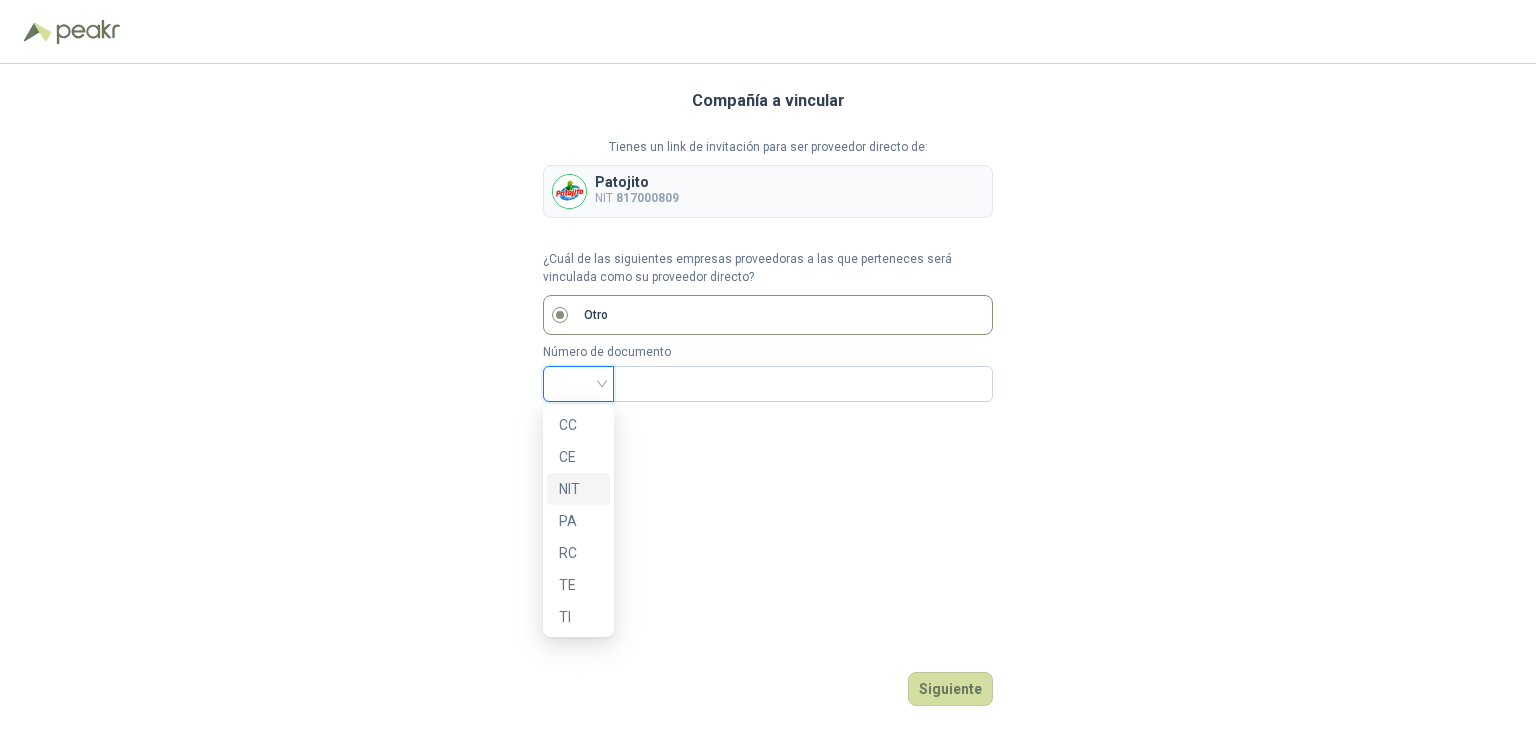 click on "NIT" at bounding box center [578, 489] 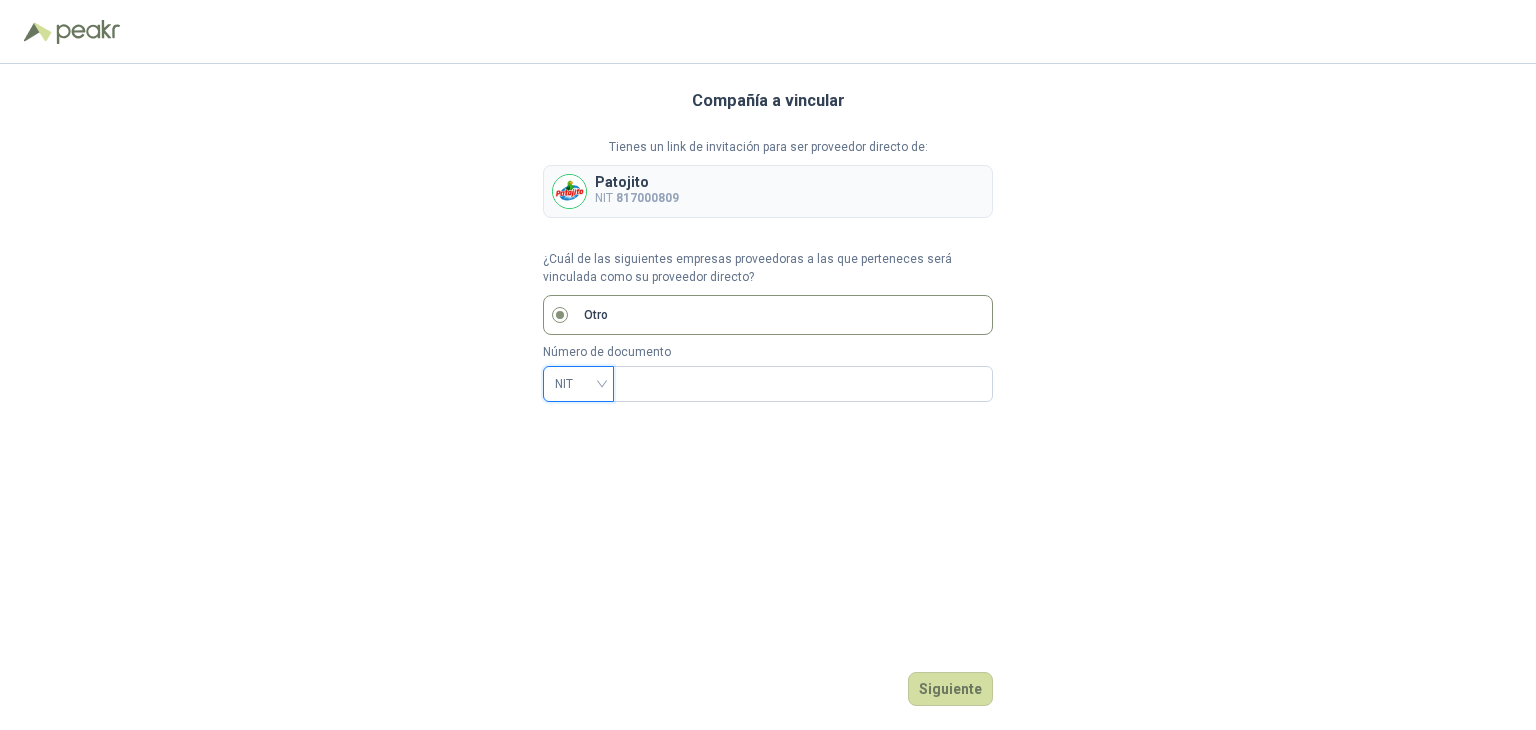 click on "Compañía a vincular Tienes un link de invitación para ser proveedor directo de: [COMPANY] NIT ¿Cuál de las siguientes empresas proveedoras a las que perteneces será vinculada como su proveedor directo? Otro Número de documento NIT NIT Siguiente" at bounding box center [768, 397] 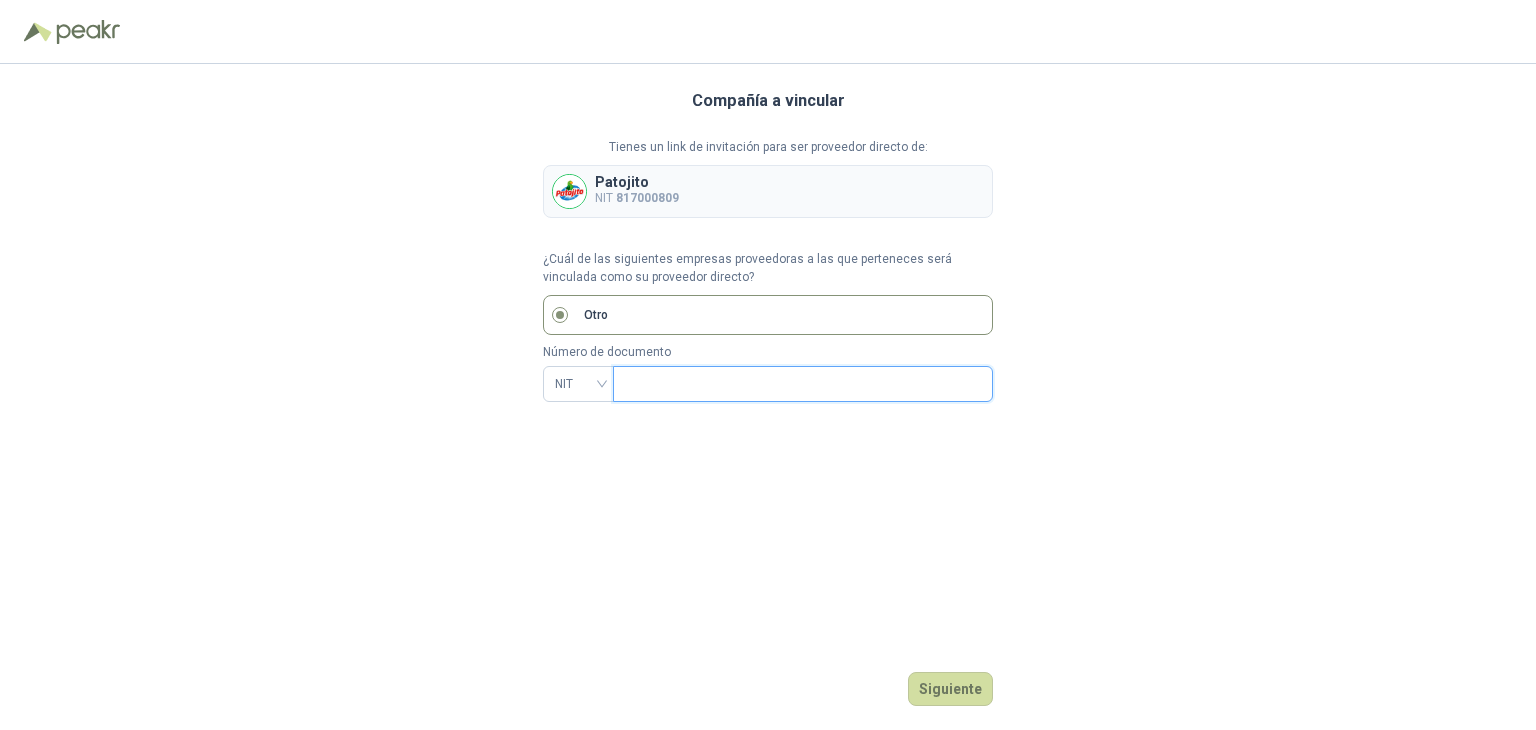 click at bounding box center (801, 384) 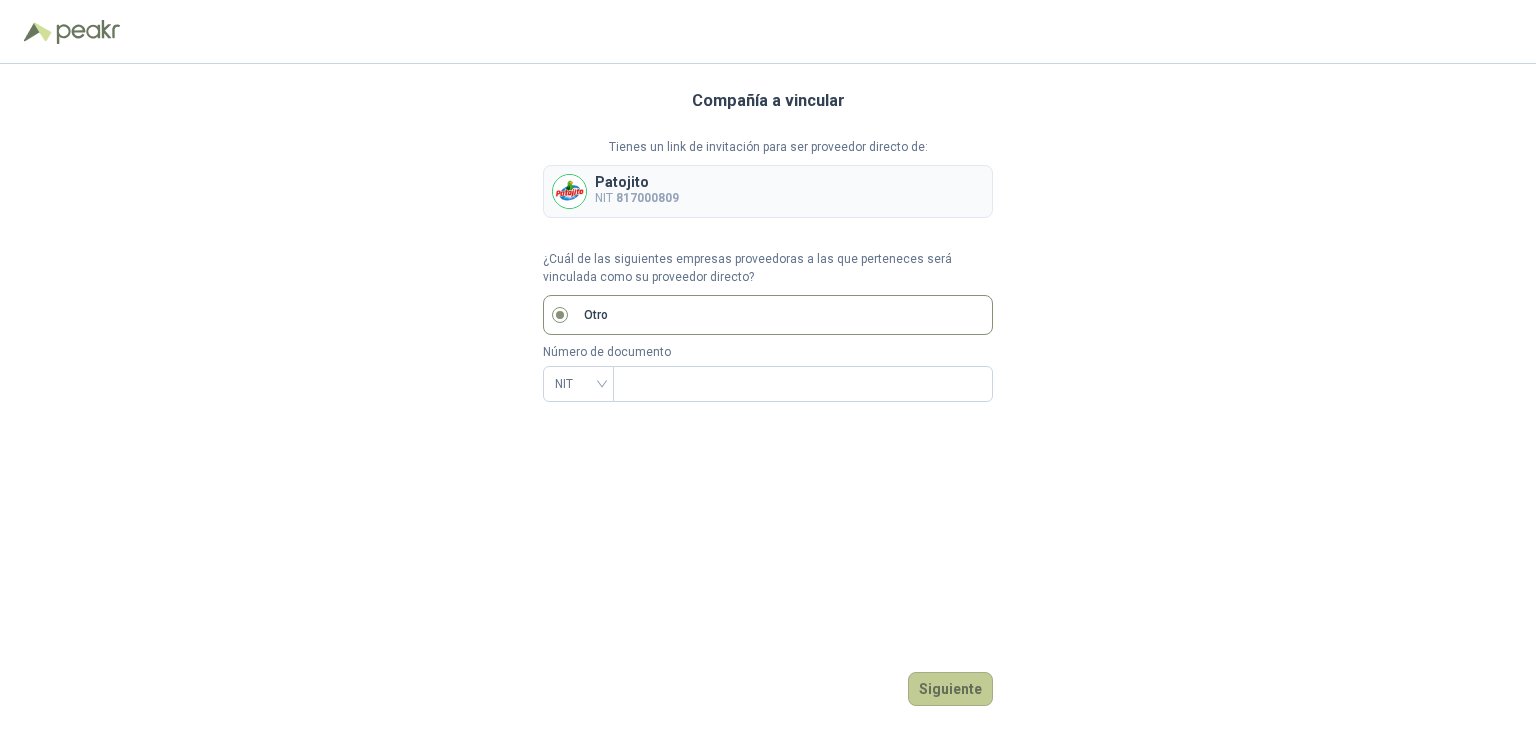 click on "Siguiente" at bounding box center (950, 689) 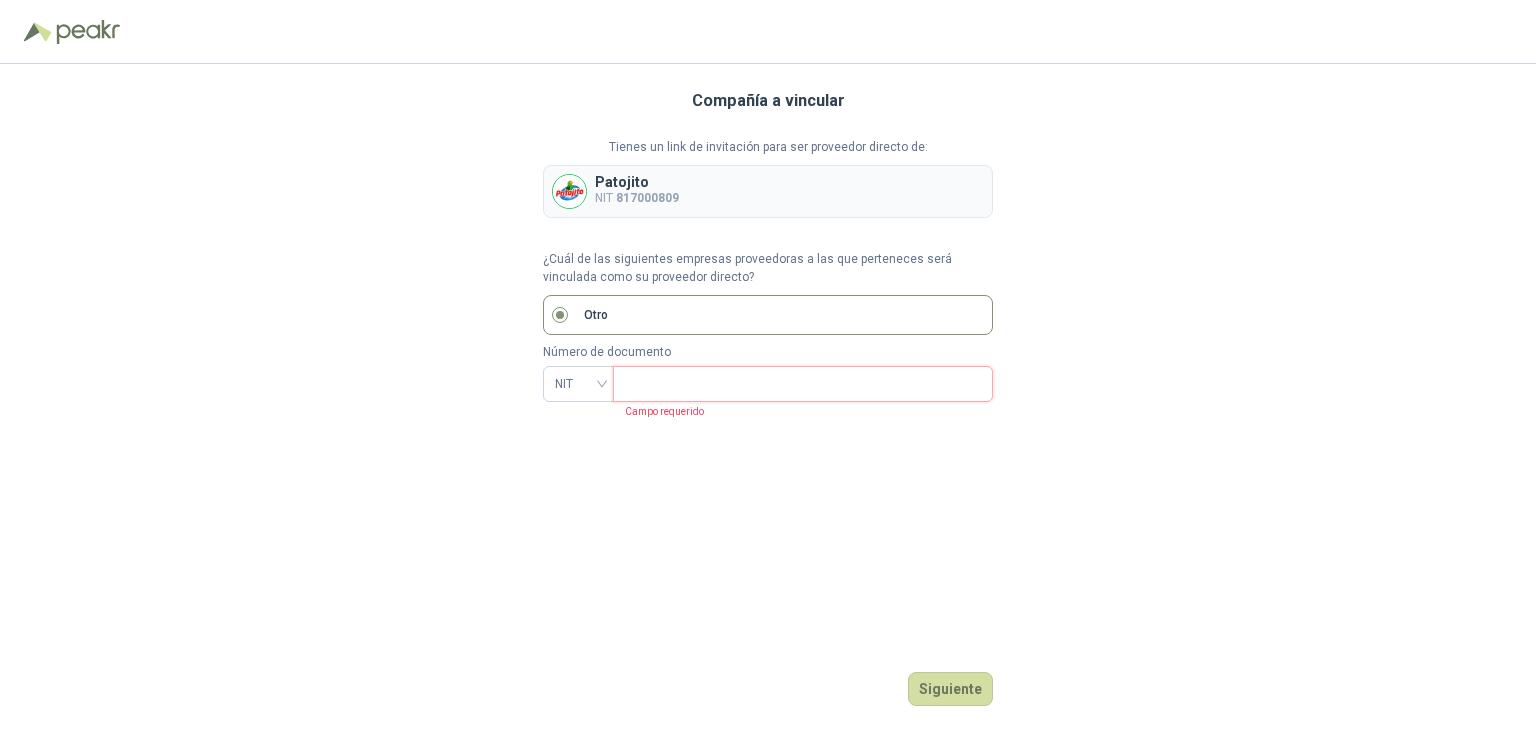 click at bounding box center [801, 384] 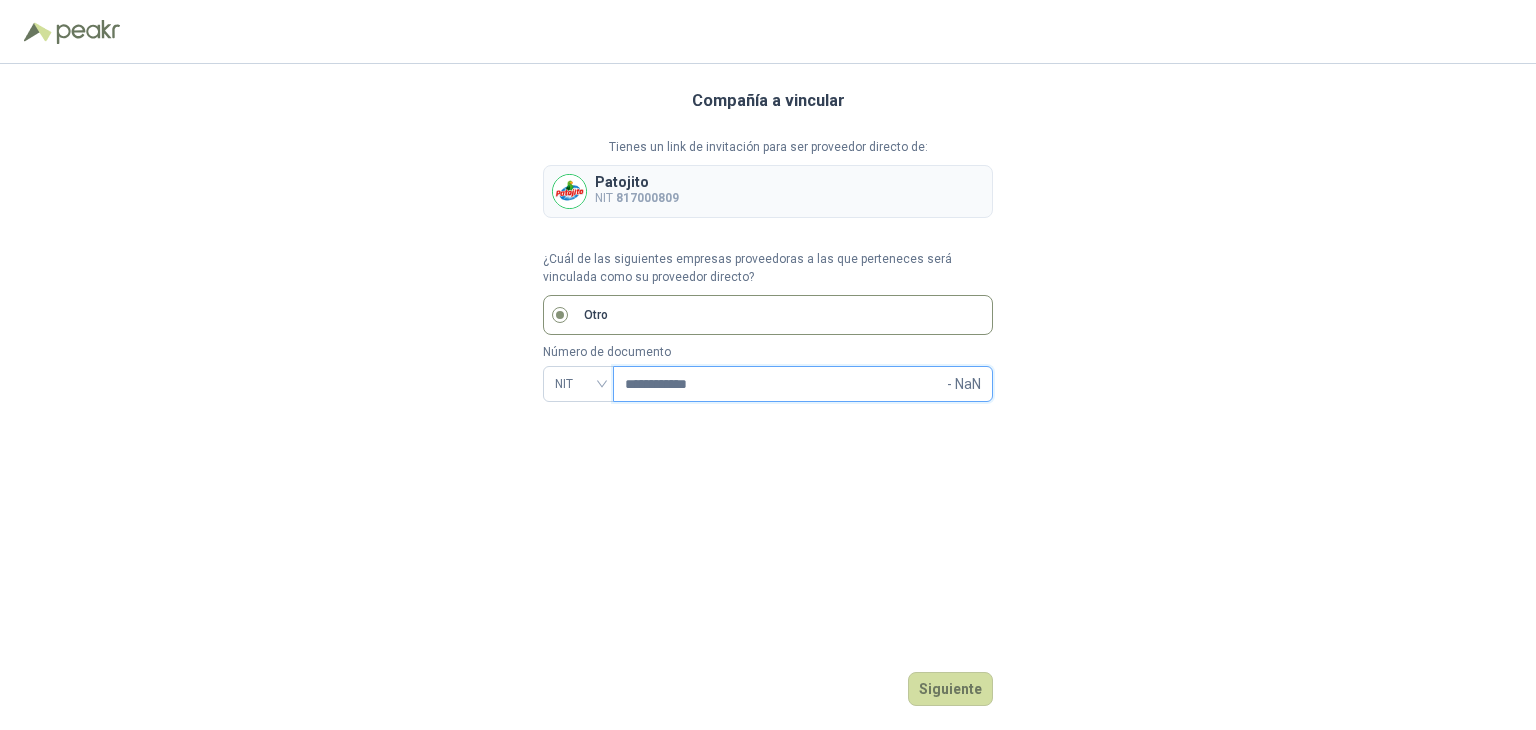 type on "**********" 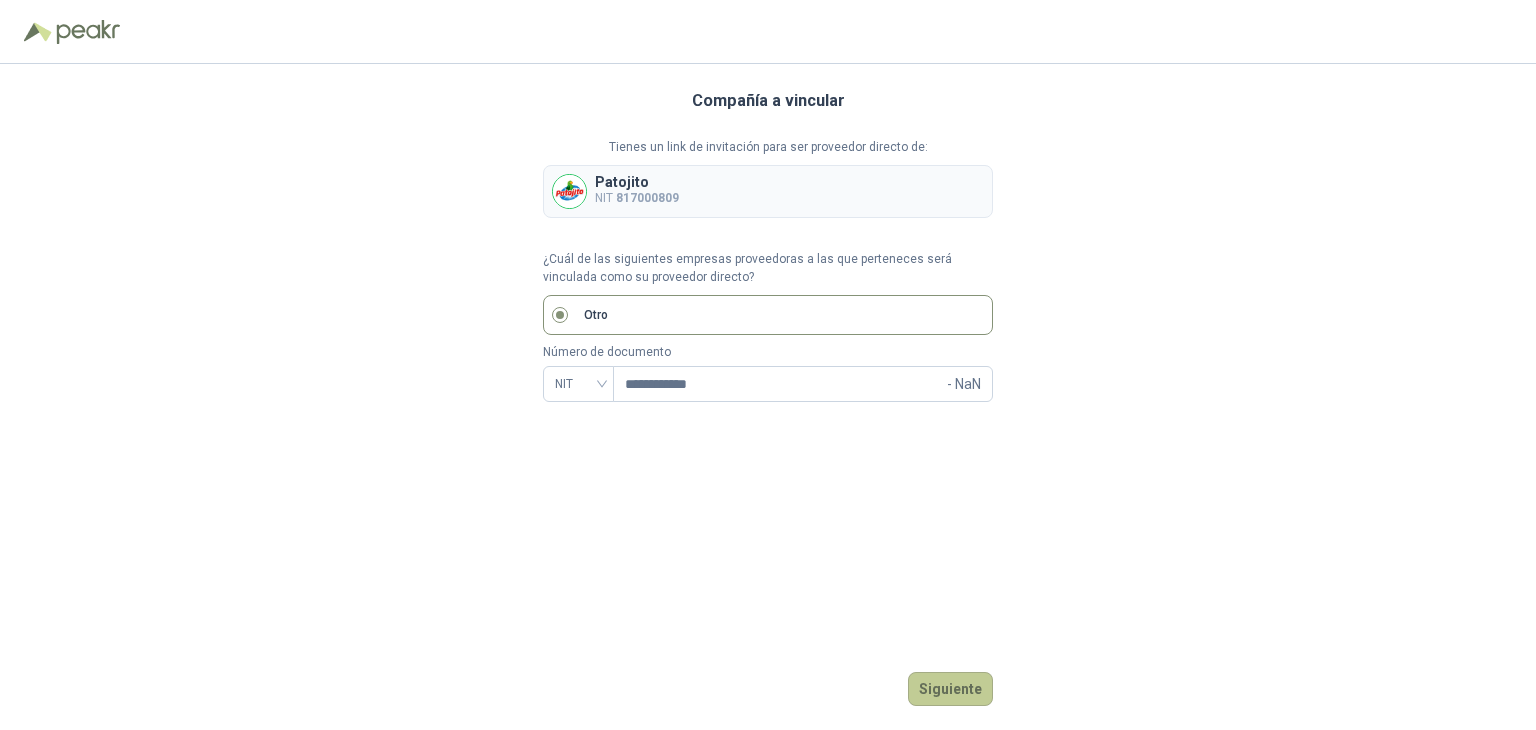 click on "Siguiente" at bounding box center (950, 689) 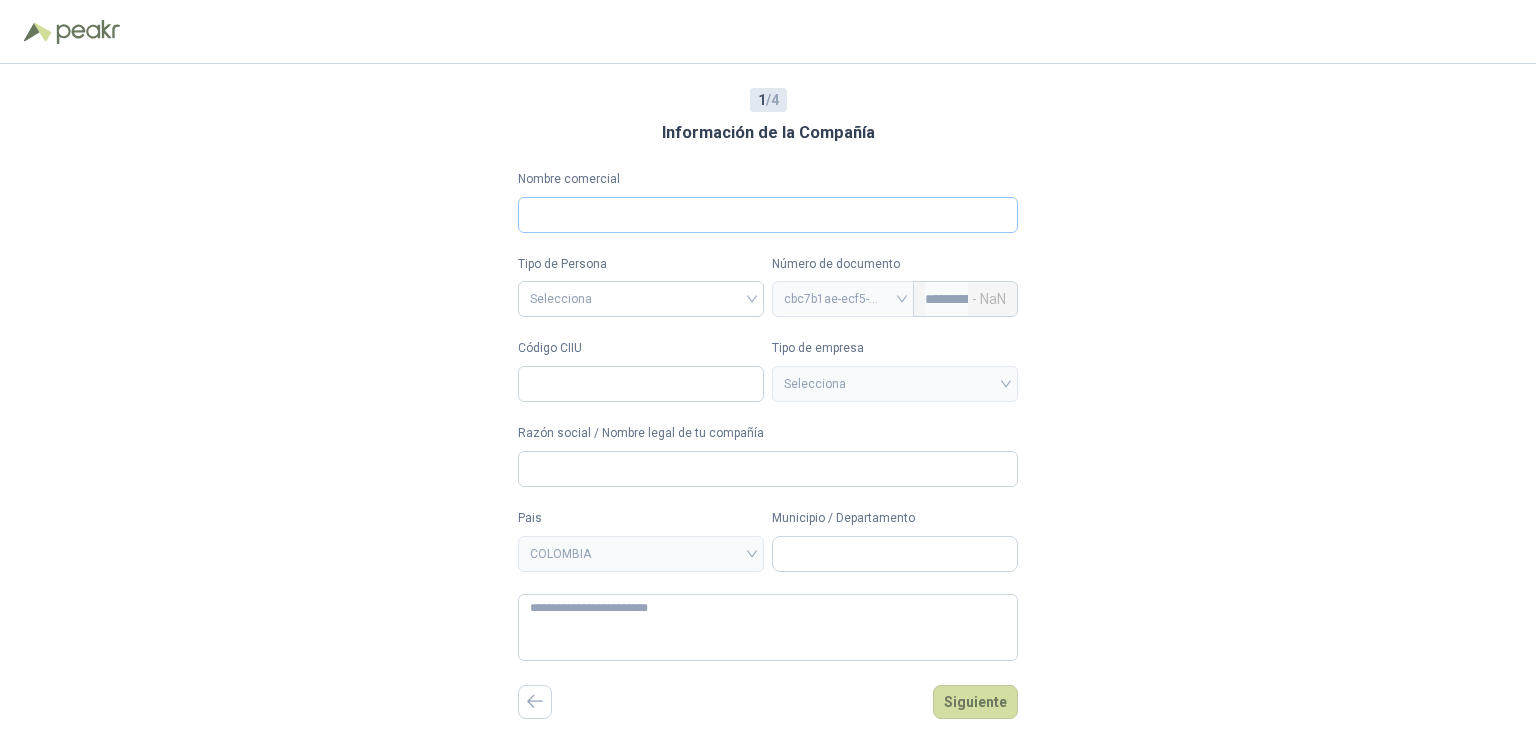 type 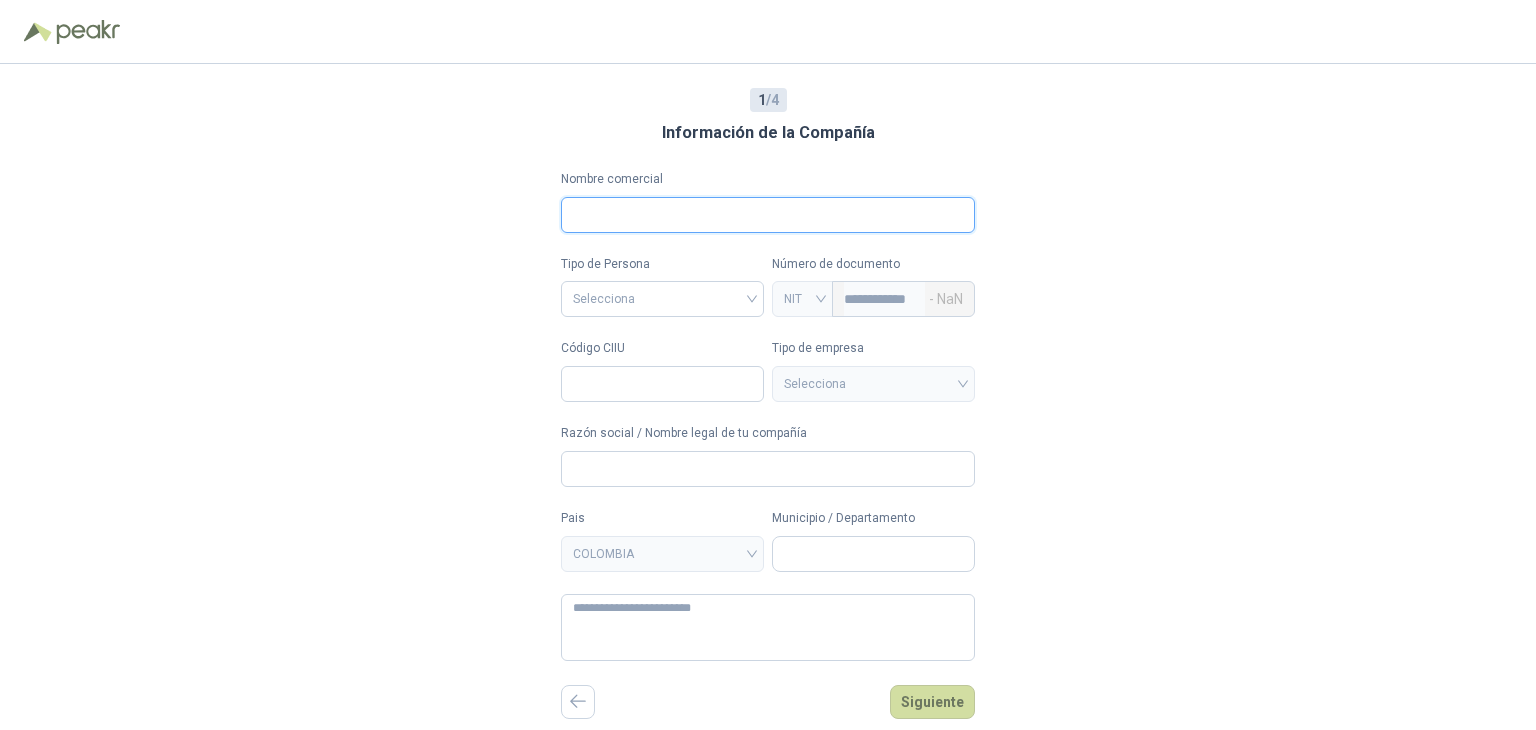 click on "Nombre comercial" at bounding box center (768, 215) 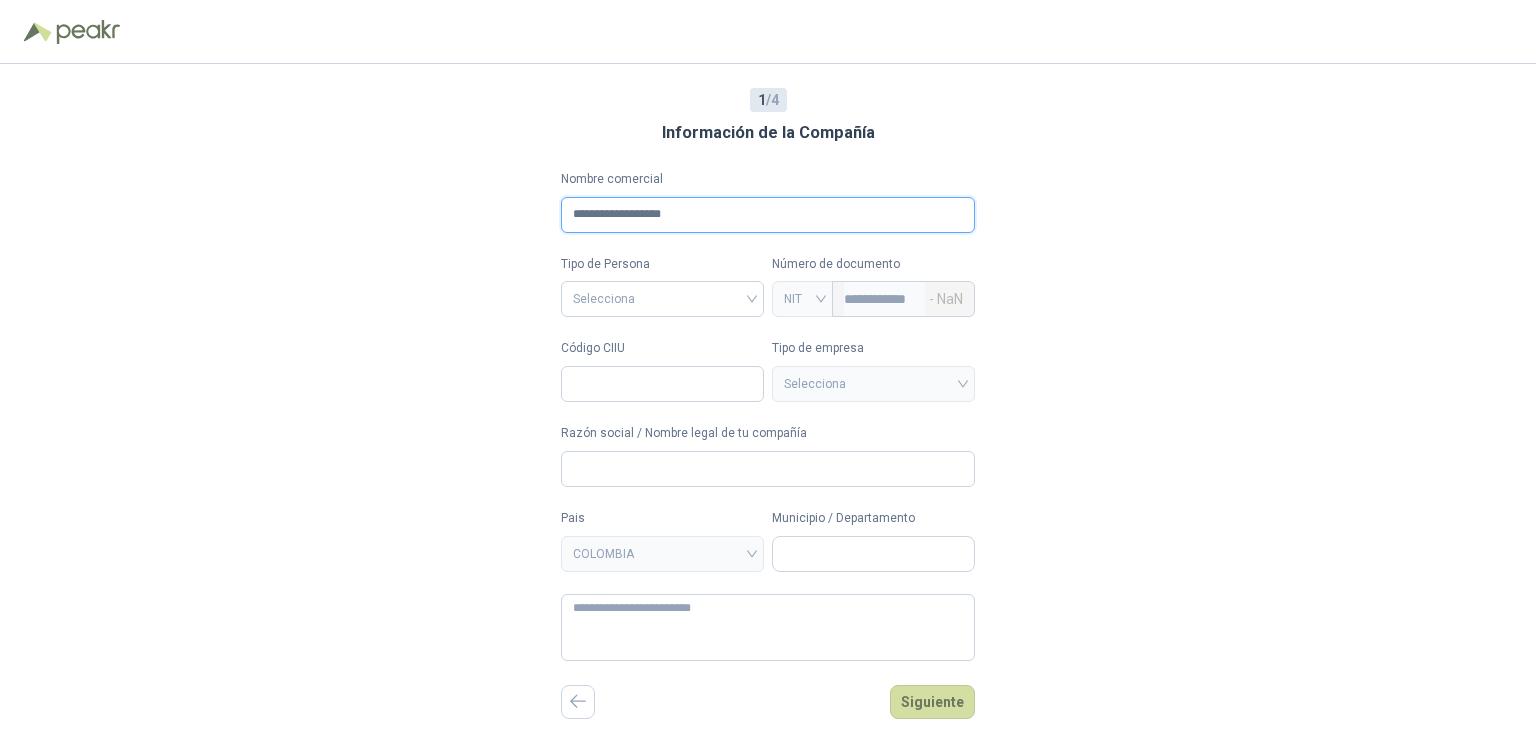 type on "**********" 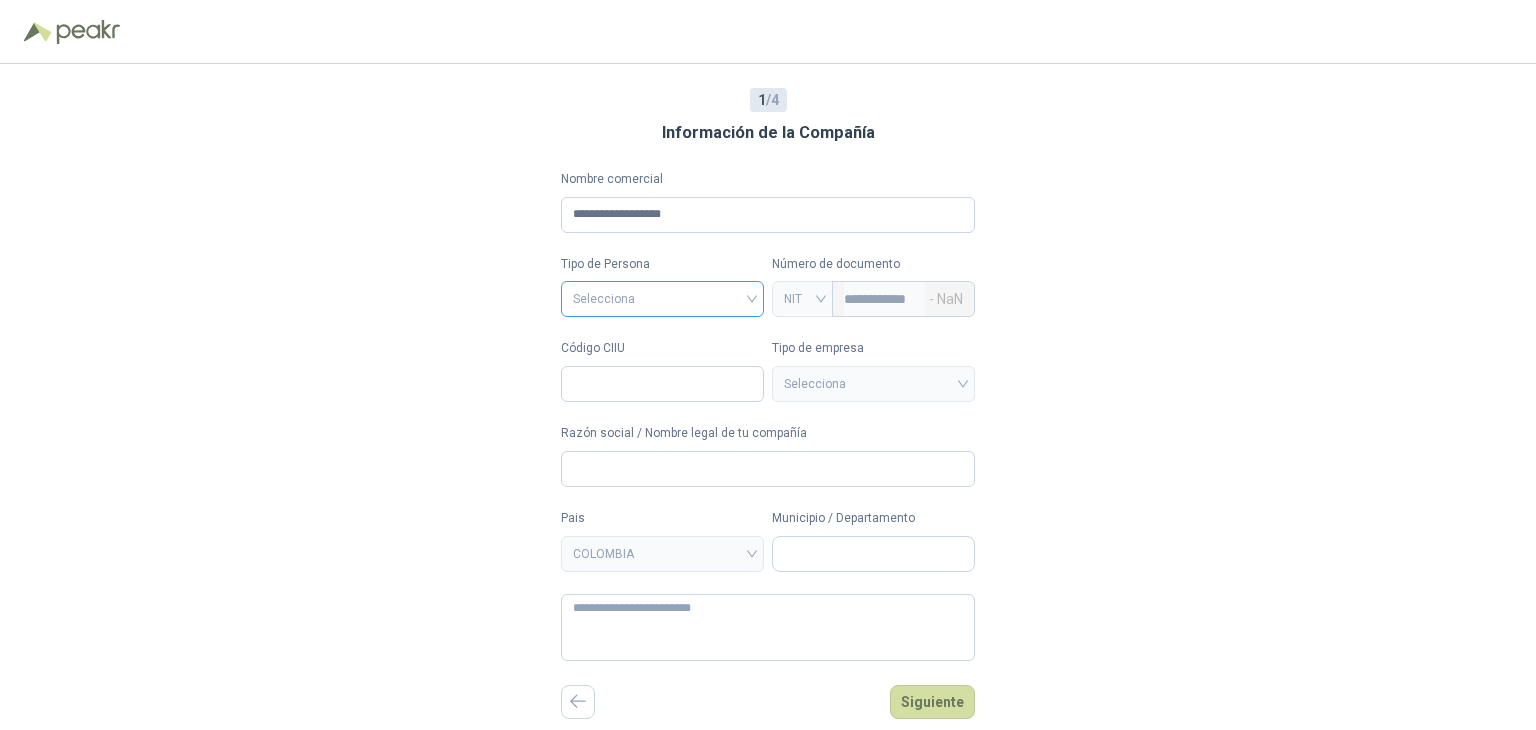 click at bounding box center (662, 297) 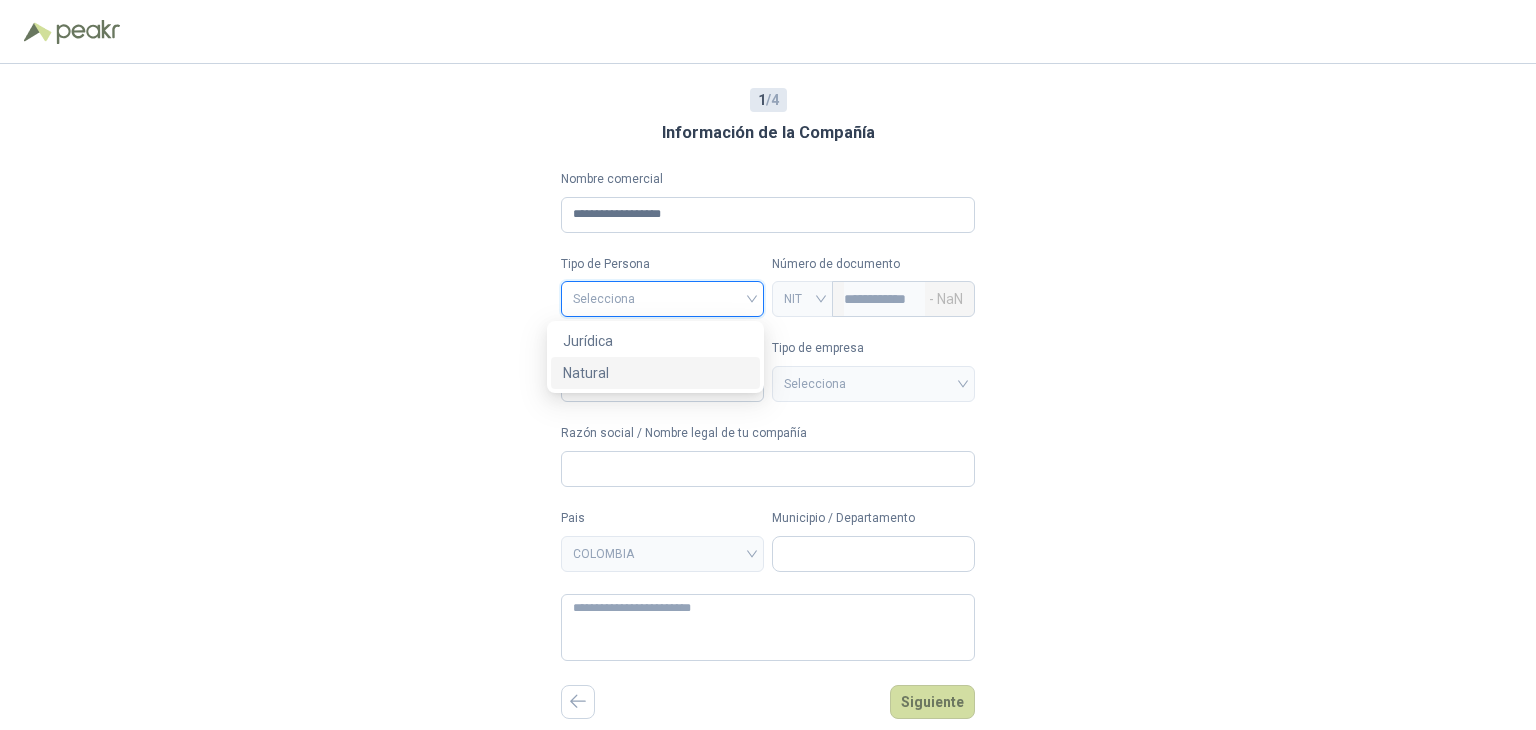 click on "Natural" at bounding box center [655, 373] 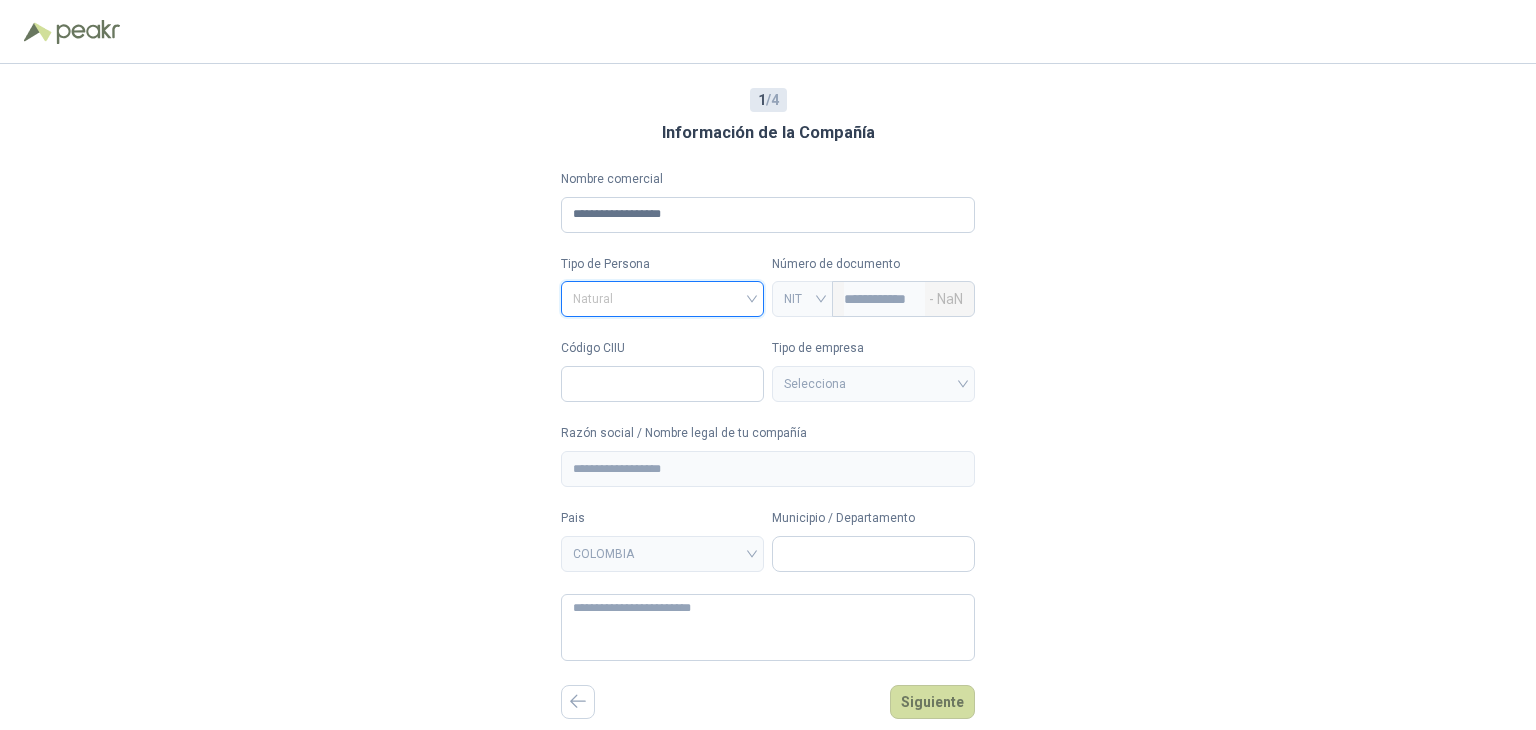 click on "Natural" at bounding box center (662, 299) 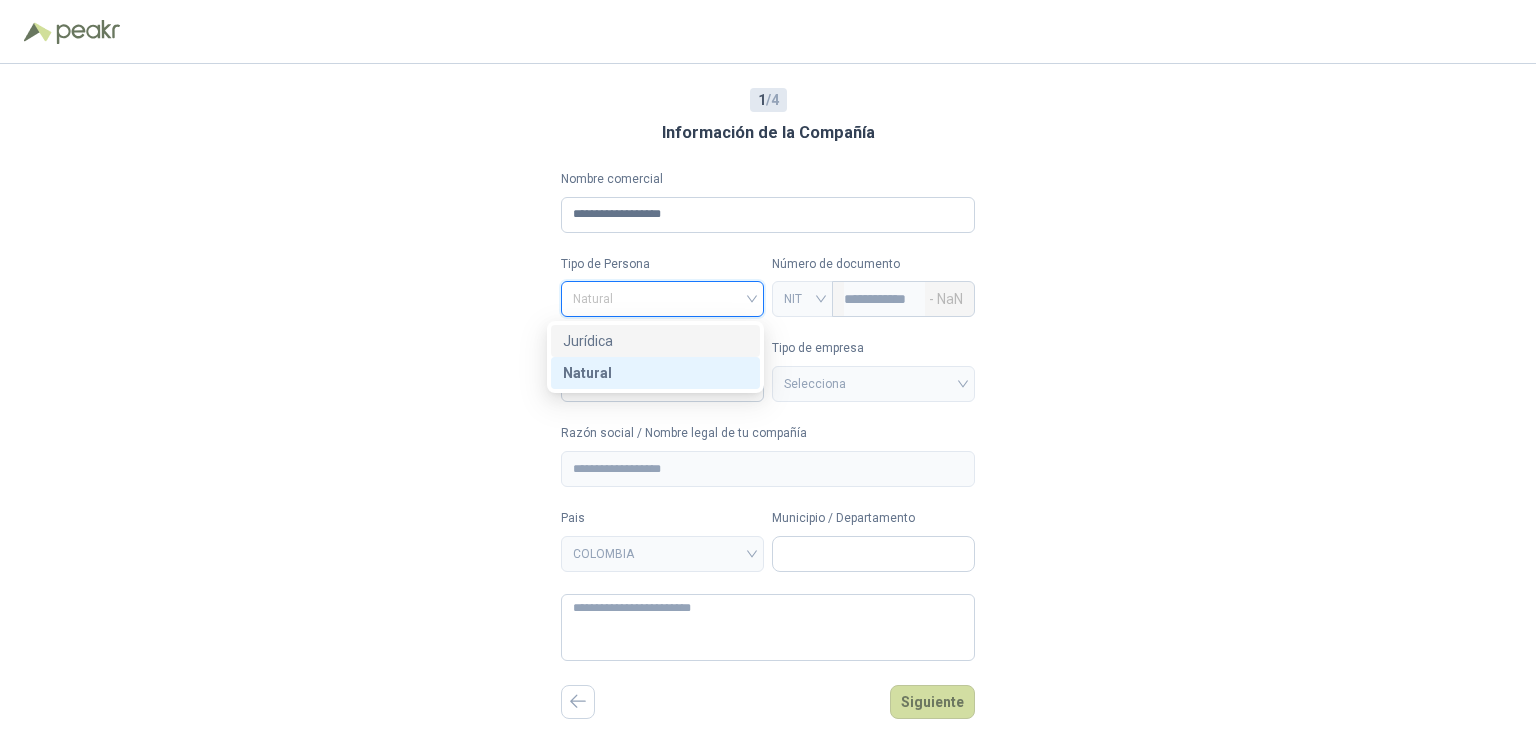 click on "**********" at bounding box center [768, 397] 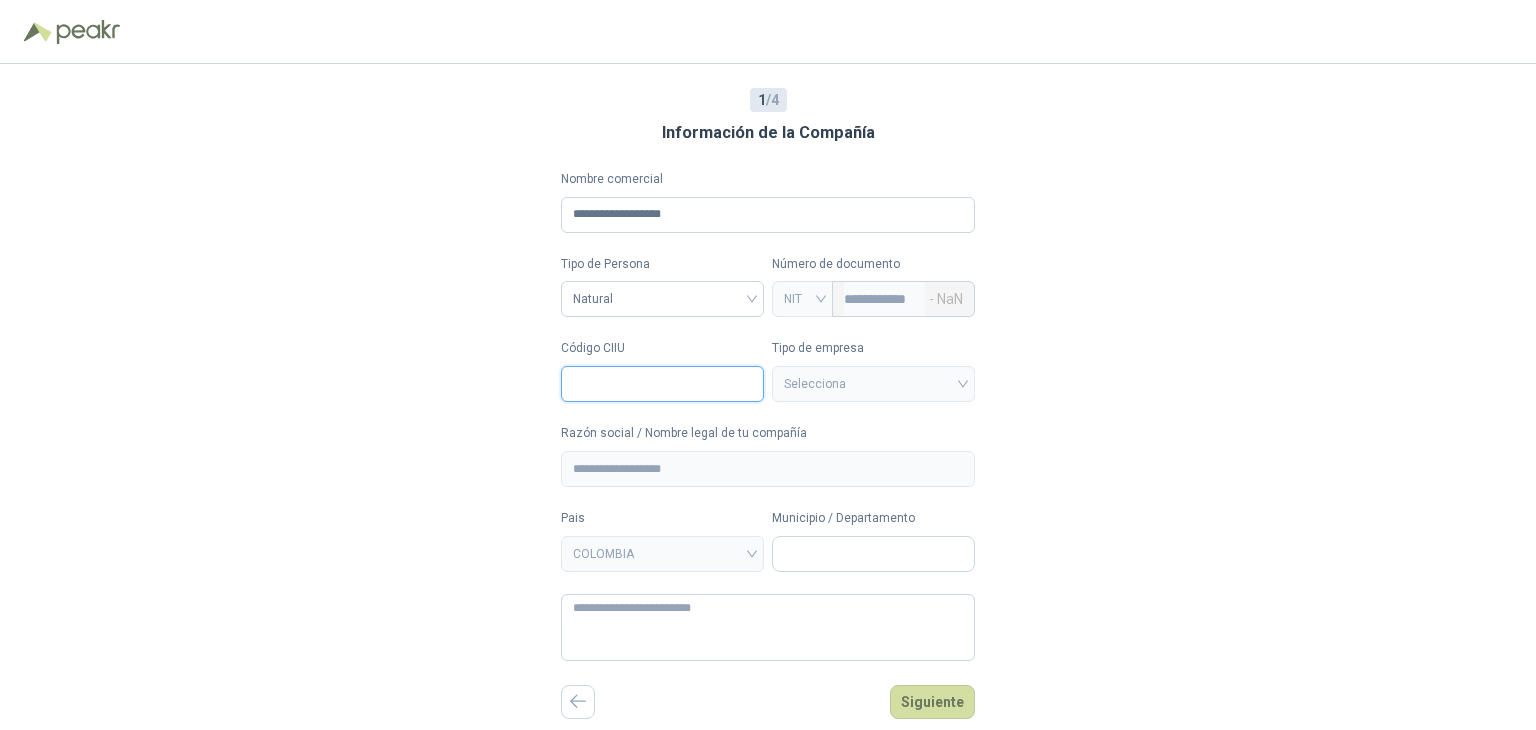 click on "Código CIIU" at bounding box center [662, 384] 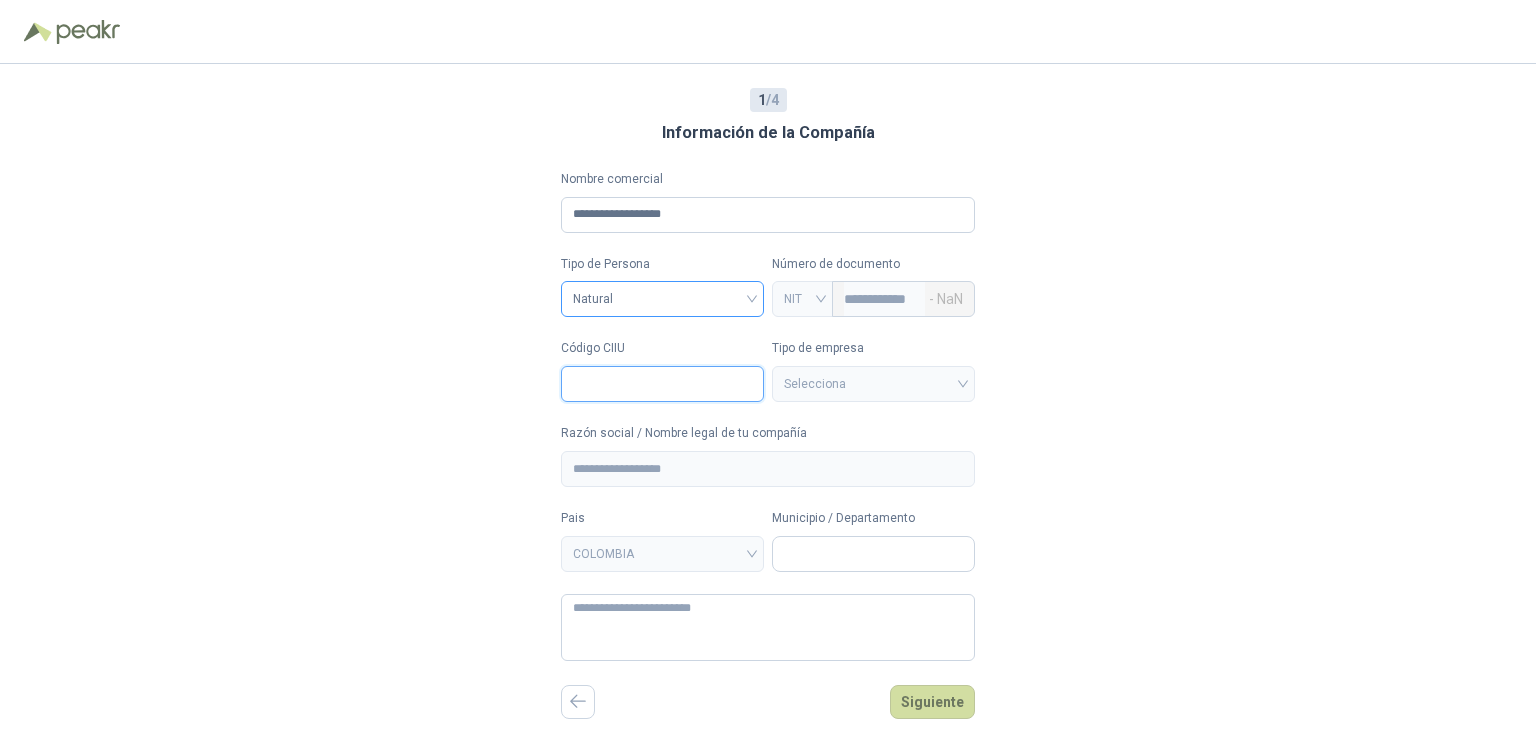 click on "Natural" at bounding box center (662, 299) 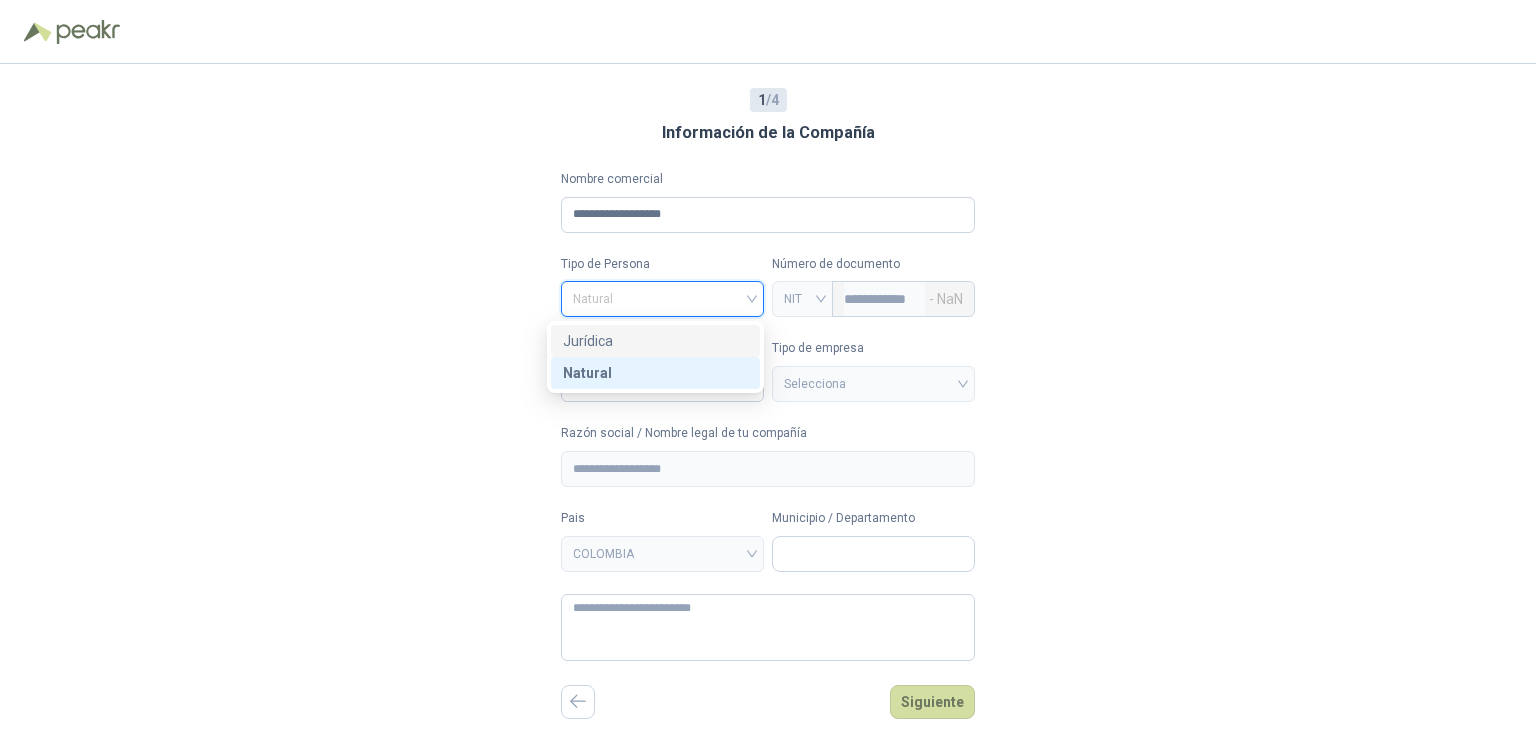 click on "Jurídica" at bounding box center [655, 341] 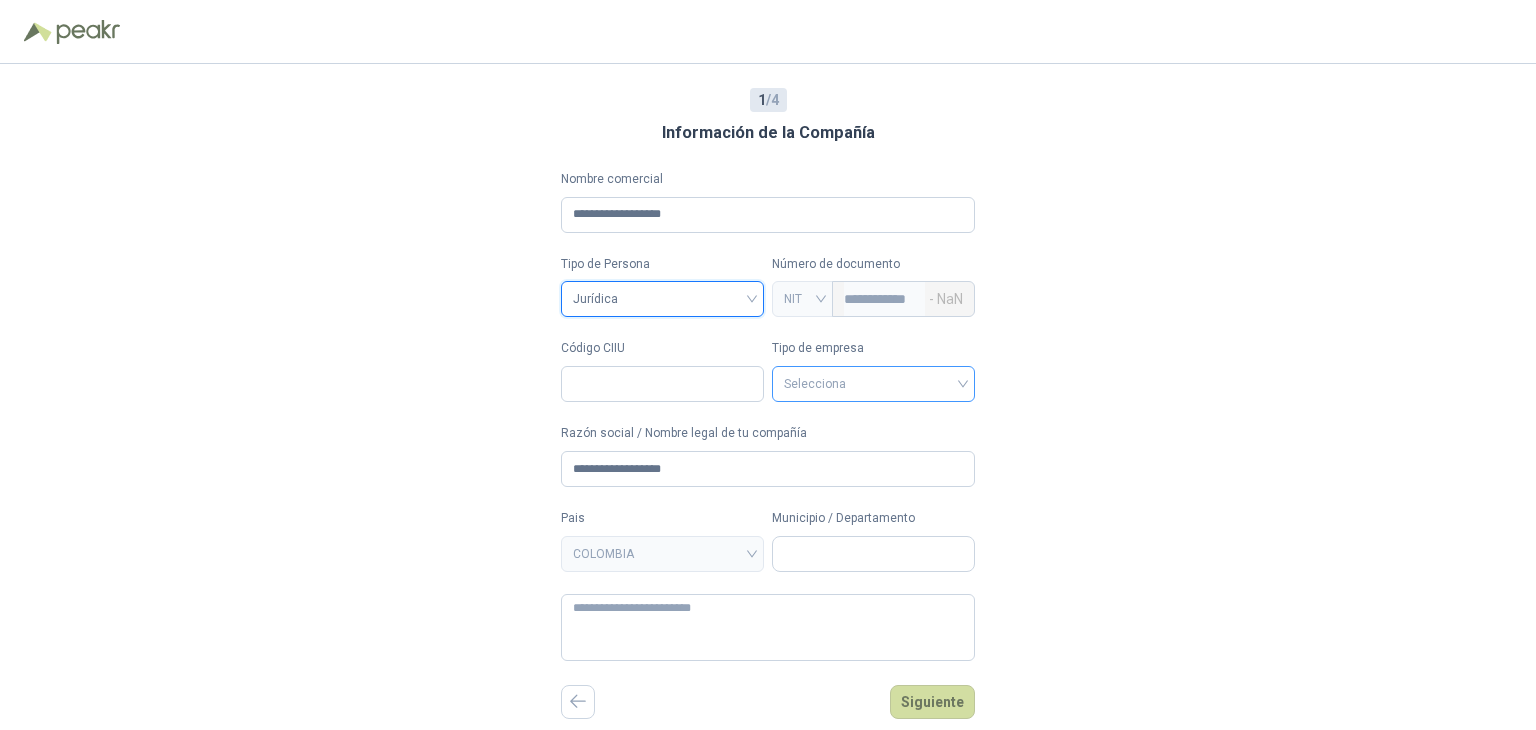 click at bounding box center (873, 382) 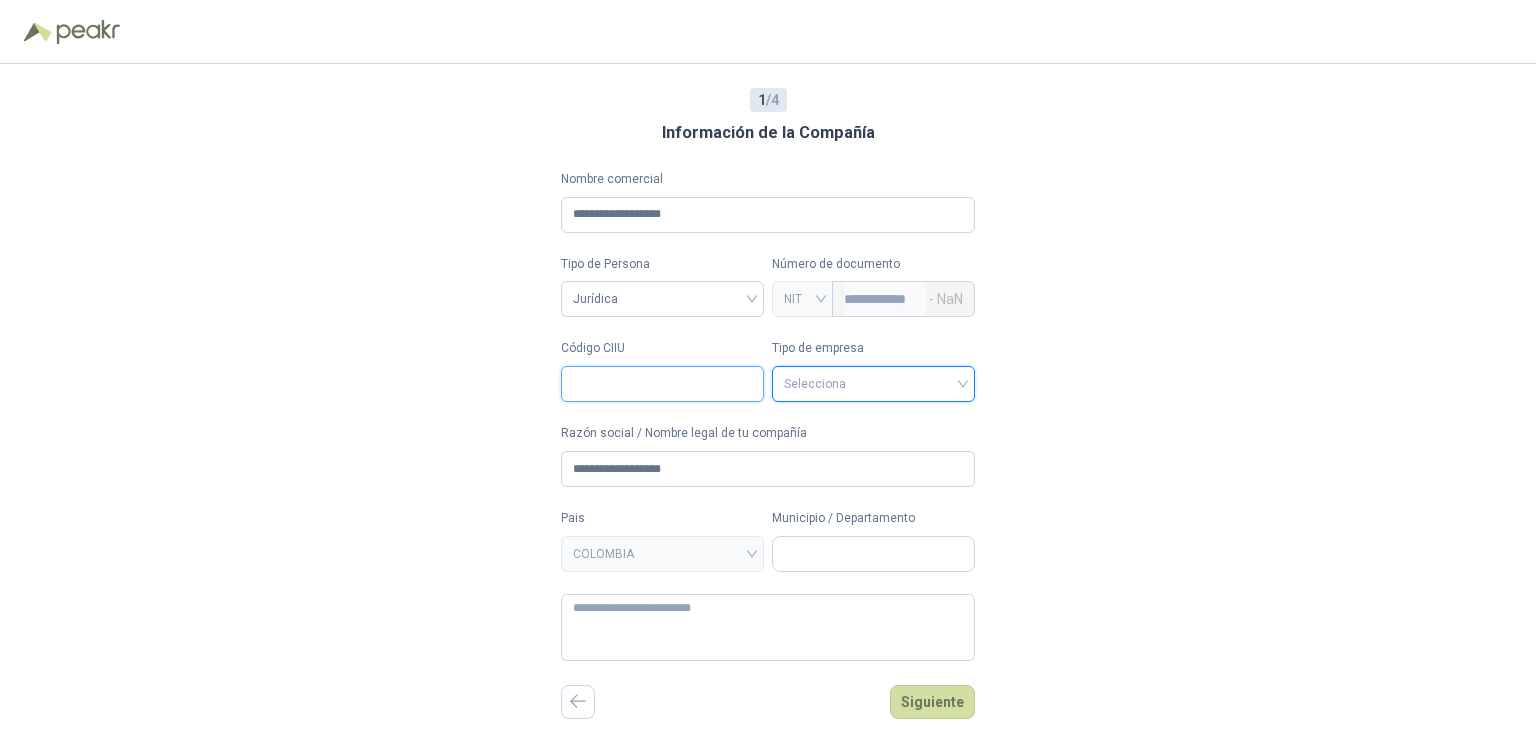 click on "Código CIIU" at bounding box center (662, 384) 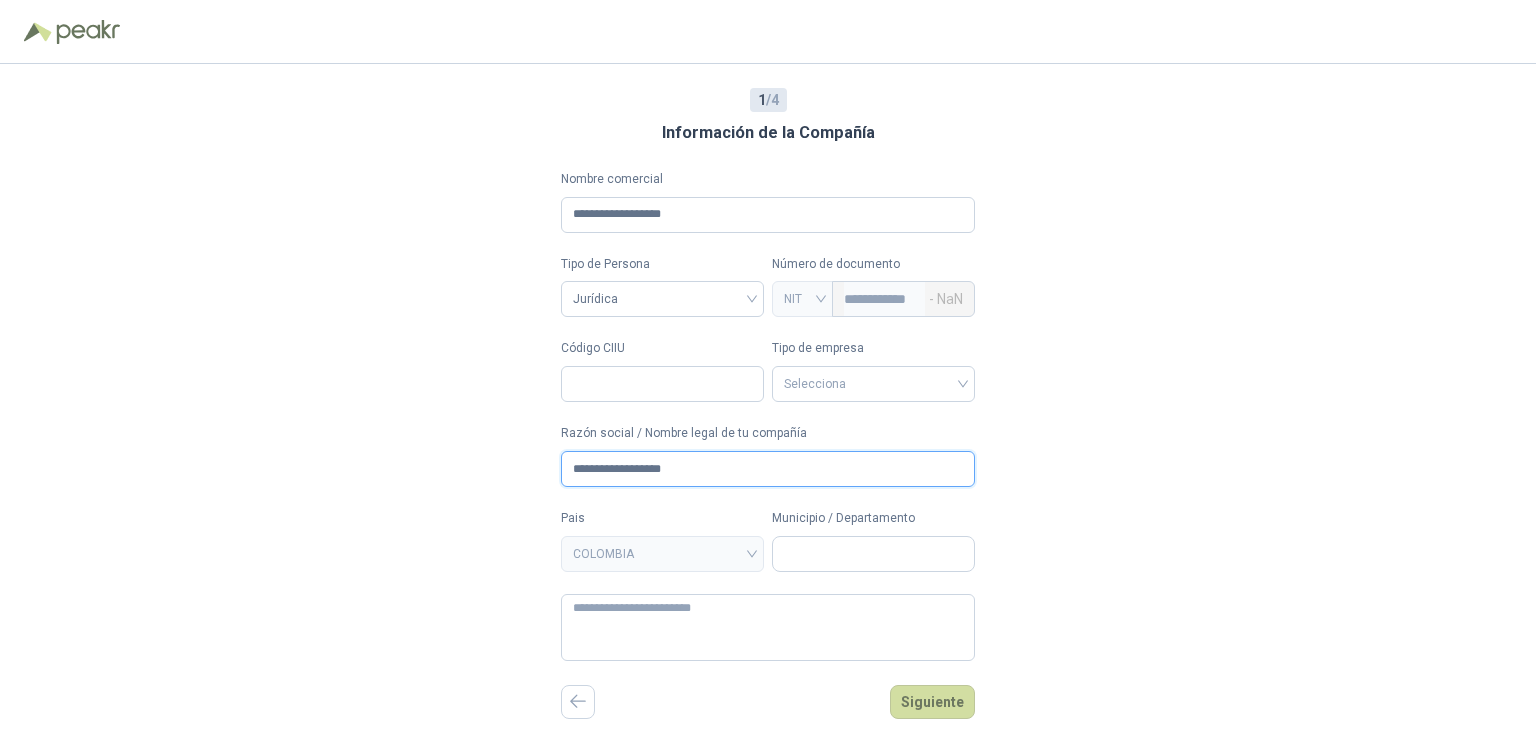 click on "**********" at bounding box center (768, 469) 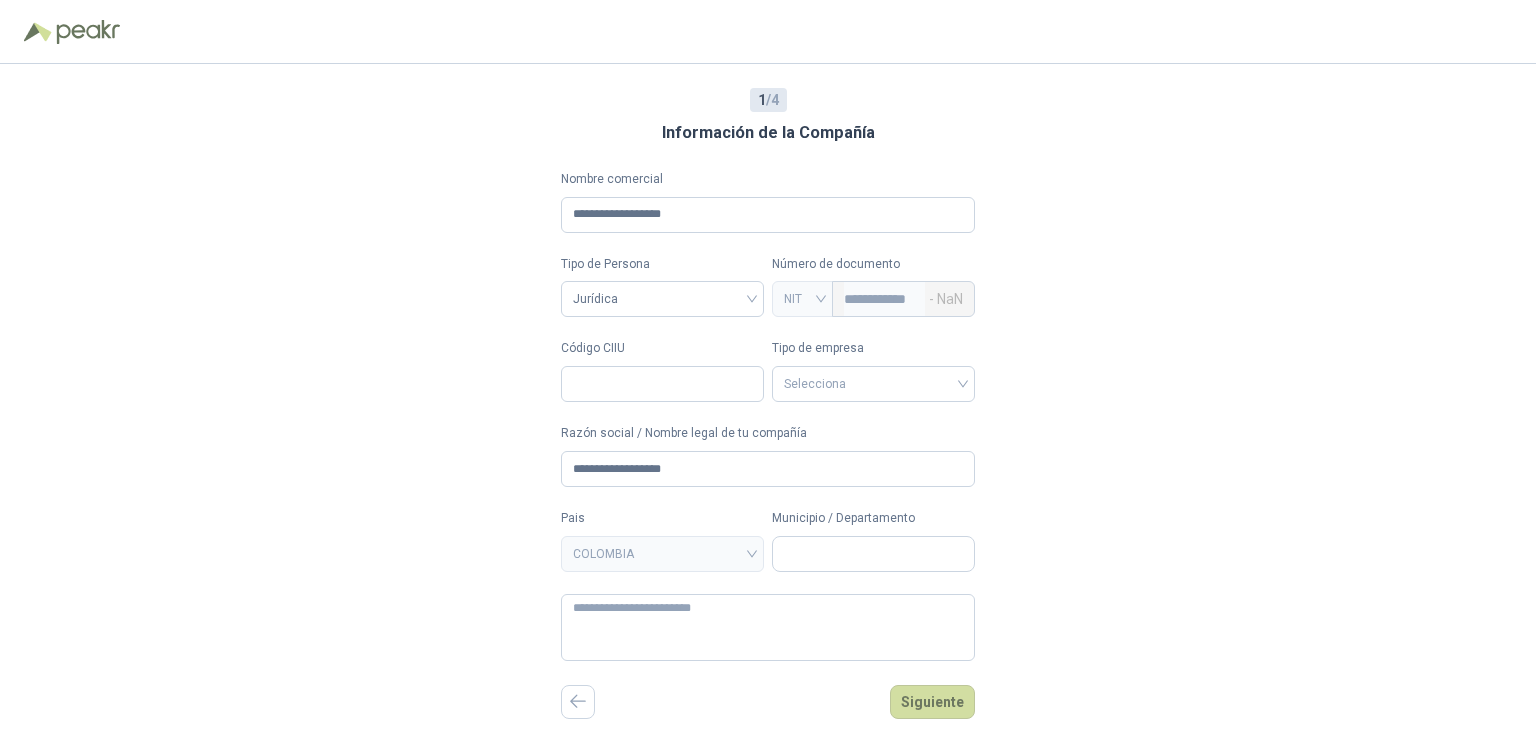 click on "**********" at bounding box center [768, 397] 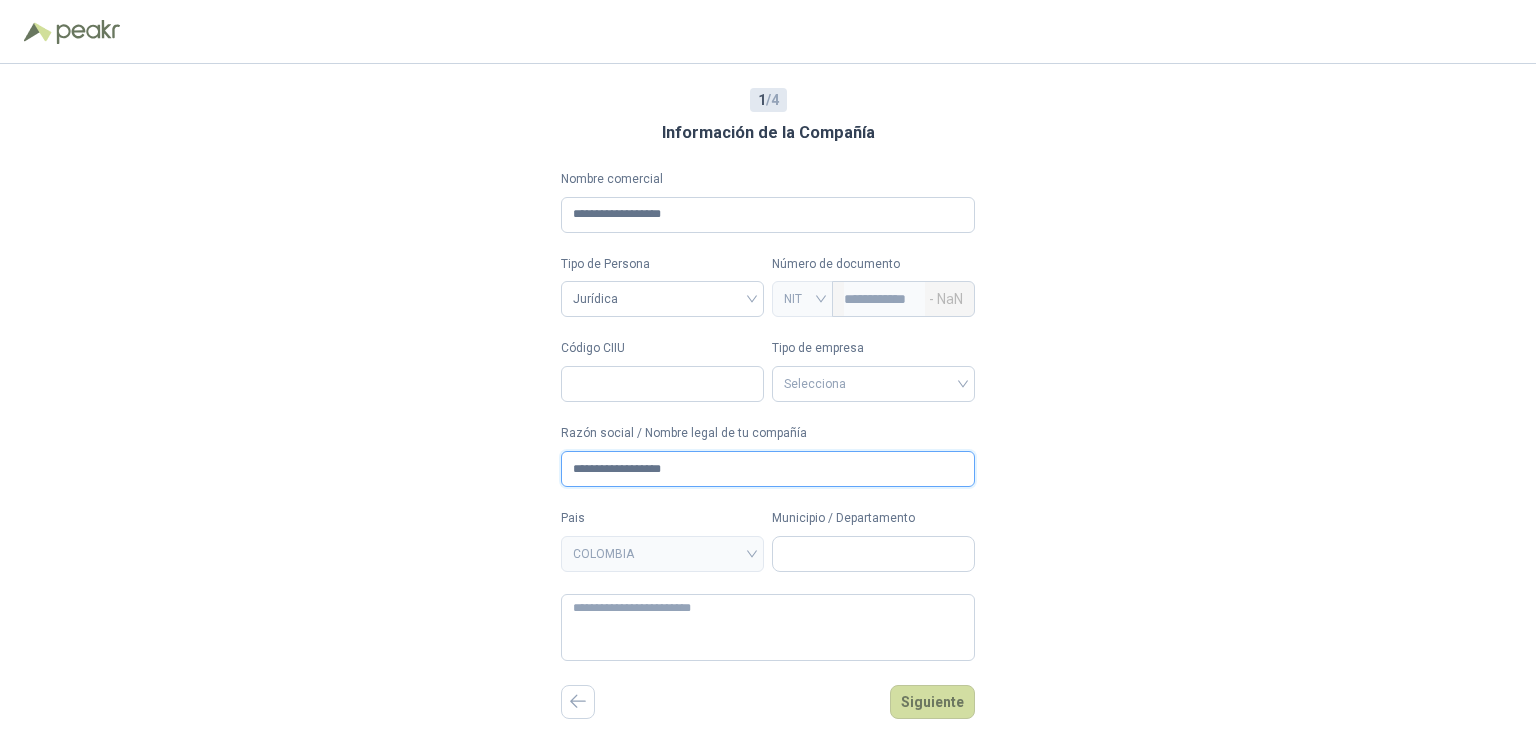 drag, startPoint x: 680, startPoint y: 465, endPoint x: 446, endPoint y: 456, distance: 234.17302 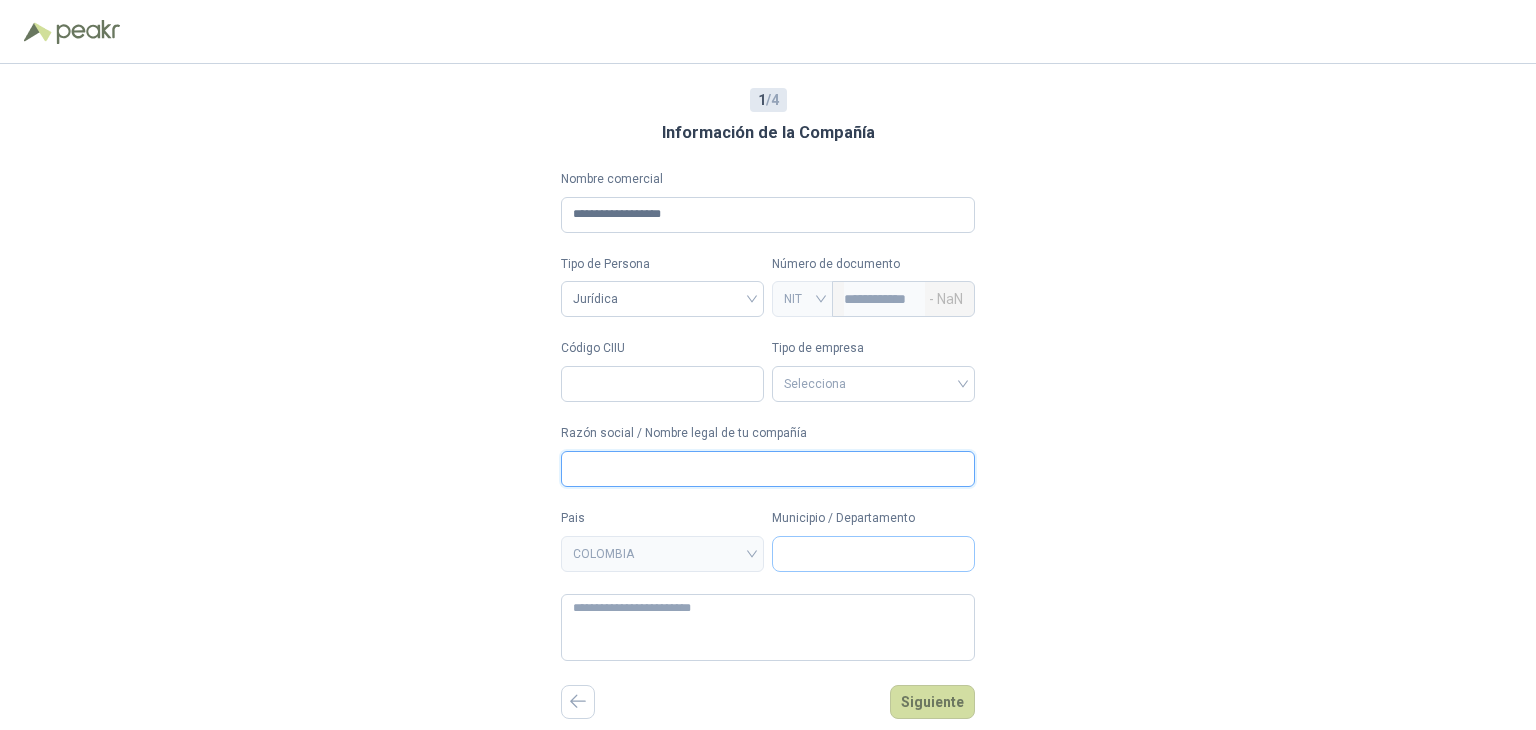 type 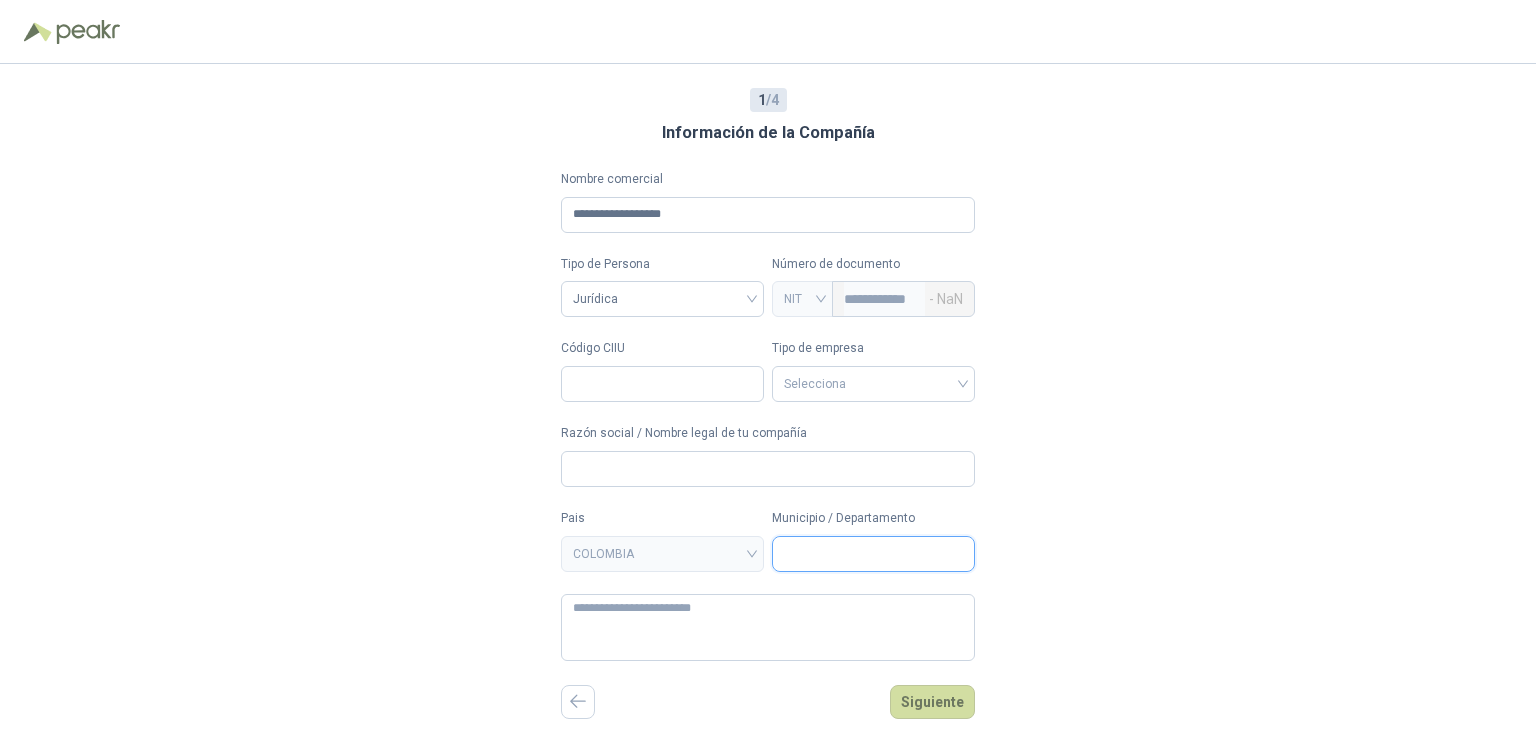 click on "Municipio / Departamento" at bounding box center [873, 554] 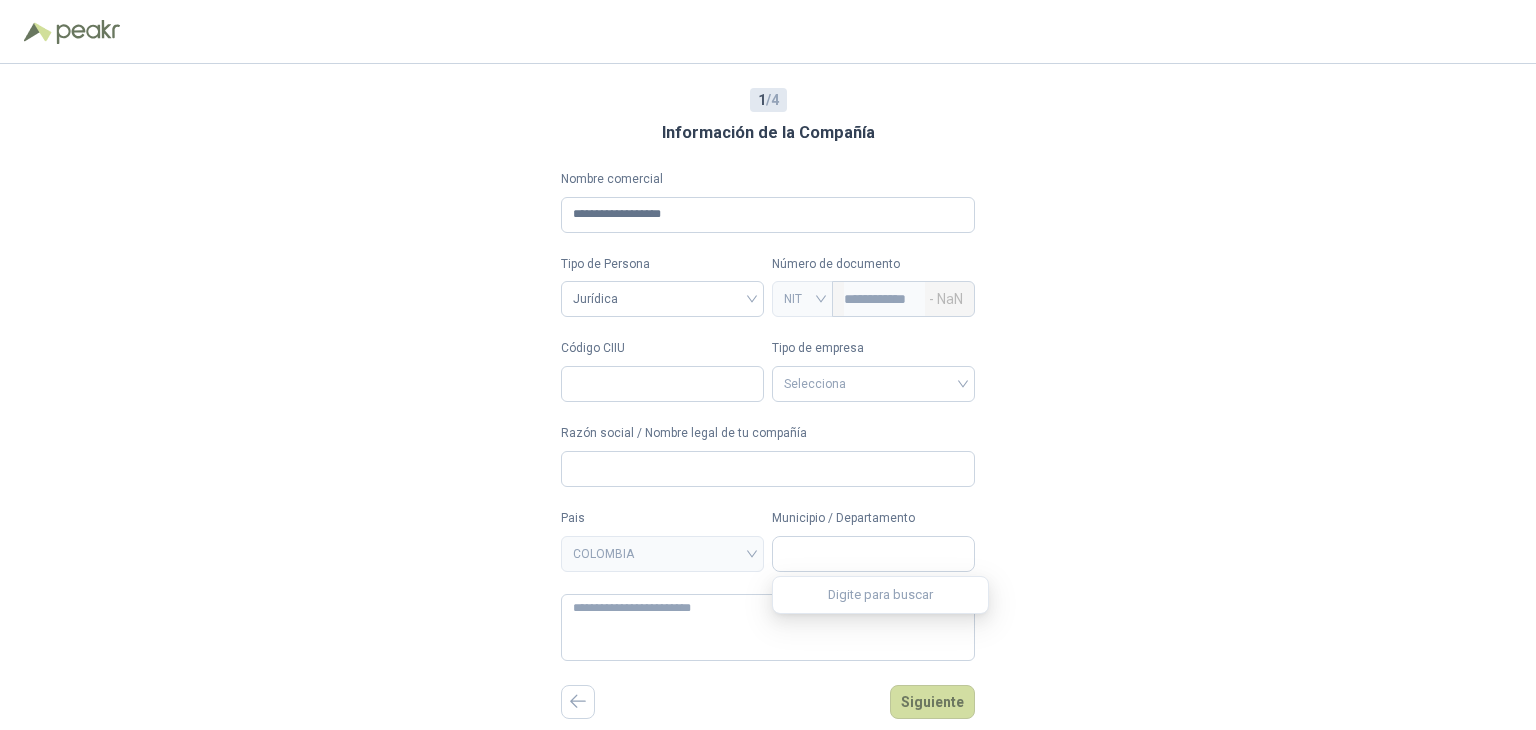click on "**********" at bounding box center (768, 397) 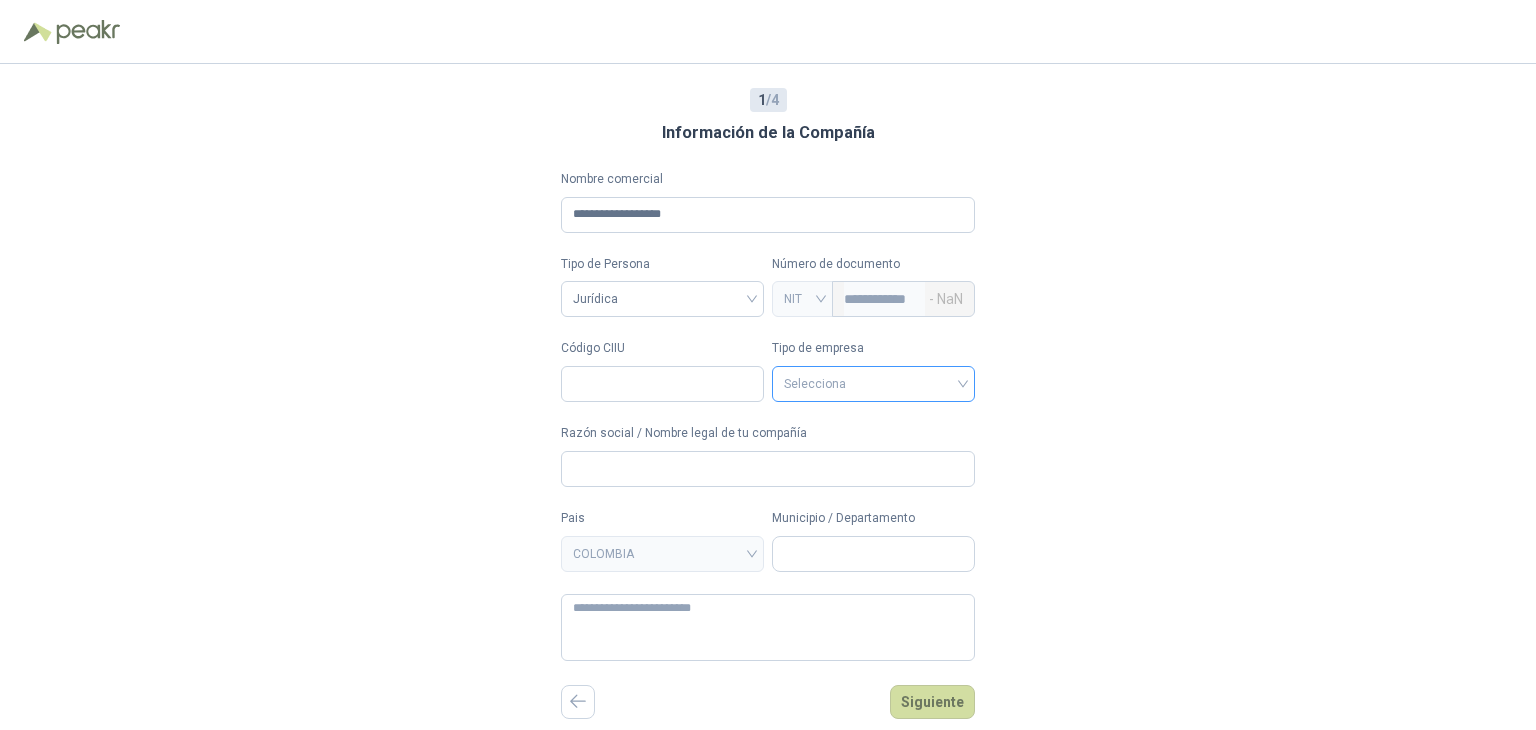 click at bounding box center (873, 382) 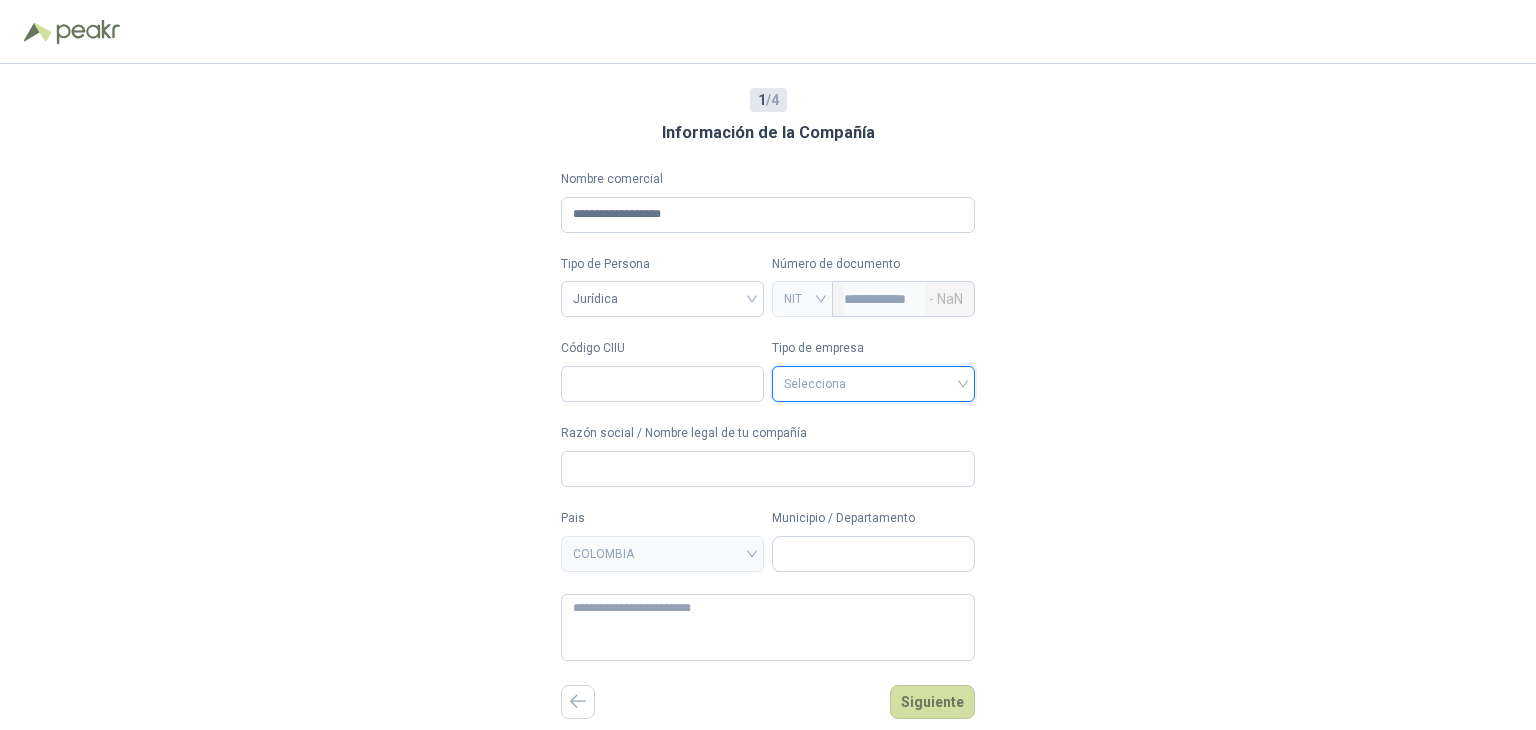 click at bounding box center [873, 382] 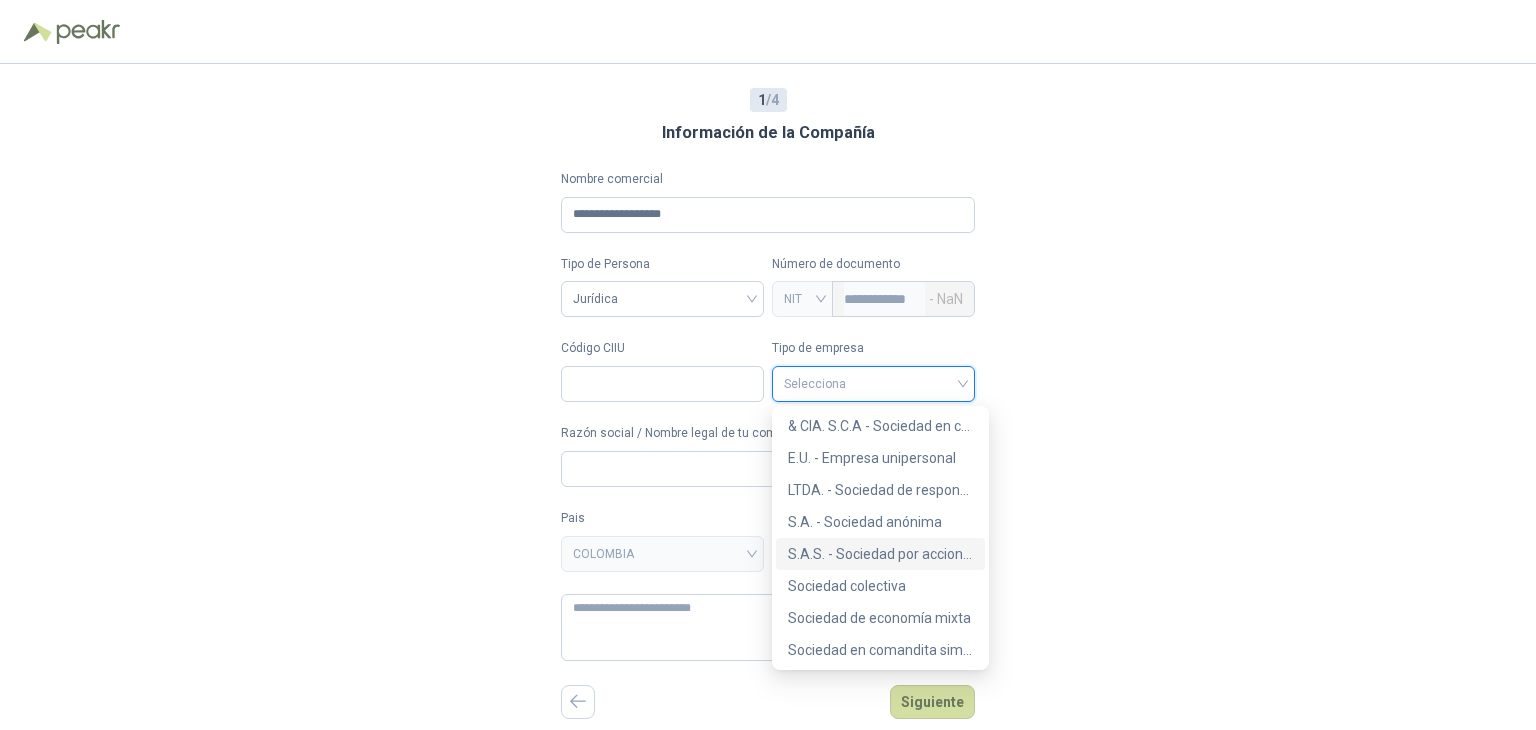 click on "S.A.S. - Sociedad por acciones simplificada" at bounding box center [880, 554] 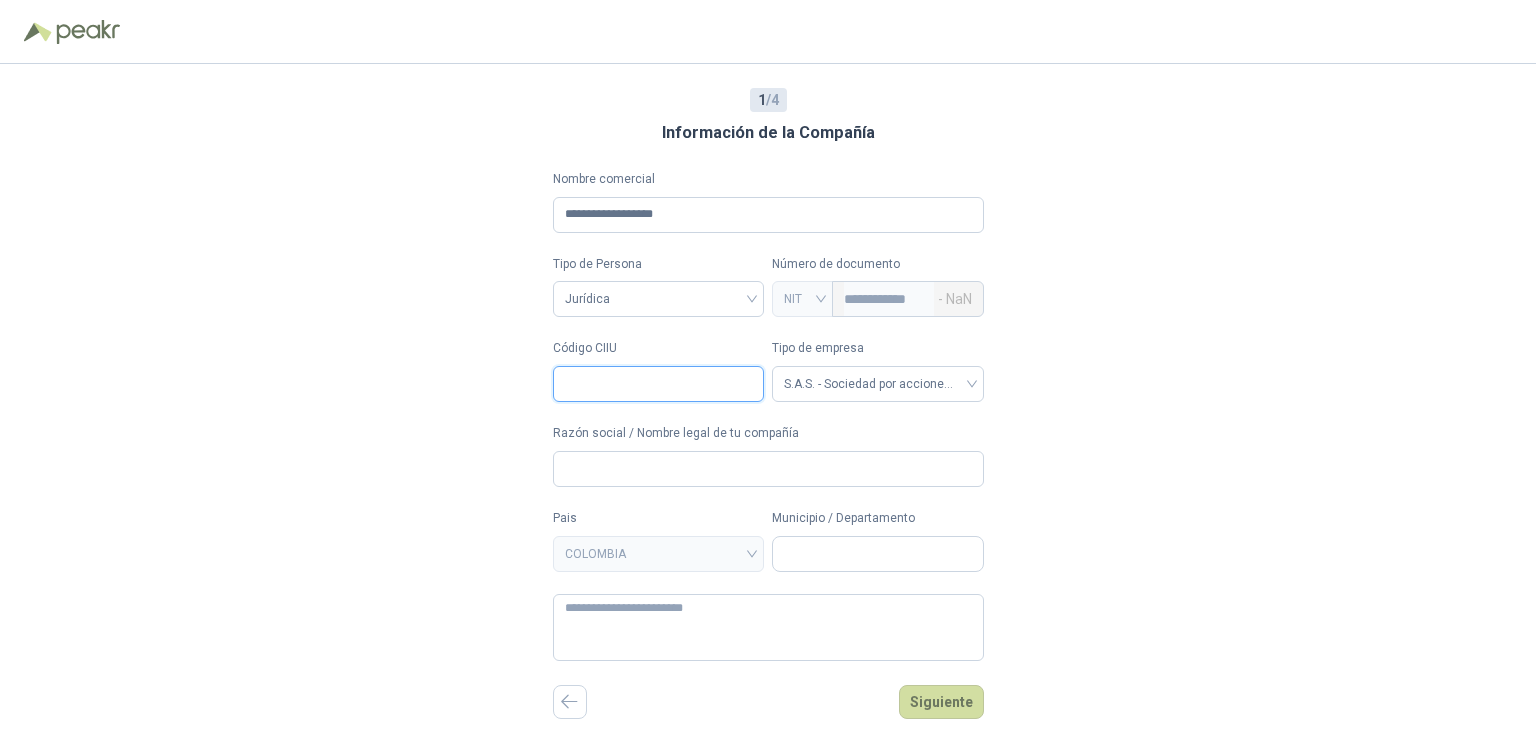 click on "Código CIIU" at bounding box center [659, 384] 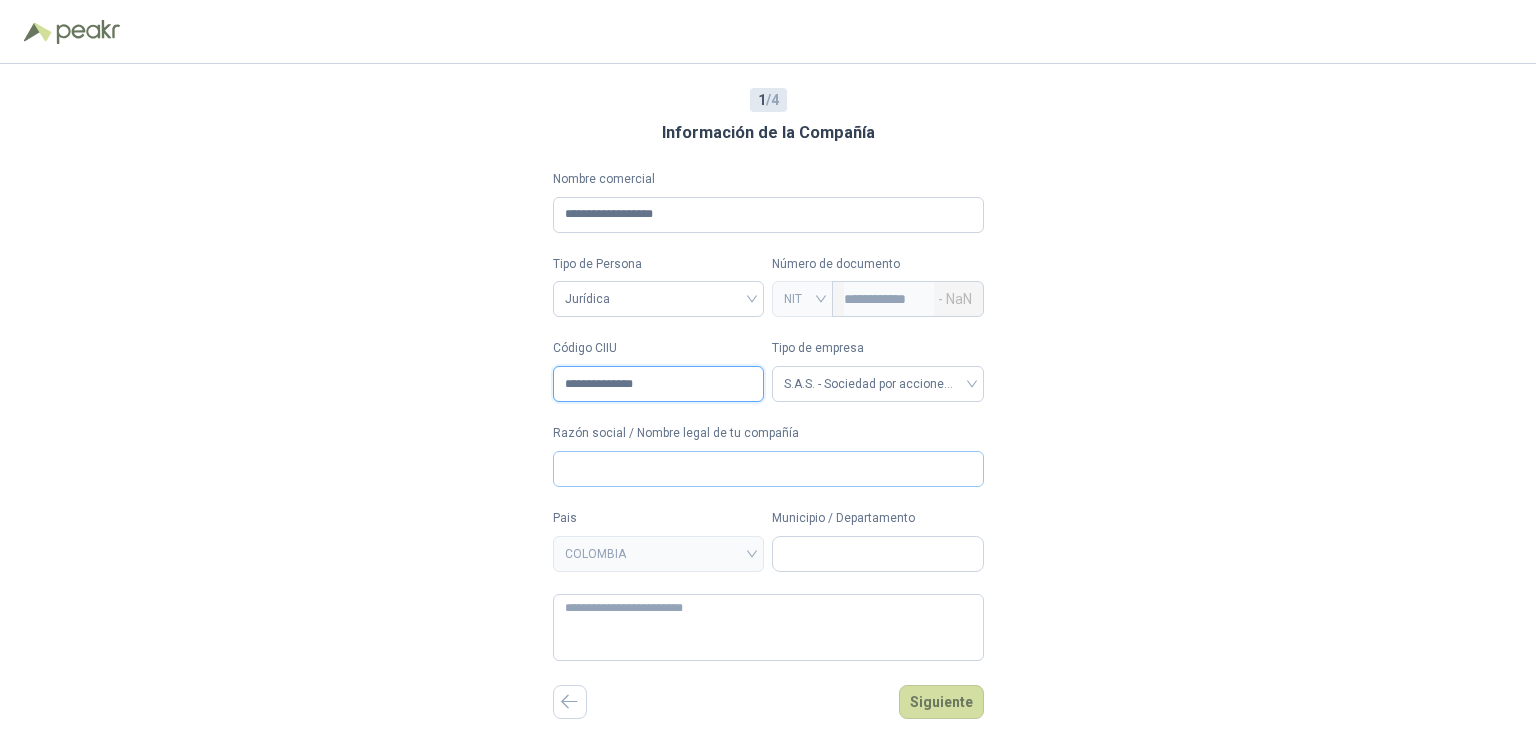 type on "**********" 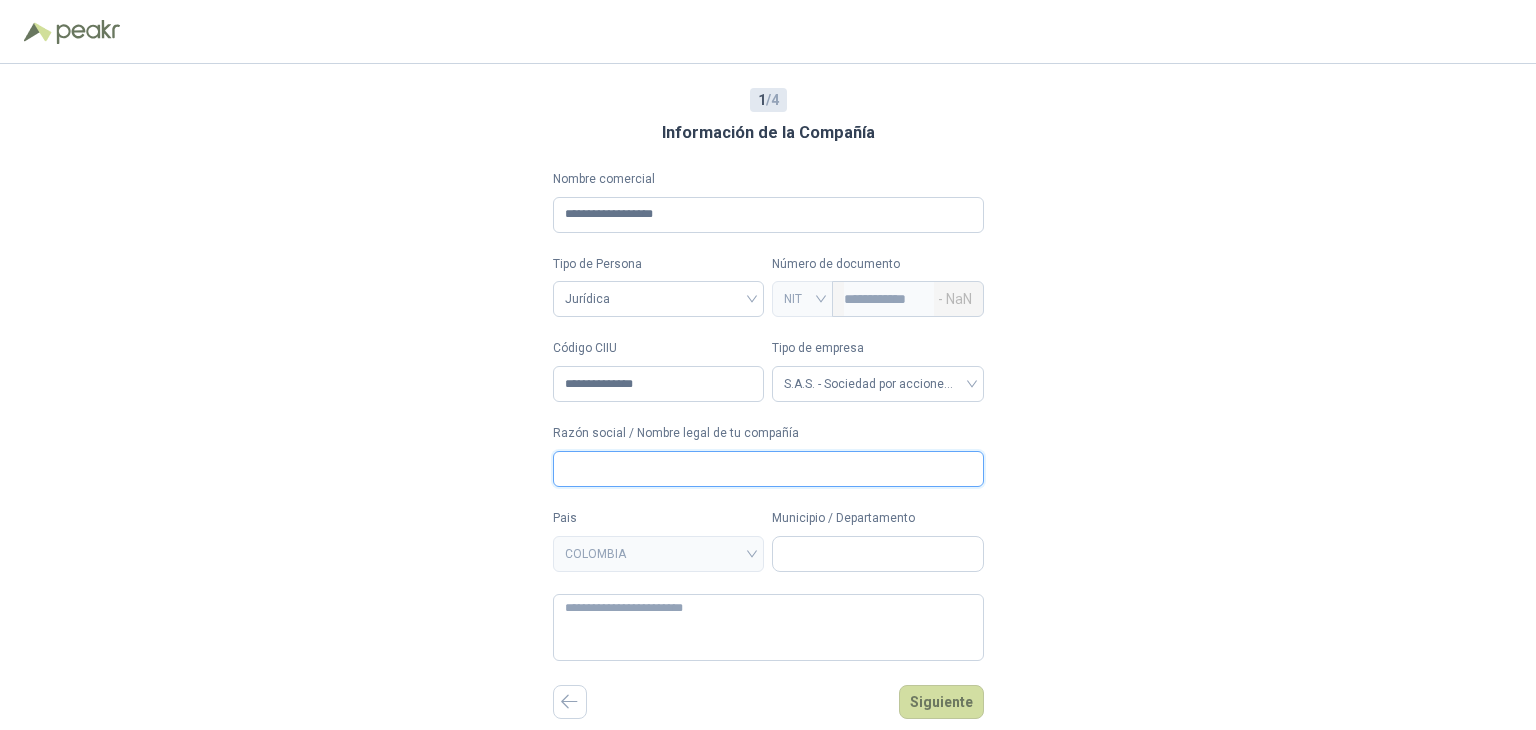 click on "Razón social / Nombre legal de tu compañía" at bounding box center [768, 469] 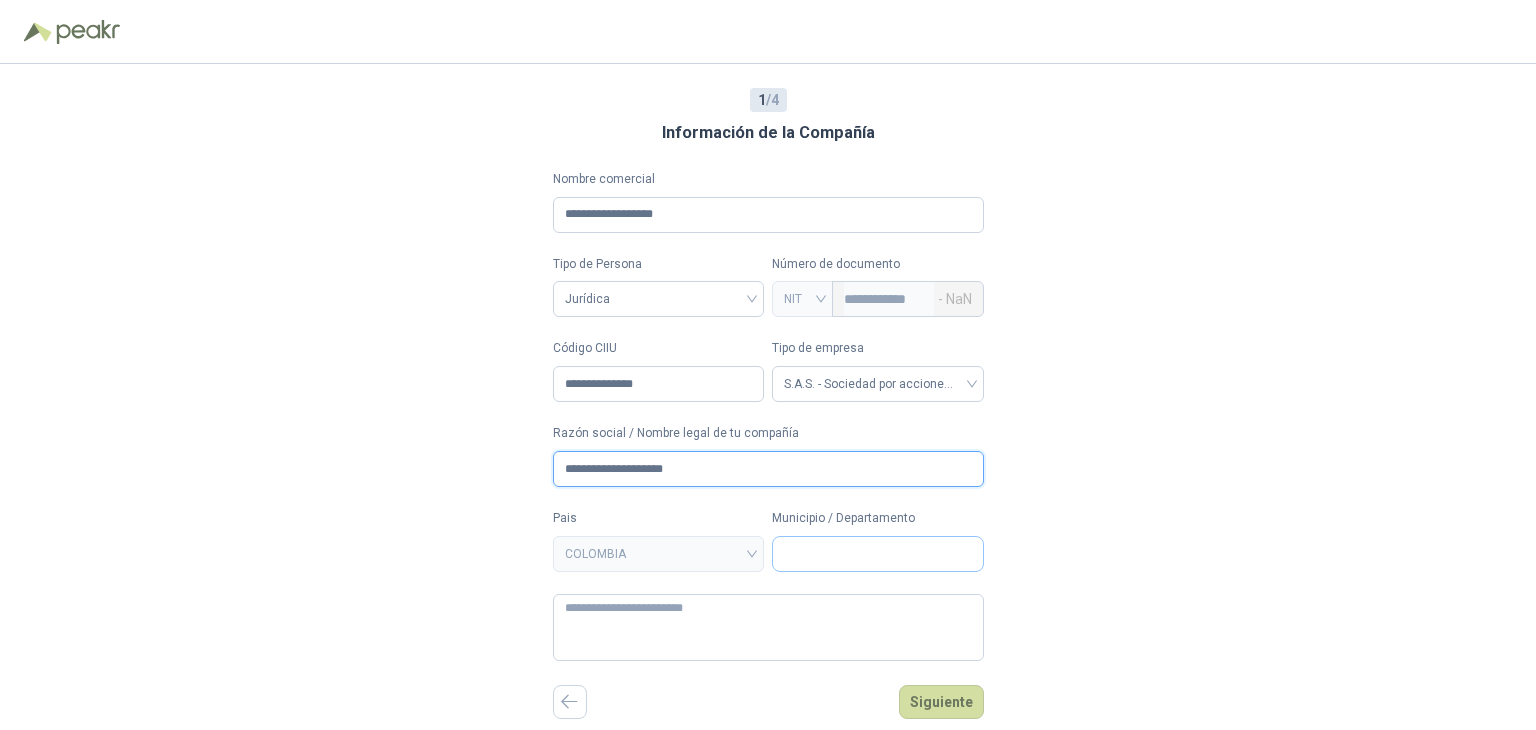 type on "**********" 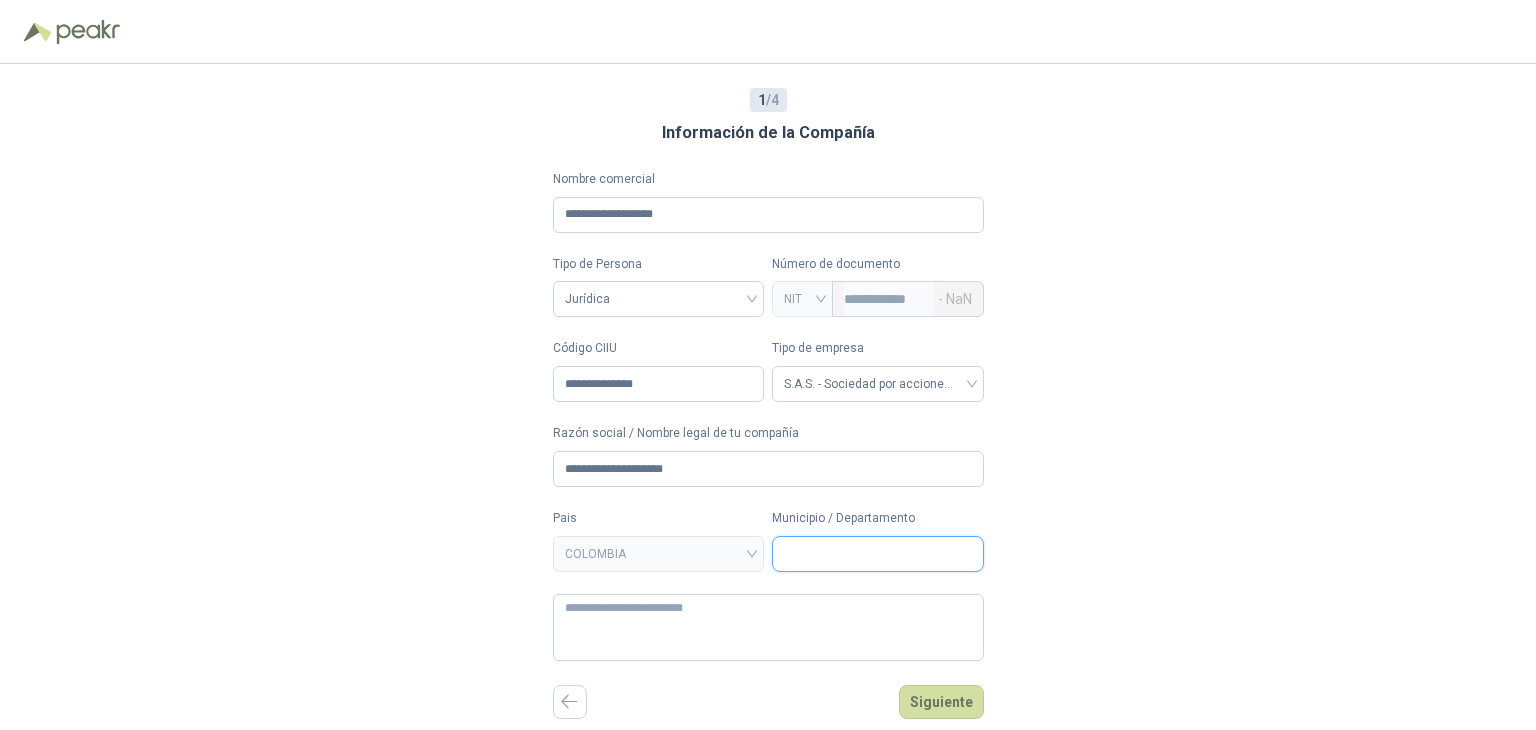click on "Municipio / Departamento" at bounding box center [878, 554] 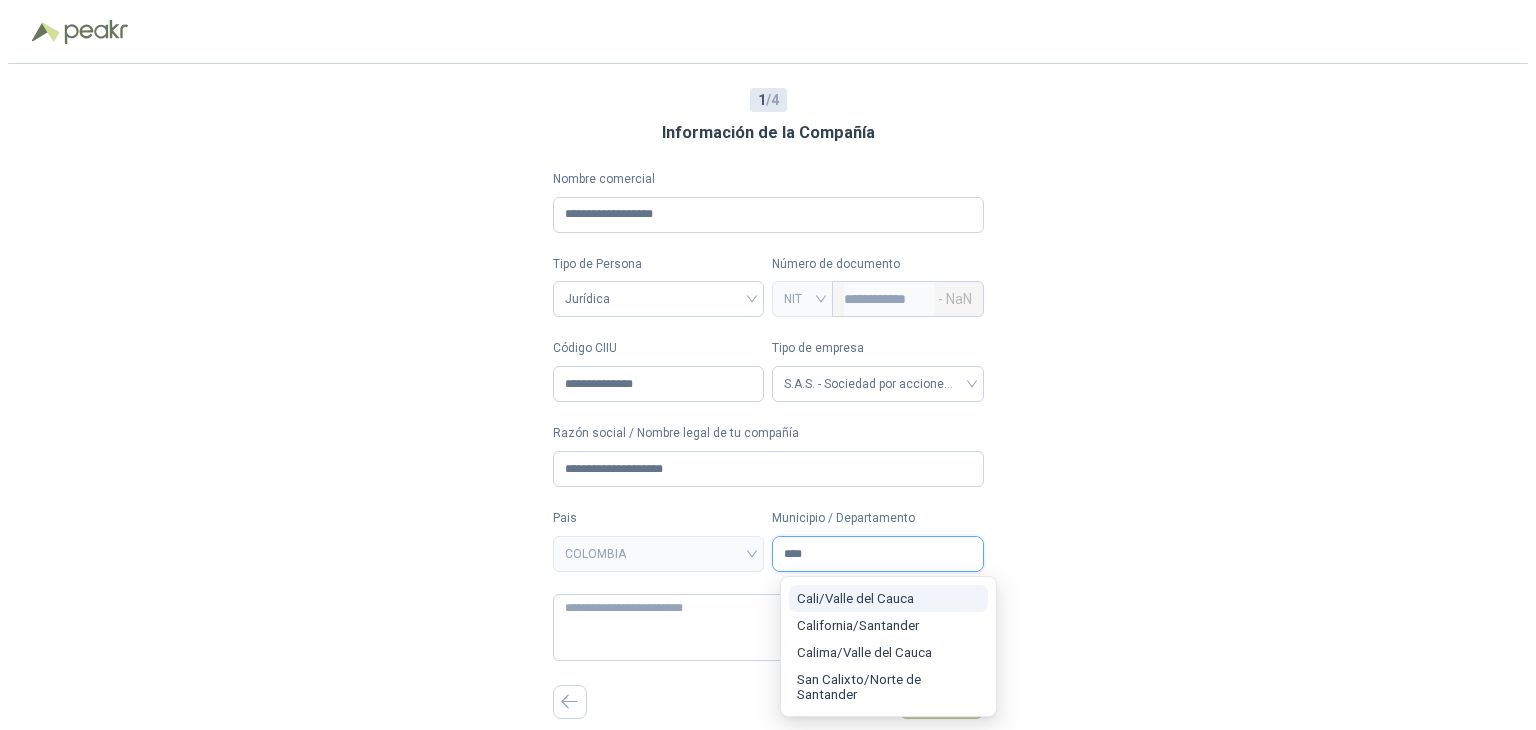 scroll, scrollTop: 0, scrollLeft: 0, axis: both 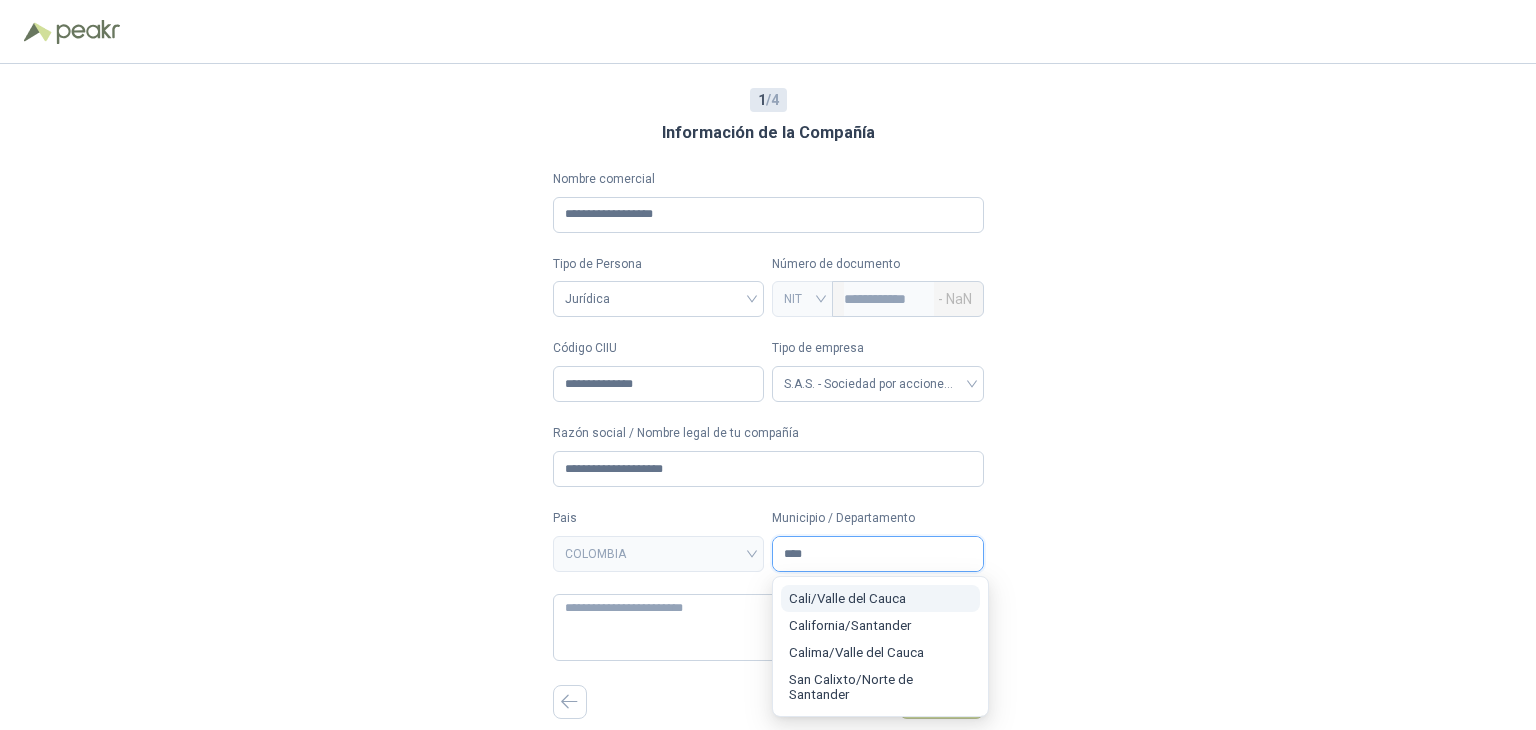type on "****" 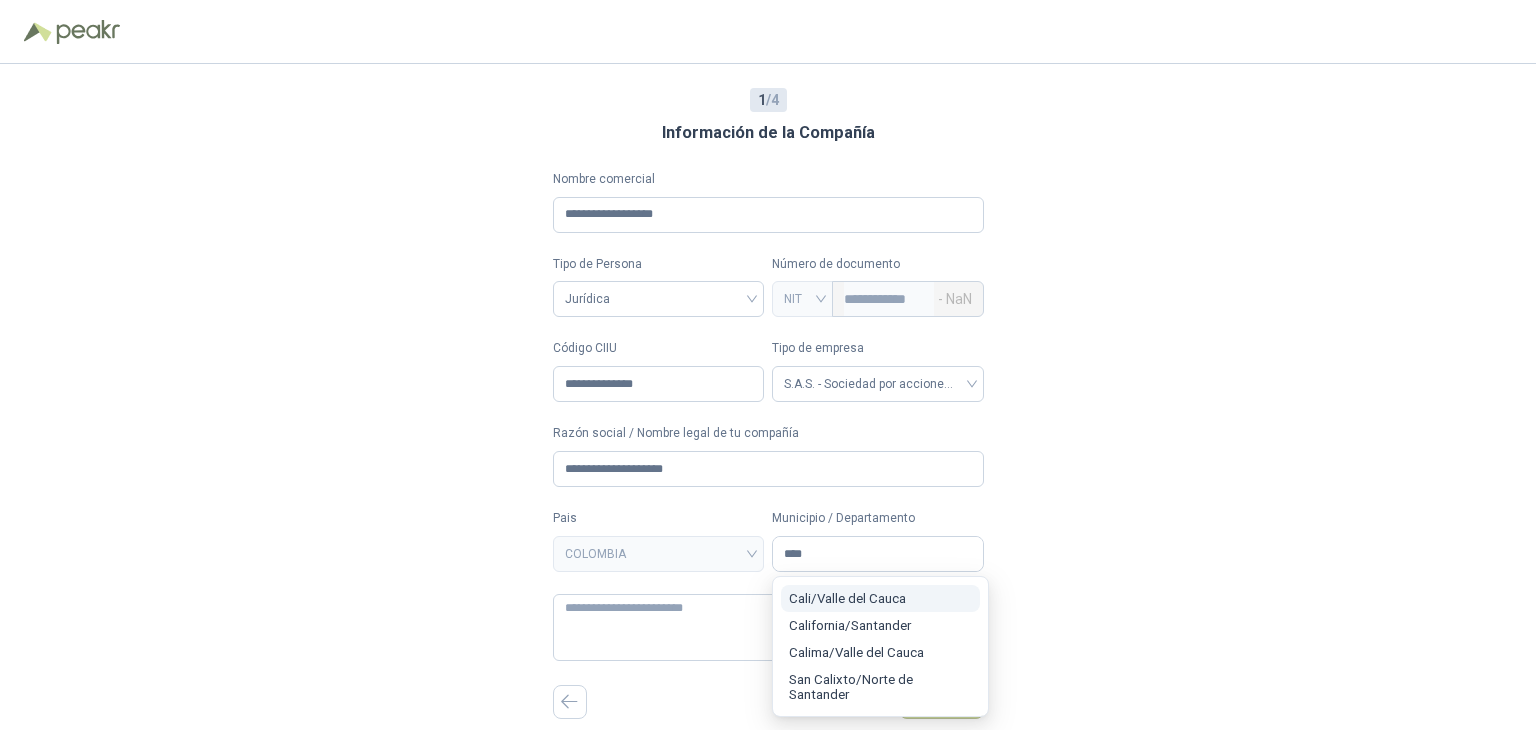 click on "[CITY] / [STATE]" at bounding box center [880, 598] 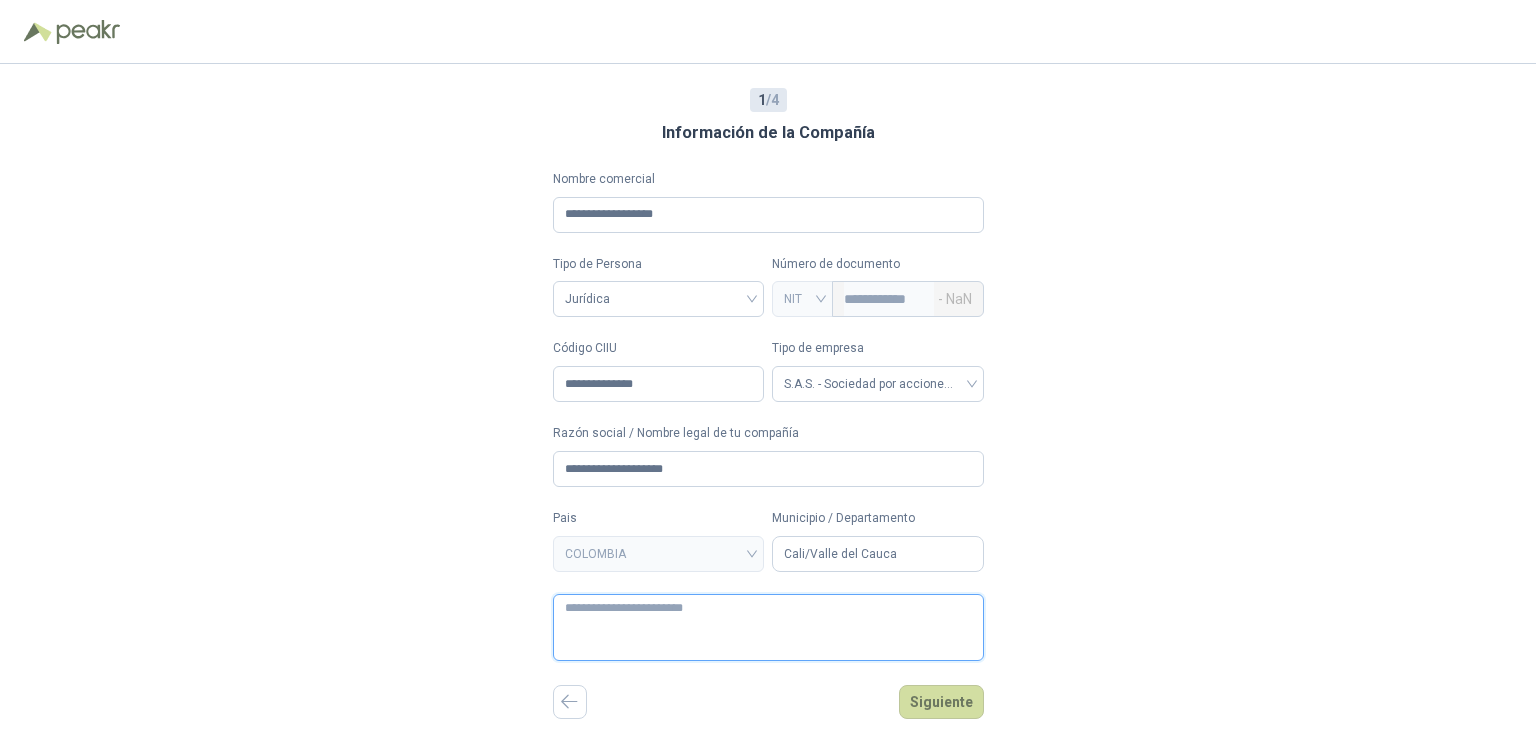 click at bounding box center (768, 627) 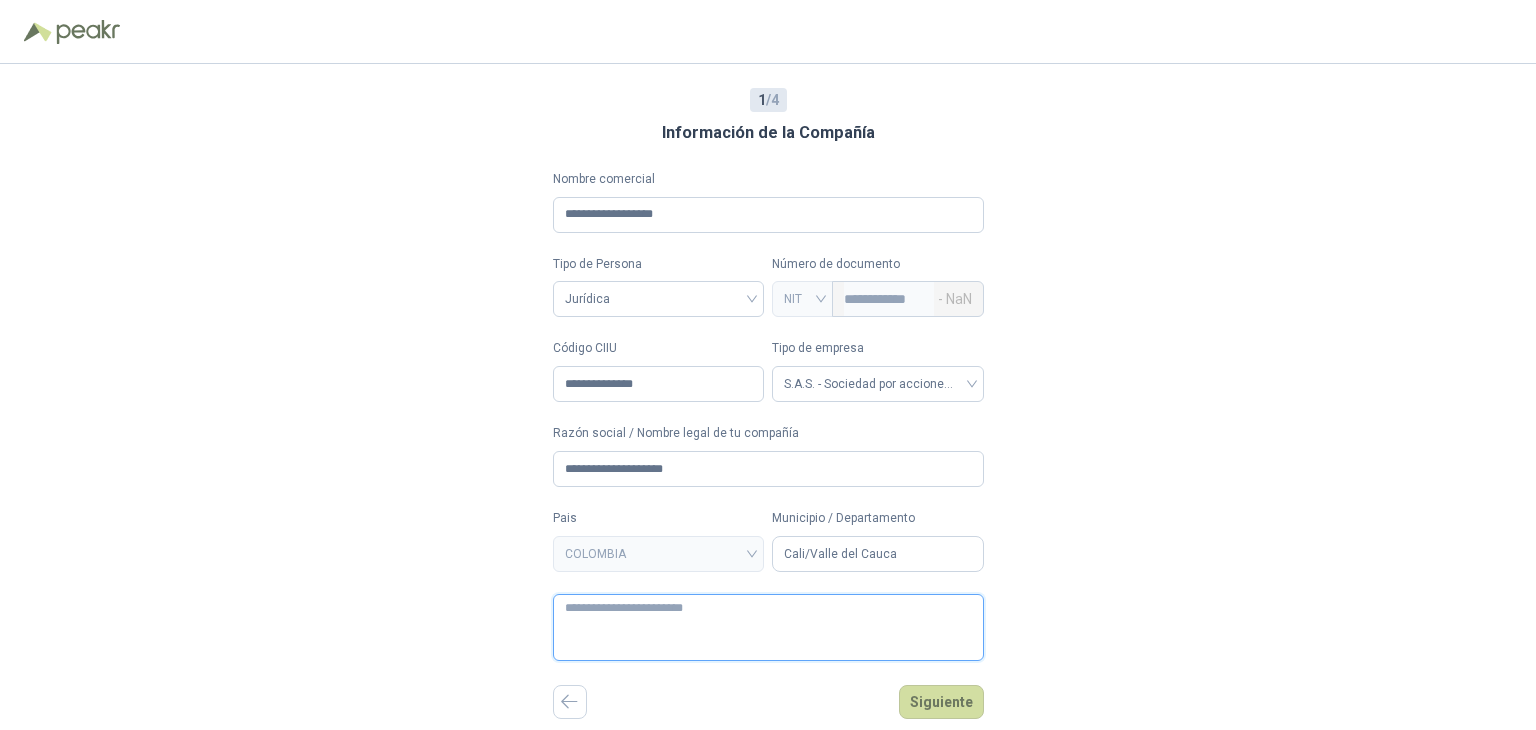 type 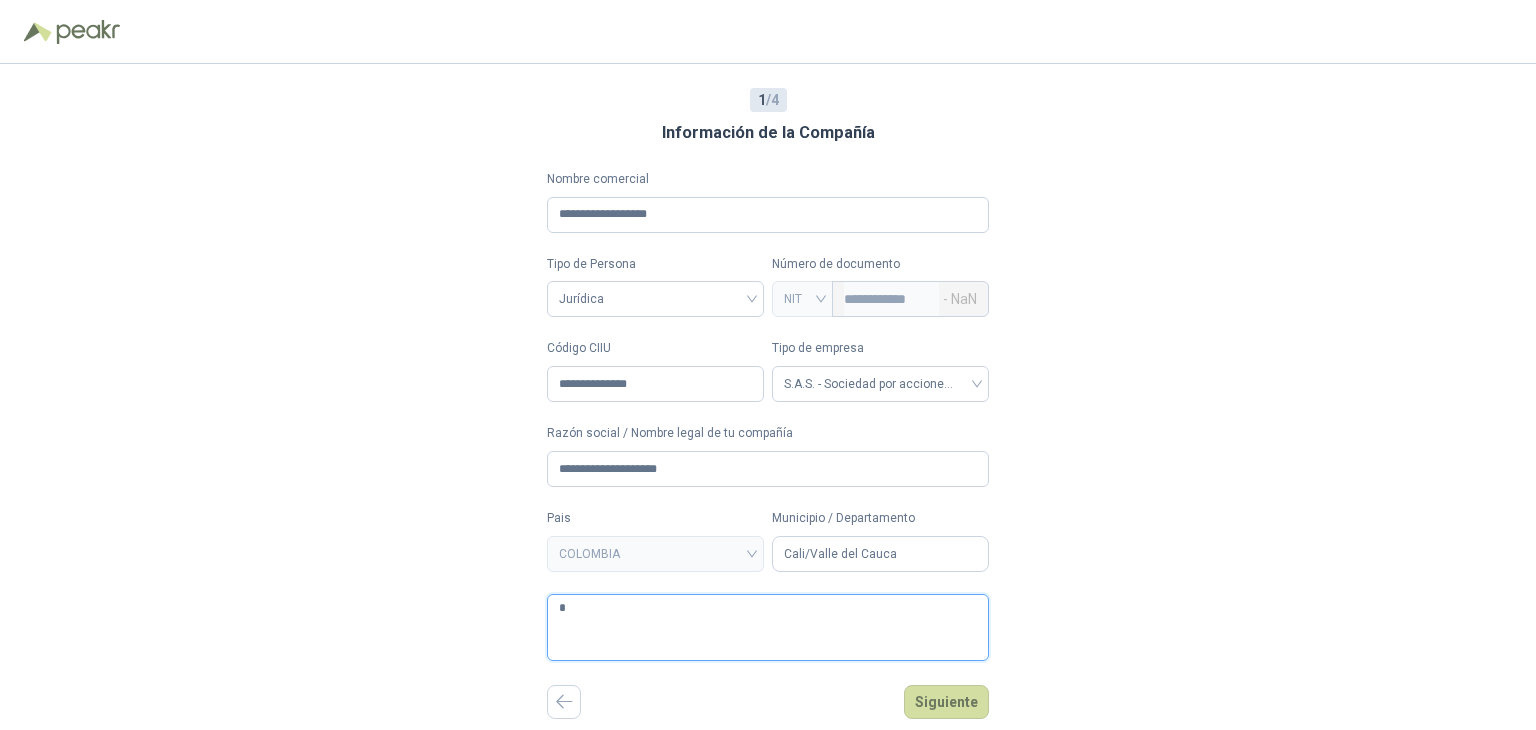 type 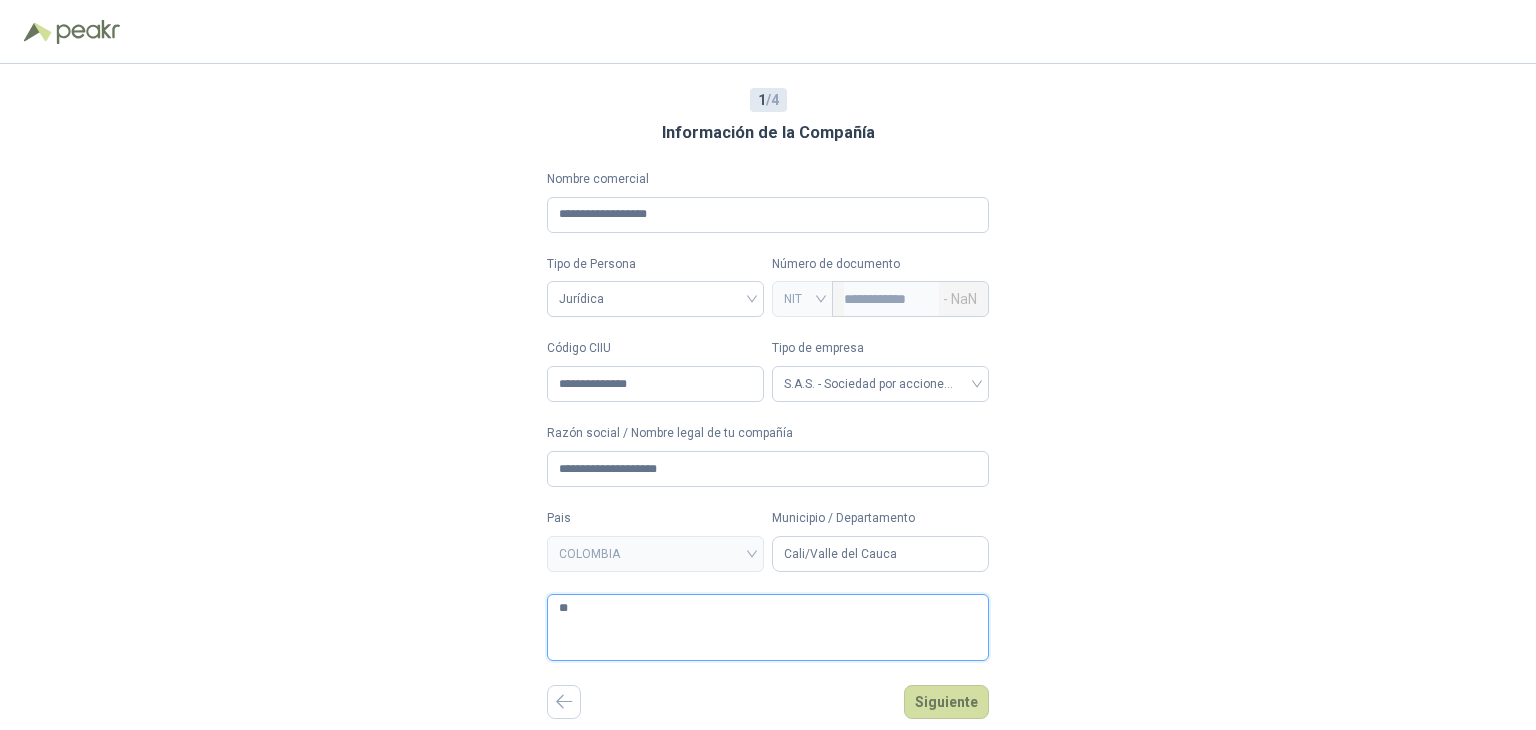 type 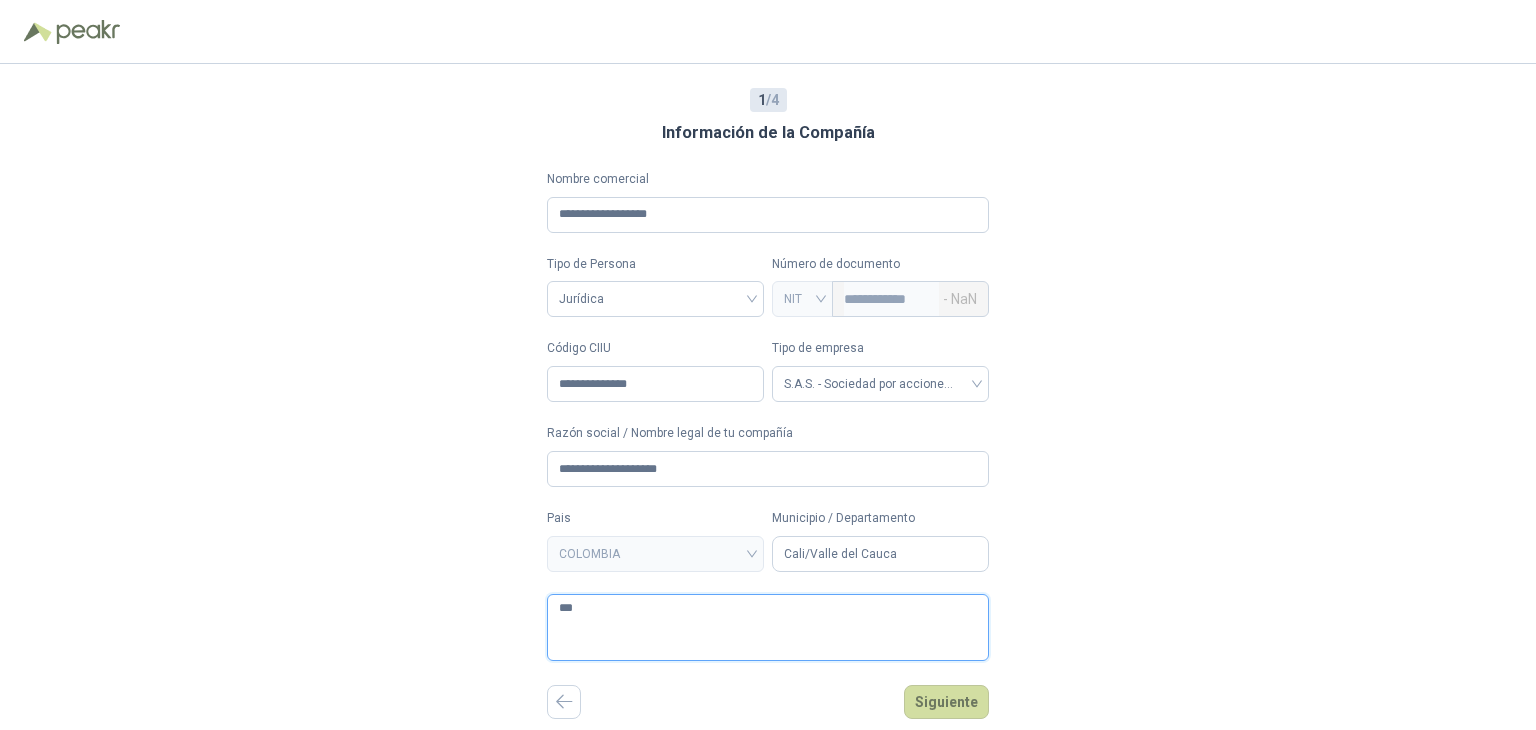 type 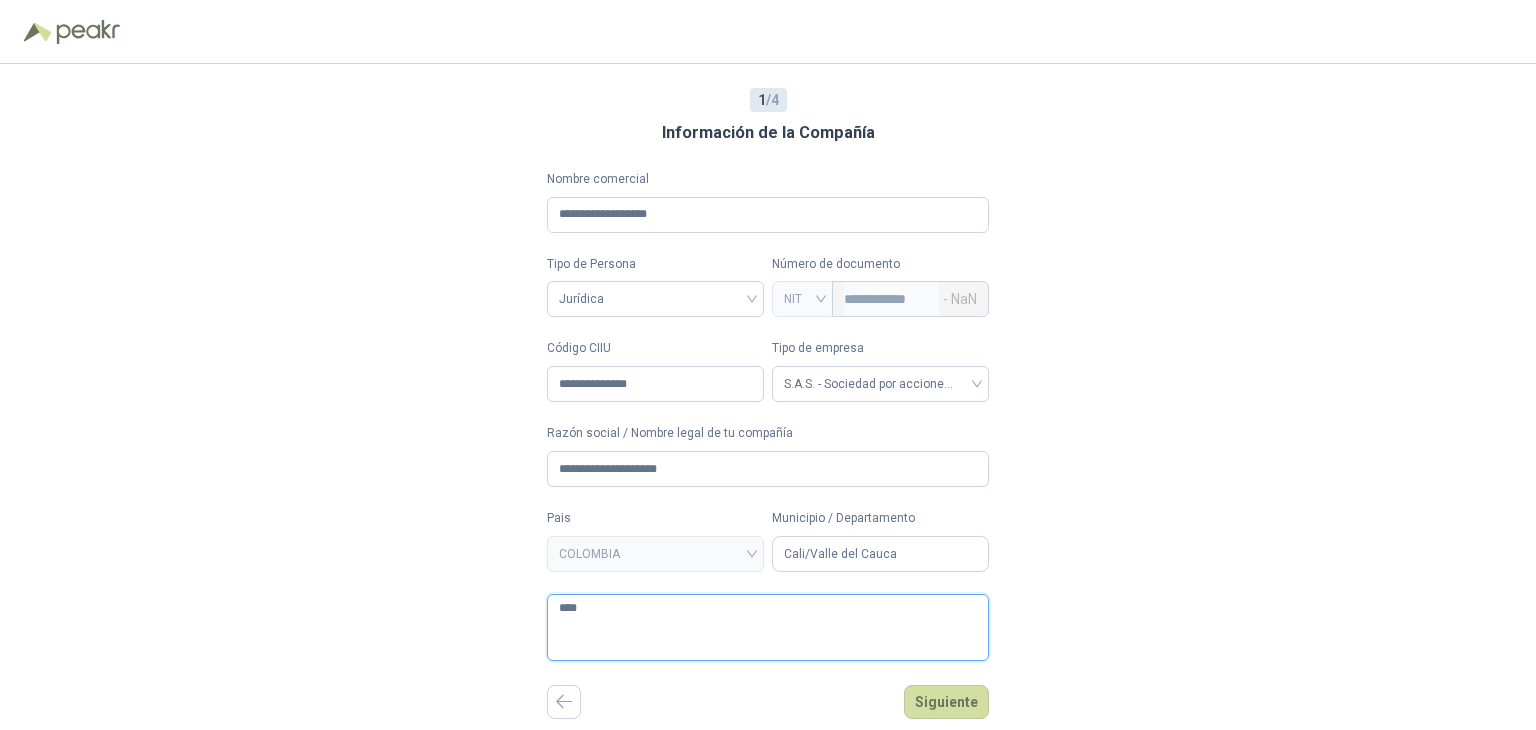 type 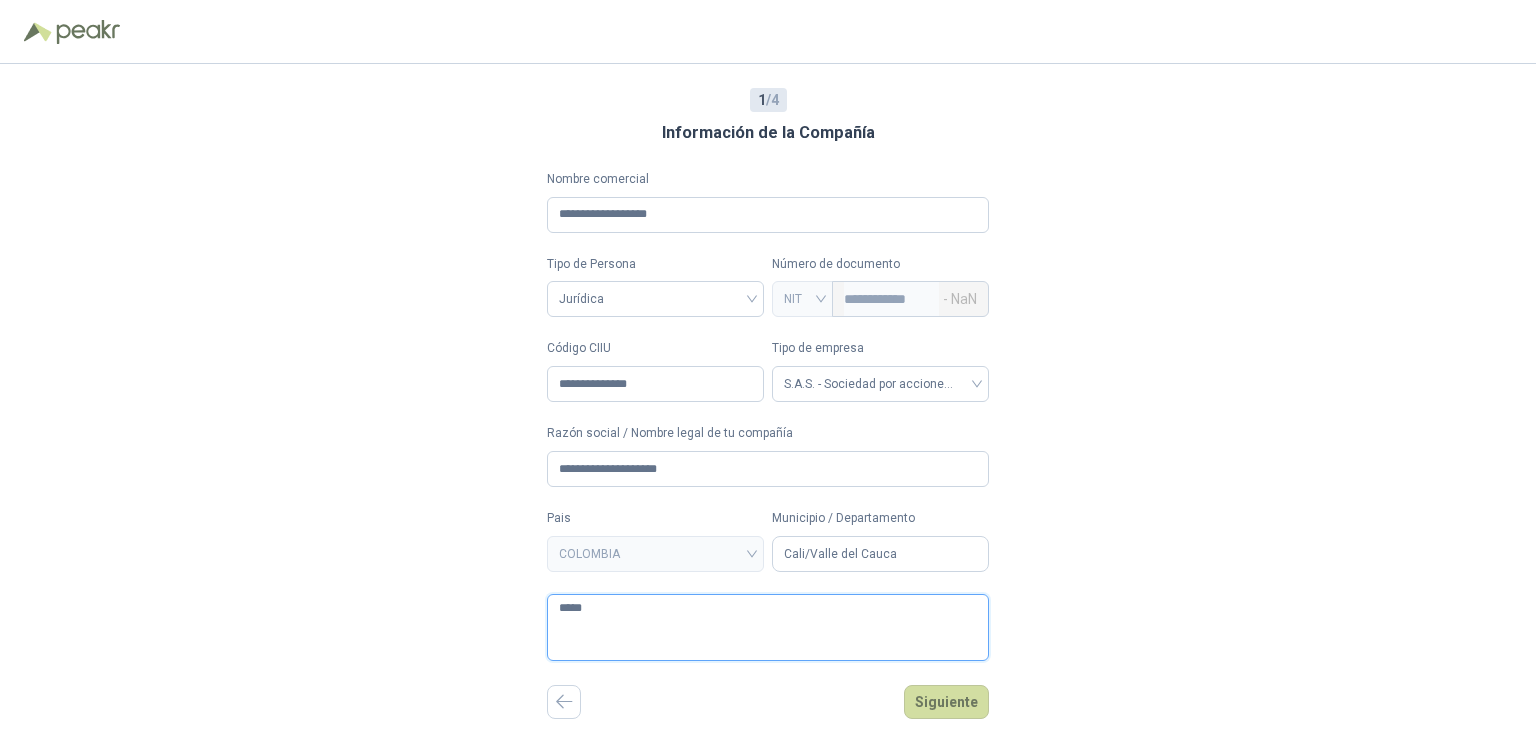 type 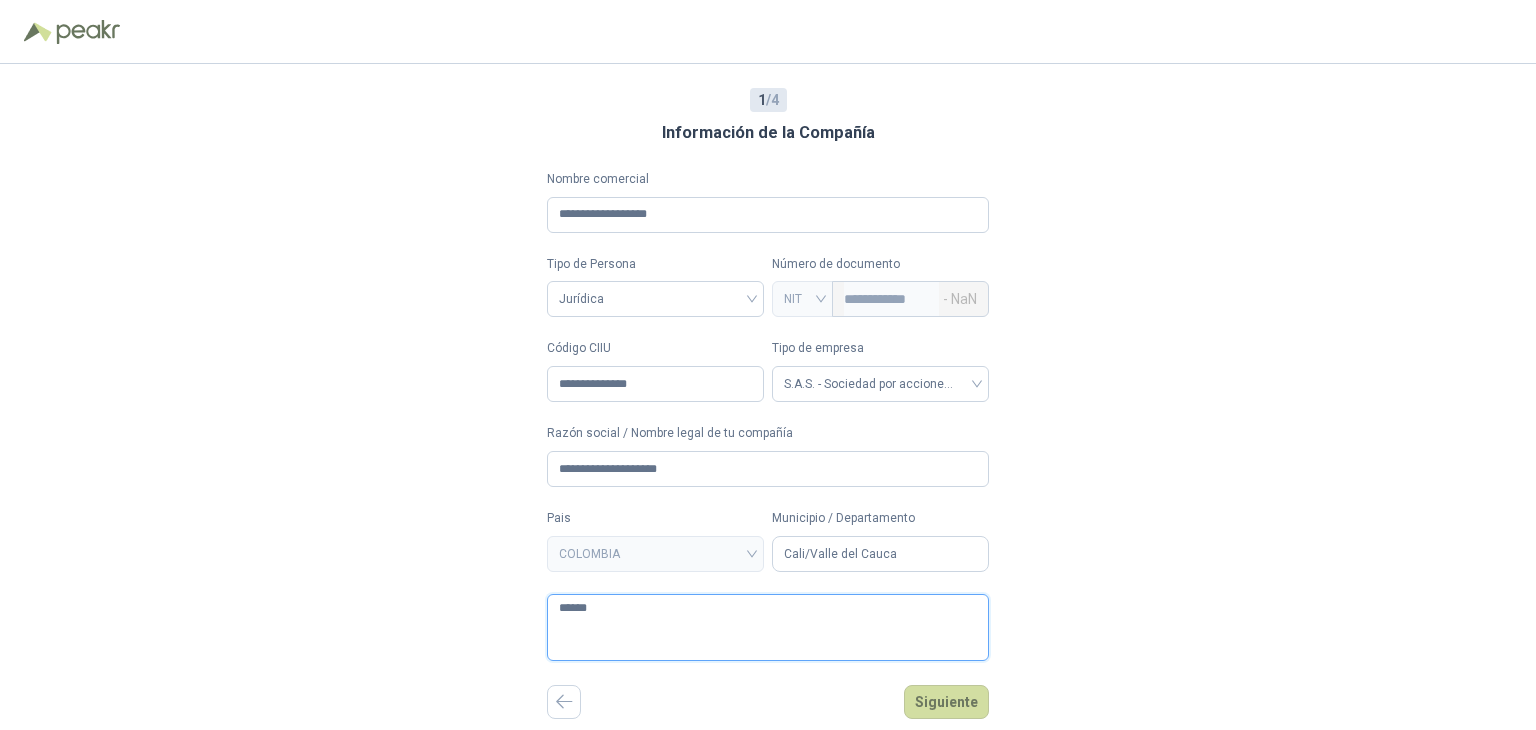 type 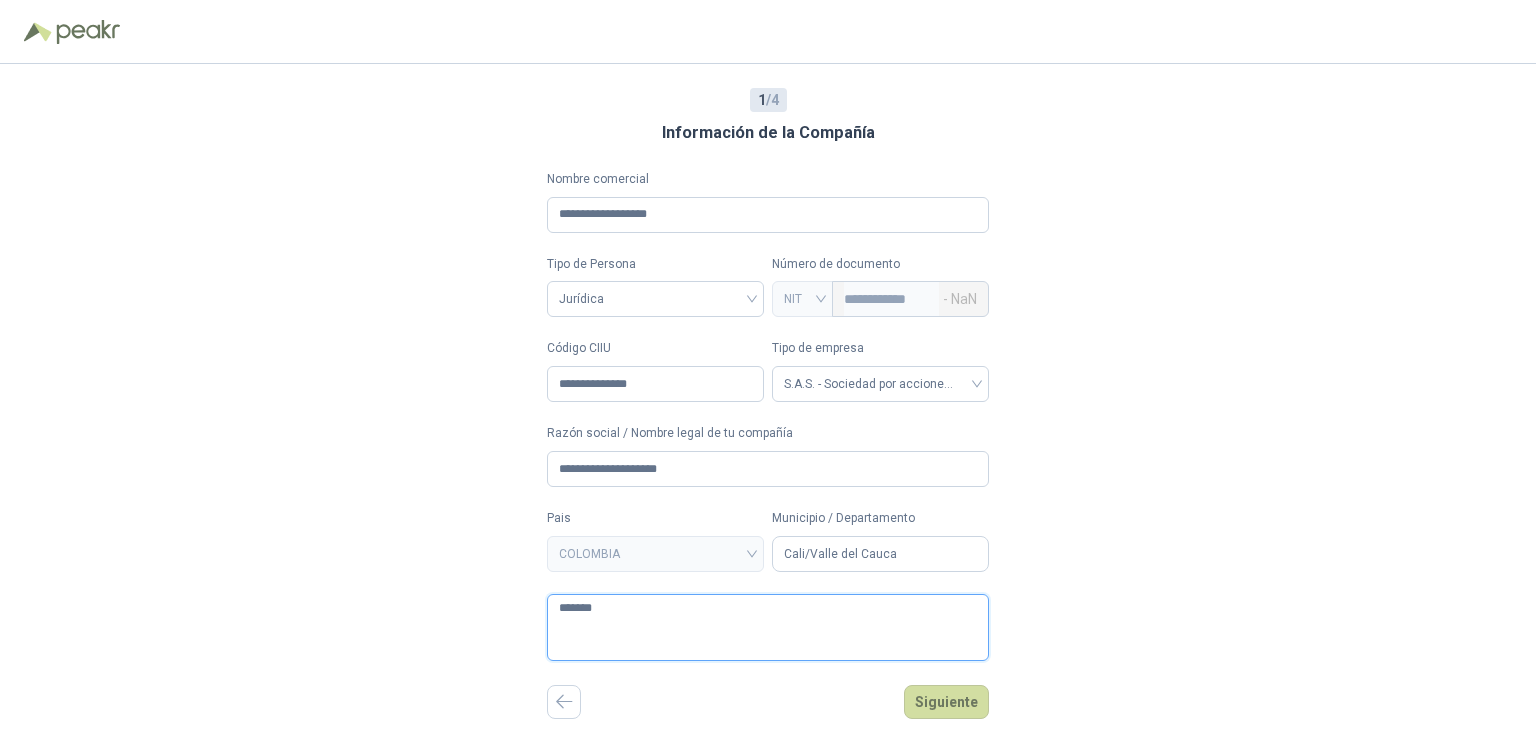 type 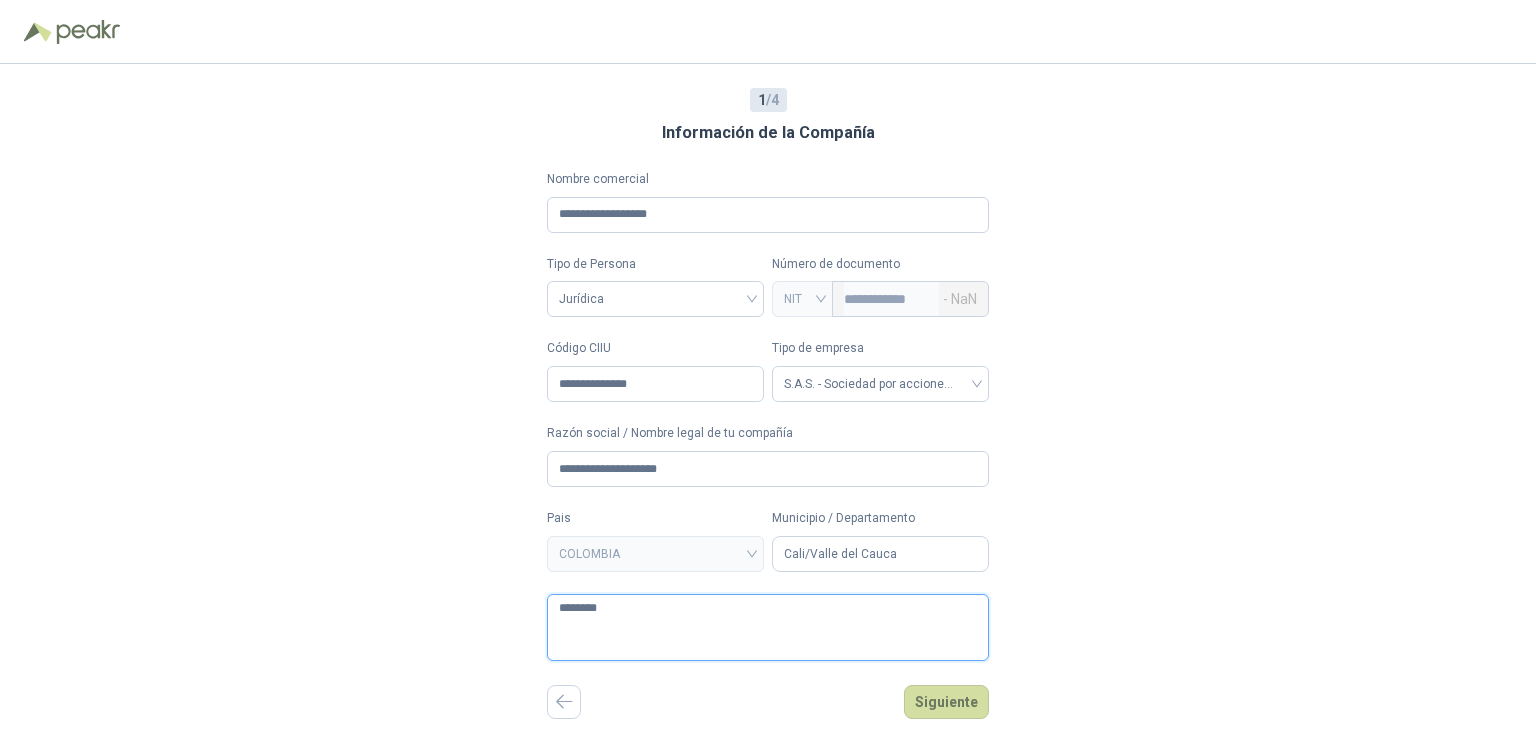 type 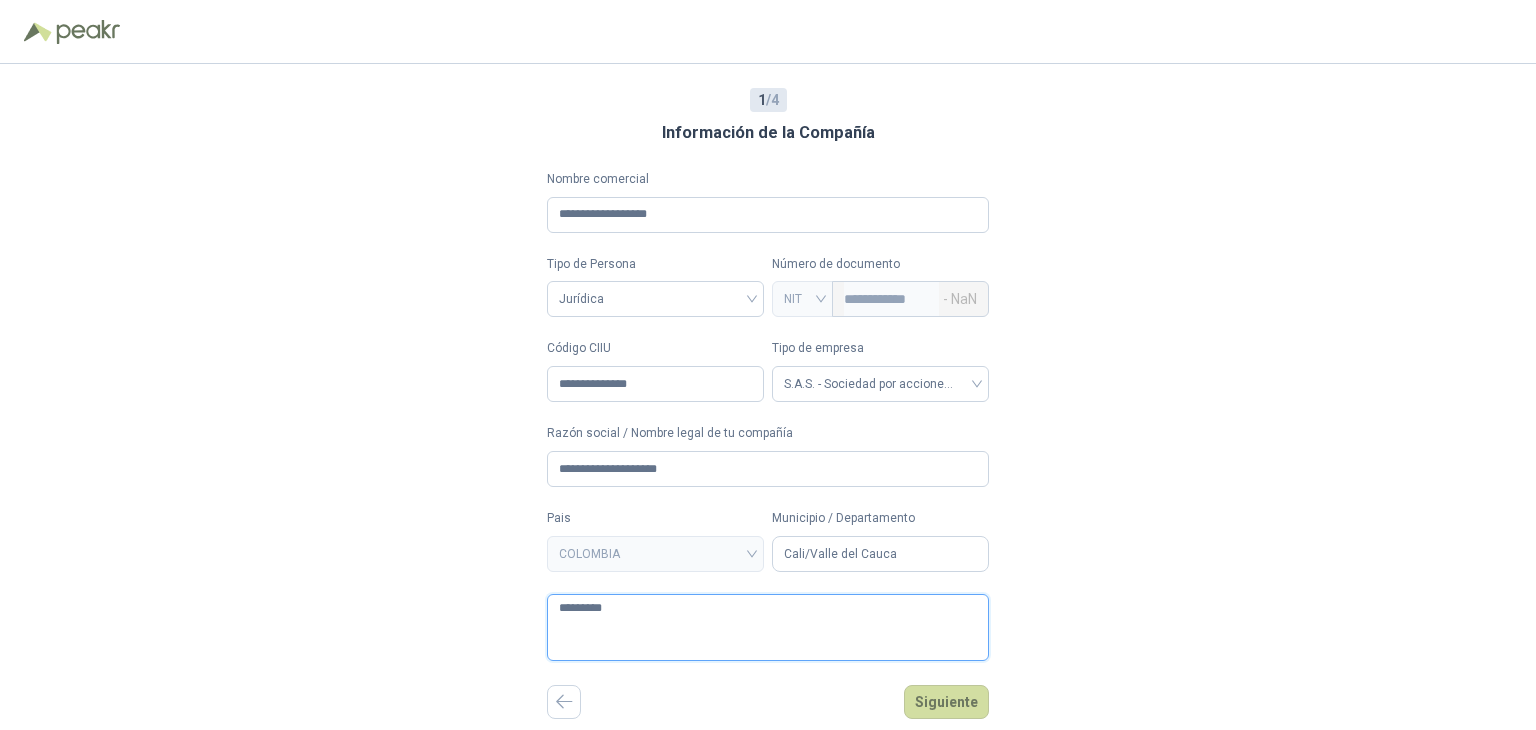 type 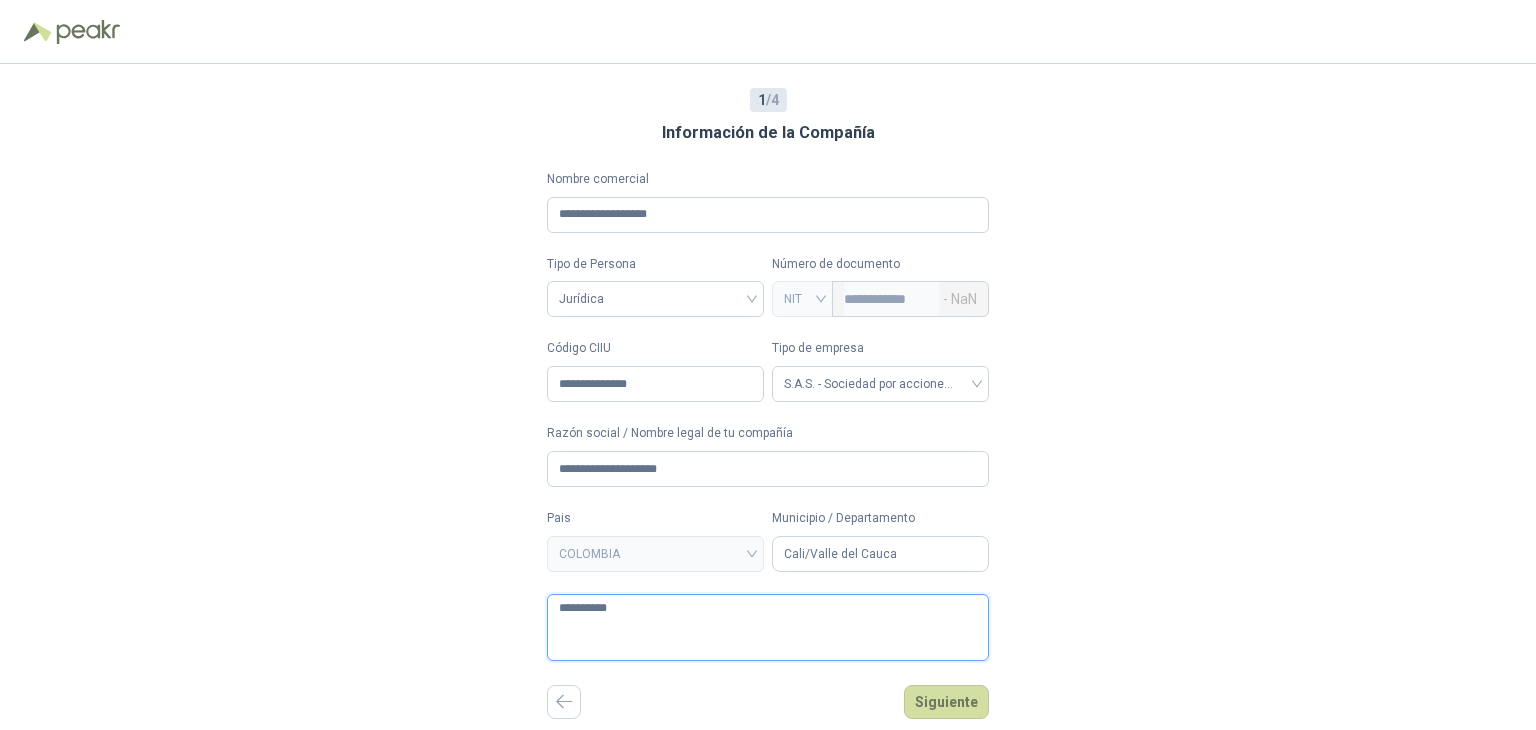 type on "**********" 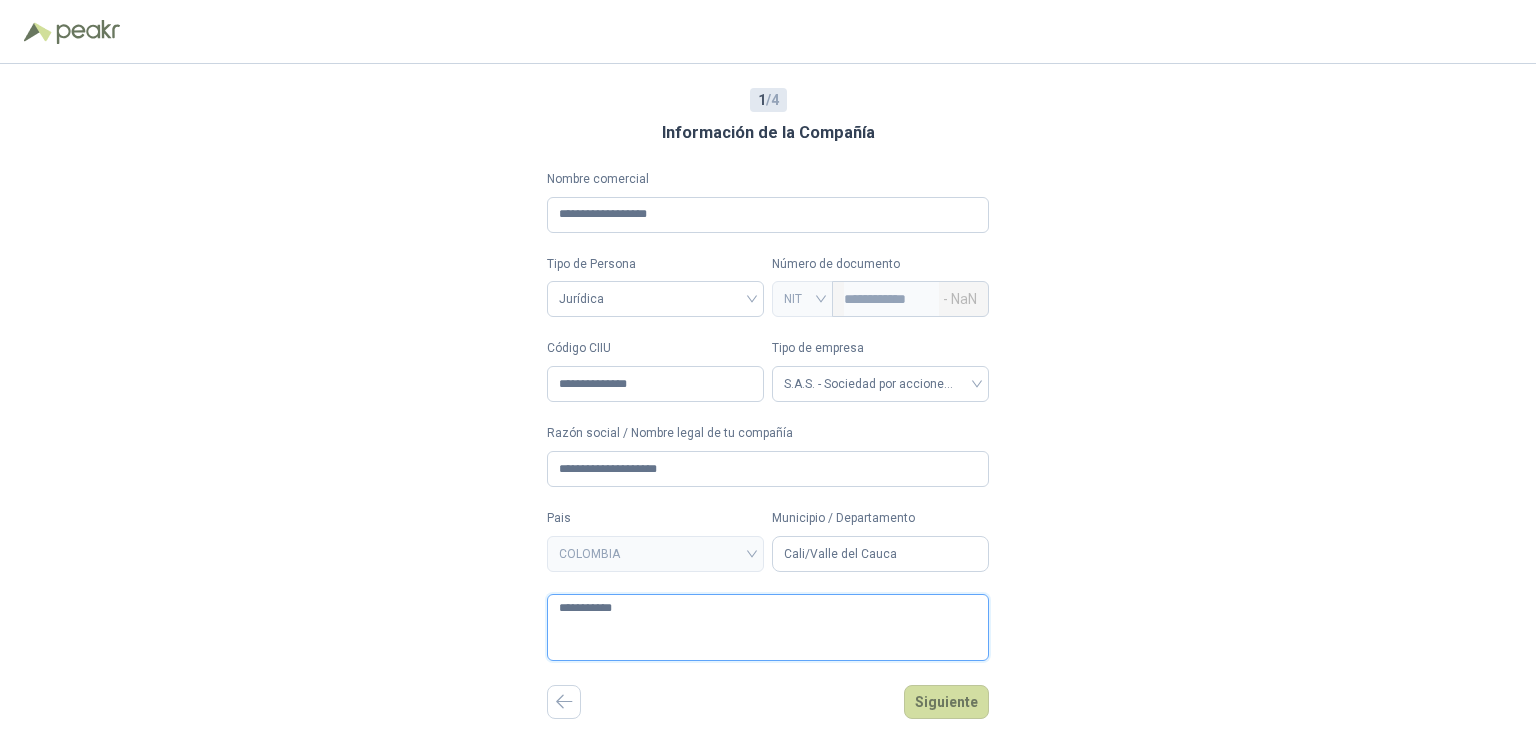 type 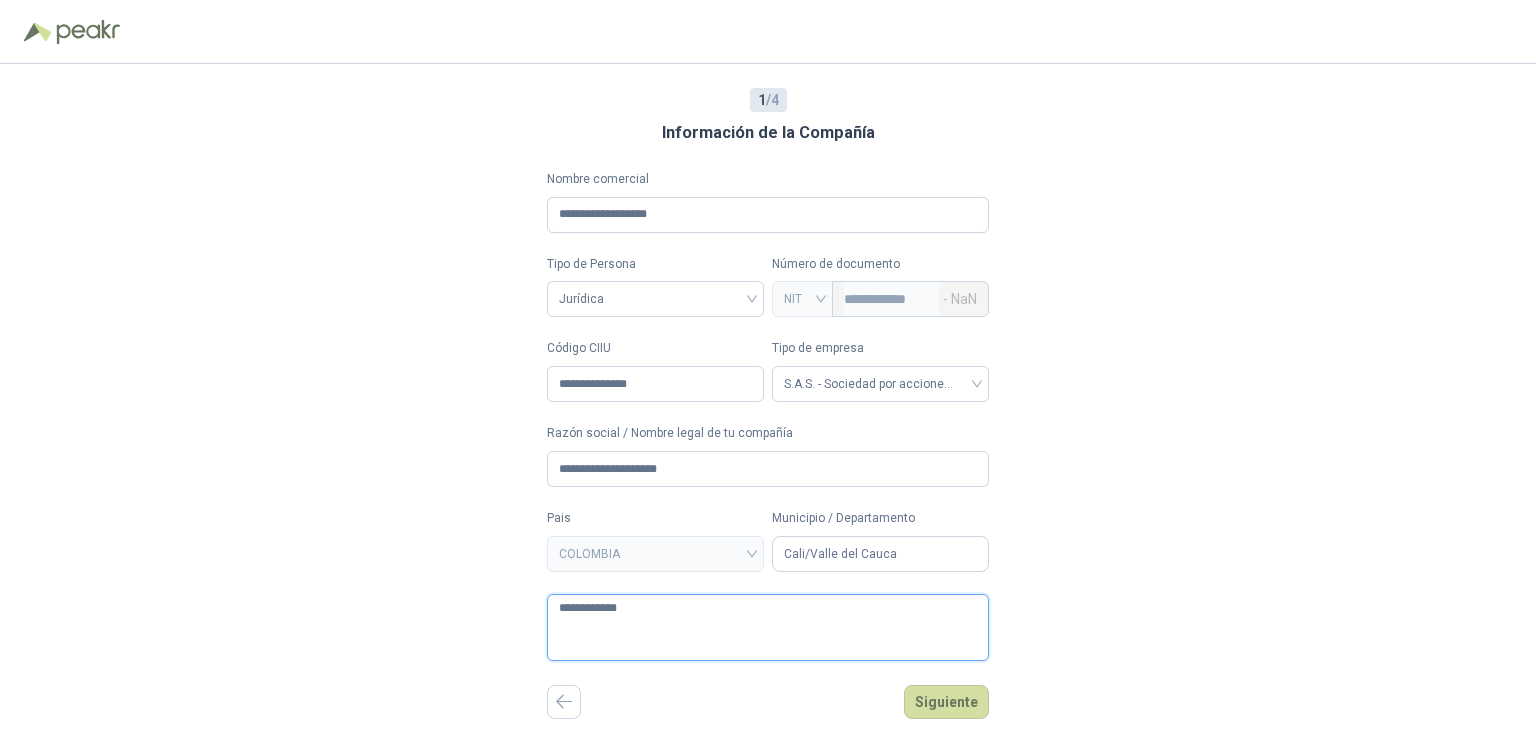 type 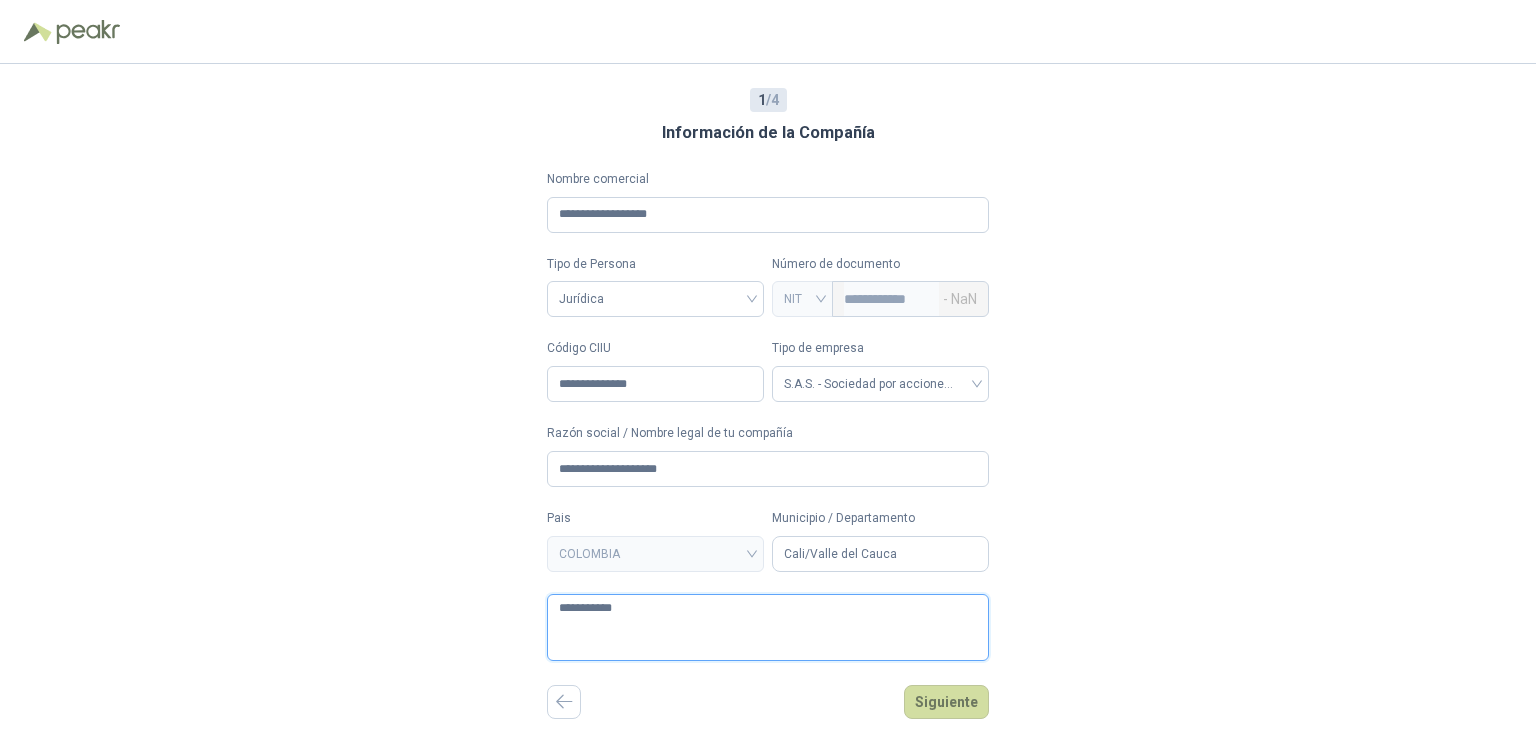 type 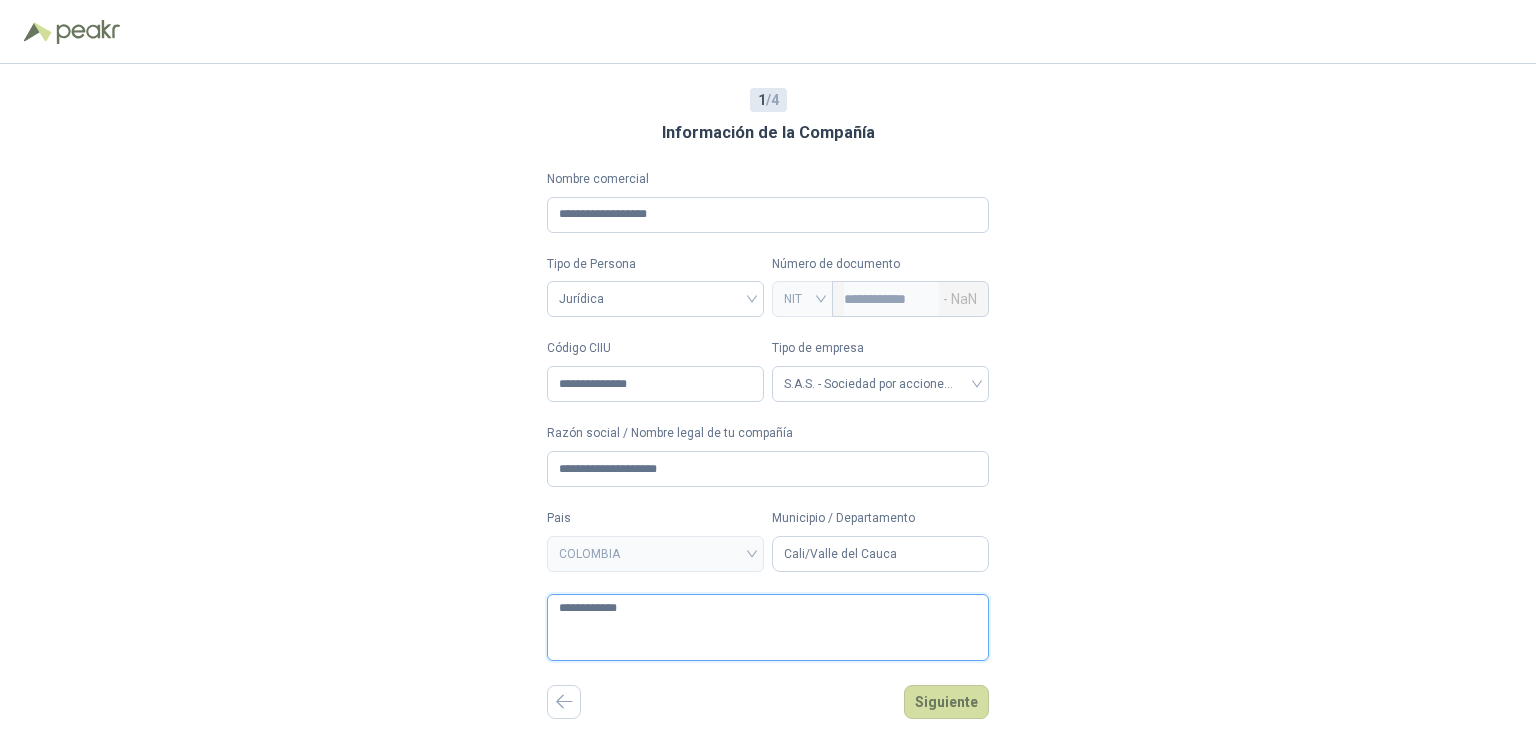 type 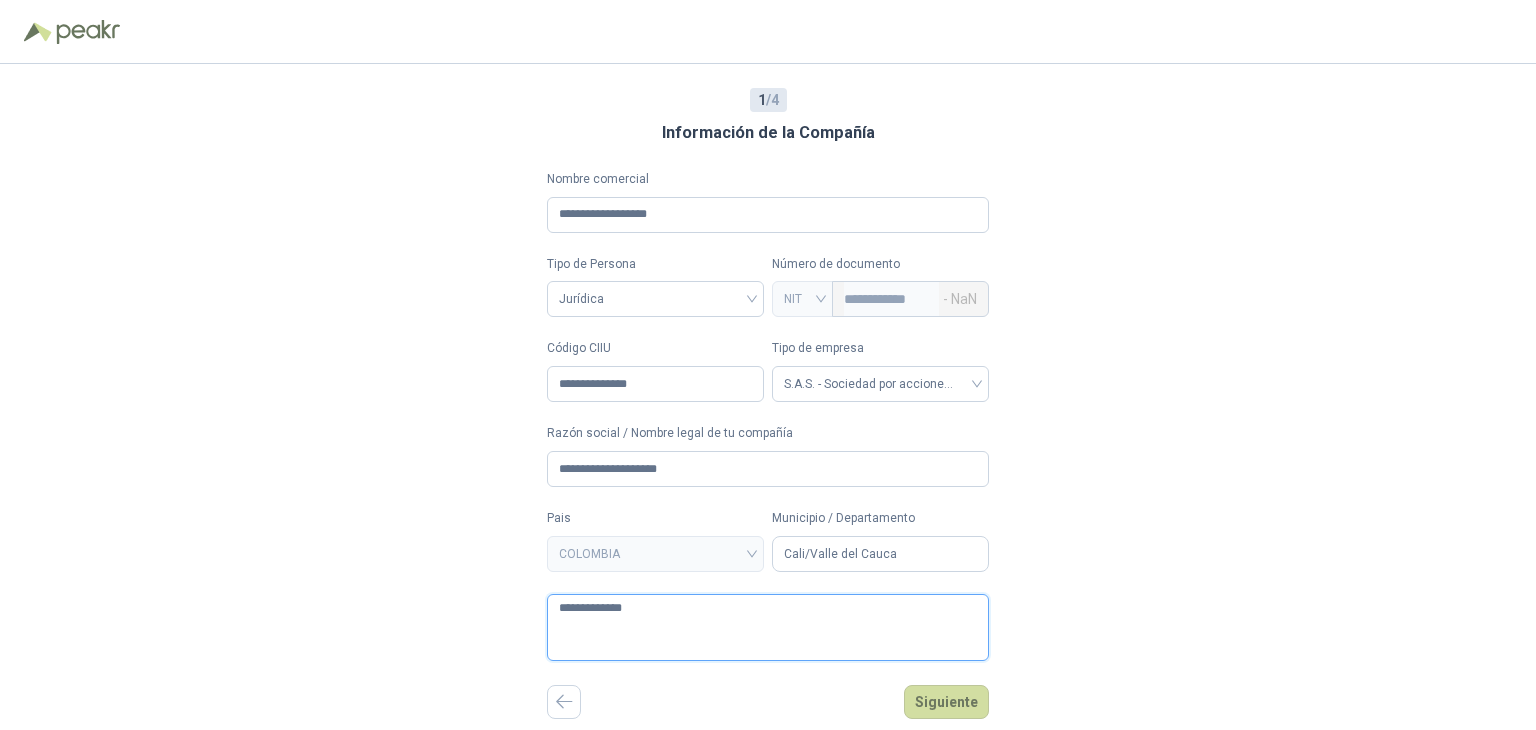 type 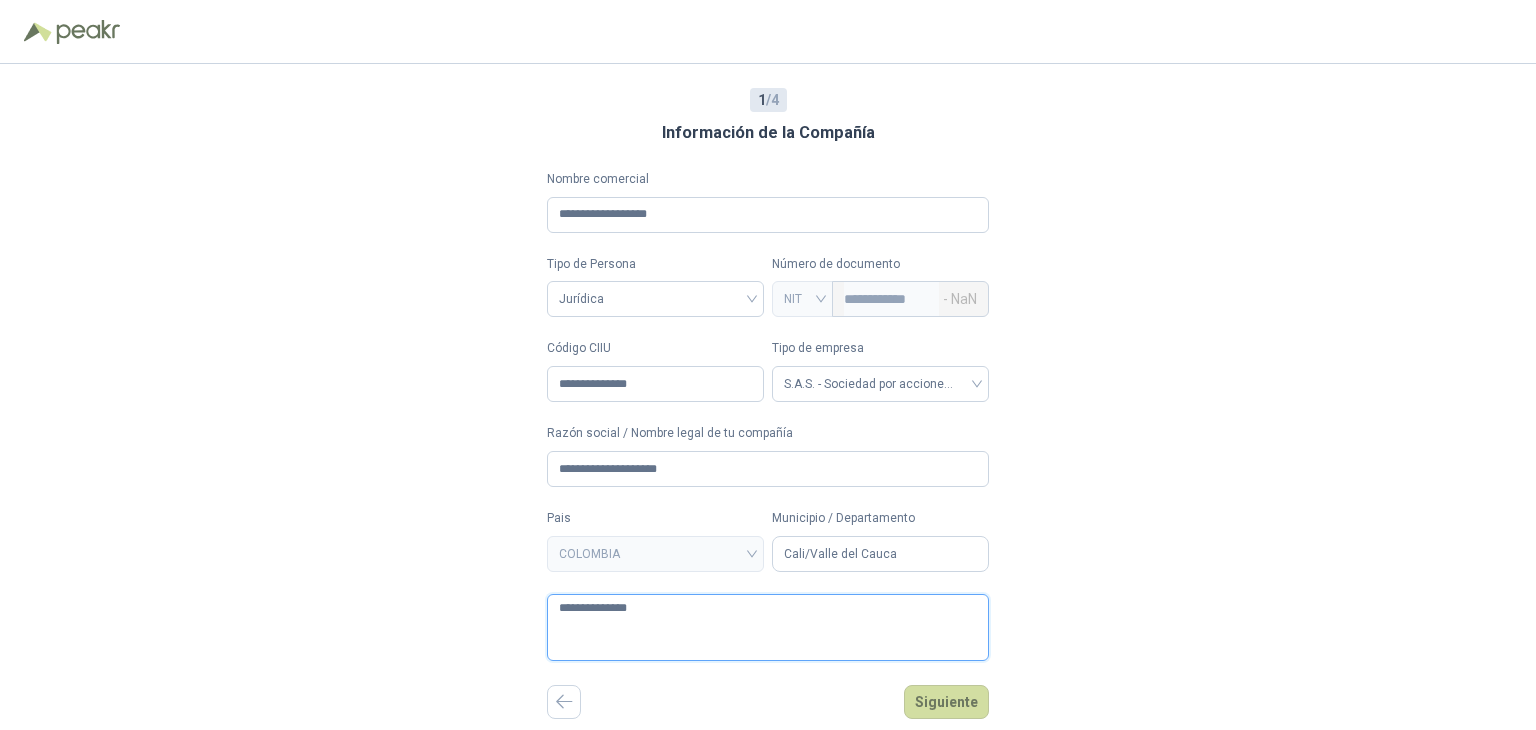 type 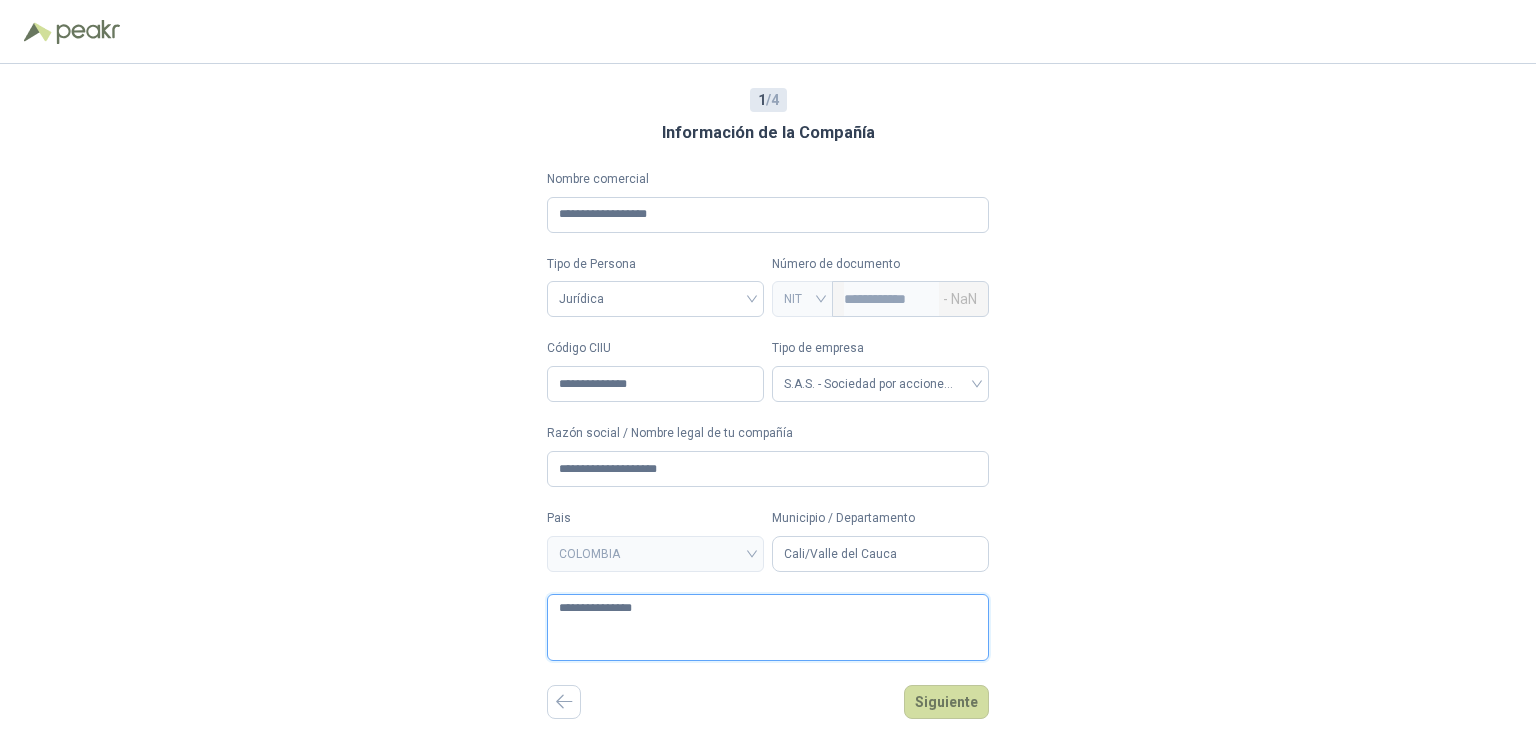 type 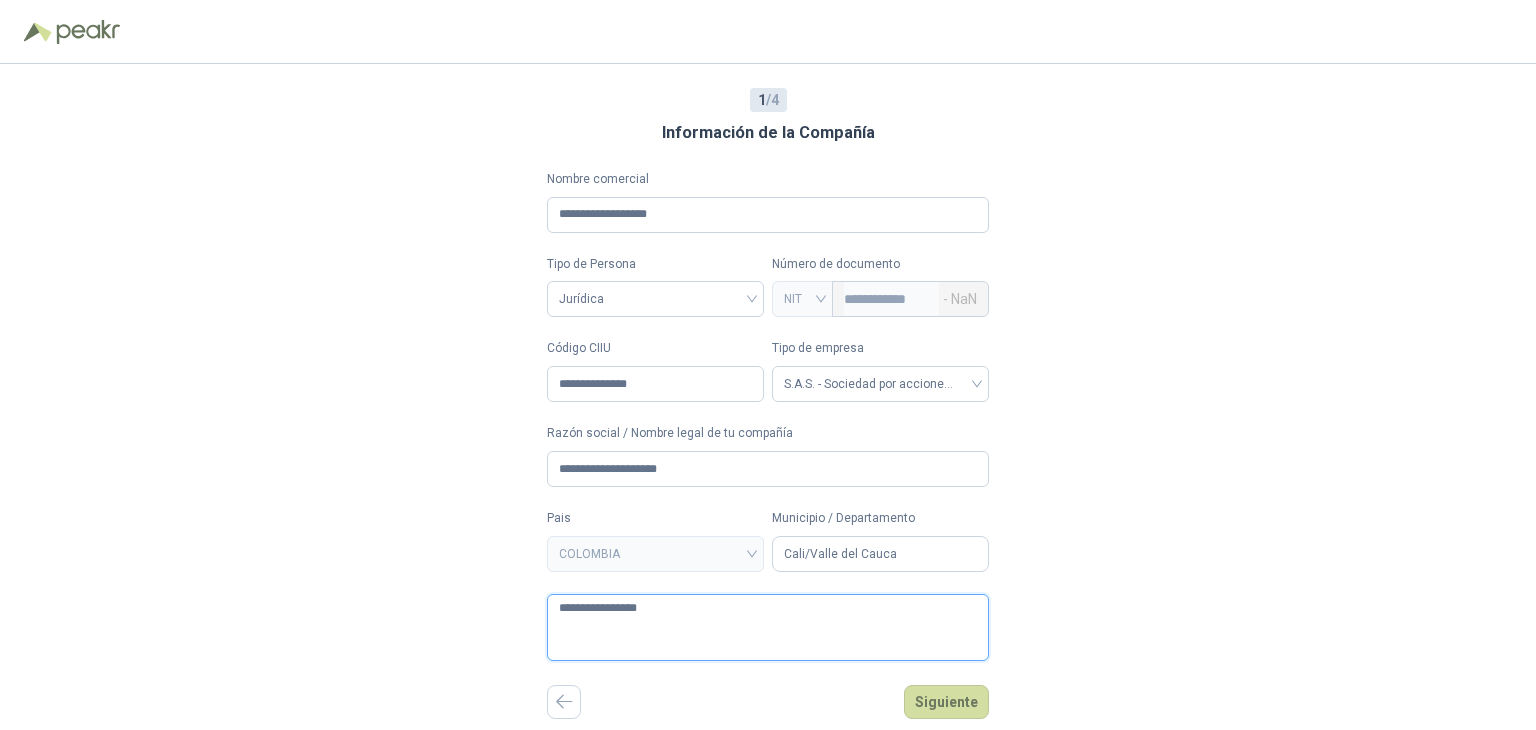type 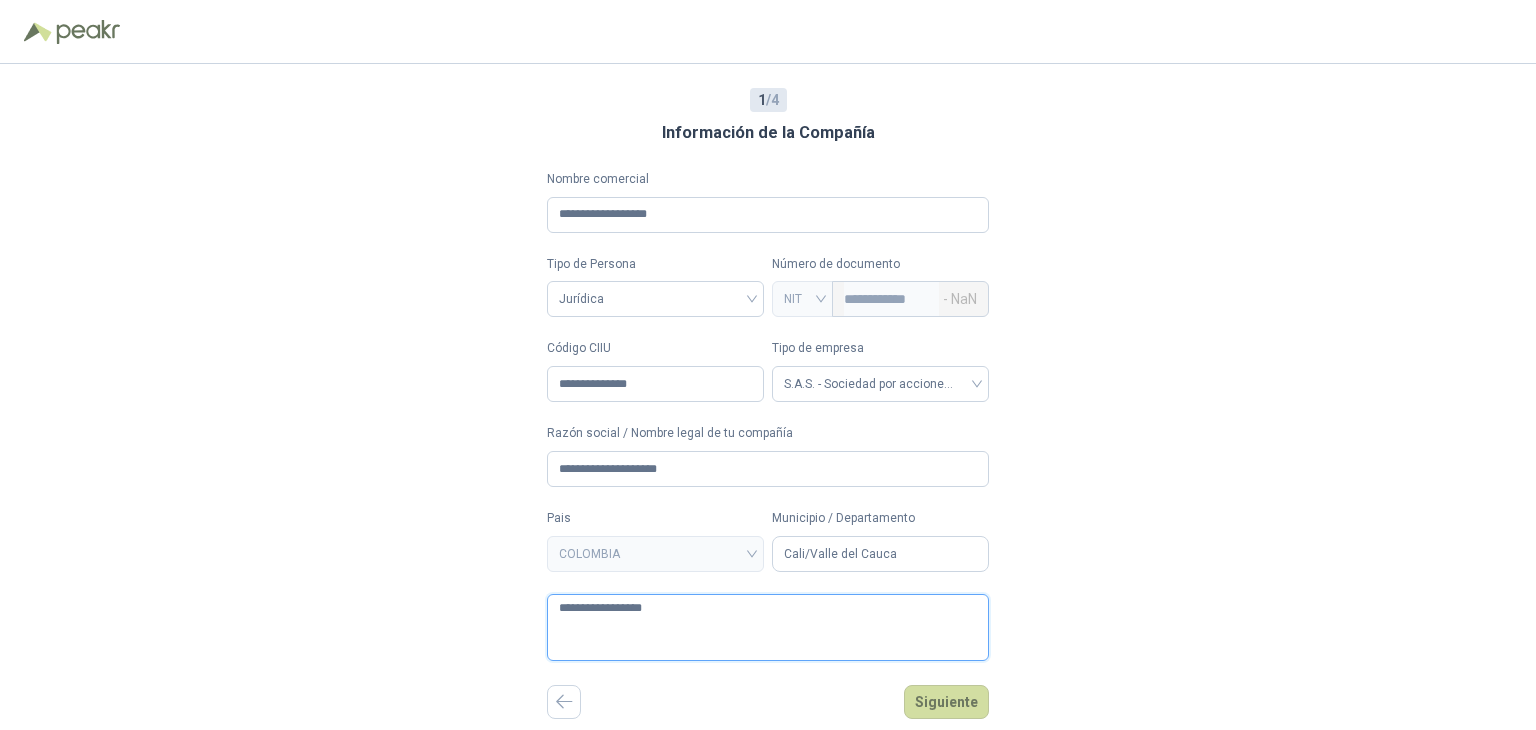 type 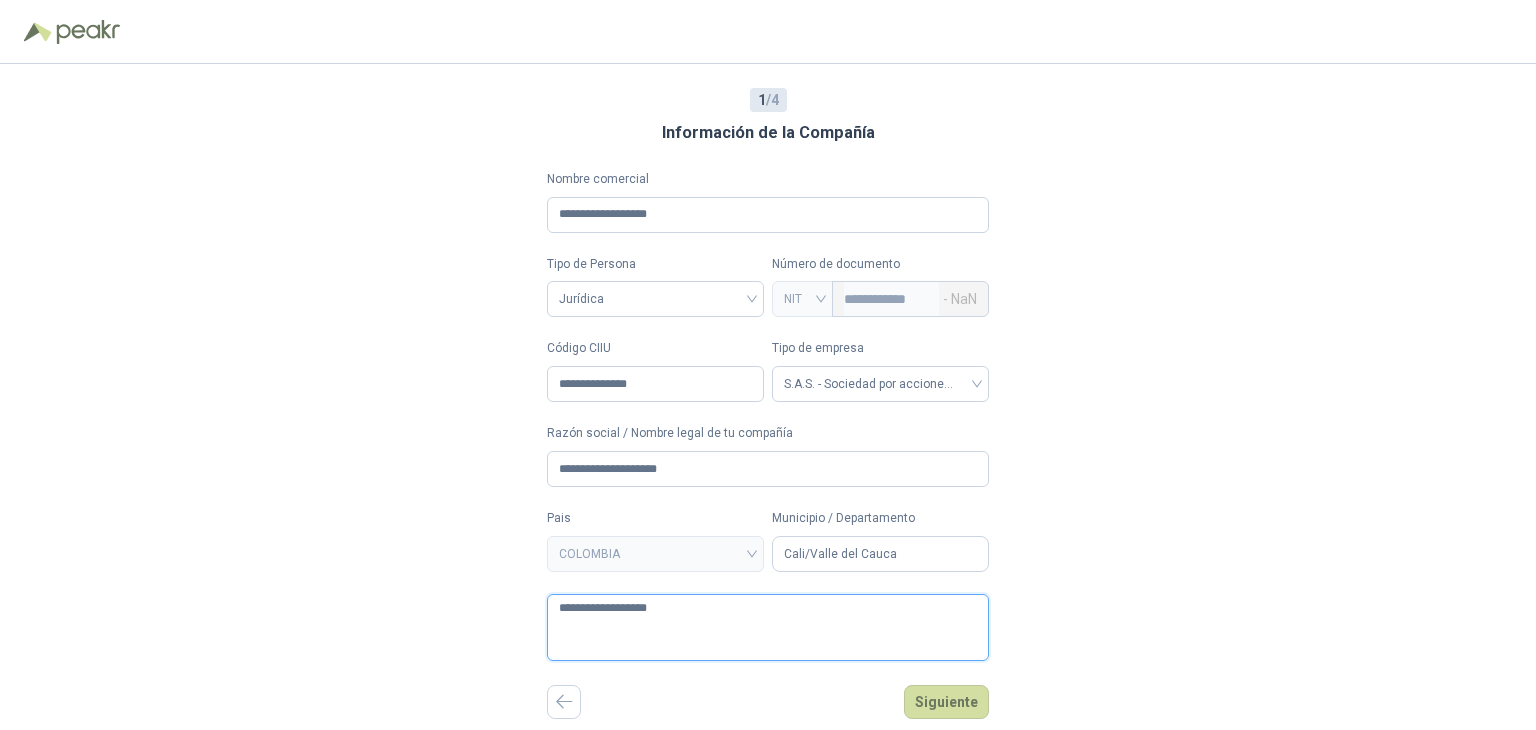 type 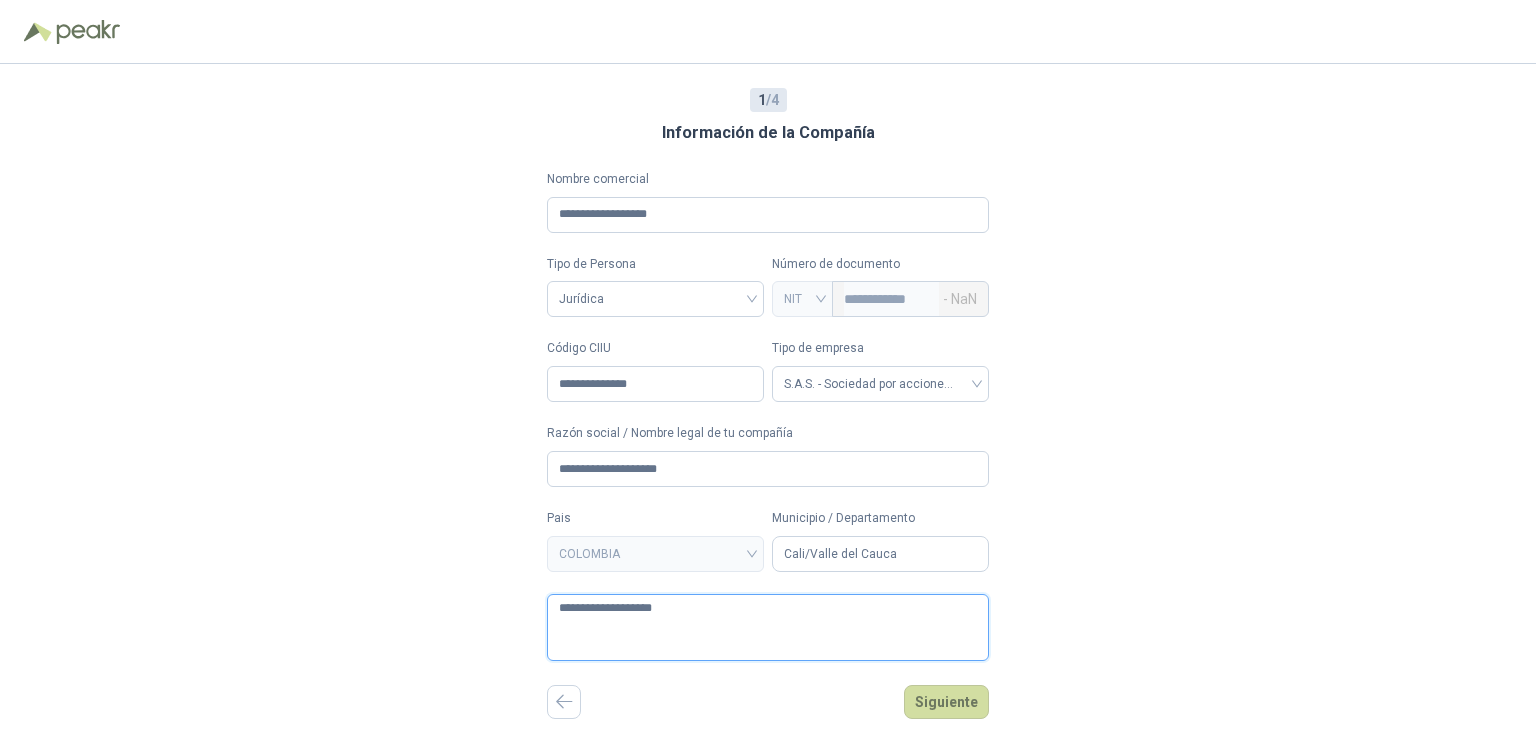 type 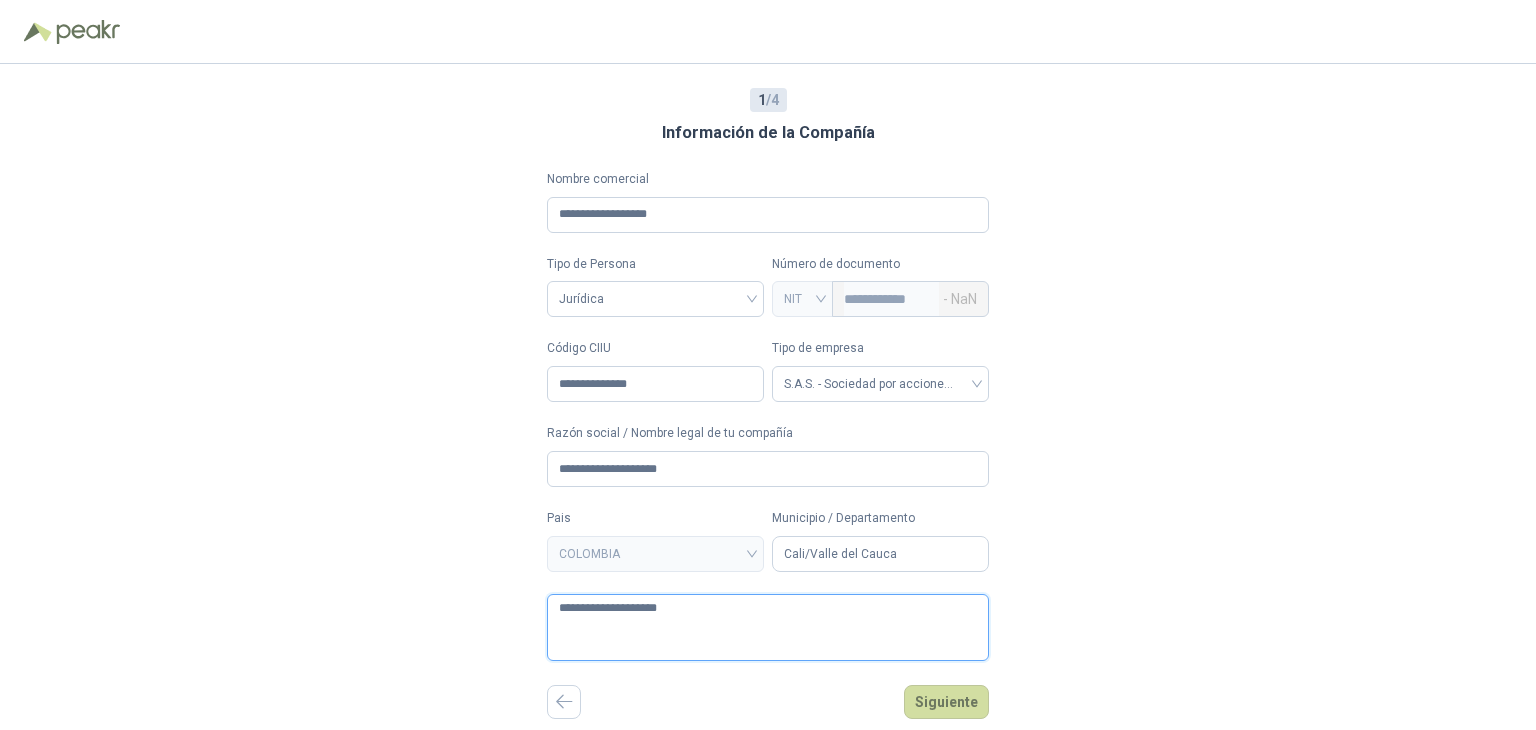 type 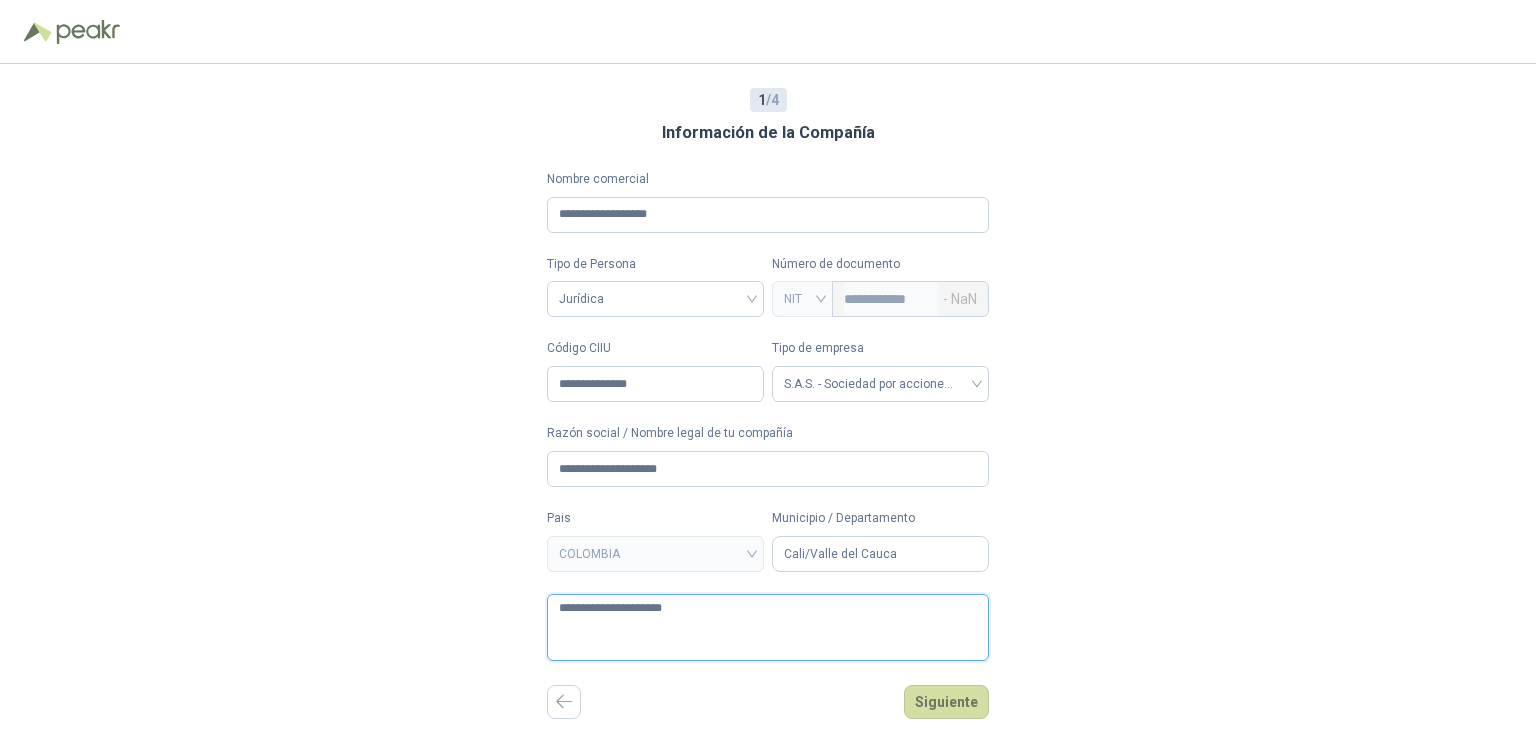 type 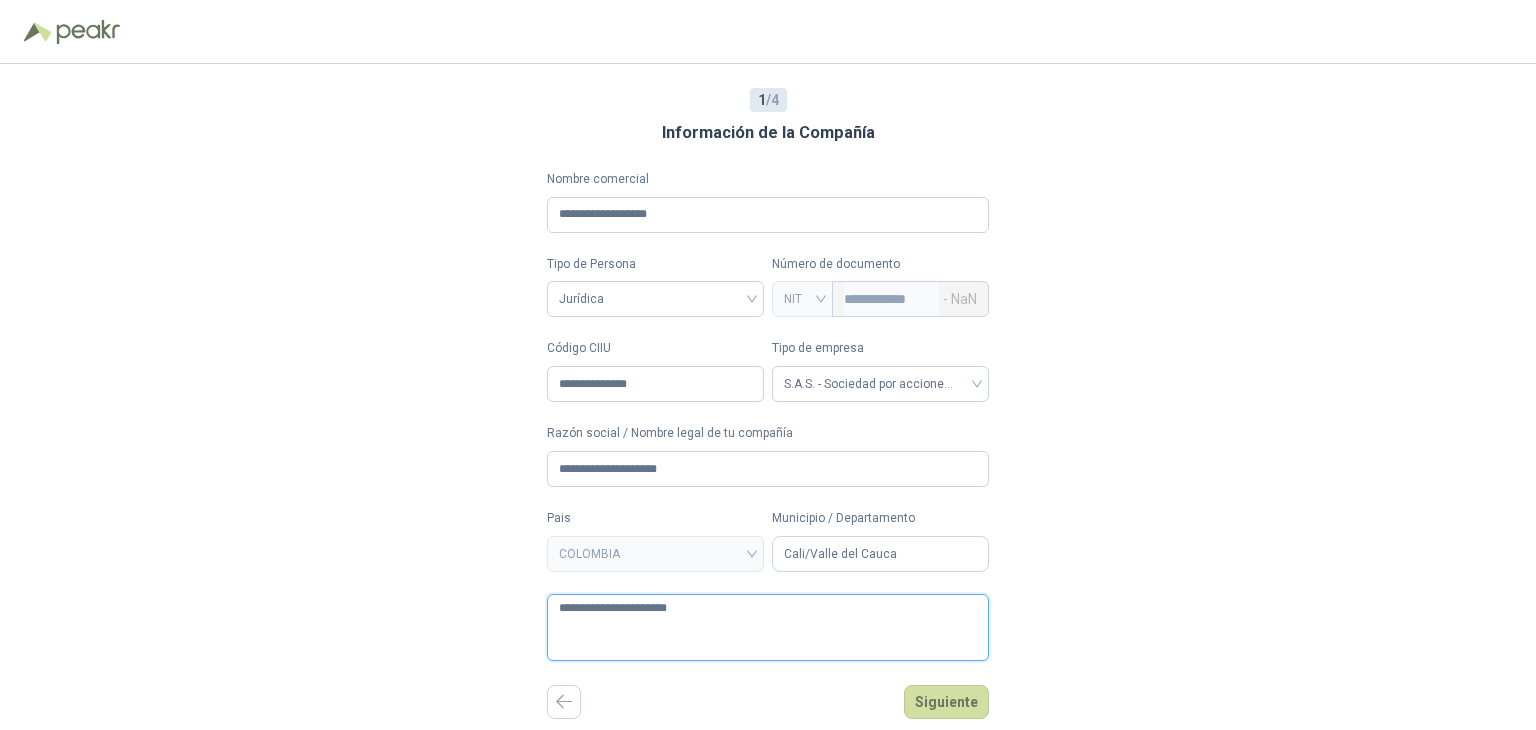 type 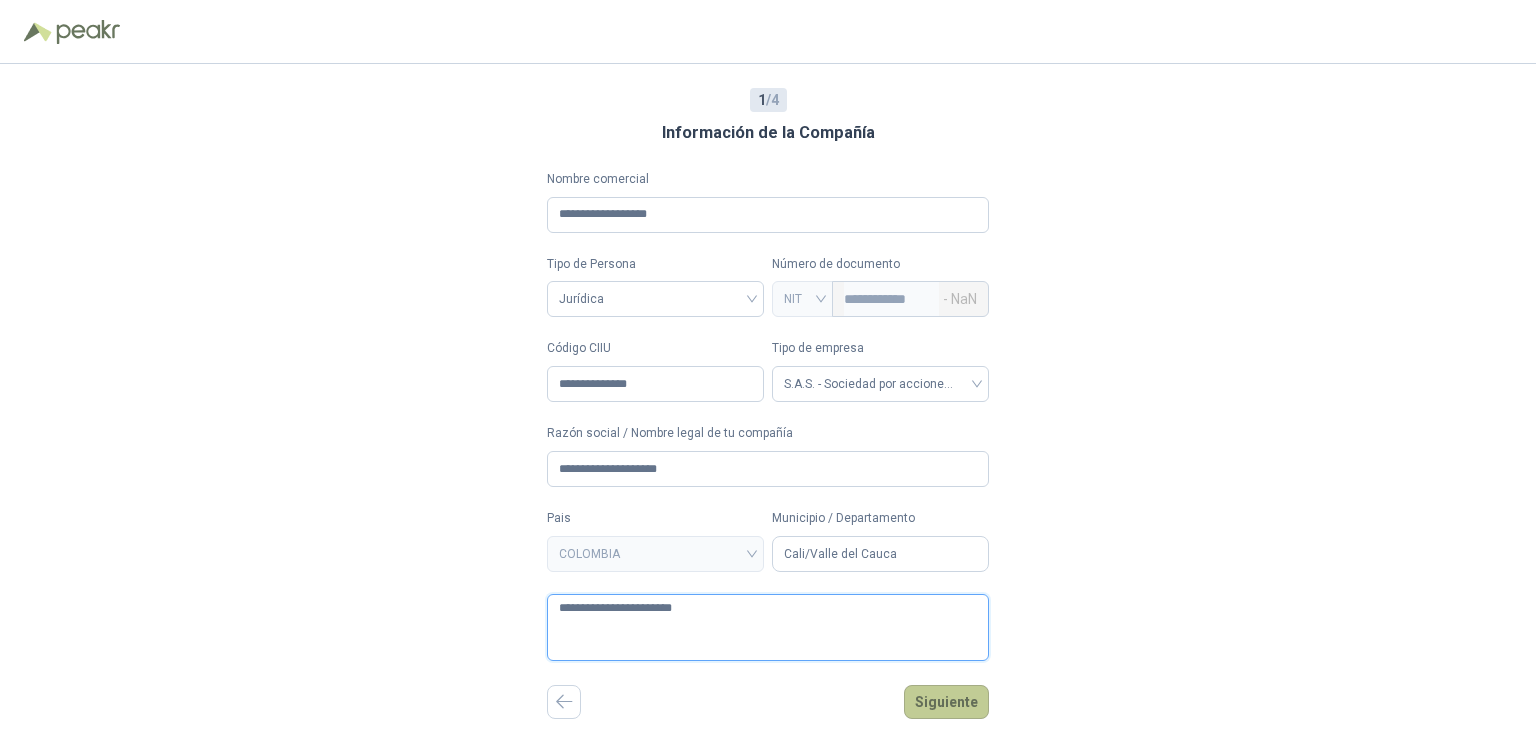 type on "**********" 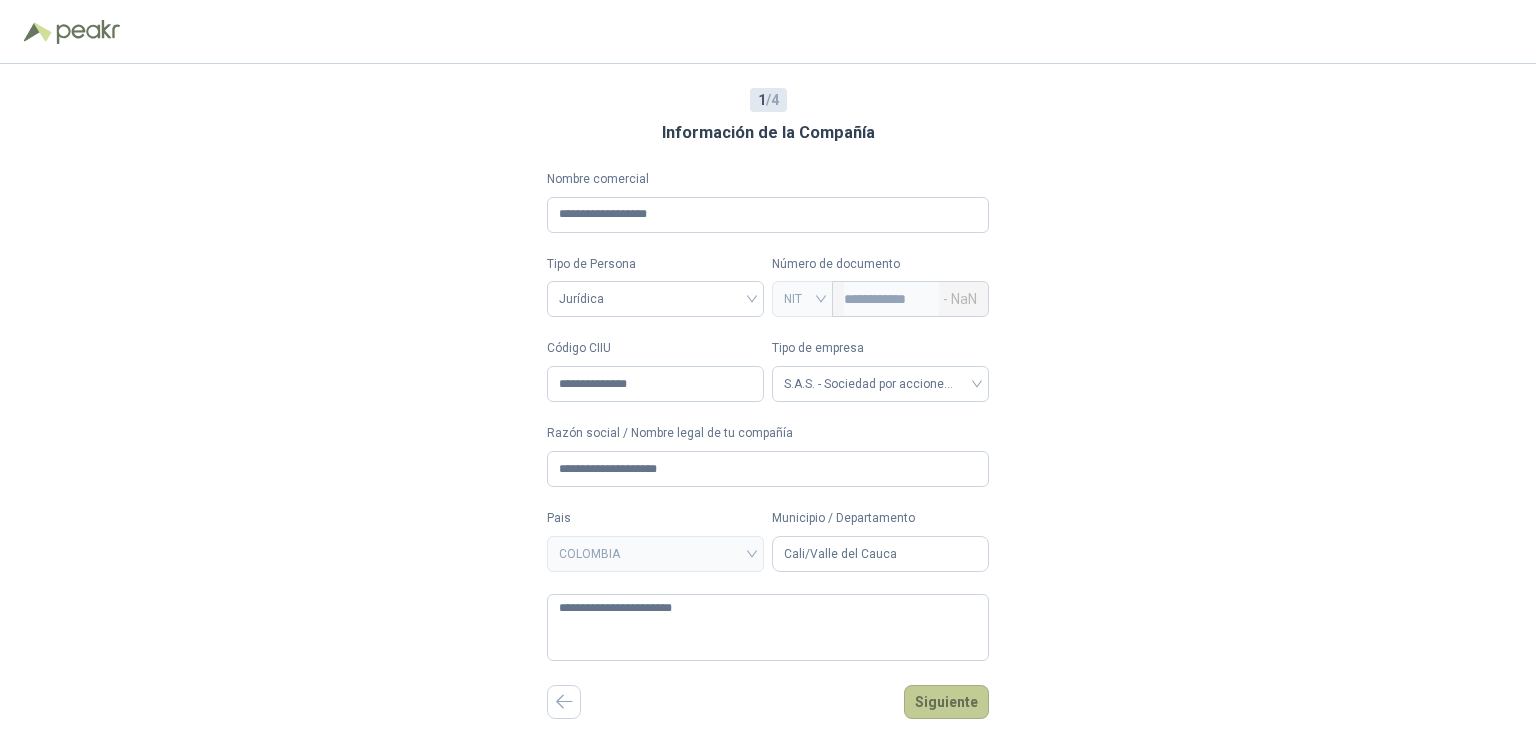click on "Siguiente" at bounding box center [946, 702] 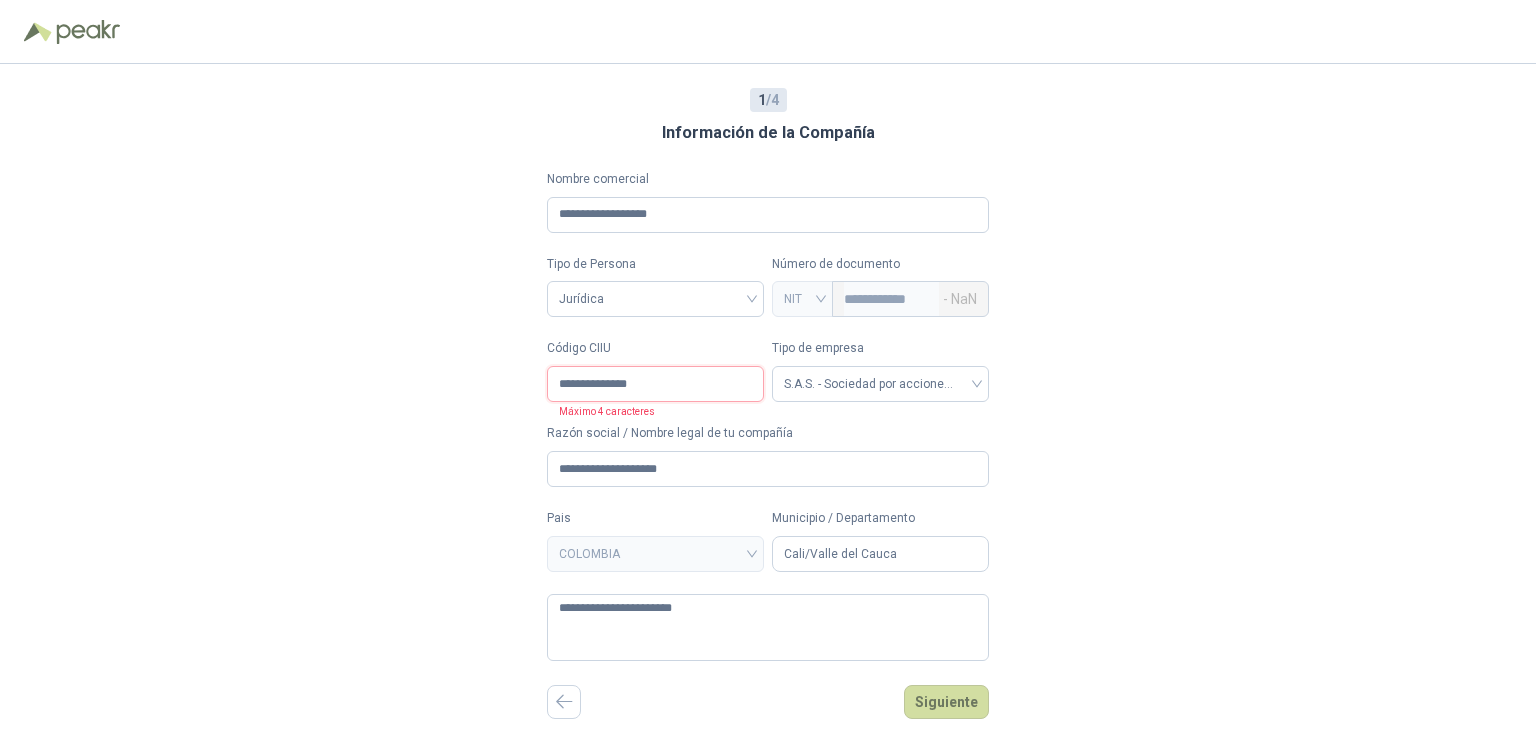 drag, startPoint x: 648, startPoint y: 384, endPoint x: 618, endPoint y: 380, distance: 30.265491 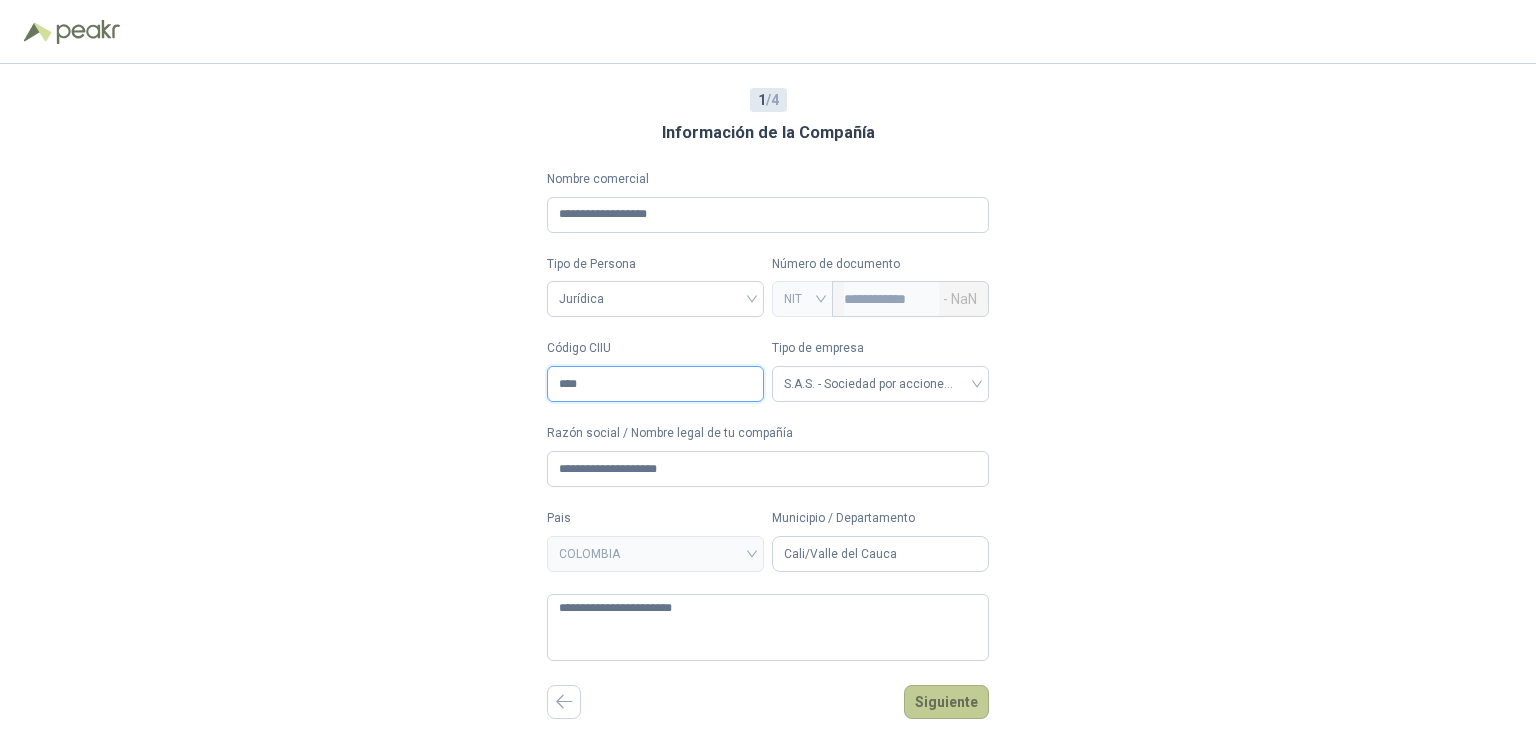 type on "****" 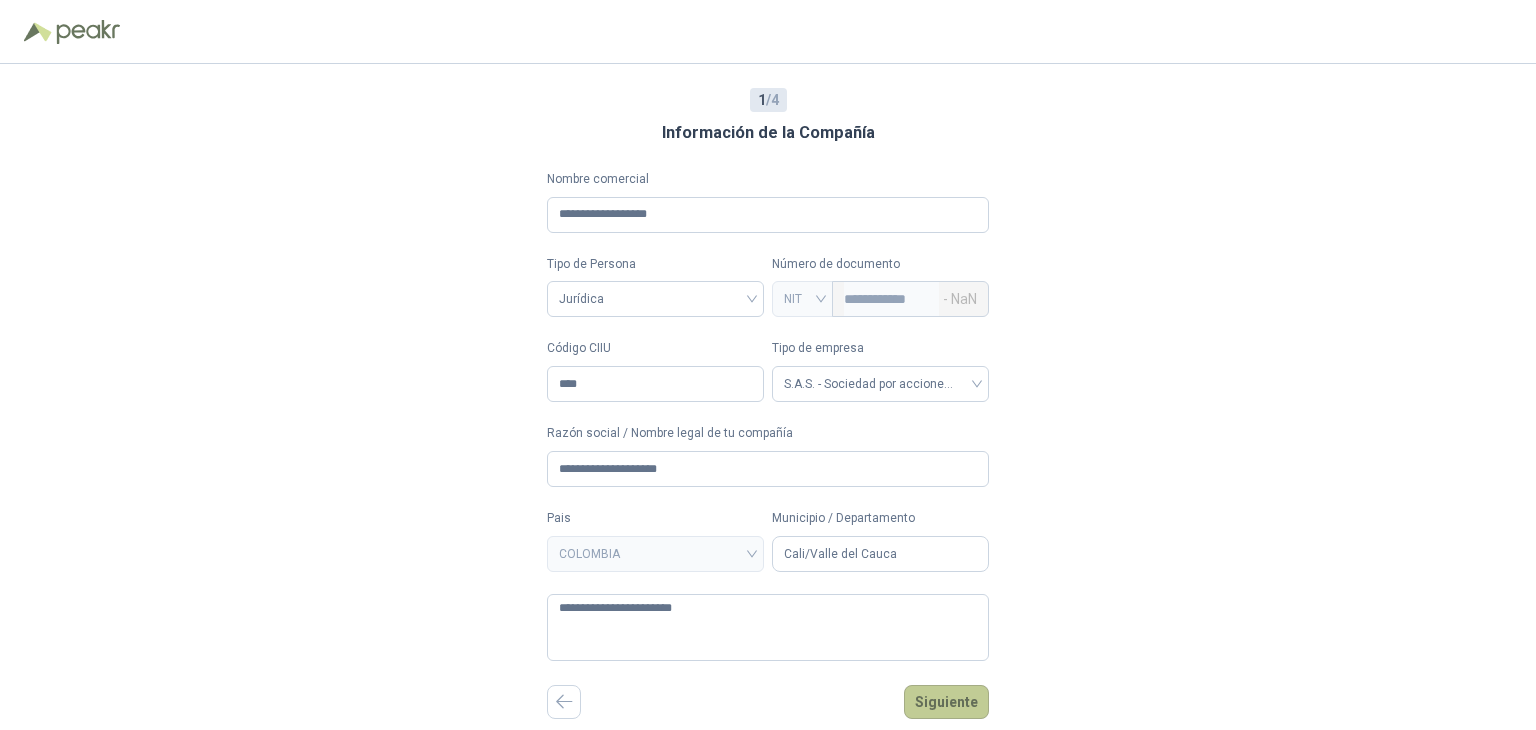 click on "Siguiente" at bounding box center (946, 702) 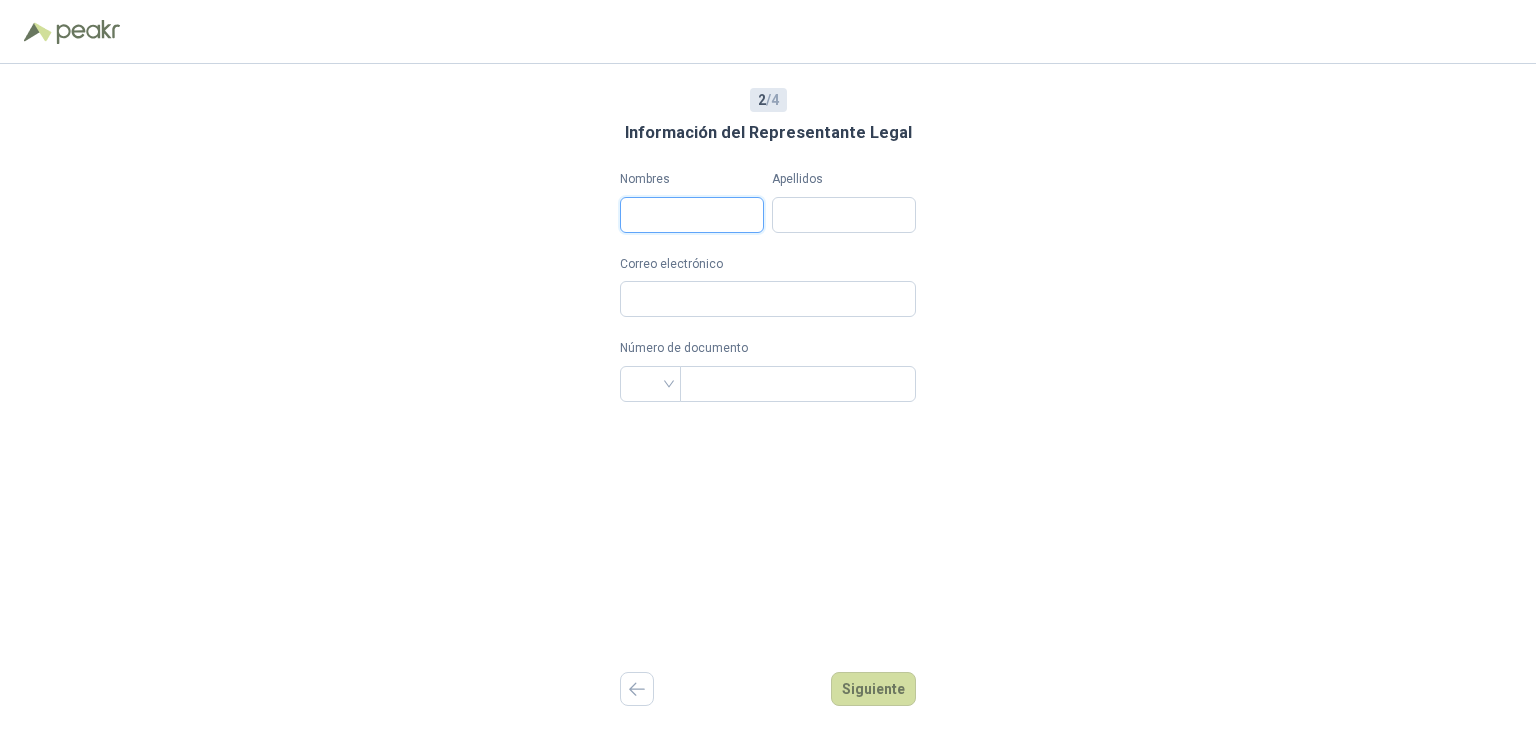 click on "Nombres" at bounding box center (692, 215) 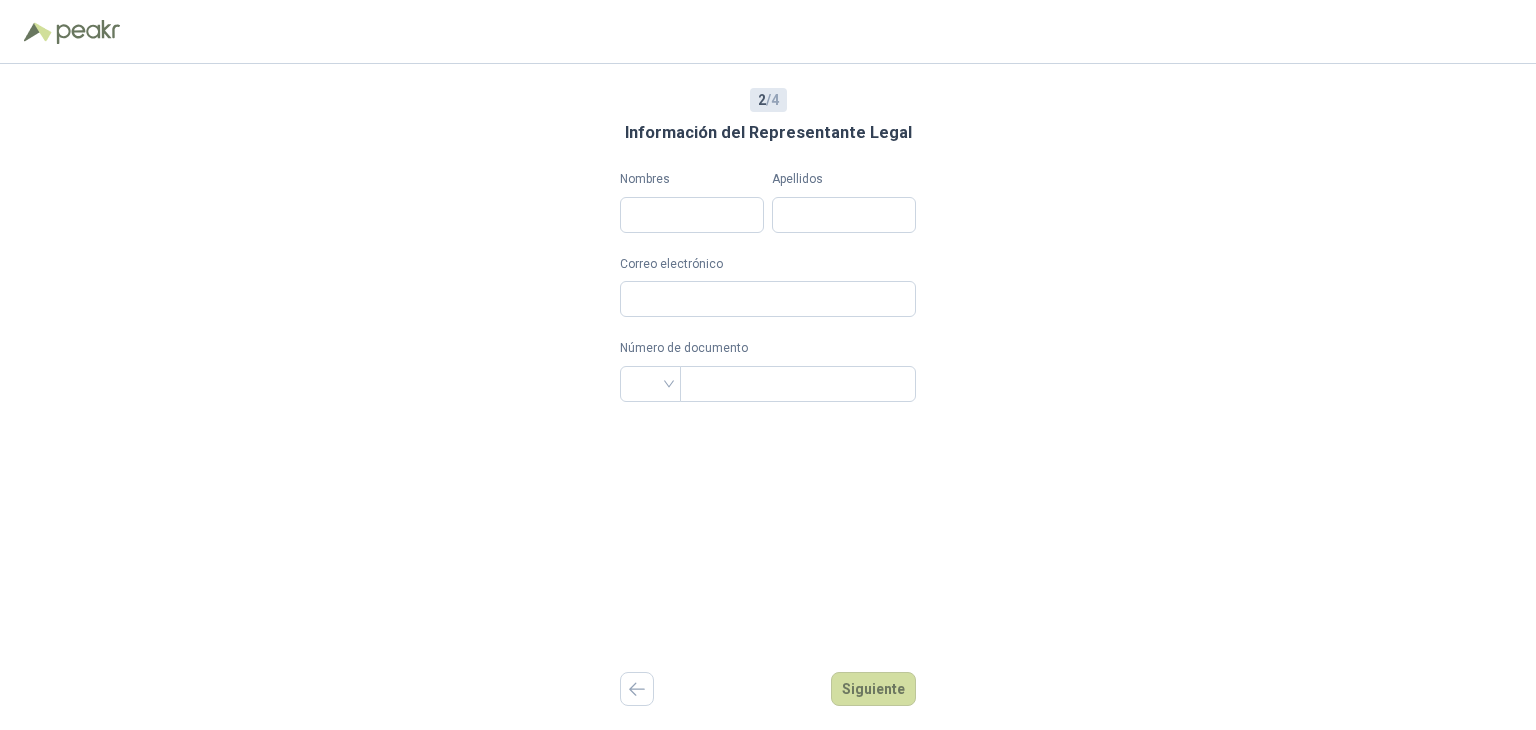 click on "Información del Representante Legal Nombres Apellidos Correo electrónico Número de documento Siguiente" at bounding box center [768, 397] 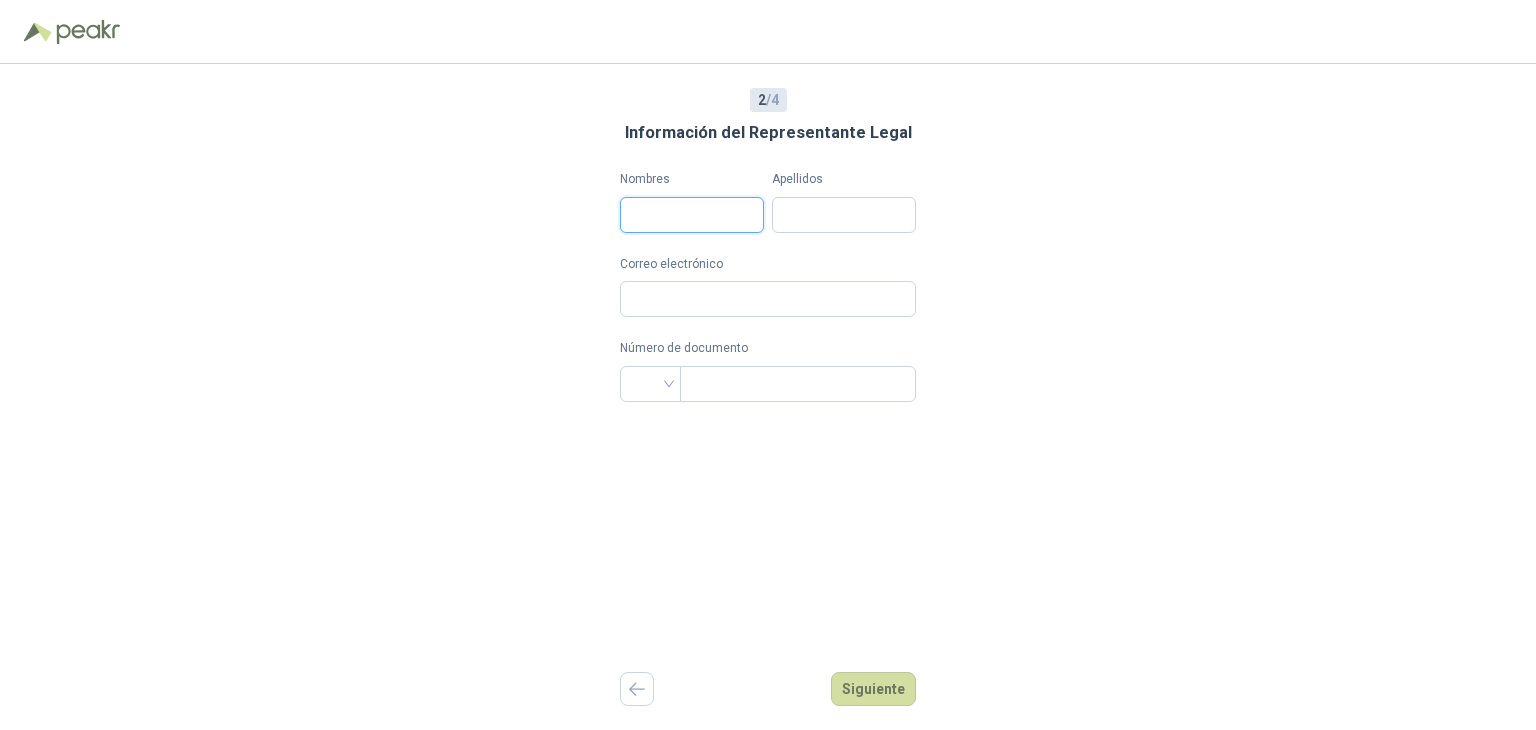 click on "Nombres" at bounding box center [692, 215] 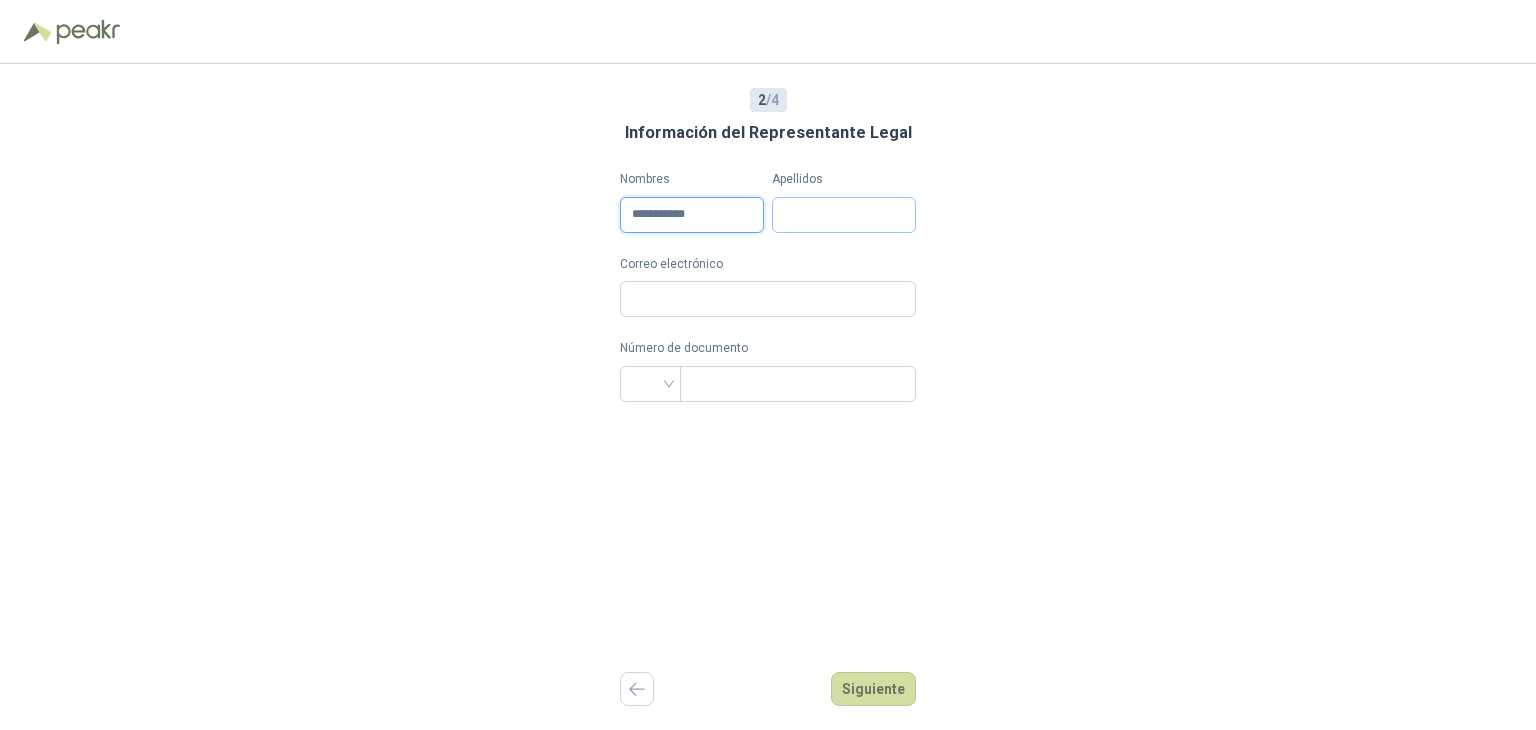 type on "**********" 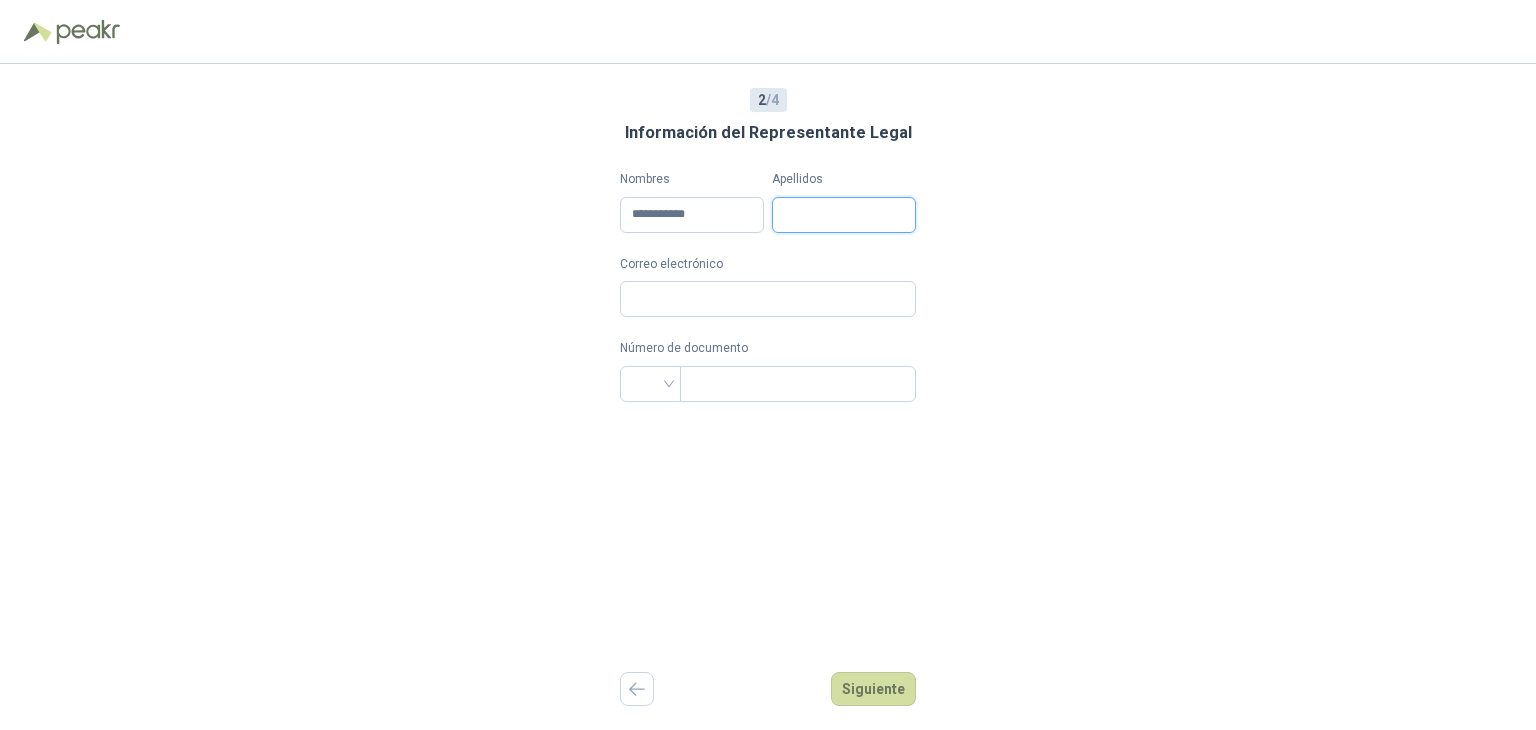 click on "Apellidos" at bounding box center [844, 215] 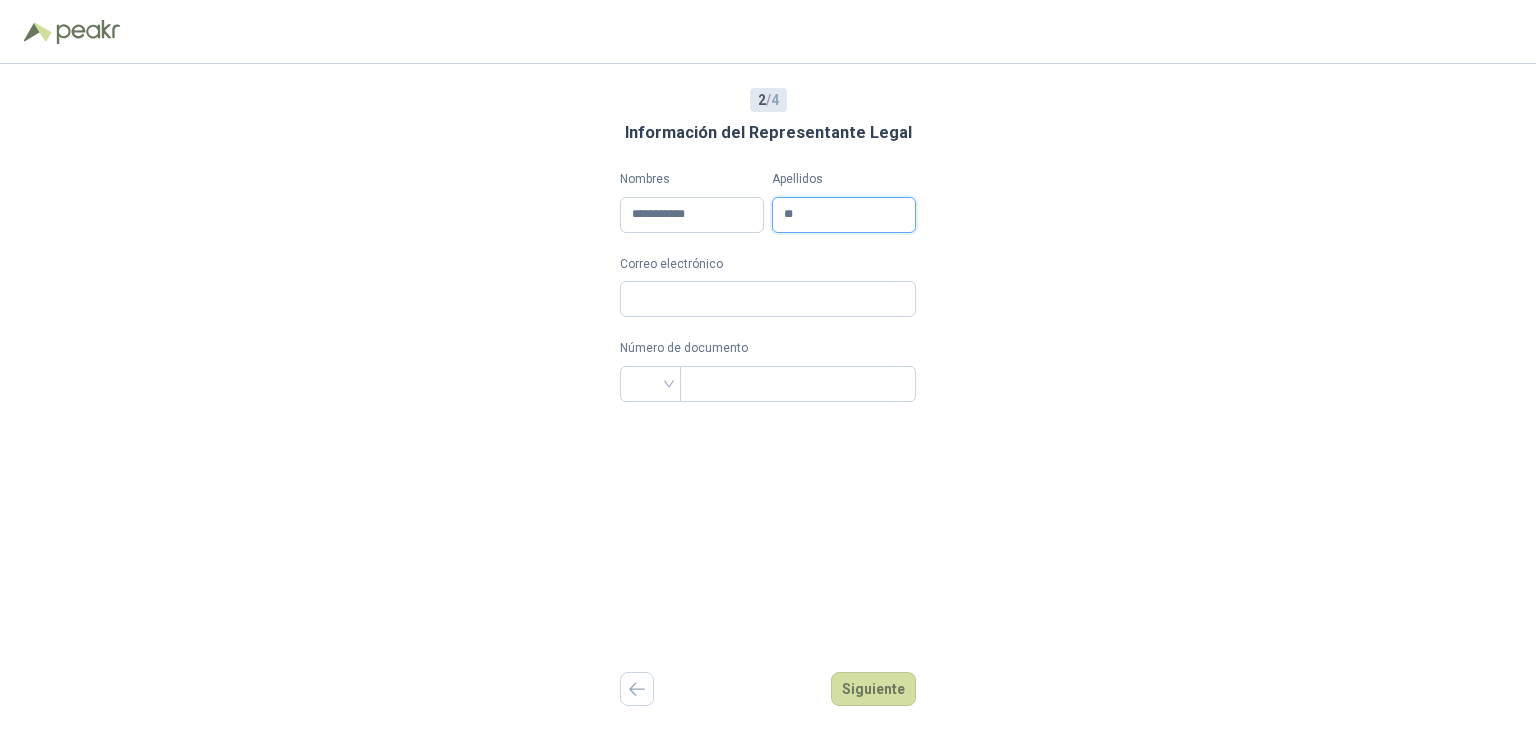 type on "*" 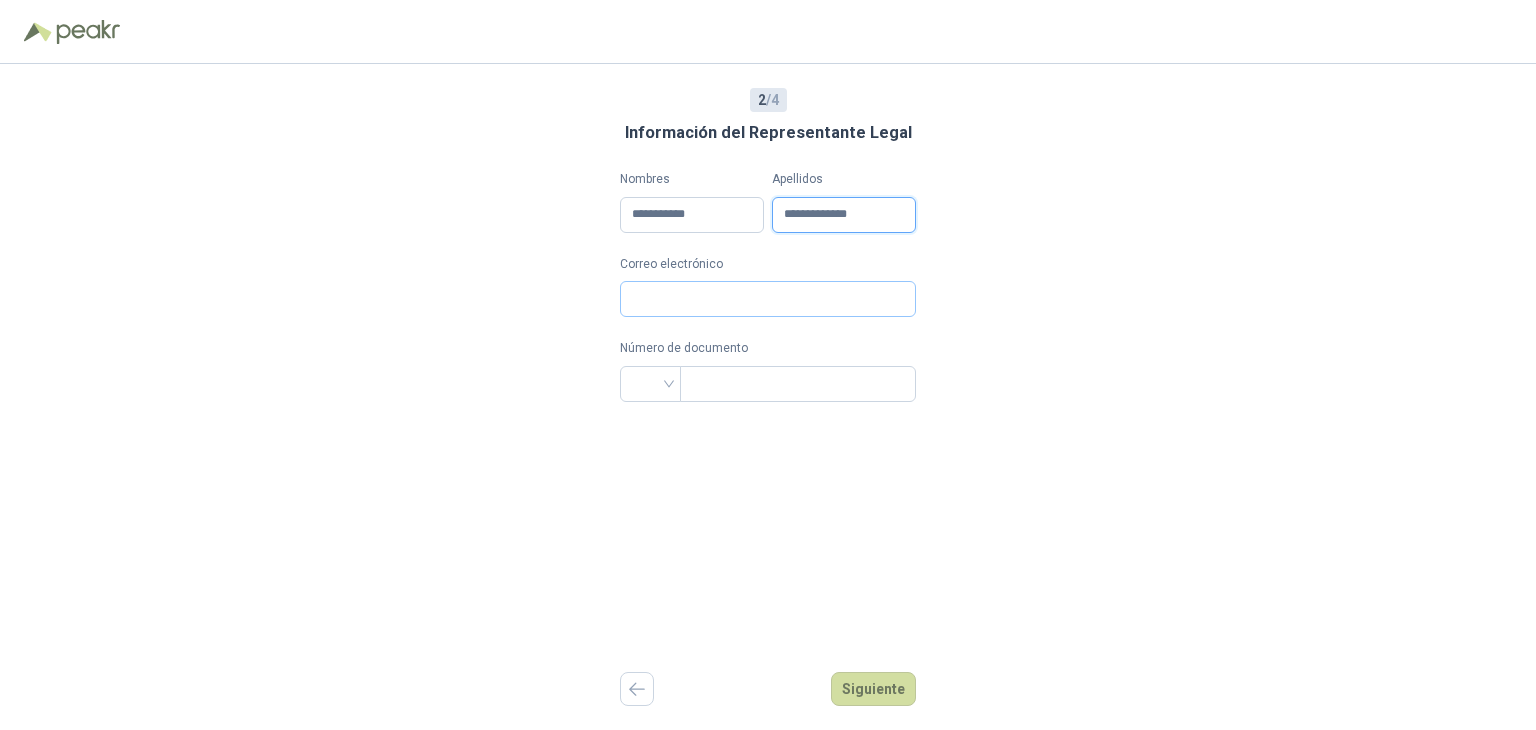type on "**********" 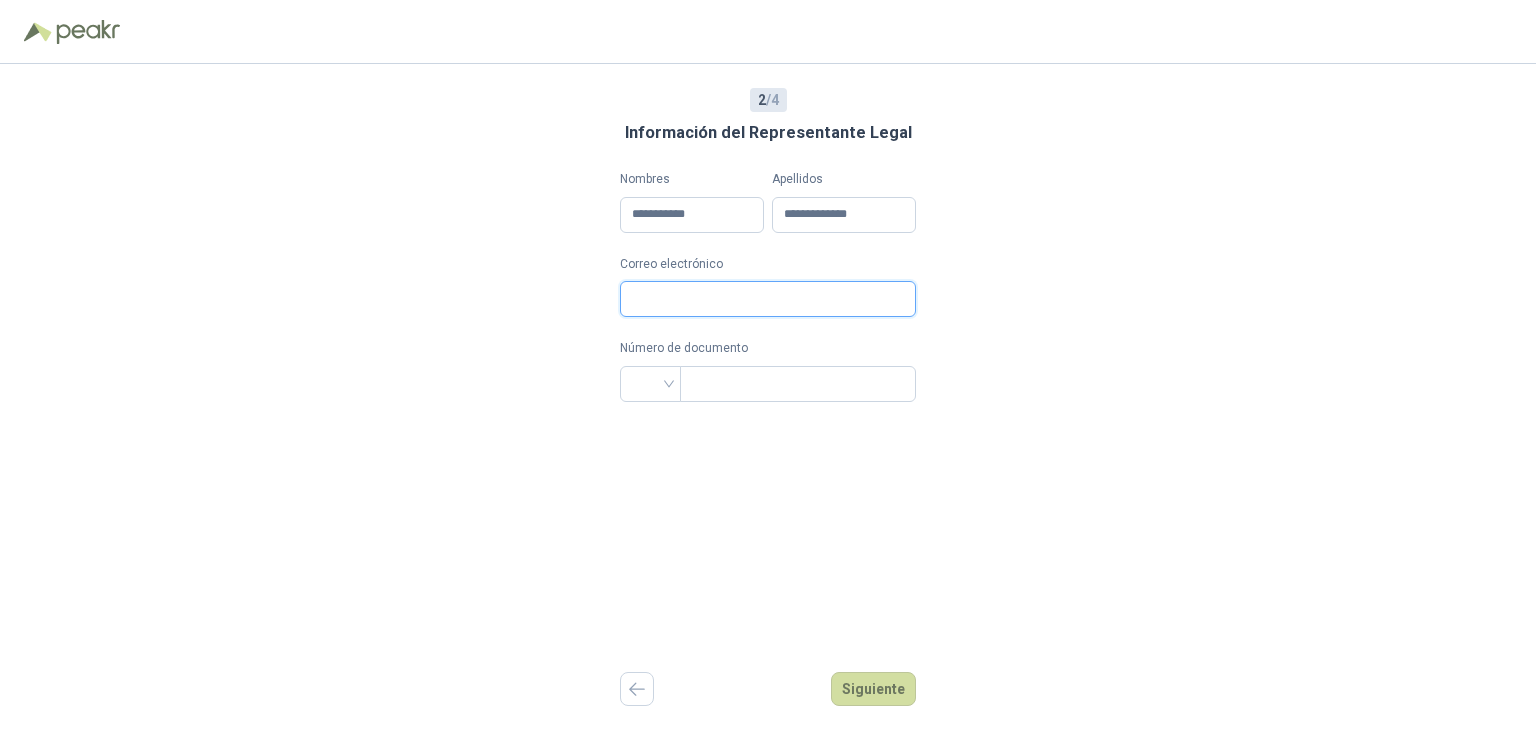 click on "Correo electrónico" at bounding box center [768, 299] 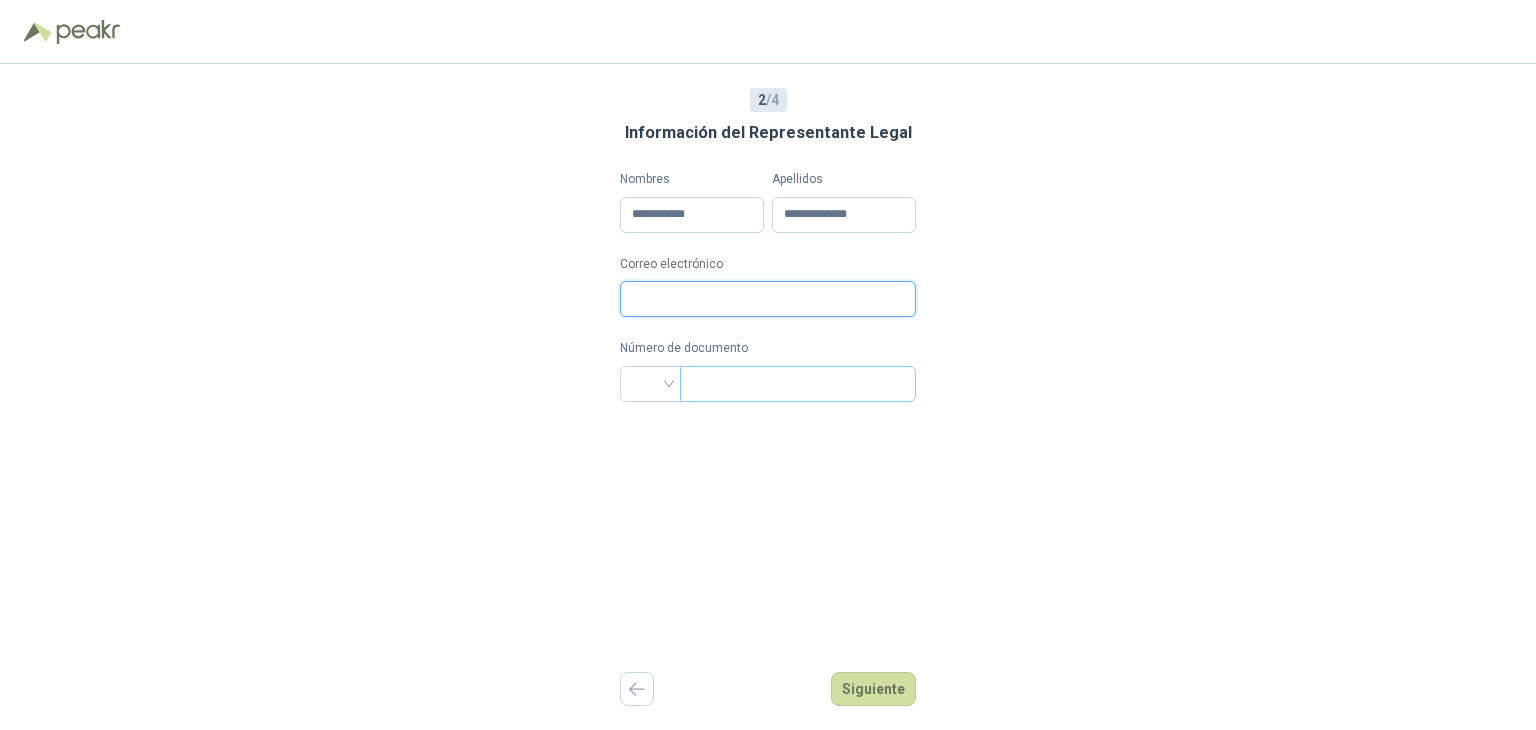 type on "**********" 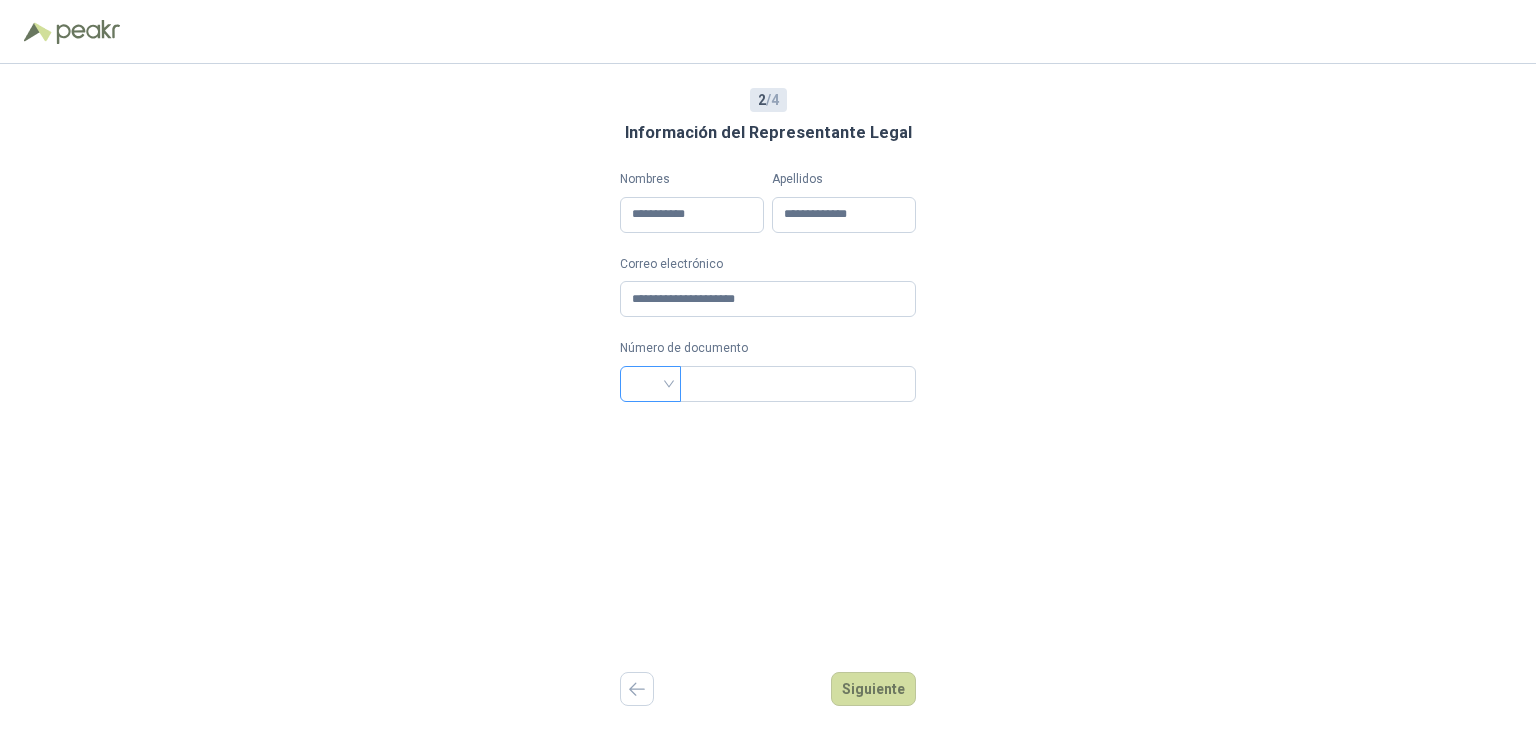 click at bounding box center (650, 382) 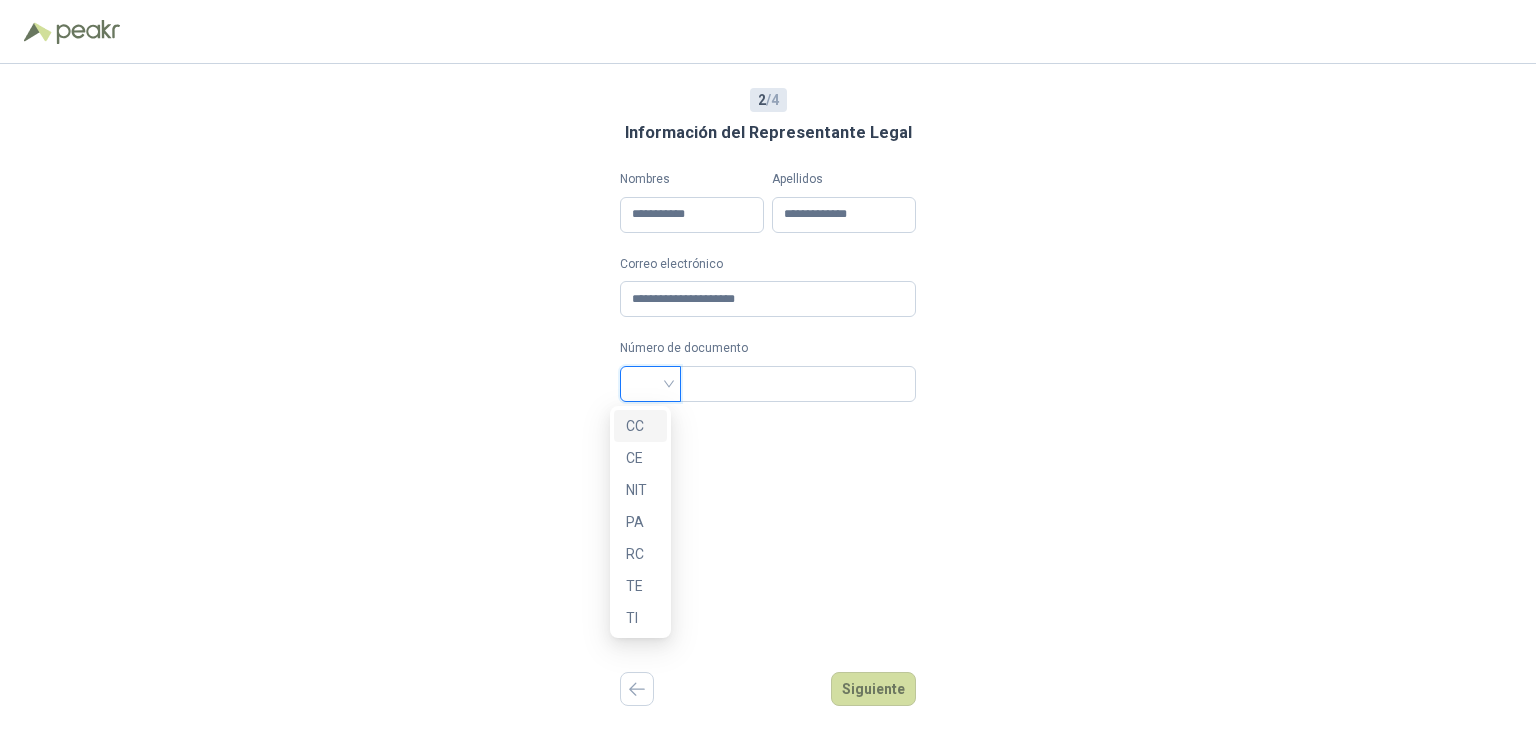 click on "CC" at bounding box center [640, 426] 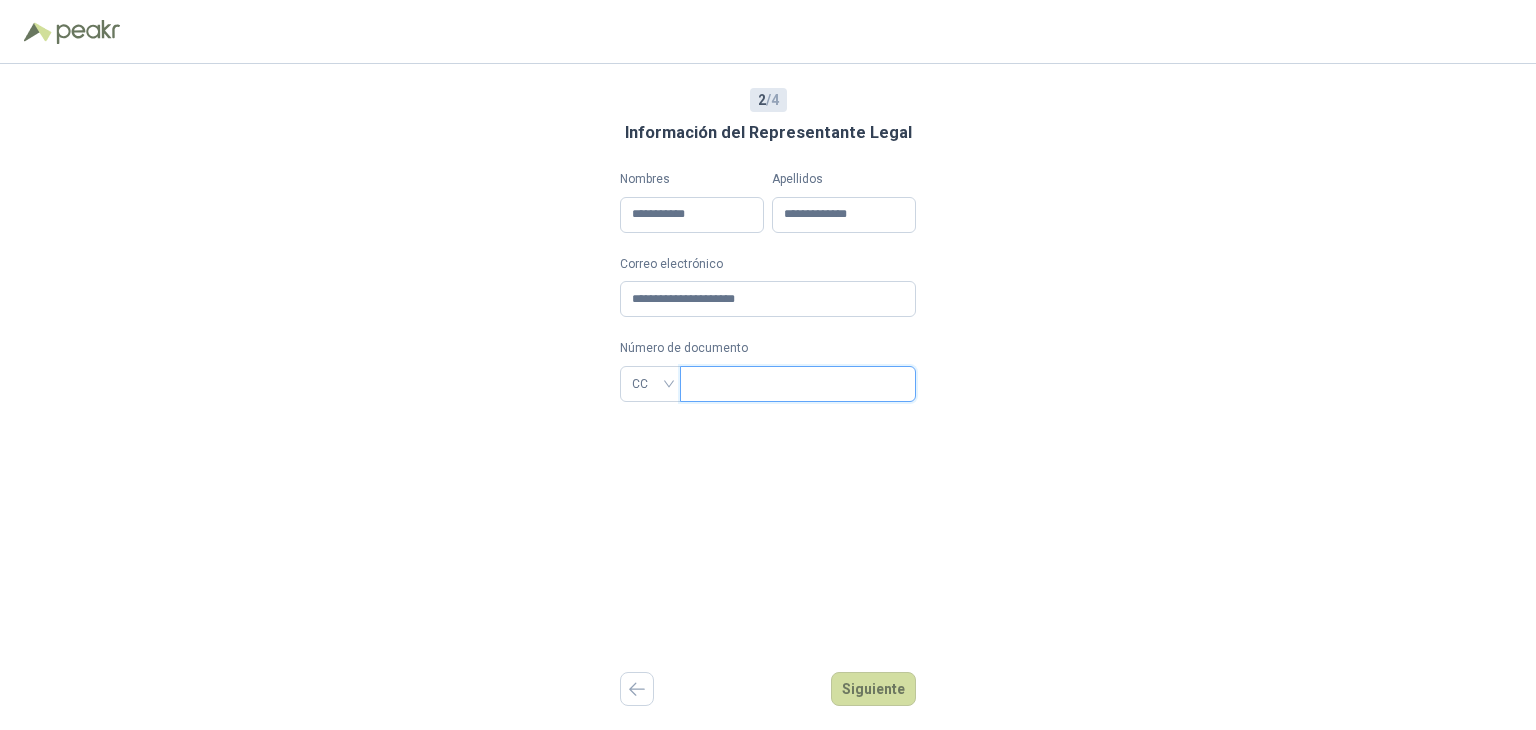 click at bounding box center (796, 384) 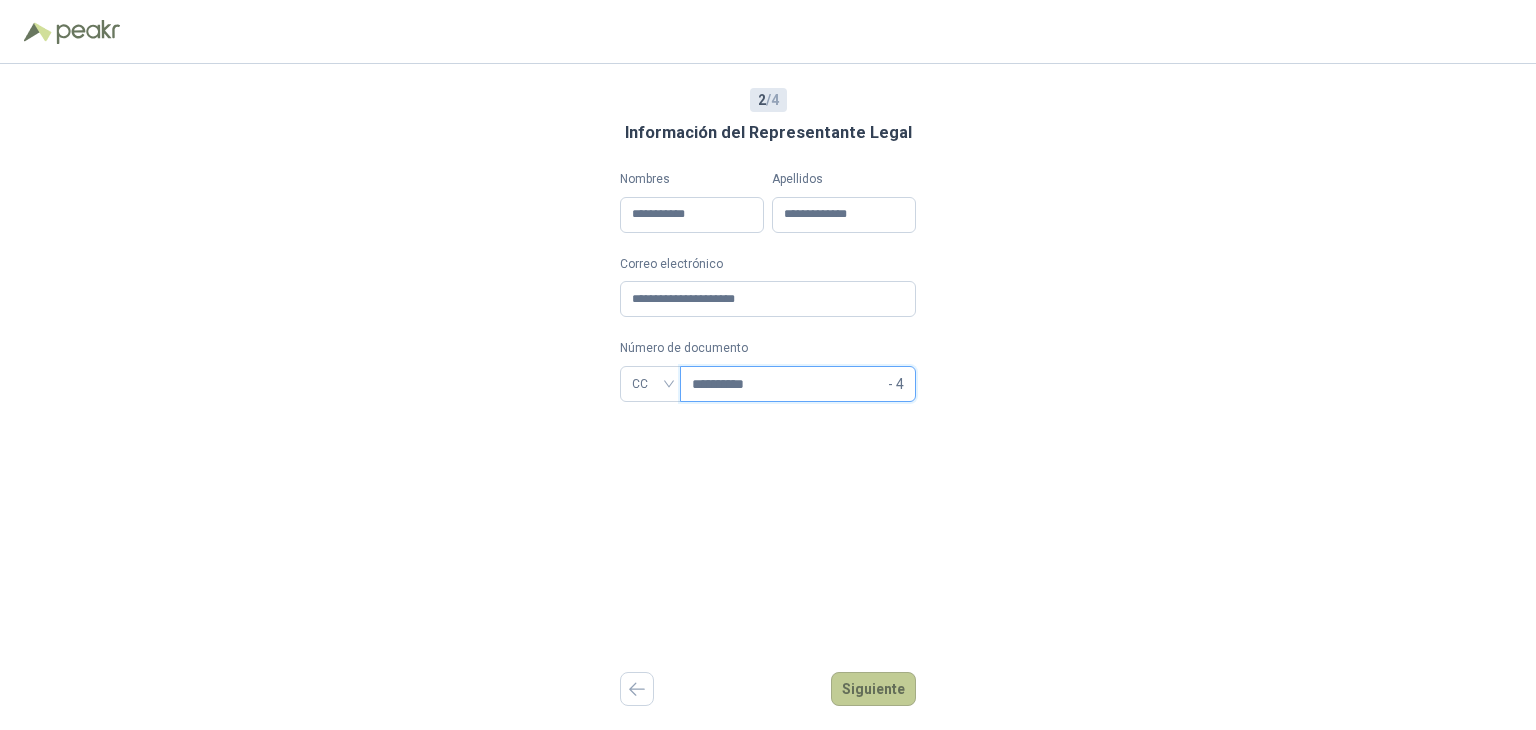 type on "**********" 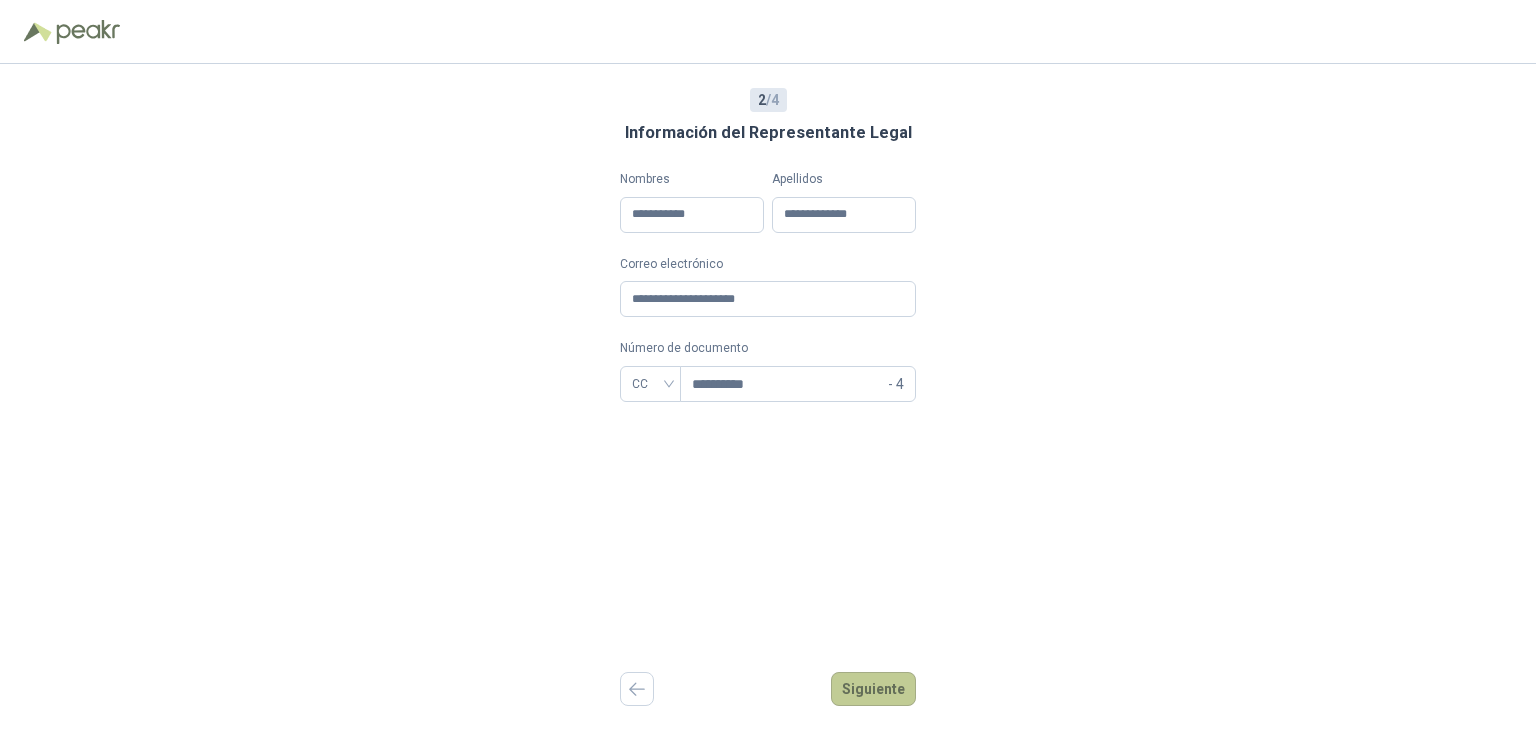 click on "Siguiente" at bounding box center (873, 689) 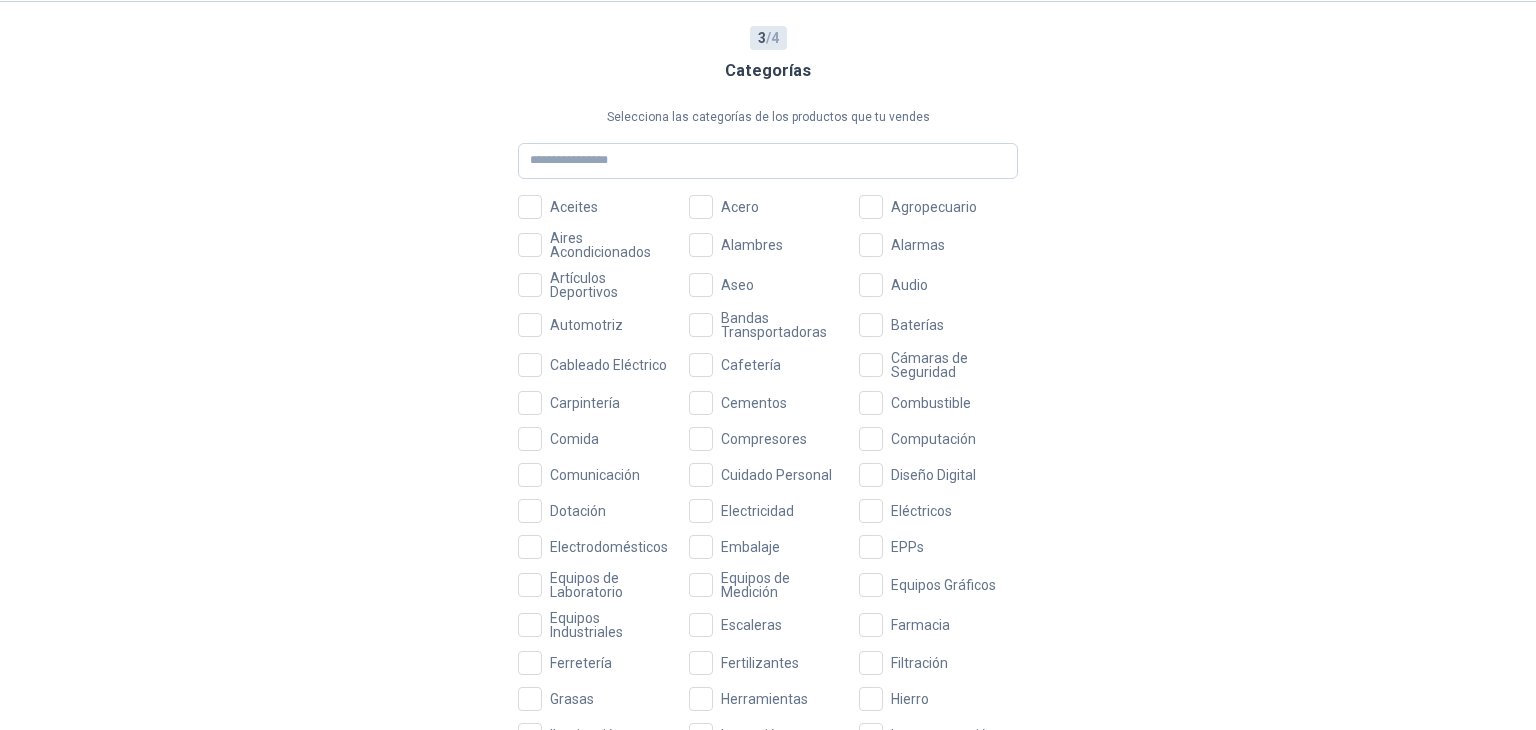 scroll, scrollTop: 0, scrollLeft: 0, axis: both 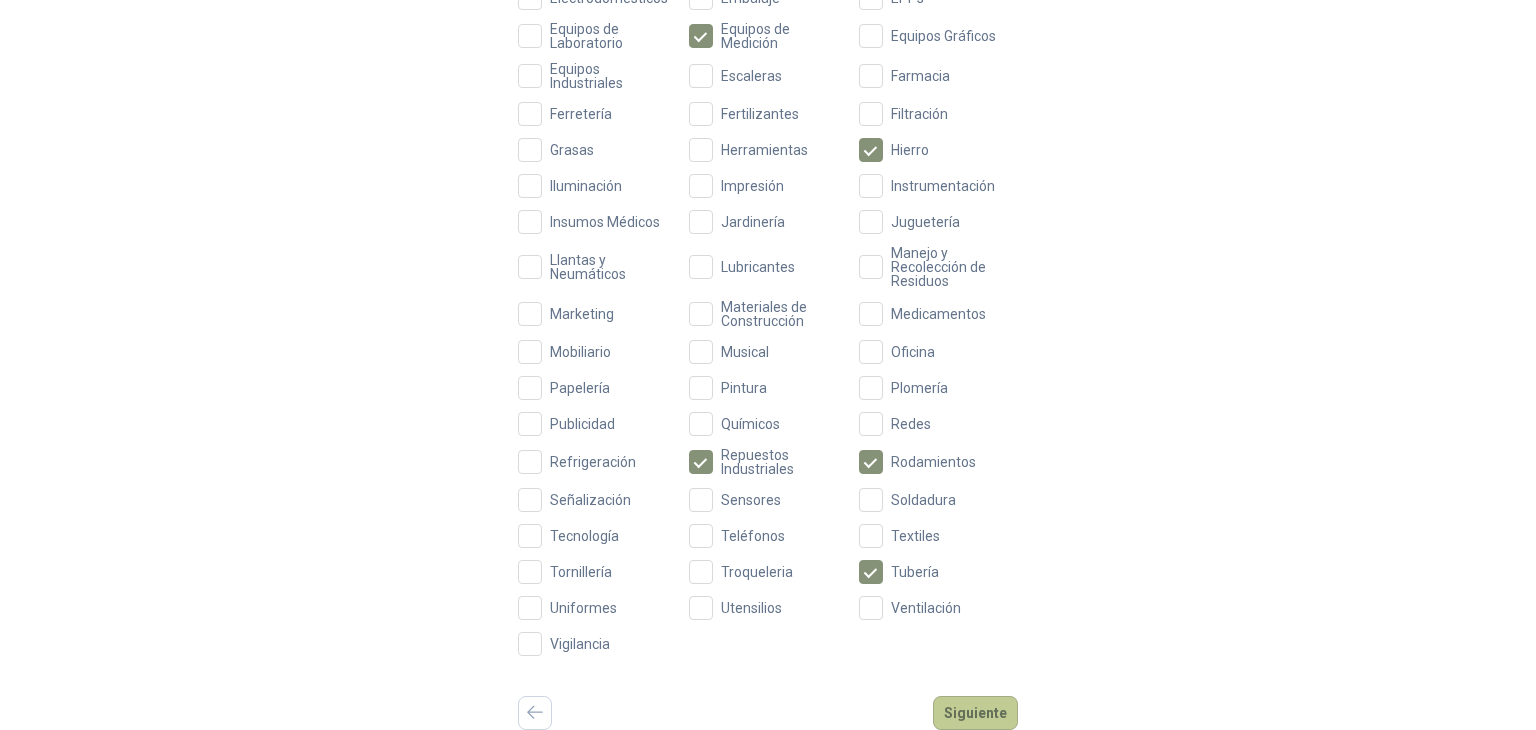 click on "Siguiente" at bounding box center (975, 713) 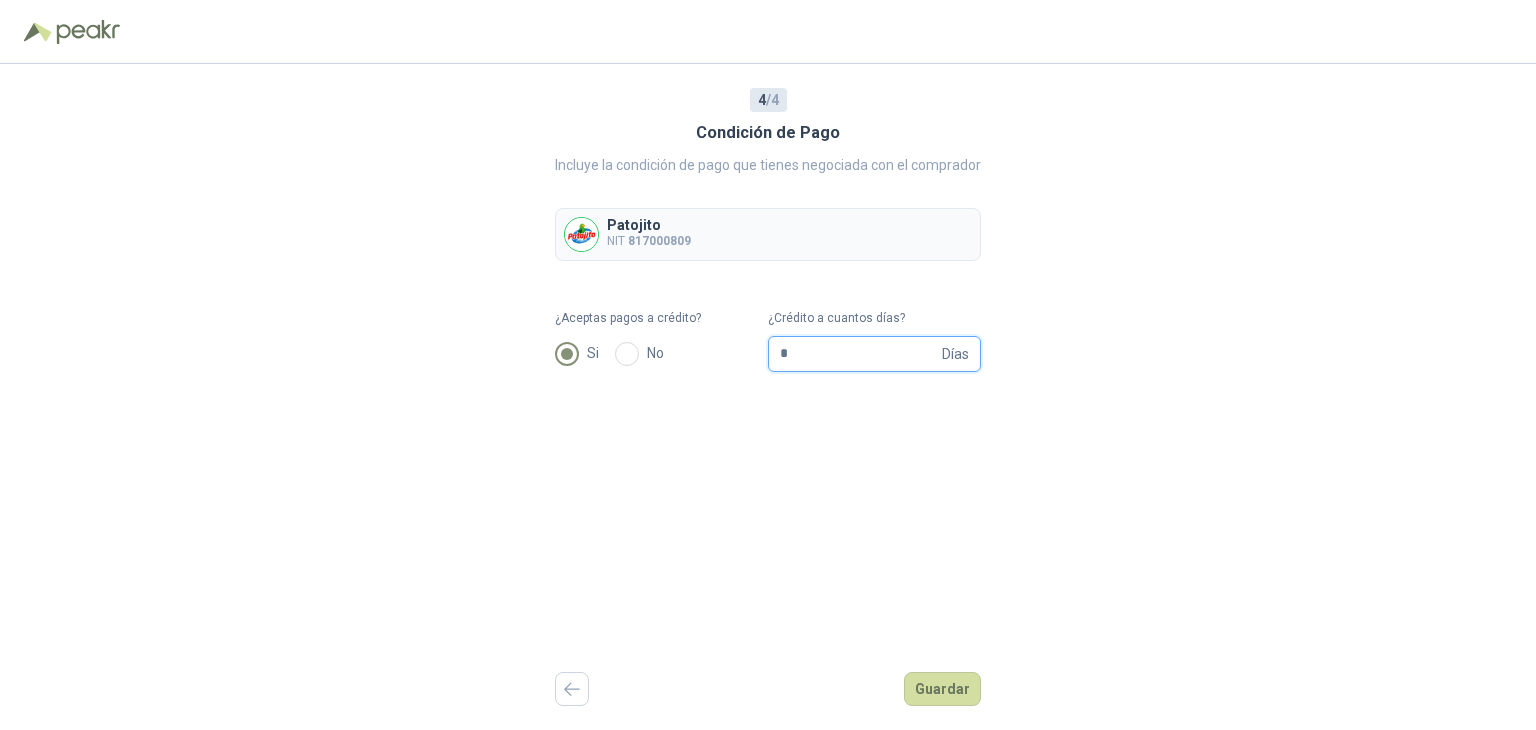 click on "*" at bounding box center (859, 354) 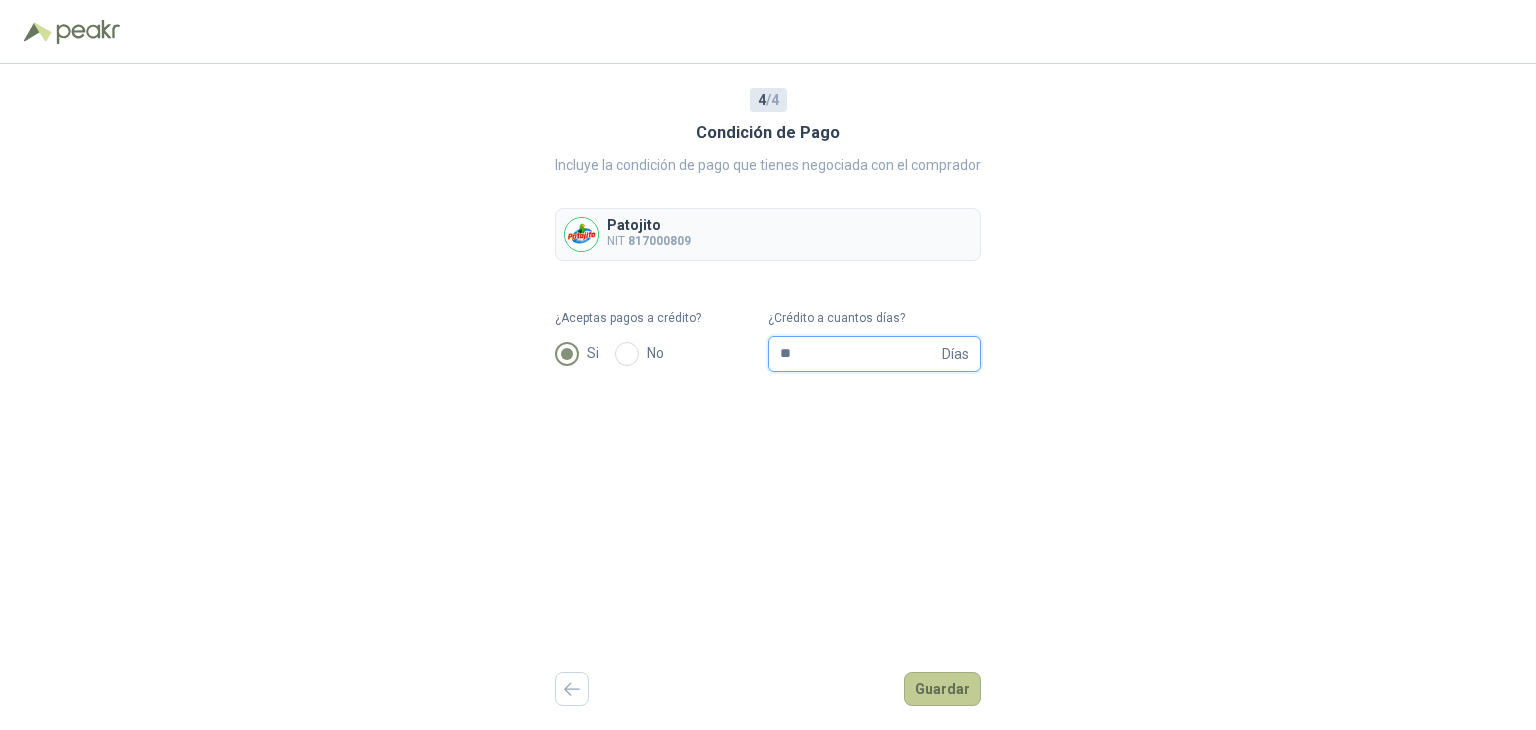 type on "**" 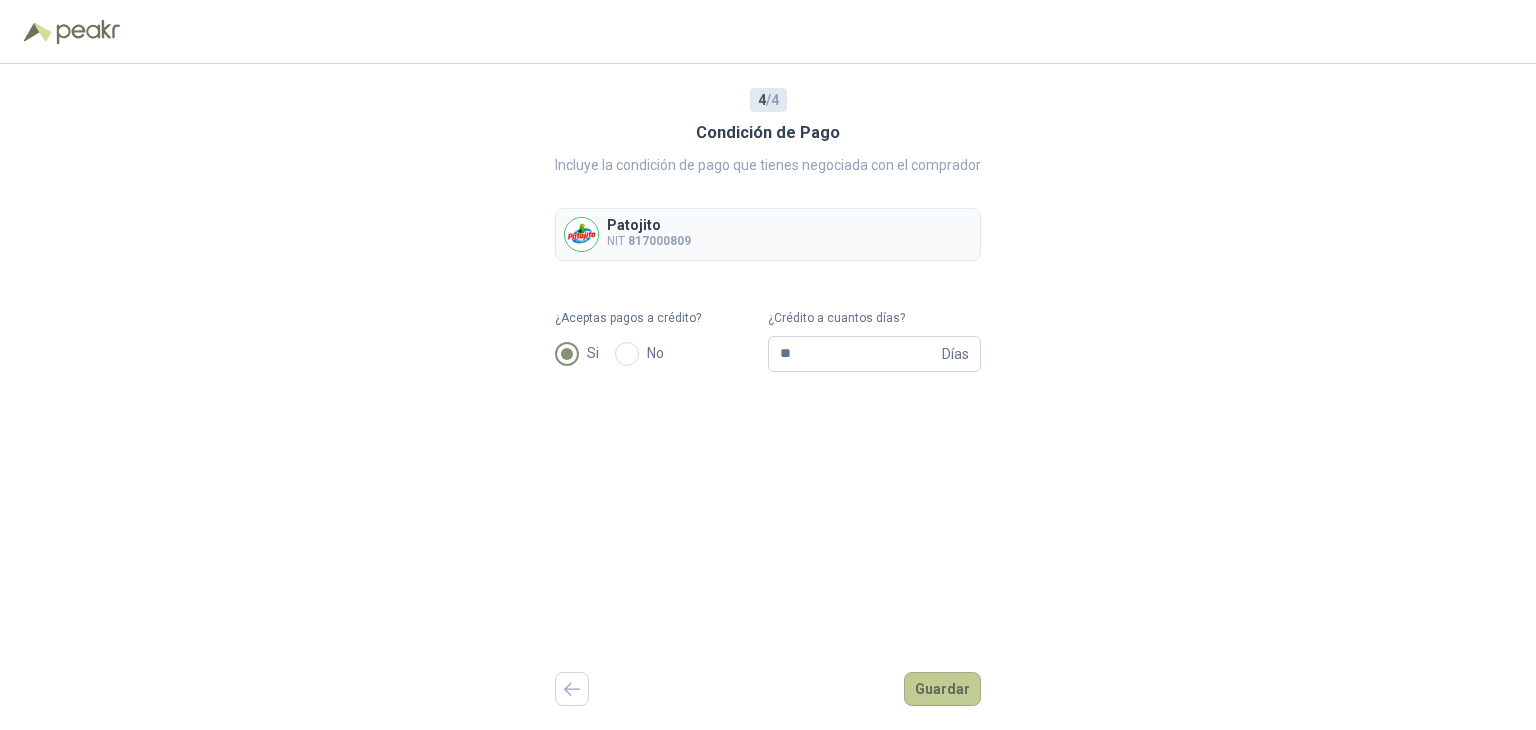 click on "Guardar" at bounding box center [942, 689] 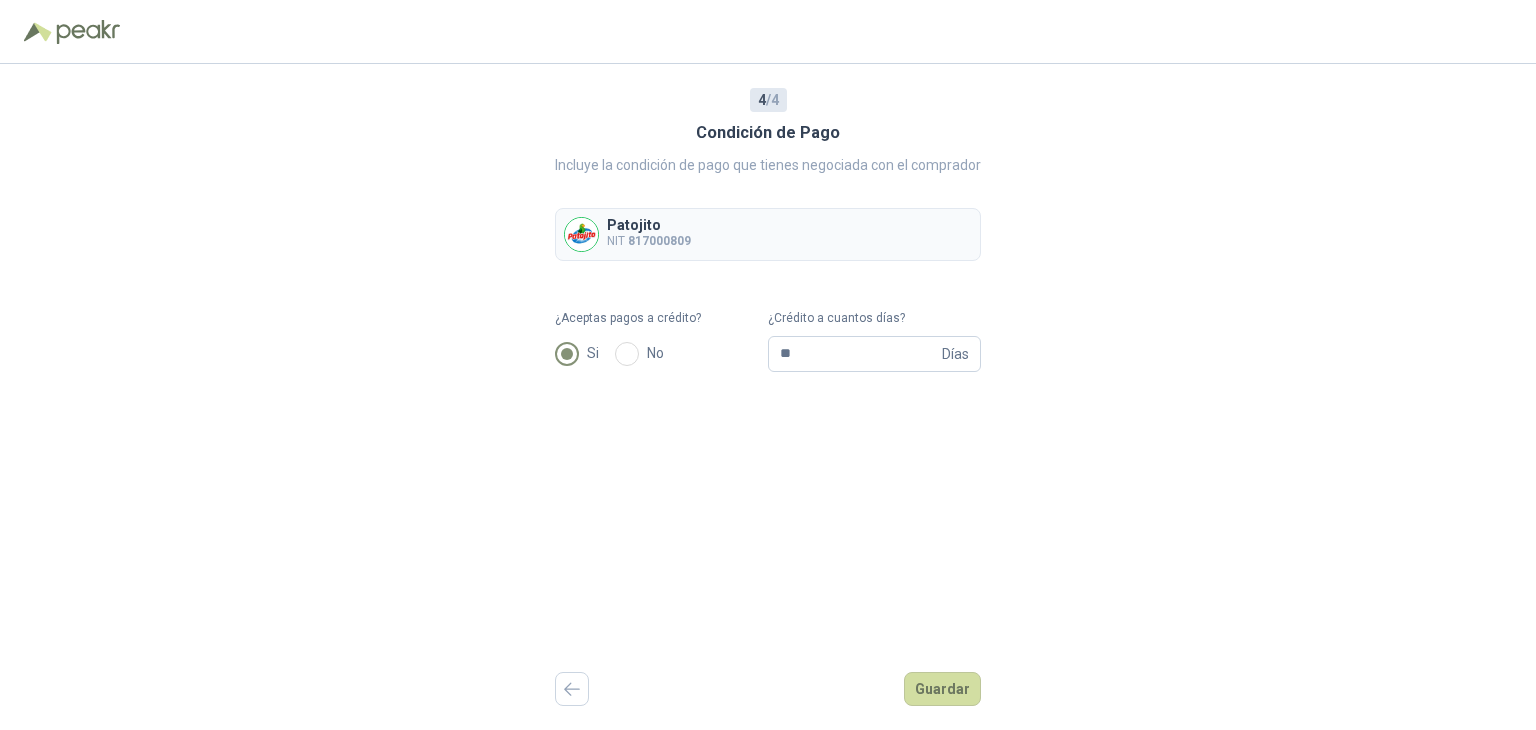 click on "Condición de Pago Incluye la condición de pago que tienes negociada con el comprador [COMPANY] NIT ¿Aceptas pagos a crédito? Si No ¿Crédito a cuantos días? ** Días Guardar" at bounding box center [768, 397] 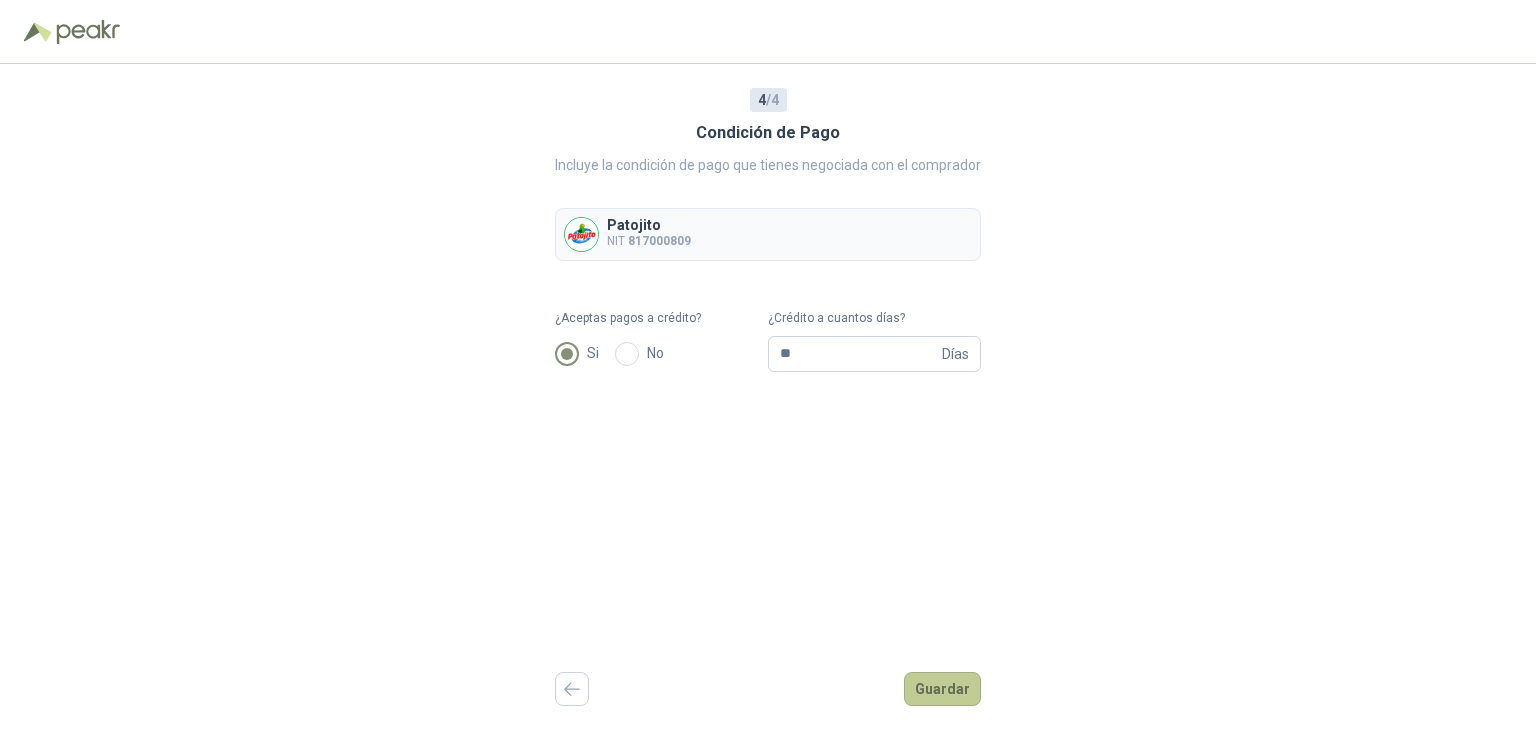 click on "Guardar" at bounding box center [942, 689] 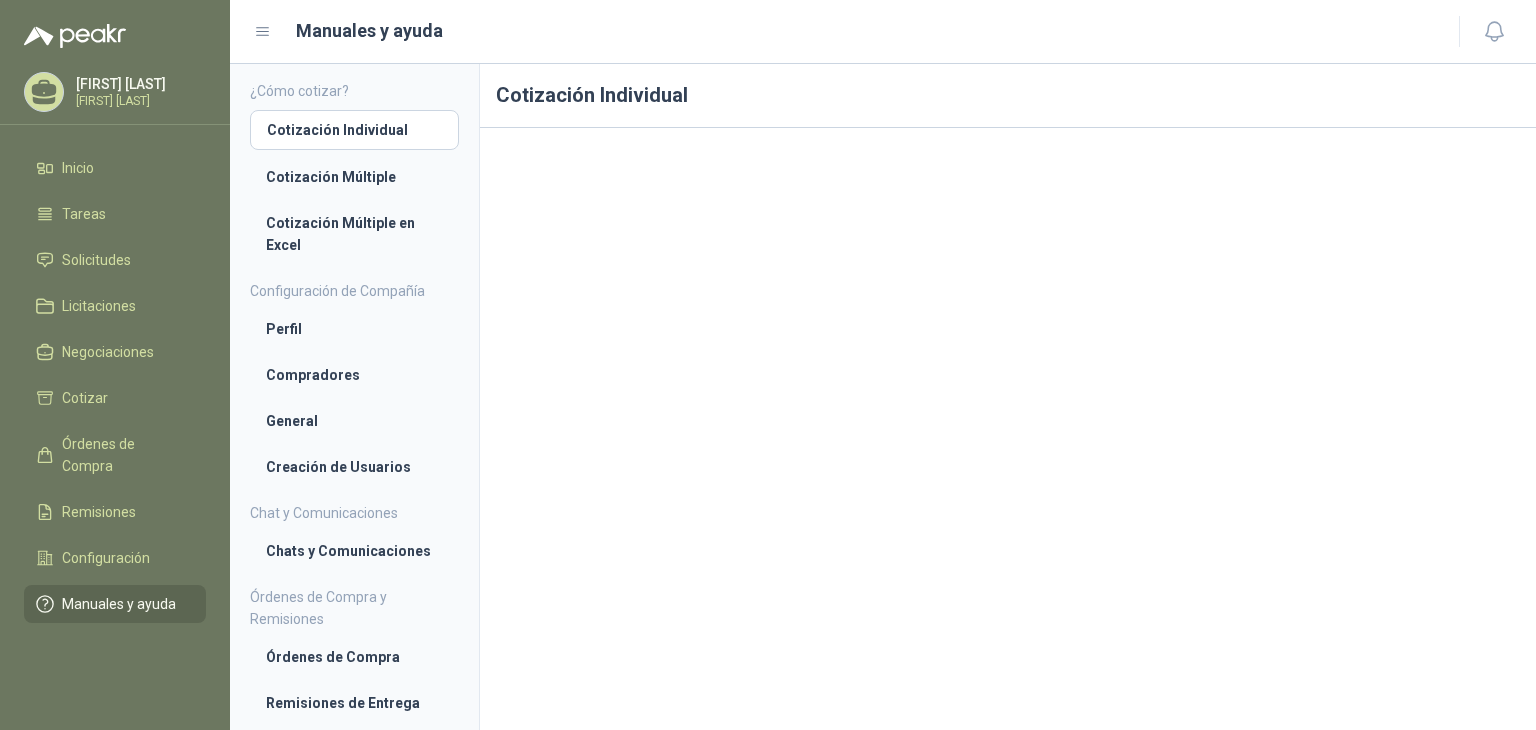 scroll, scrollTop: 3, scrollLeft: 0, axis: vertical 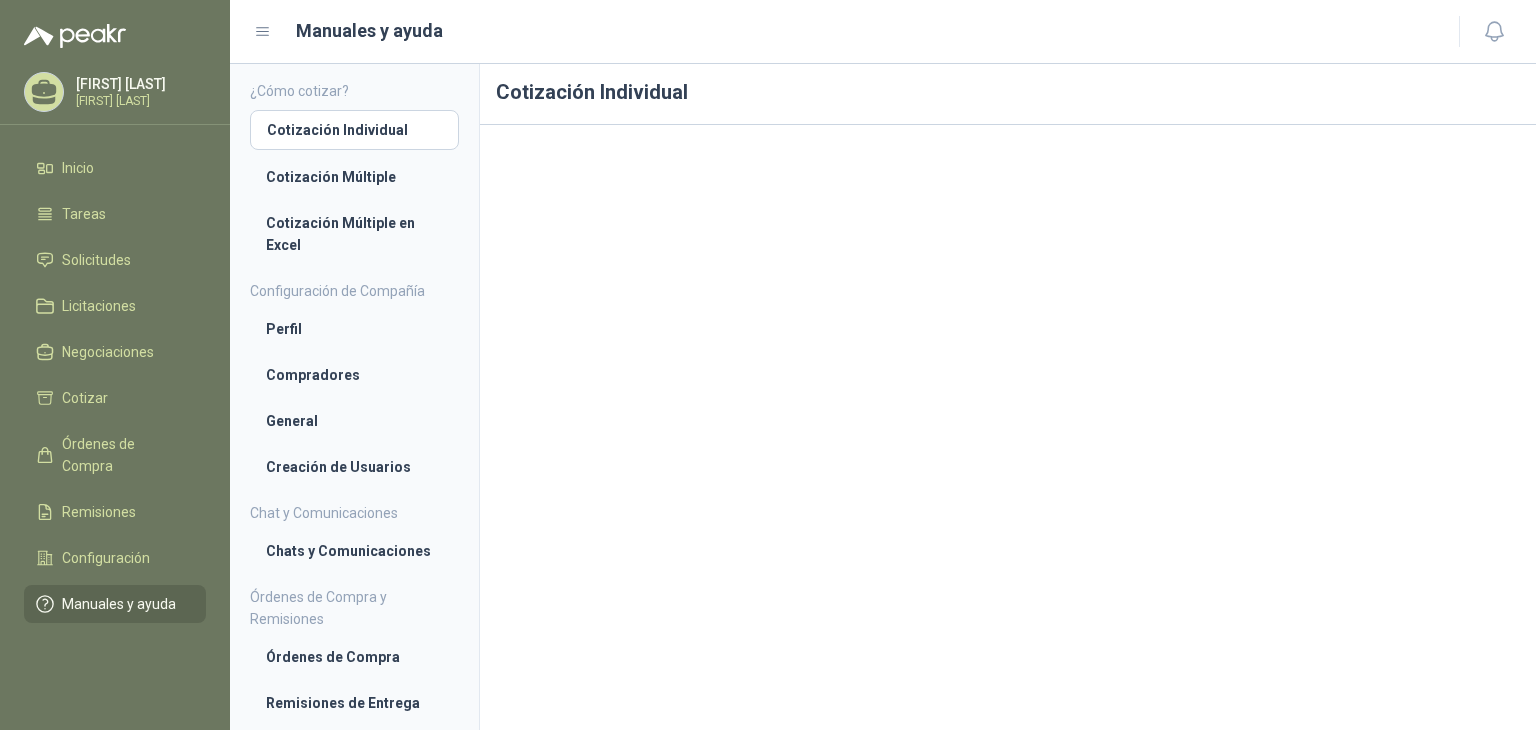 click 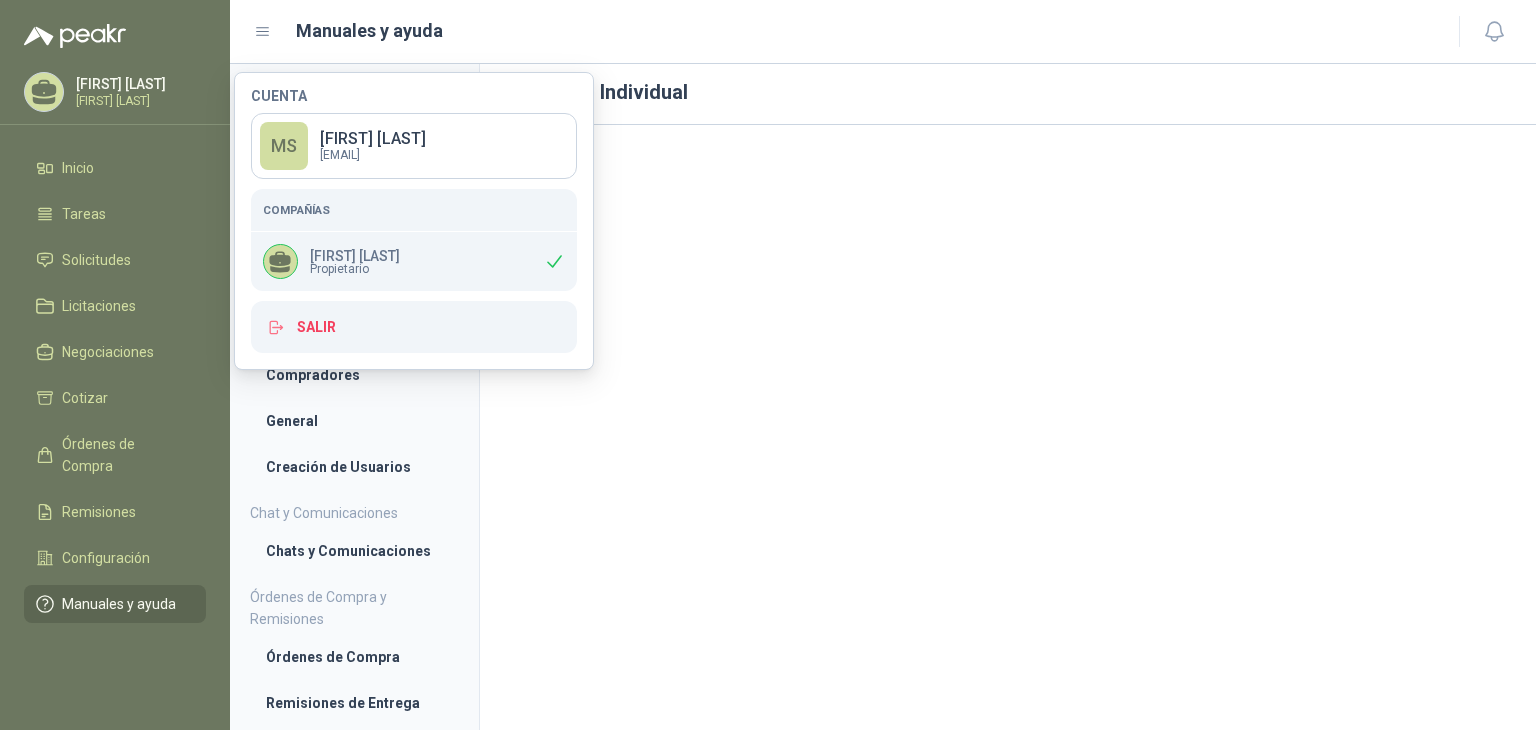 click on "[FIRST] [LAST] [FIRST] [LAST] Inicio Tareas Solicitudes Licitaciones Negociaciones Cotizar Órdenes de Compra Remisiones Configuración Manuales y ayuda" at bounding box center [115, 365] 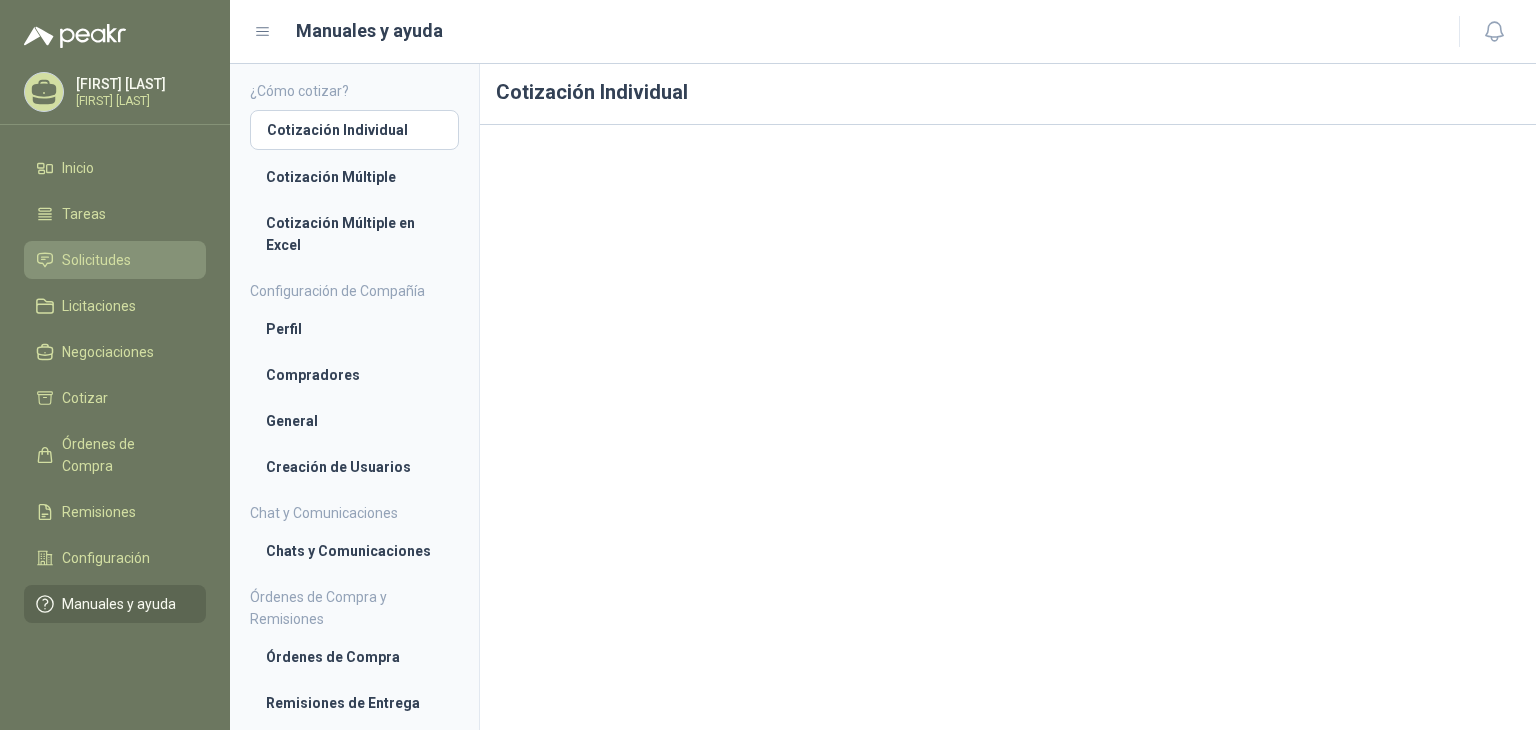 click on "Solicitudes" at bounding box center [115, 260] 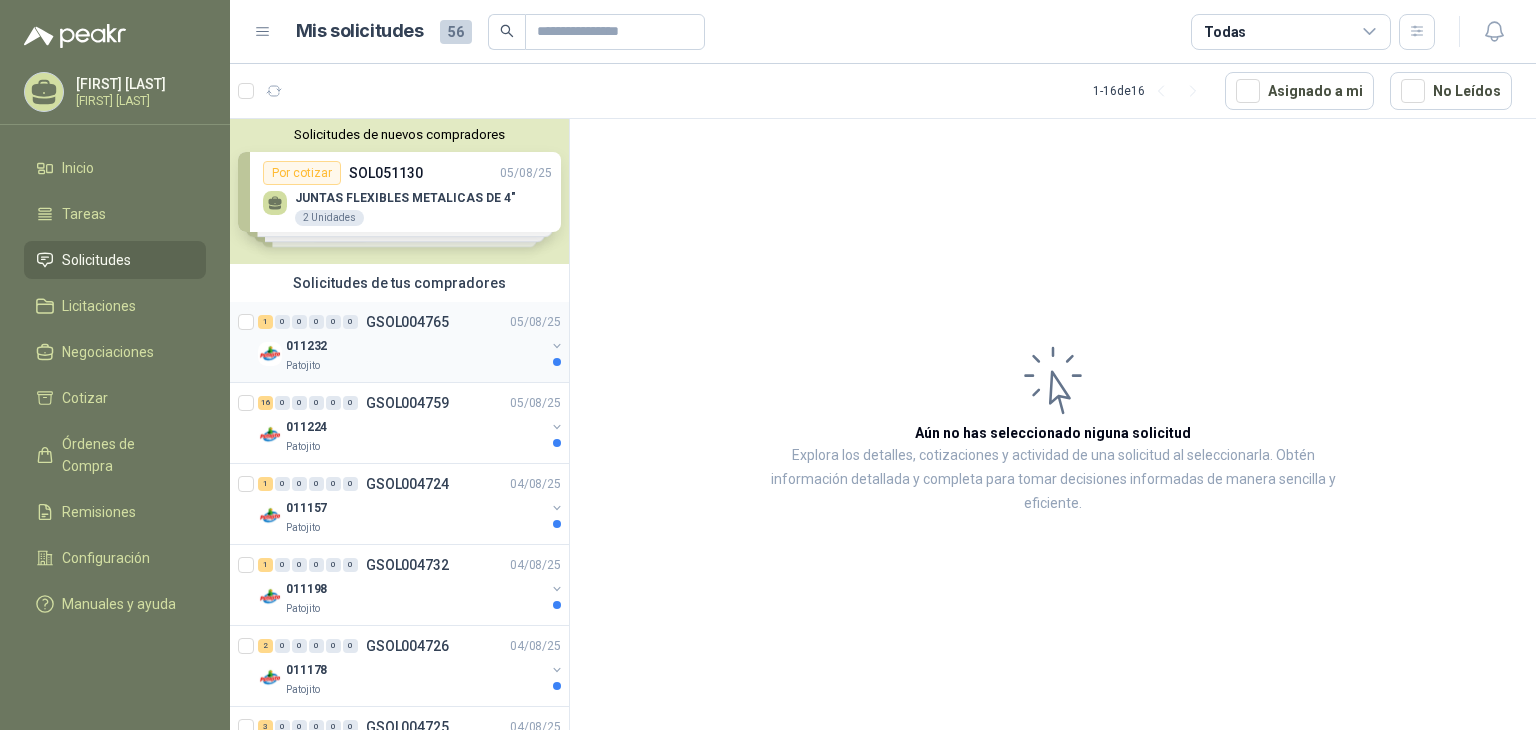 click on "011232" at bounding box center (415, 346) 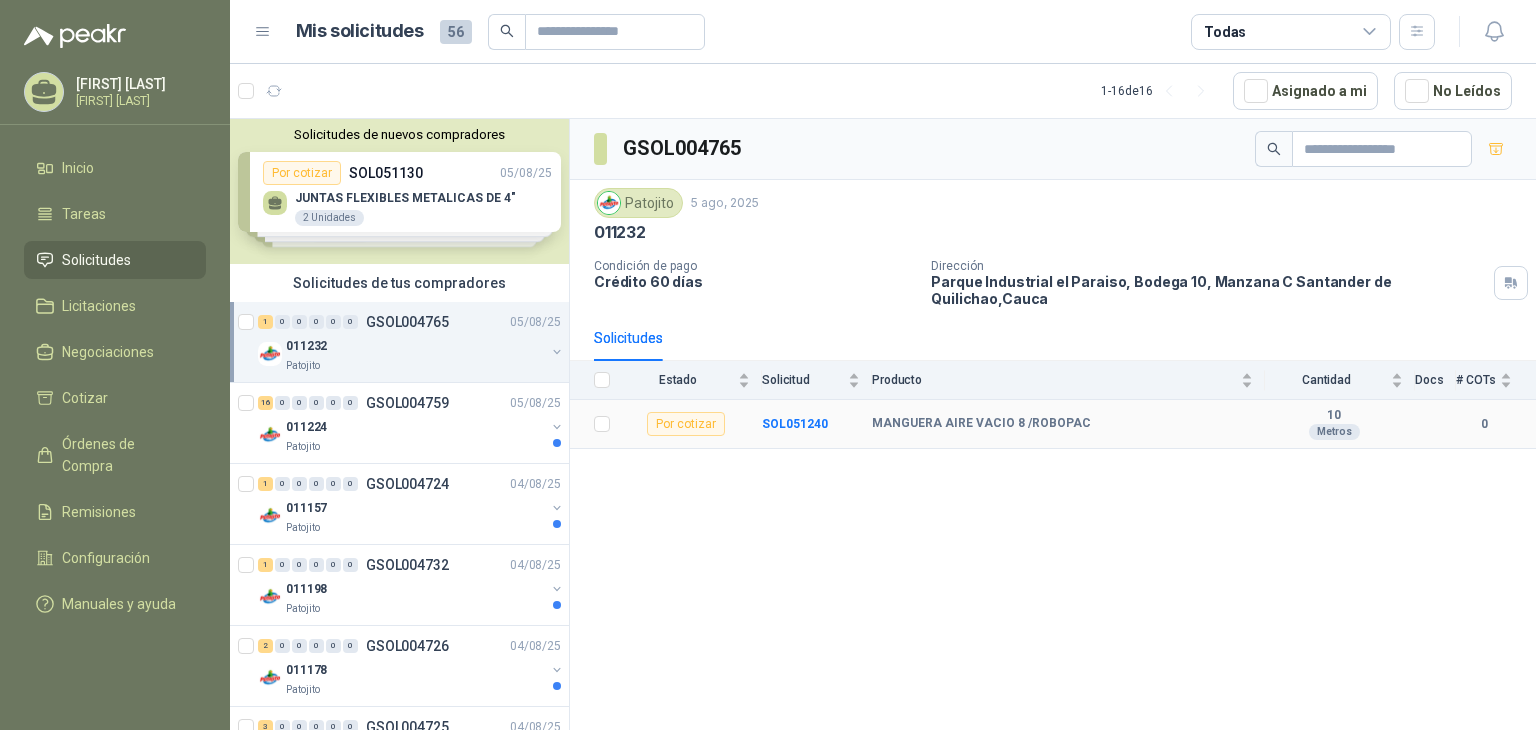 click on "SOL051240" at bounding box center (817, 424) 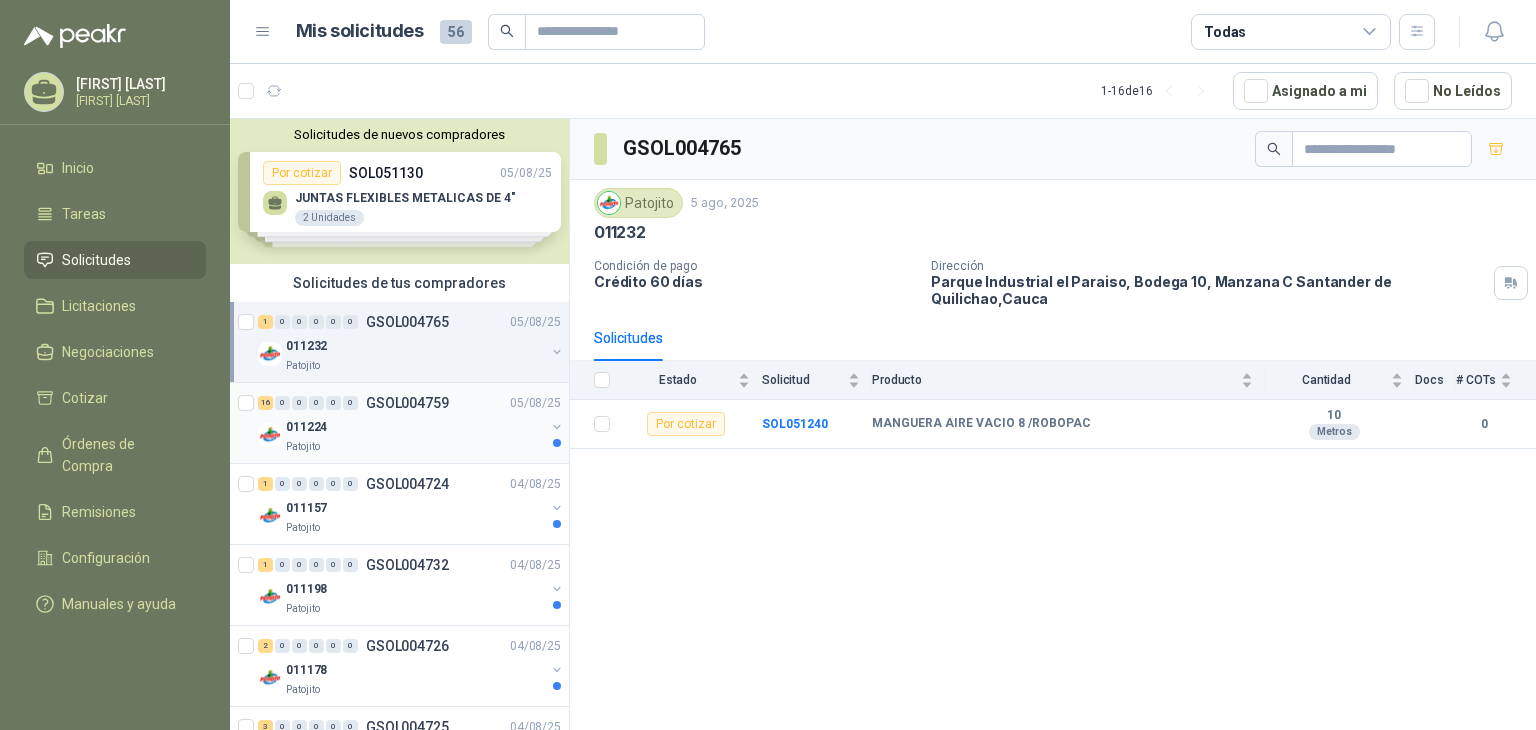 click on "011224" at bounding box center [415, 427] 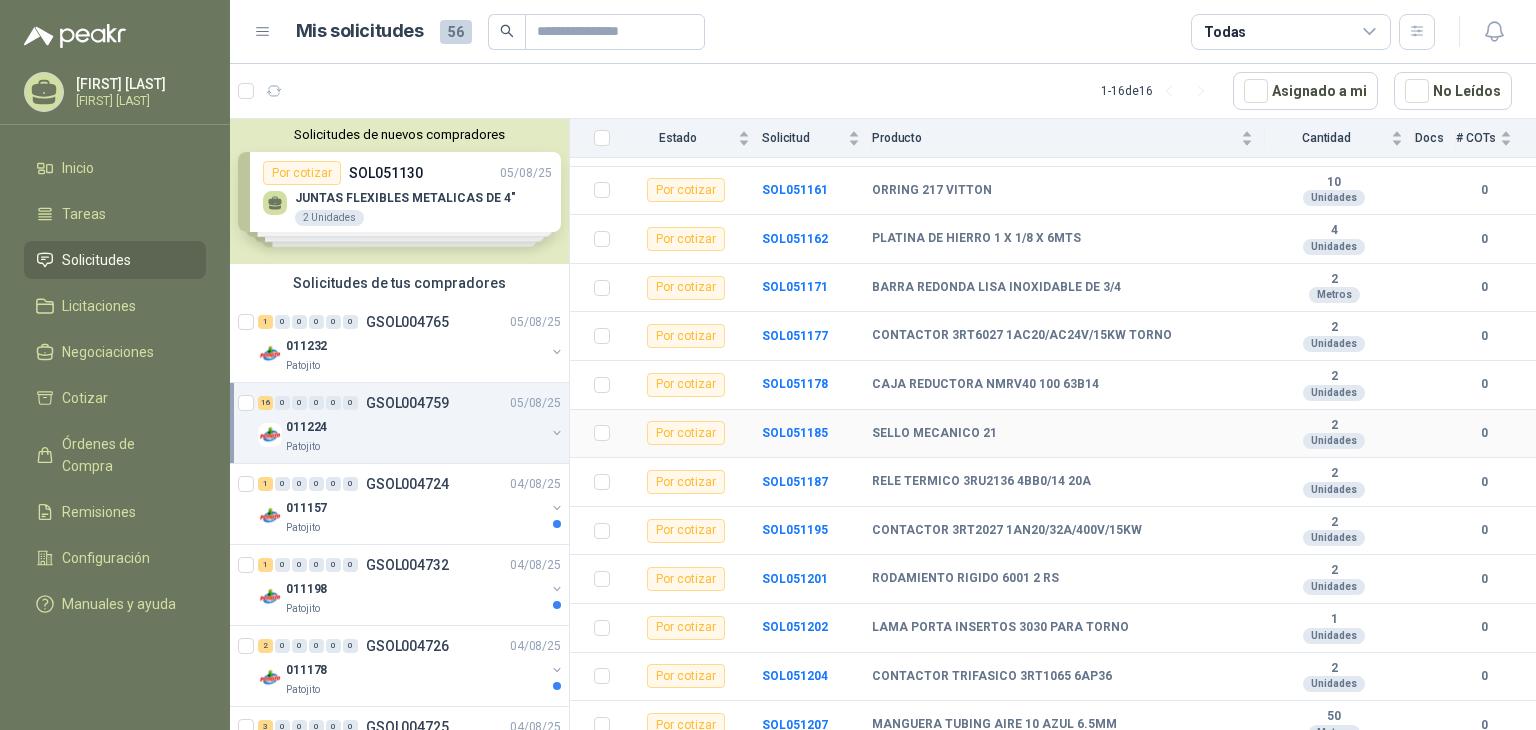 scroll, scrollTop: 440, scrollLeft: 0, axis: vertical 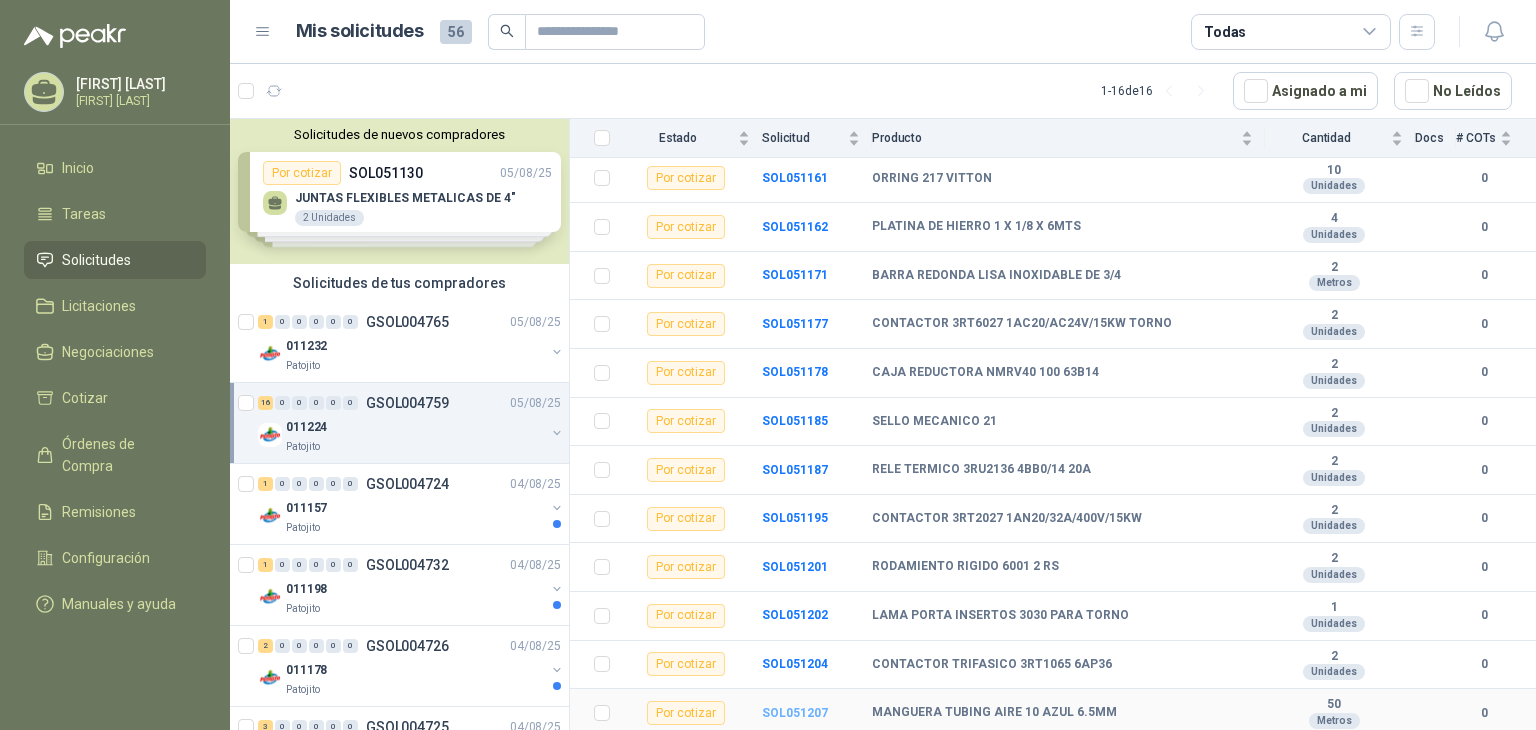 click on "SOL051207" at bounding box center (795, 713) 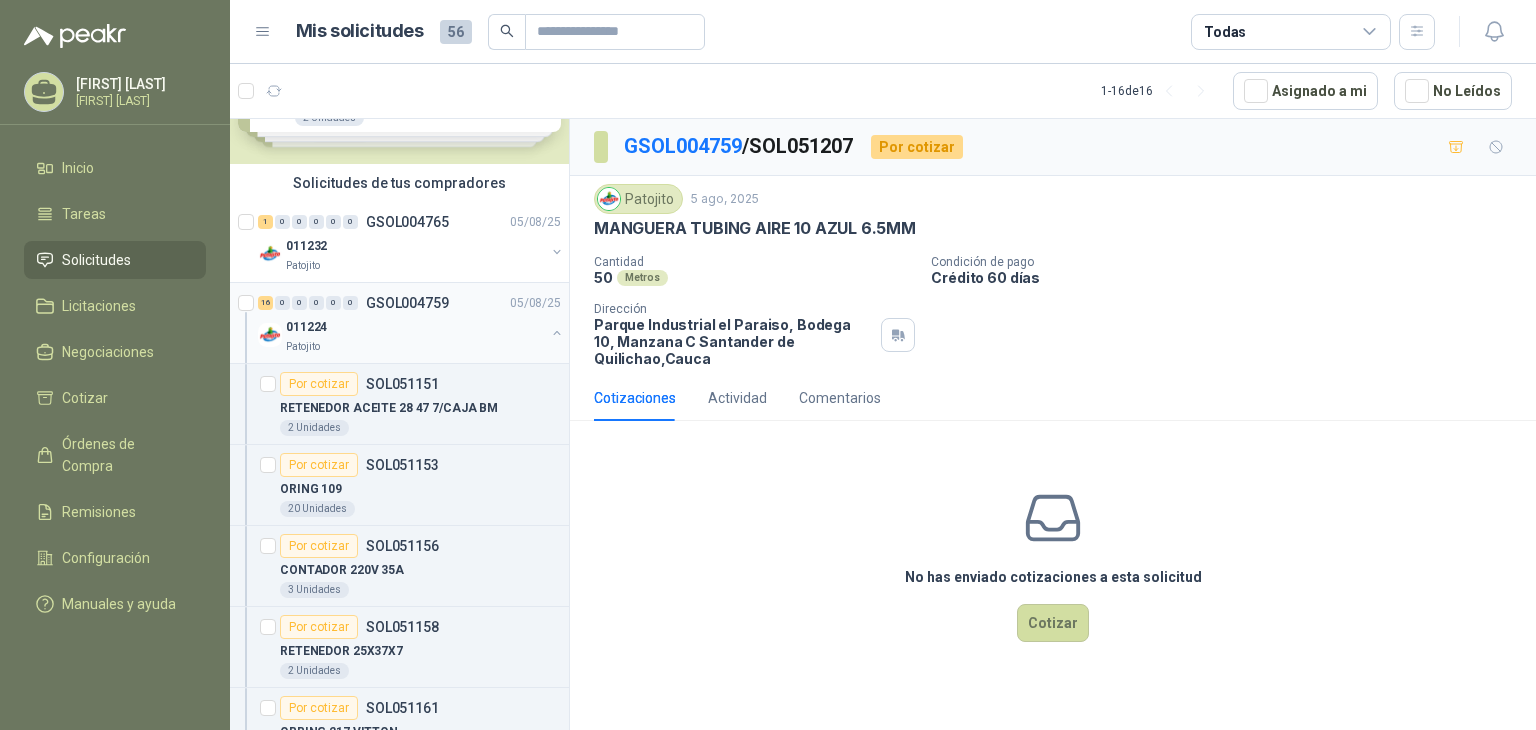 scroll, scrollTop: 0, scrollLeft: 0, axis: both 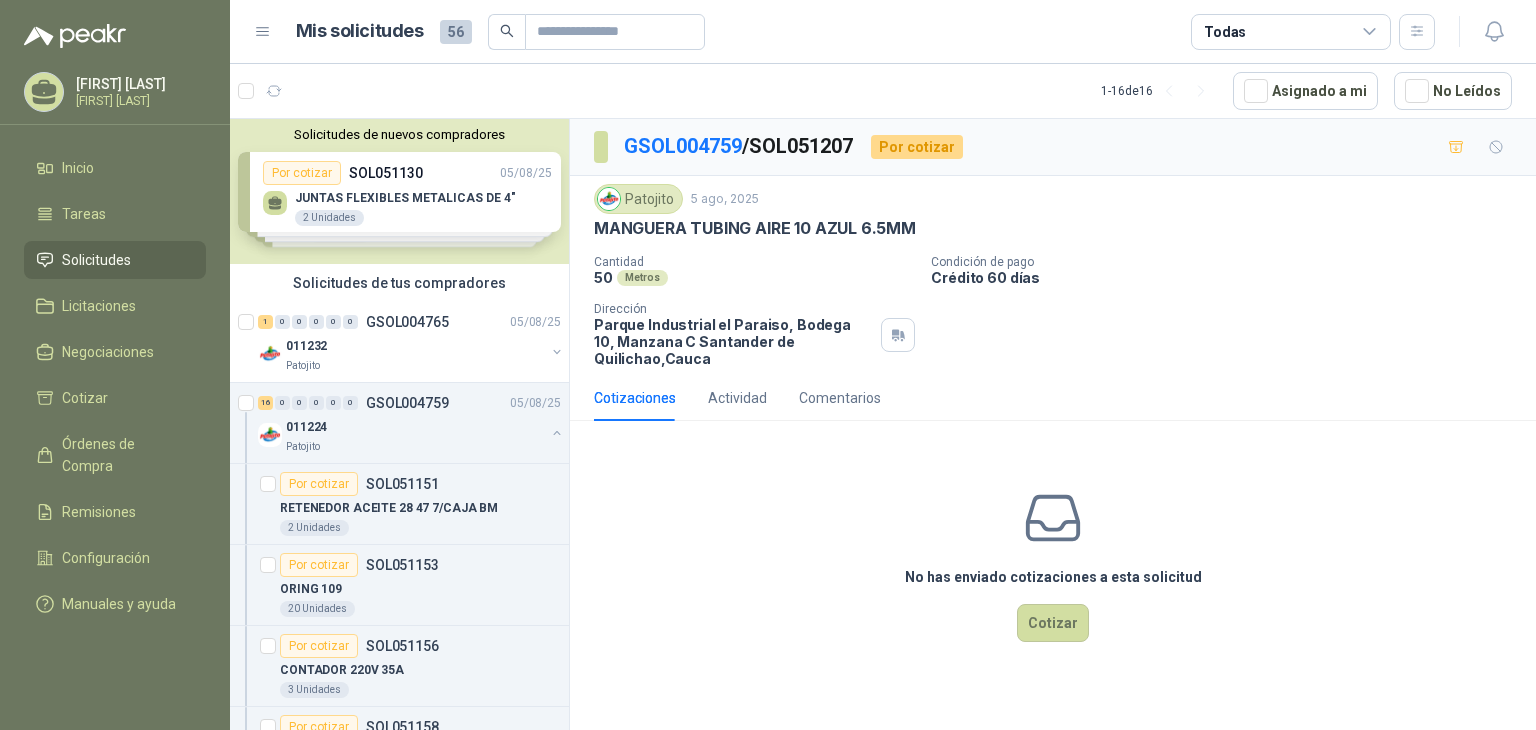 click on "Solicitudes de nuevos compradores Por cotizar SOL051130 05/08/25 JUNTAS FLEXIBLES METALICAS DE 4" 2 Unidades Por cotizar SOL051109 05/08/25 CADENA ESLABONADA GRADO 80 REF 7/16" 50 Metros Por cotizar SOL051089 05/08/25 Impulsor S2000 electra alcance 65mk 1 Unidades Por cotizar SOL051088 05/08/25 Impulsor E7000 electra alcance 200km 1 Unidades ¿Quieres recibir cientos de solicitudes de compra como estas todos los días? Agenda una reunión" at bounding box center [399, 191] 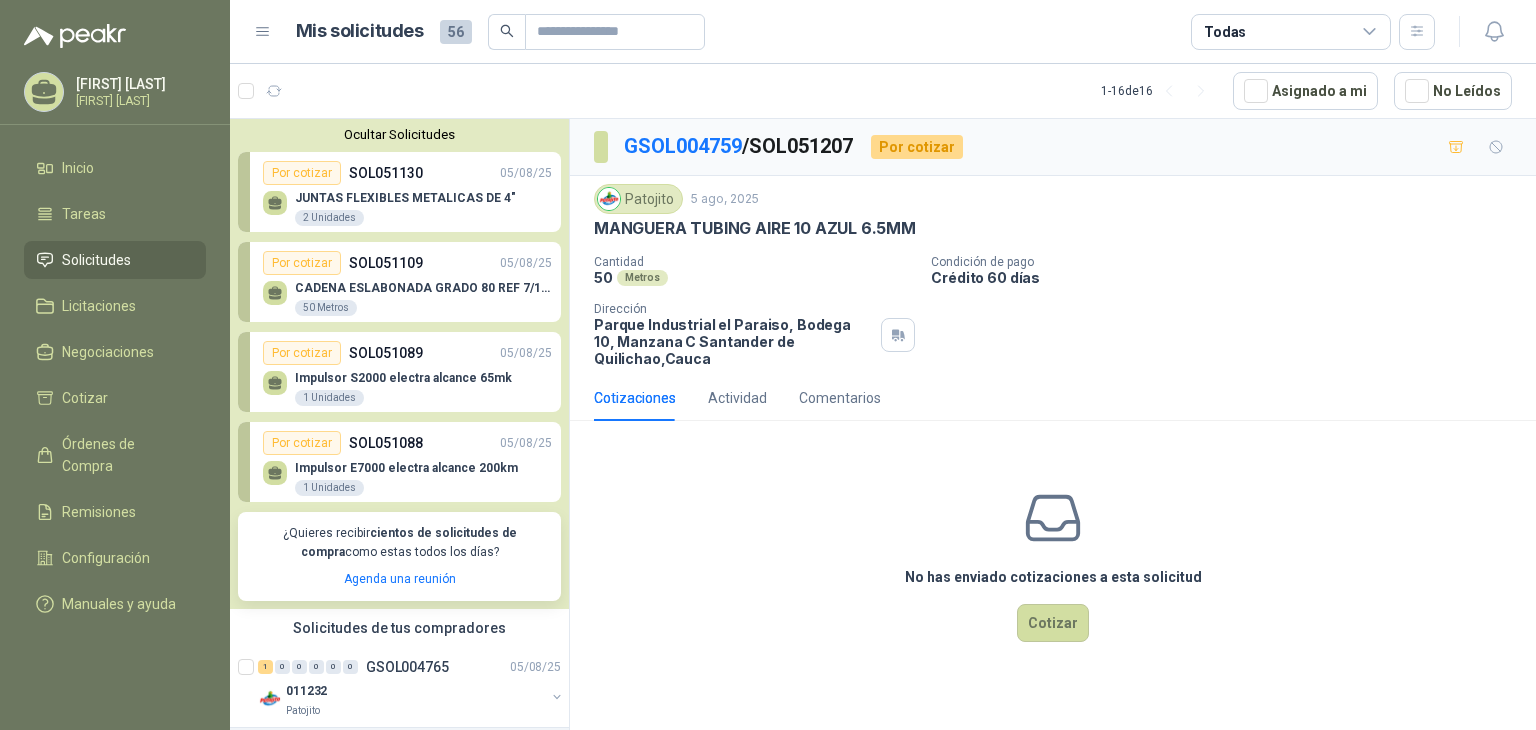 click on "JUNTAS FLEXIBLES METALICAS DE 4"" at bounding box center (405, 198) 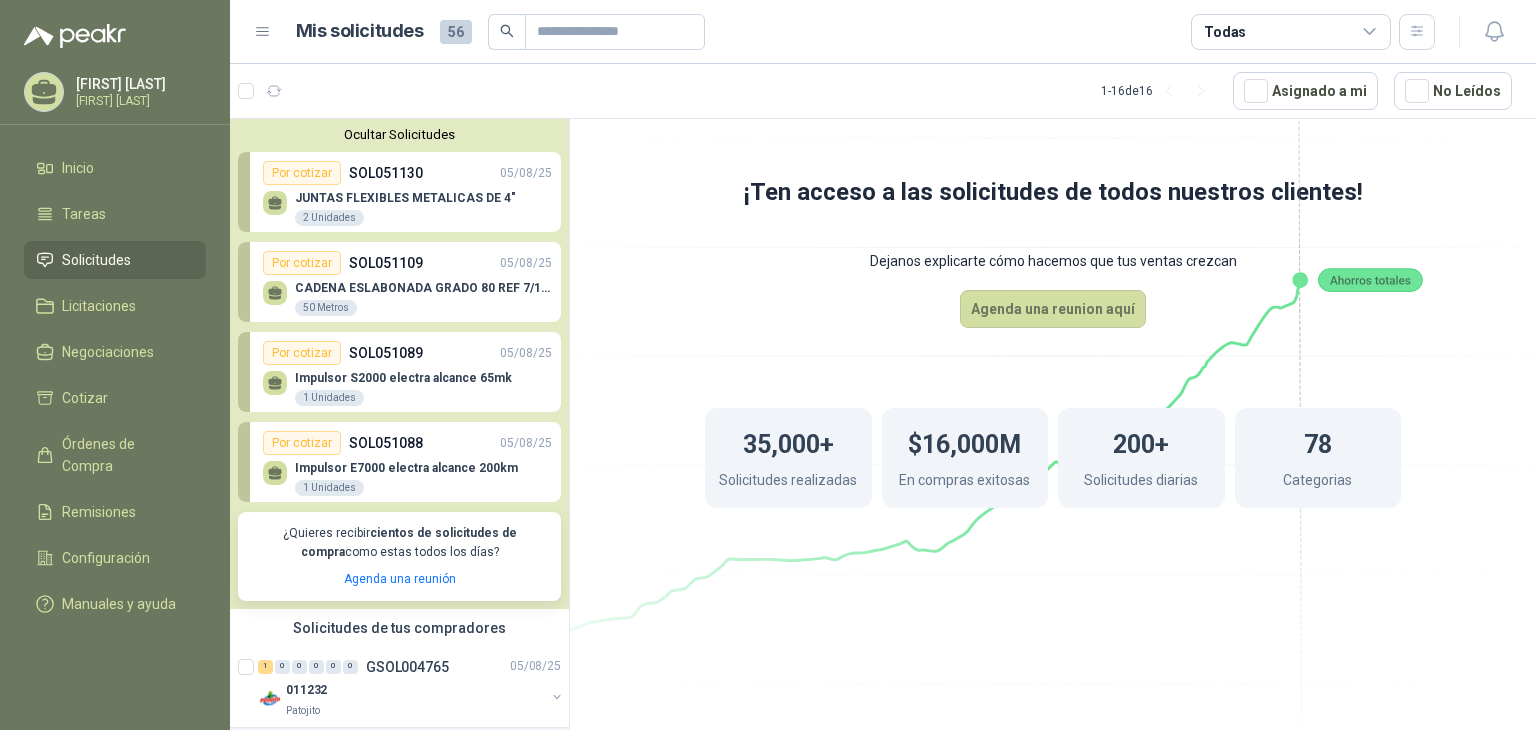 click on "JUNTAS FLEXIBLES METALICAS DE 4" 2   Unidades" at bounding box center [405, 209] 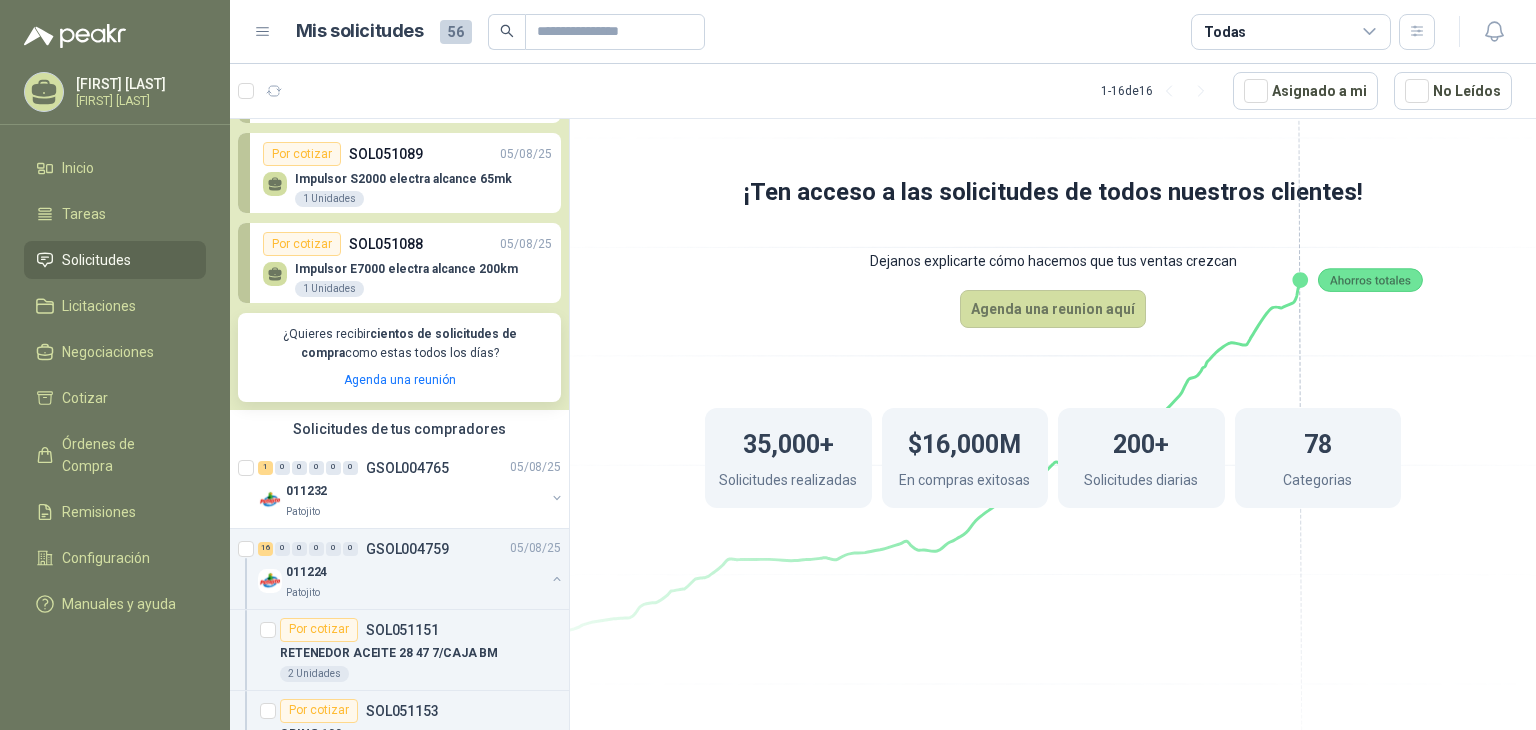 scroll, scrollTop: 200, scrollLeft: 0, axis: vertical 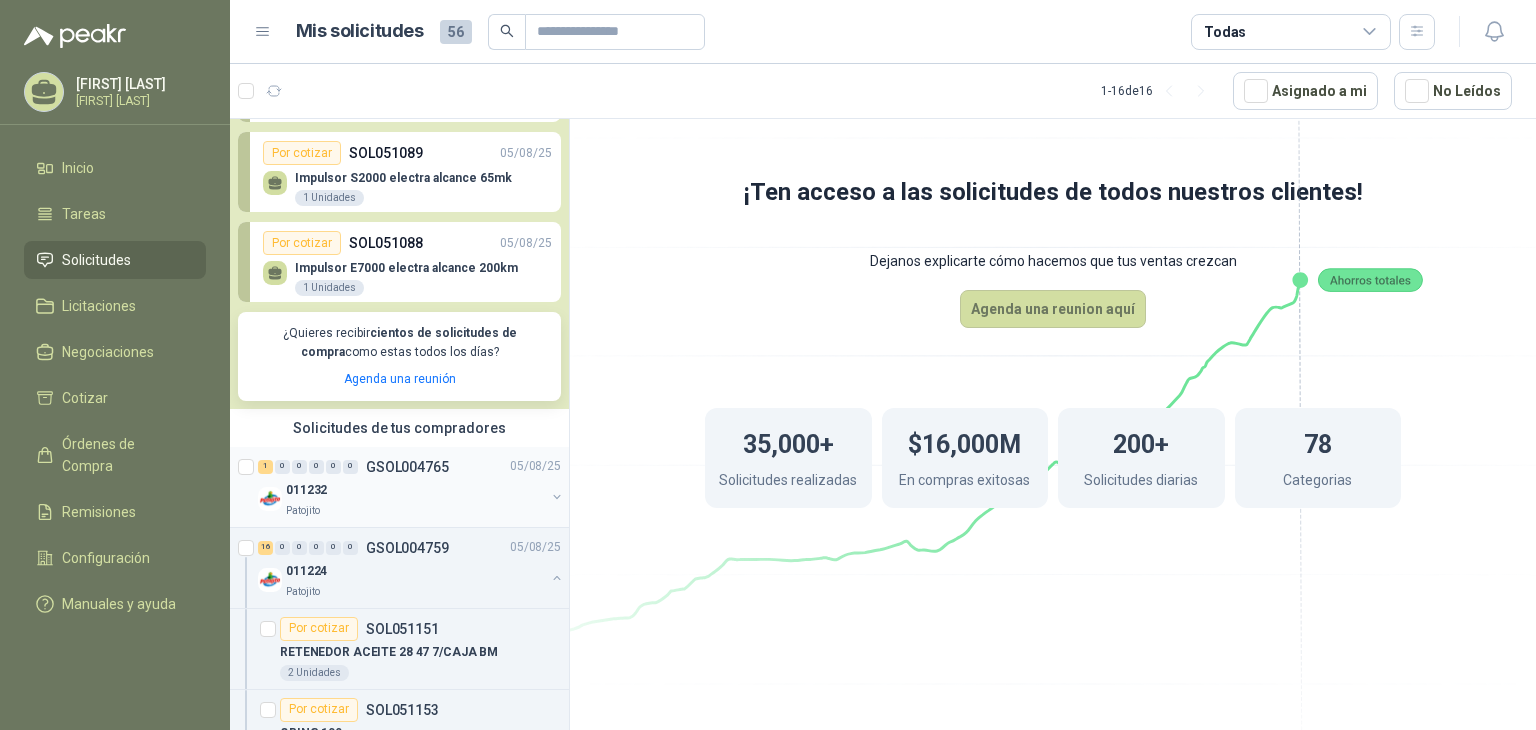 click on "011232" at bounding box center [415, 491] 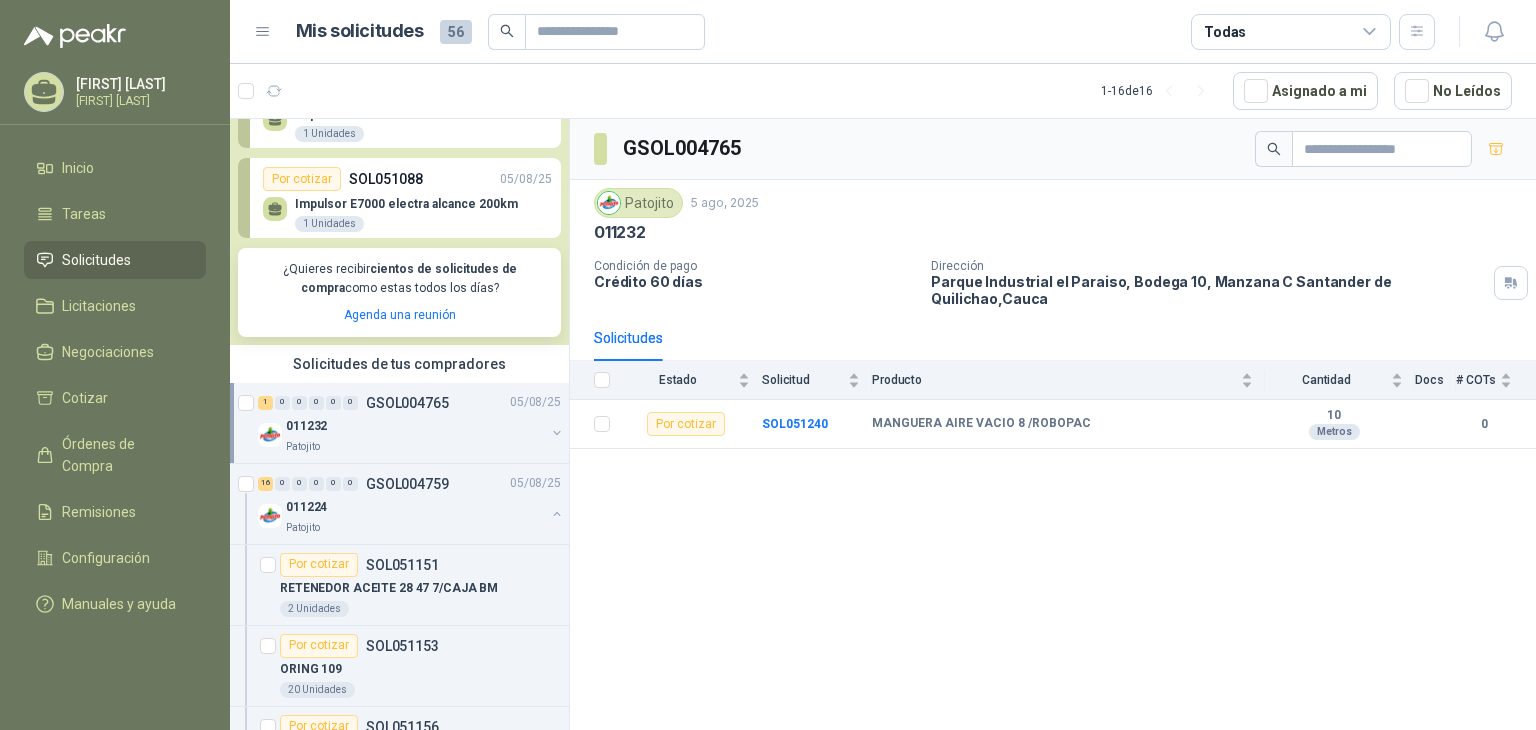 scroll, scrollTop: 300, scrollLeft: 0, axis: vertical 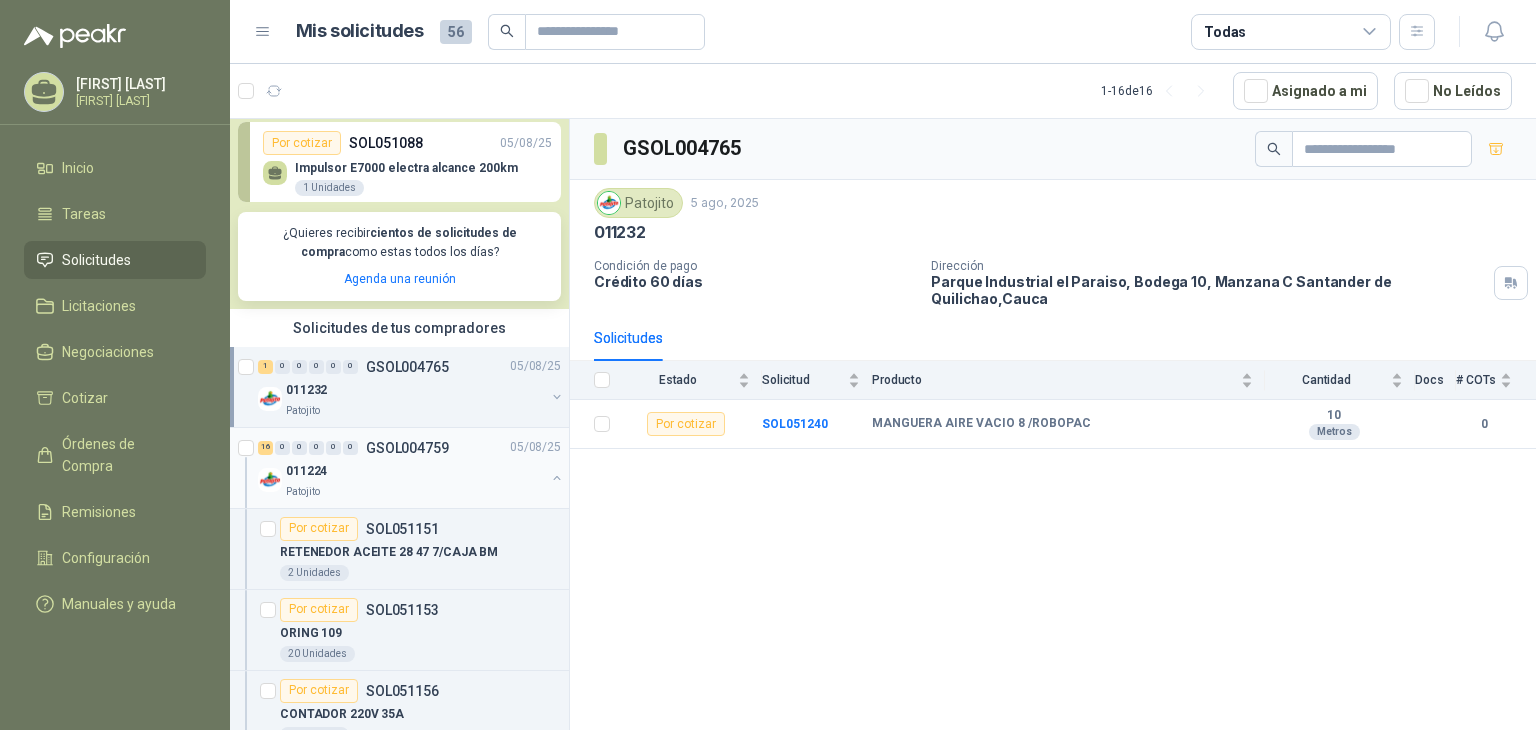 click on "GSOL004759" at bounding box center (407, 448) 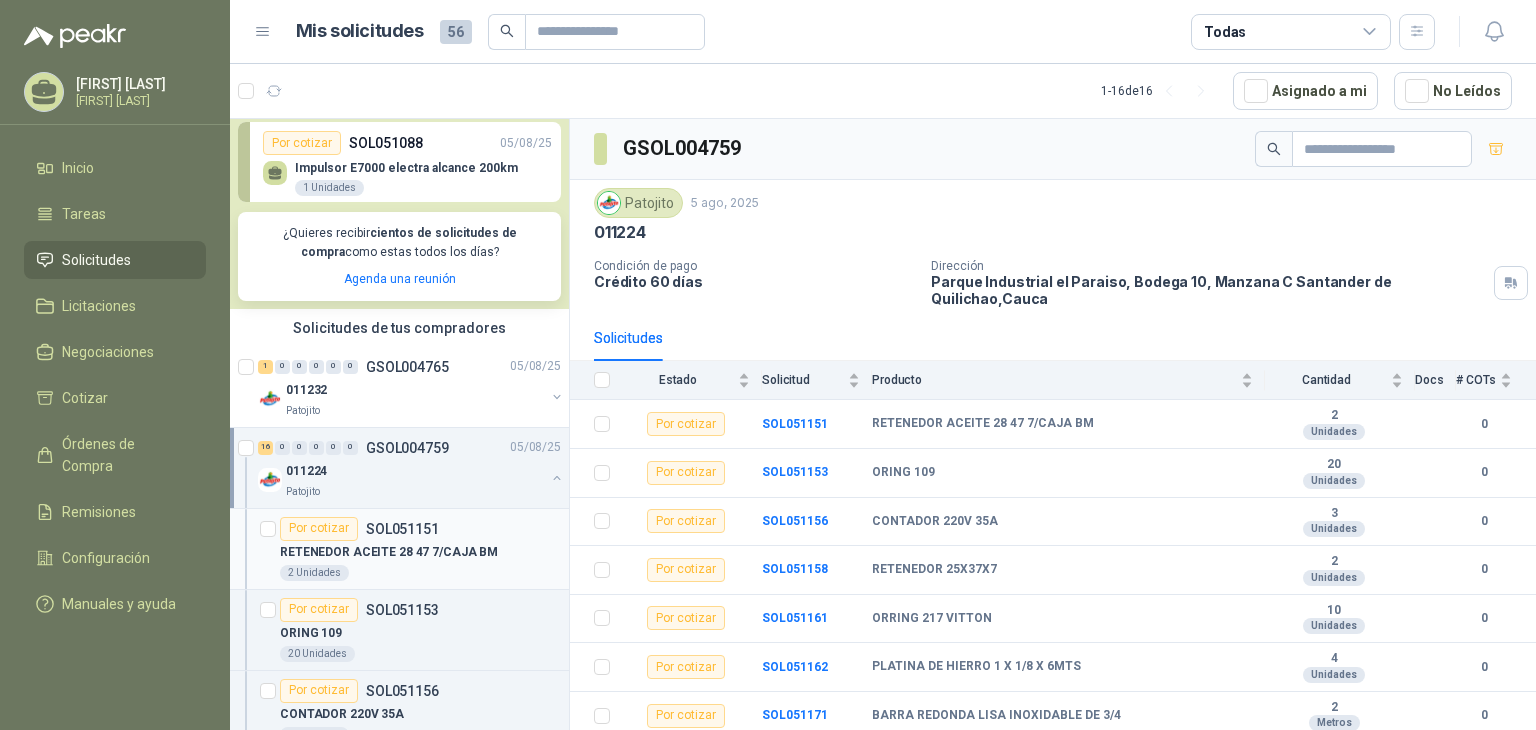 click on "RETENEDOR ACEITE 28 47 7/CAJA BM" at bounding box center [389, 552] 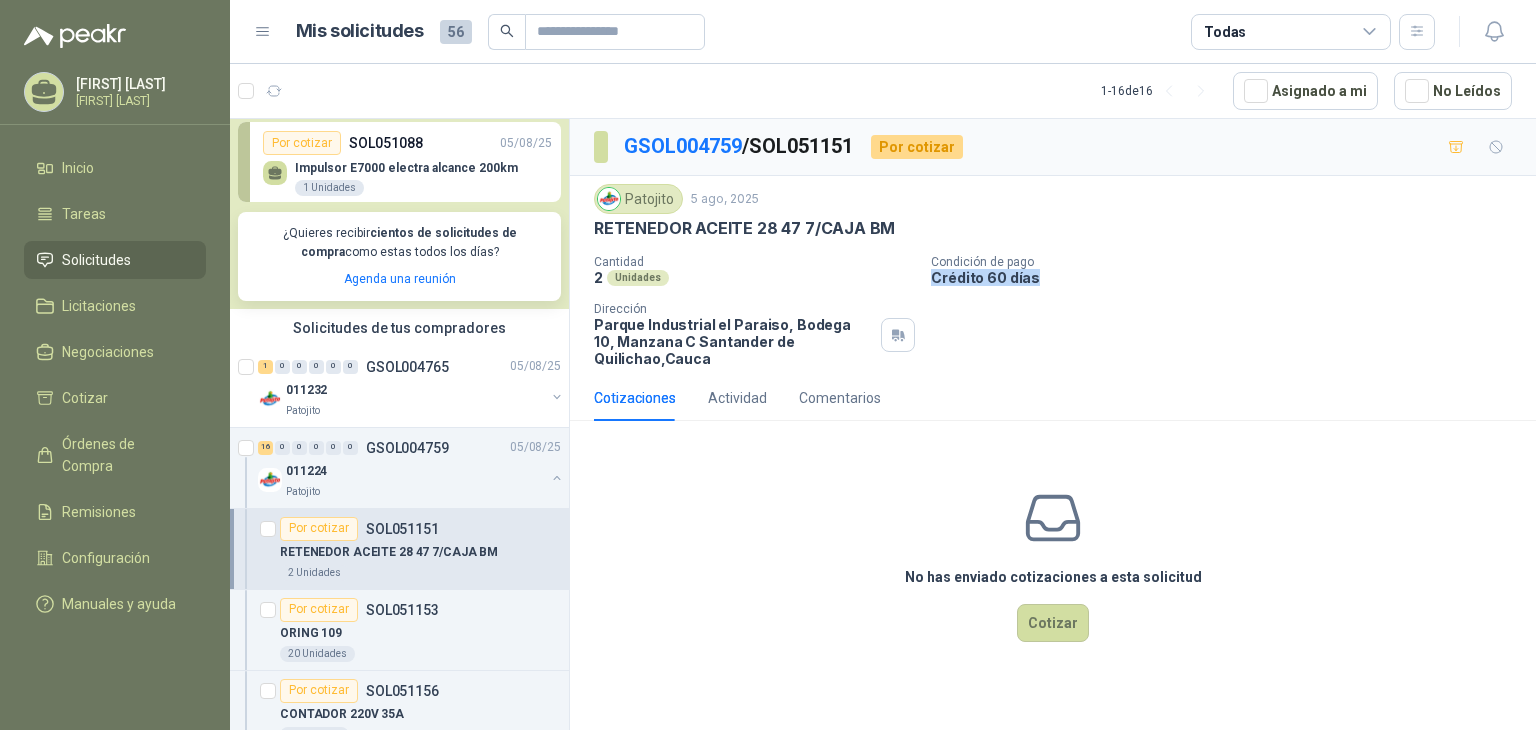 drag, startPoint x: 1042, startPoint y: 277, endPoint x: 929, endPoint y: 269, distance: 113.28283 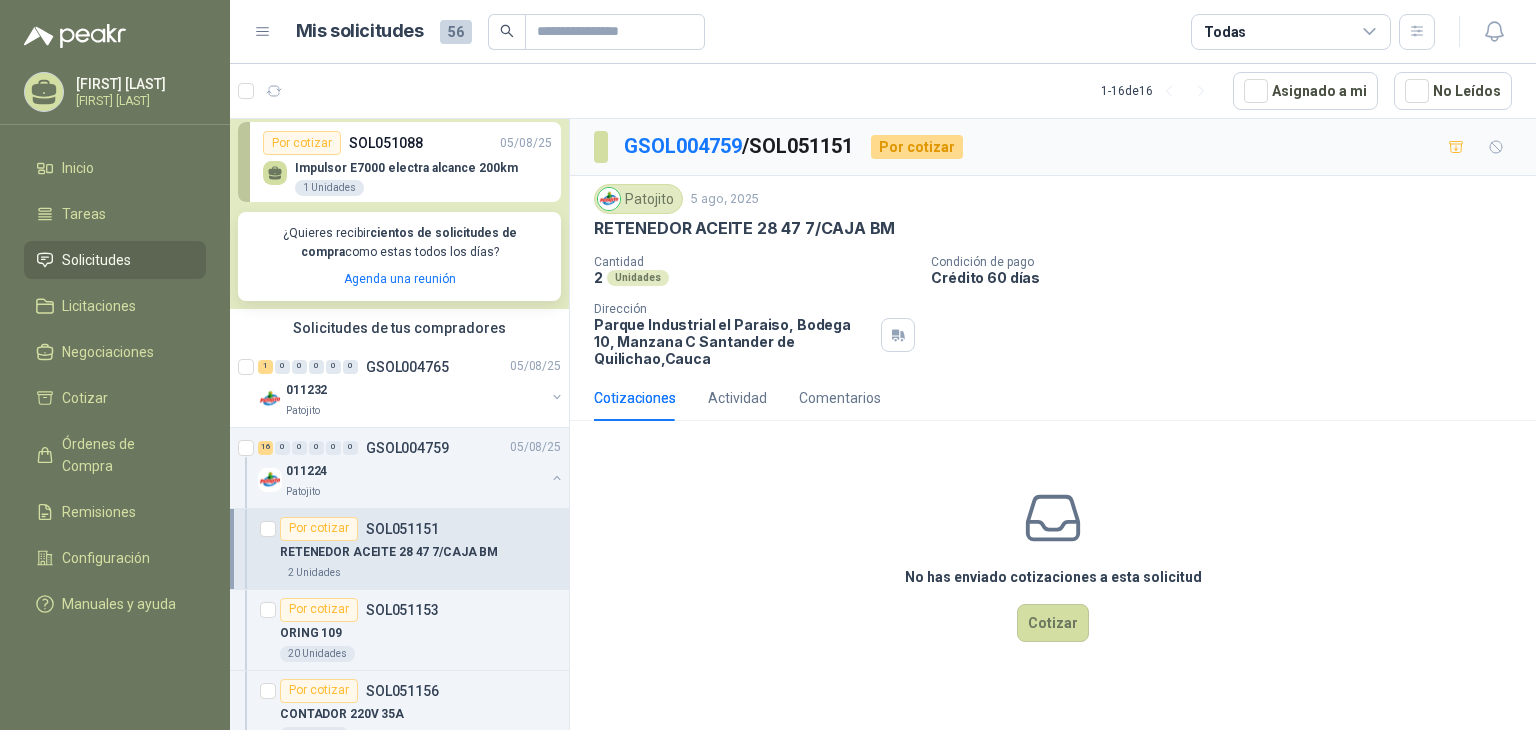 click on "2   Unidades" at bounding box center [754, 277] 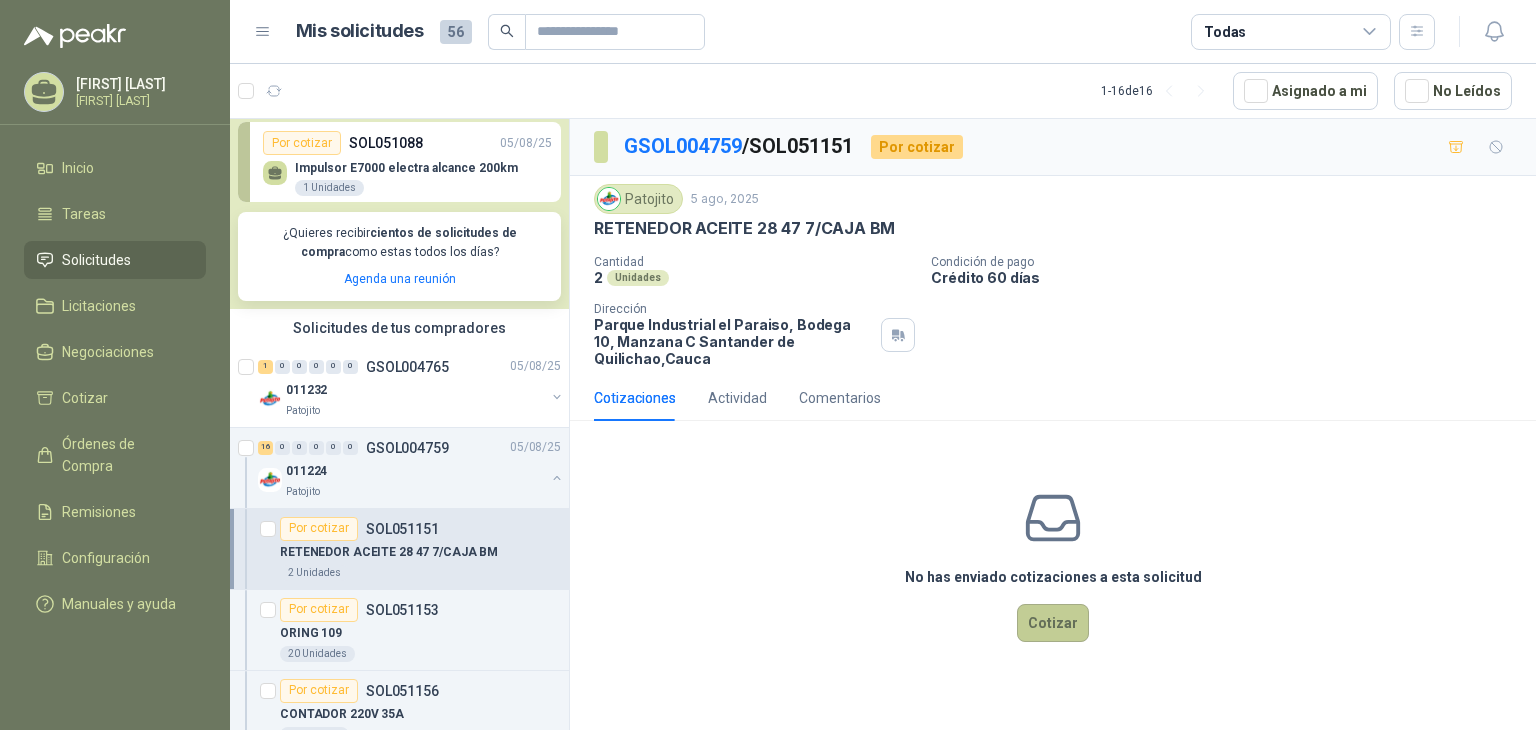 click on "Cotizar" at bounding box center (1053, 623) 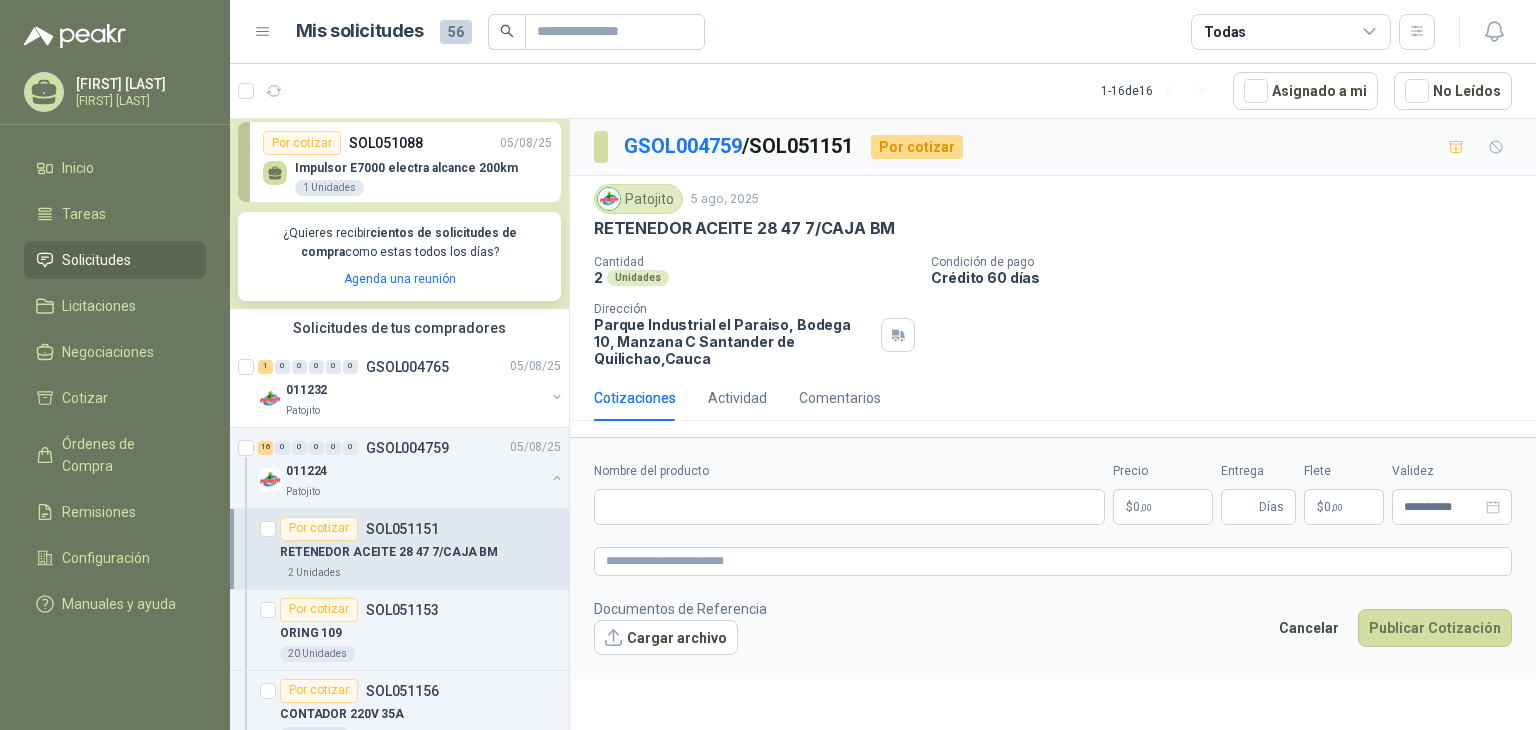 click on "Cantidad 2 Unidades Condición de pago Crédito 60 días Dirección [ADDRESS] , [CITY] , [STATE]" at bounding box center (1053, 311) 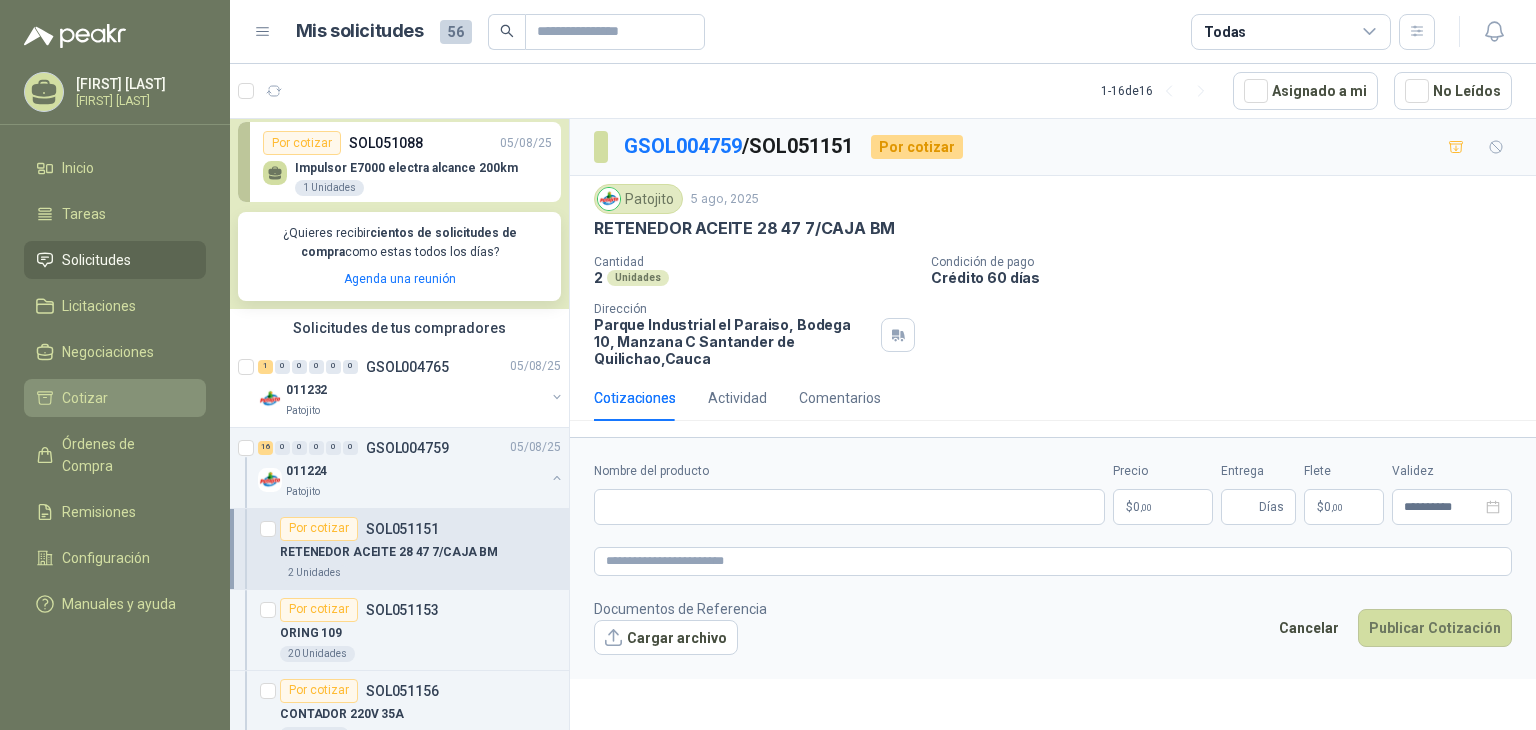 click on "Cotizar" at bounding box center [85, 398] 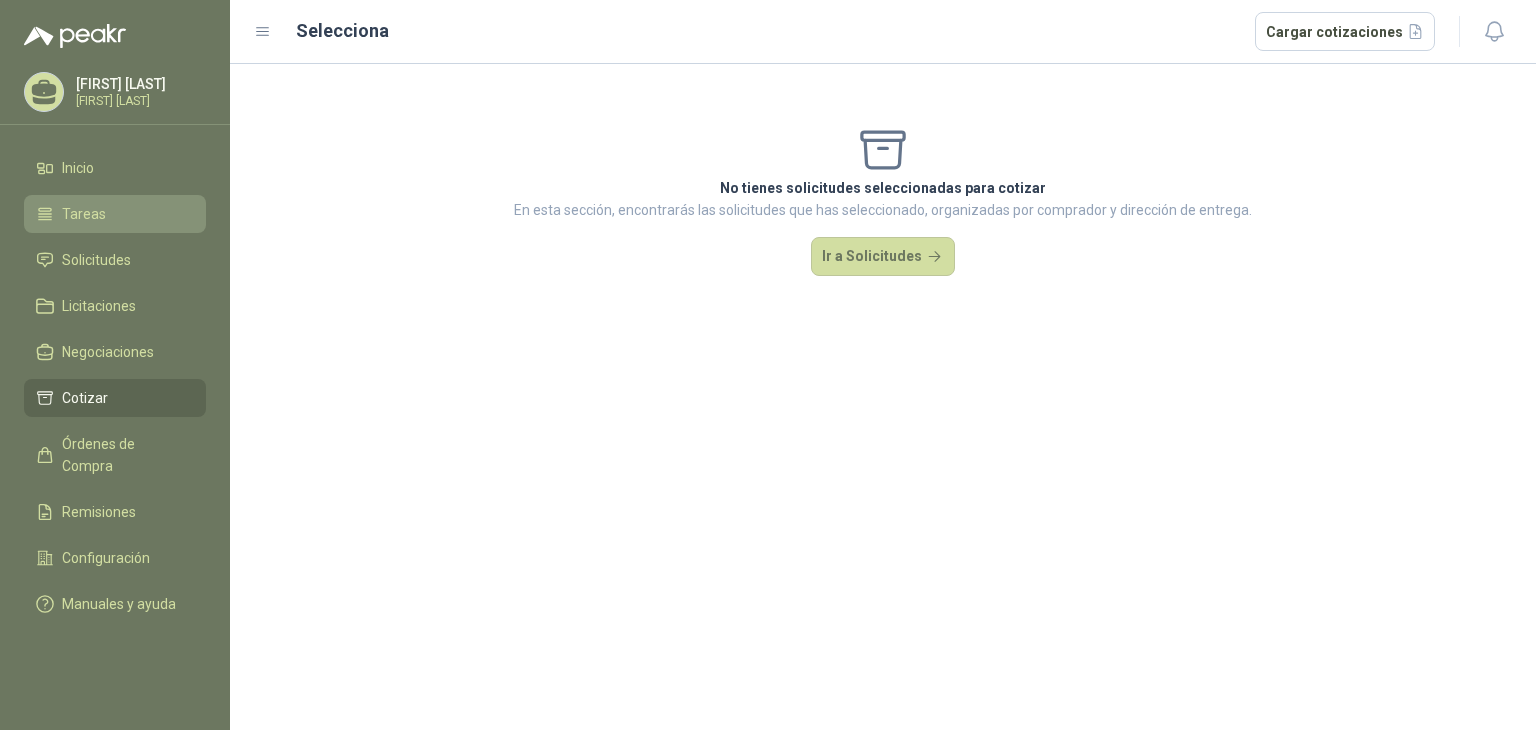click on "Tareas" at bounding box center [84, 214] 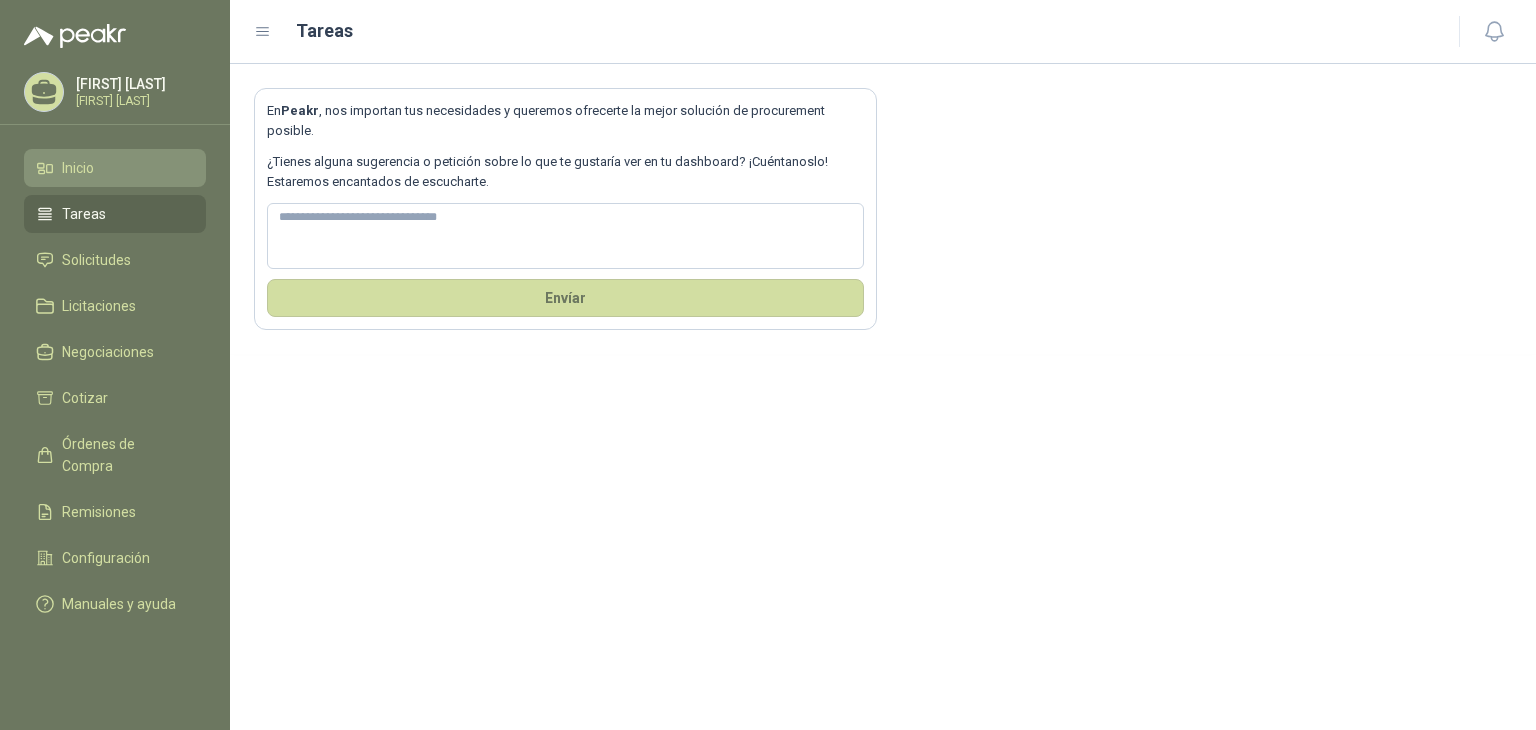 click on "Inicio" at bounding box center [78, 168] 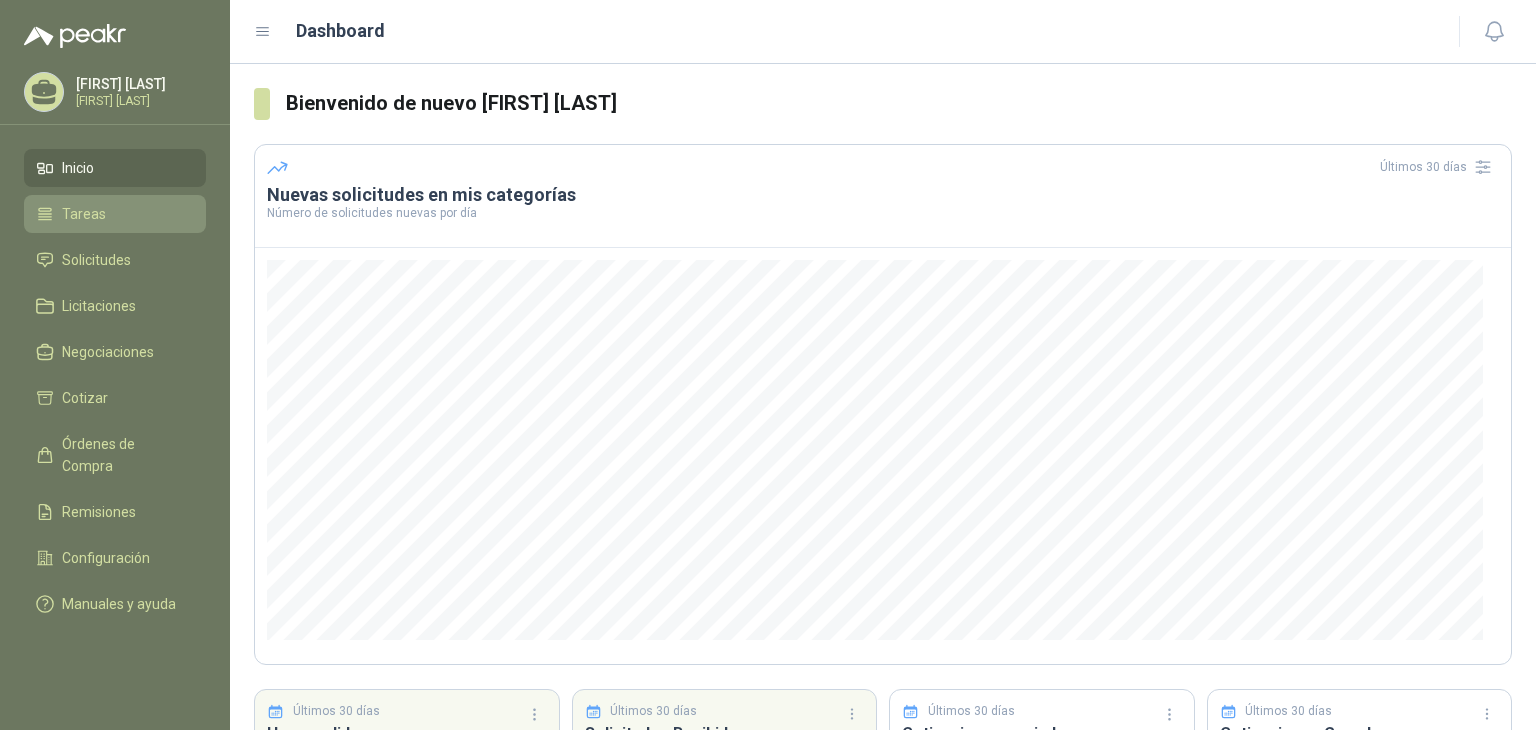 click on "Tareas" at bounding box center (84, 214) 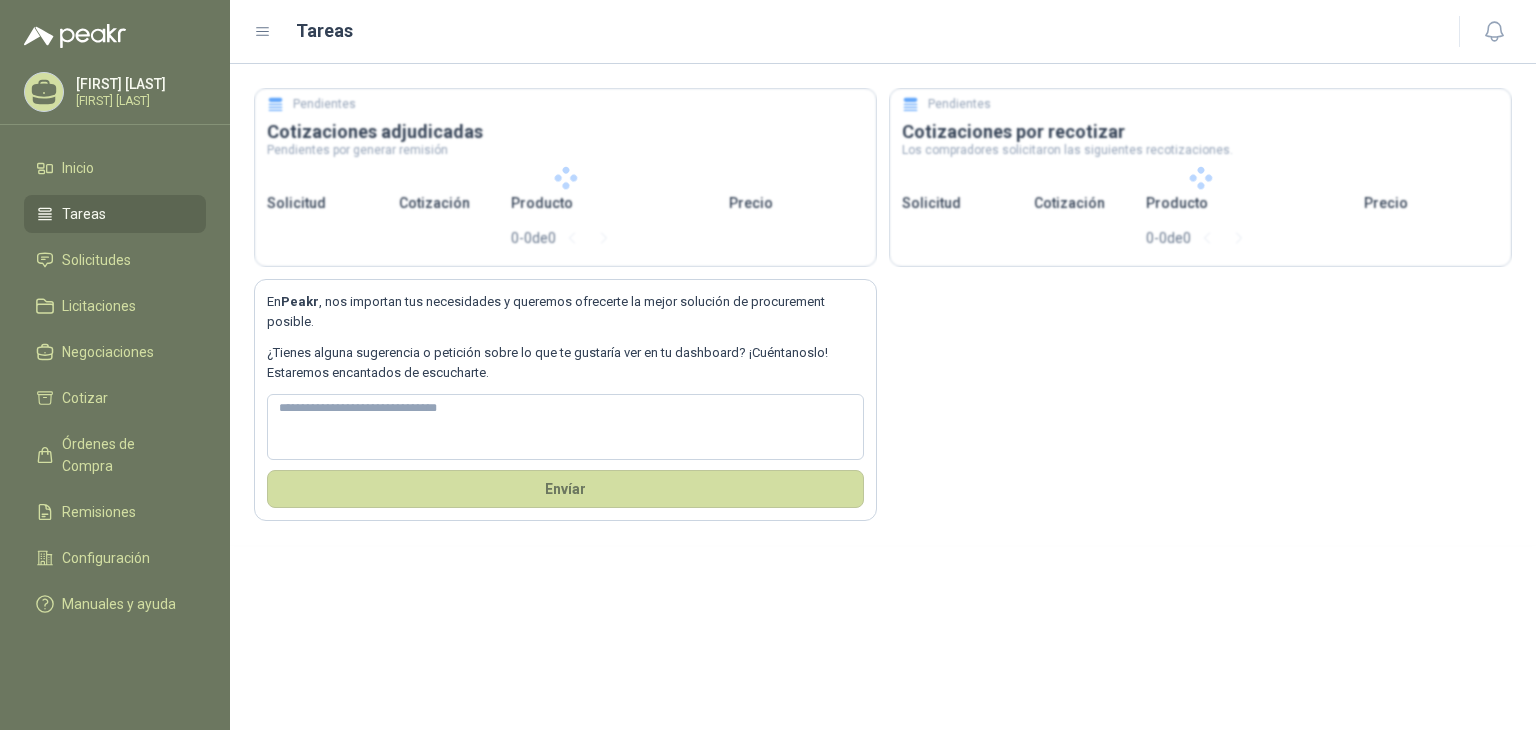 type 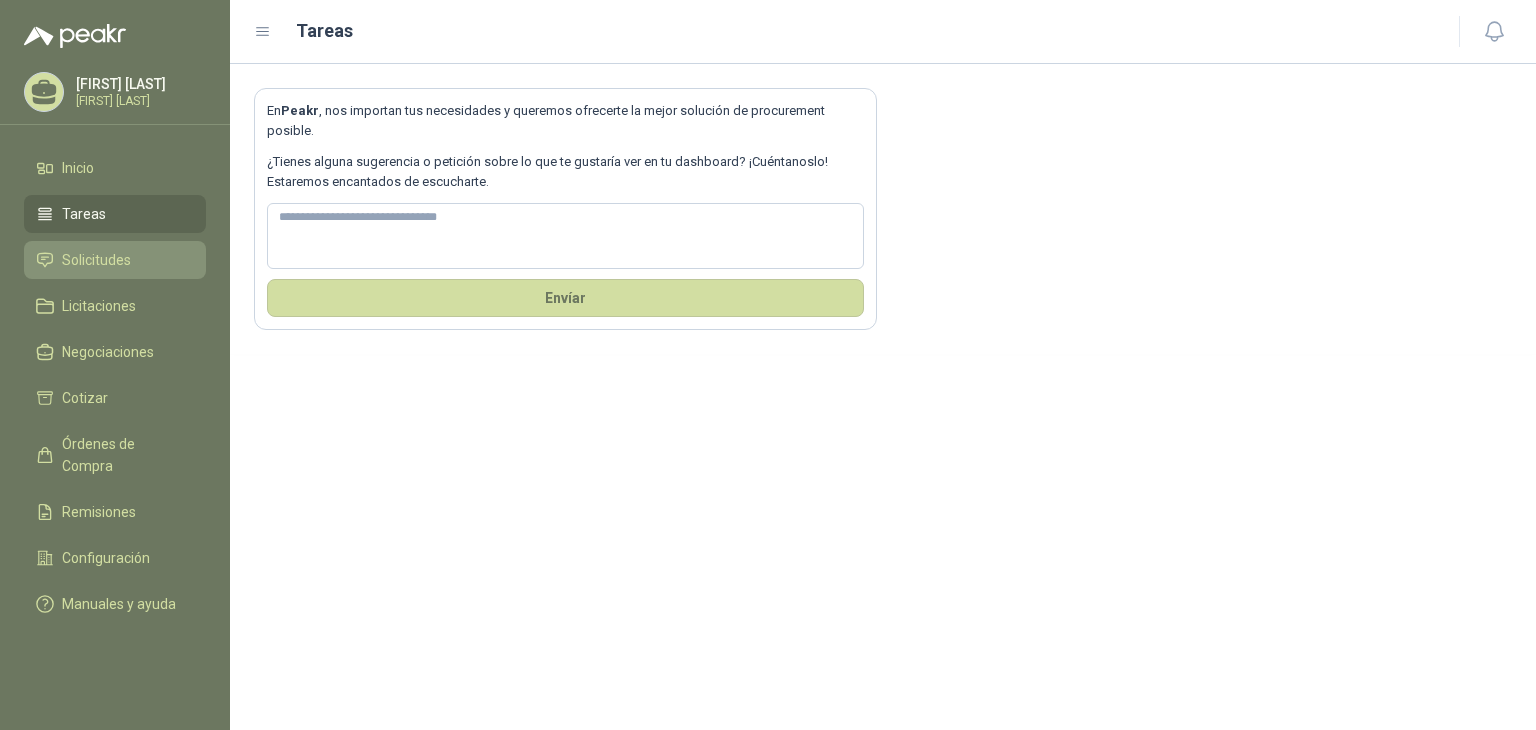 click on "Solicitudes" at bounding box center (115, 260) 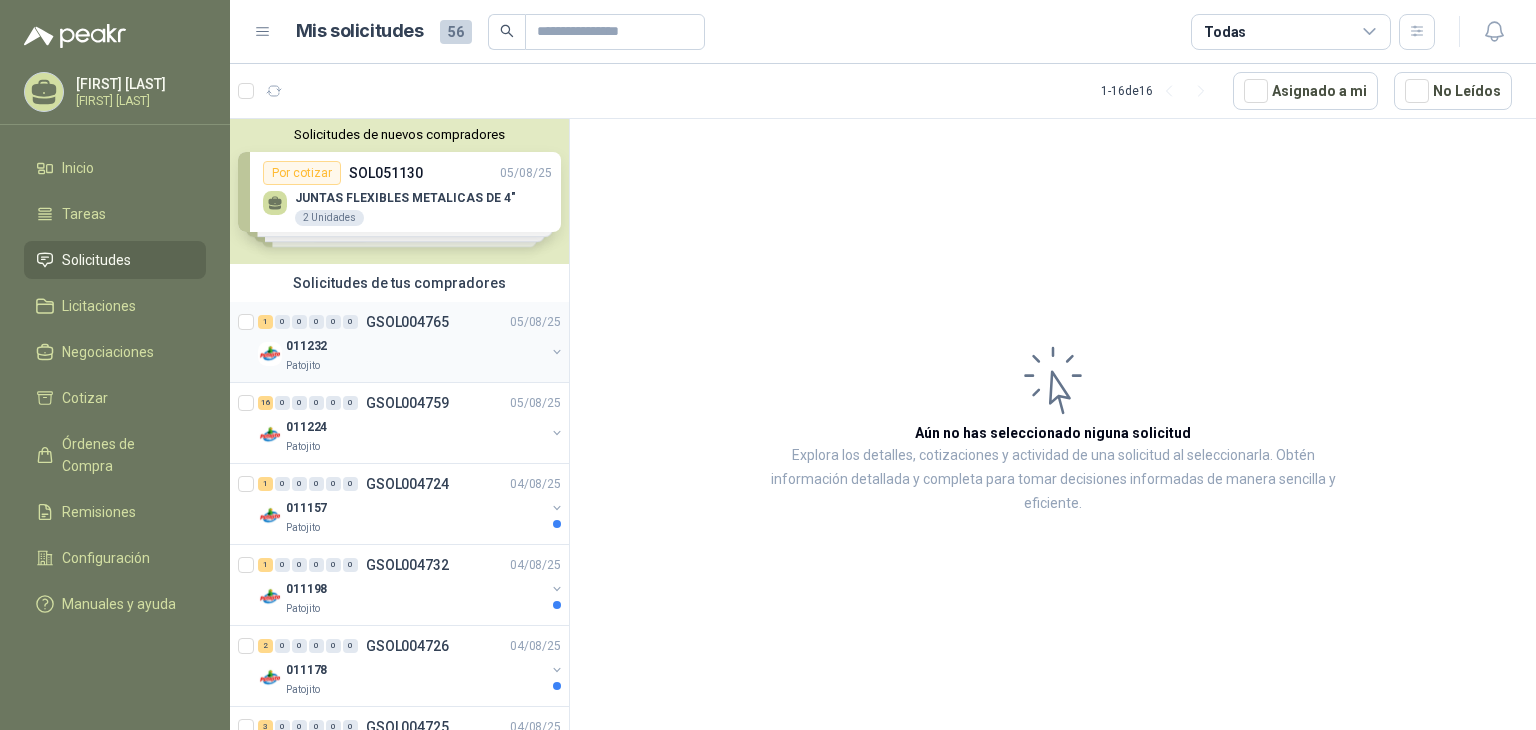 click on "1   0   0   0   0   0   GSOL004765 05/08/25" at bounding box center [411, 322] 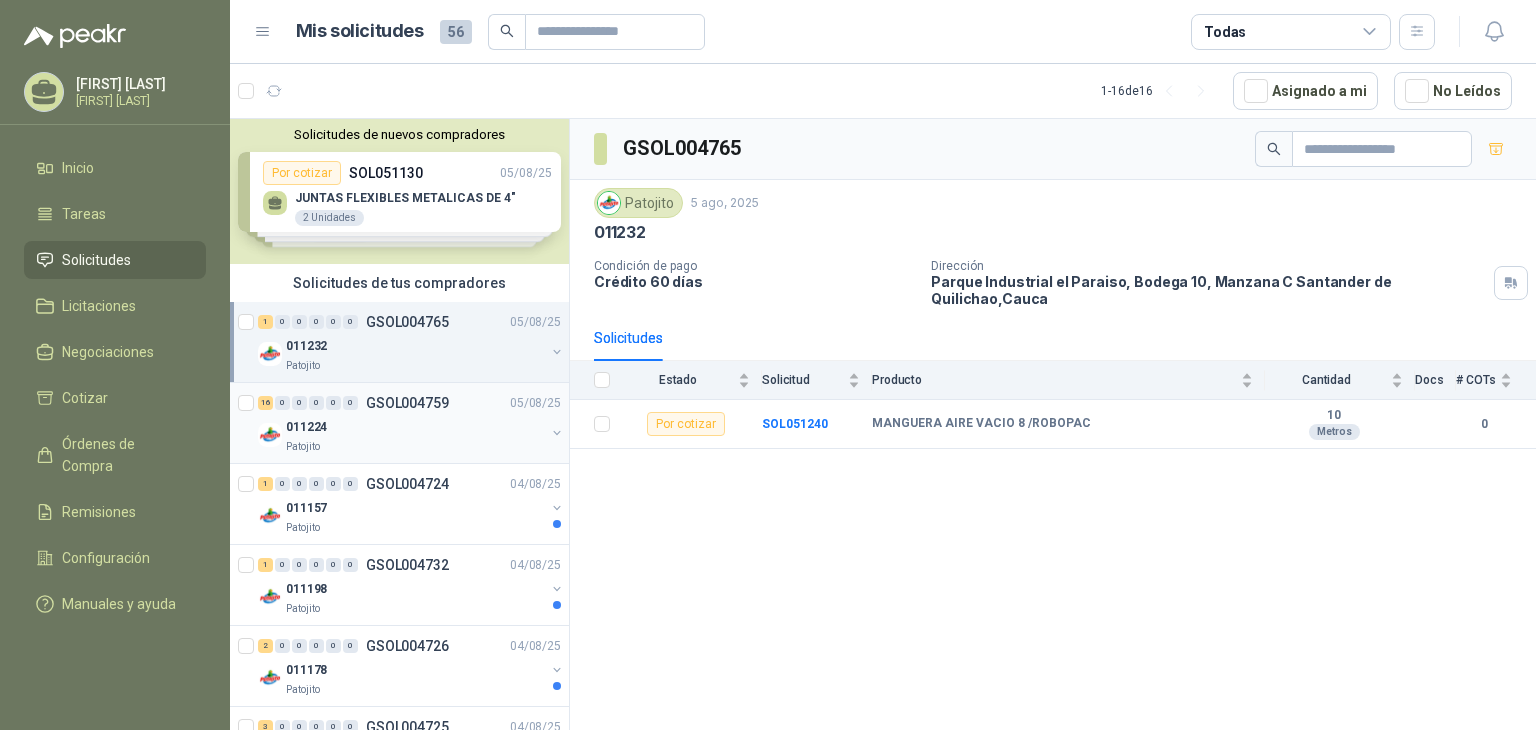 click on "011224" at bounding box center (415, 427) 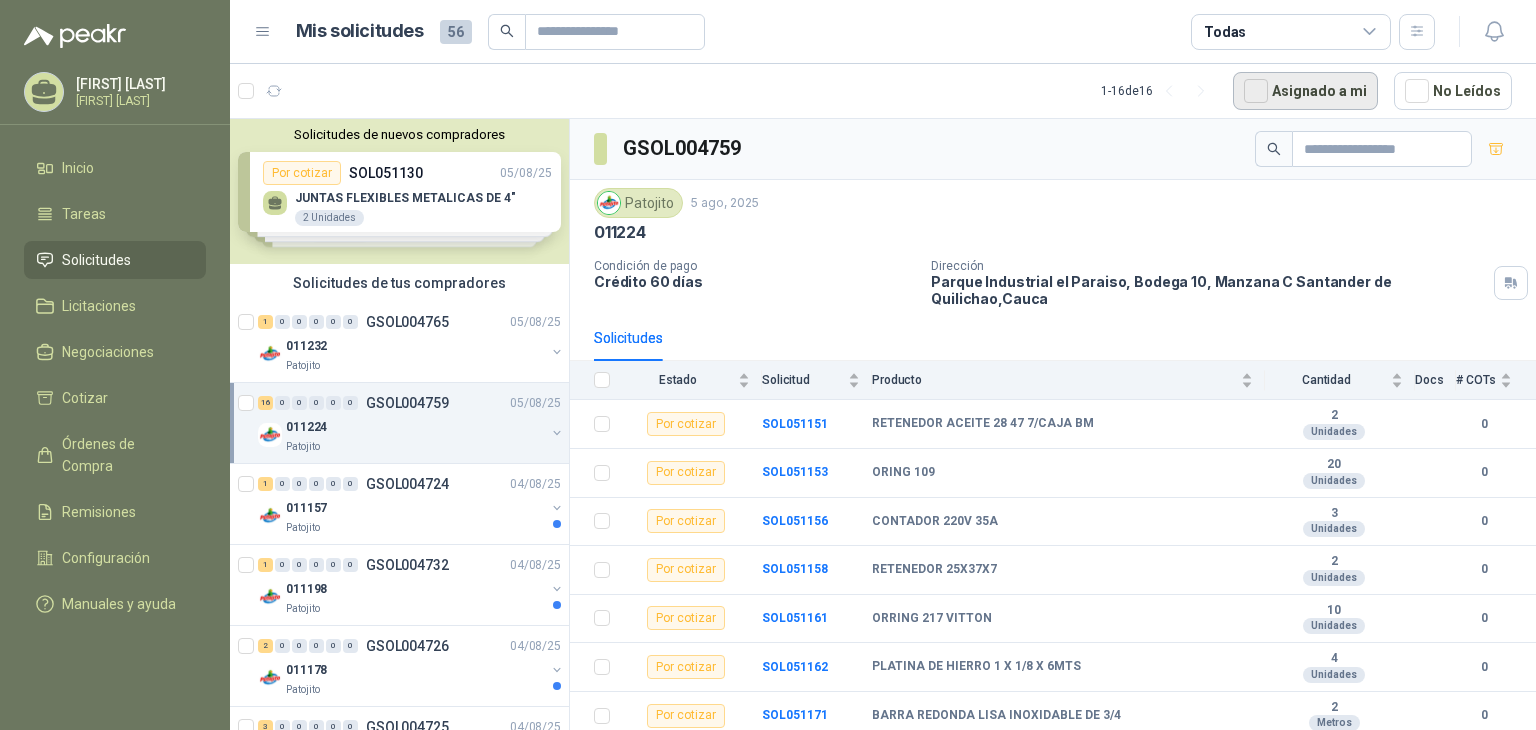 click on "Asignado a mi" at bounding box center (1305, 91) 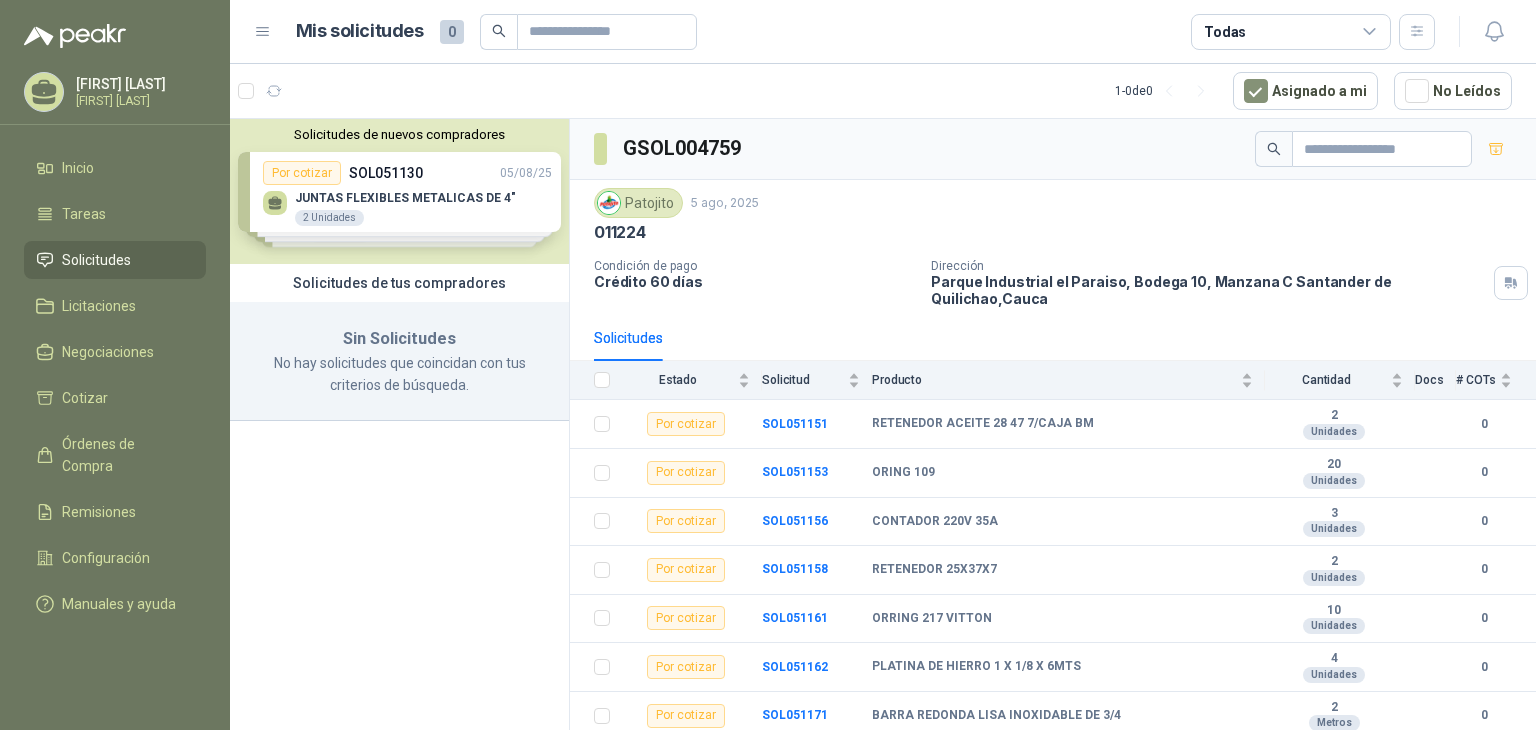 click on "Solicitudes de nuevos compradores Por cotizar SOL051130 05/08/25 JUNTAS FLEXIBLES METALICAS DE 4" 2 Unidades Por cotizar SOL051109 05/08/25 CADENA ESLABONADA GRADO 80 REF 7/16" 50 Metros Por cotizar SOL051089 05/08/25 Impulsor S2000 electra alcance 65mk 1 Unidades Por cotizar SOL051088 05/08/25 Impulsor E7000 electra alcance 200km 1 Unidades ¿Quieres recibir cientos de solicitudes de compra como estas todos los días? Agenda una reunión" at bounding box center [399, 191] 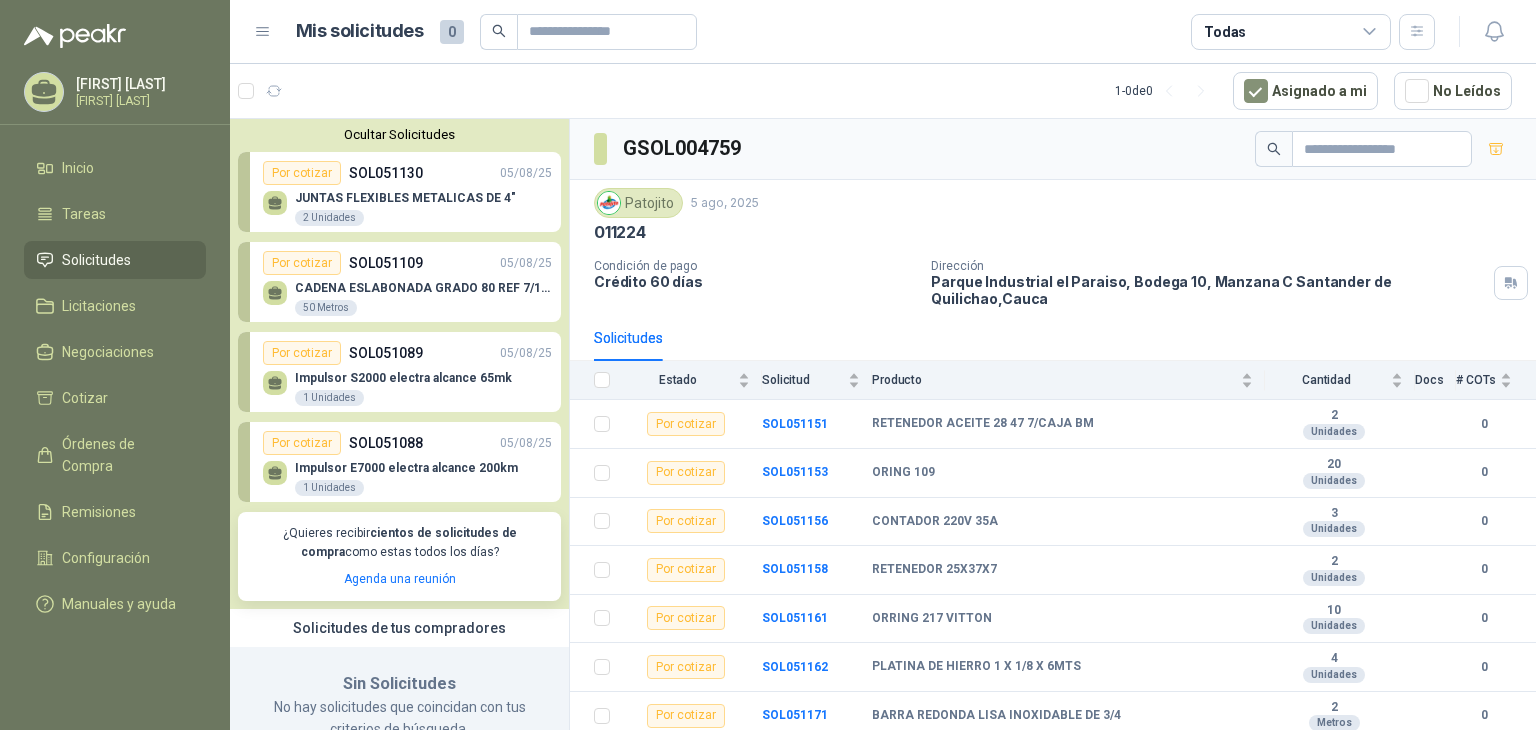 click on "CADENA ESLABONADA GRADO 80 REF 7/16" 50   Metros" at bounding box center (423, 299) 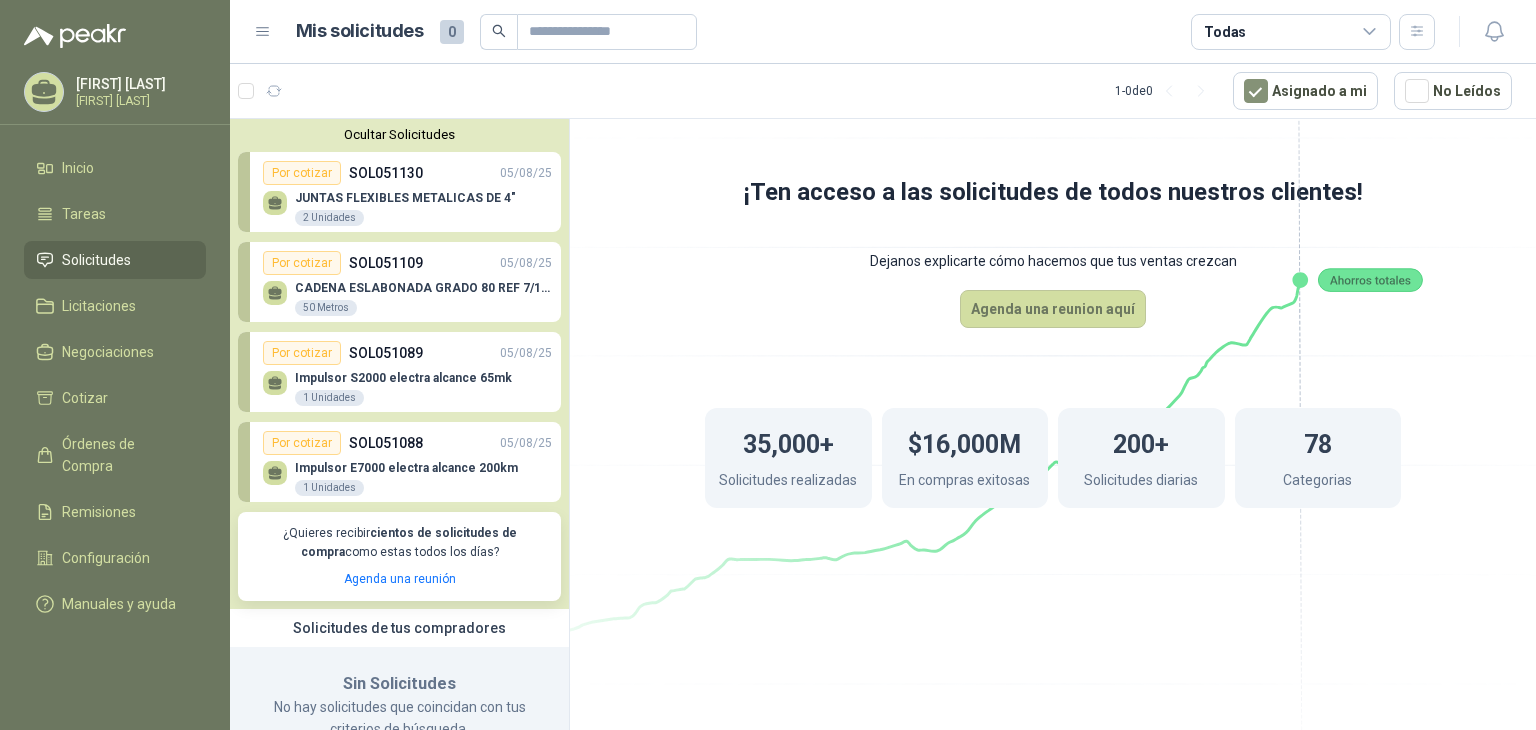 click on "JUNTAS FLEXIBLES METALICAS DE 4"" at bounding box center [405, 198] 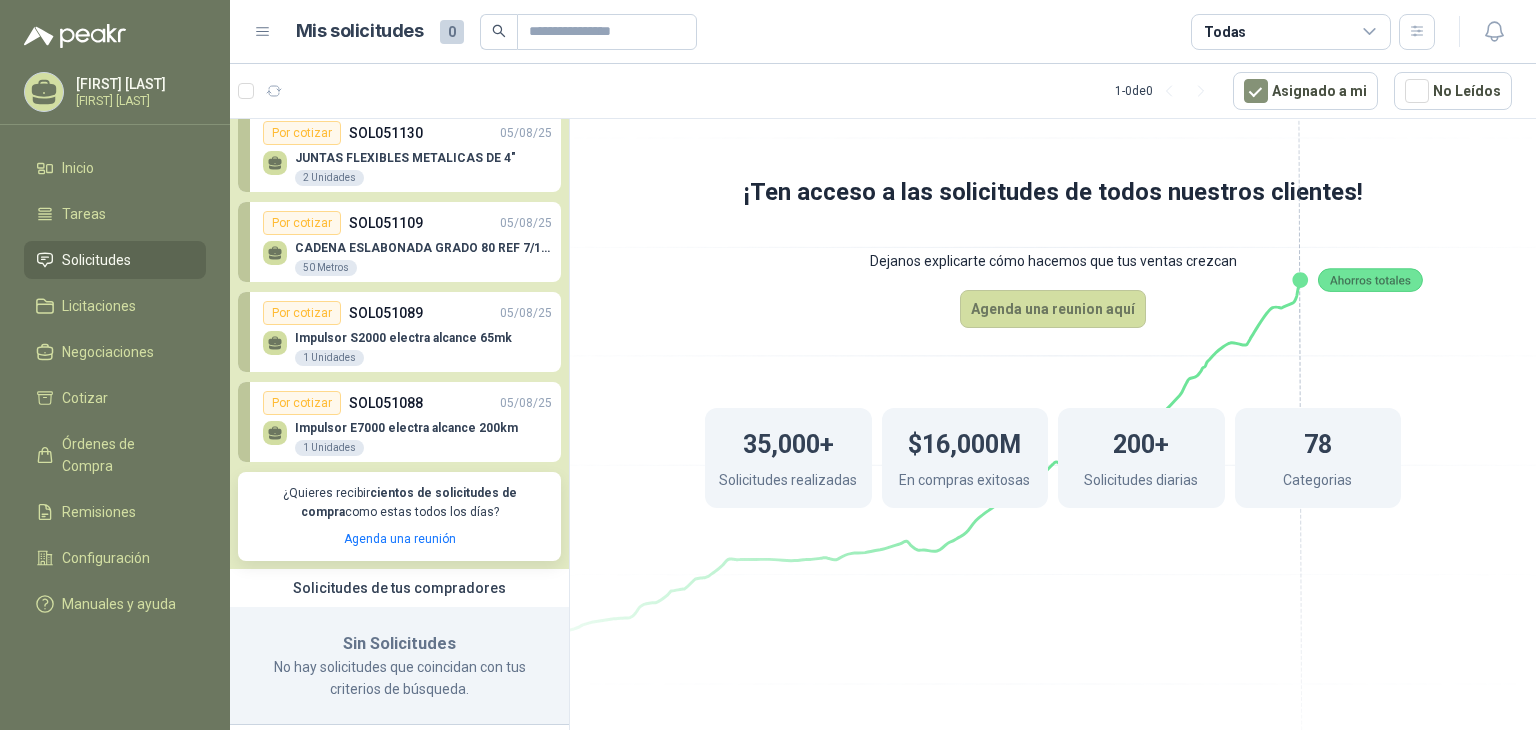 scroll, scrollTop: 57, scrollLeft: 0, axis: vertical 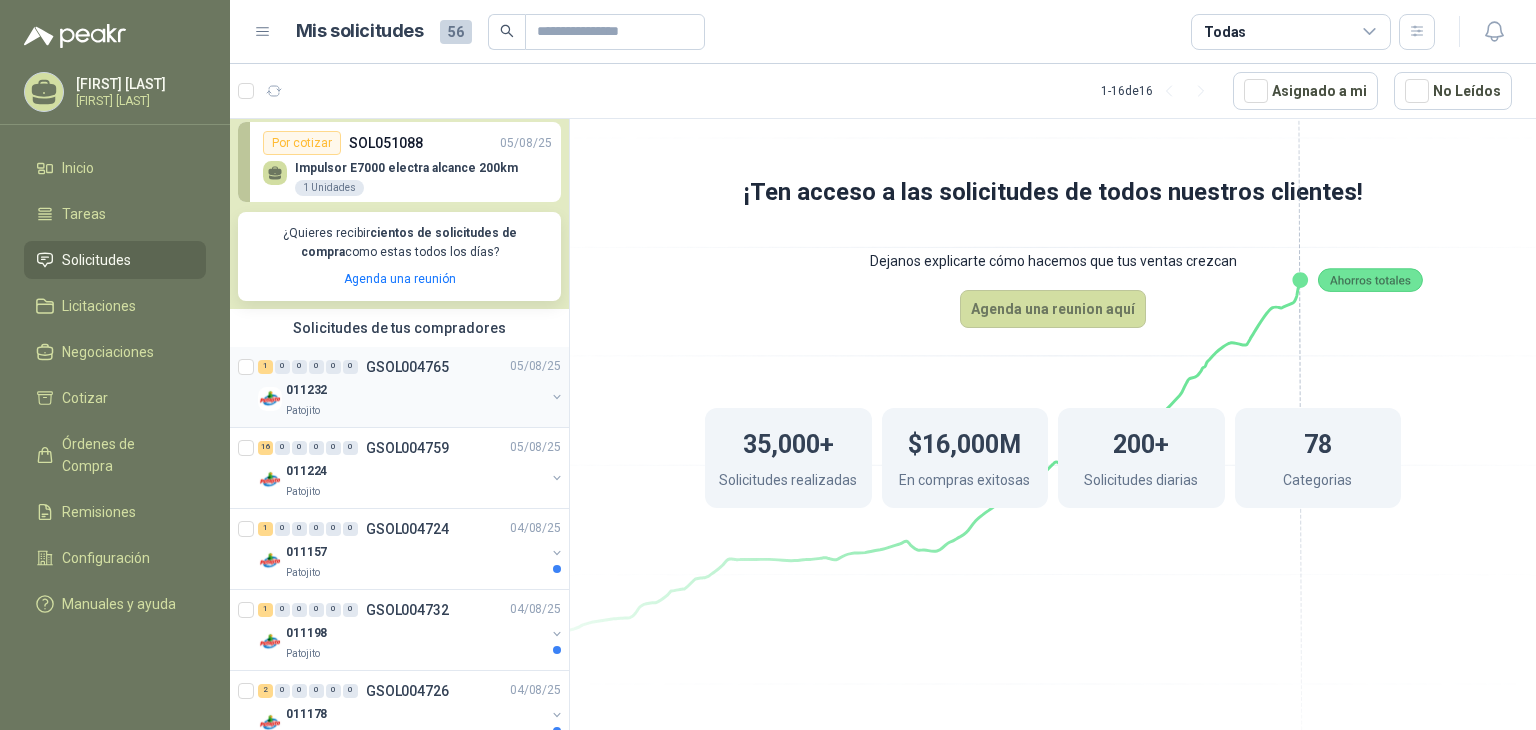 click on "011232" at bounding box center (415, 391) 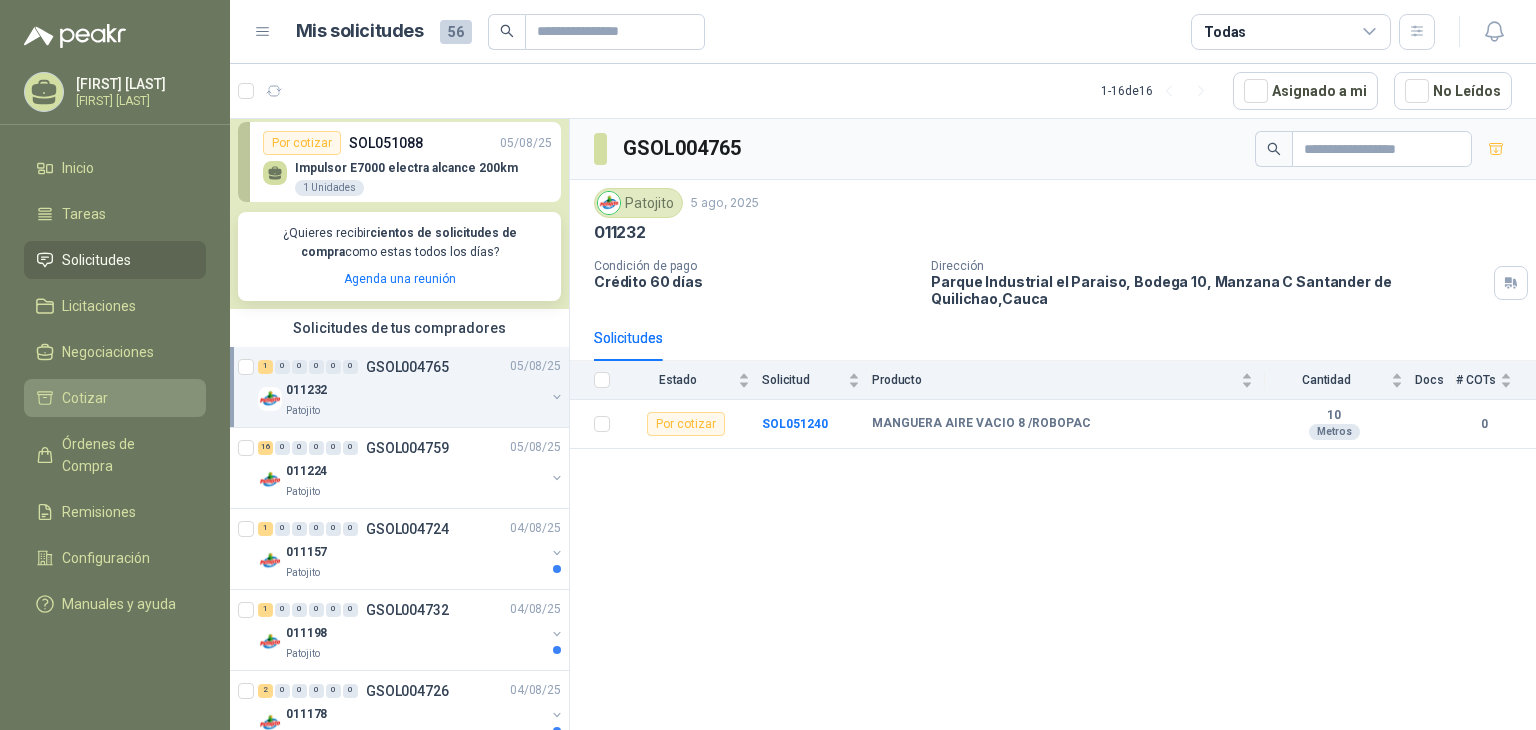 click on "Cotizar" at bounding box center (85, 398) 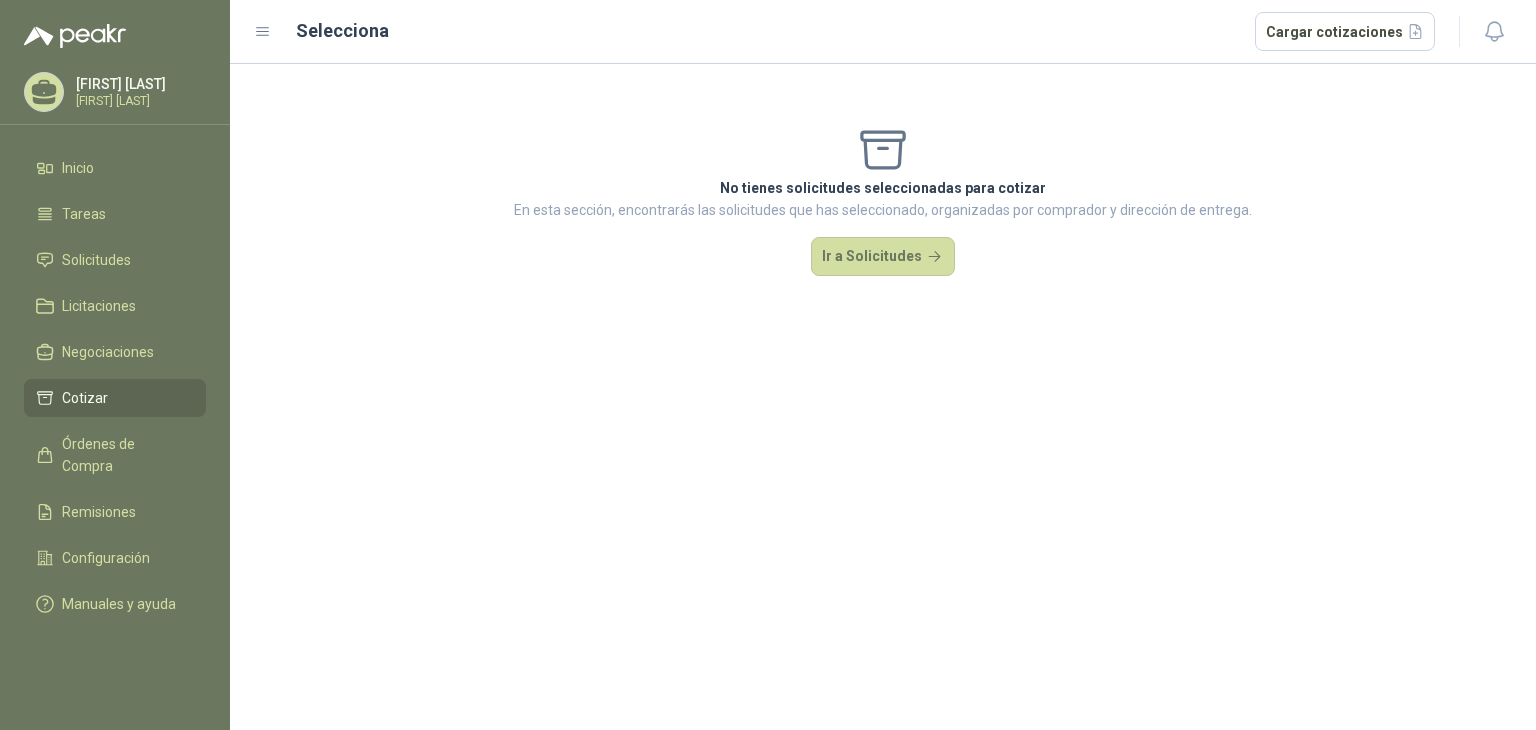 click on "[FIRST] [LAST]" at bounding box center [138, 101] 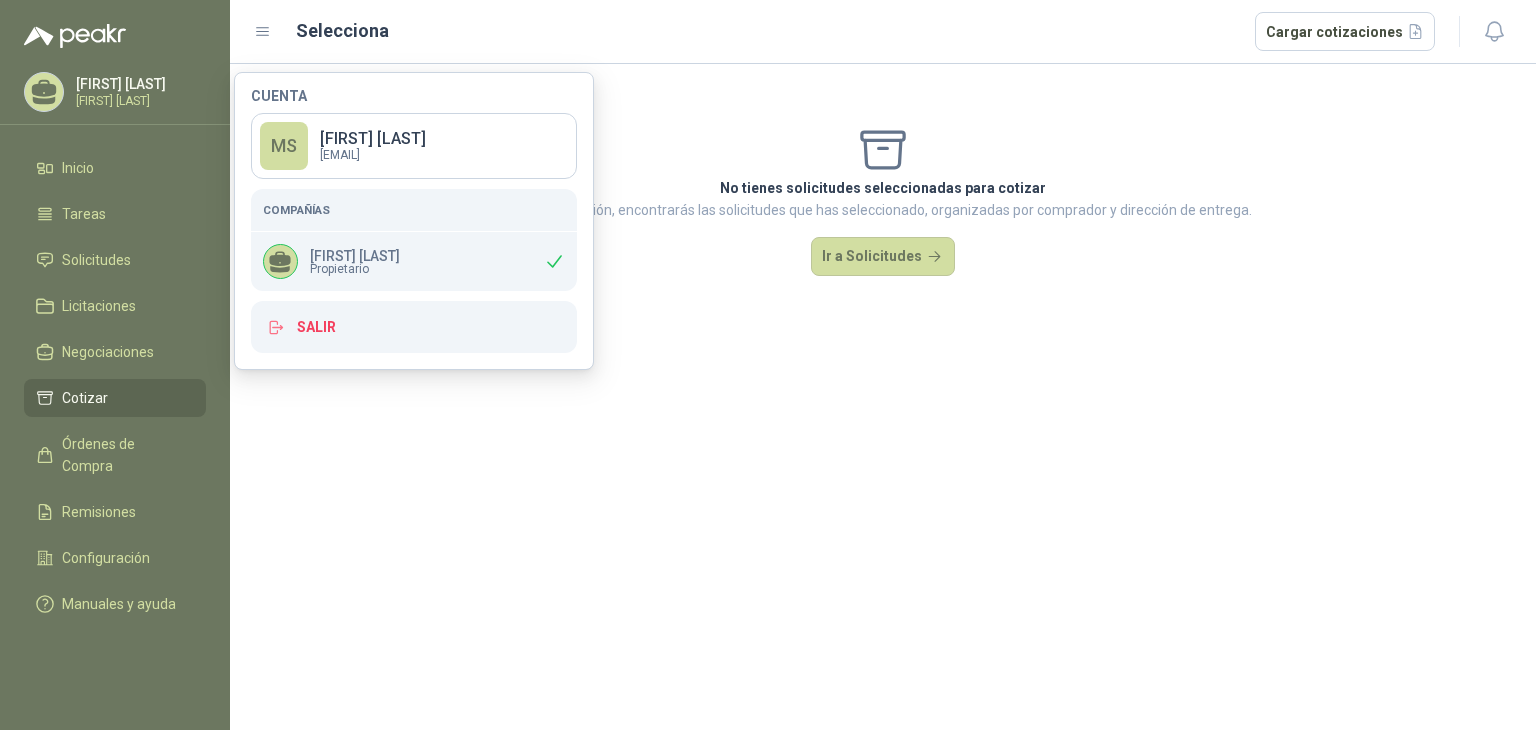 click on "No tienes solicitudes seleccionadas para cotizar En esta sección, encontrarás las solicitudes que has seleccionado, organizadas por comprador y dirección de entrega. Ir a Solicitudes" at bounding box center (883, 397) 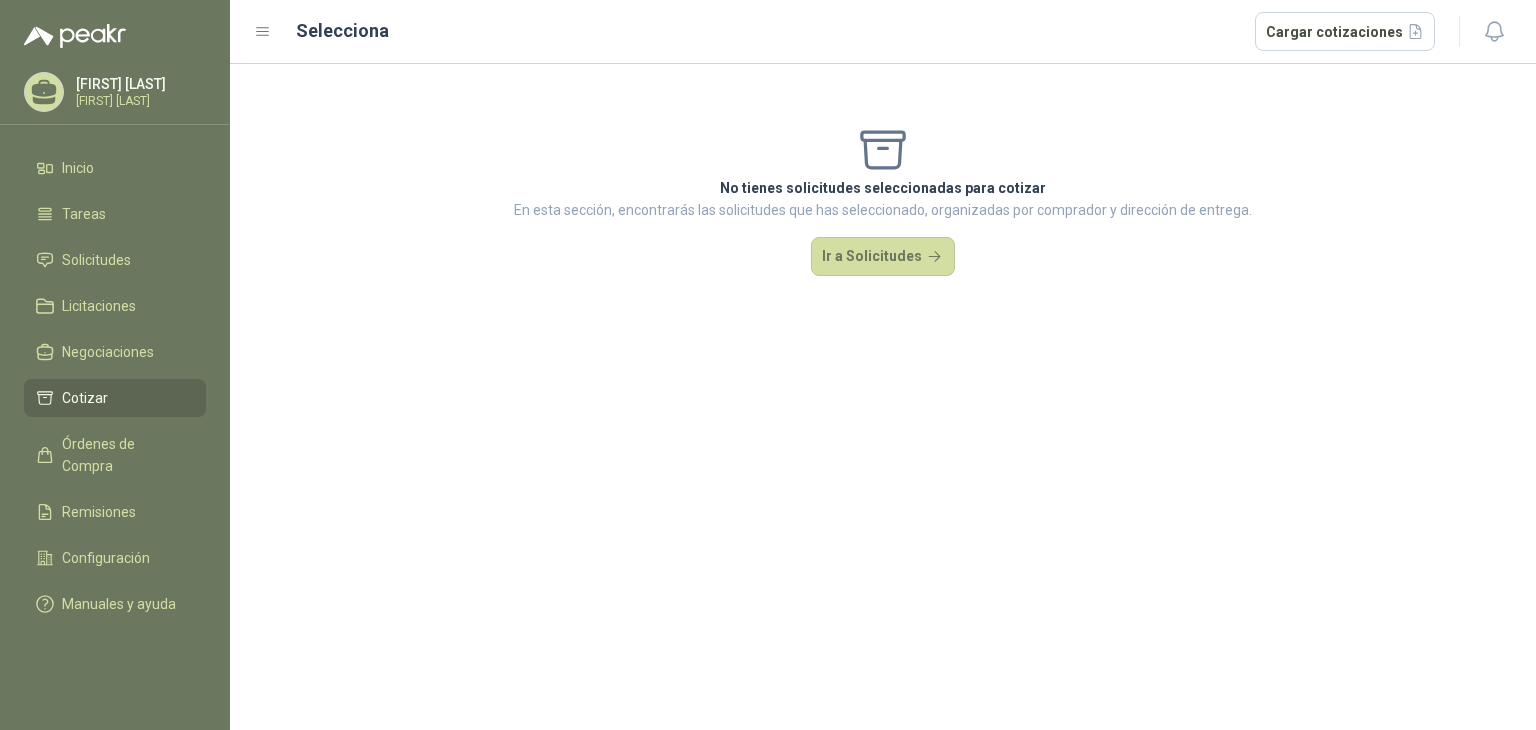 click on "[FIRST] [LAST]" at bounding box center (138, 101) 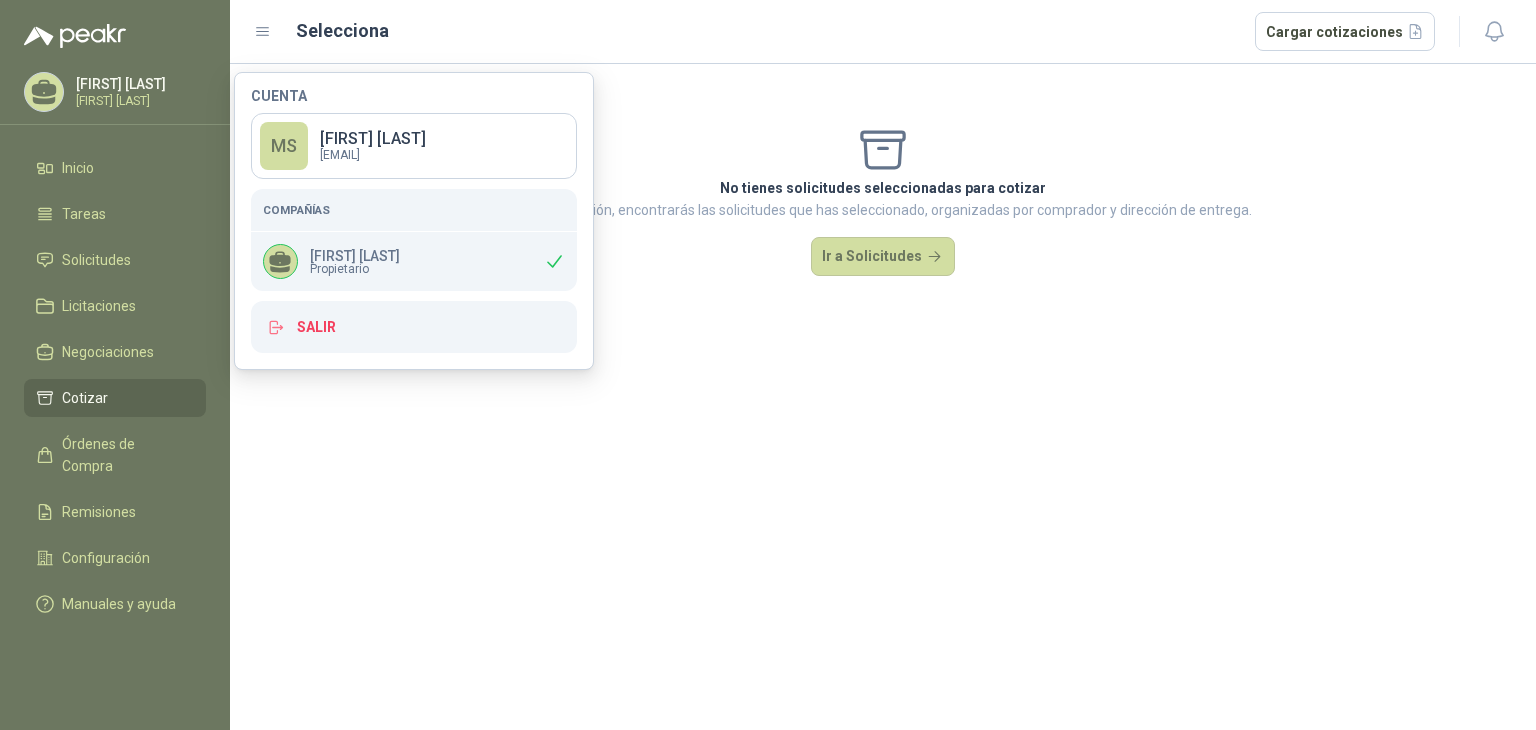 click on "[FIRST] [LAST] [FIRST] [LAST]" at bounding box center [138, 92] 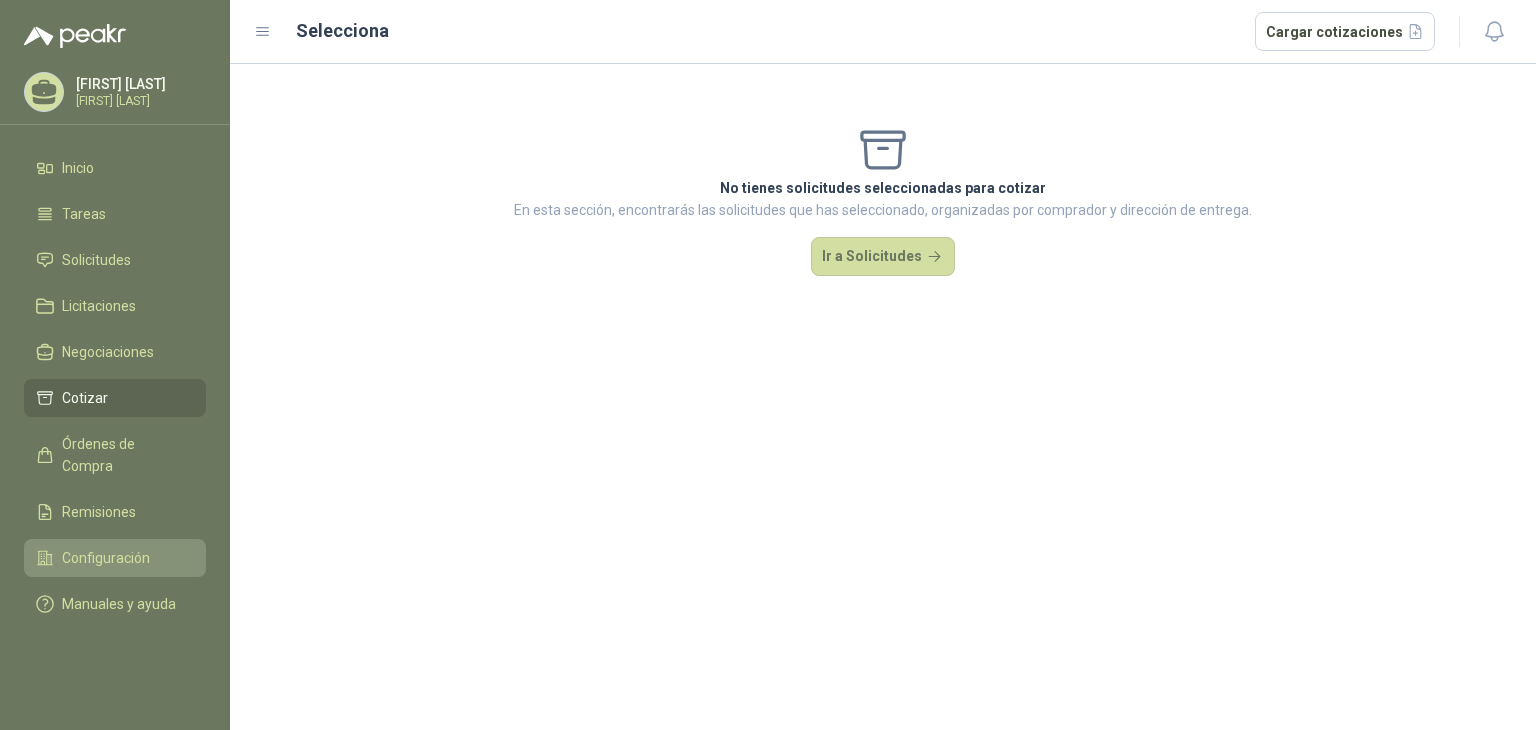 click on "Configuración" at bounding box center (106, 558) 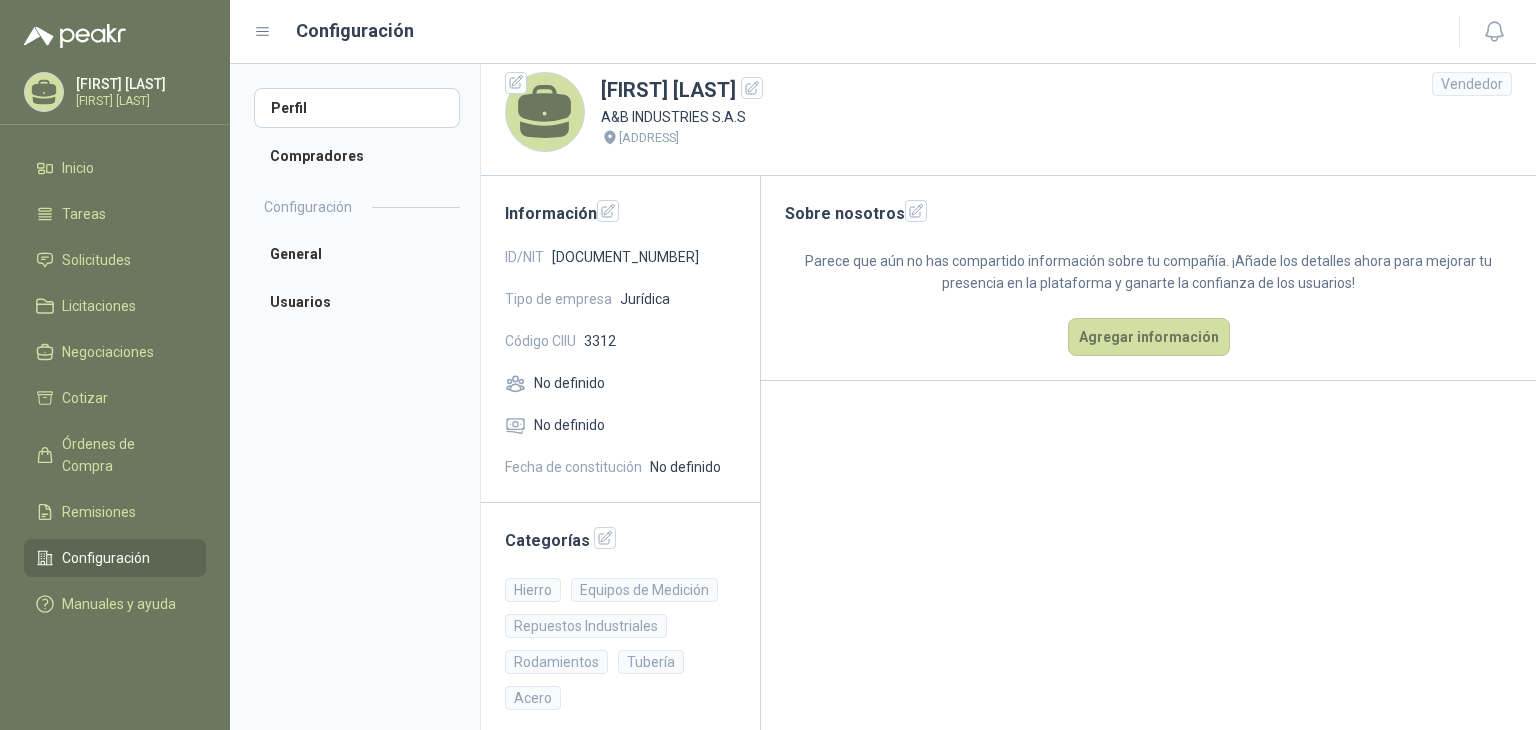 scroll, scrollTop: 32, scrollLeft: 0, axis: vertical 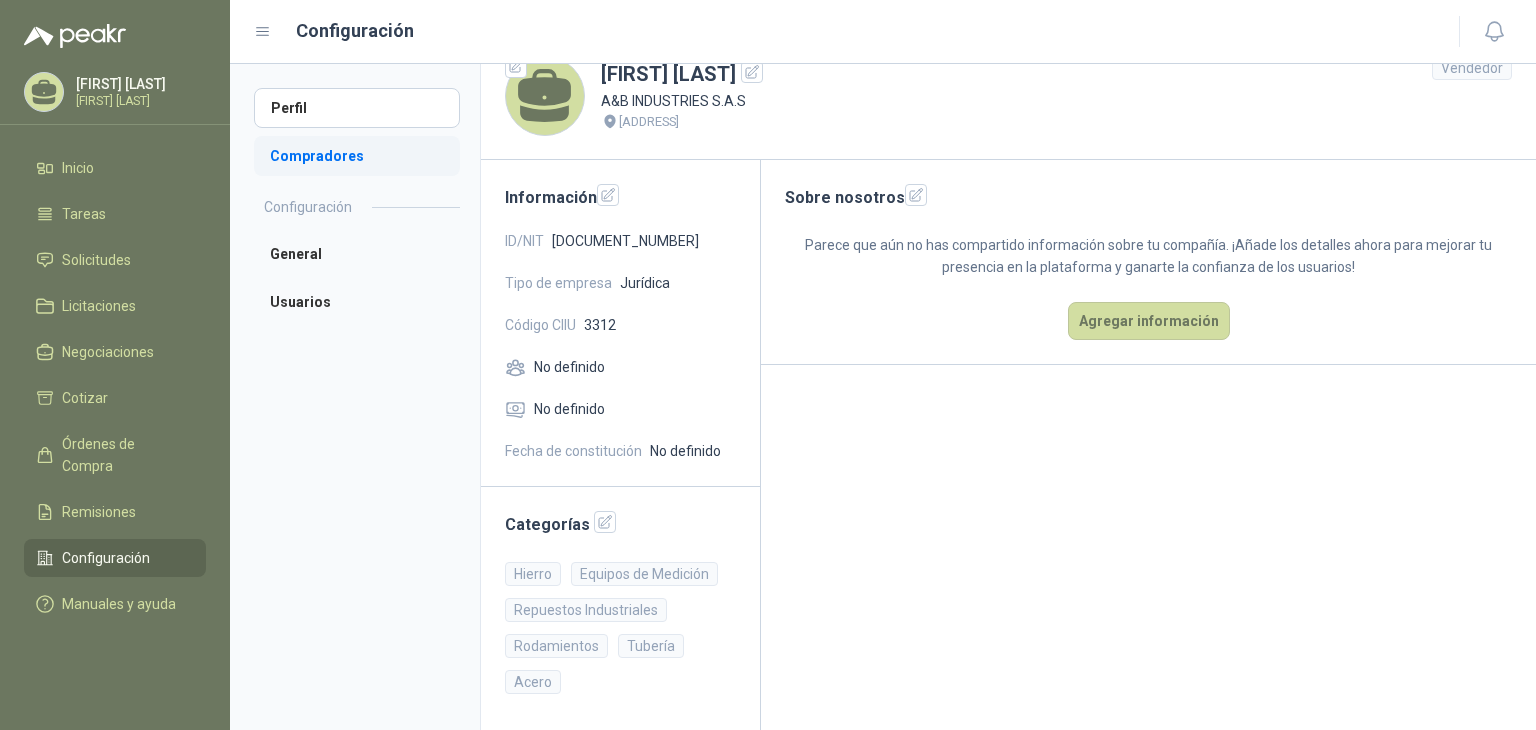 click on "Compradores" at bounding box center [357, 156] 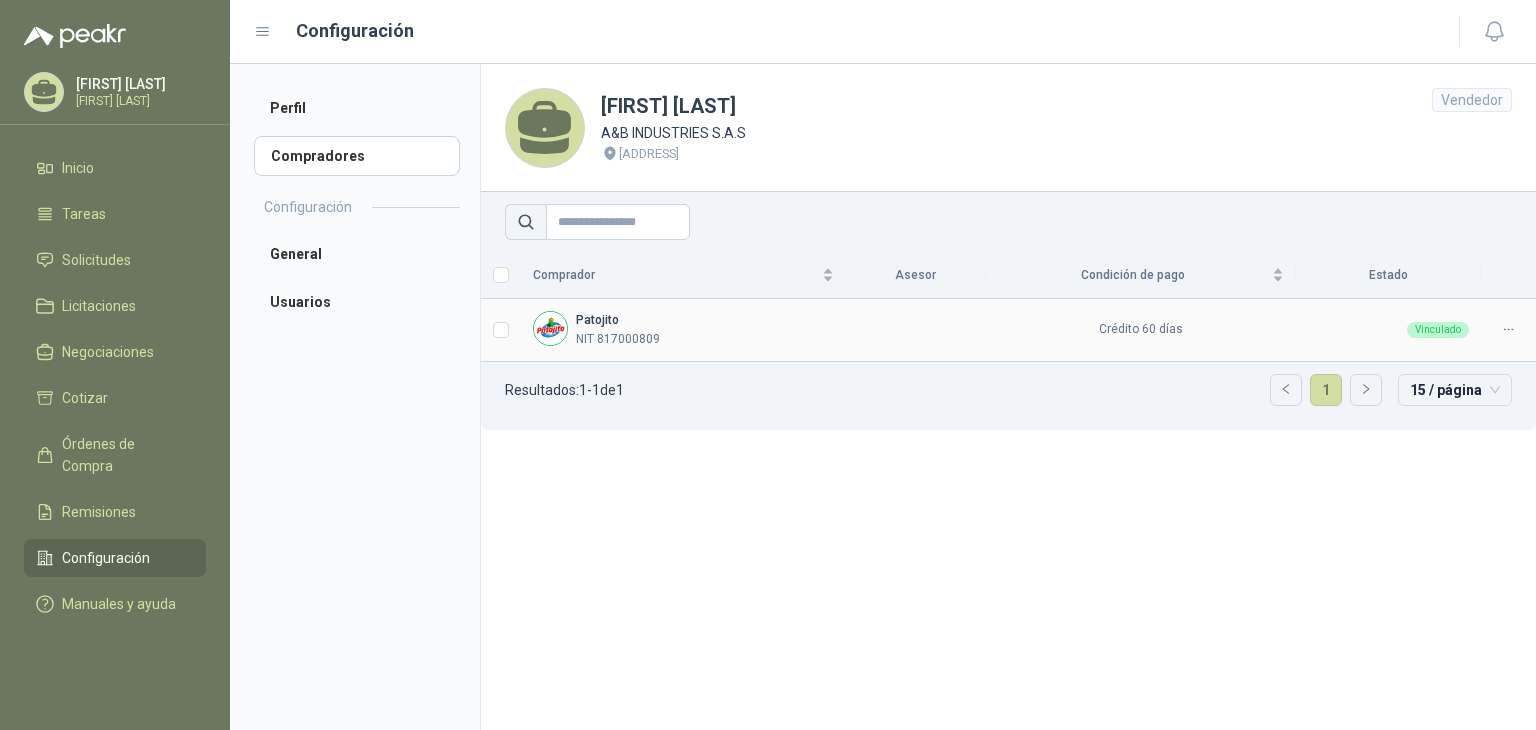 click on "[COMPANY] NIT" at bounding box center [683, 330] 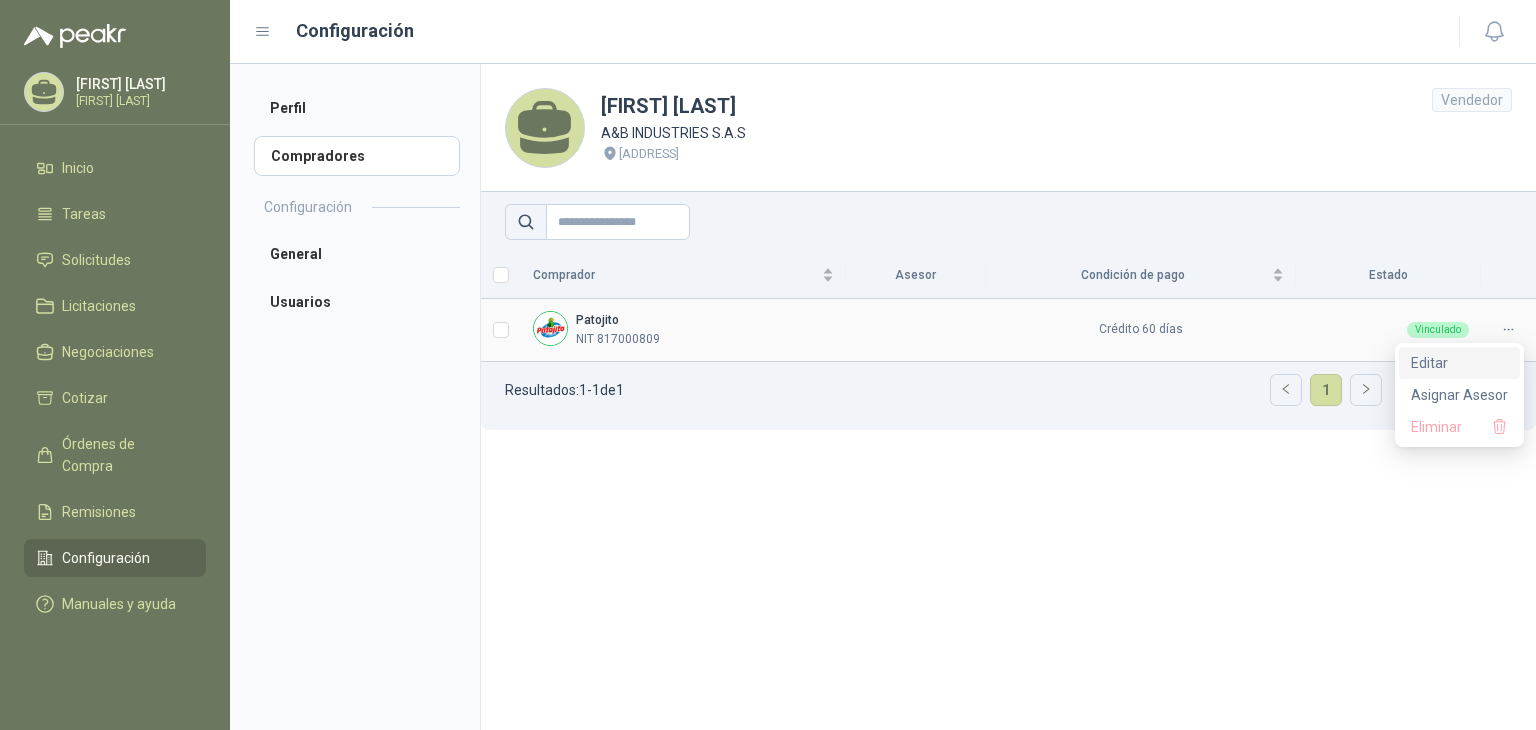 click on "Editar" at bounding box center [1459, 363] 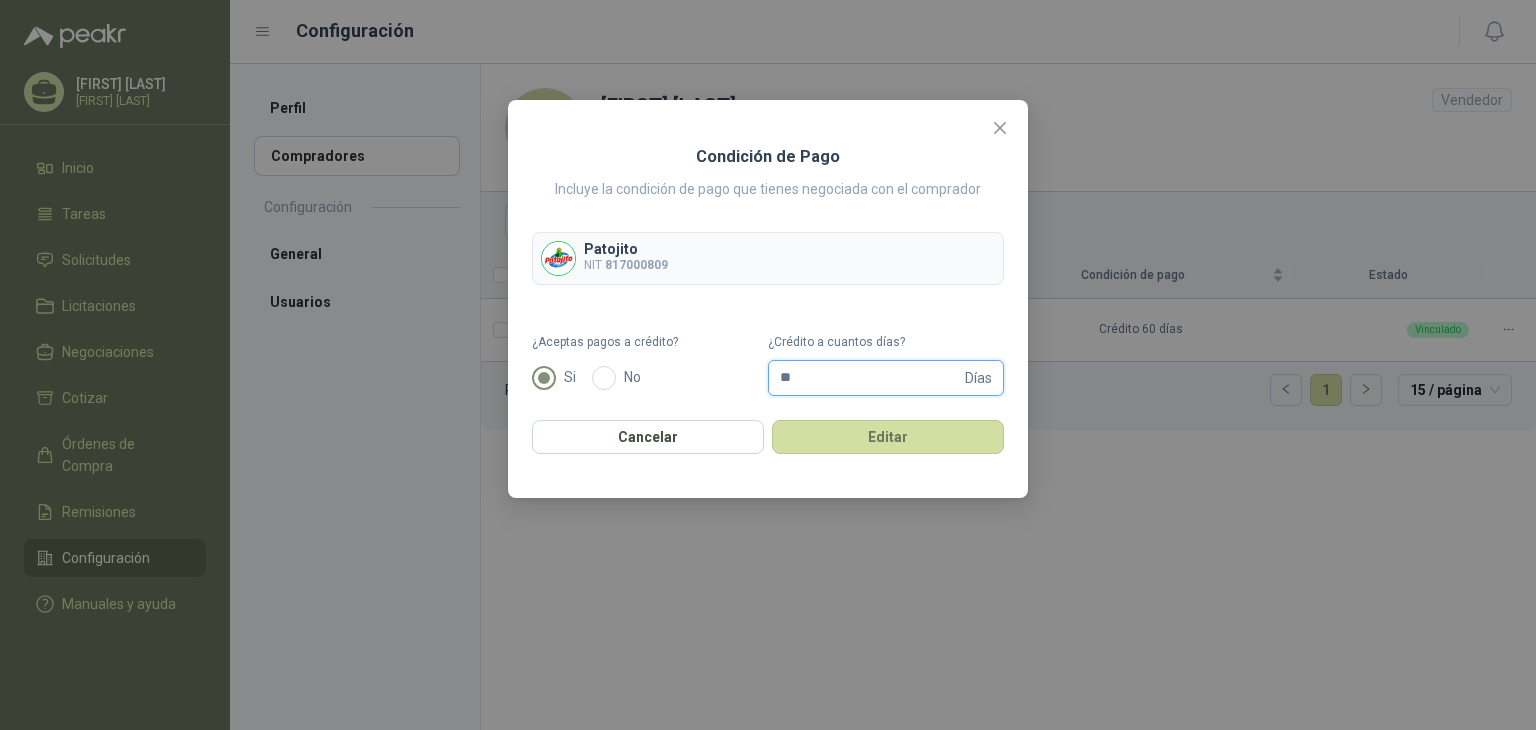 click on "**" at bounding box center [870, 378] 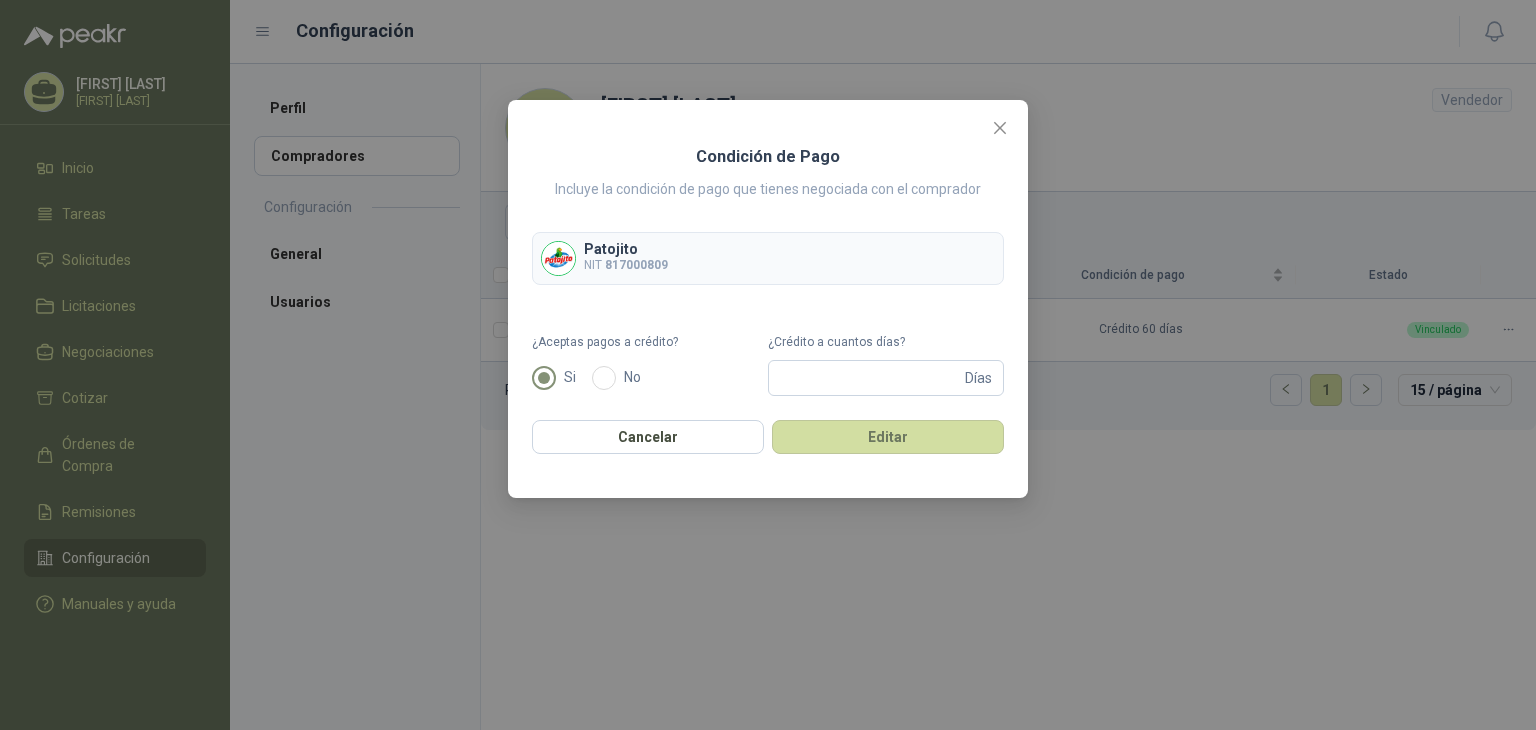 type on "*" 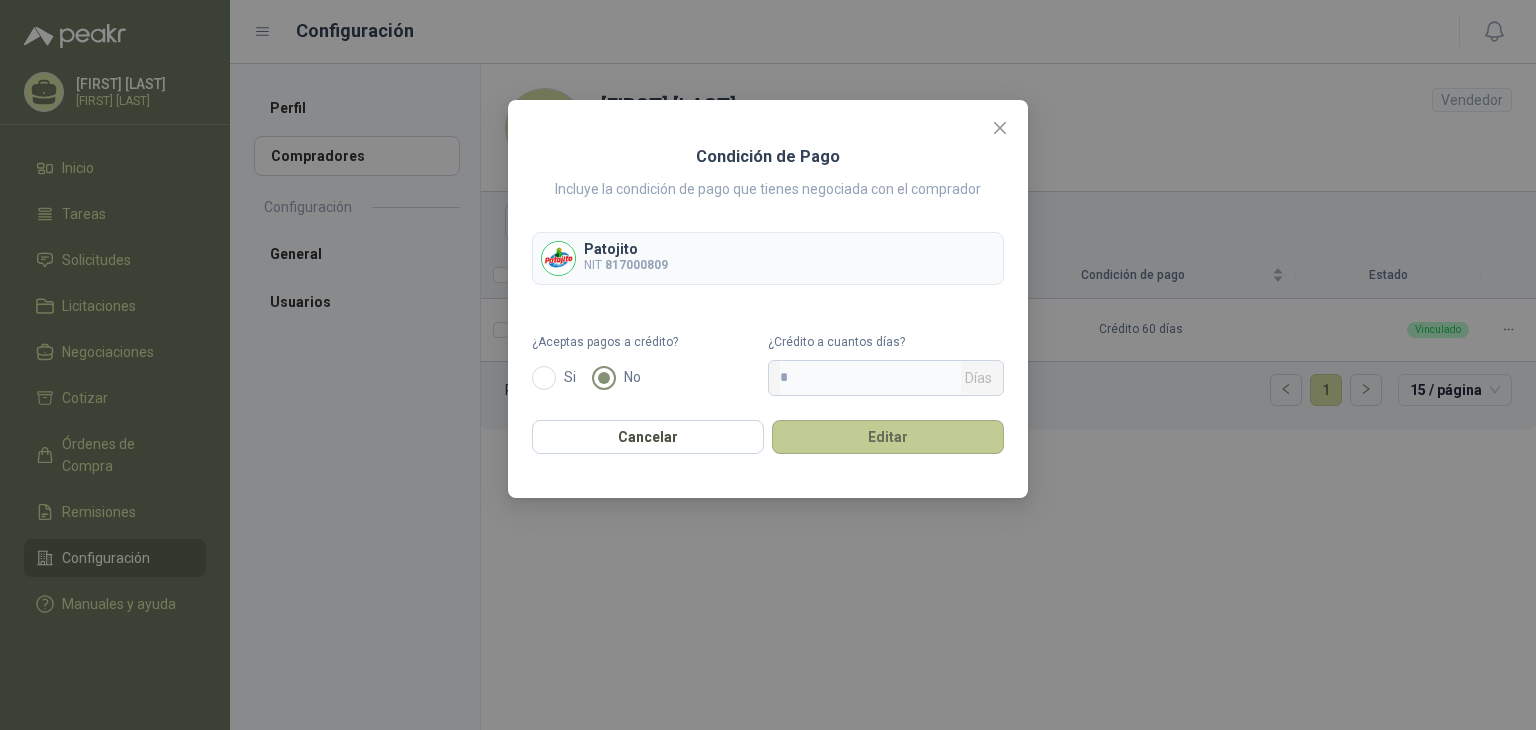 click on "Editar" at bounding box center (888, 437) 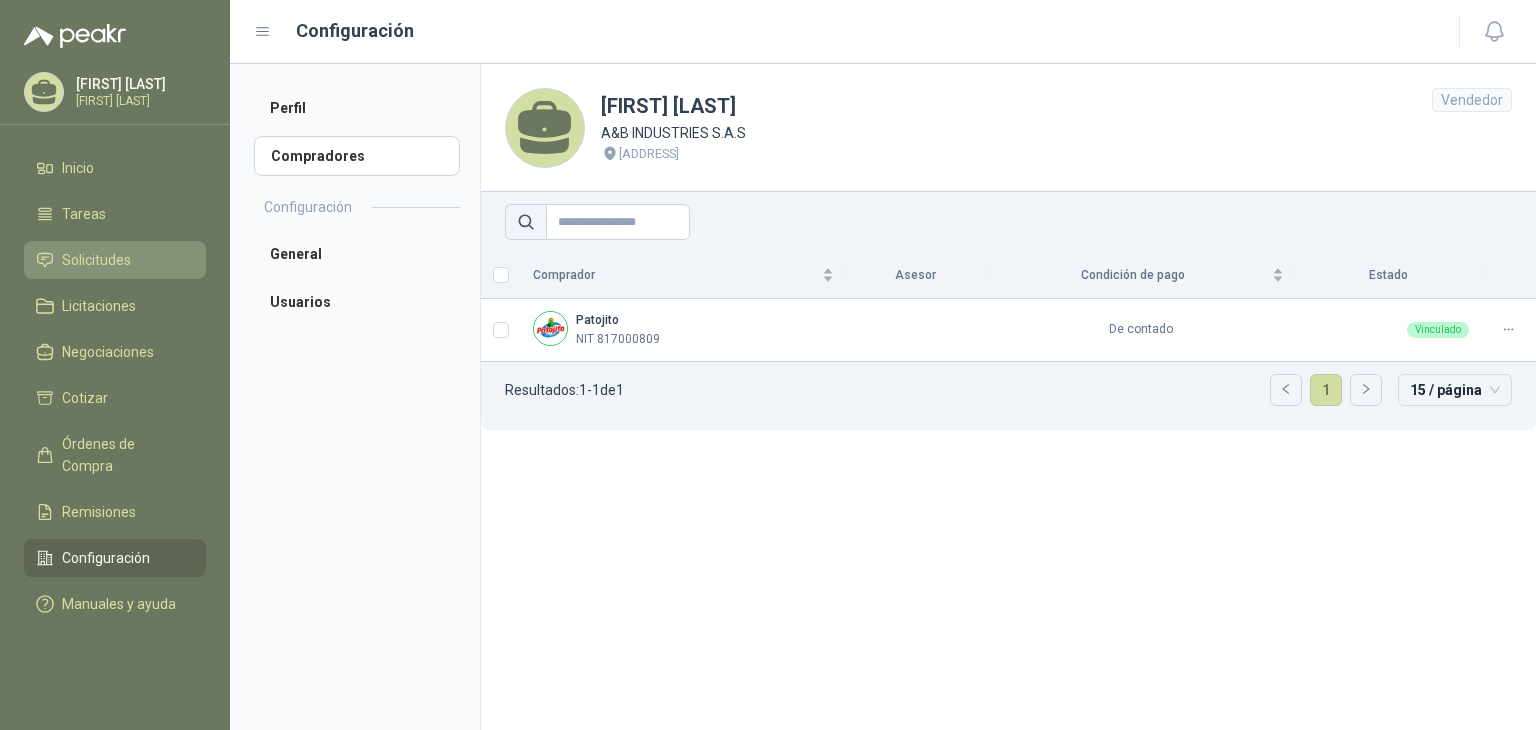 click on "Solicitudes" at bounding box center [96, 260] 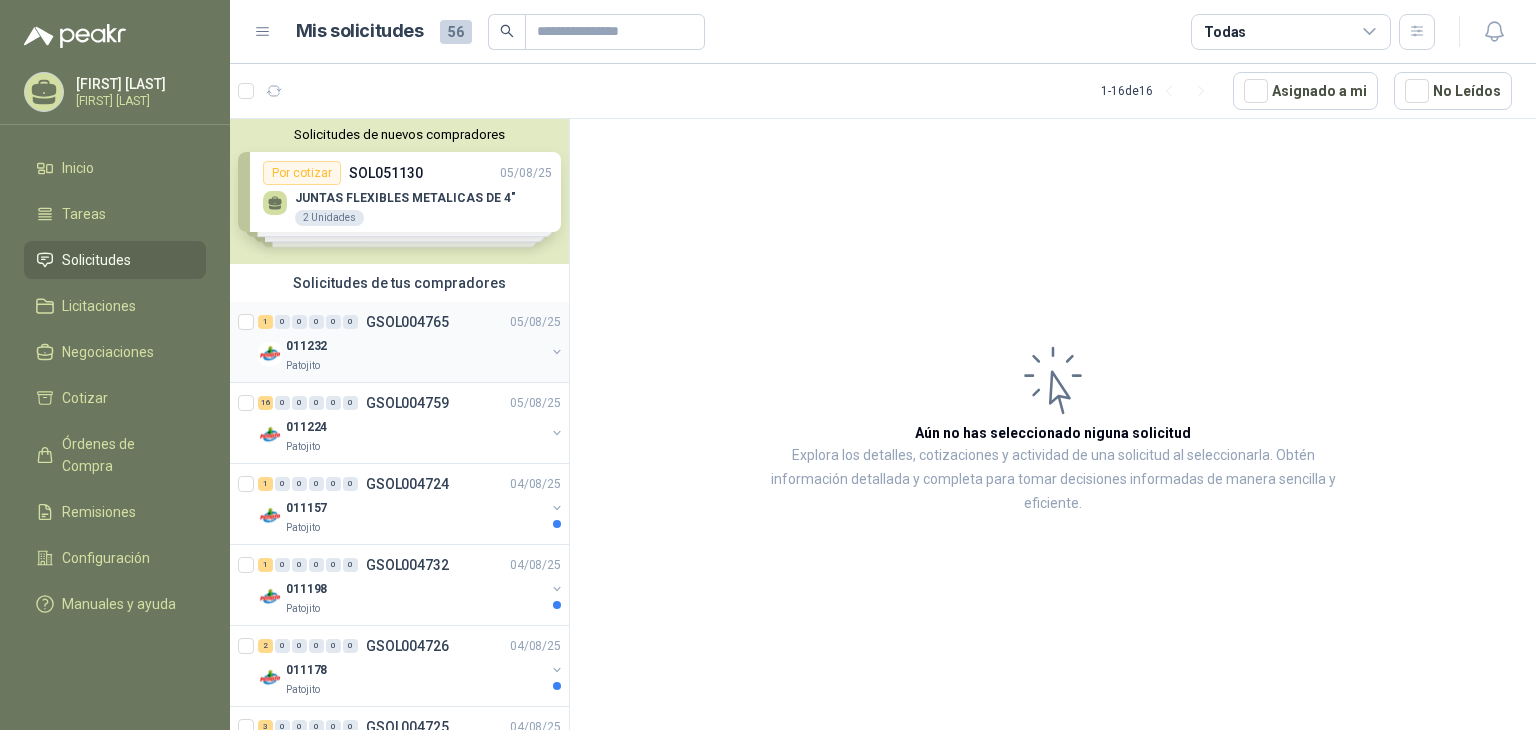 click on "Patojito" at bounding box center [415, 366] 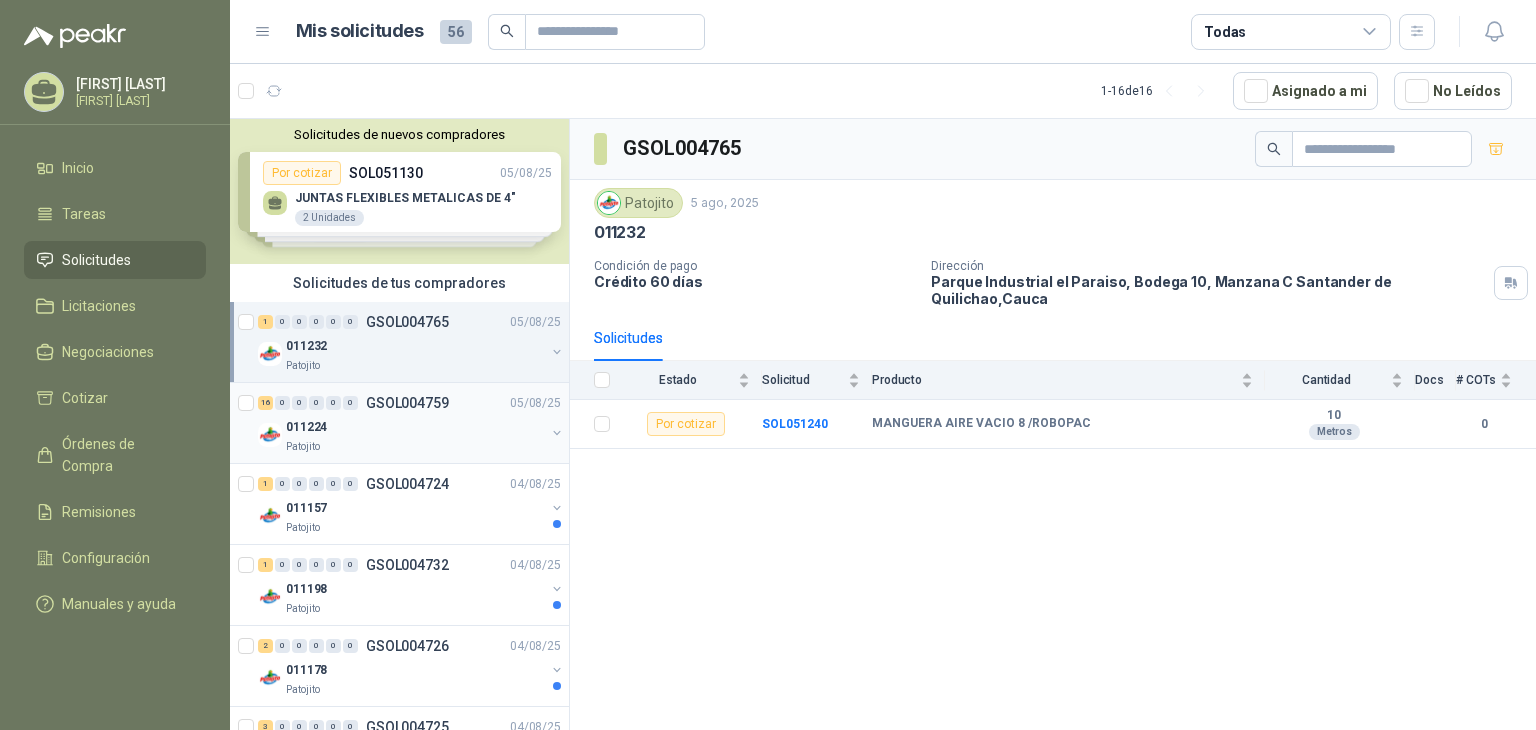 click on "Patojito" at bounding box center (415, 447) 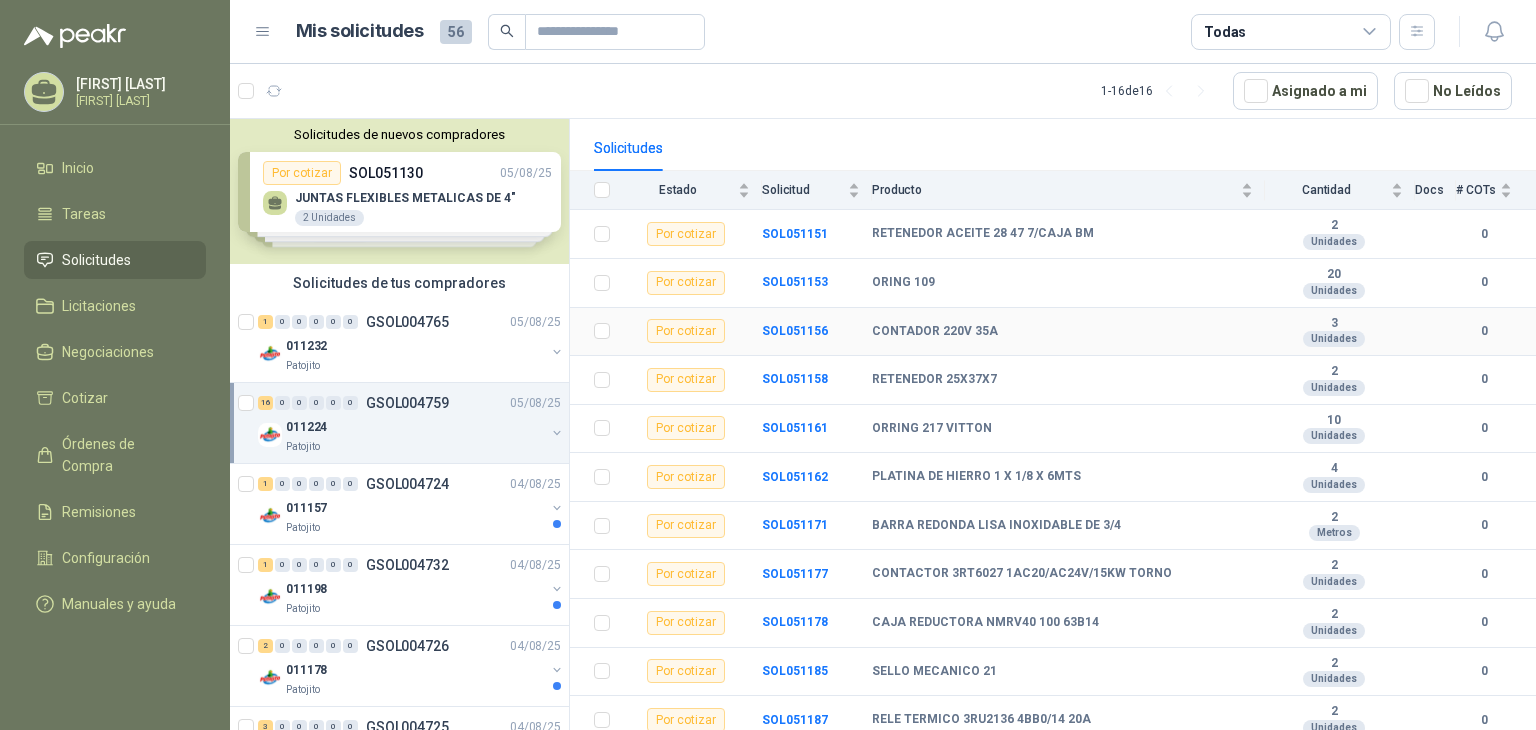 scroll, scrollTop: 140, scrollLeft: 0, axis: vertical 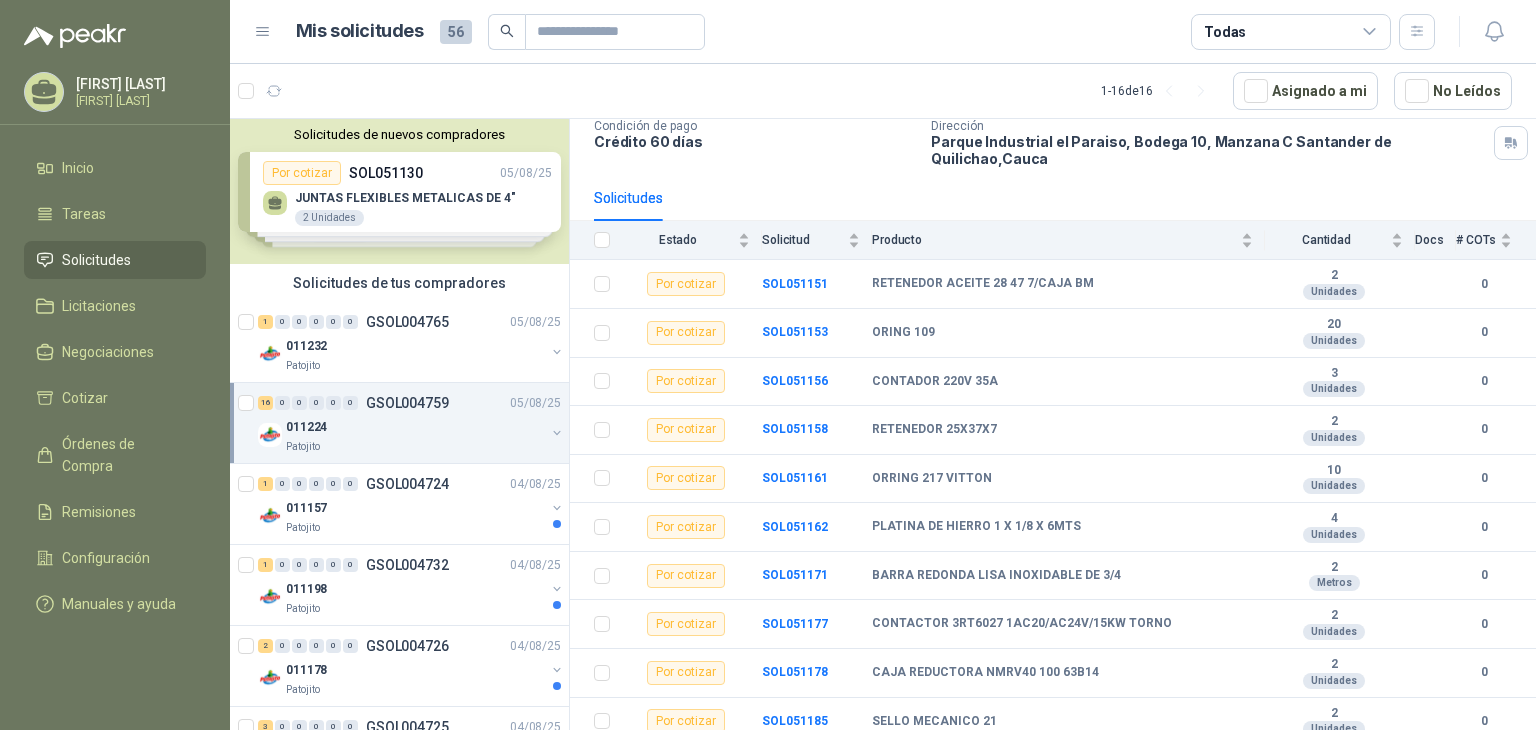 click on "Solicitudes de nuevos compradores Por cotizar SOL051130 05/08/25 JUNTAS FLEXIBLES METALICAS DE 4" 2 Unidades Por cotizar SOL051109 05/08/25 CADENA ESLABONADA GRADO 80 REF 7/16" 50 Metros Por cotizar SOL051089 05/08/25 Impulsor S2000 electra alcance 65mk 1 Unidades Por cotizar SOL051088 05/08/25 Impulsor E7000 electra alcance 200km 1 Unidades ¿Quieres recibir cientos de solicitudes de compra como estas todos los días? Agenda una reunión" at bounding box center (399, 191) 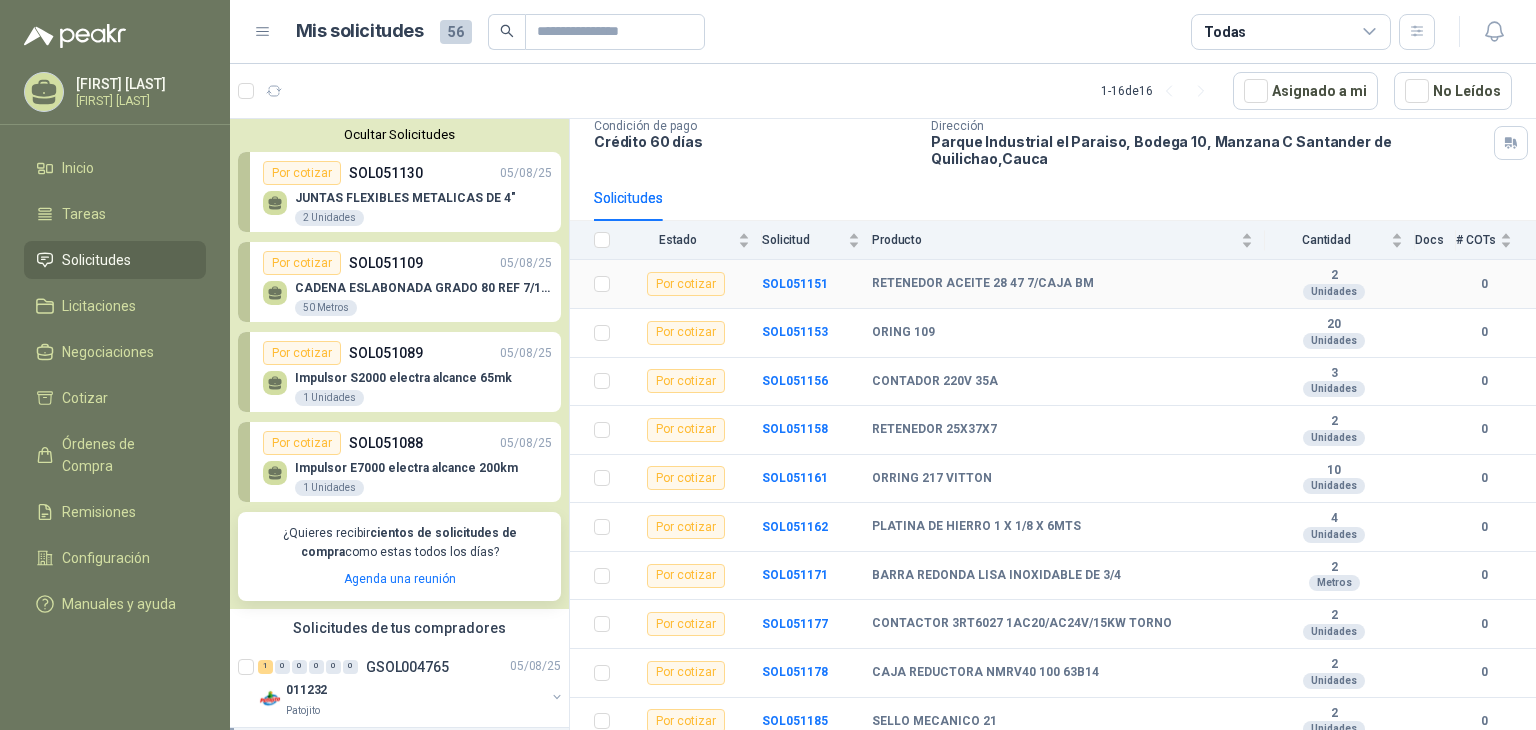 click on "SOL051151" at bounding box center (817, 284) 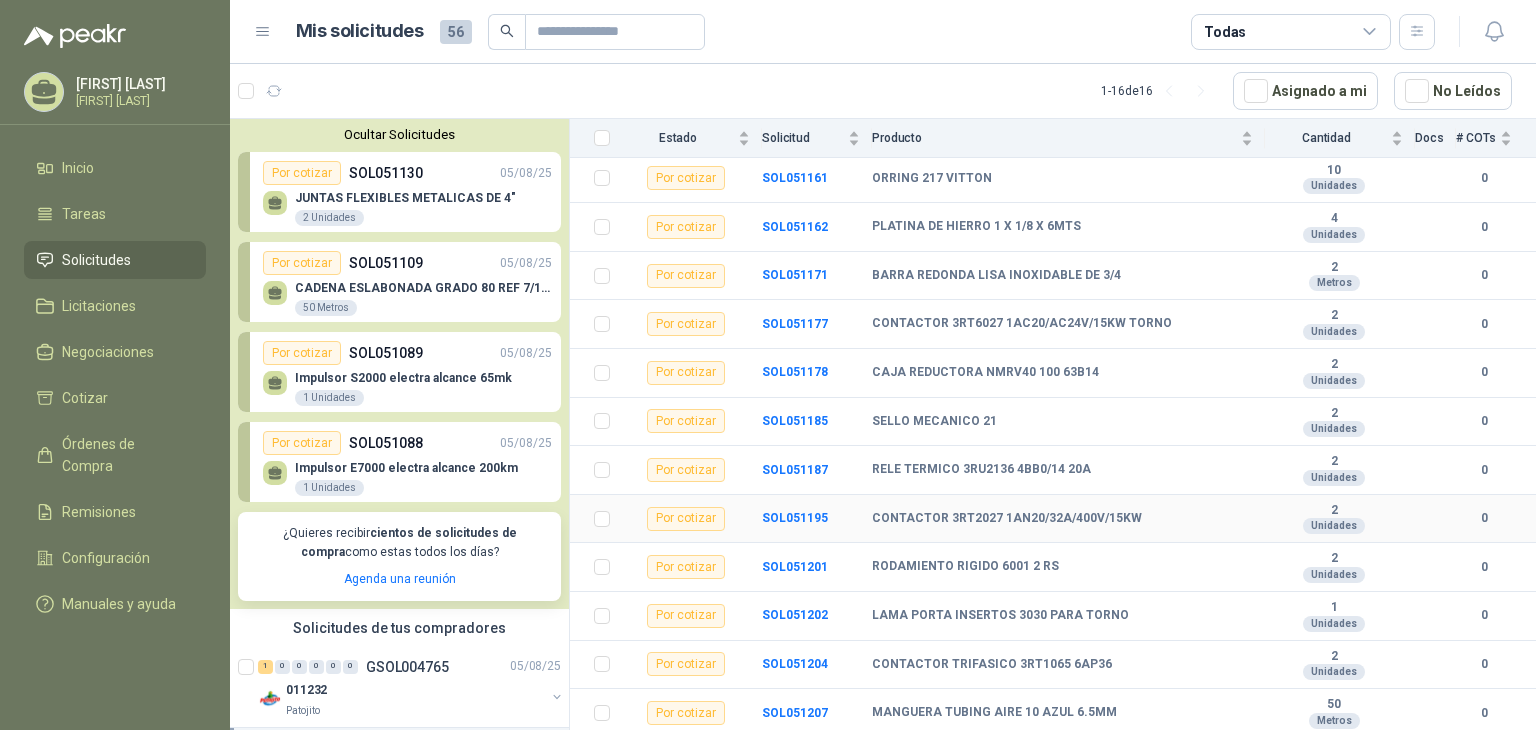 scroll, scrollTop: 0, scrollLeft: 0, axis: both 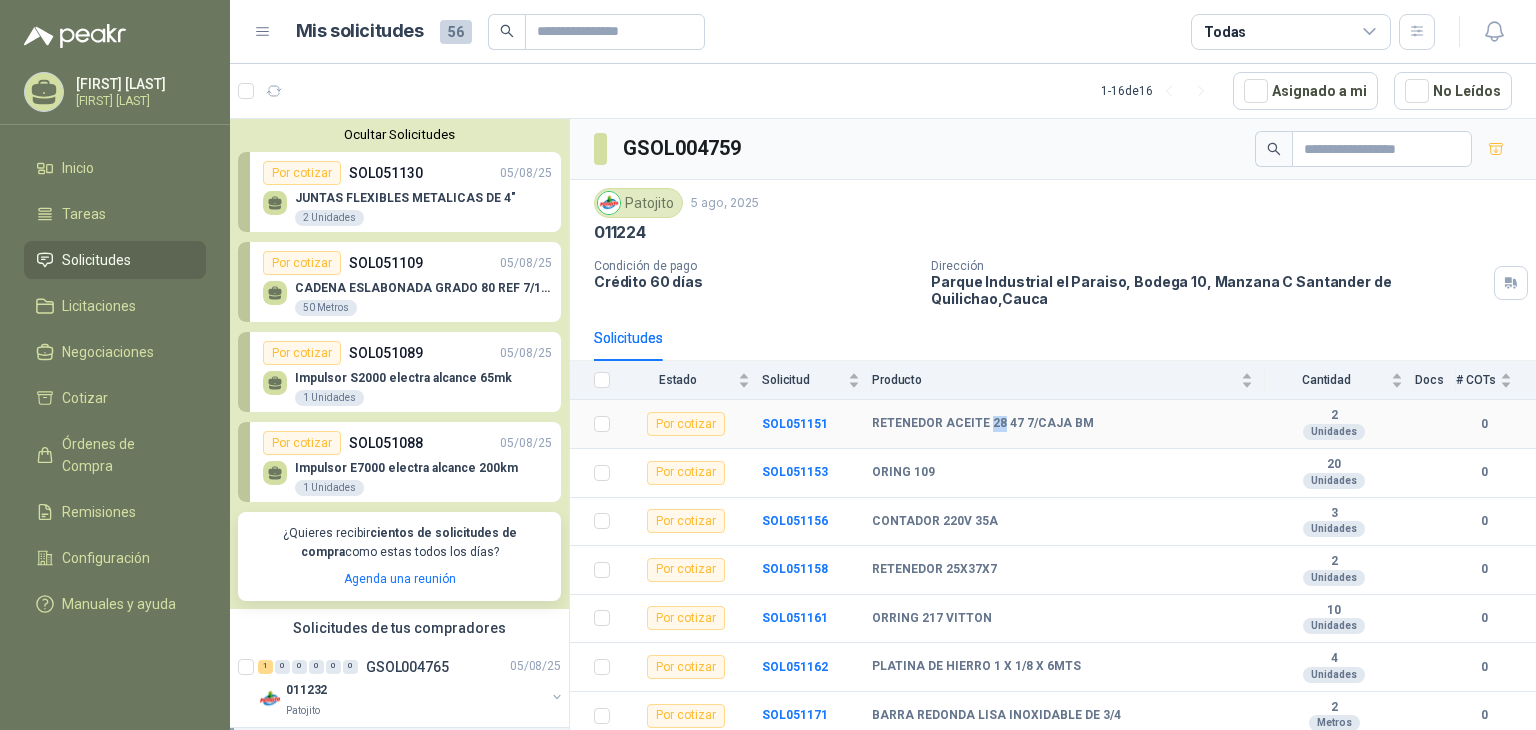 drag, startPoint x: 988, startPoint y: 421, endPoint x: 999, endPoint y: 425, distance: 11.7046995 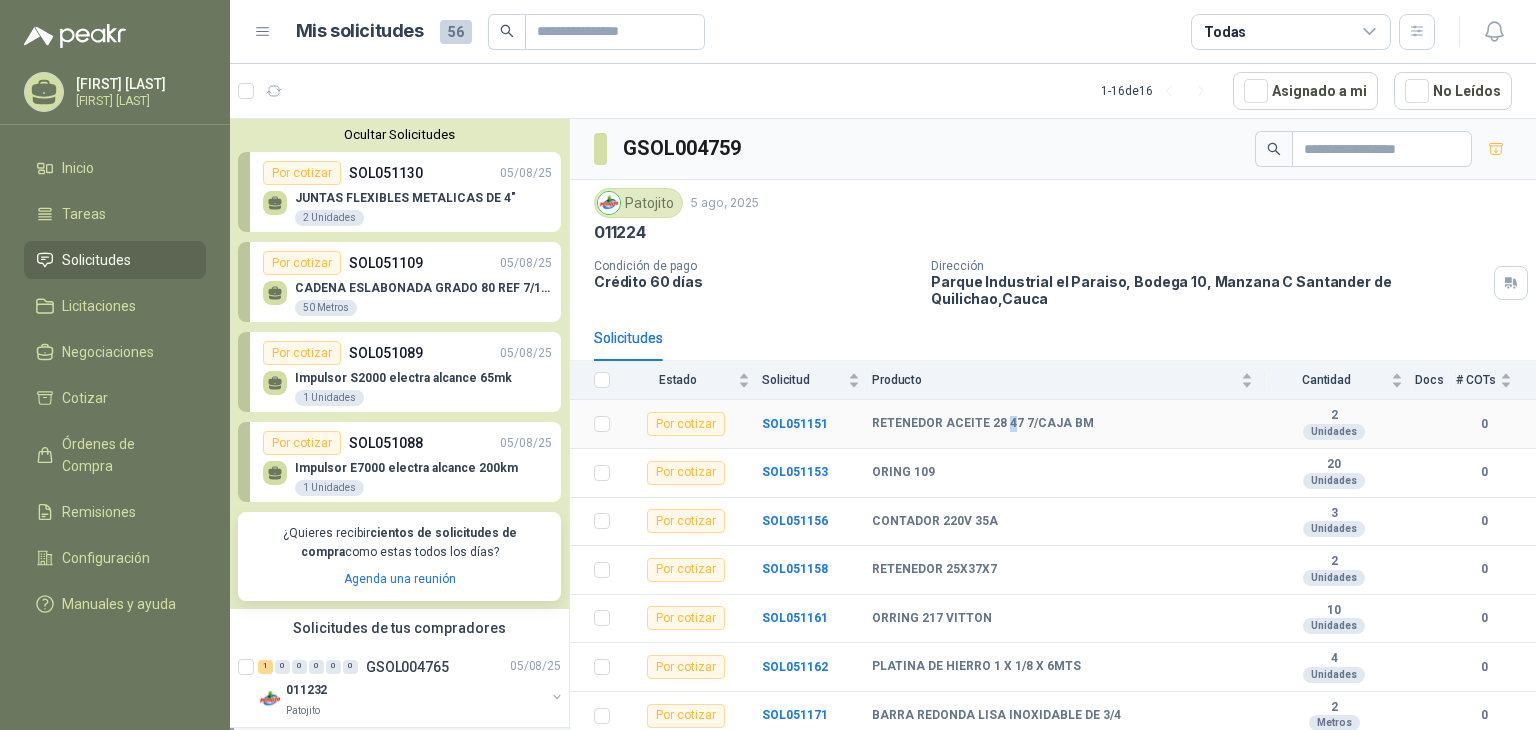 click on "RETENEDOR ACEITE 28 47 7/CAJA BM" at bounding box center (983, 424) 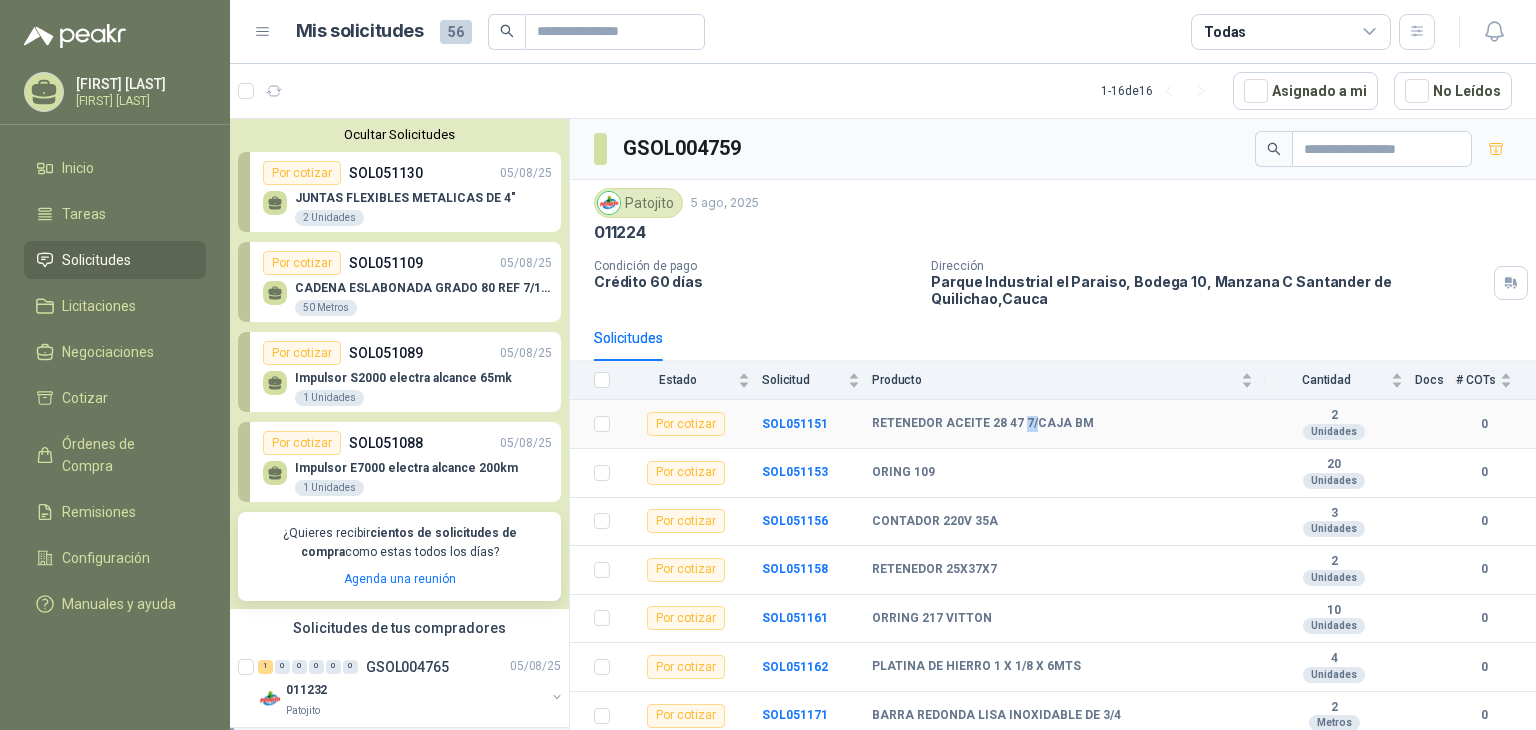 click on "RETENEDOR ACEITE 28 47 7/CAJA BM" at bounding box center (983, 424) 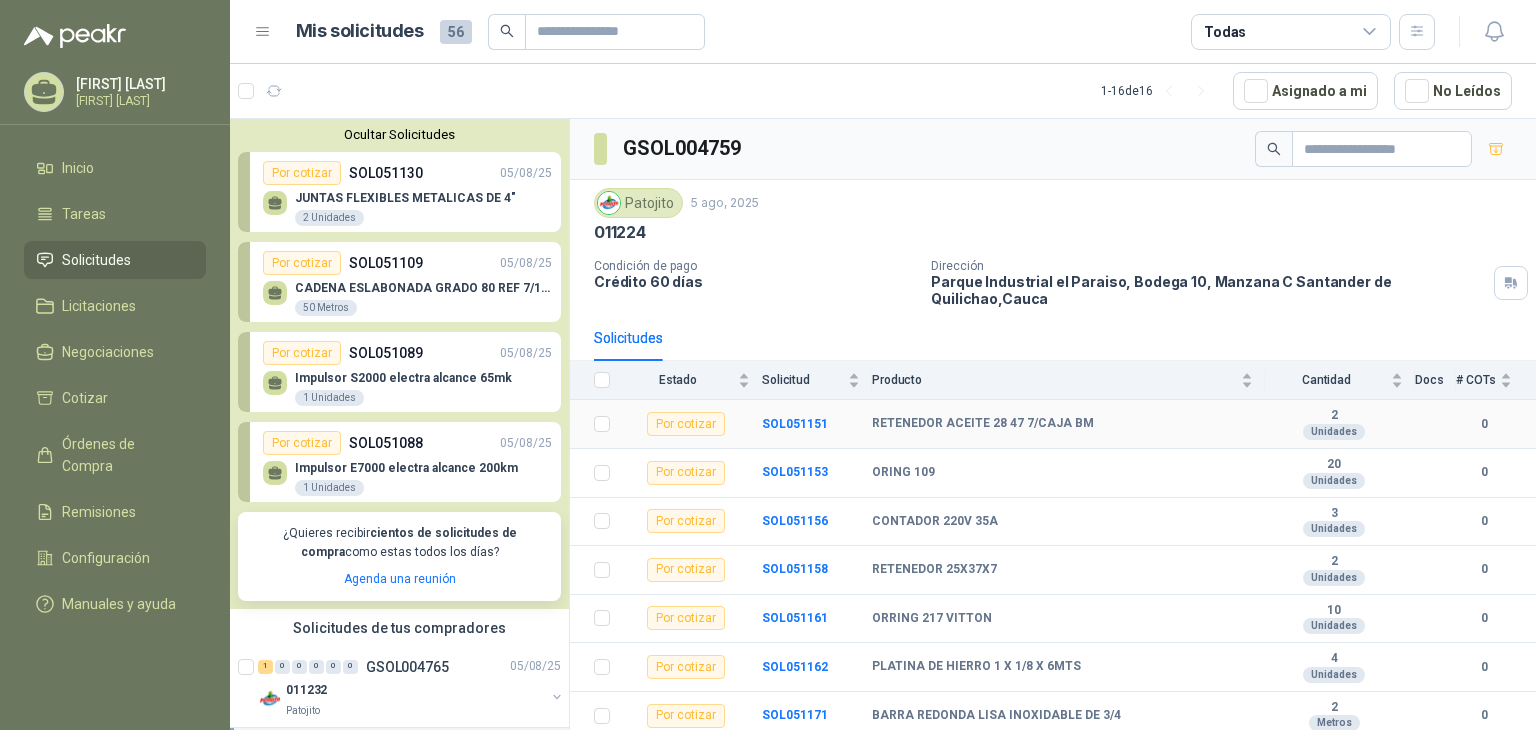 click on "RETENEDOR ACEITE 28 47 7/CAJA BM" at bounding box center [983, 424] 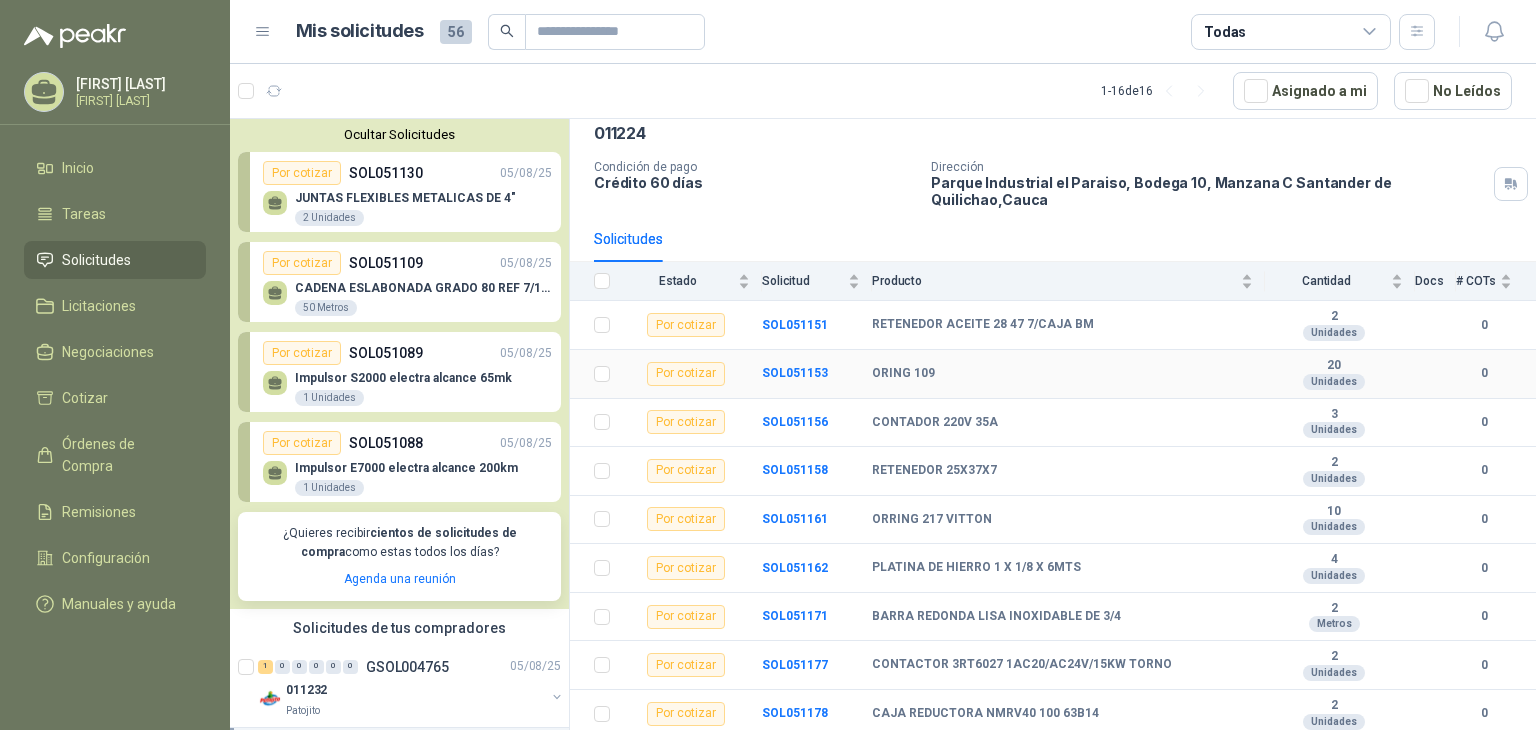 scroll, scrollTop: 100, scrollLeft: 0, axis: vertical 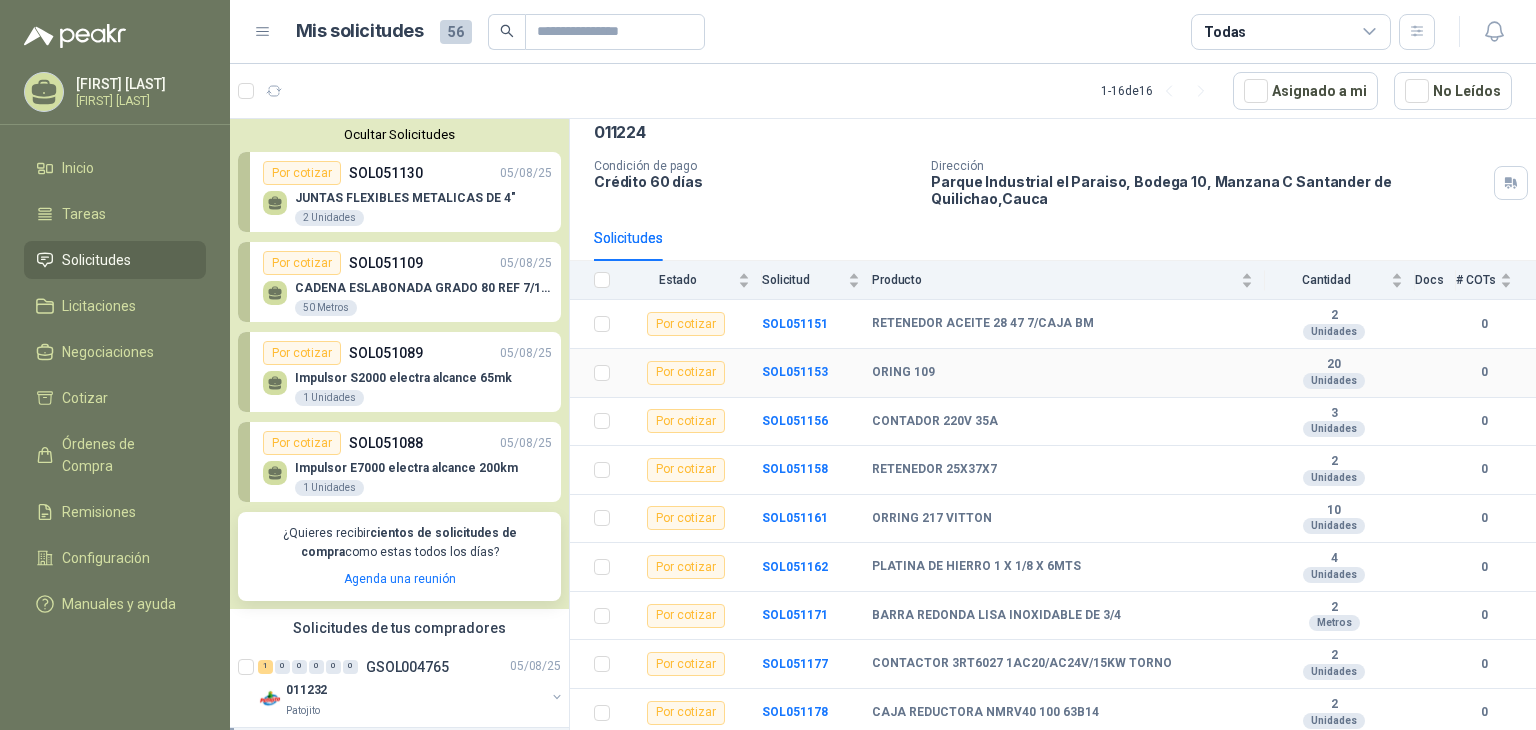 click on "ORING 109" at bounding box center (1062, 373) 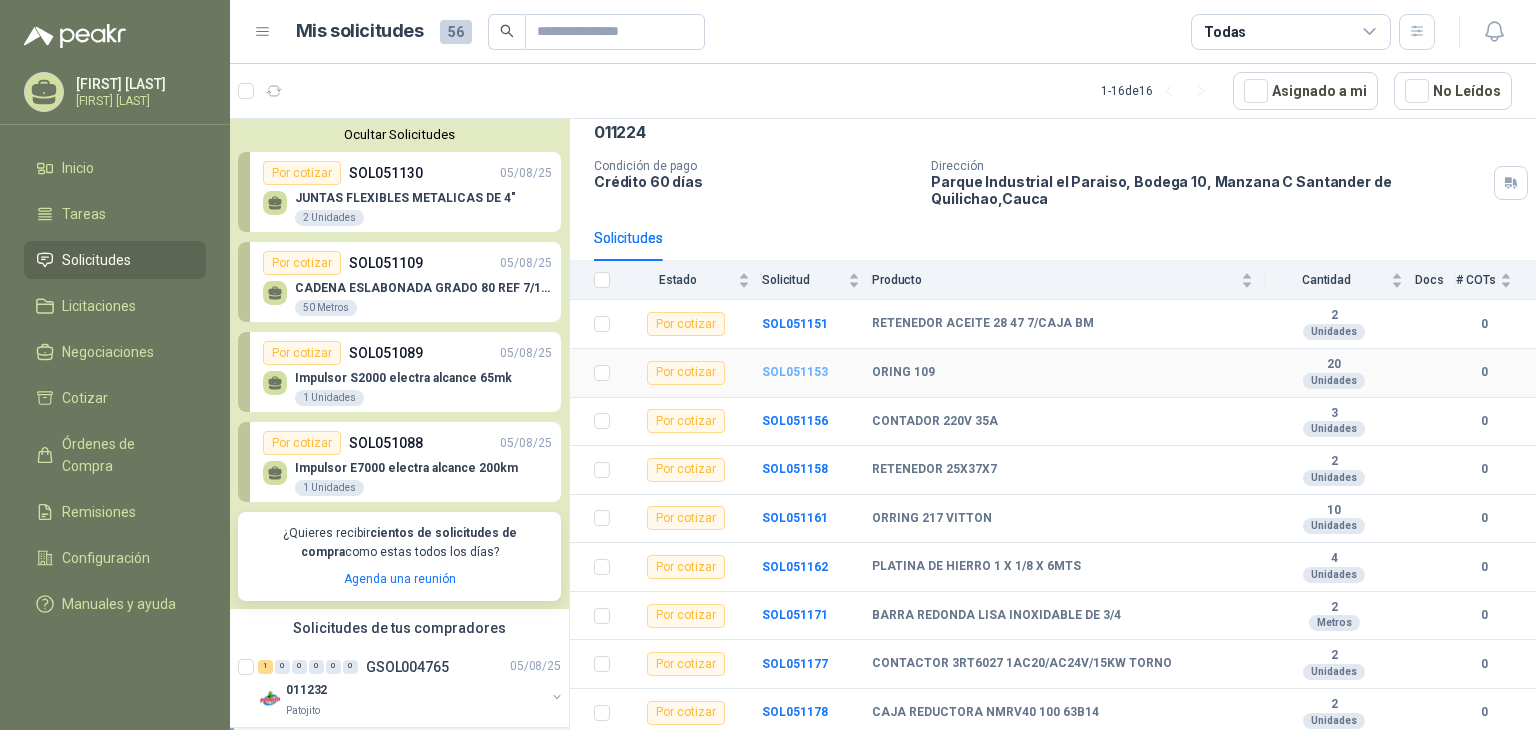 click on "SOL051153" at bounding box center (795, 372) 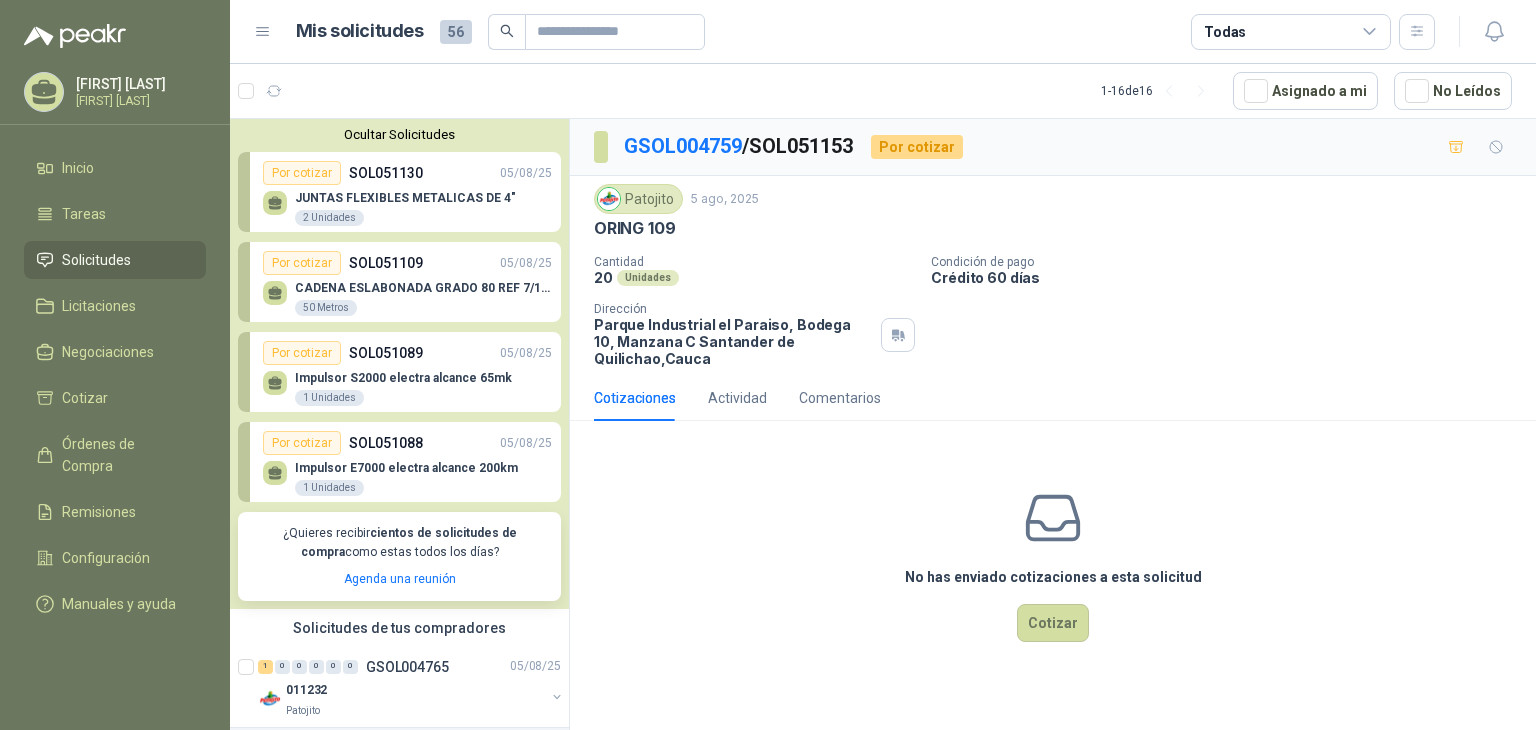 click on "JUNTAS FLEXIBLES METALICAS DE 4"" at bounding box center [405, 198] 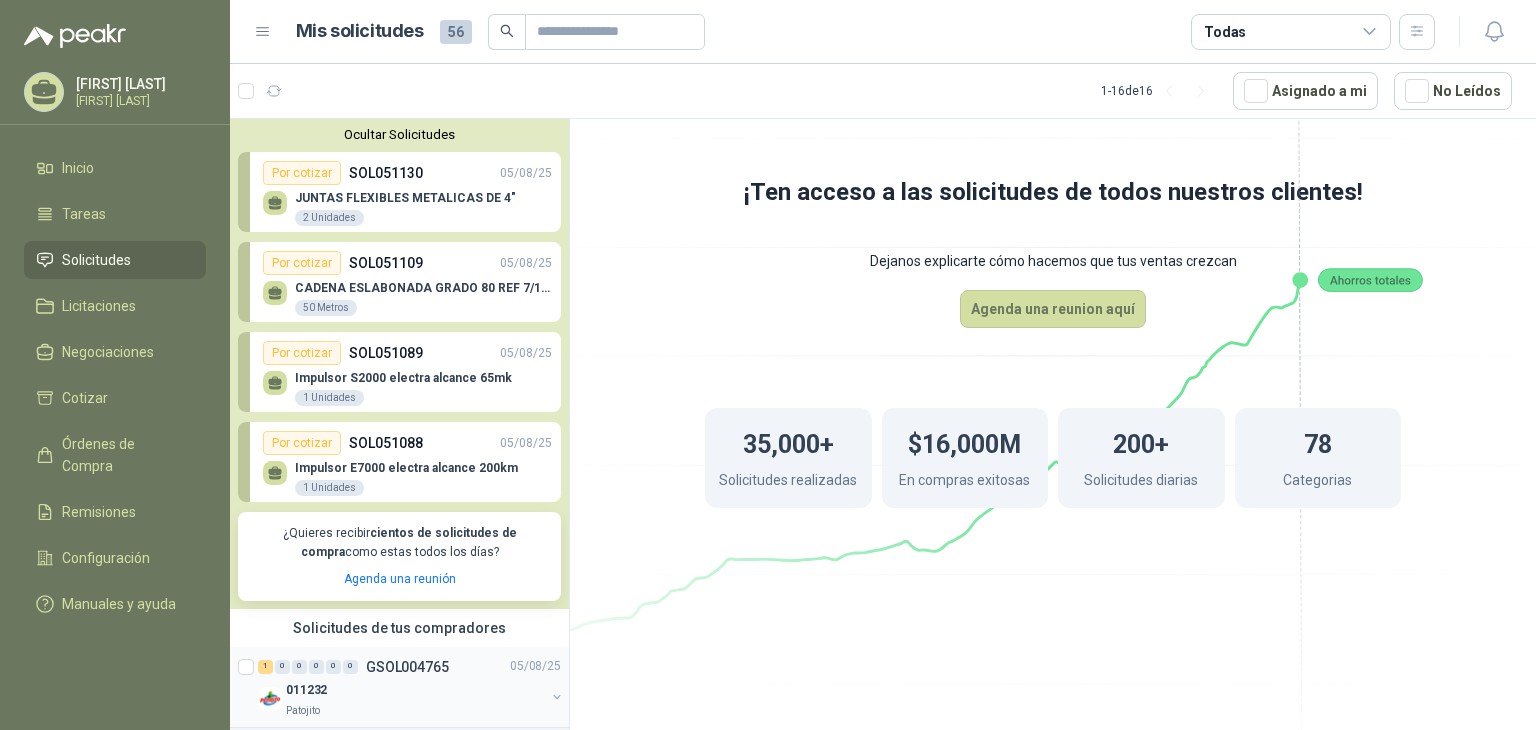 click on "GSOL004765" at bounding box center [407, 667] 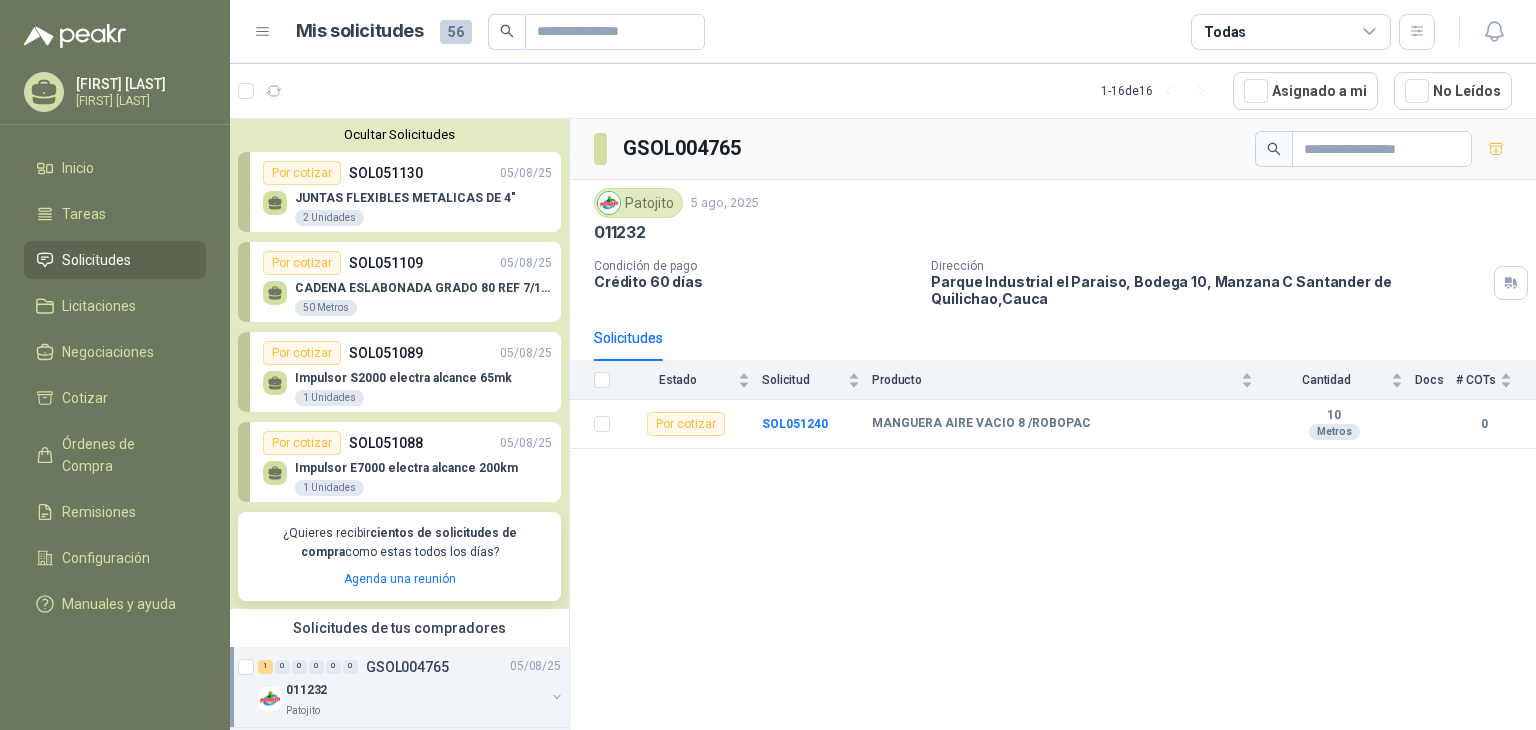 click on "Impulsor E7000 electra alcance 200km" at bounding box center [406, 468] 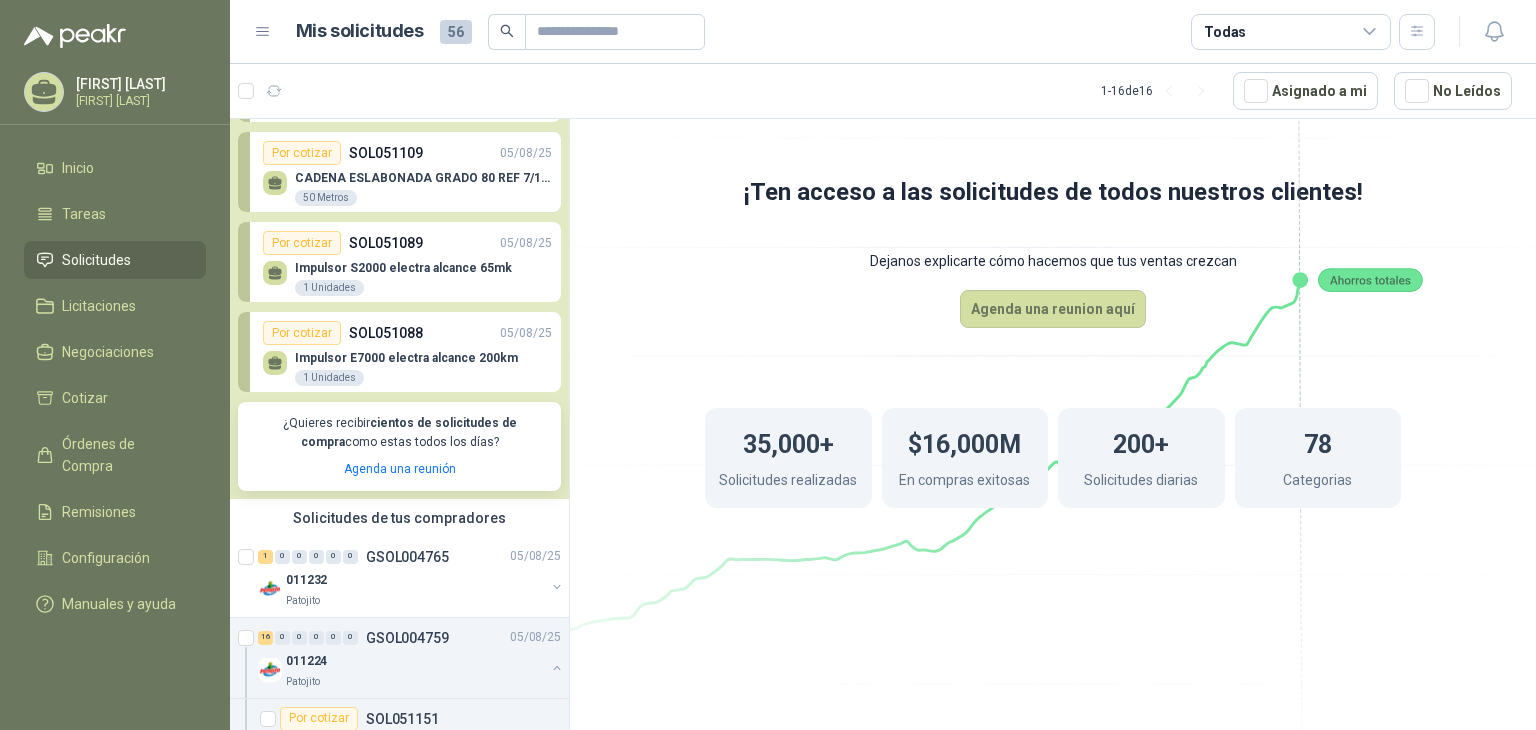 scroll, scrollTop: 0, scrollLeft: 0, axis: both 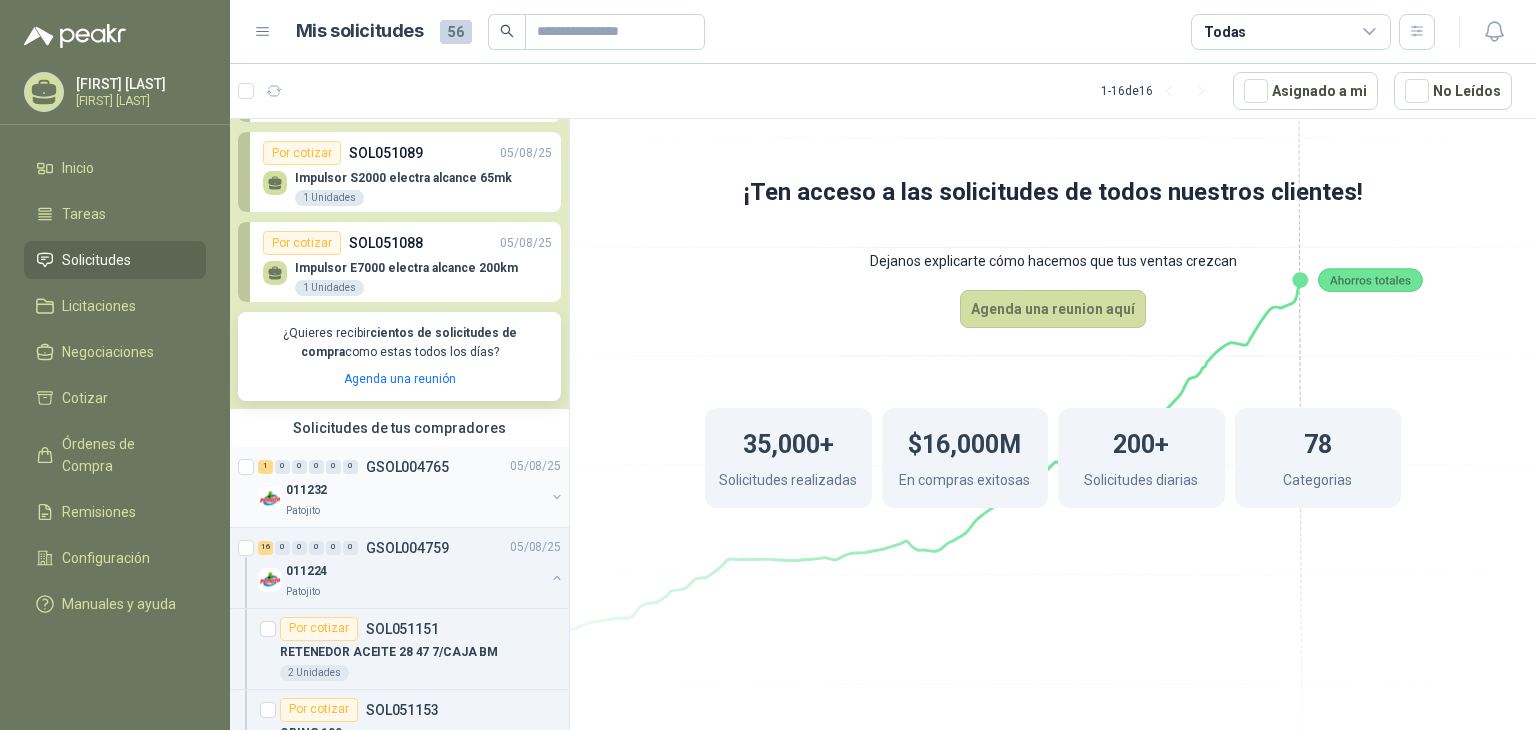 click on "011232" at bounding box center (415, 491) 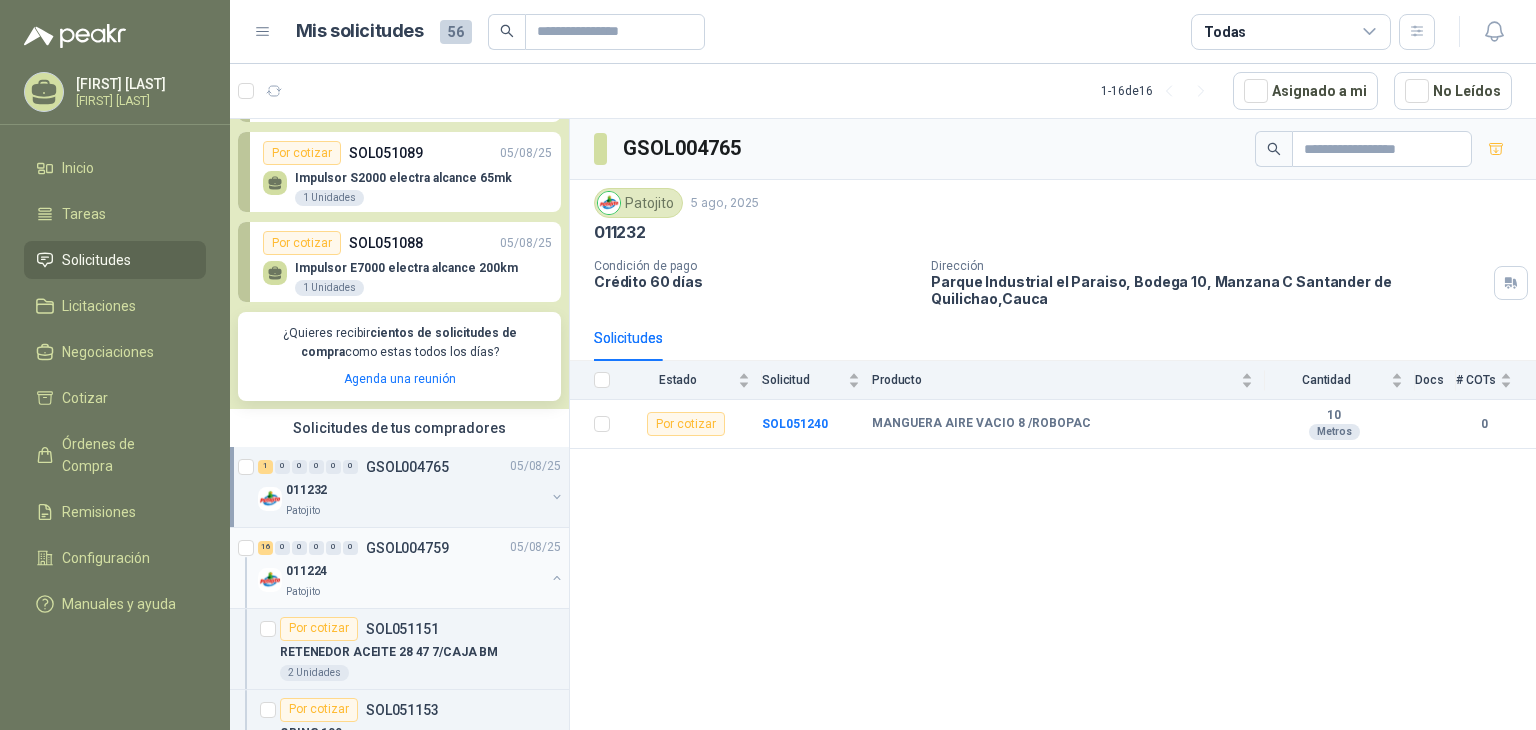 click on "011224" at bounding box center (415, 572) 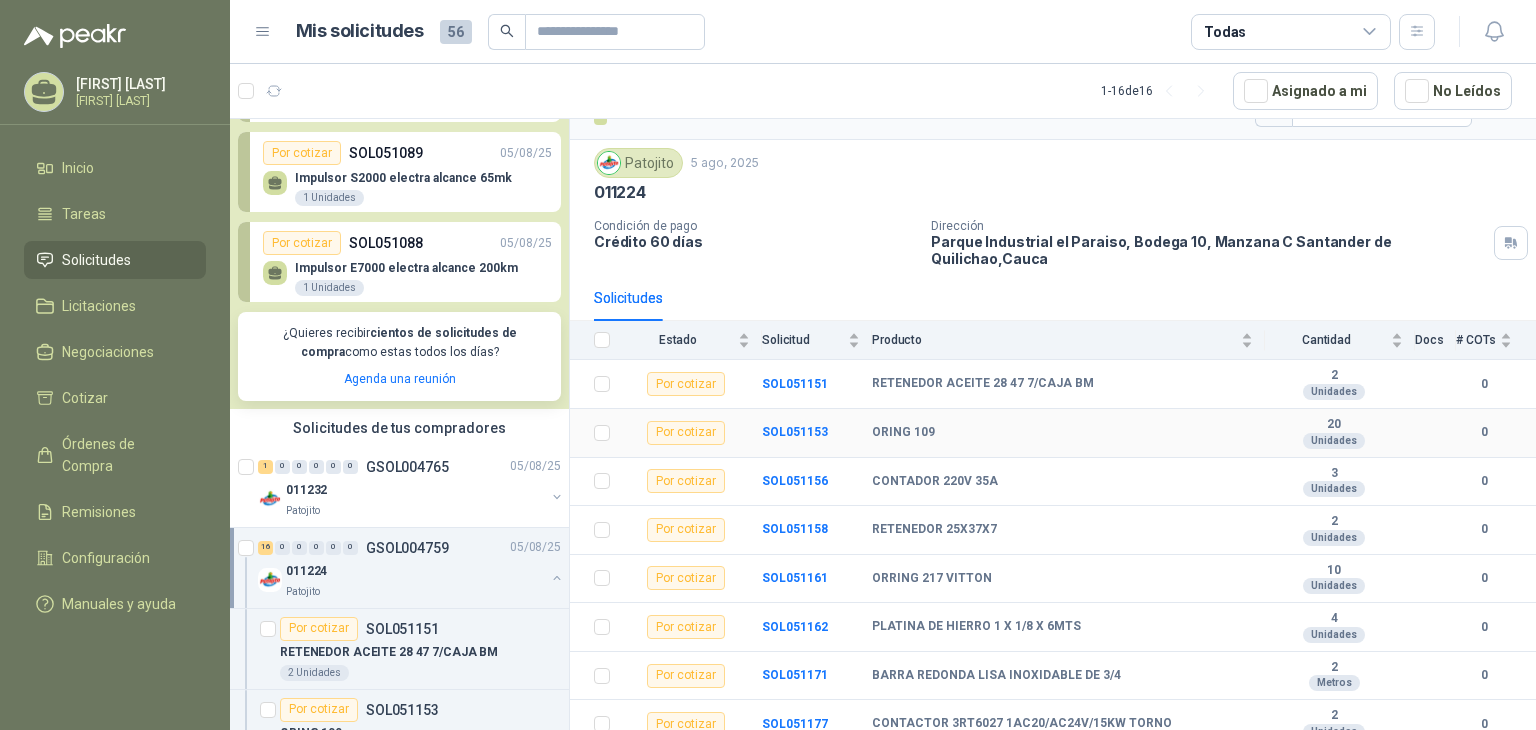 scroll, scrollTop: 100, scrollLeft: 0, axis: vertical 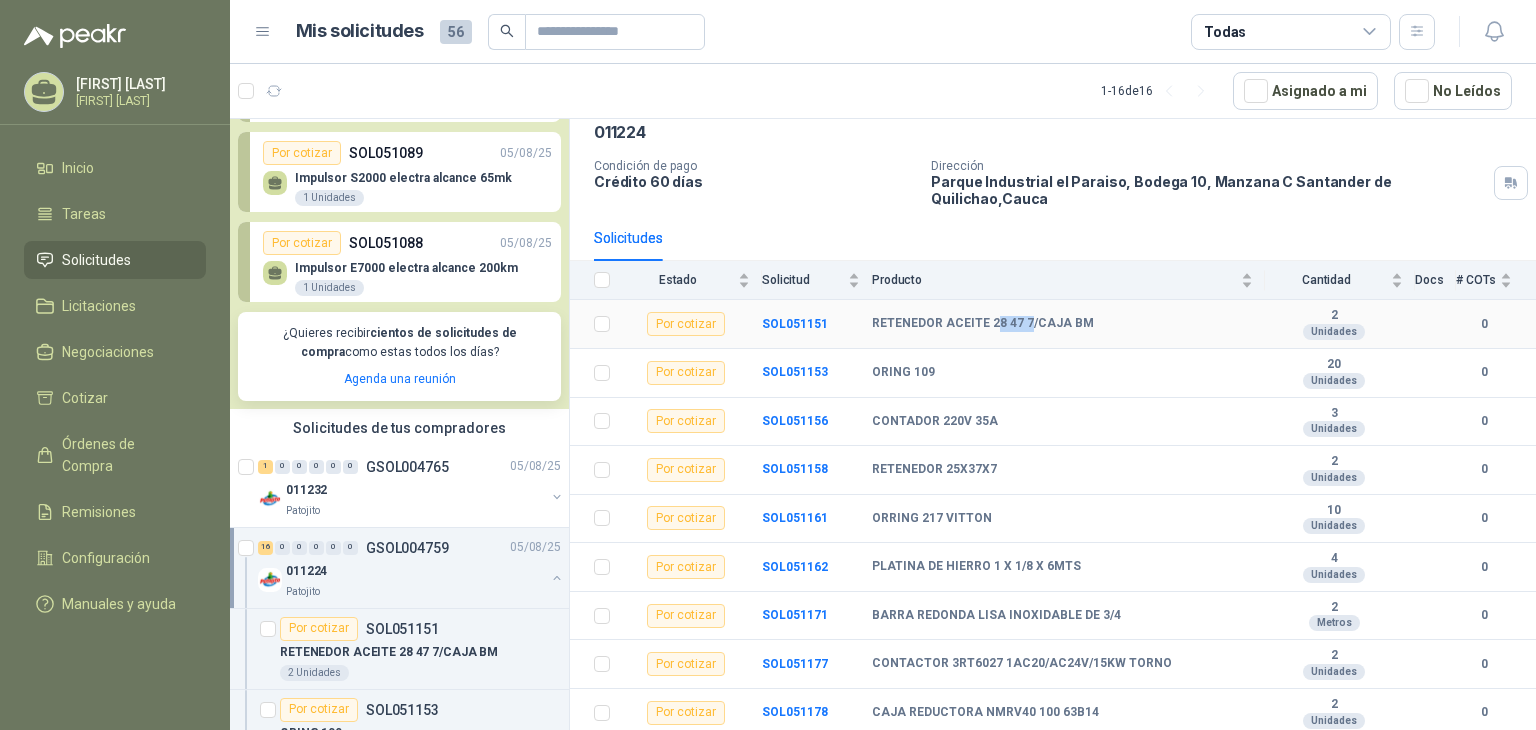 drag, startPoint x: 996, startPoint y: 321, endPoint x: 1028, endPoint y: 321, distance: 32 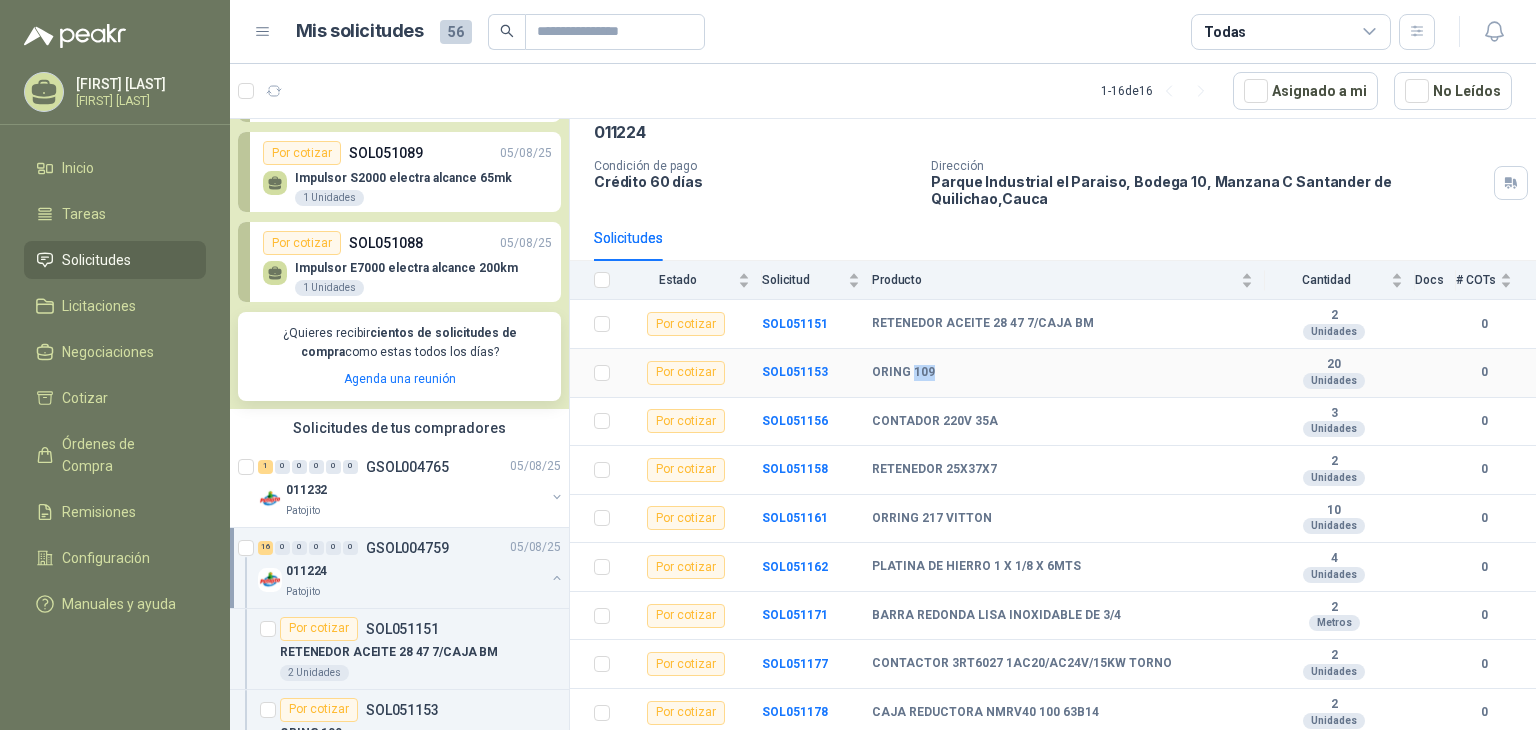 drag, startPoint x: 932, startPoint y: 371, endPoint x: 914, endPoint y: 370, distance: 18.027756 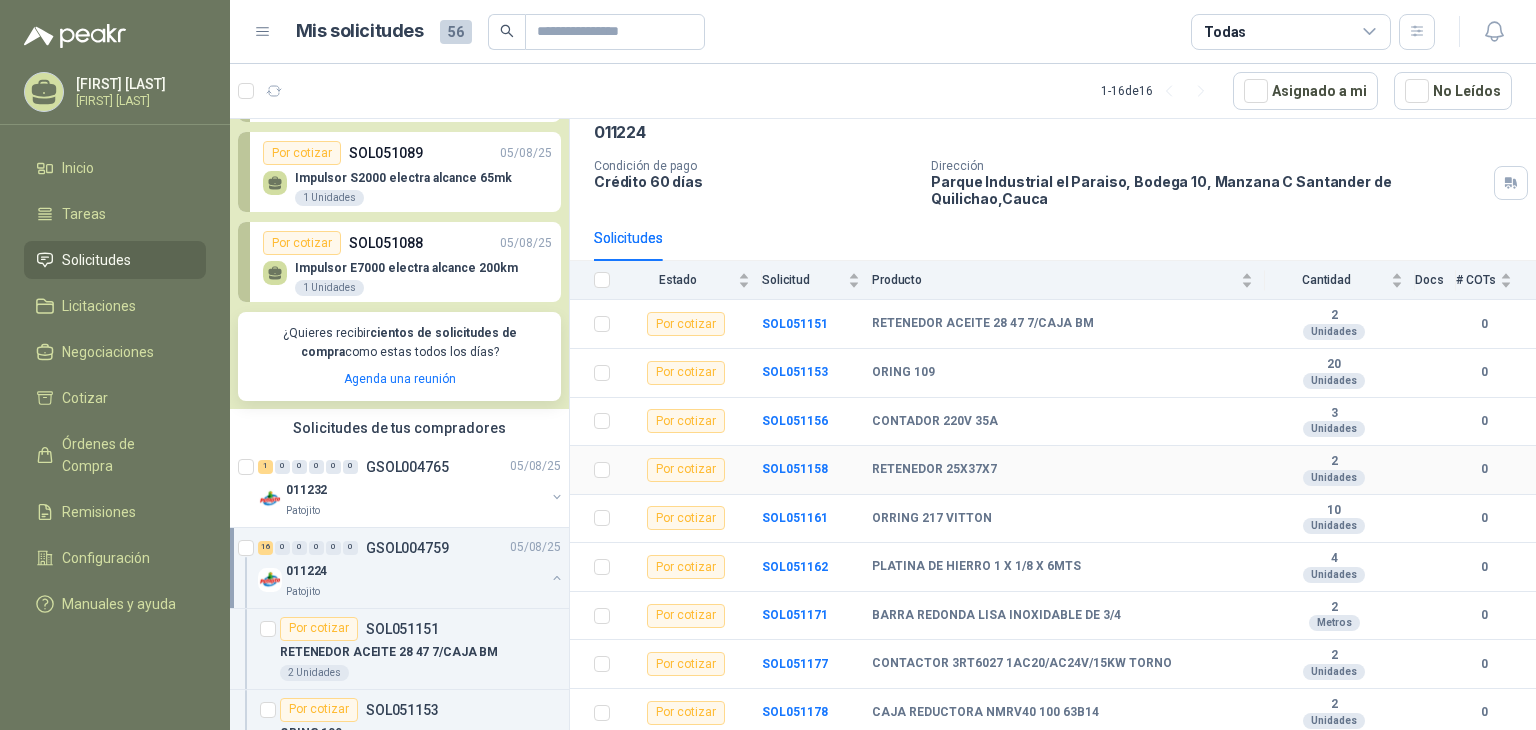 click on "RETENEDOR  25X37X7" at bounding box center [1062, 470] 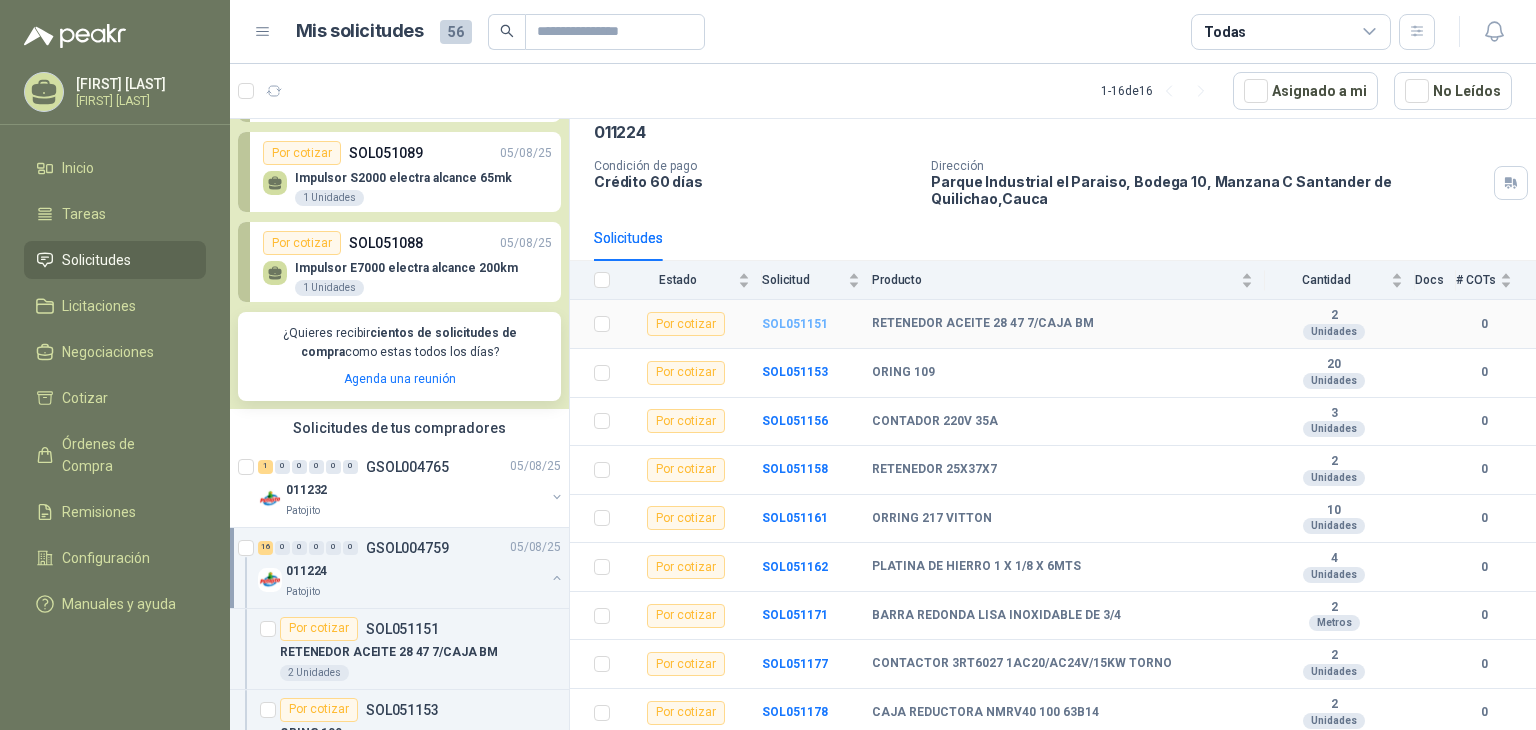 click on "SOL051151" at bounding box center (795, 324) 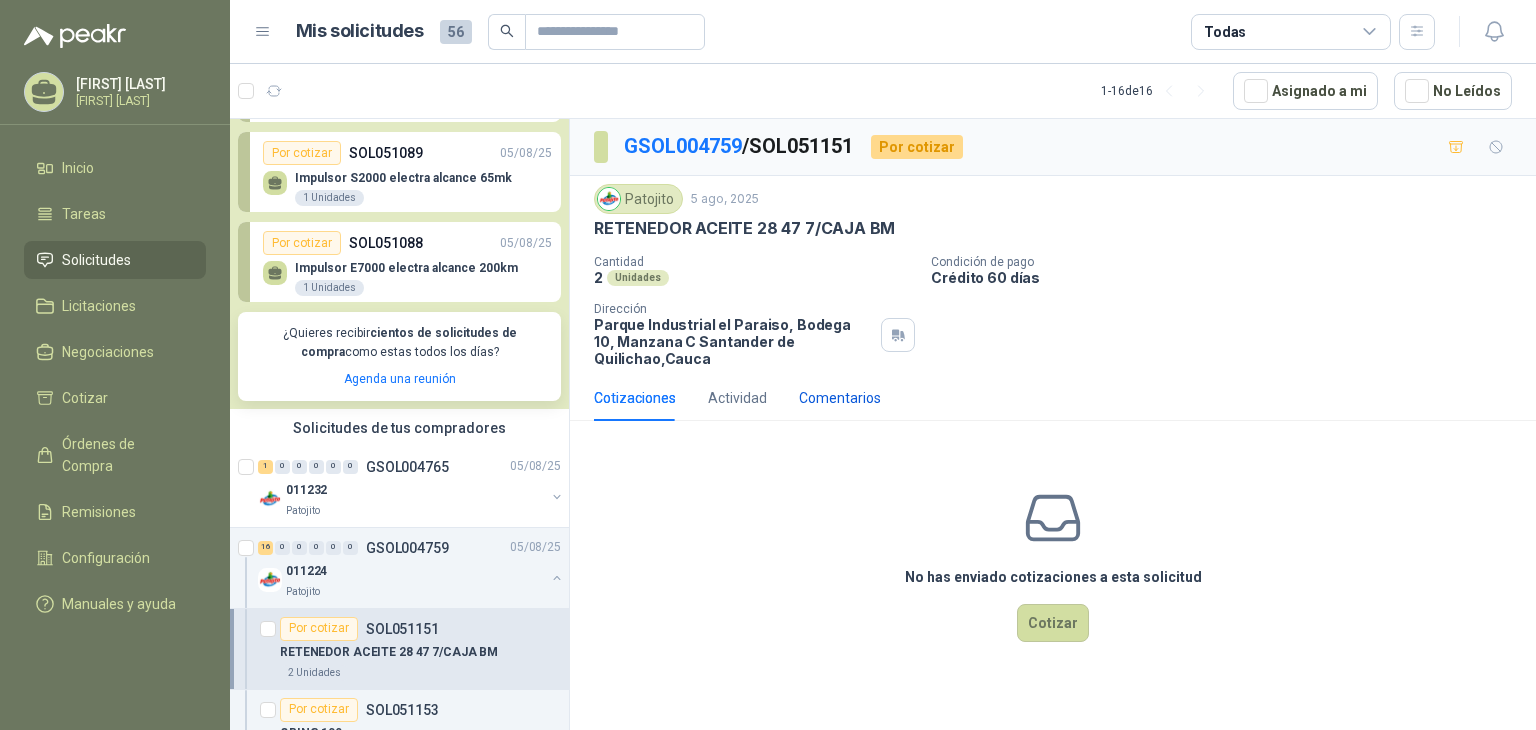 click on "Comentarios" at bounding box center [840, 398] 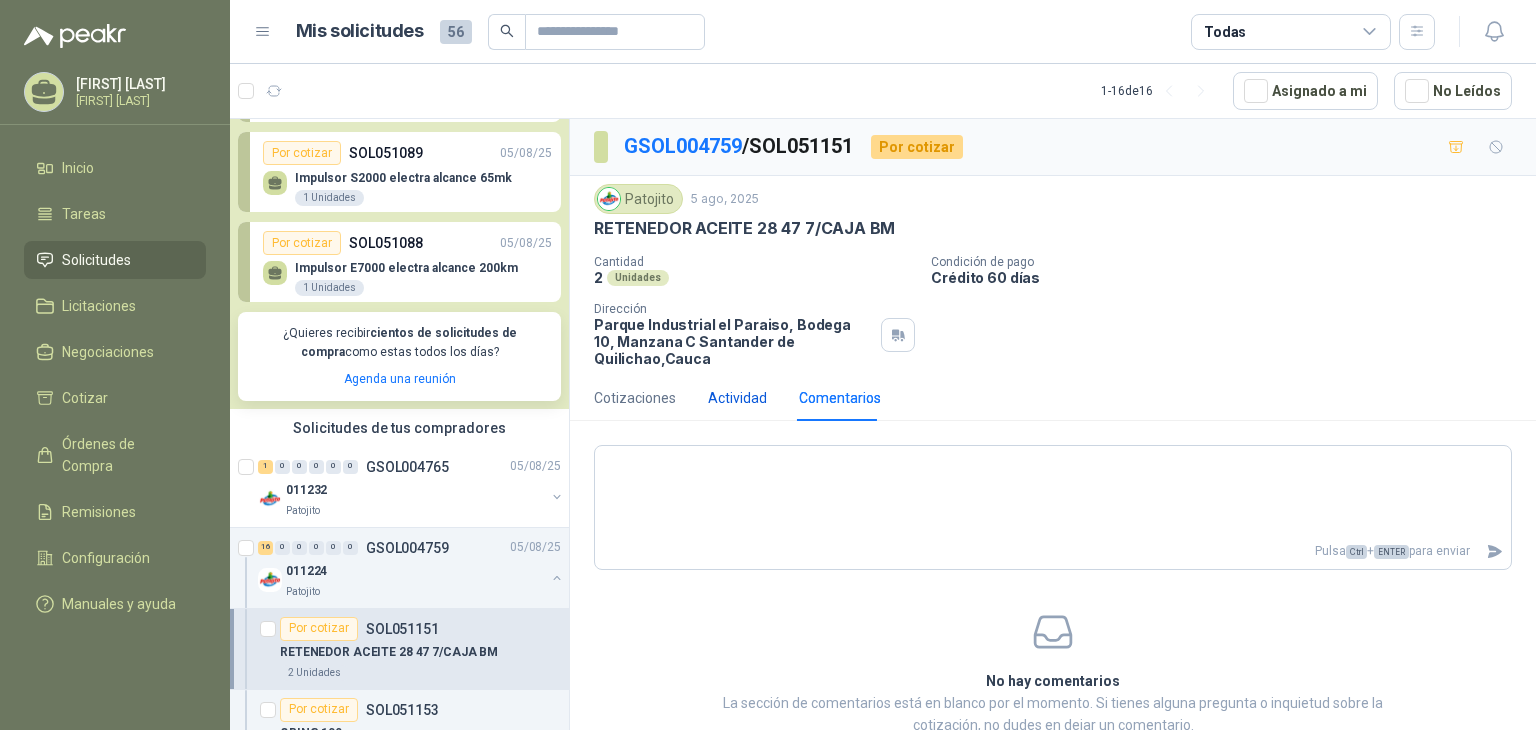 click on "Actividad" at bounding box center (737, 398) 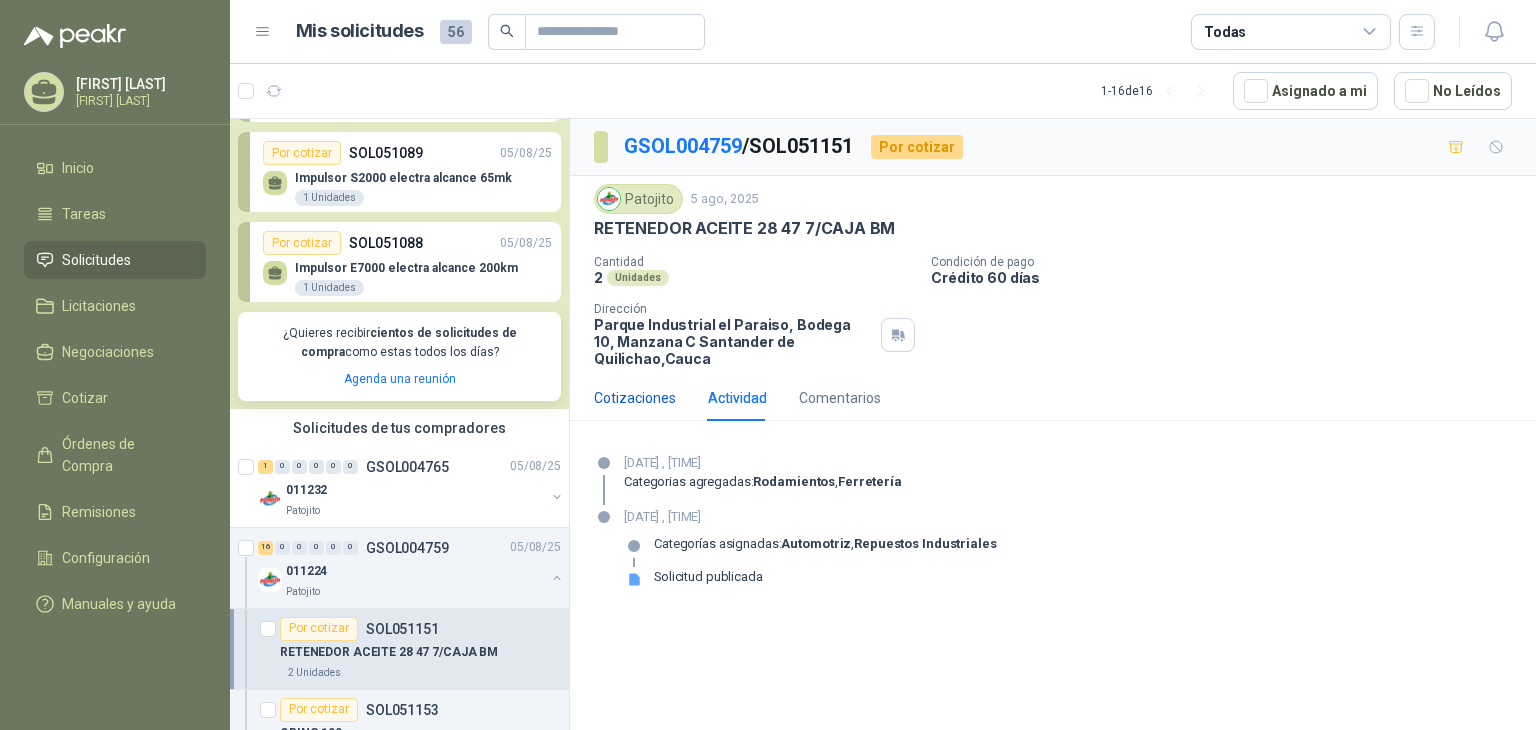 click on "Cotizaciones" at bounding box center (635, 398) 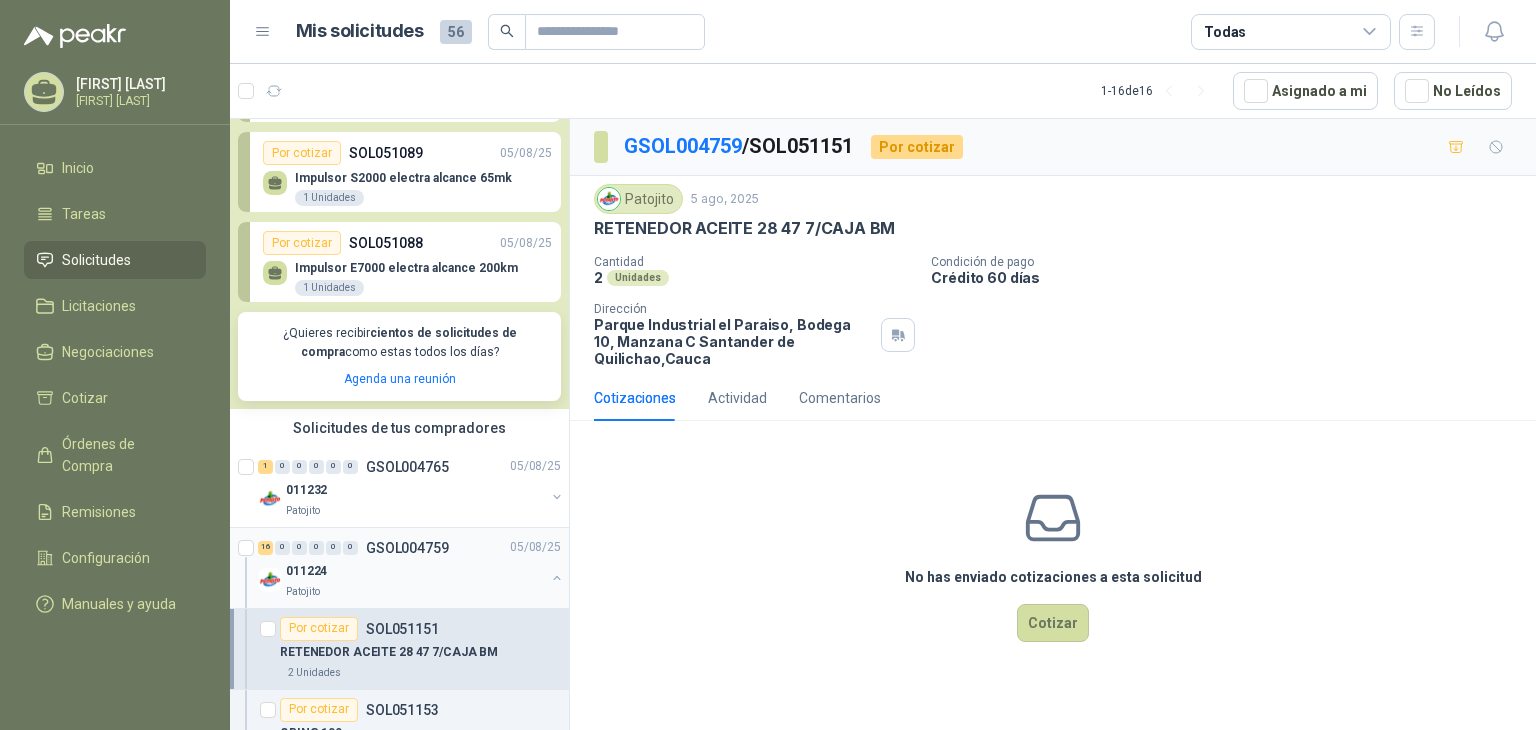 click on "011224" at bounding box center (415, 572) 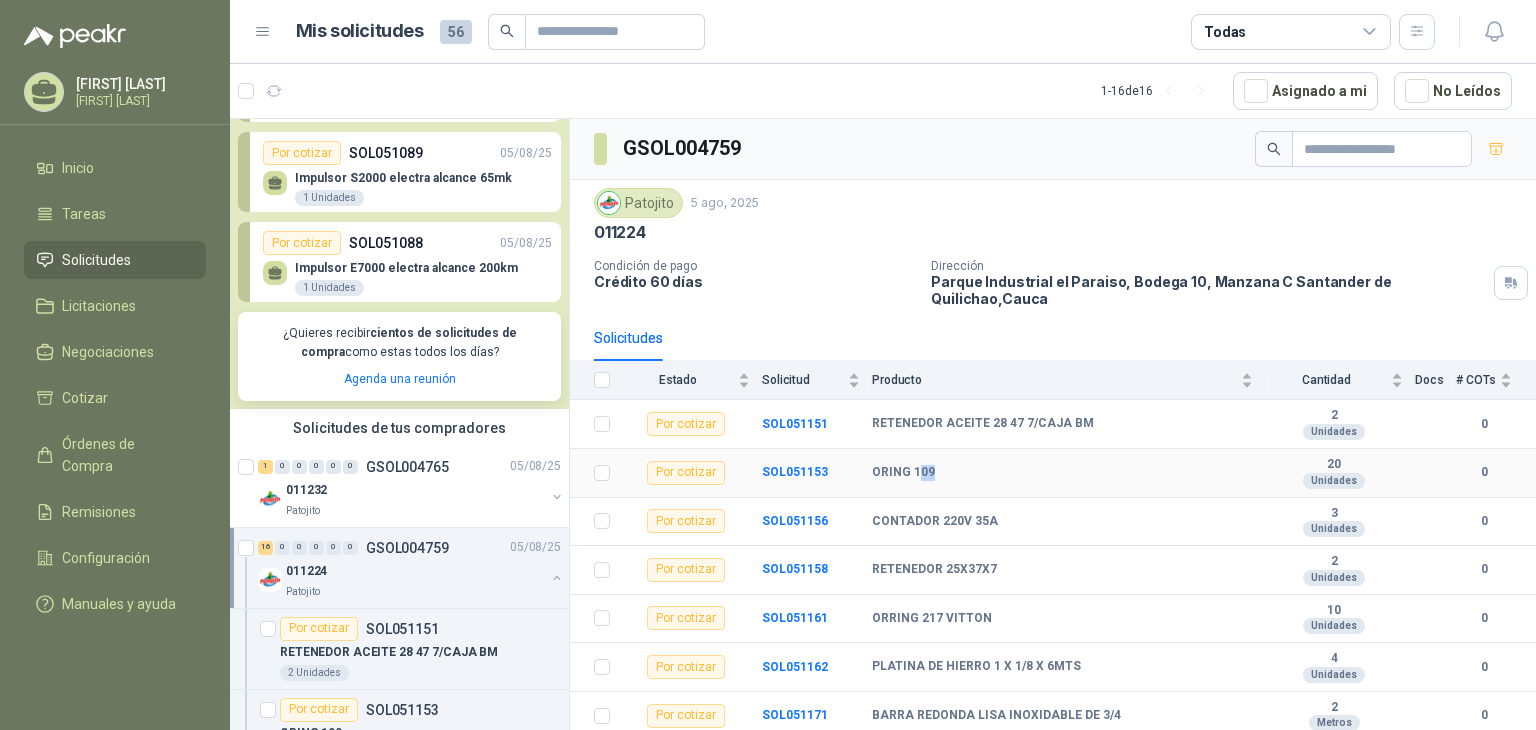 drag, startPoint x: 933, startPoint y: 467, endPoint x: 917, endPoint y: 467, distance: 16 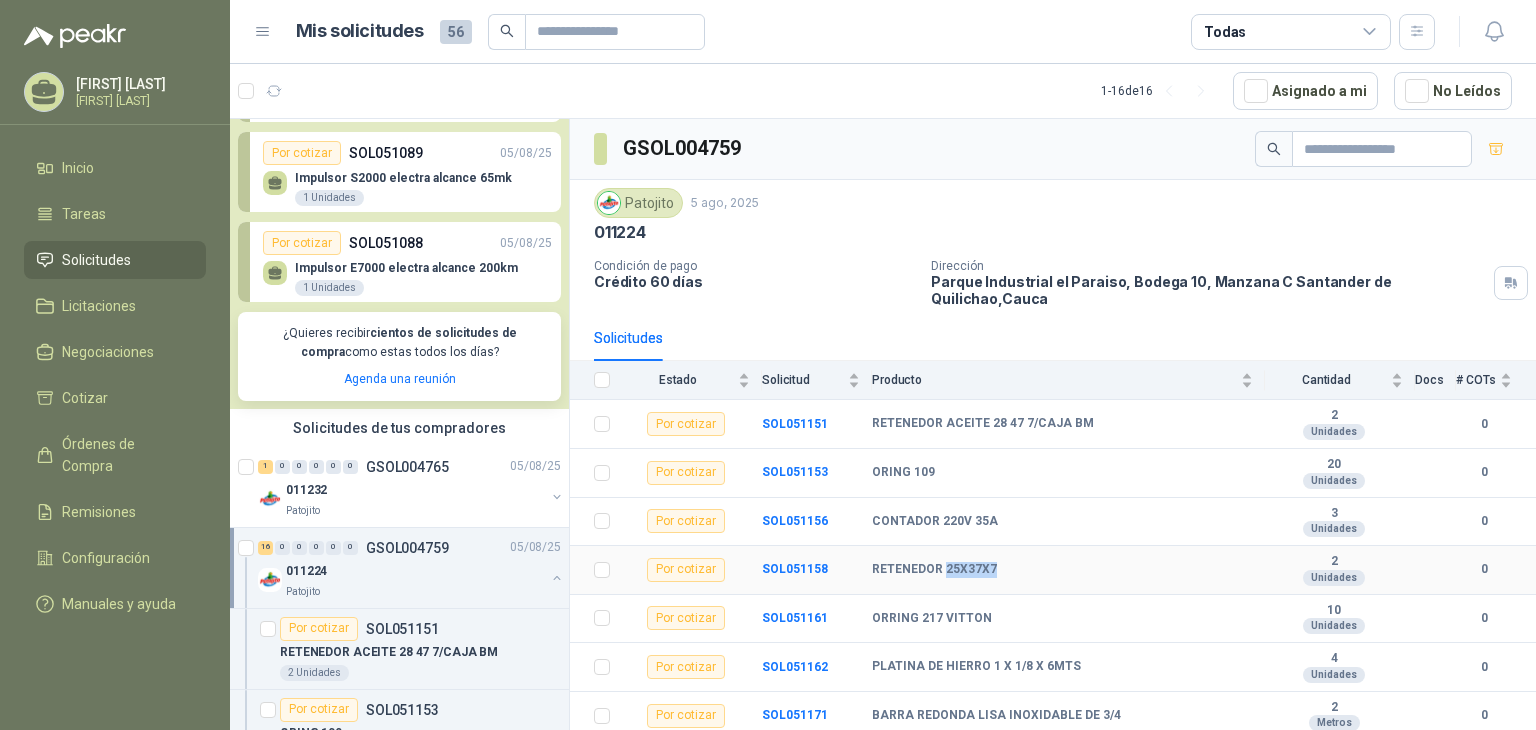 drag, startPoint x: 942, startPoint y: 562, endPoint x: 998, endPoint y: 577, distance: 57.974133 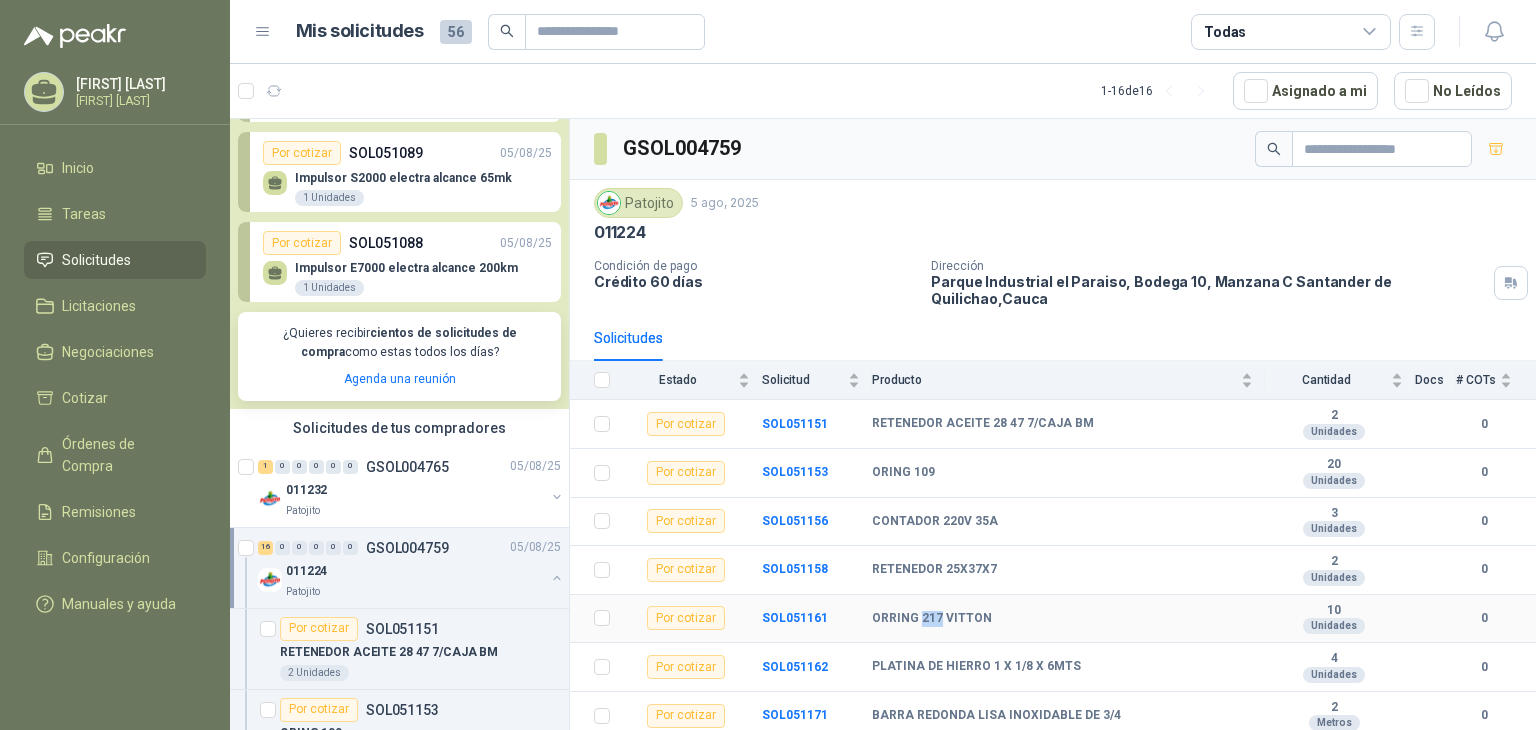 drag, startPoint x: 917, startPoint y: 613, endPoint x: 940, endPoint y: 624, distance: 25.495098 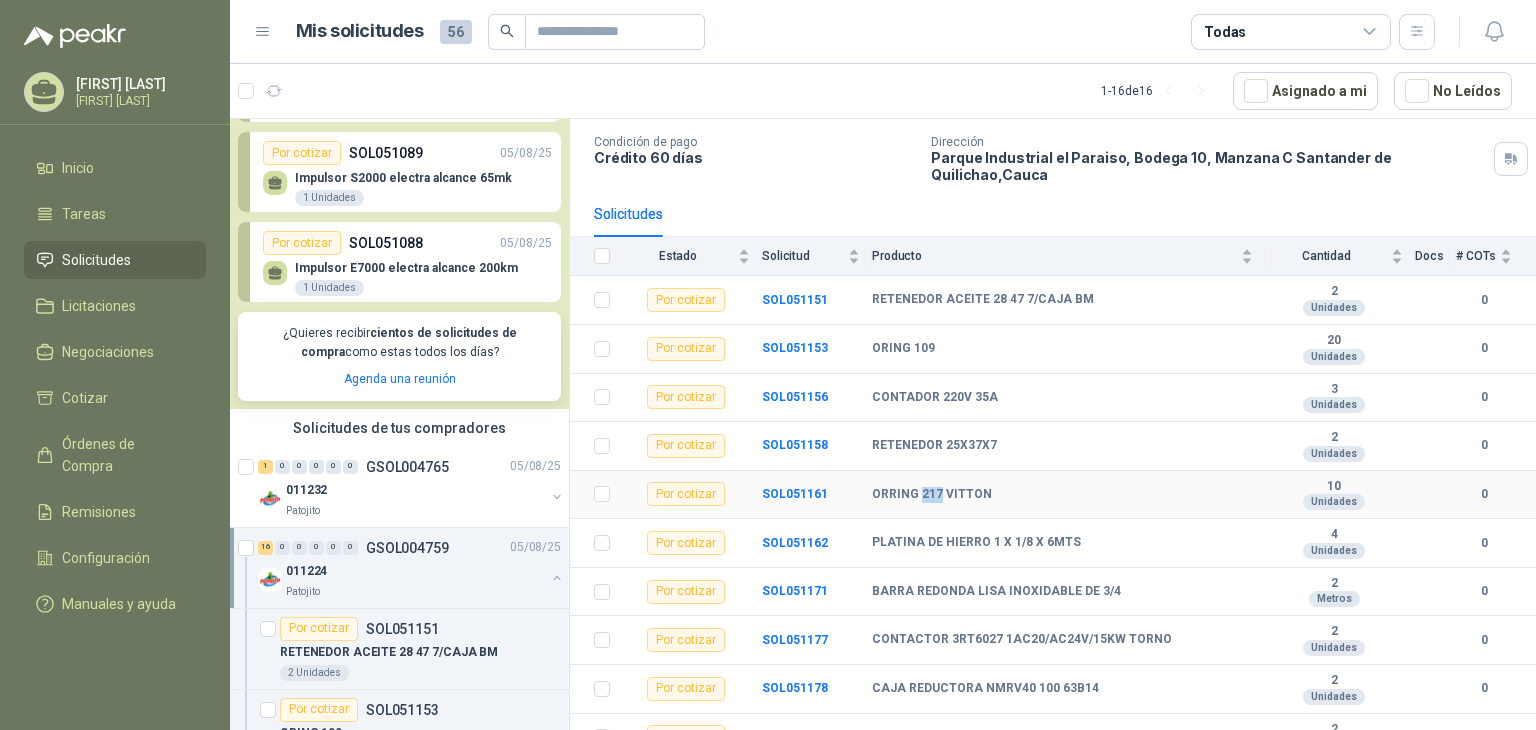 scroll, scrollTop: 200, scrollLeft: 0, axis: vertical 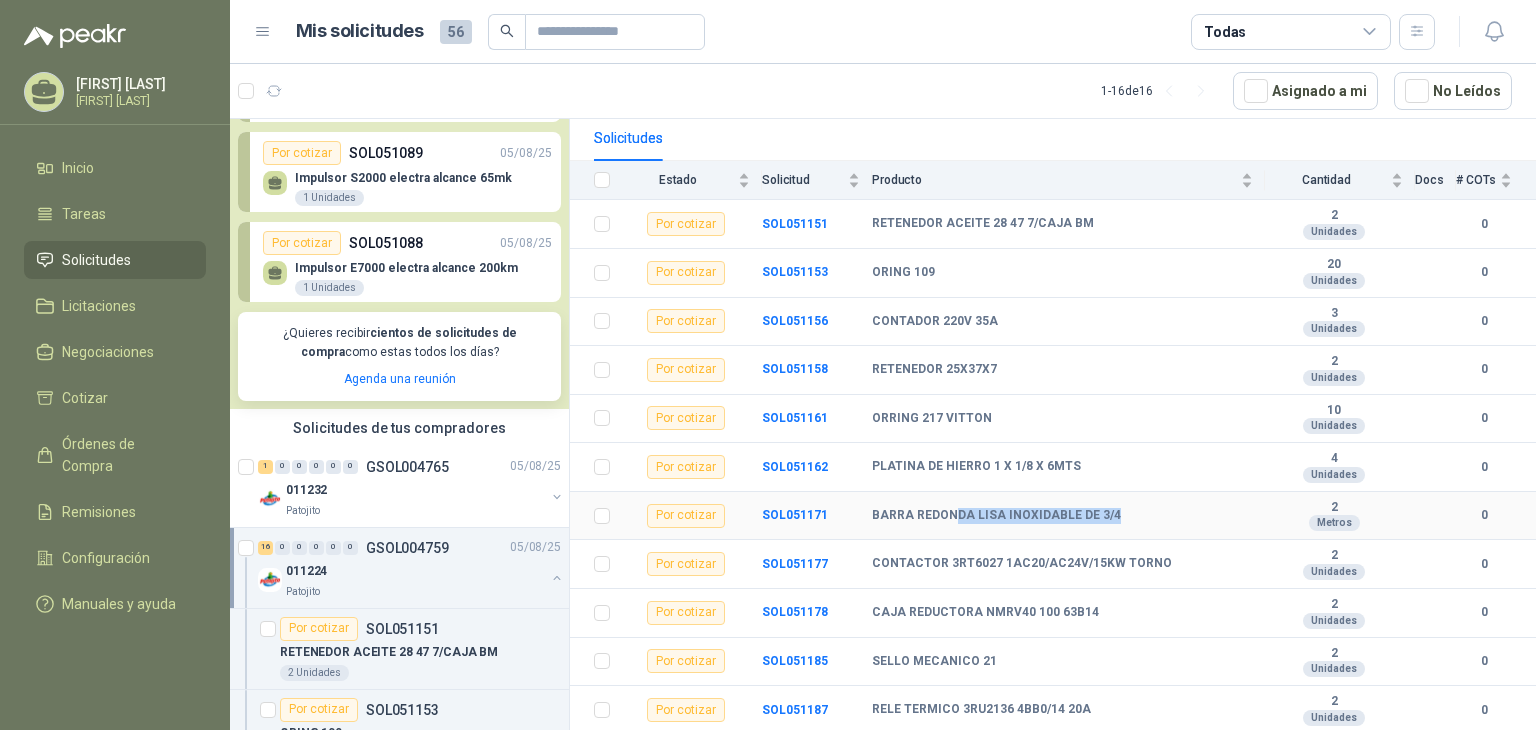 drag, startPoint x: 1112, startPoint y: 516, endPoint x: 954, endPoint y: 518, distance: 158.01266 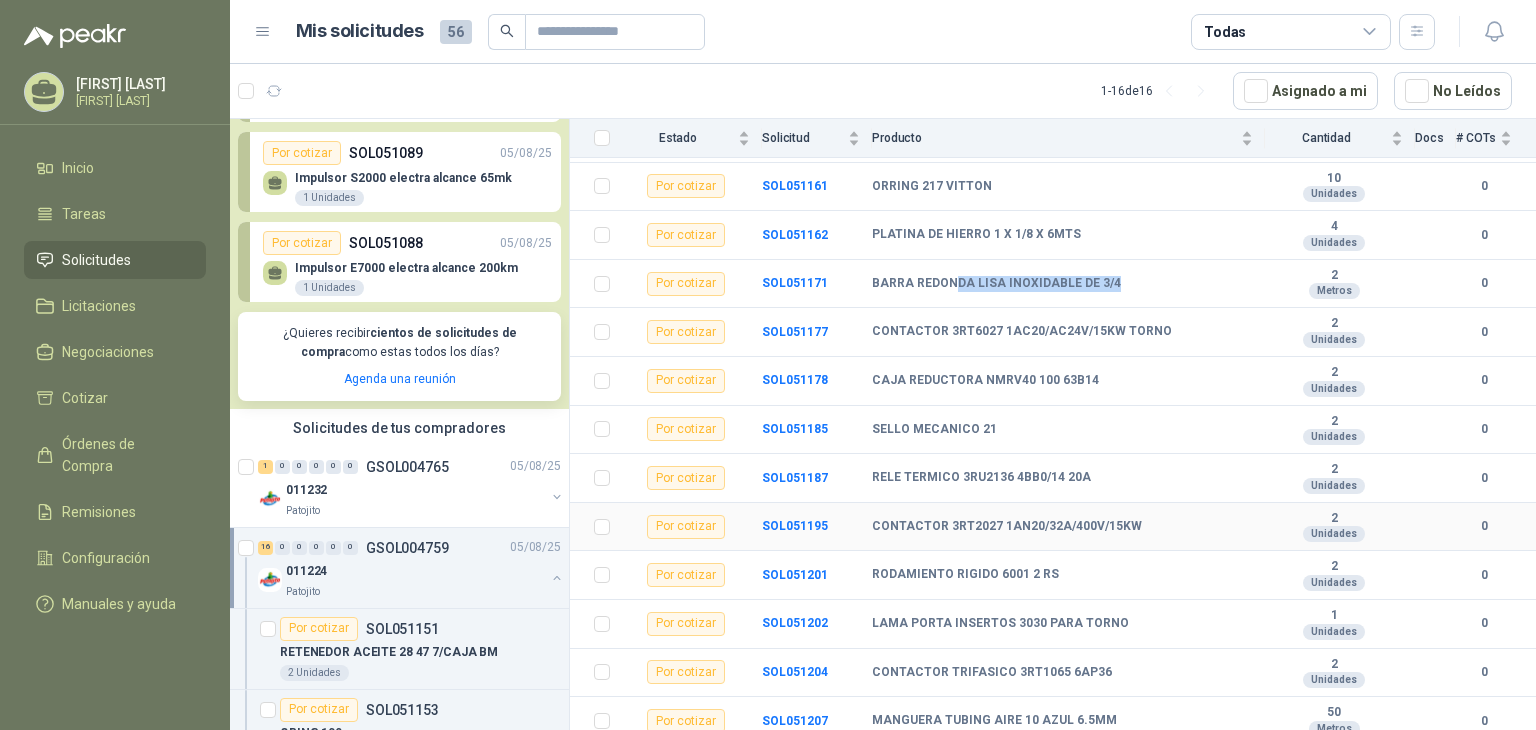 scroll, scrollTop: 440, scrollLeft: 0, axis: vertical 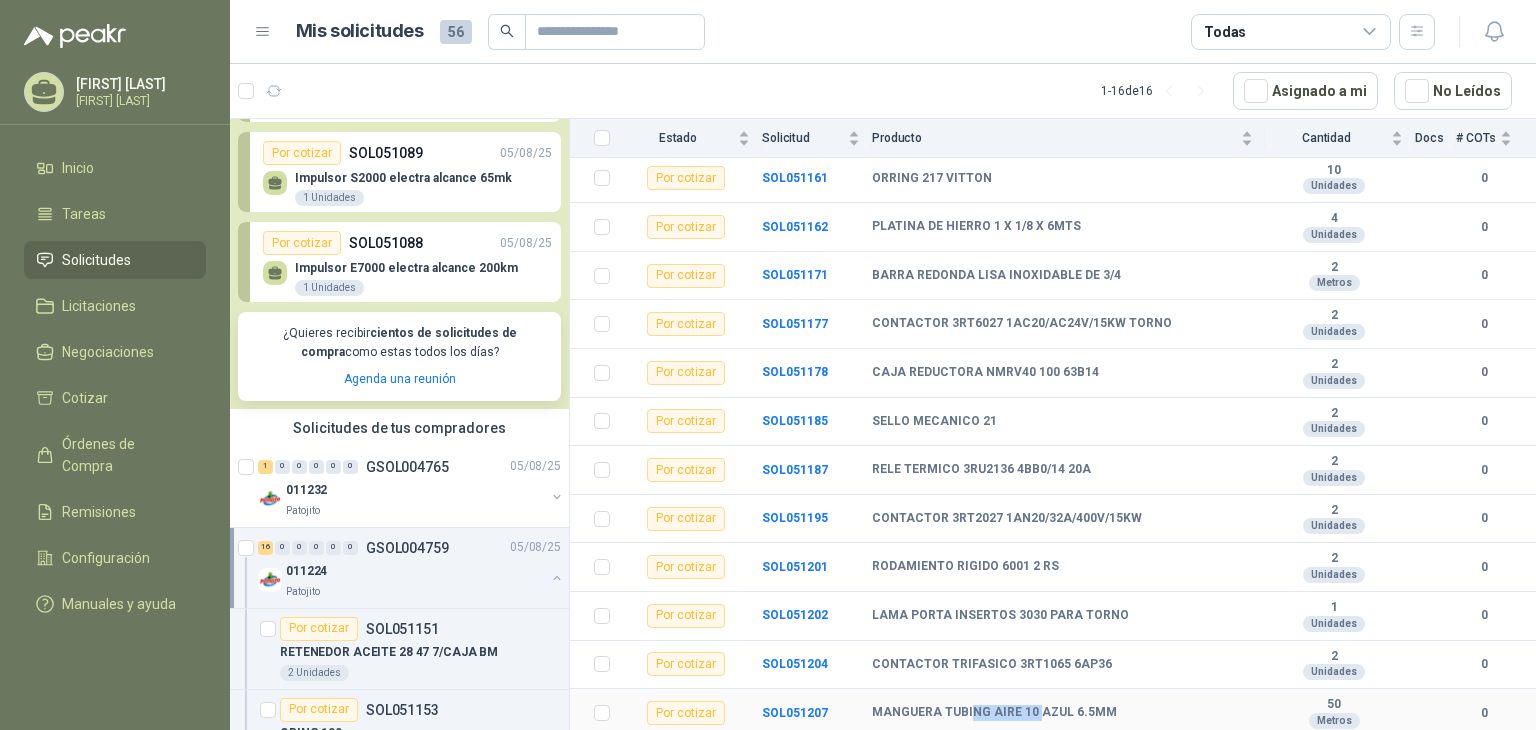 drag, startPoint x: 1032, startPoint y: 711, endPoint x: 967, endPoint y: 701, distance: 65.76473 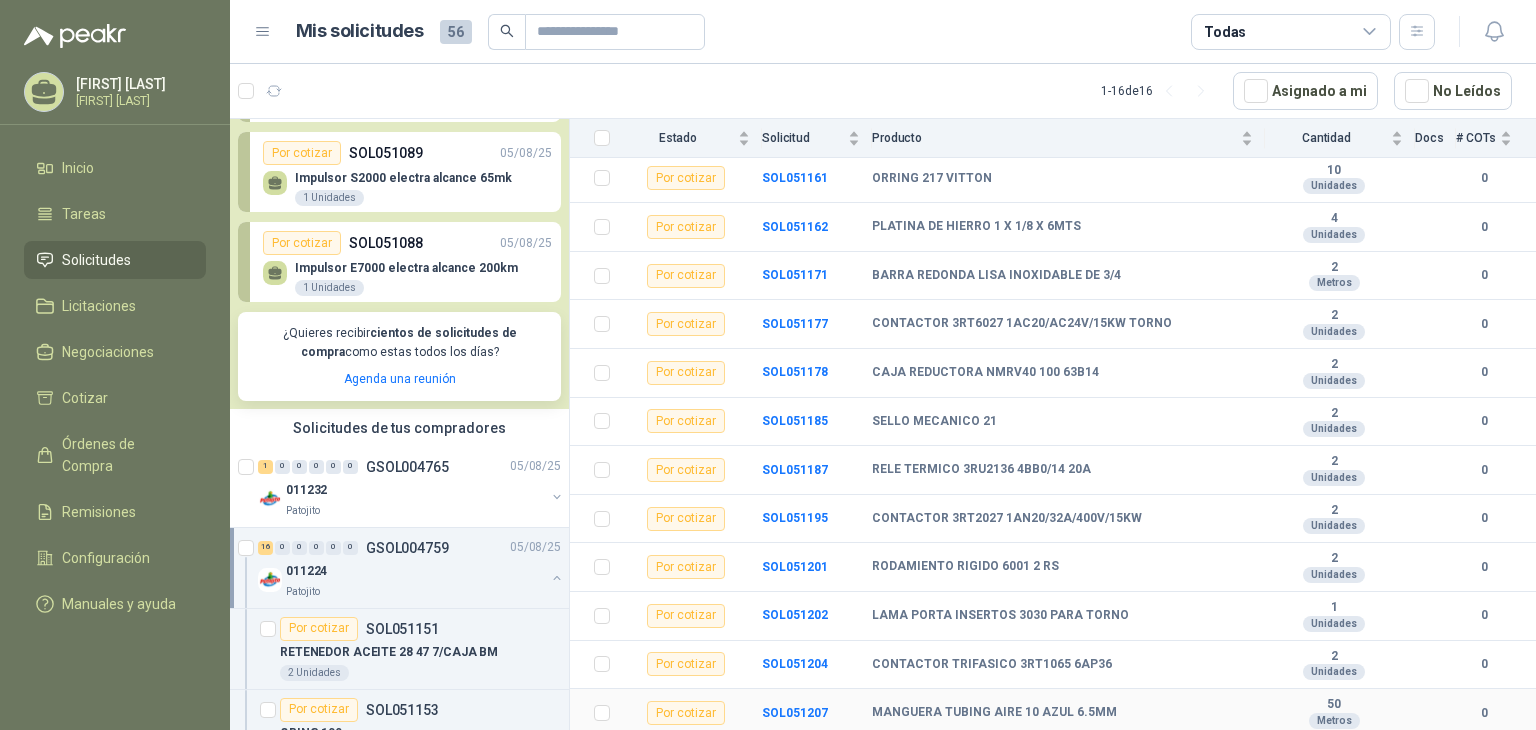 click on "MANGUERA TUBING AIRE  10 AZUL 6.5MM" at bounding box center [994, 713] 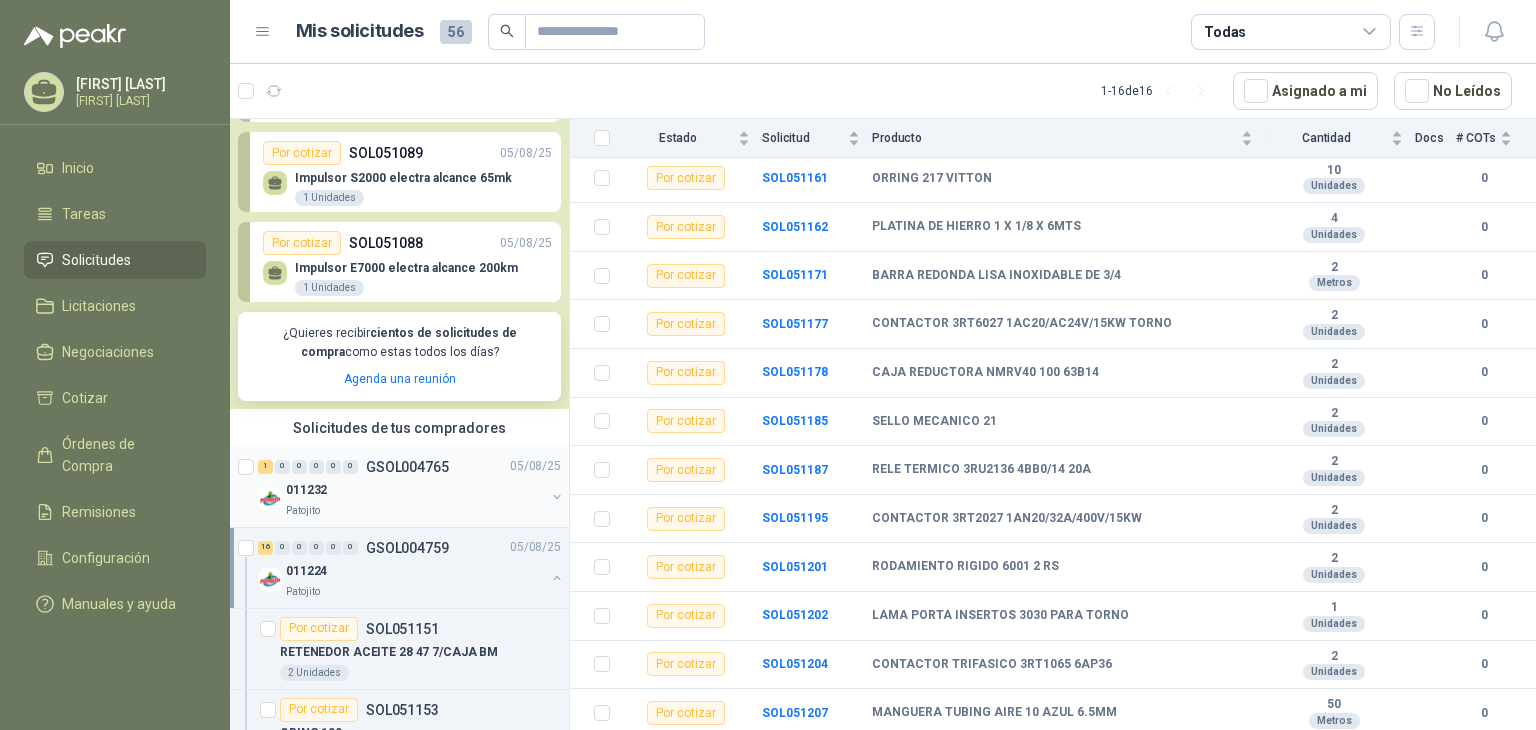 click on "011232" at bounding box center (415, 491) 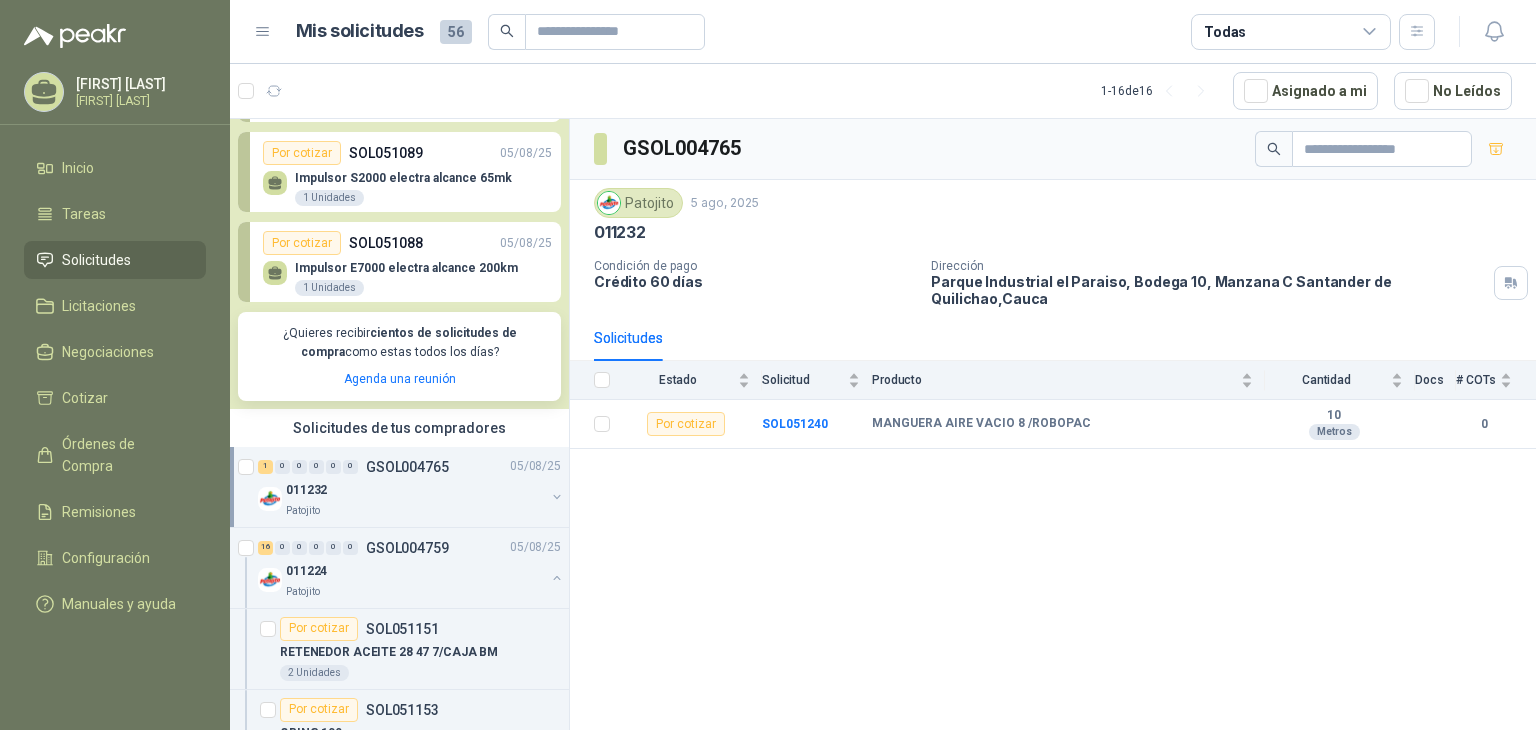 click on "Por cotizar SOL051088 05/08/25" at bounding box center (407, 243) 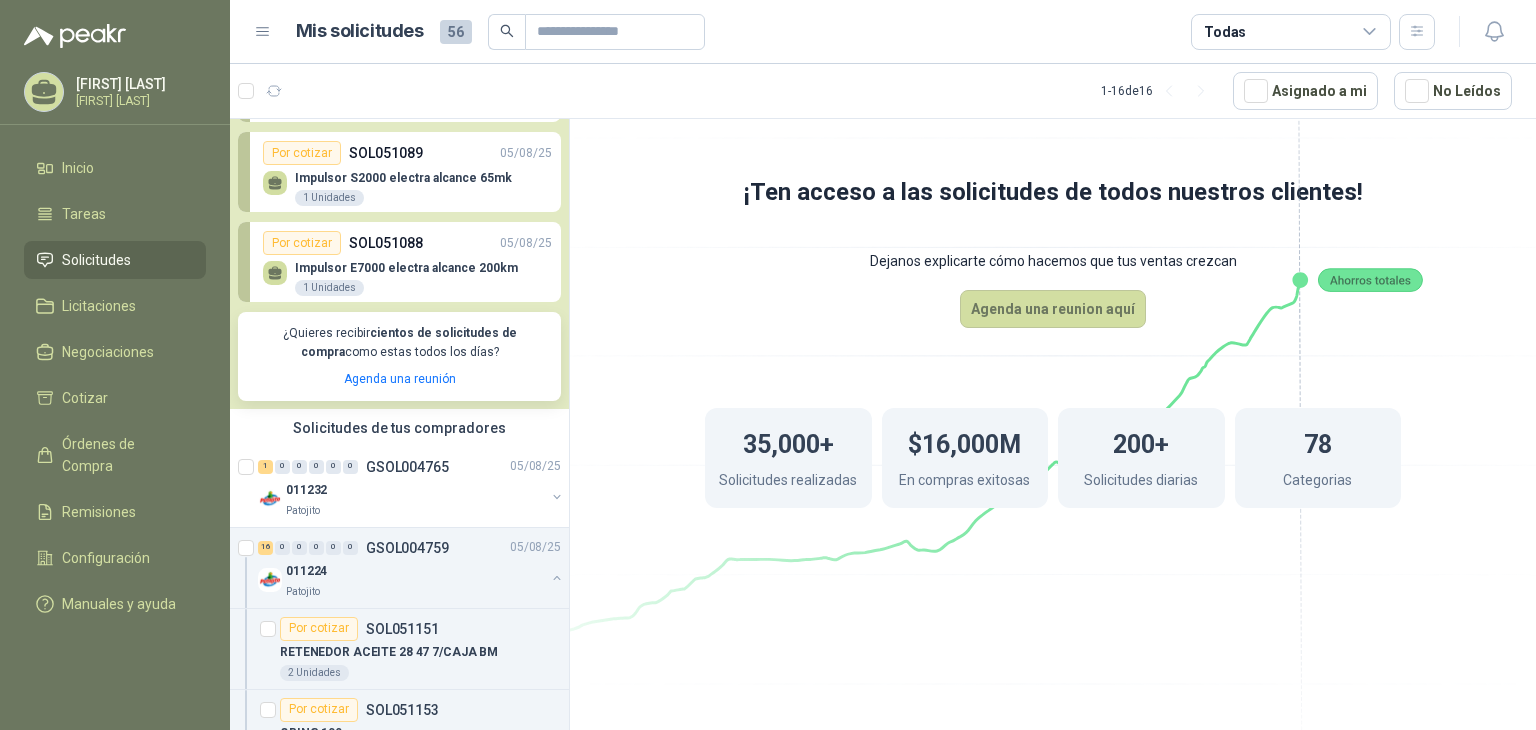 click on "Por cotizar SOL051089 05/08/25" at bounding box center (407, 153) 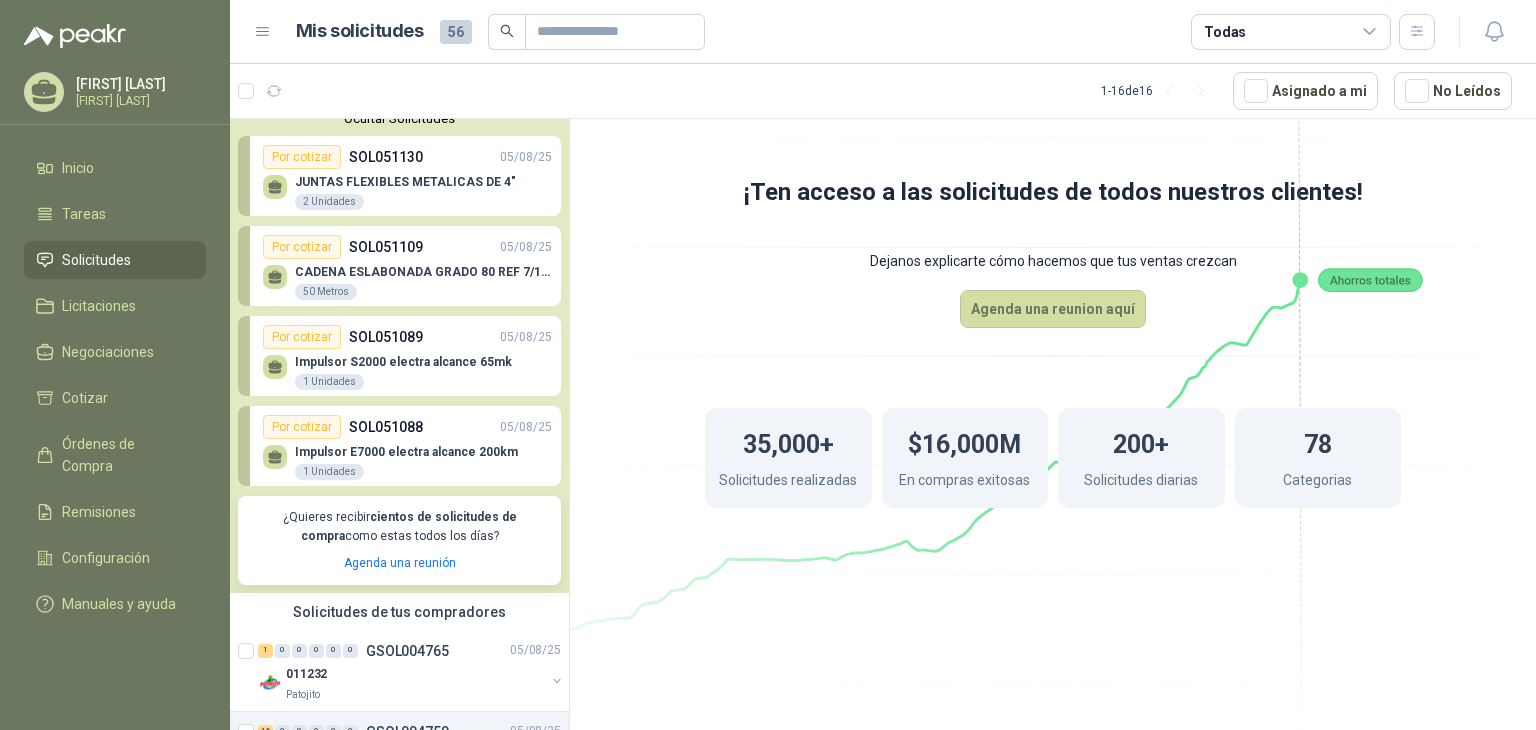 scroll, scrollTop: 0, scrollLeft: 0, axis: both 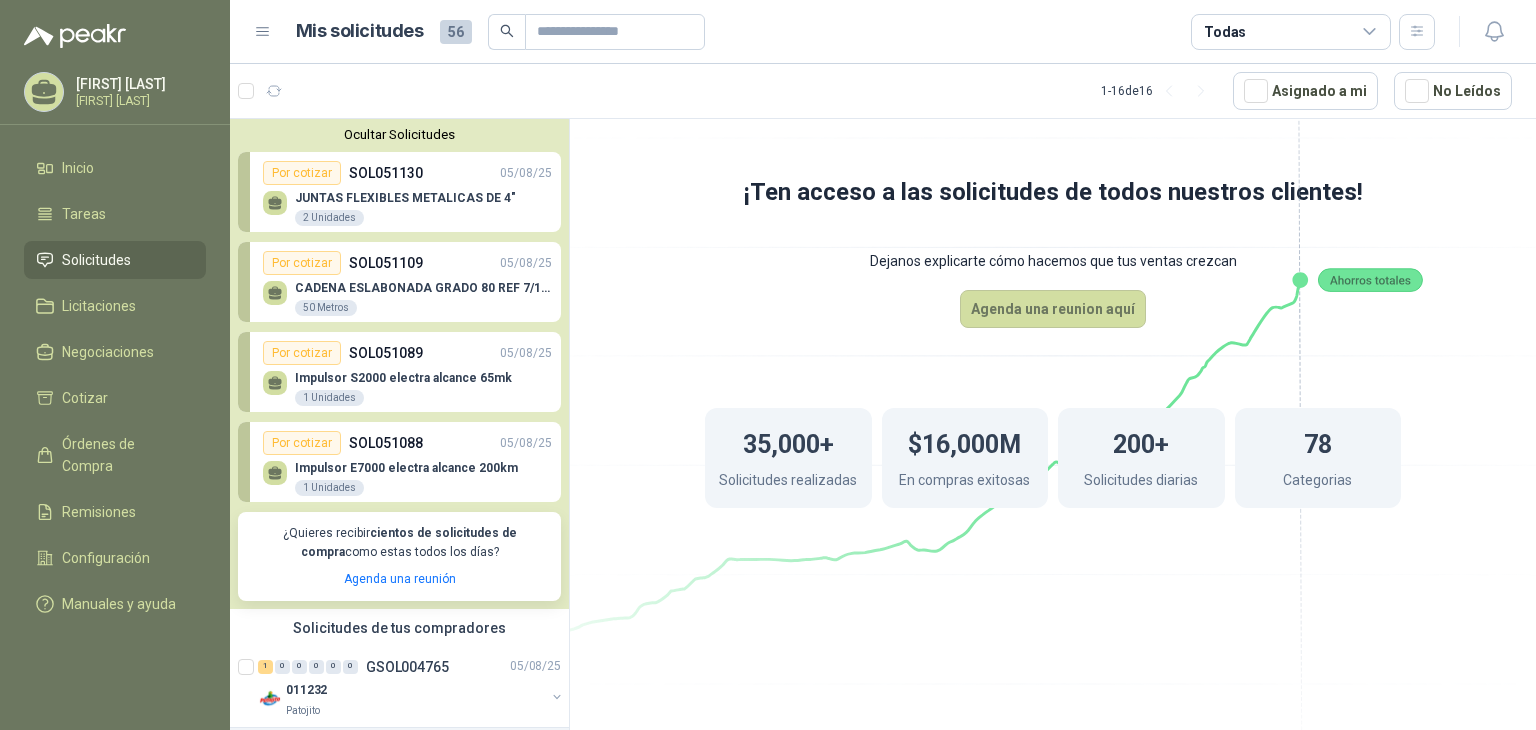 click on "CADENA ESLABONADA GRADO 80 REF 7/16"" at bounding box center (423, 288) 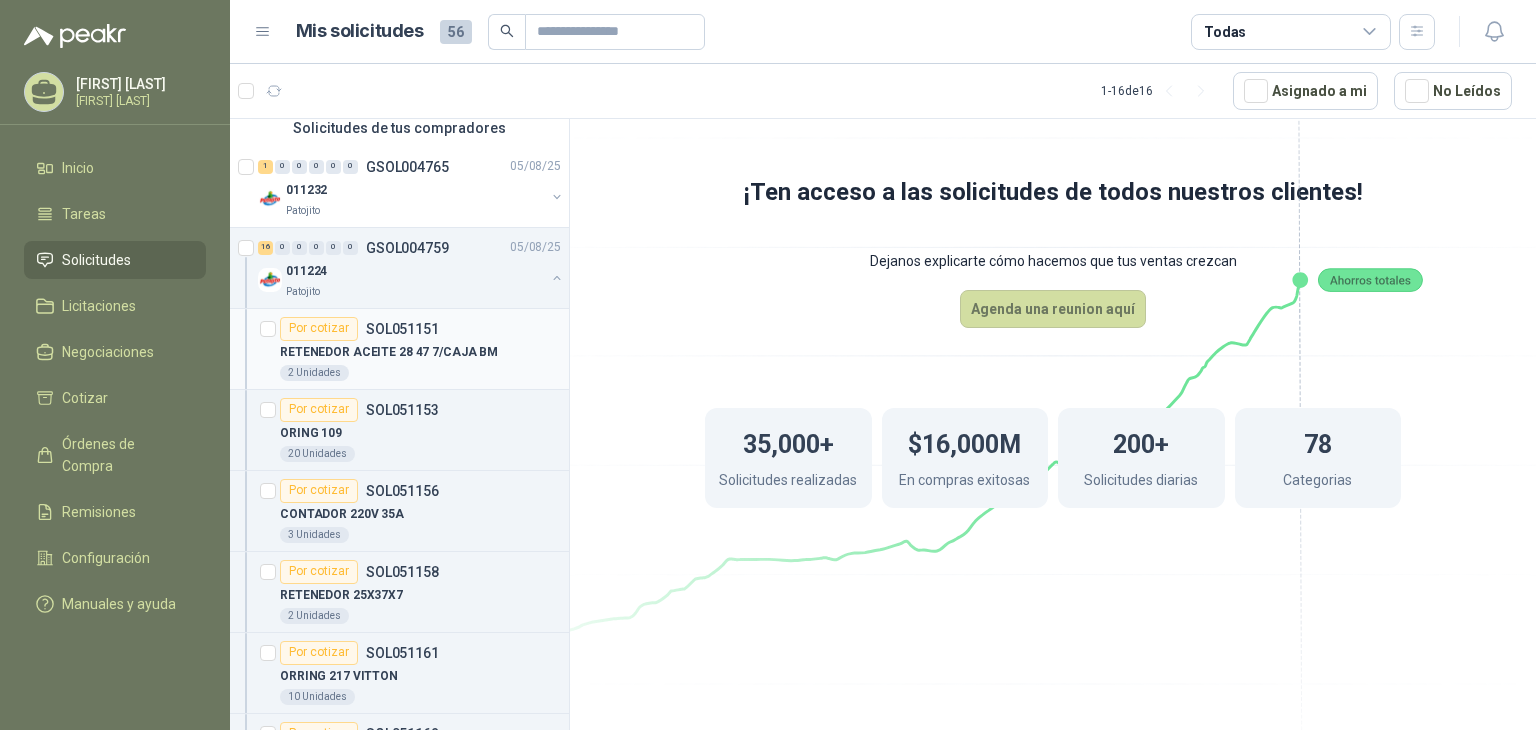 scroll, scrollTop: 100, scrollLeft: 0, axis: vertical 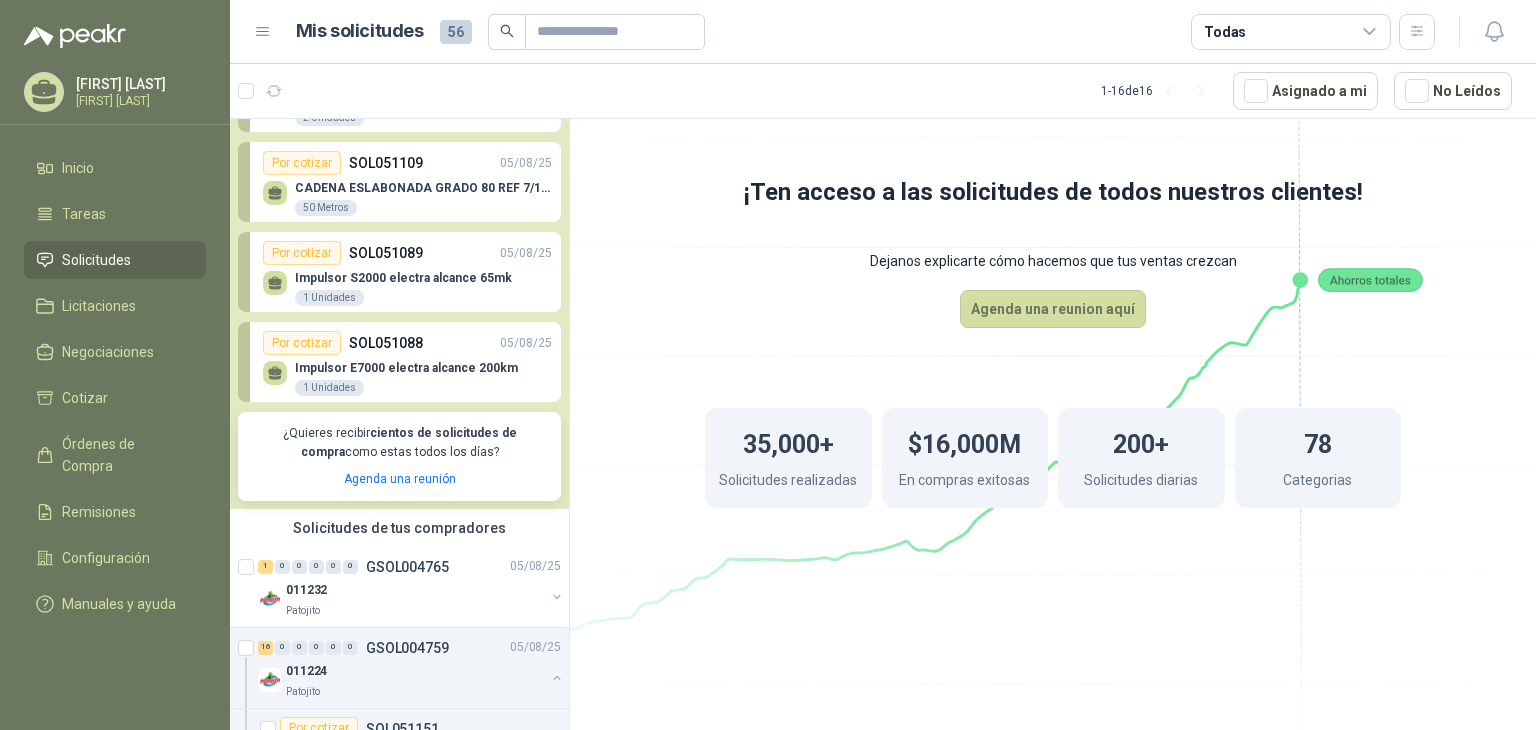 click on "Impulsor E7000 electra alcance 200km" at bounding box center (406, 368) 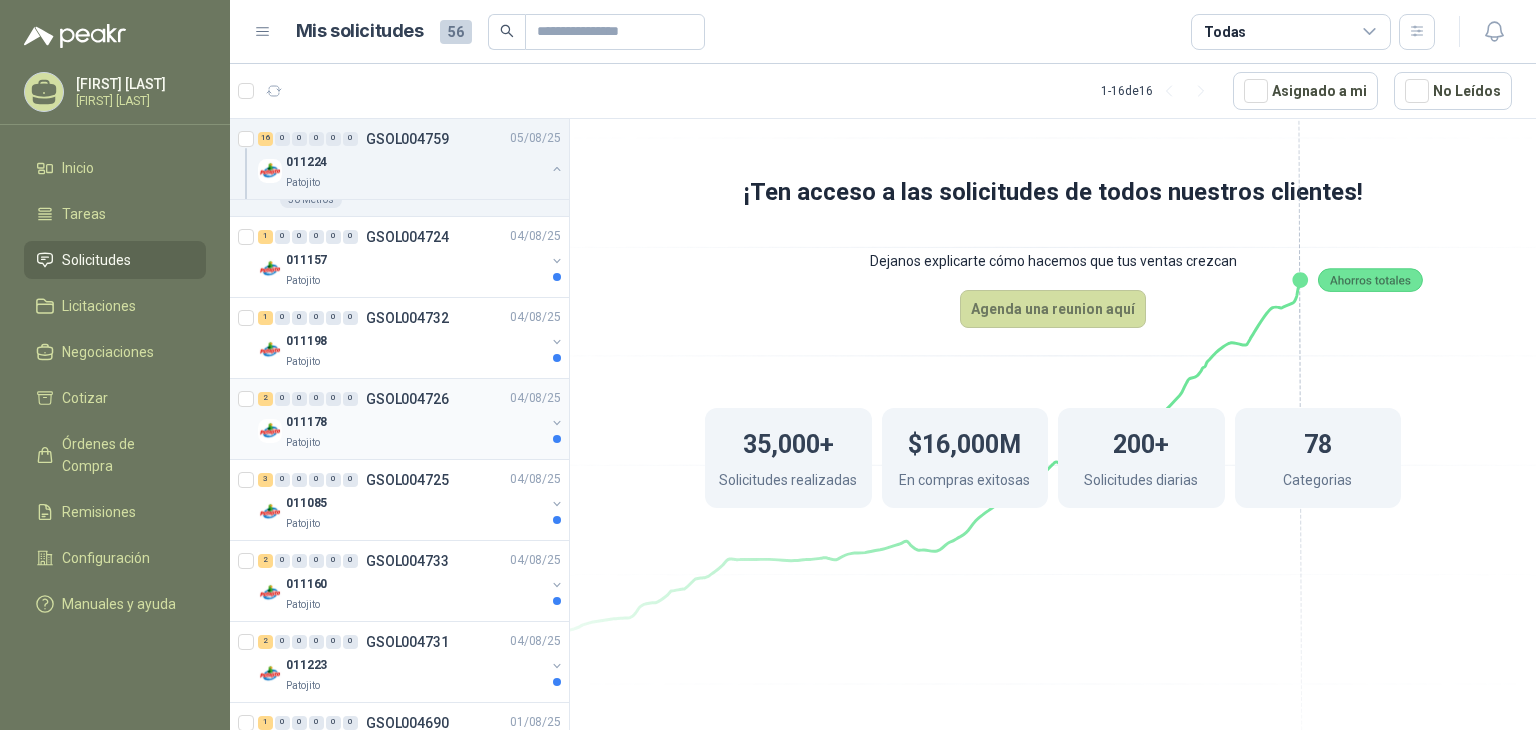 scroll, scrollTop: 1900, scrollLeft: 0, axis: vertical 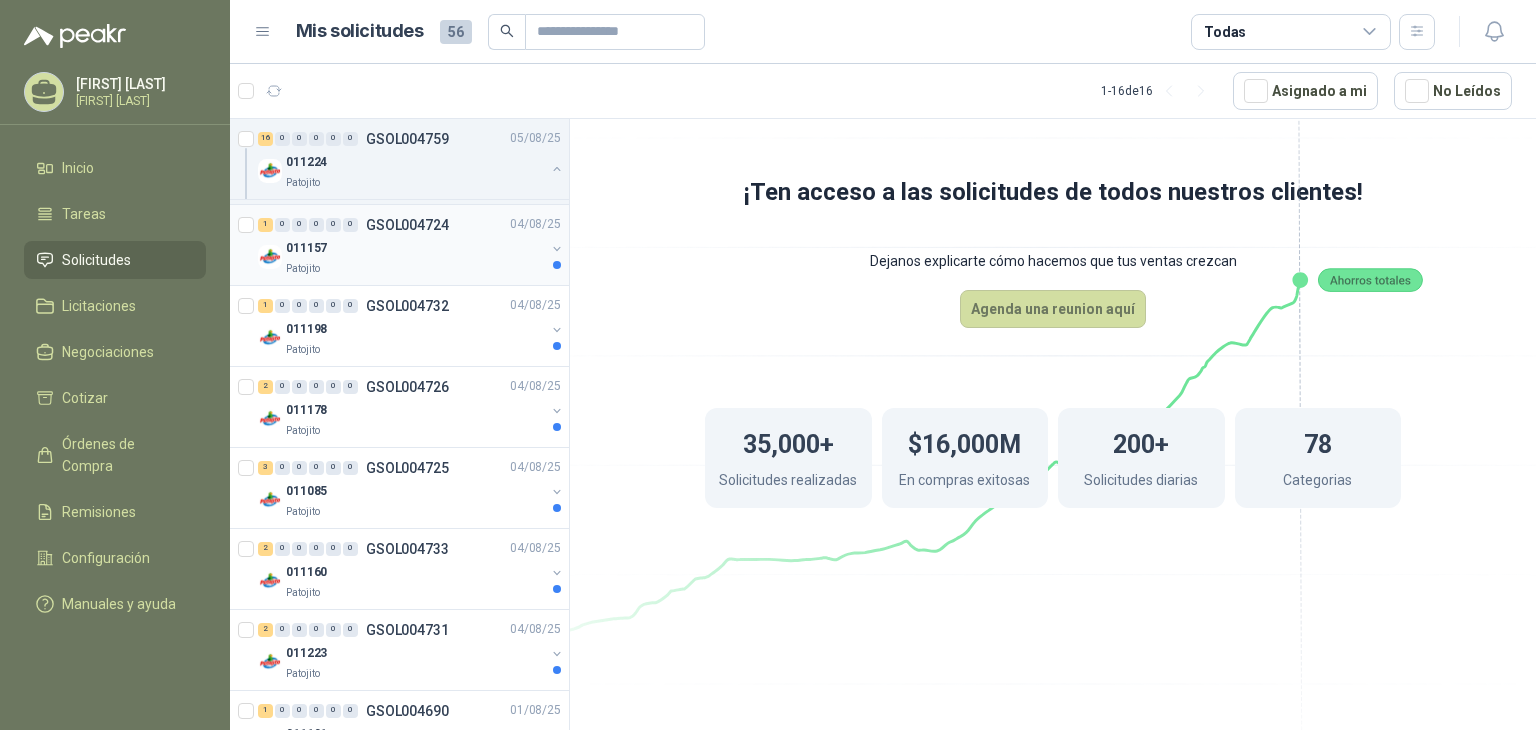 click on "04/08/25" at bounding box center [411, 225] 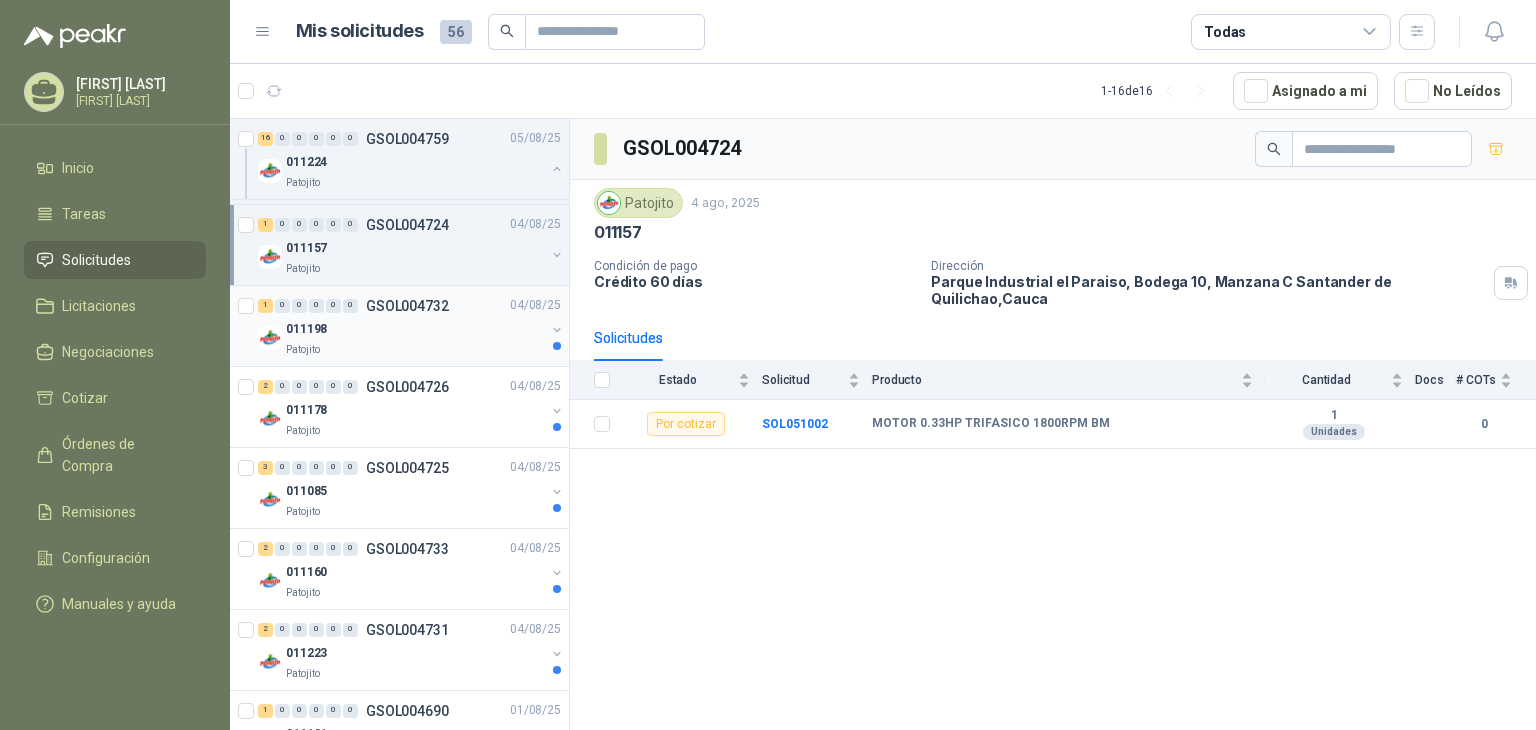click on "04/08/25" at bounding box center [411, 306] 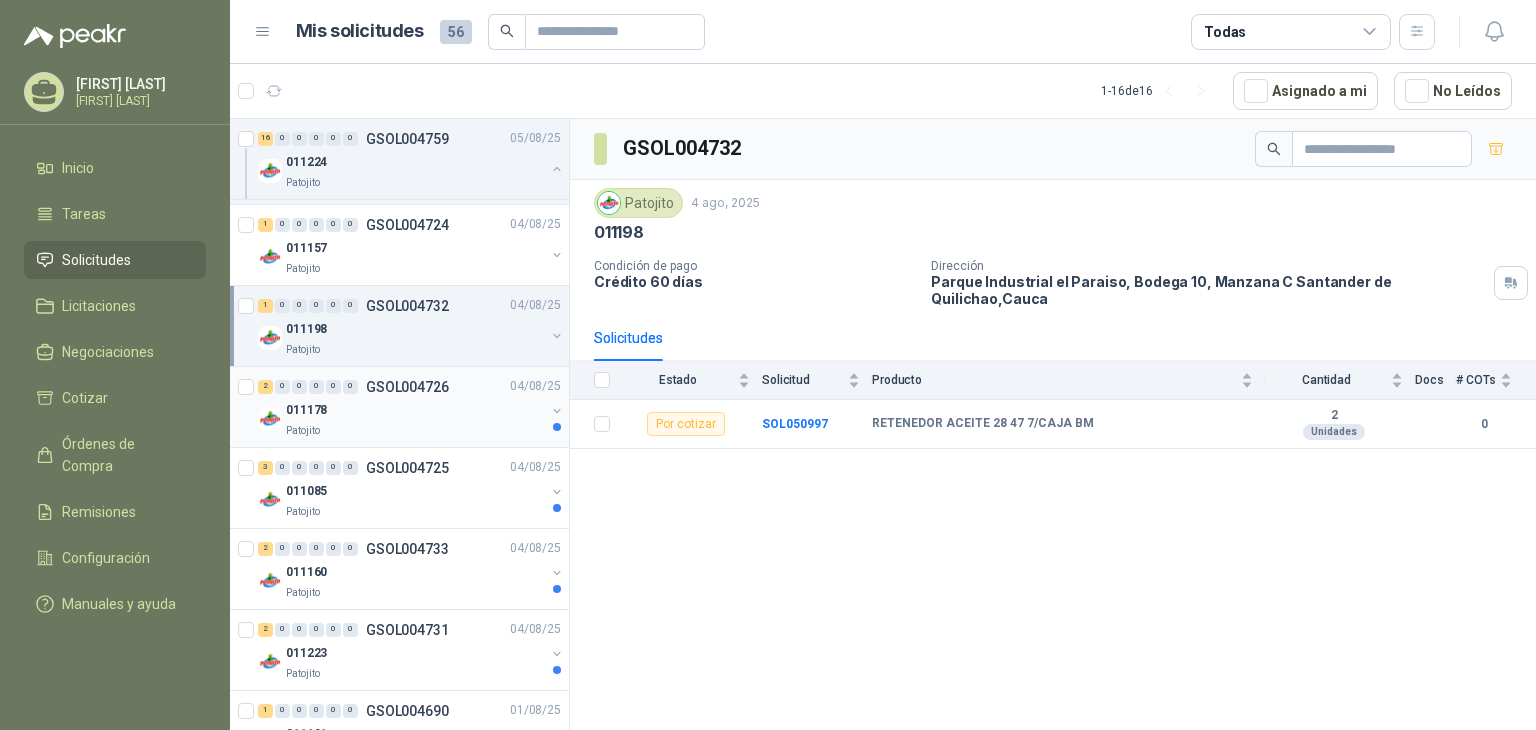 click on "011178" at bounding box center [415, 411] 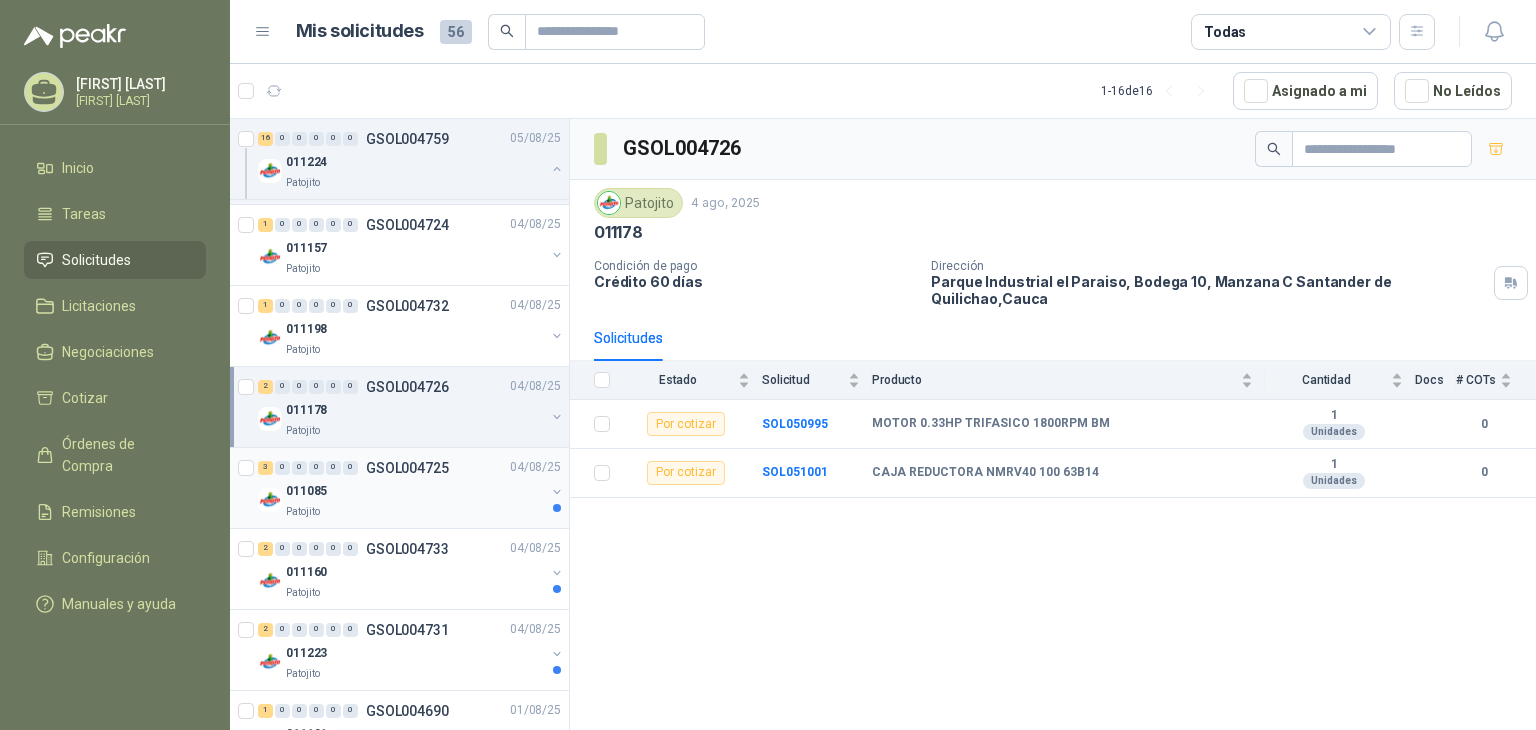 click on "011085" at bounding box center [415, 492] 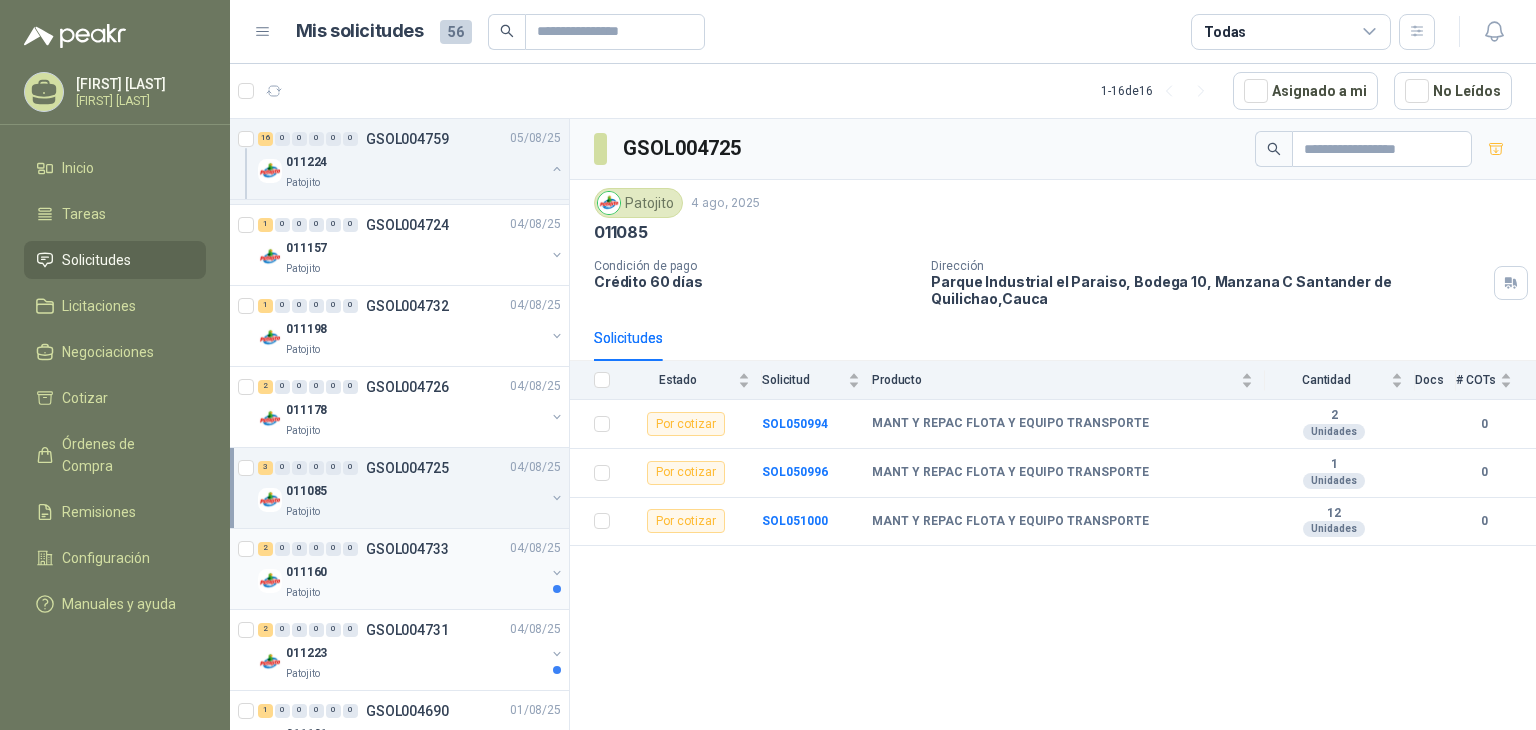 click on "Patojito" at bounding box center [415, 593] 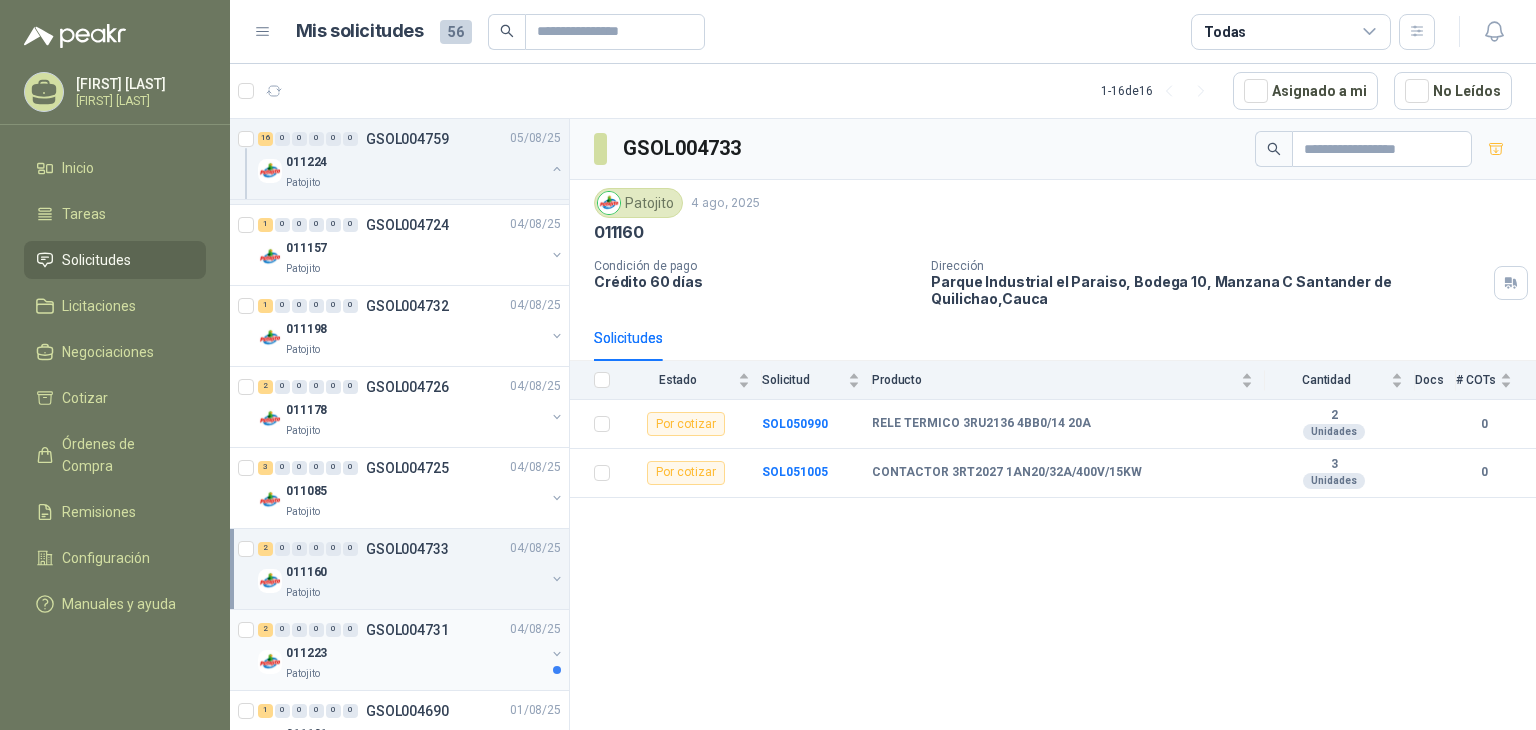 click on "011223" at bounding box center (415, 654) 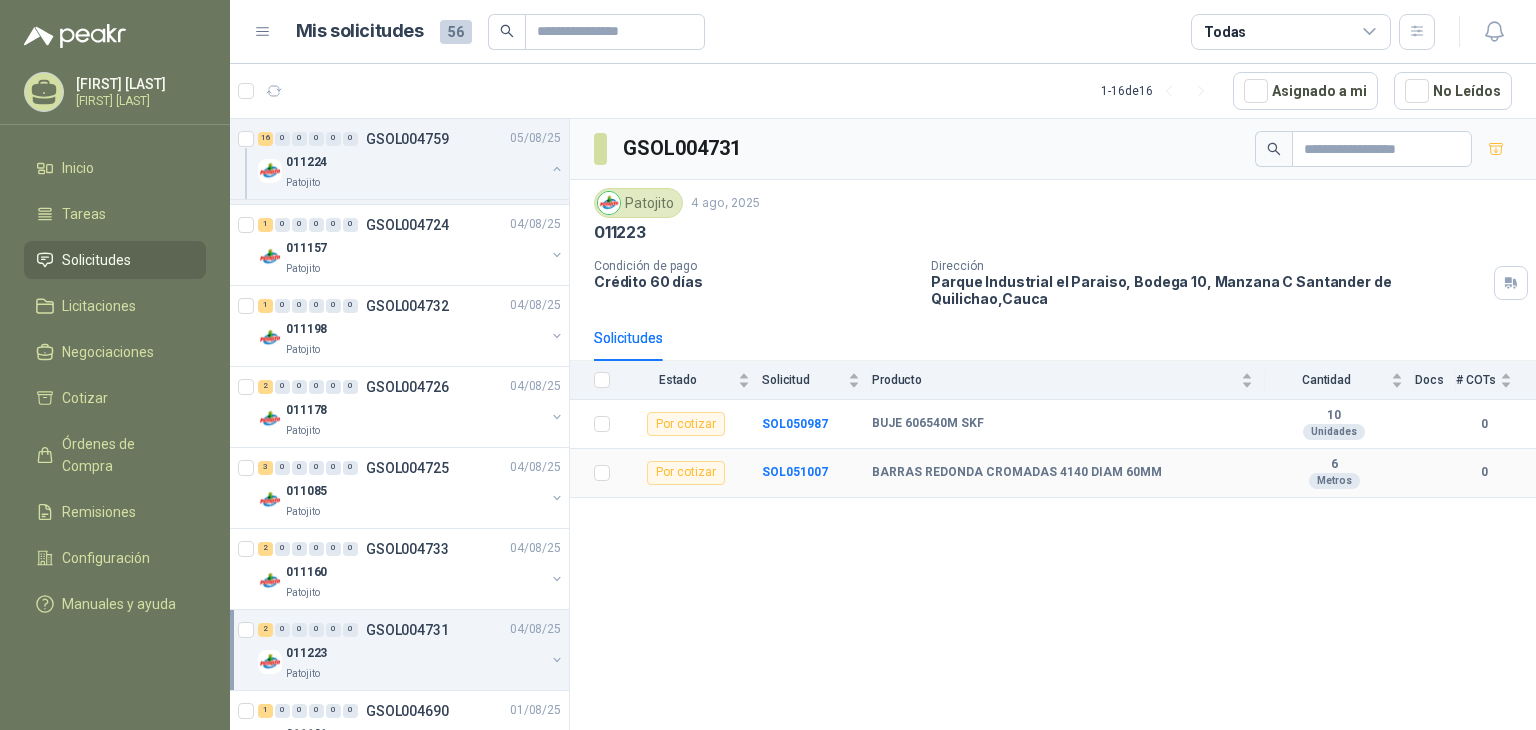 click on "BARRAS REDONDA CROMADAS 4140 DIAM 60MM" at bounding box center (1017, 473) 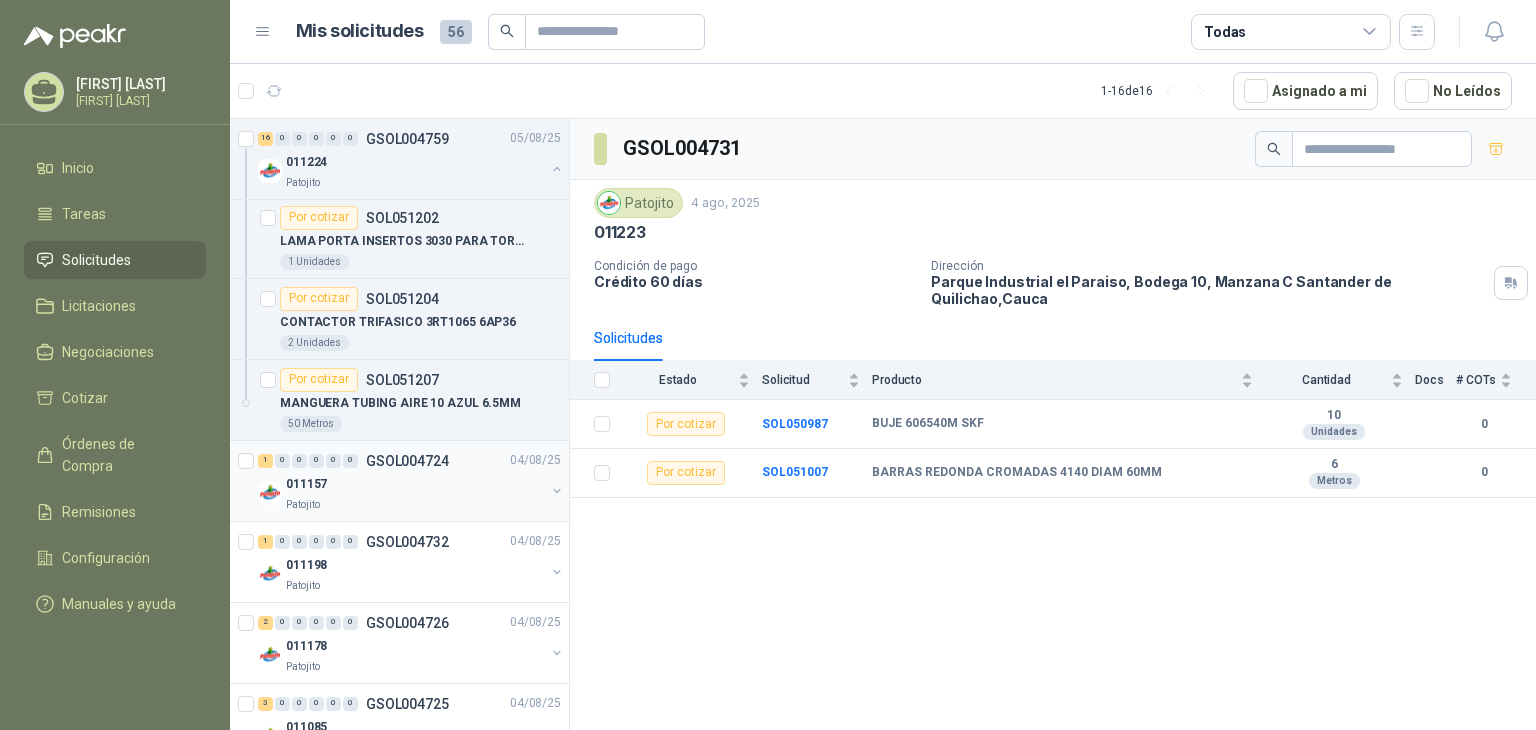 scroll, scrollTop: 1600, scrollLeft: 0, axis: vertical 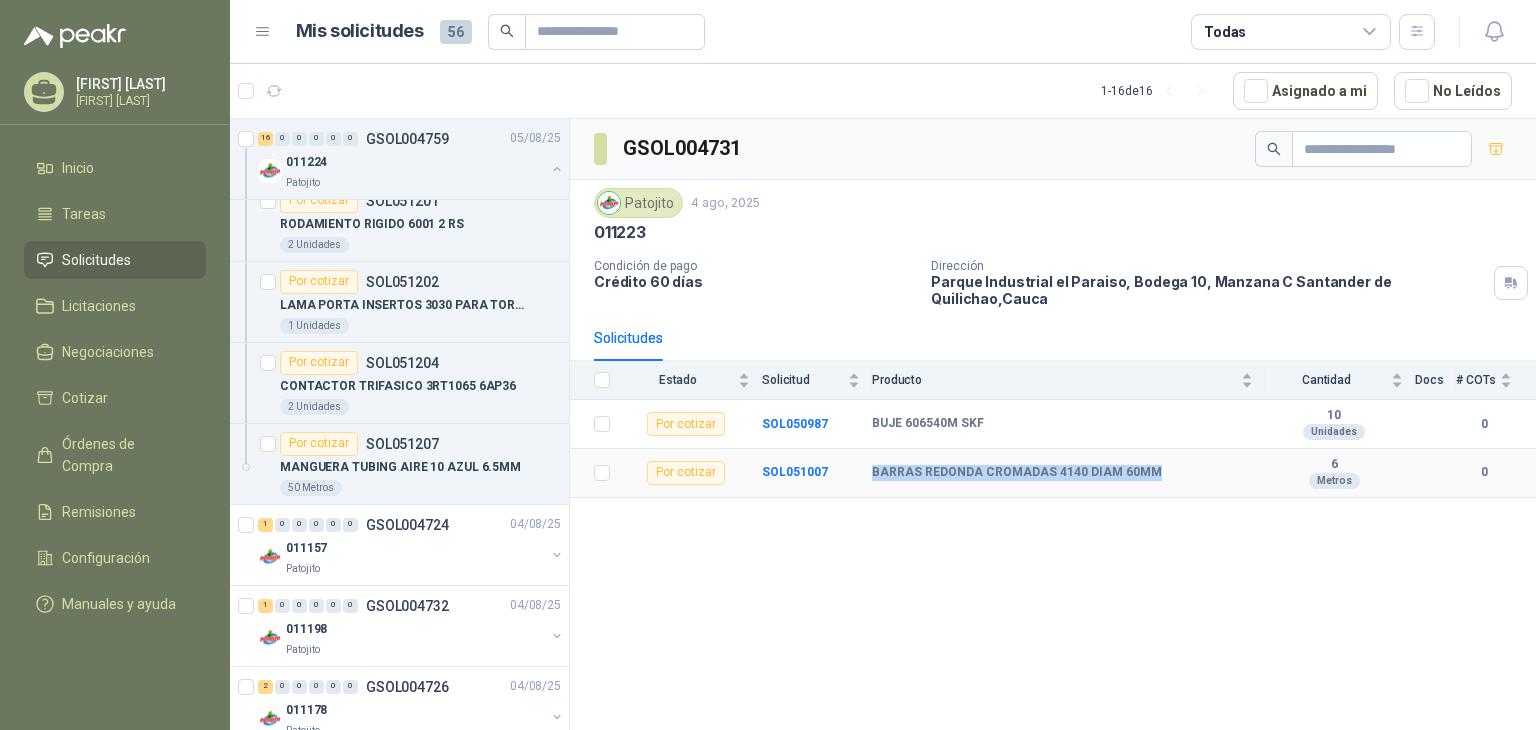 drag, startPoint x: 892, startPoint y: 457, endPoint x: 1173, endPoint y: 437, distance: 281.71085 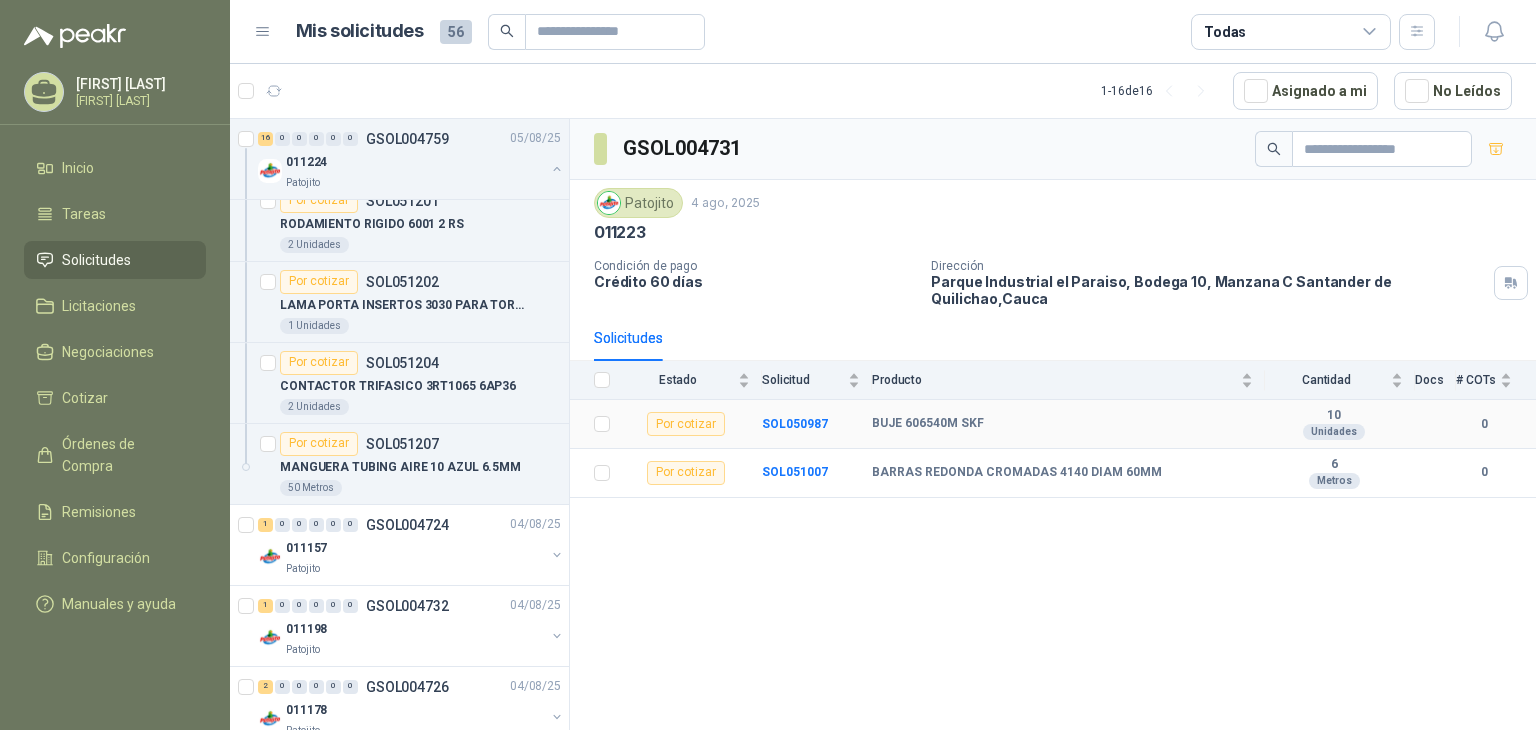 click on "BUJE 606540M SKF" at bounding box center (1068, 424) 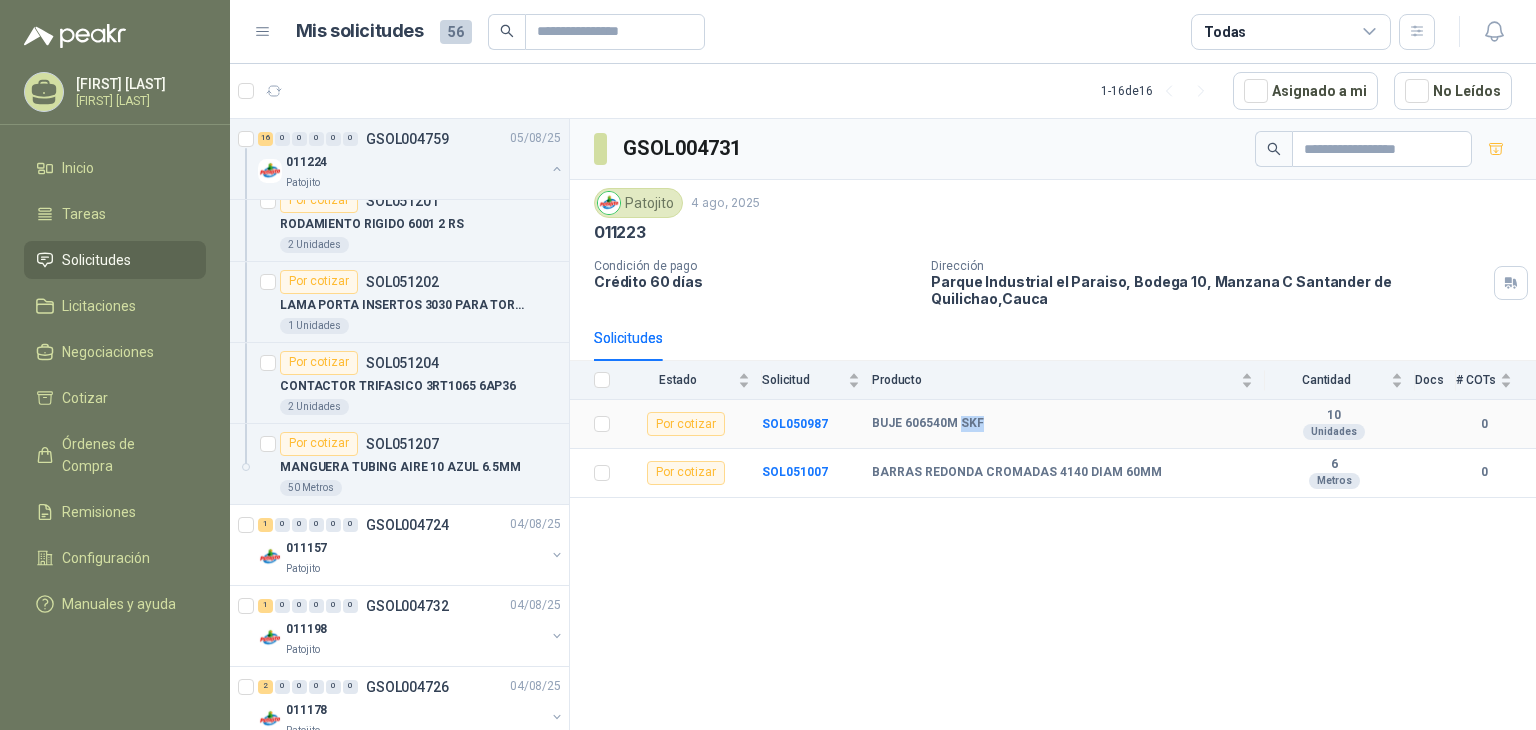 click on "BUJE 606540M SKF" at bounding box center (928, 424) 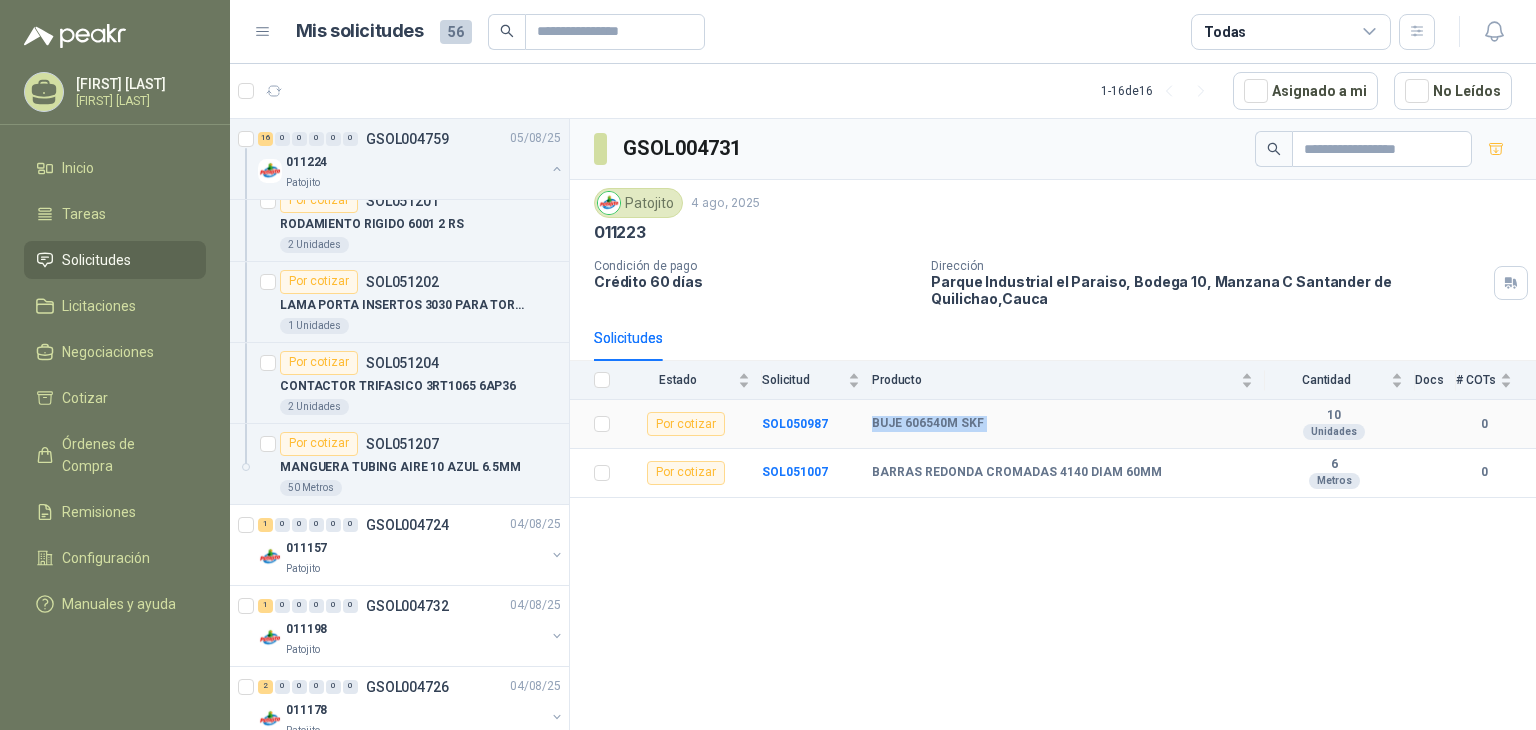 click on "BUJE 606540M SKF" at bounding box center (928, 424) 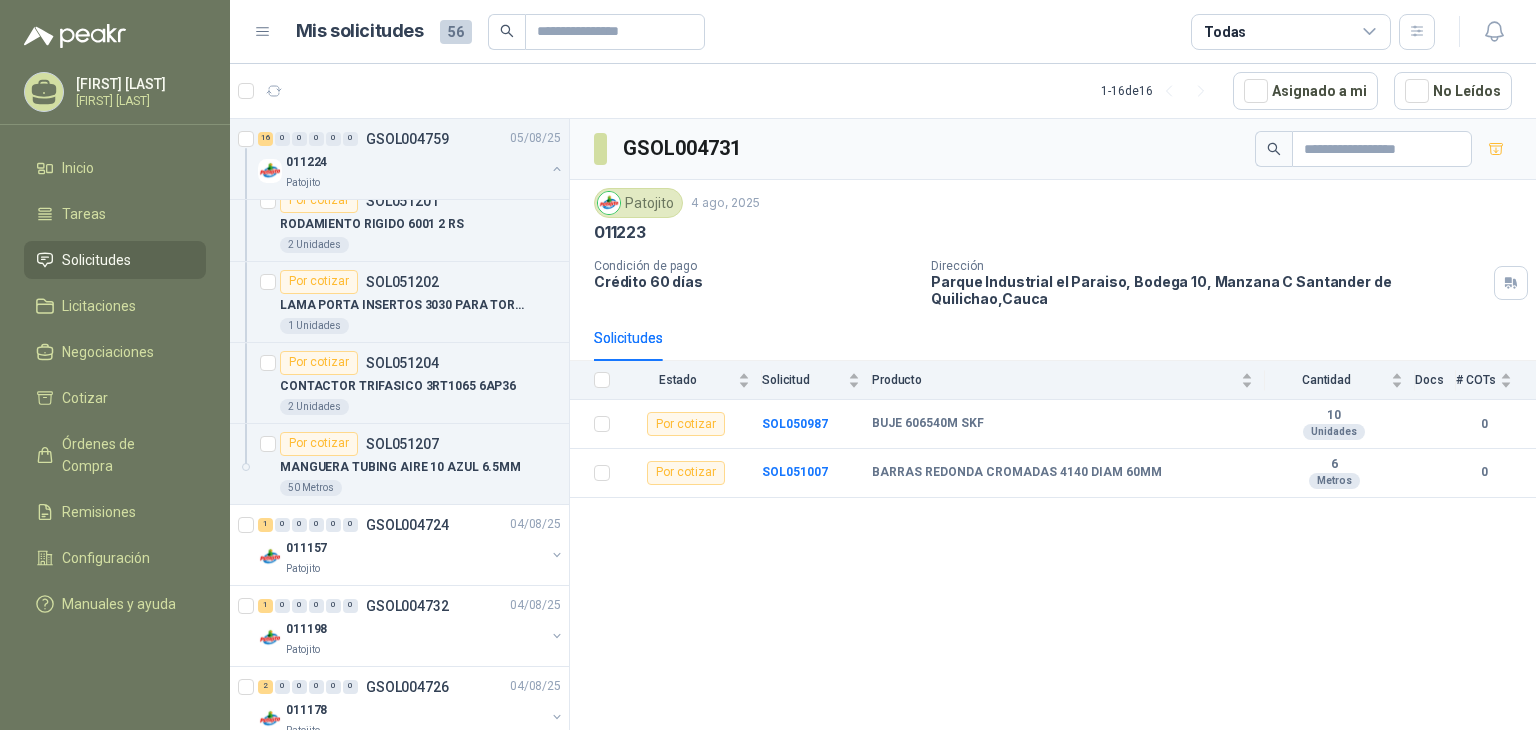 click on "GSOL004731 [LAST] [DATE] 011223 Condición de pago Crédito 60 días Dirección [ADDRESS] , [CITY] , [STATE] Solicitudes Estado Solicitud Producto Cantidad Docs # COTs Por cotizar SOL050987 BUJE 606540M SKF 10 Unidades 0 Por cotizar SOL051007 BARRAS REDONDA CROMADAS 4140 DIAM 60MM 6 Metros 0" at bounding box center [1053, 428] 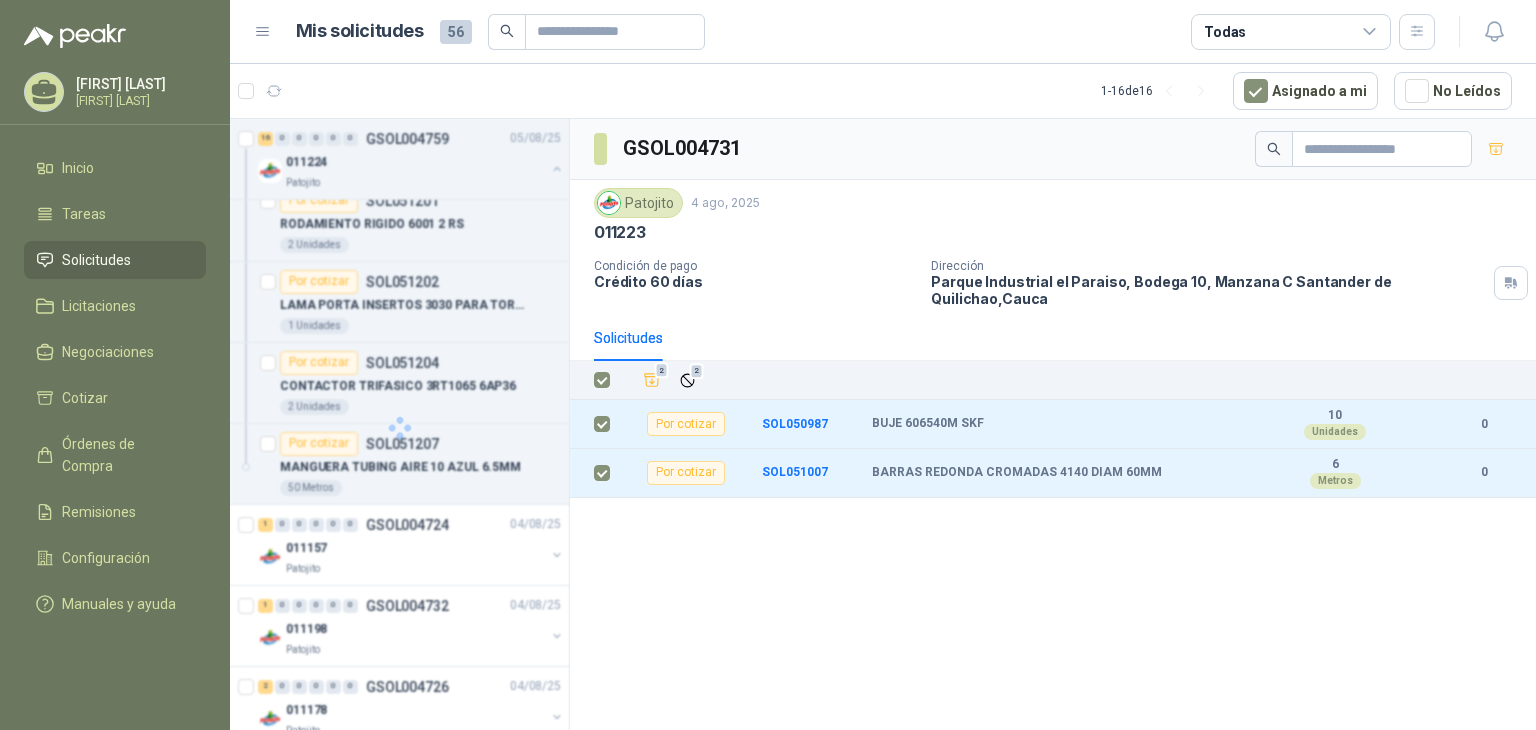 scroll, scrollTop: 57, scrollLeft: 0, axis: vertical 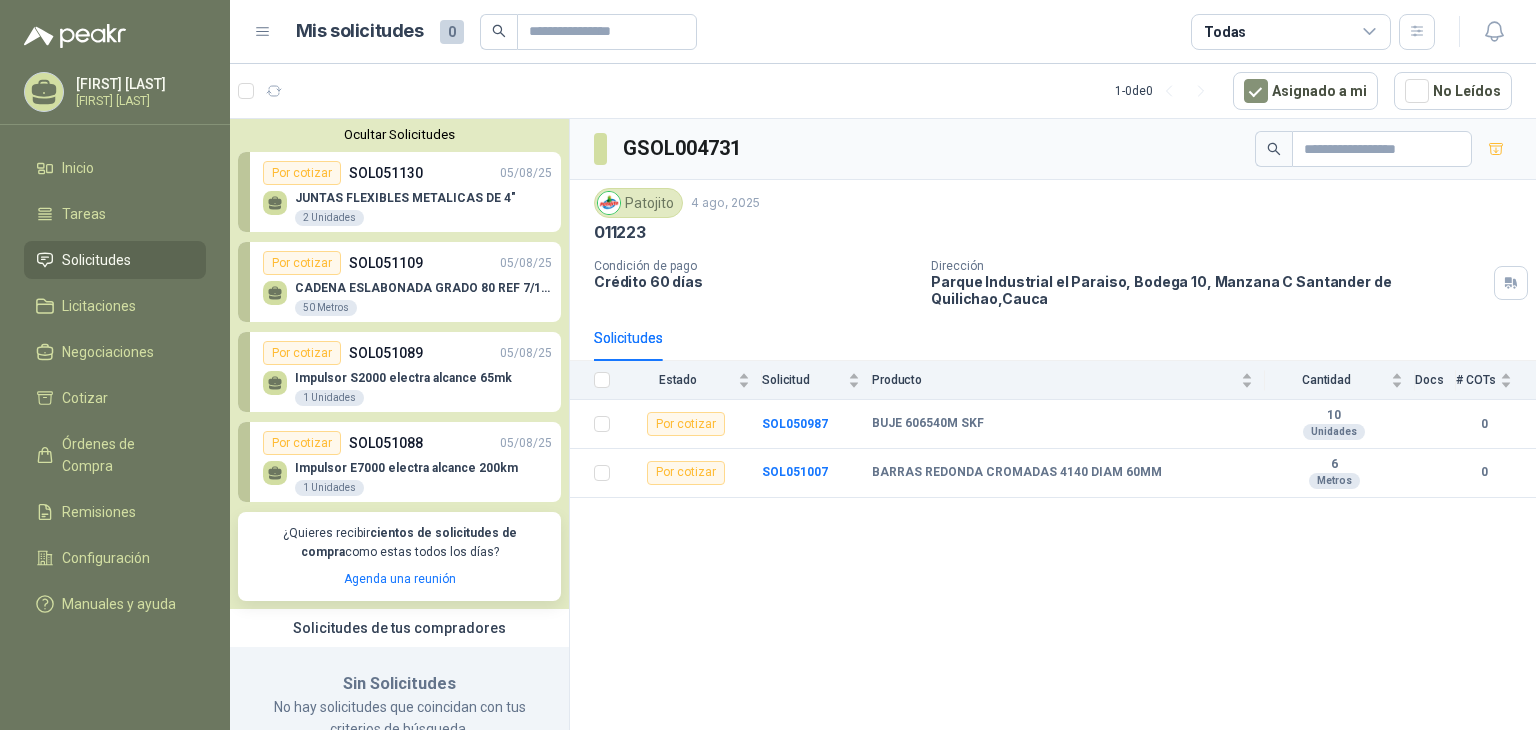 click on "JUNTAS FLEXIBLES METALICAS DE 4" 2   Unidades" at bounding box center [405, 209] 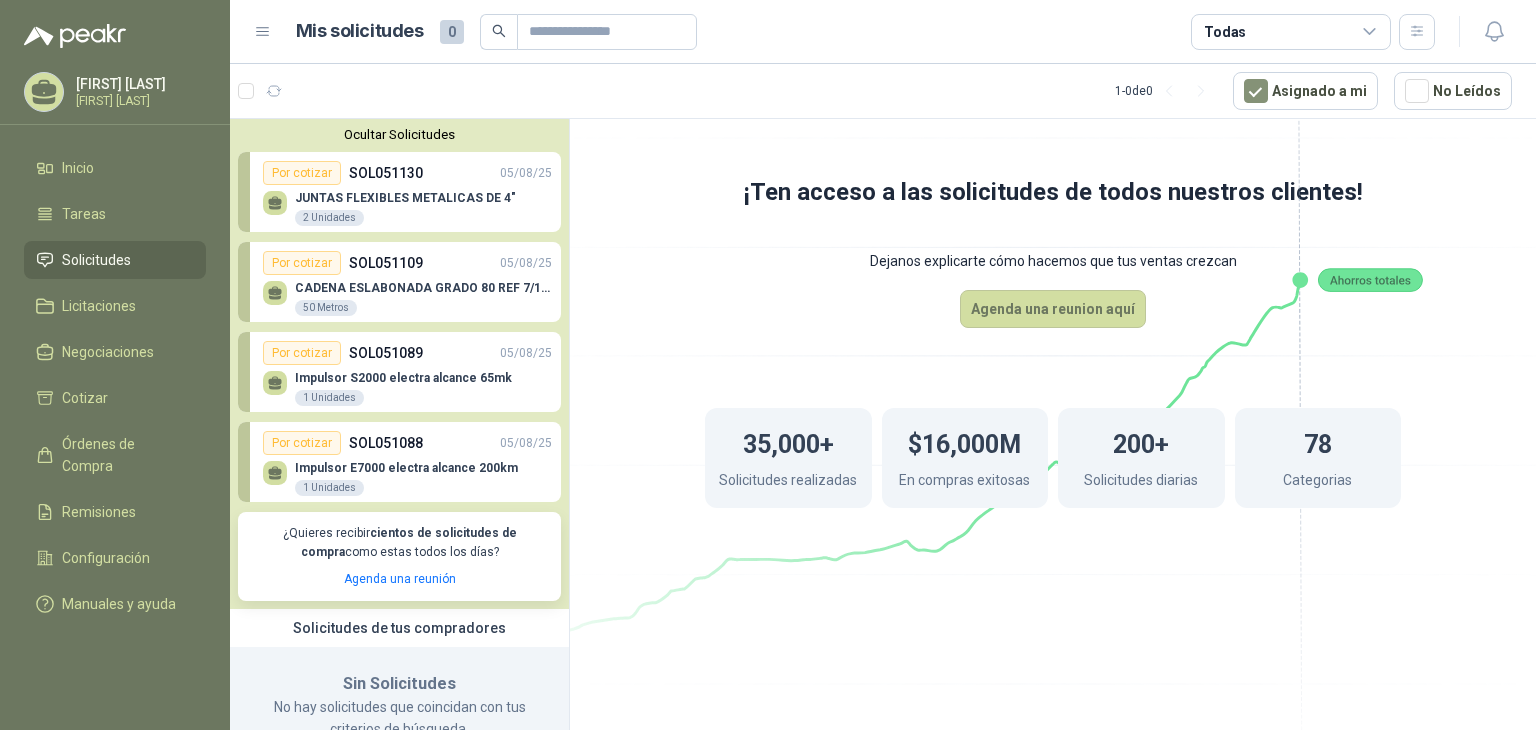 click on "Por cotizar SOL051109 05/08/25" at bounding box center (407, 263) 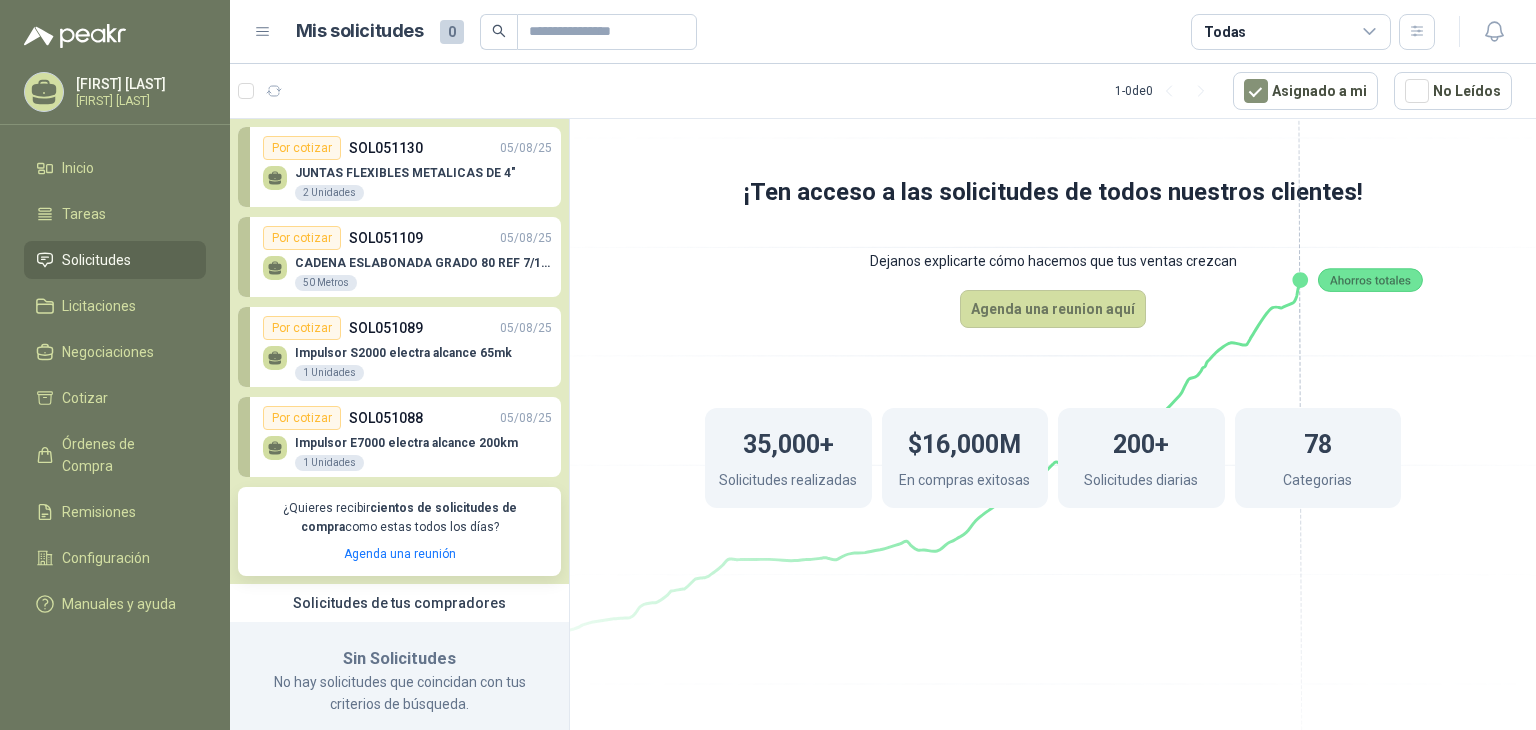 scroll, scrollTop: 0, scrollLeft: 0, axis: both 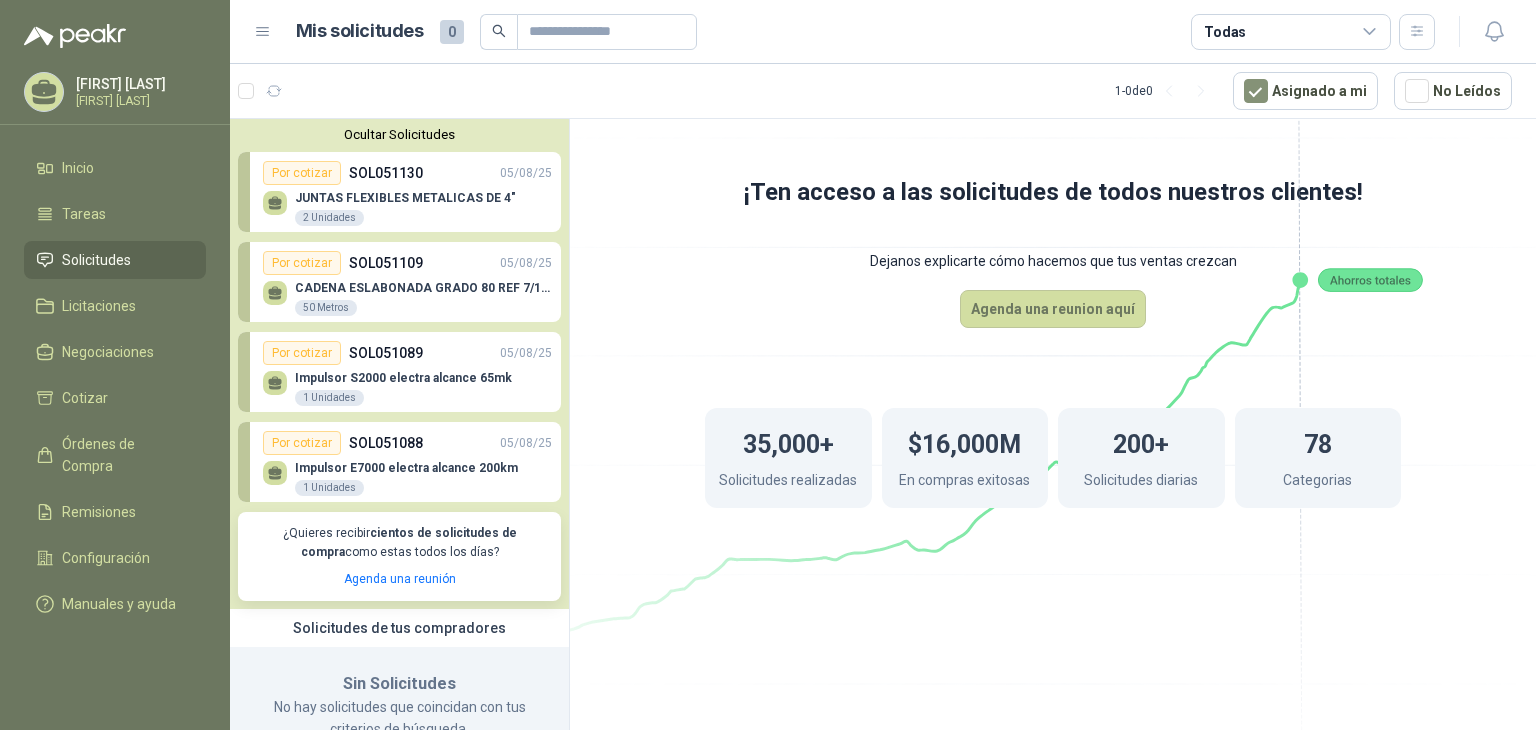 click 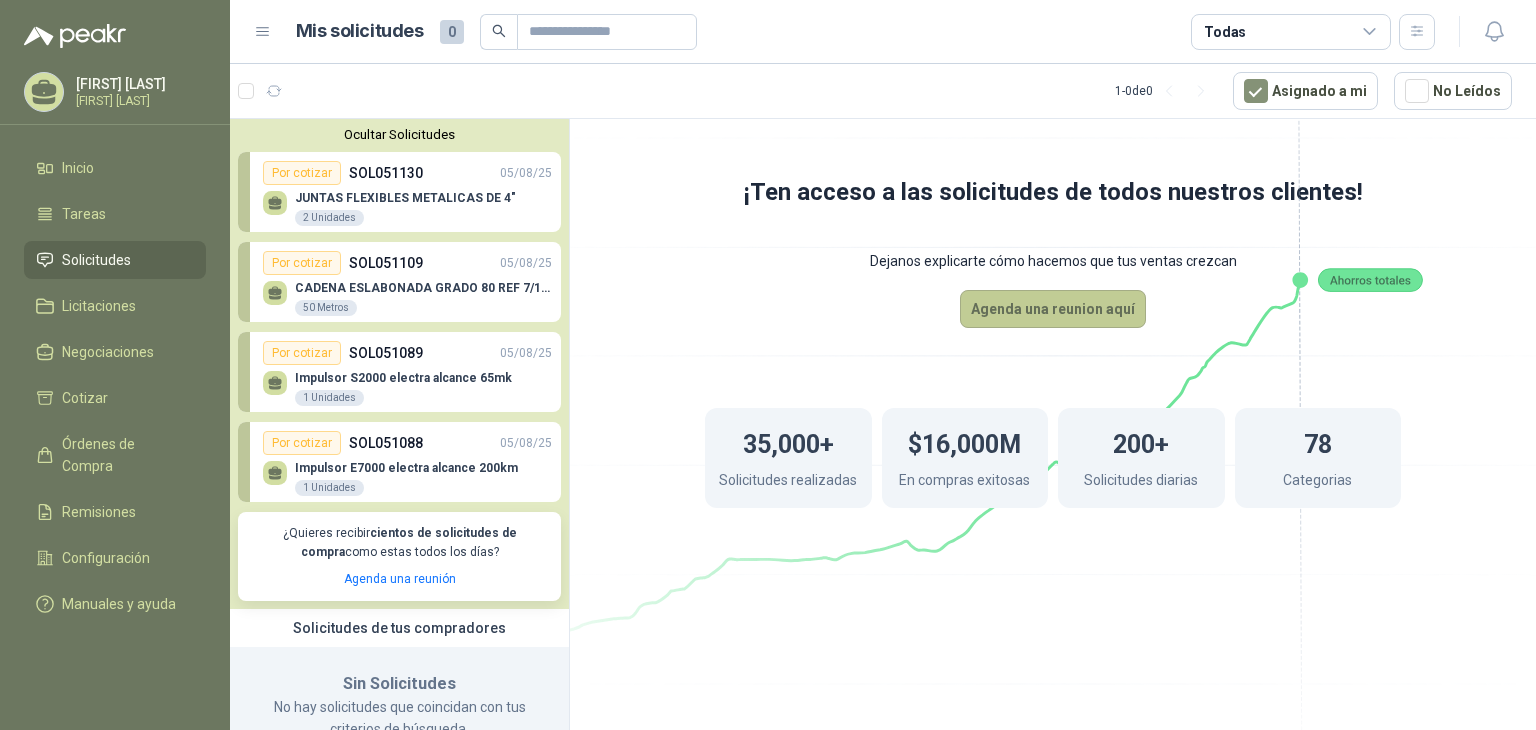 click on "Agenda una reunion aquí" at bounding box center [1053, 309] 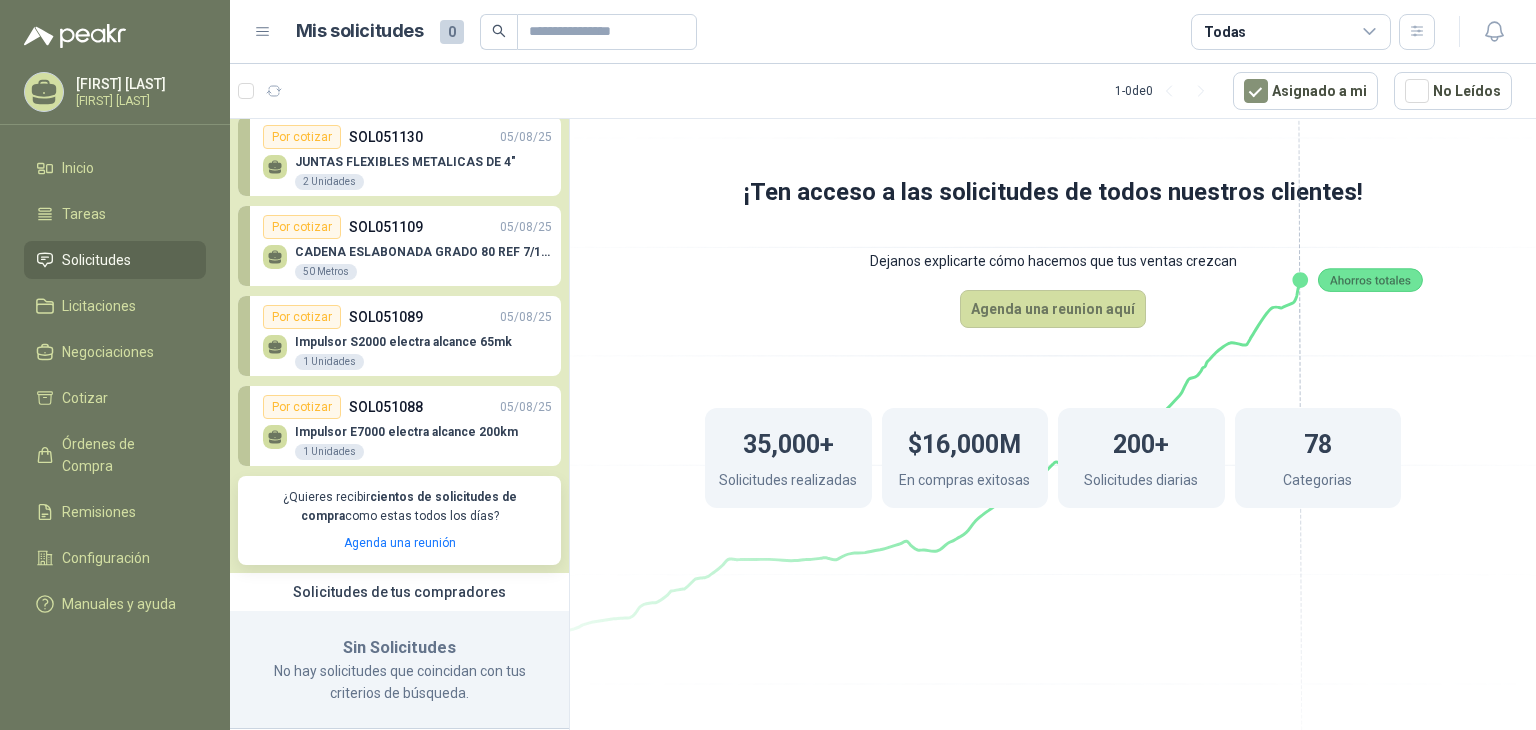 scroll, scrollTop: 57, scrollLeft: 0, axis: vertical 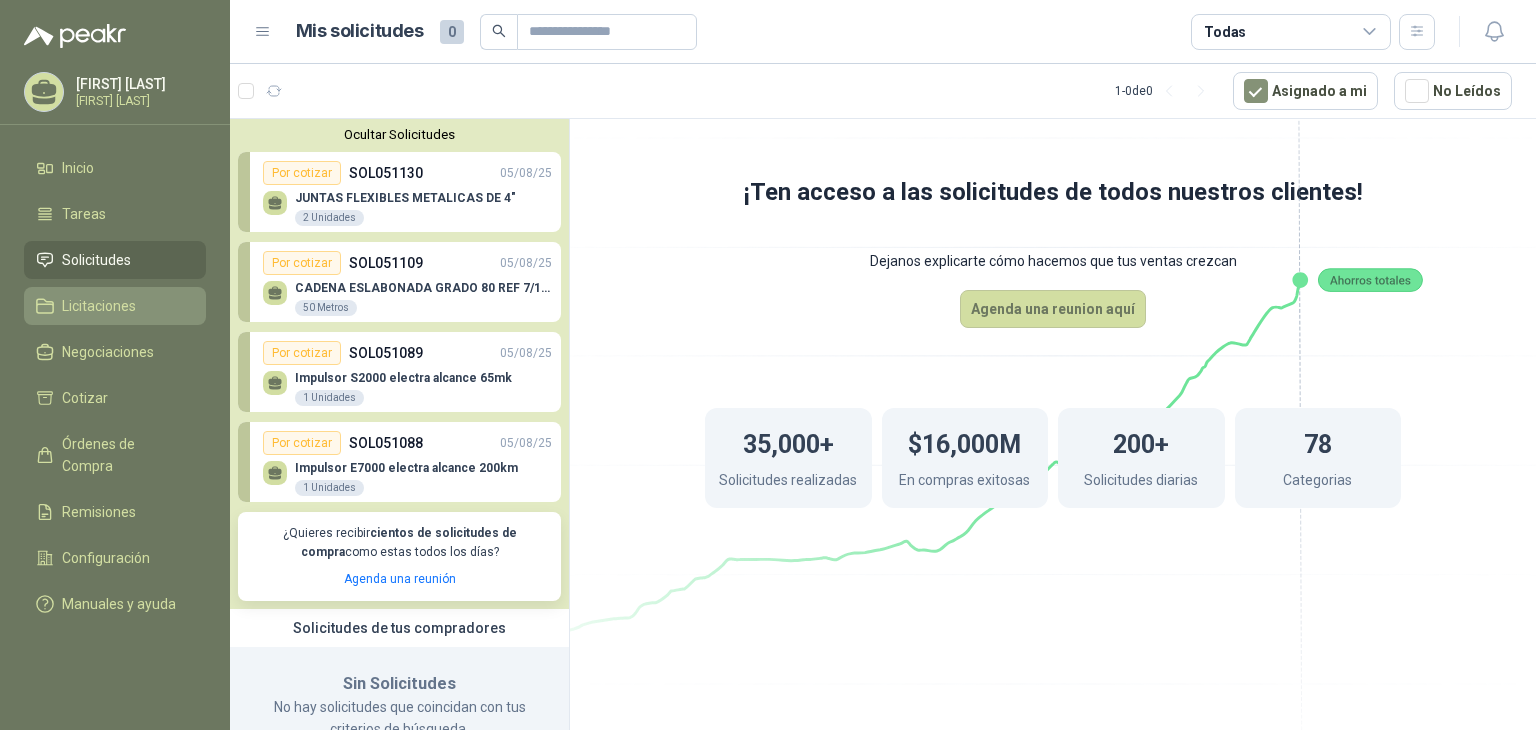 click on "Licitaciones" at bounding box center [99, 306] 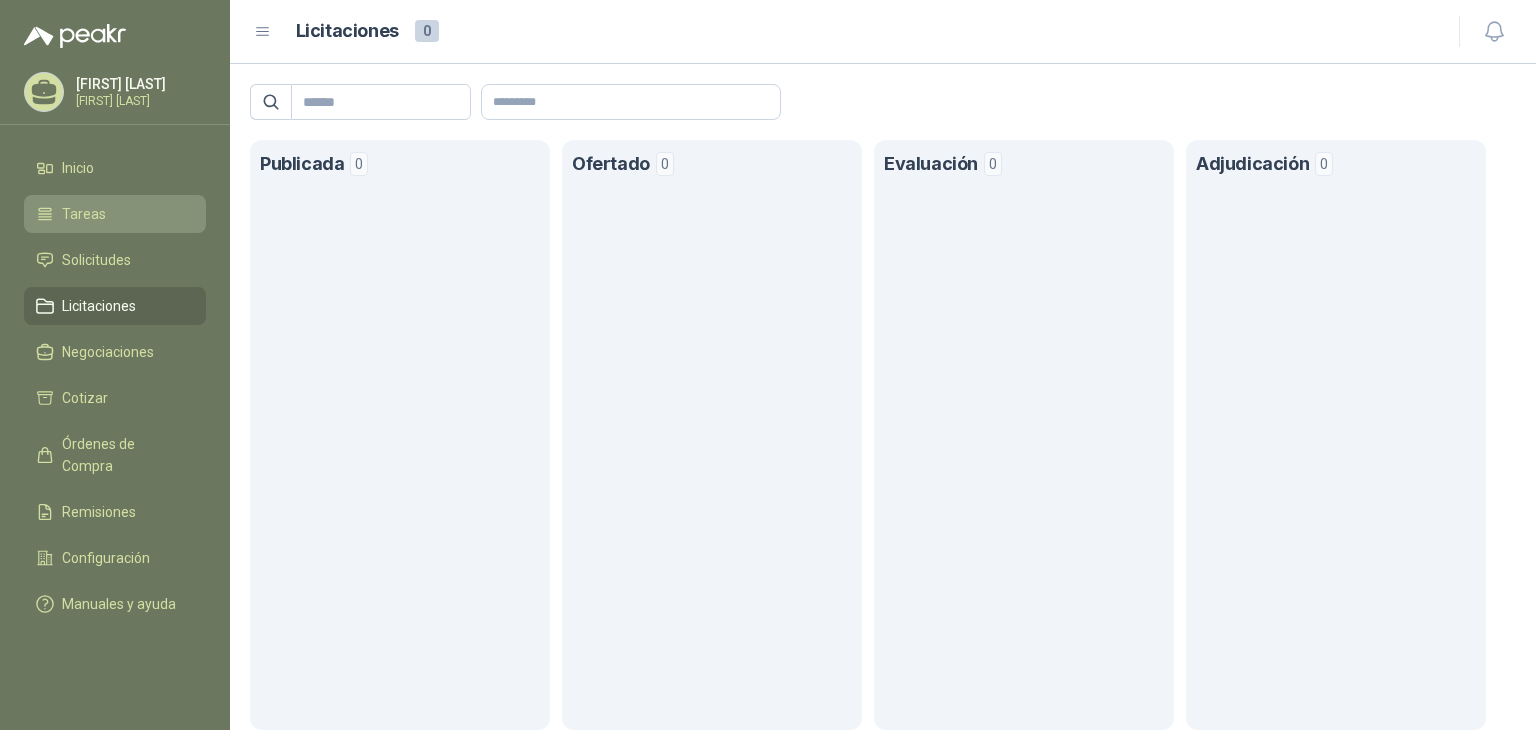 click on "Tareas" at bounding box center (115, 214) 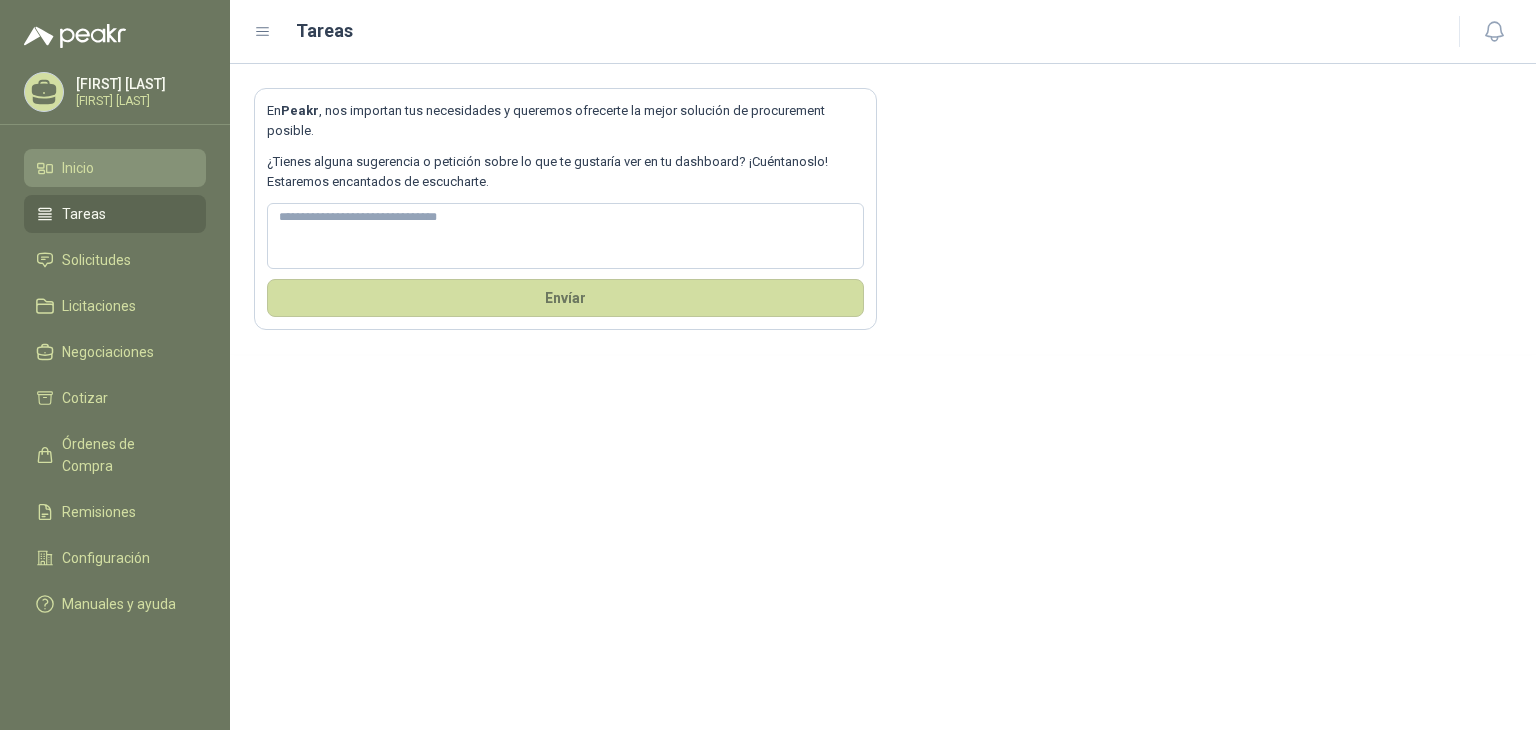 click on "Inicio" at bounding box center [115, 168] 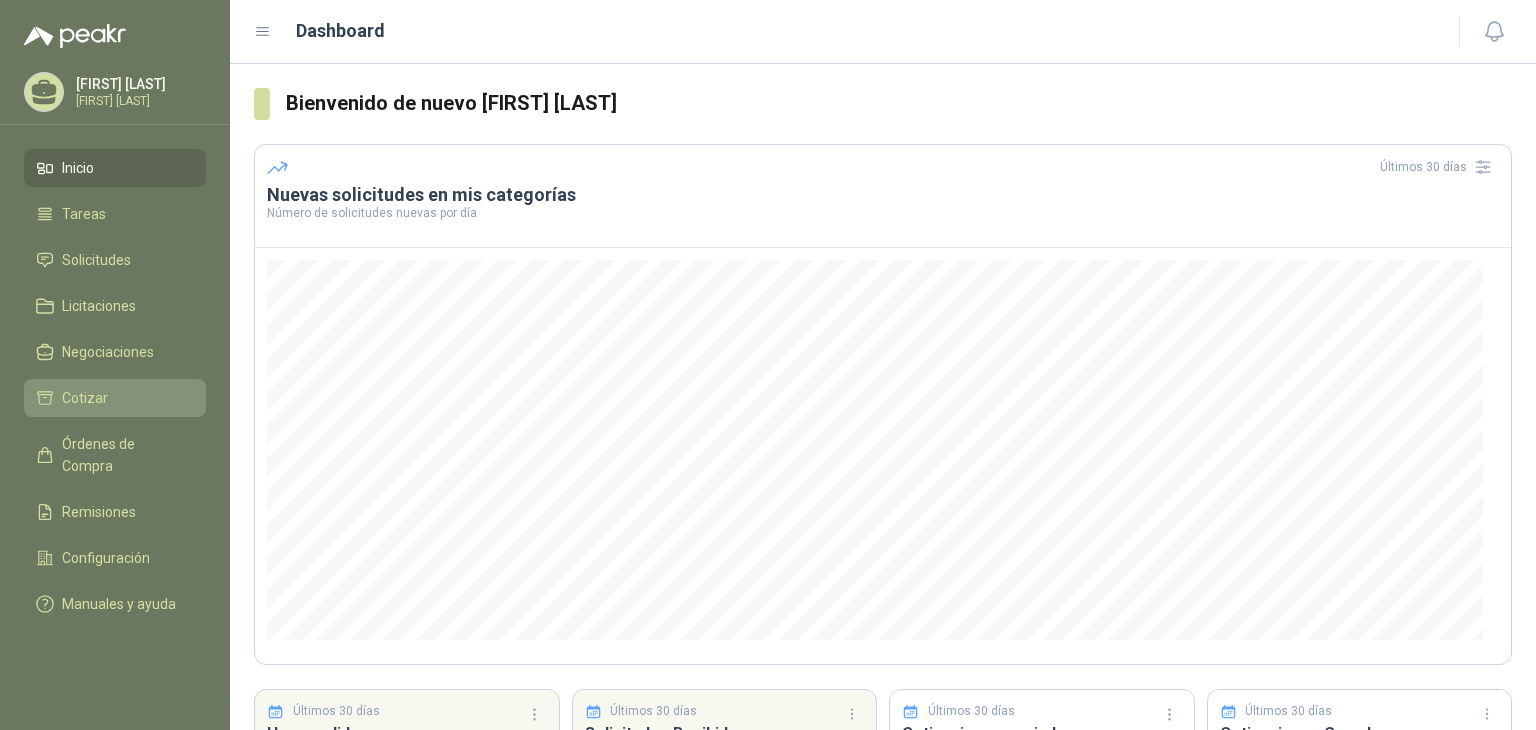 click on "Cotizar" at bounding box center (85, 398) 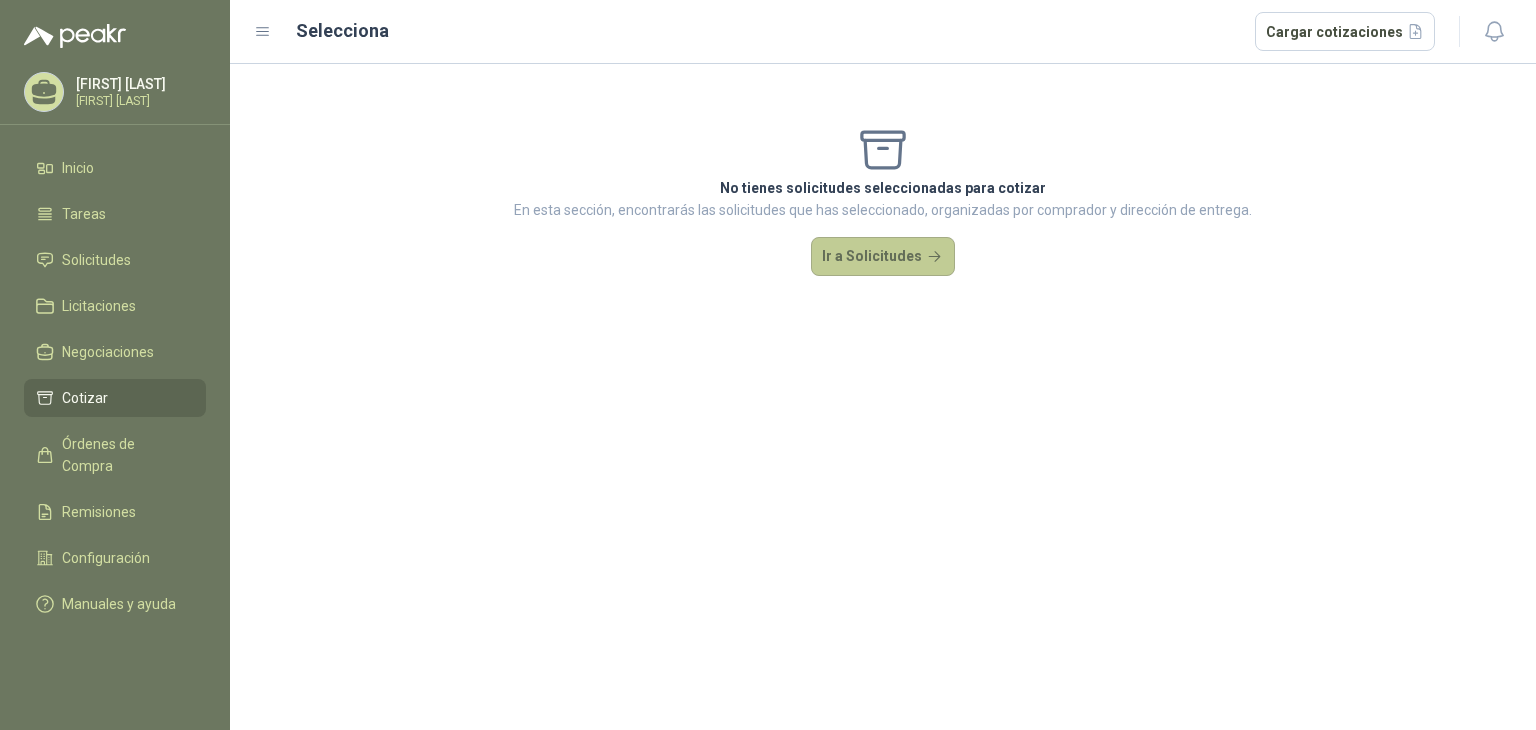 click on "Ir a Solicitudes" at bounding box center [883, 257] 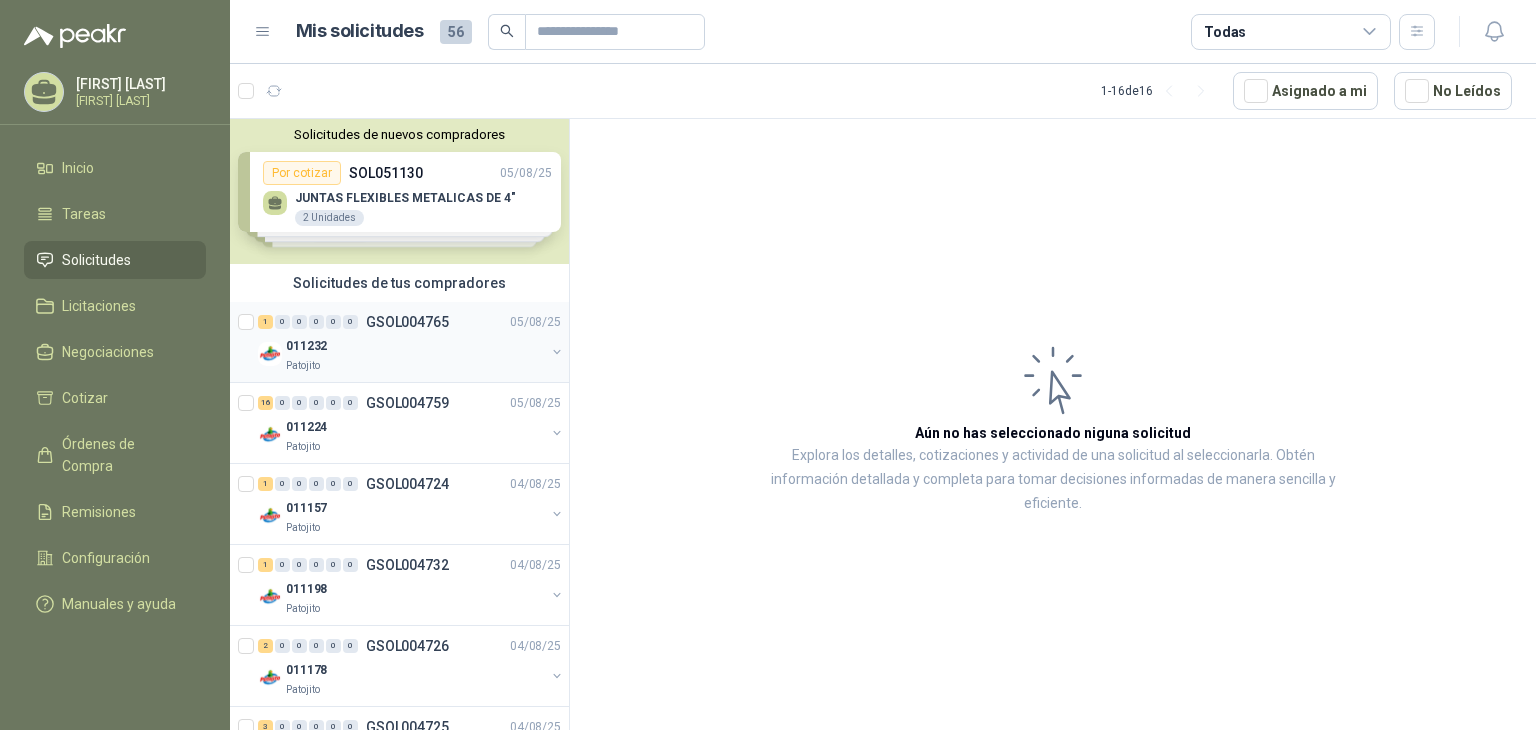 scroll, scrollTop: 100, scrollLeft: 0, axis: vertical 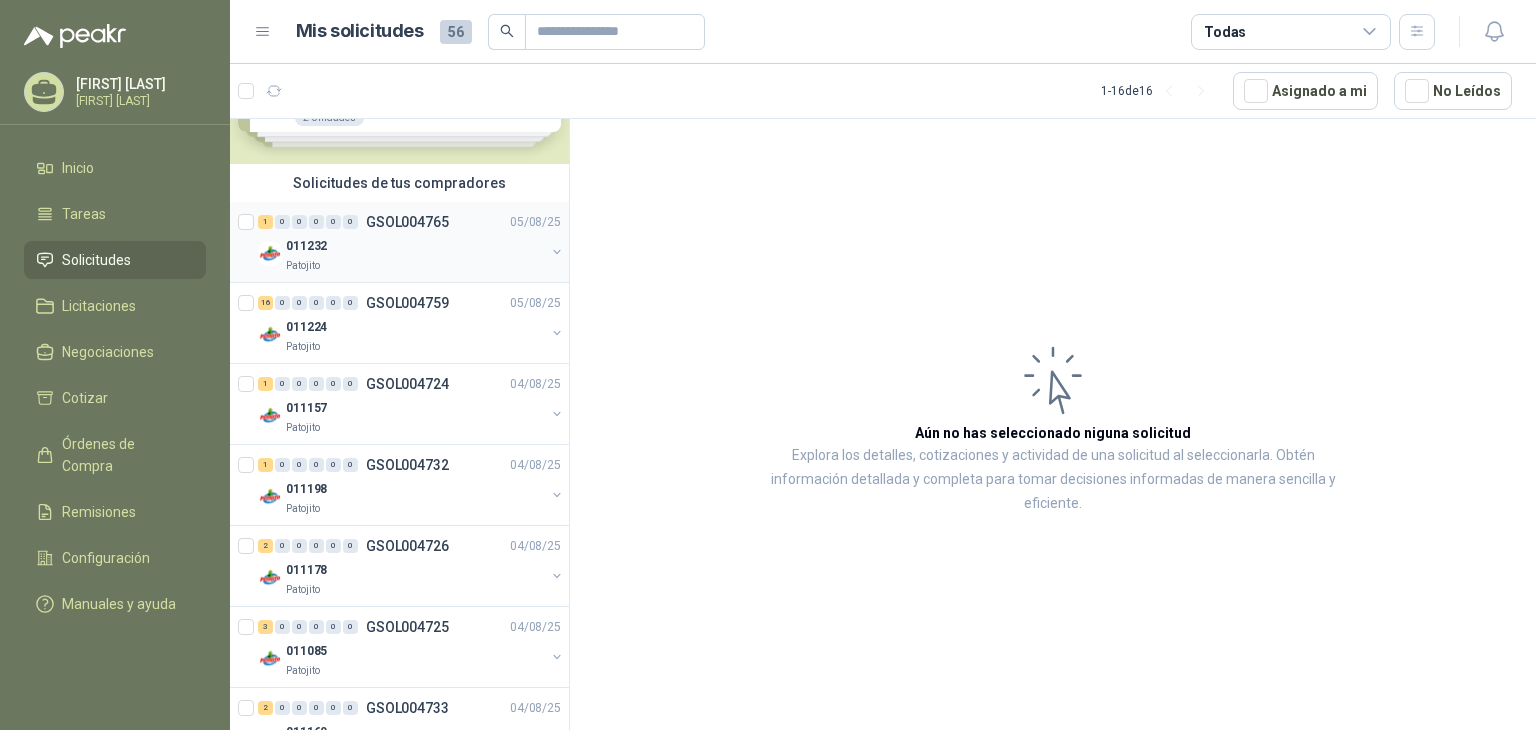 click on "011232" at bounding box center [415, 246] 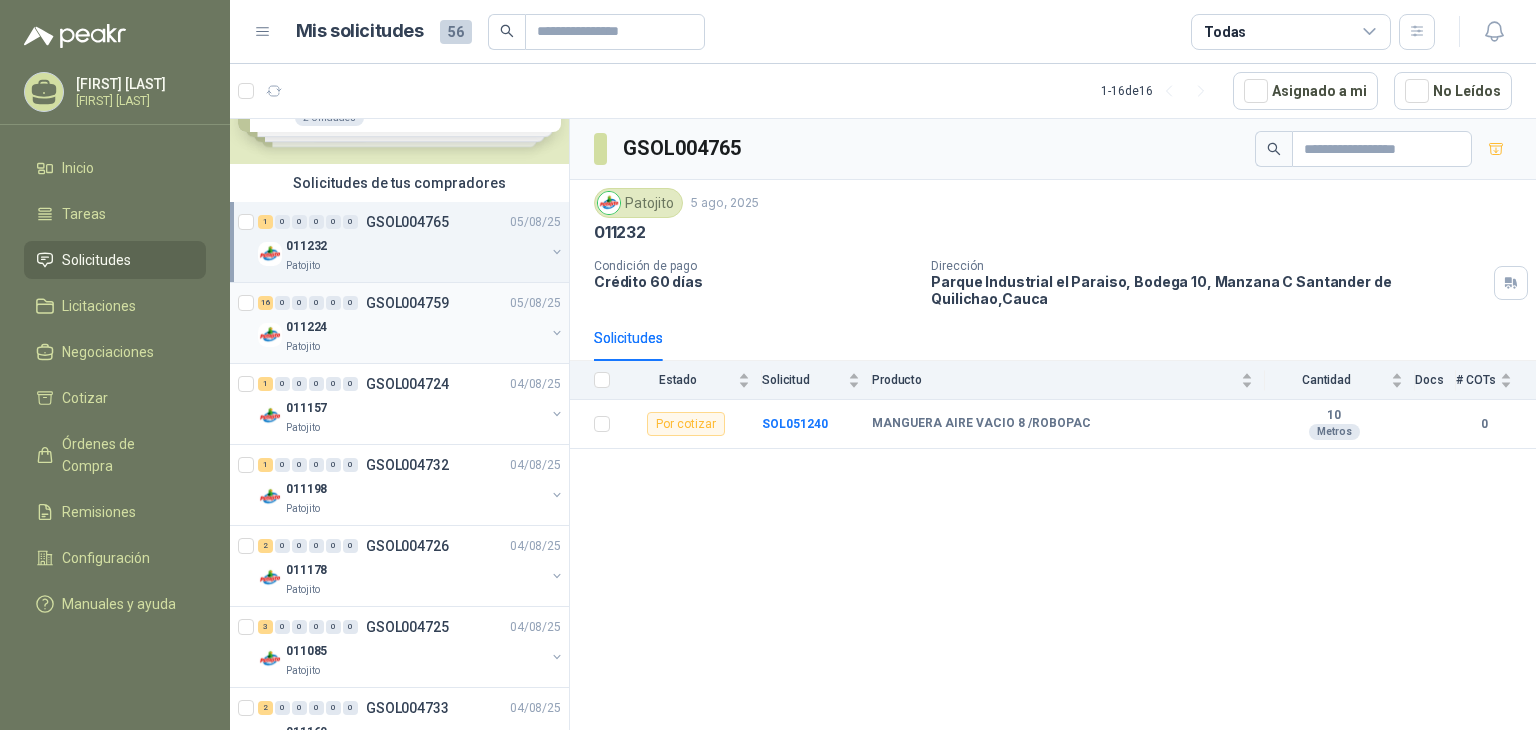 click on "Patojito" at bounding box center [415, 347] 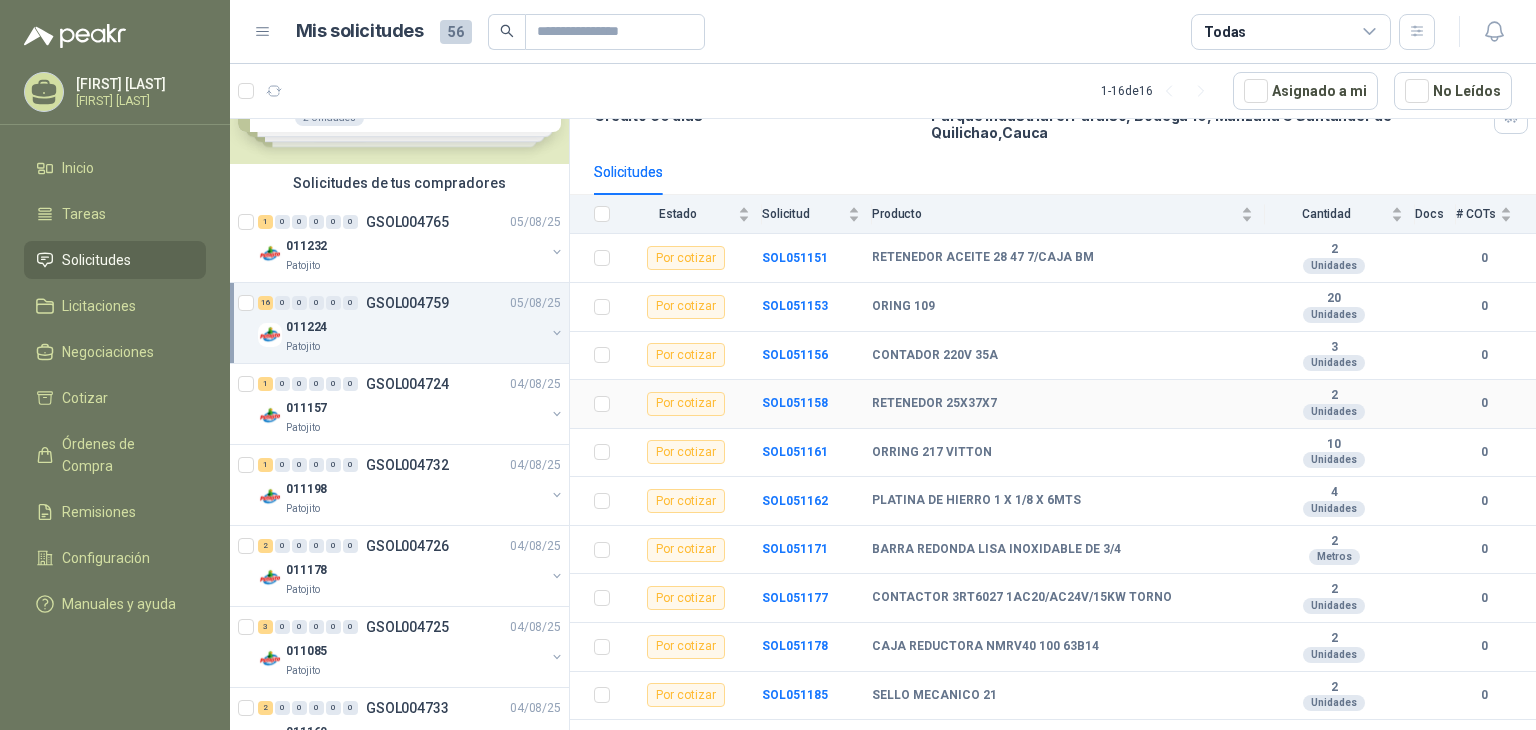 scroll, scrollTop: 200, scrollLeft: 0, axis: vertical 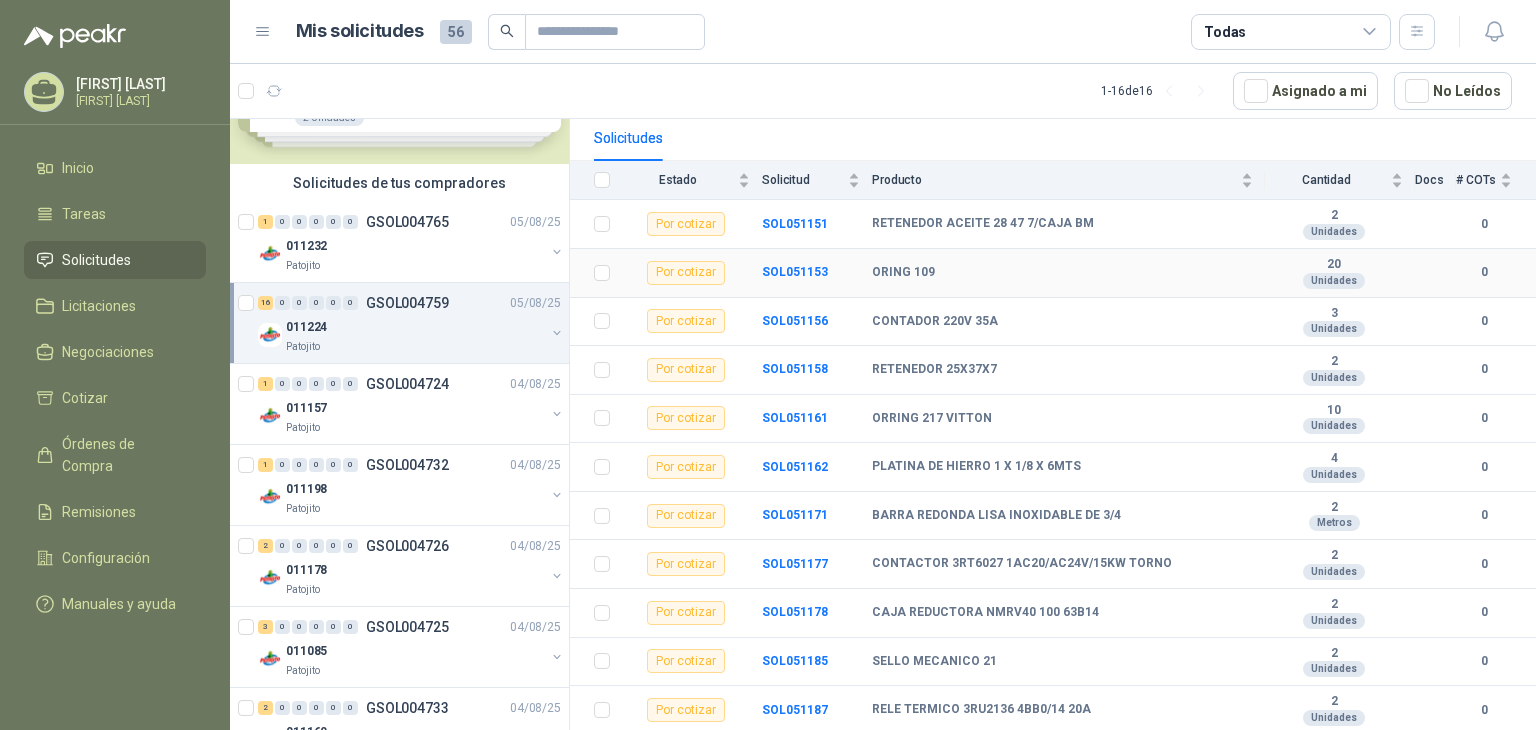 click on "ORING 109" at bounding box center (903, 273) 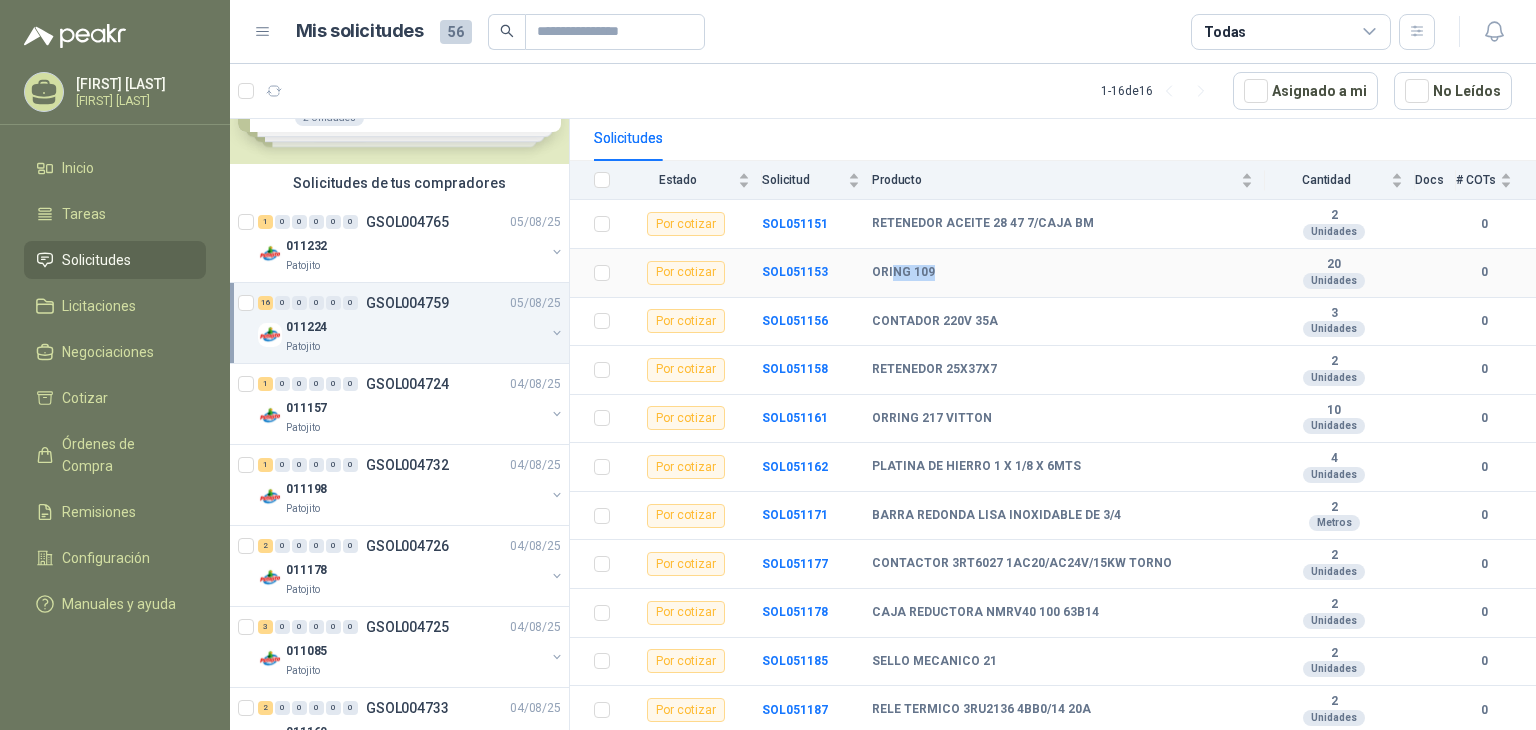 drag, startPoint x: 946, startPoint y: 272, endPoint x: 890, endPoint y: 272, distance: 56 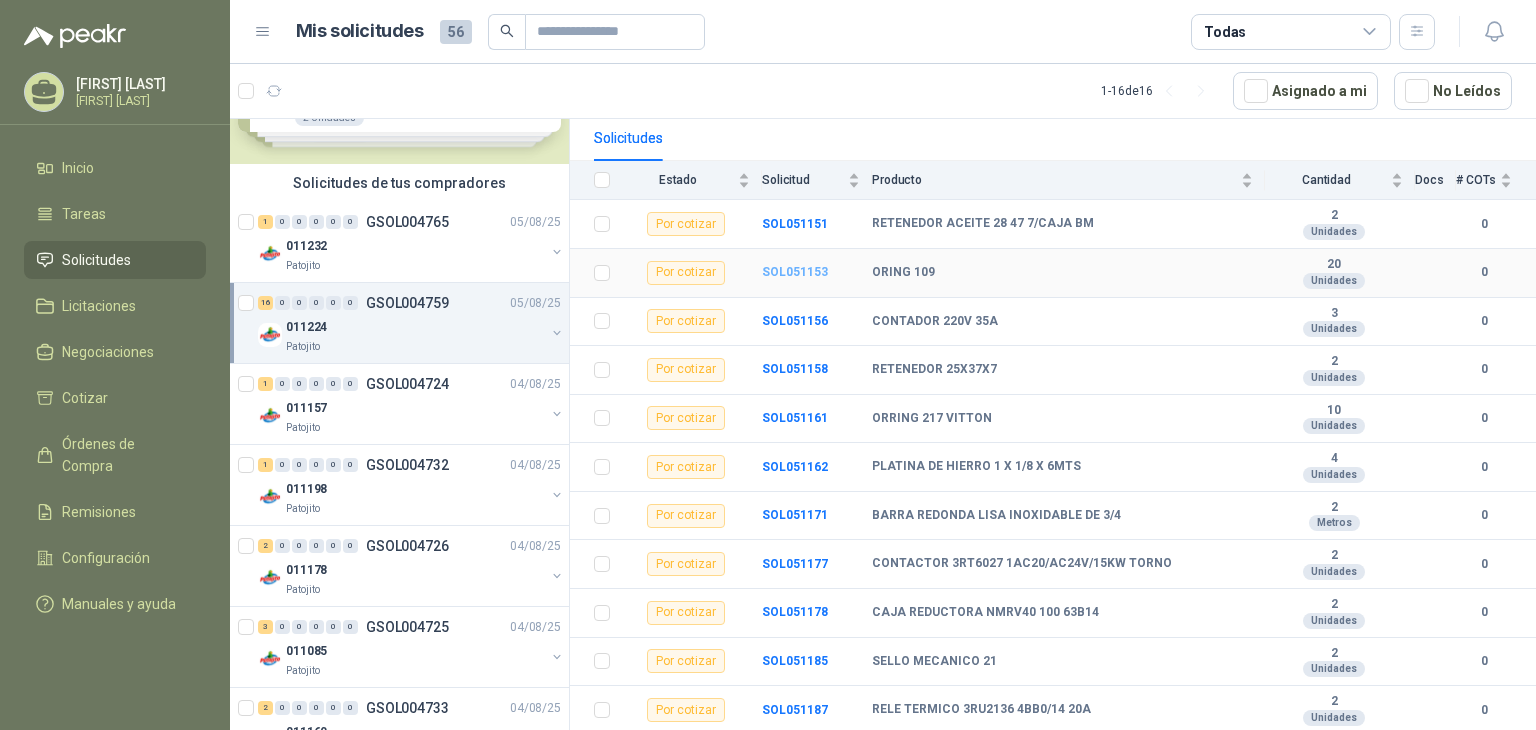 click on "SOL051153" at bounding box center (795, 272) 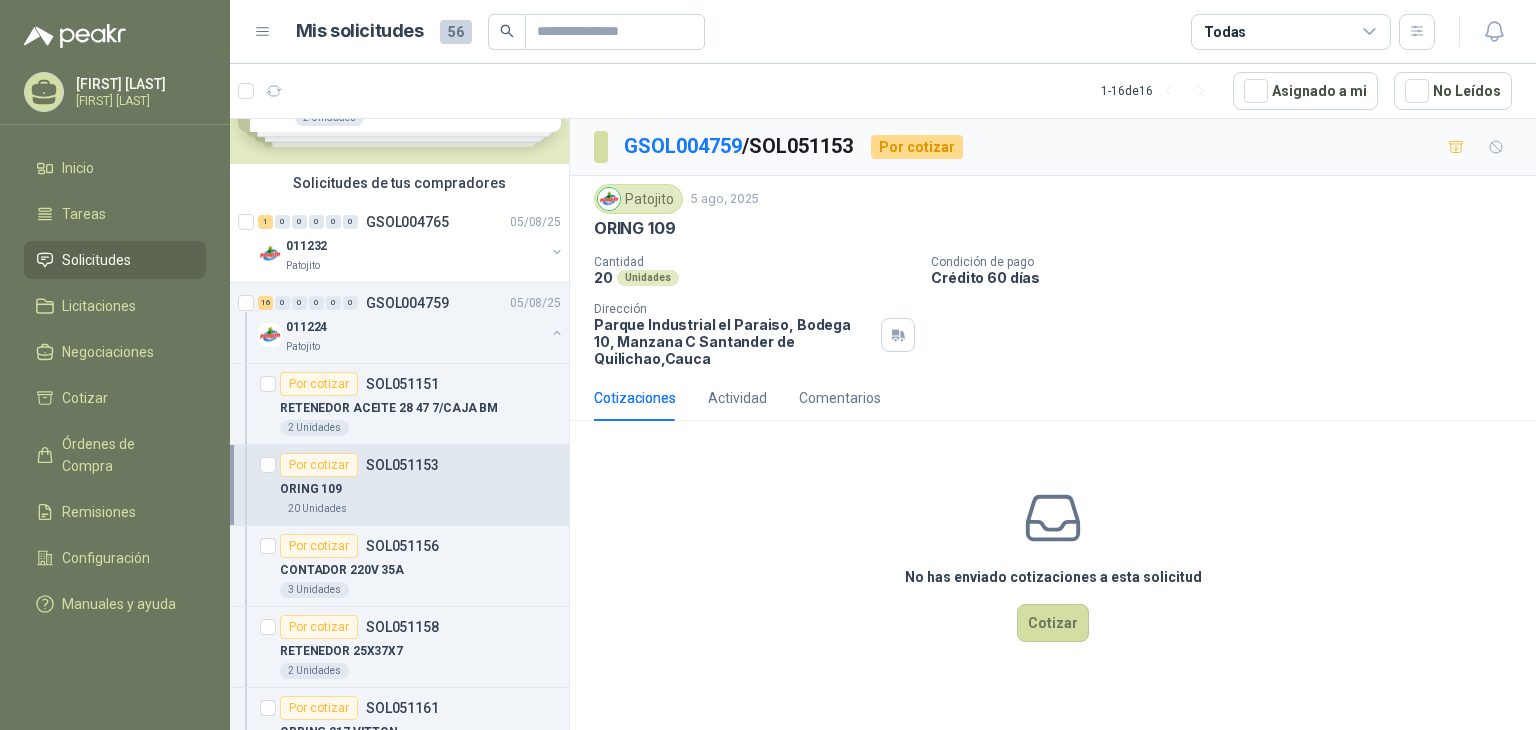 click on "No has enviado cotizaciones a esta solicitud Cotizar" at bounding box center [1053, 564] 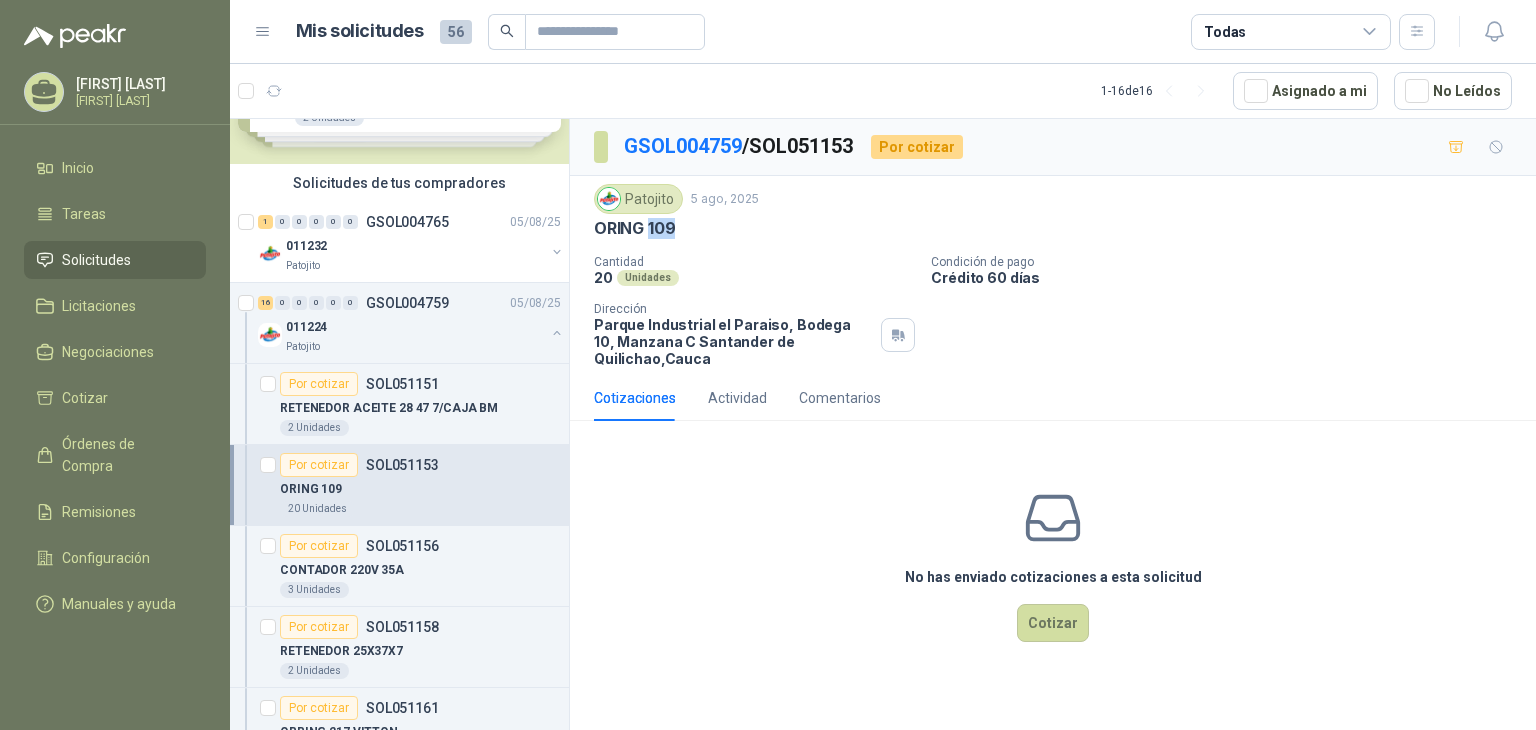 click on "ORING 109" at bounding box center [634, 228] 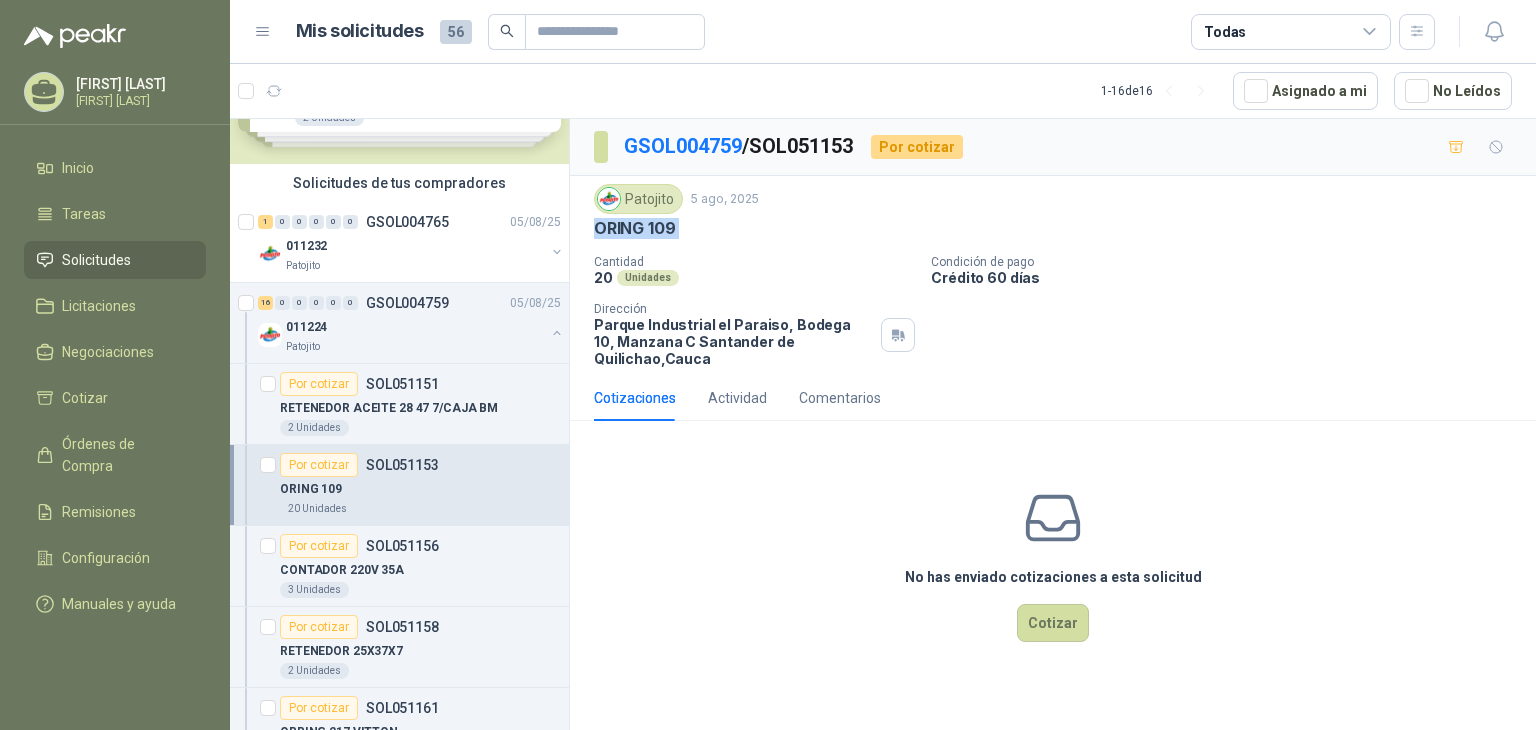 click on "ORING 109" at bounding box center [634, 228] 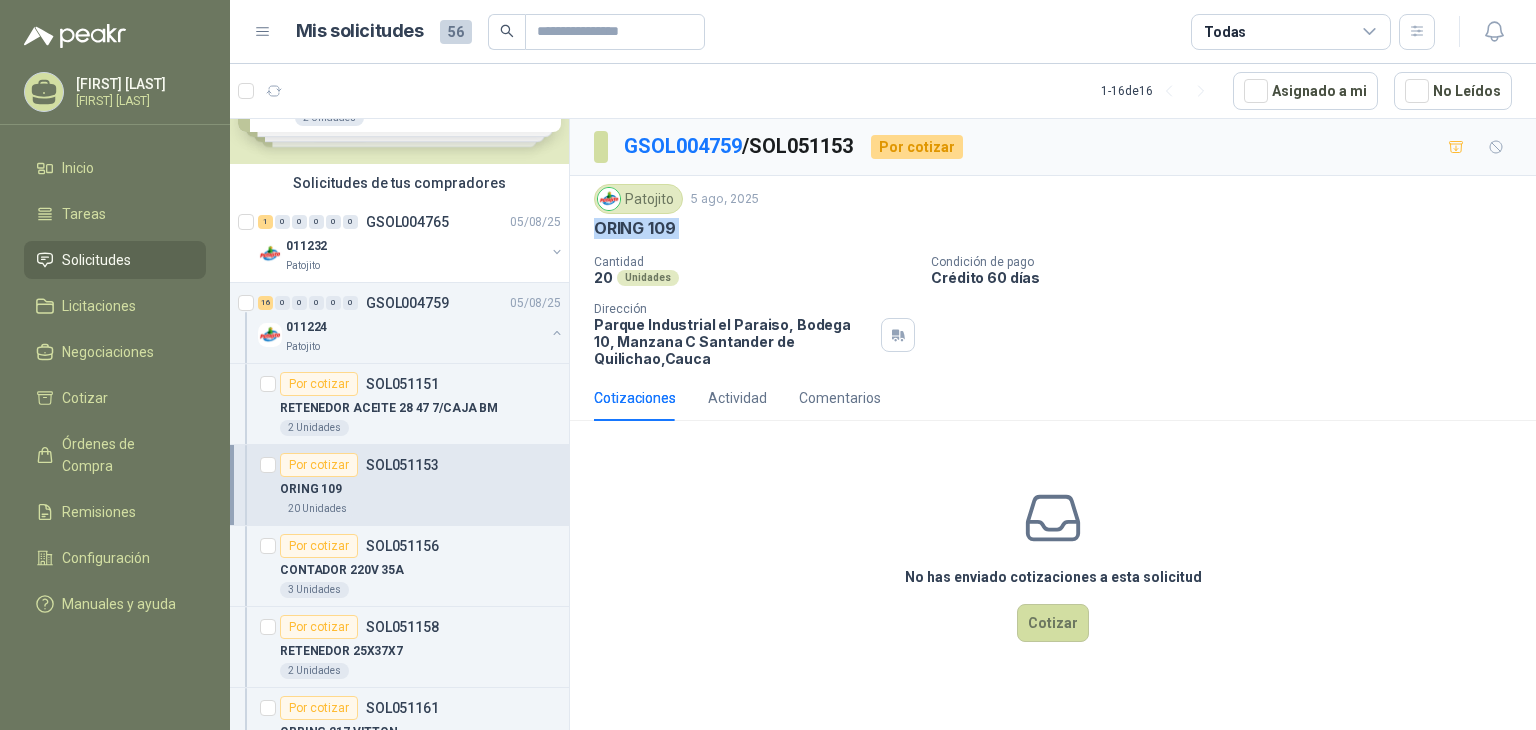 copy on "ORING 109" 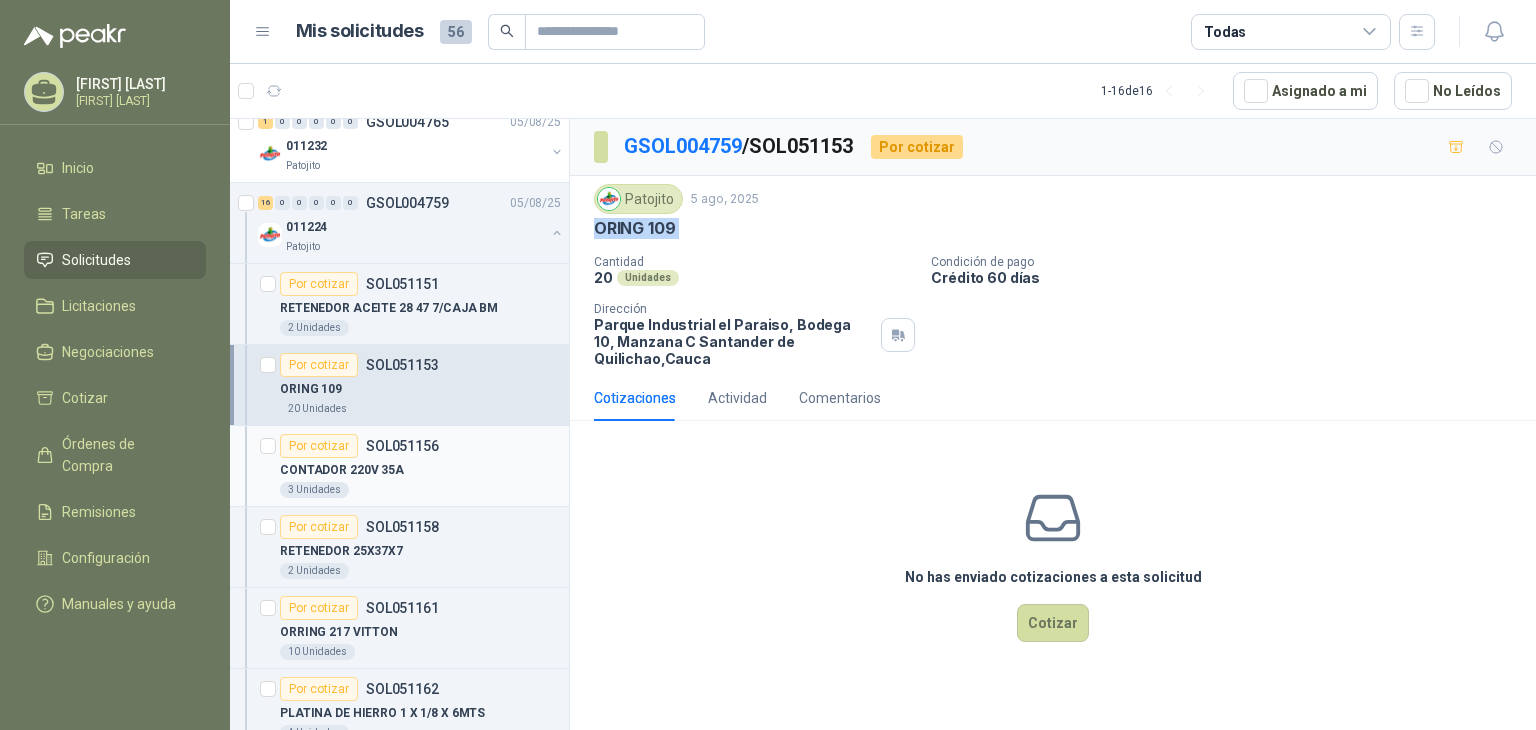 scroll, scrollTop: 0, scrollLeft: 0, axis: both 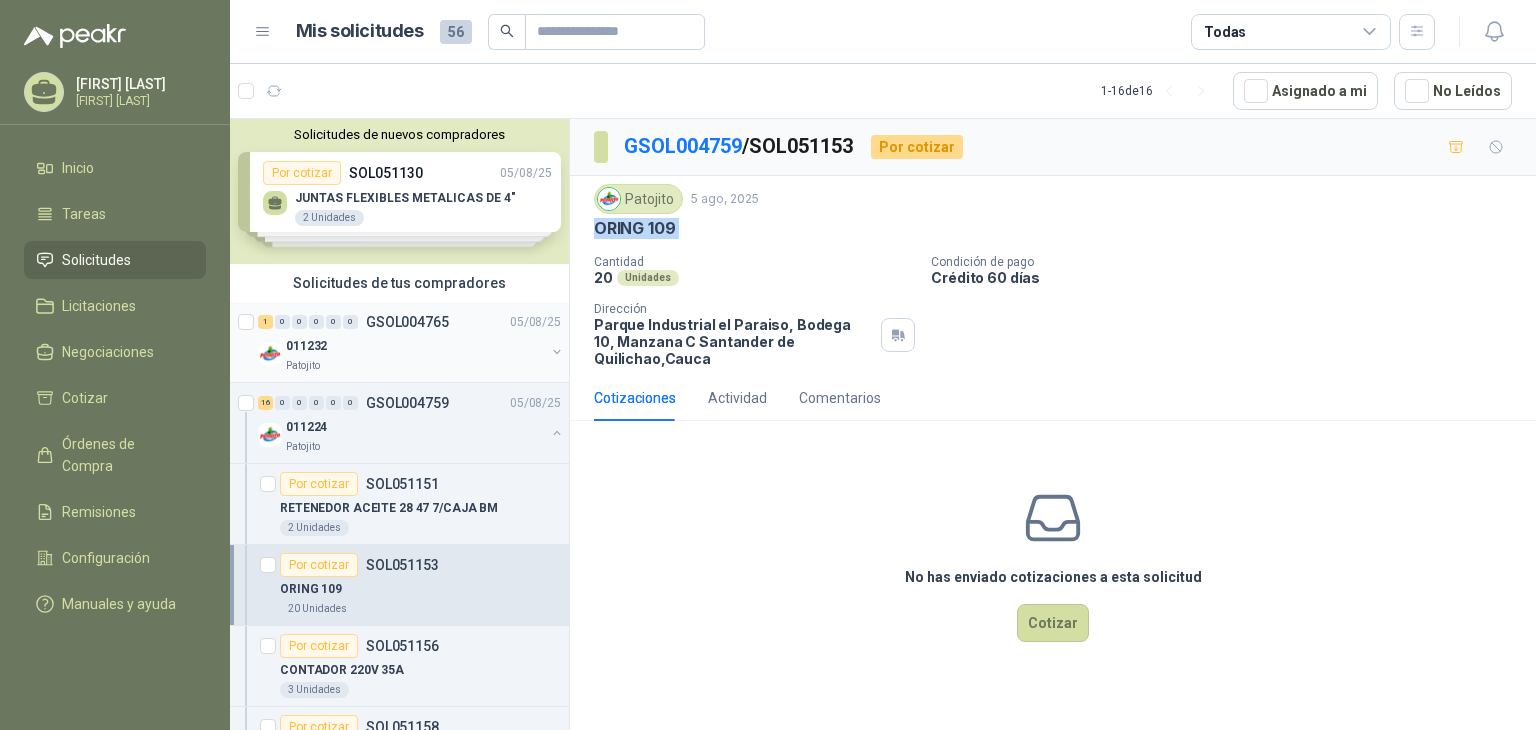 click on "011232" at bounding box center [415, 346] 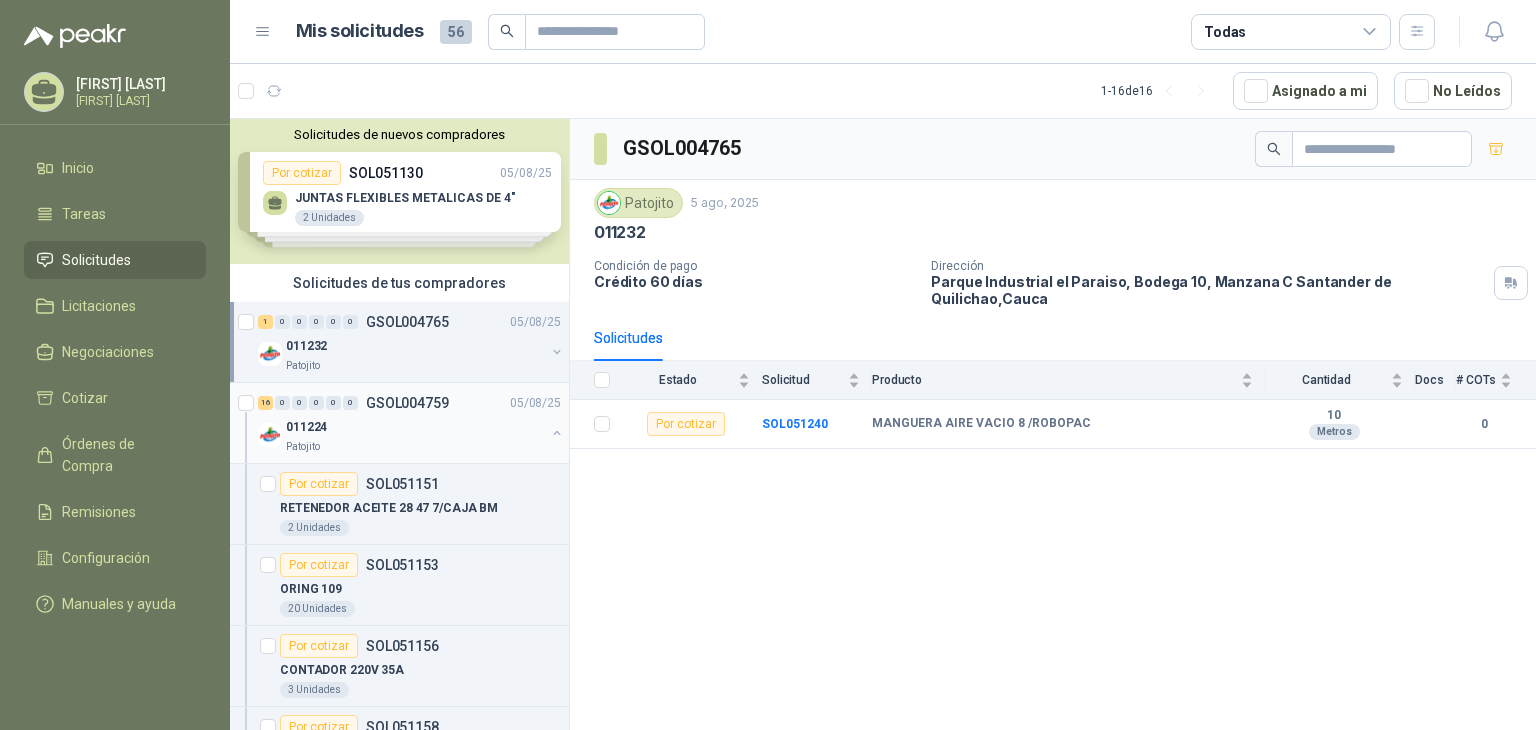 click on "05/08/25" at bounding box center (411, 403) 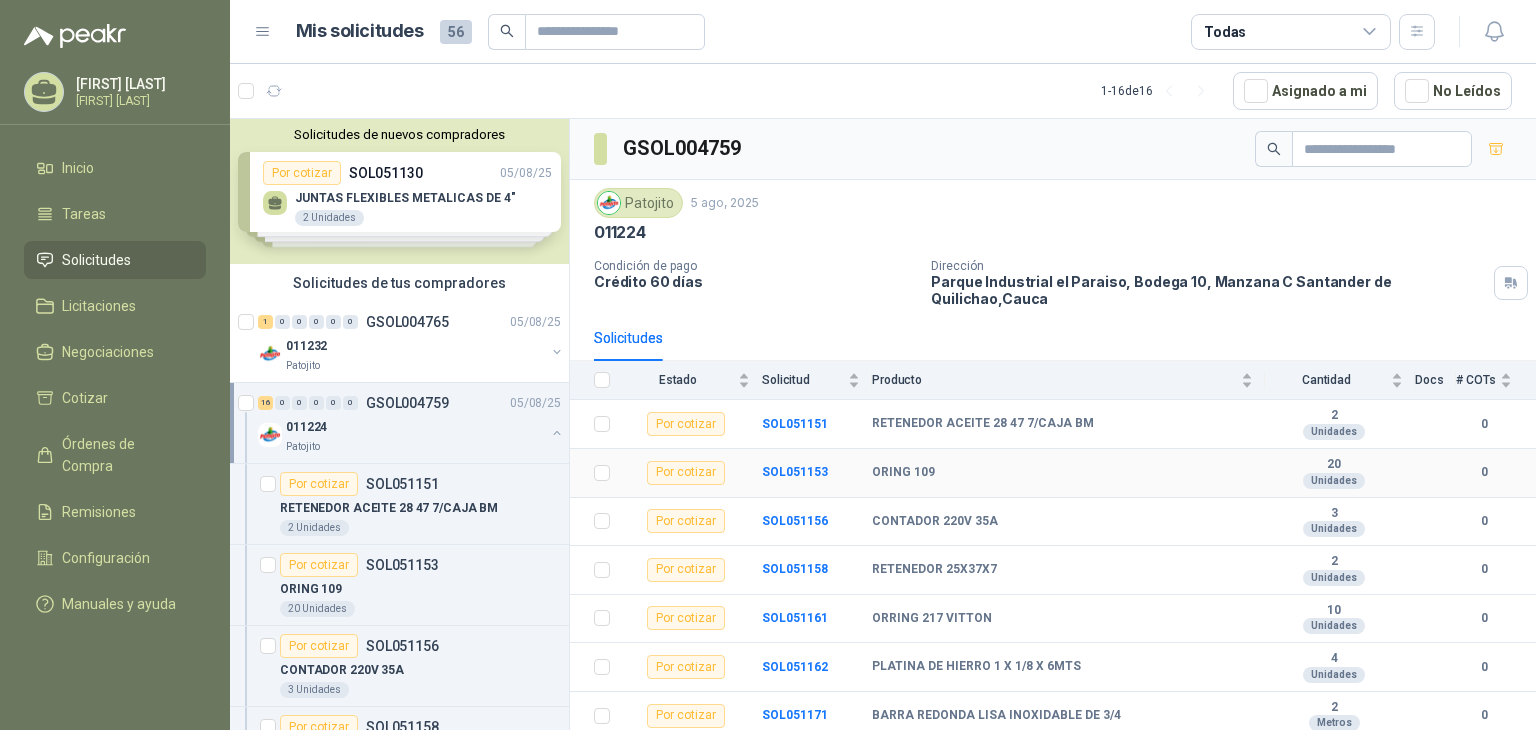 scroll, scrollTop: 100, scrollLeft: 0, axis: vertical 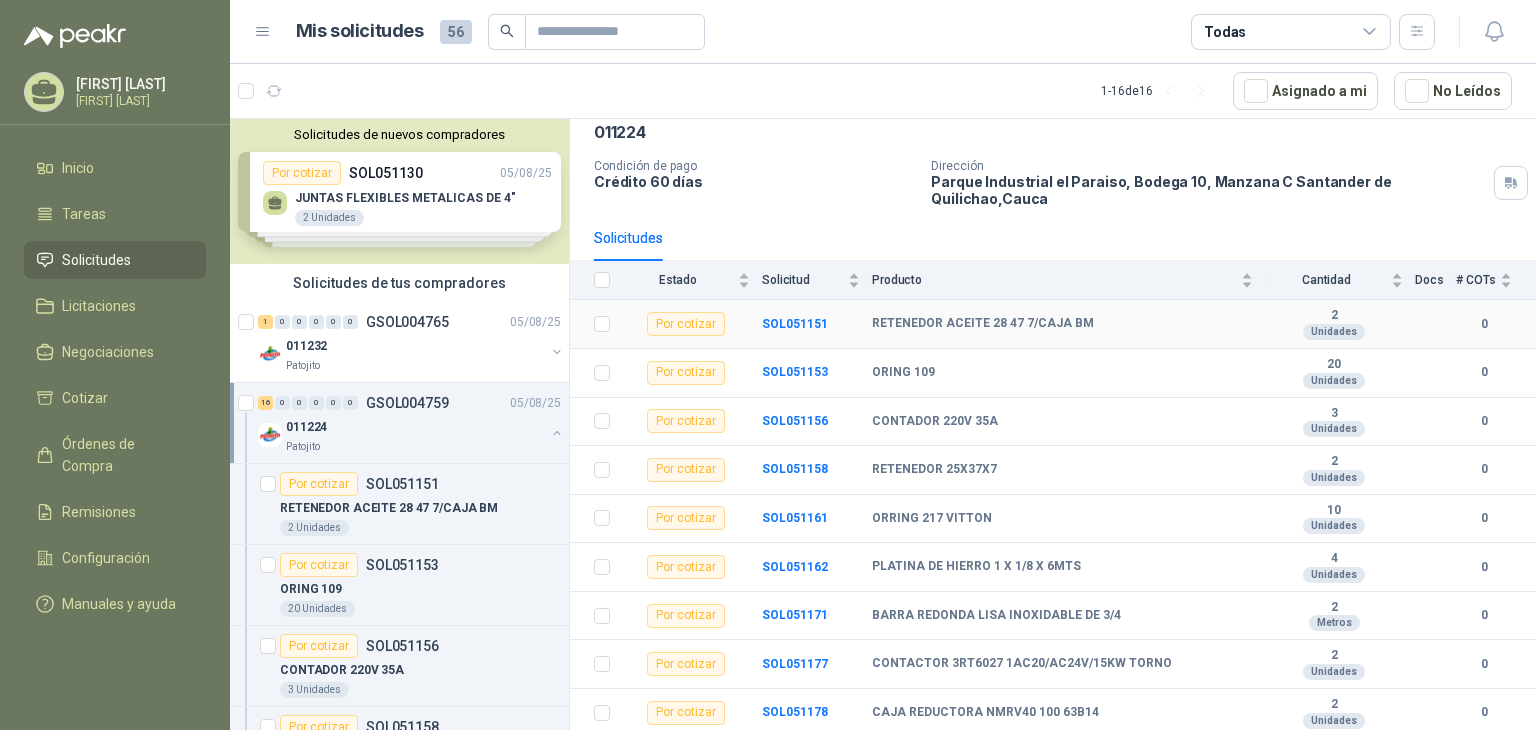 click on "RETENEDOR ACEITE 28 47 7/CAJA BM" at bounding box center [983, 324] 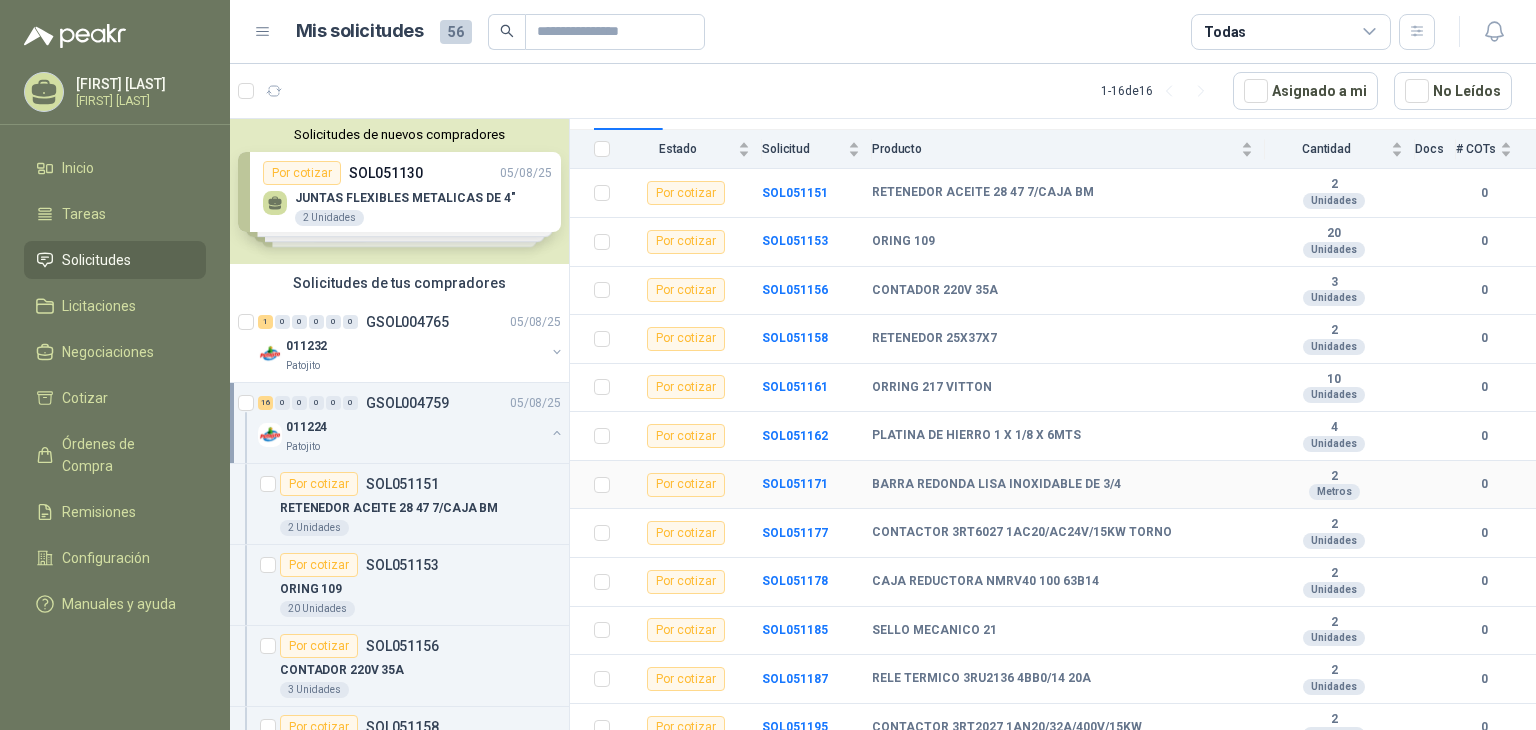 scroll, scrollTop: 200, scrollLeft: 0, axis: vertical 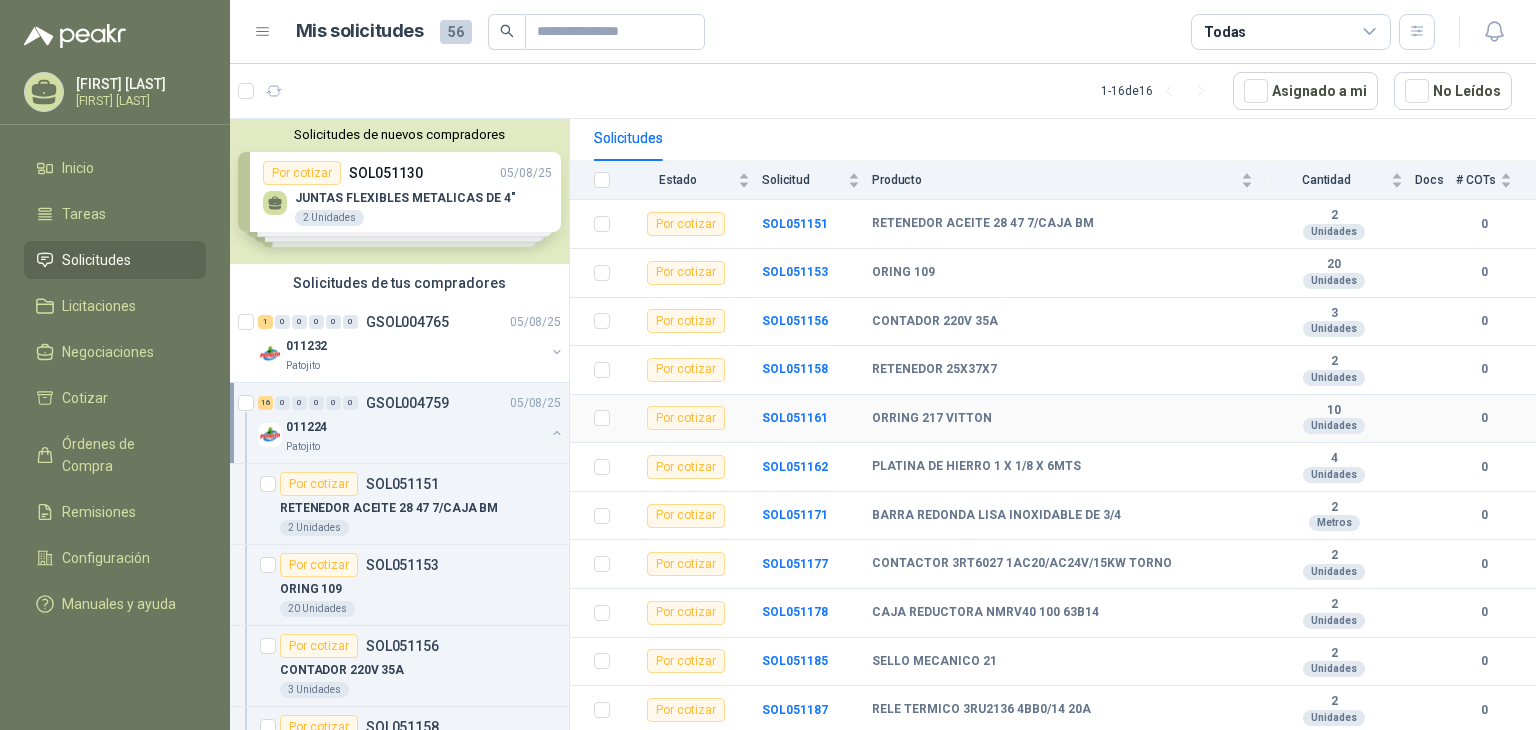 click on "ORRING 217 VITTON" at bounding box center (932, 419) 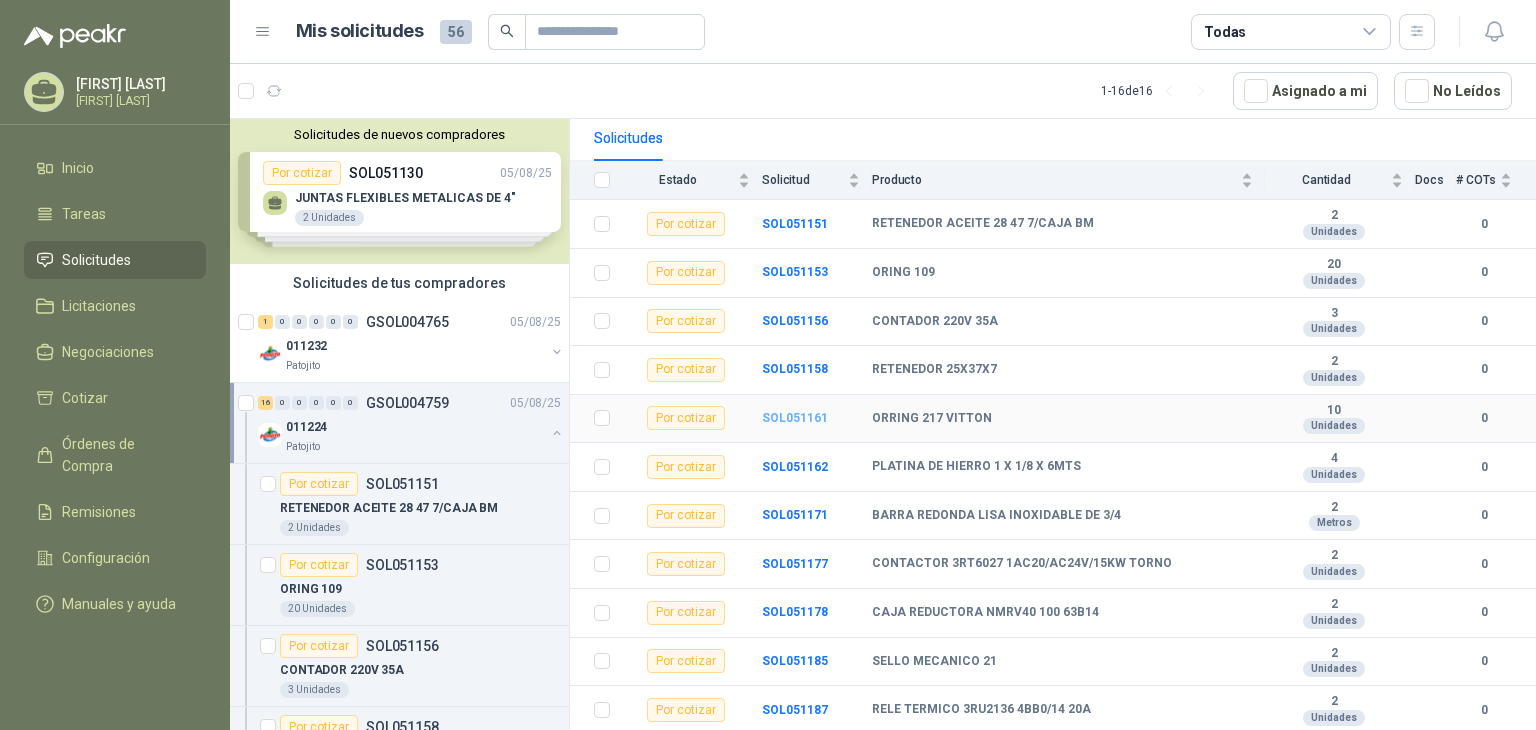 click on "SOL051161" at bounding box center (795, 418) 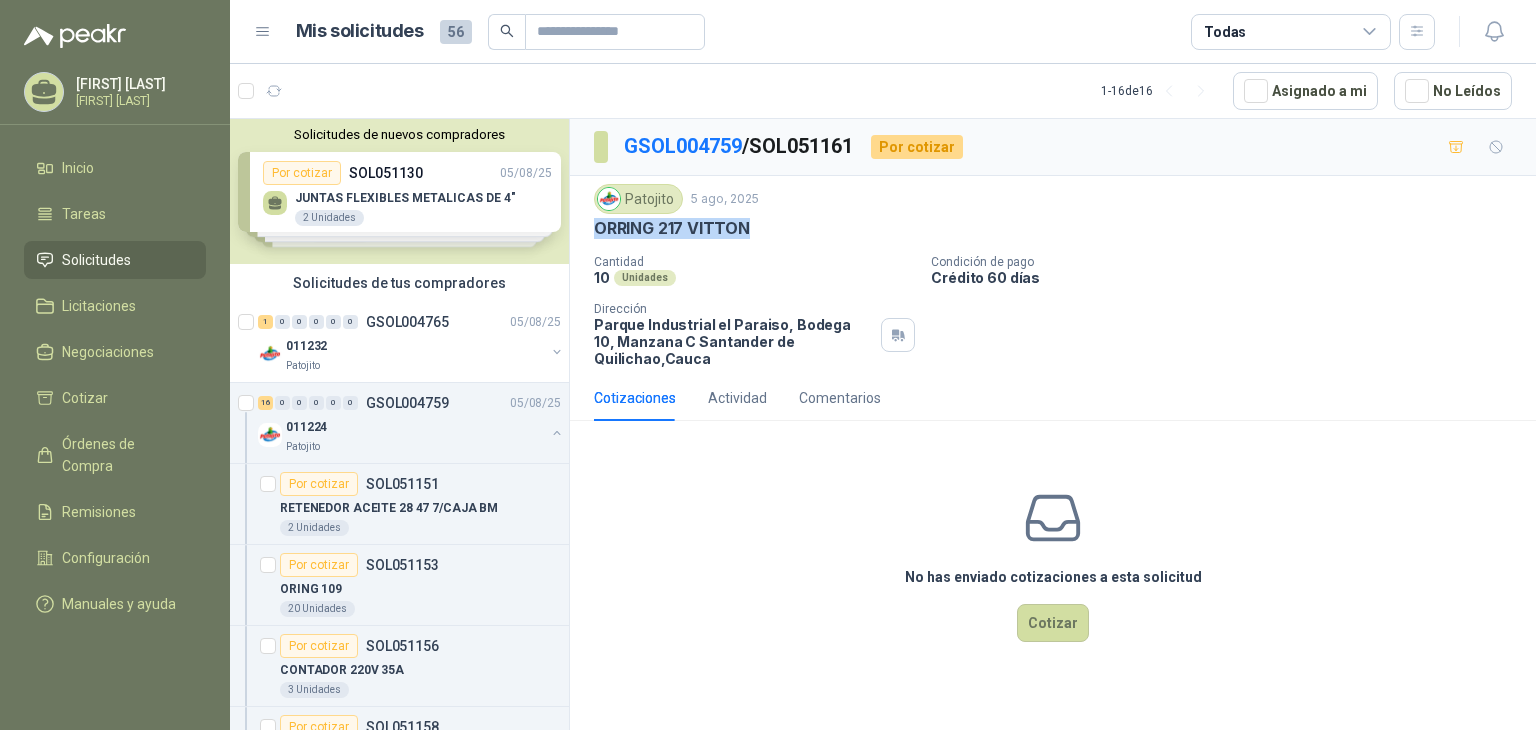 drag, startPoint x: 593, startPoint y: 227, endPoint x: 815, endPoint y: 227, distance: 222 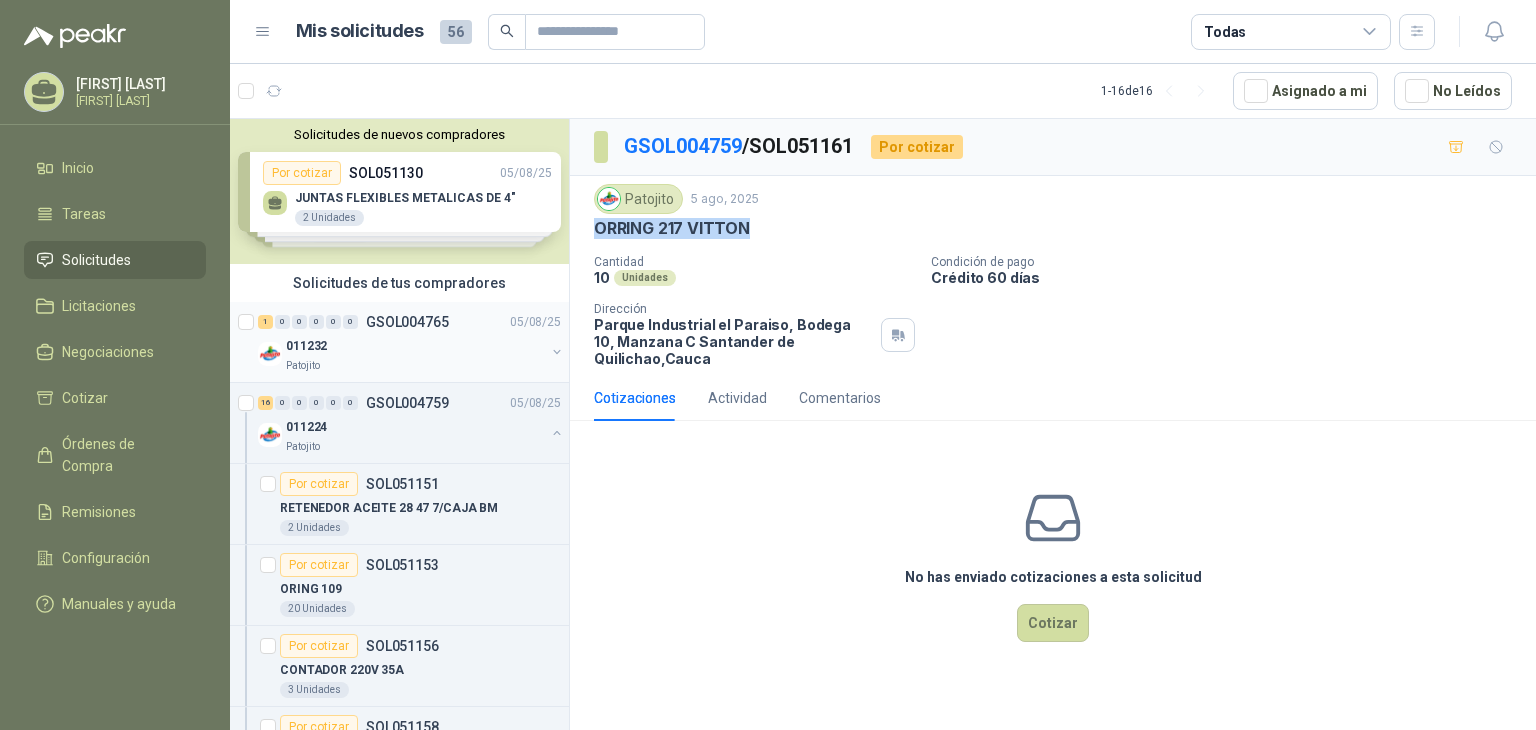 click on "011232" at bounding box center (415, 346) 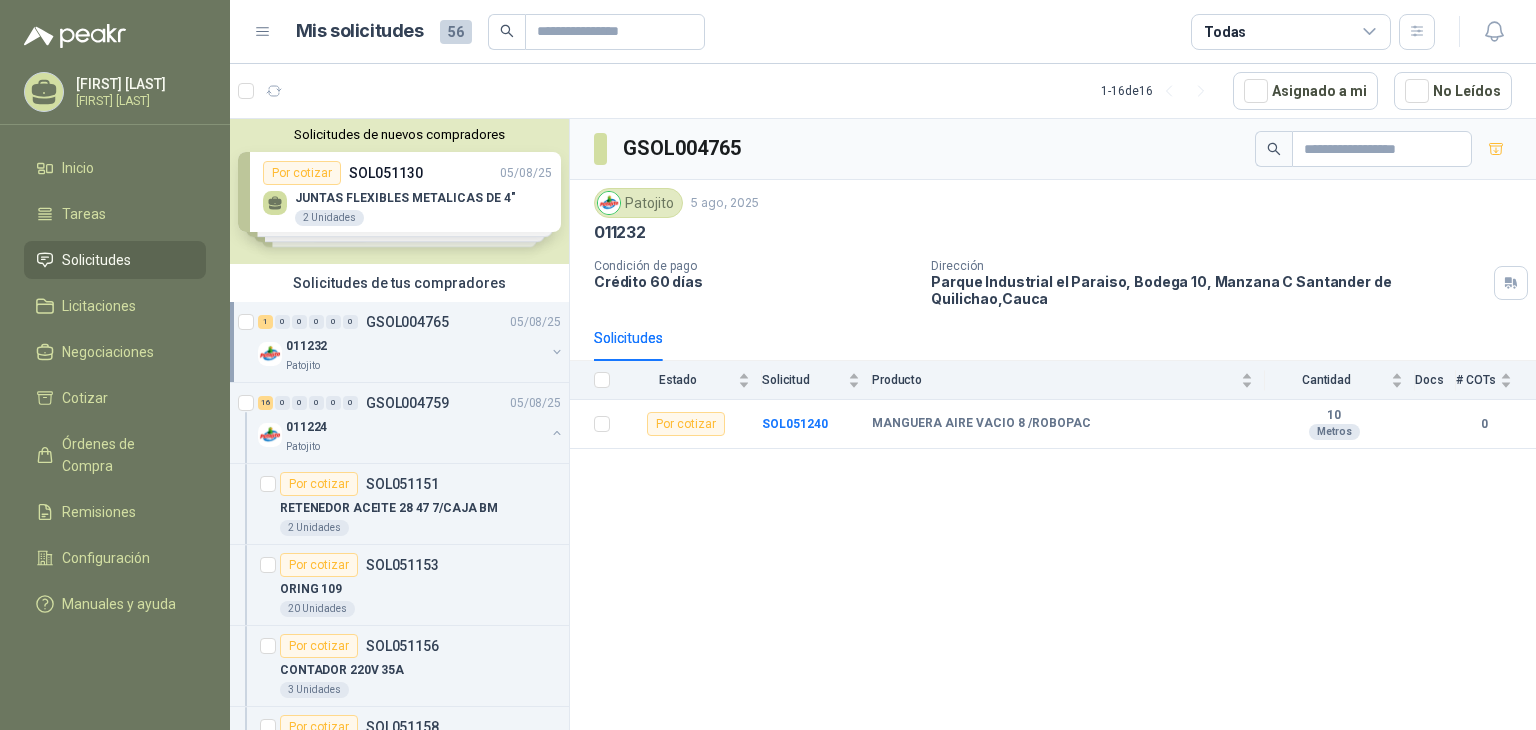 click on "011232" at bounding box center [415, 346] 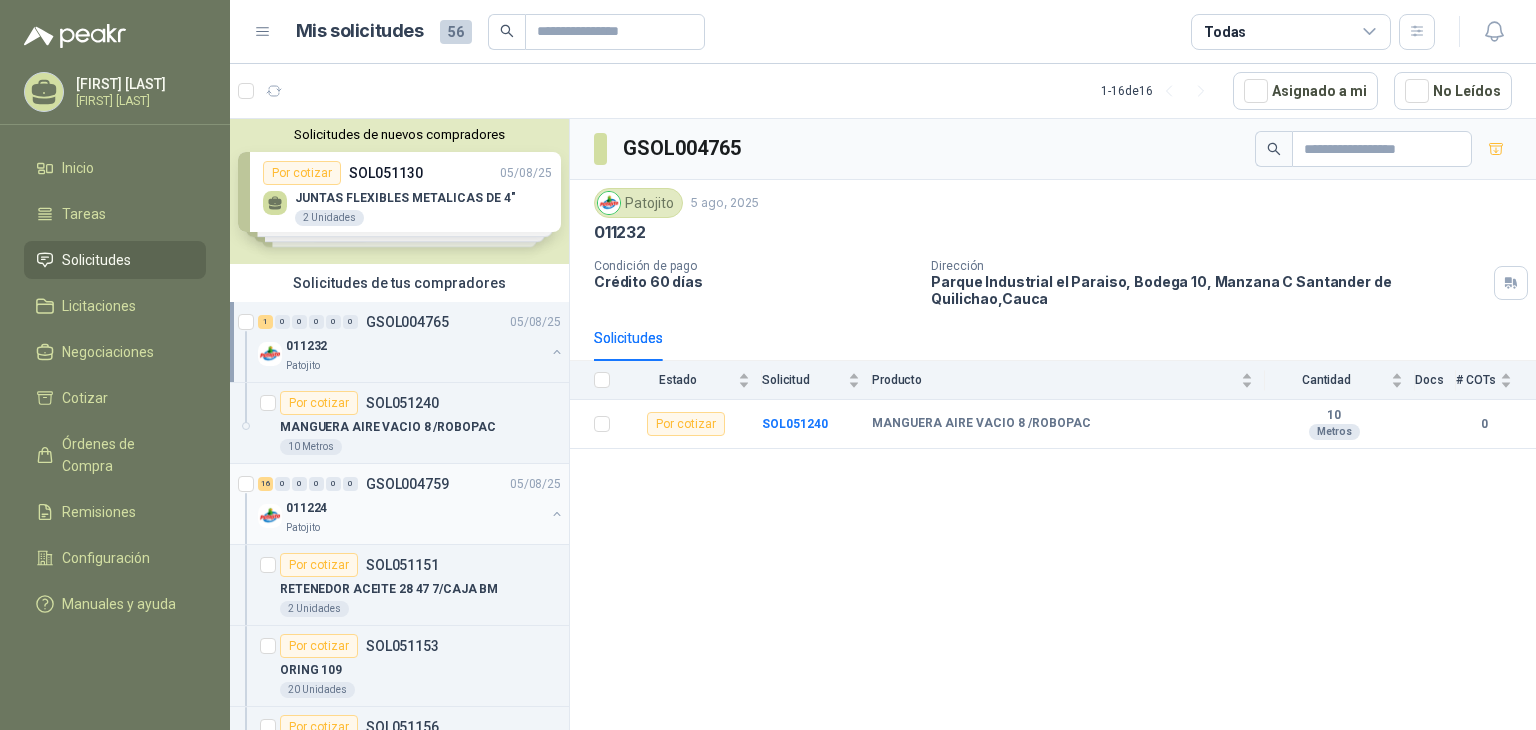 click on "Patojito" at bounding box center [415, 528] 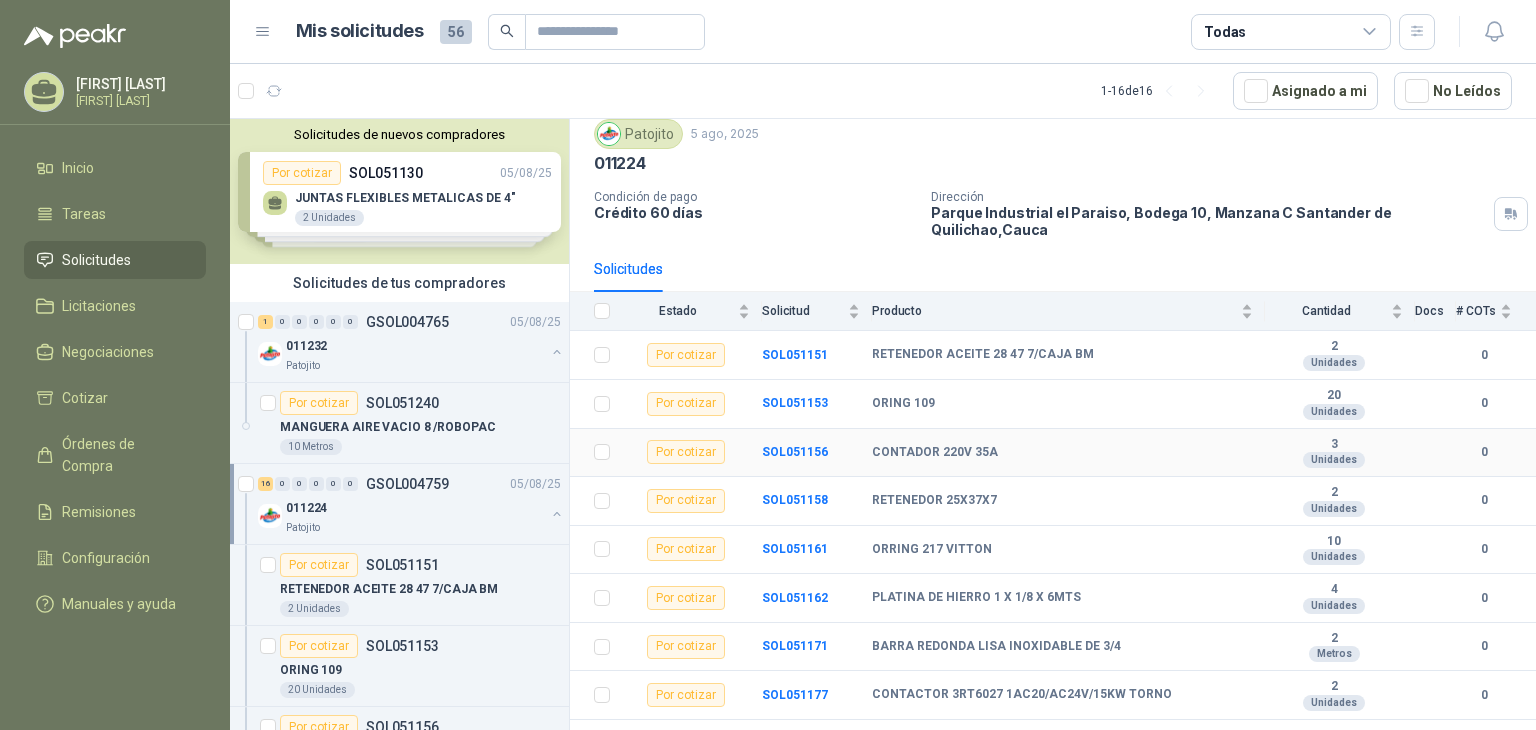 scroll, scrollTop: 100, scrollLeft: 0, axis: vertical 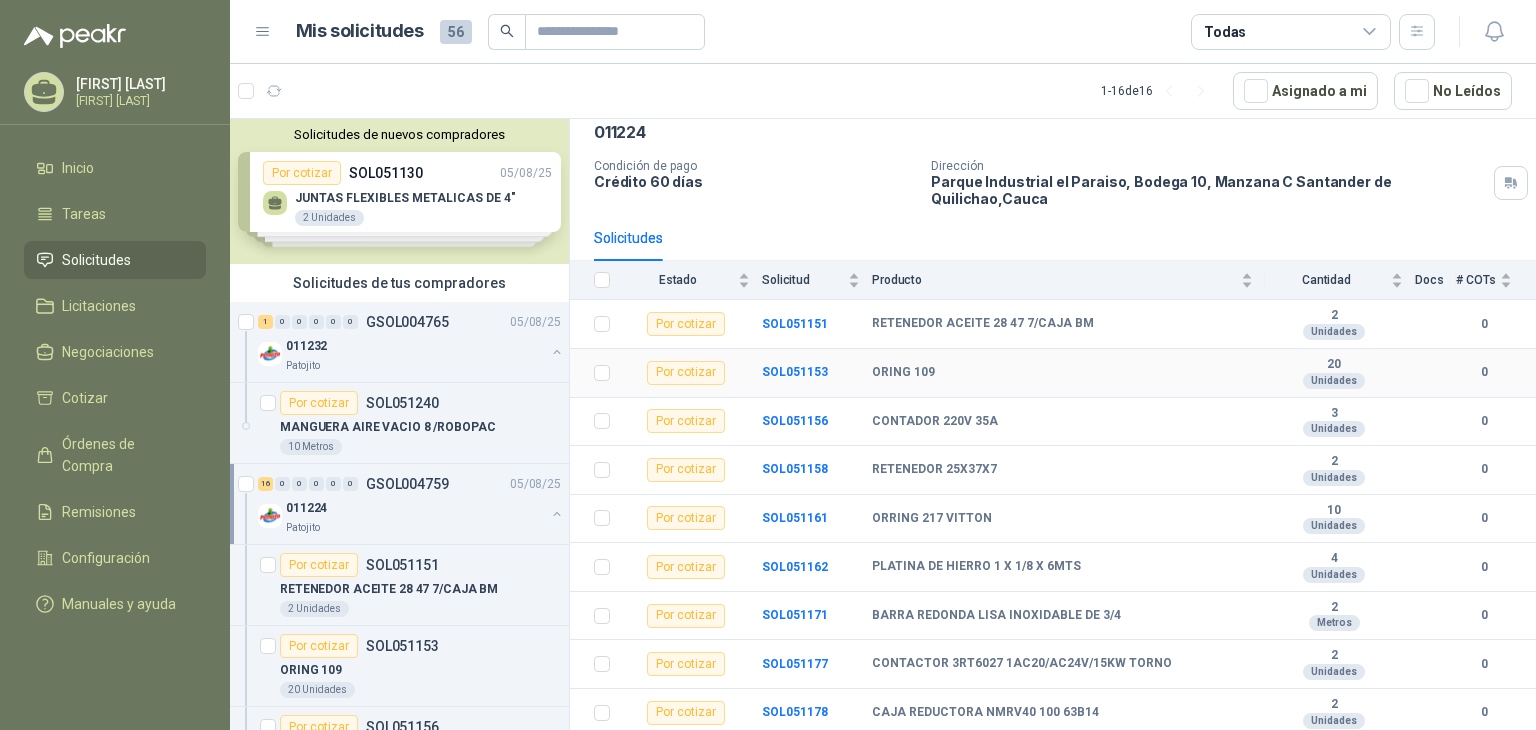 click on "ORING 109" at bounding box center [1068, 373] 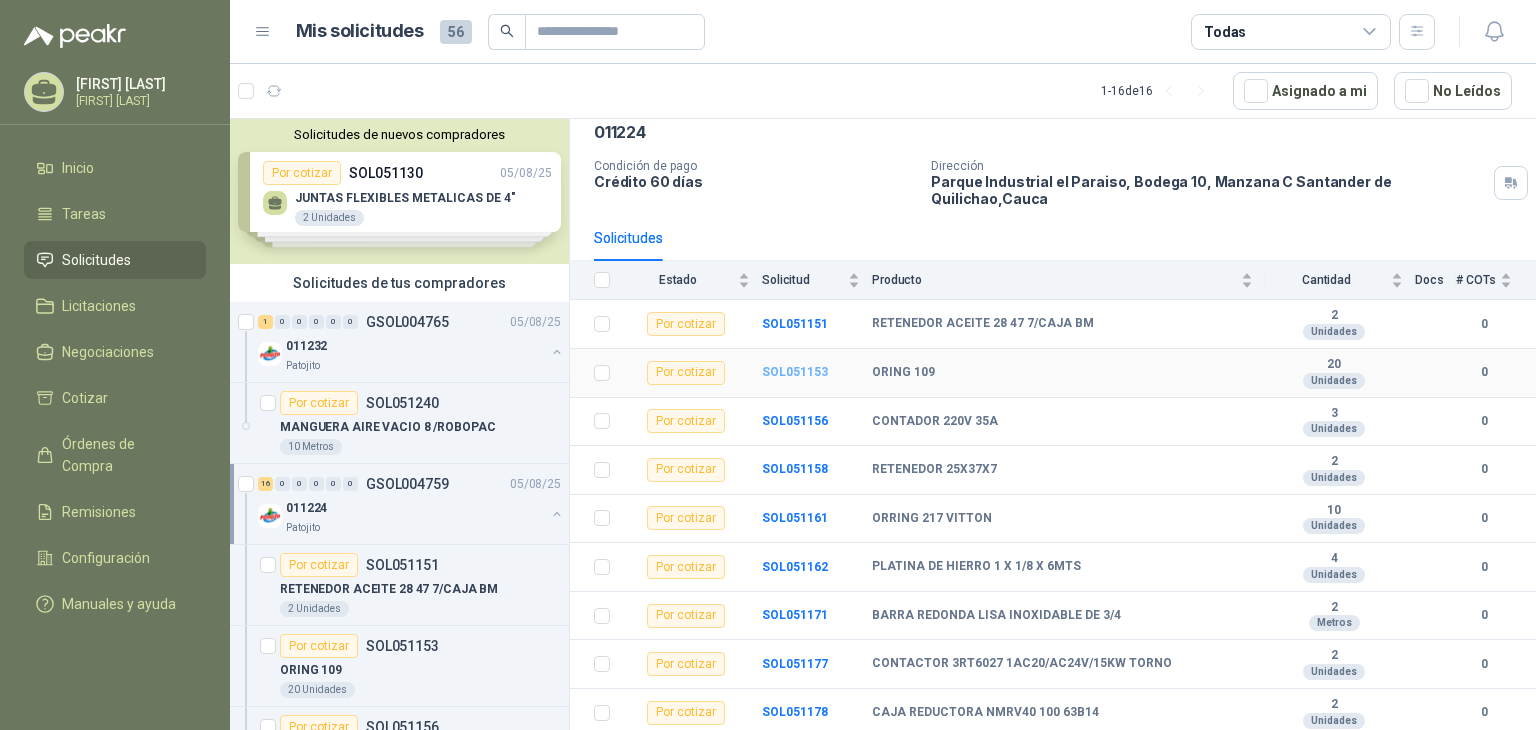 click on "SOL051153" at bounding box center (795, 372) 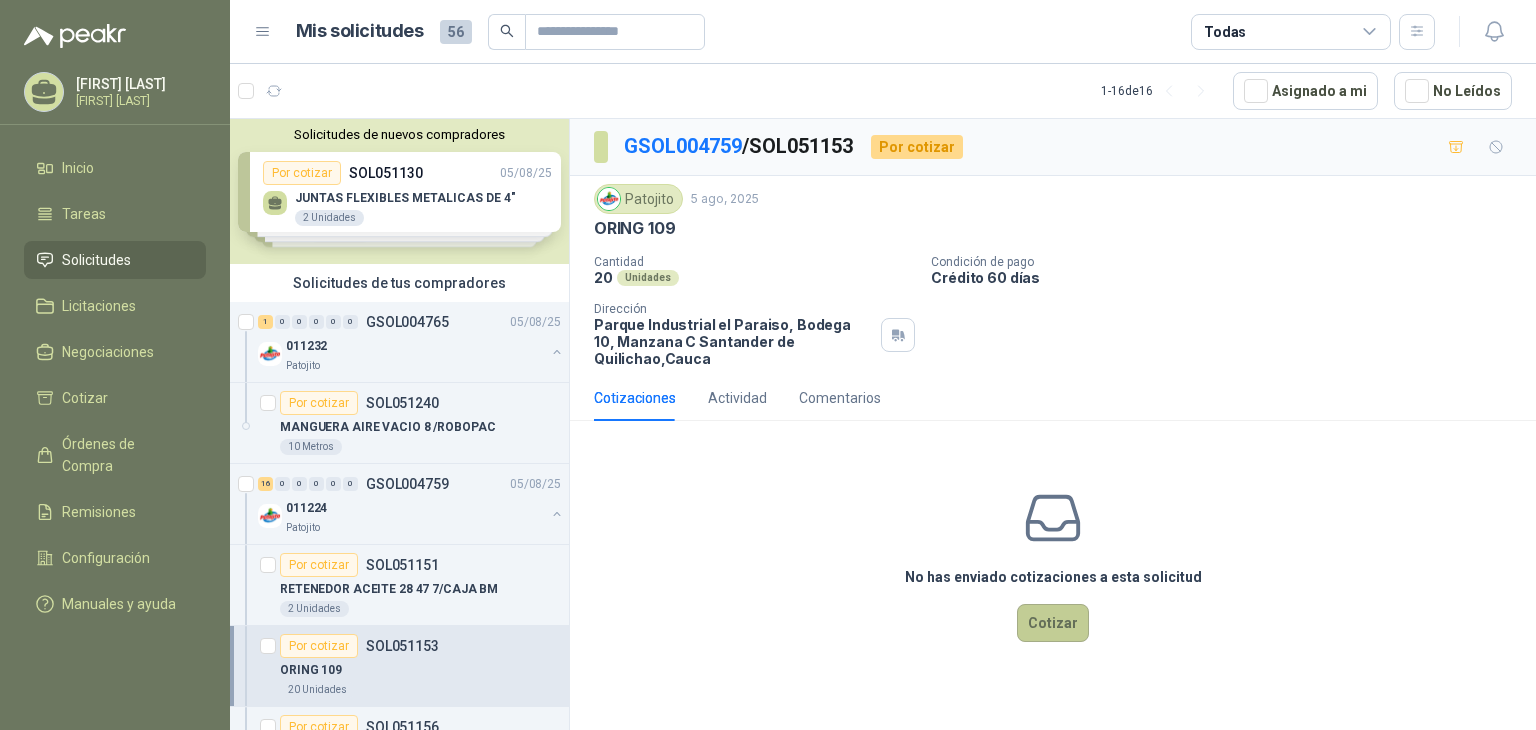 click on "Cotizar" at bounding box center [1053, 623] 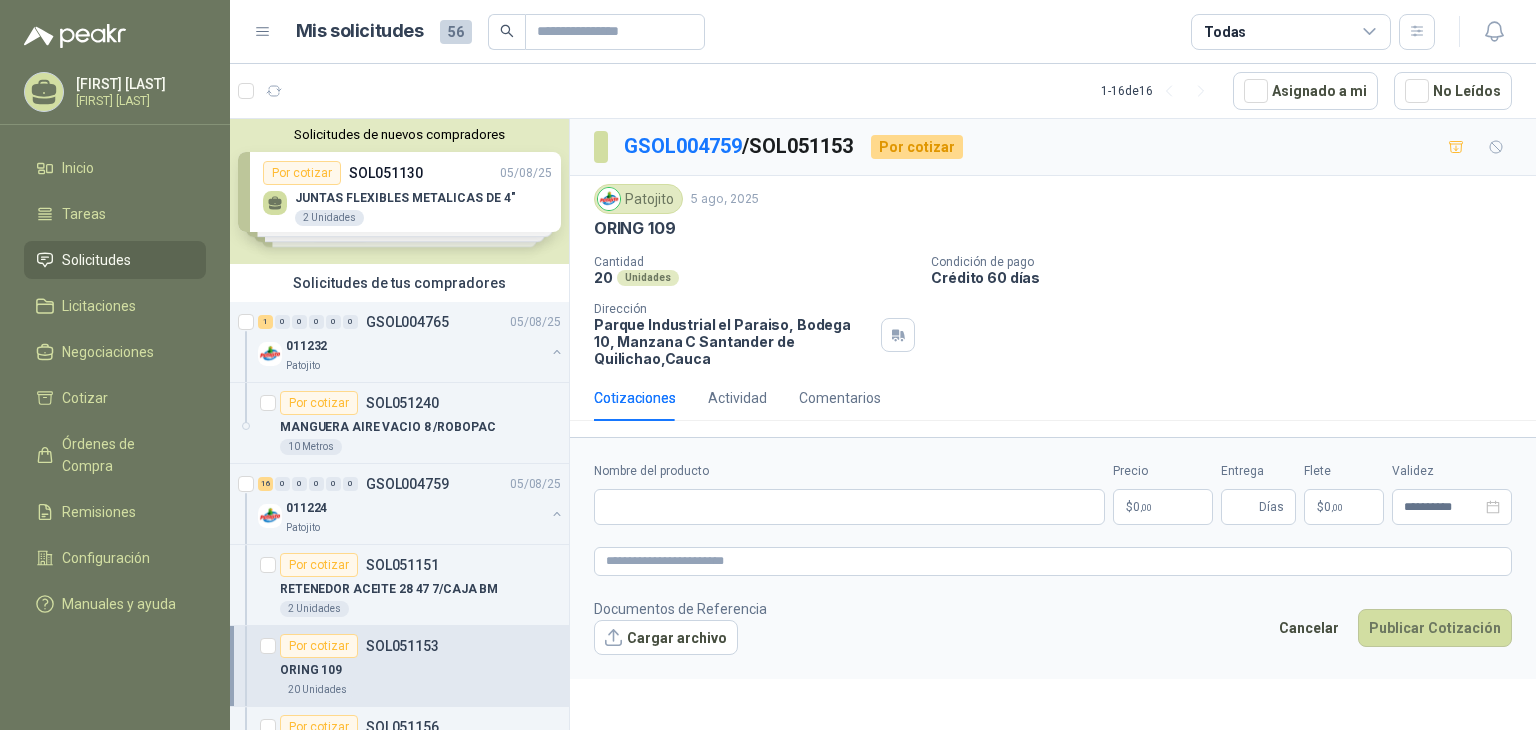 type 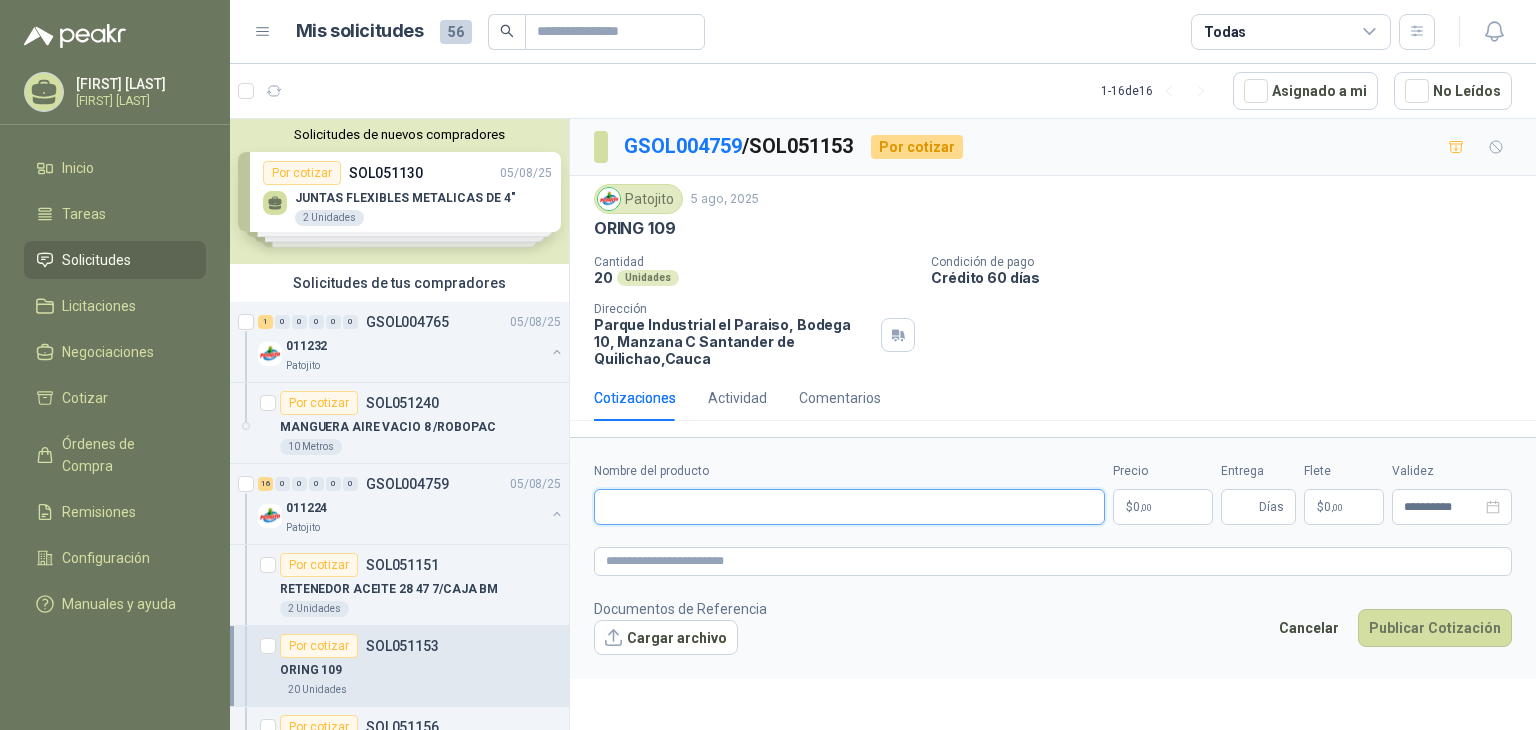 click on "Nombre del producto" at bounding box center (849, 507) 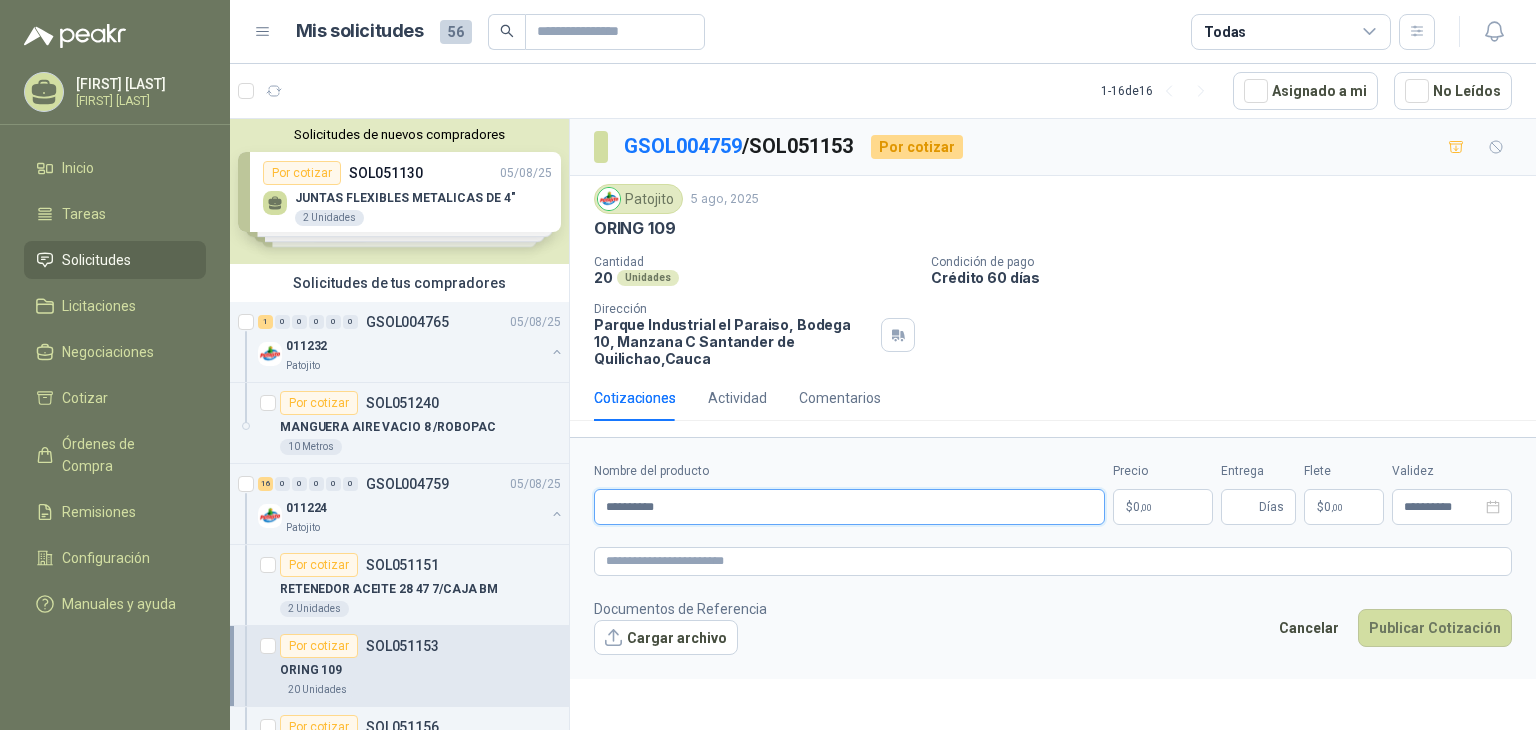 type on "*********" 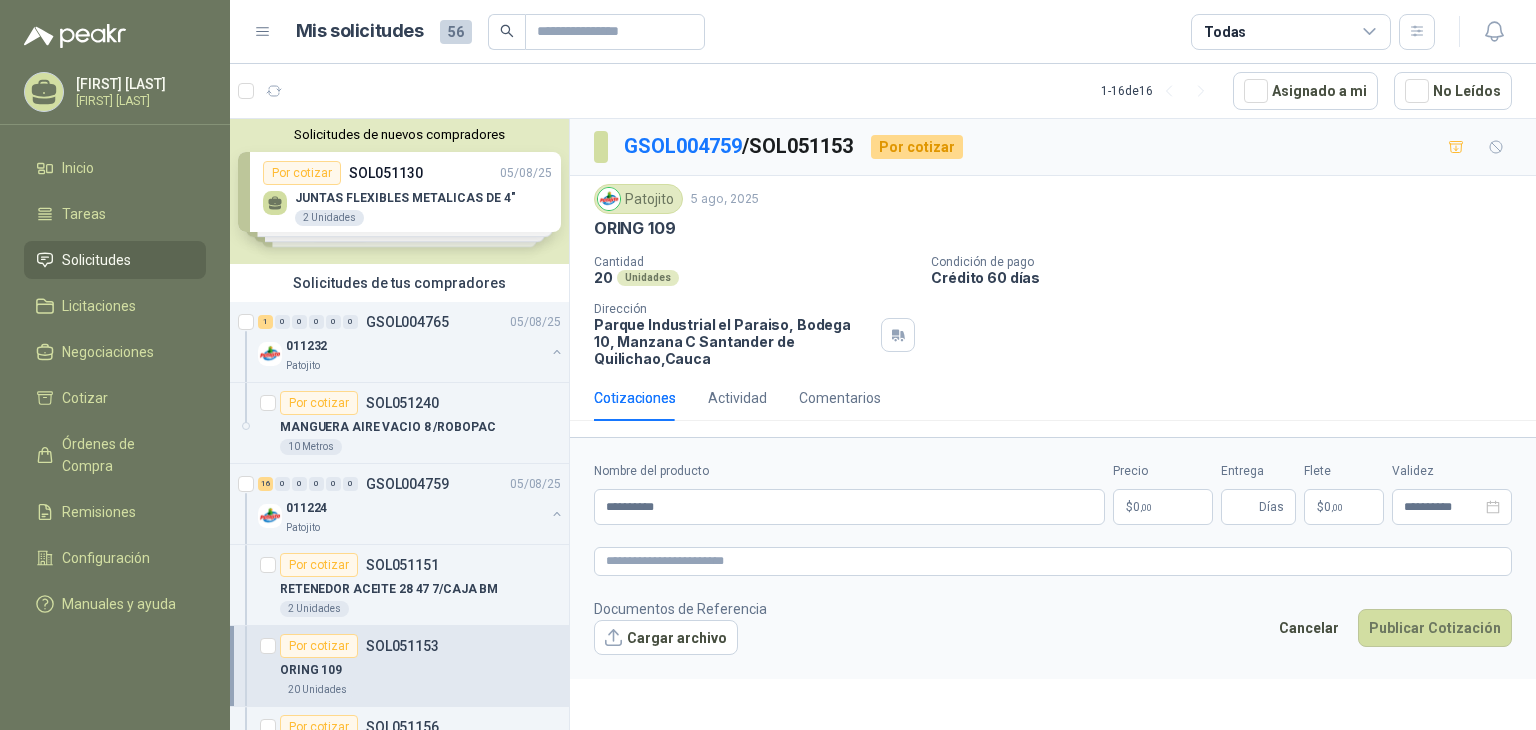 click on "$  0 ,00" at bounding box center (1163, 507) 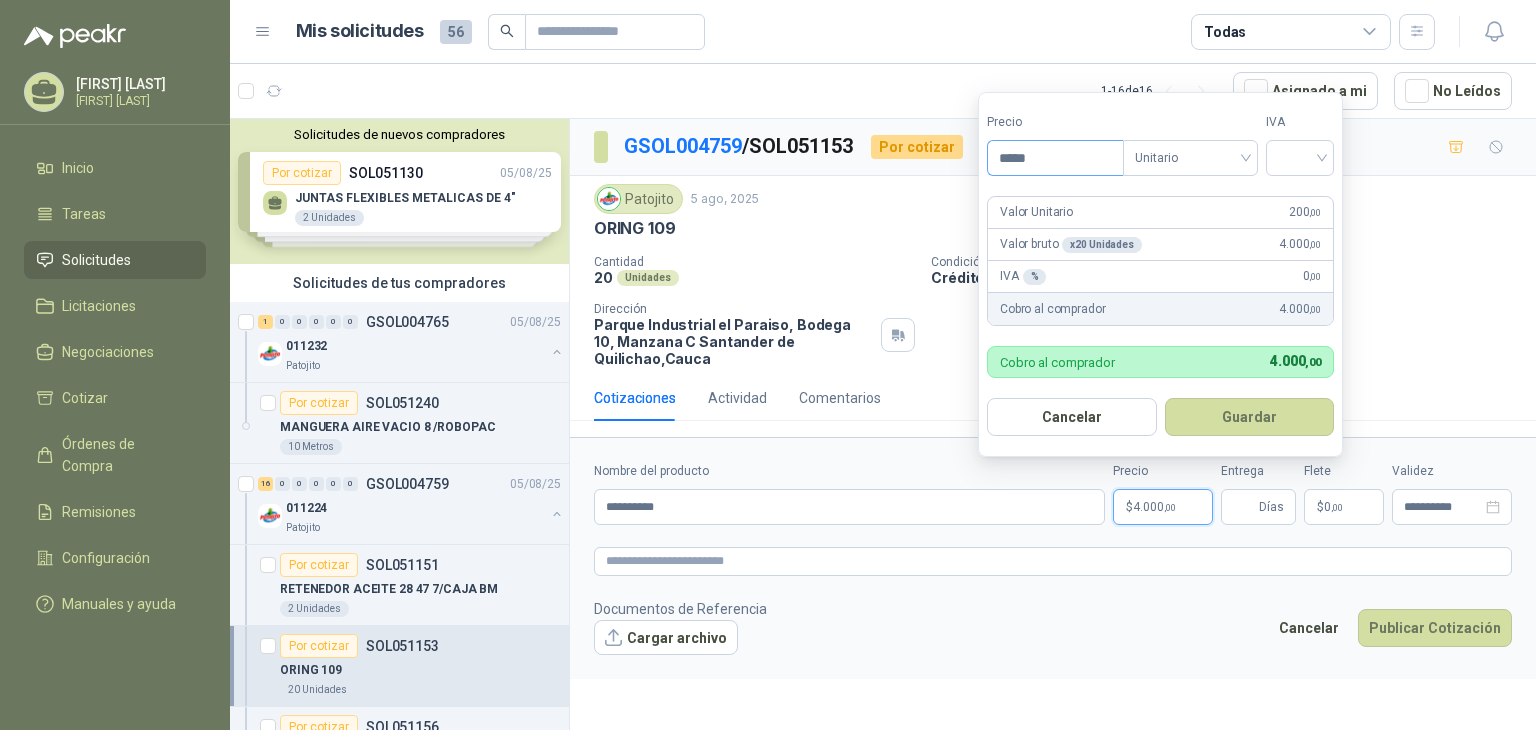 type on "*****" 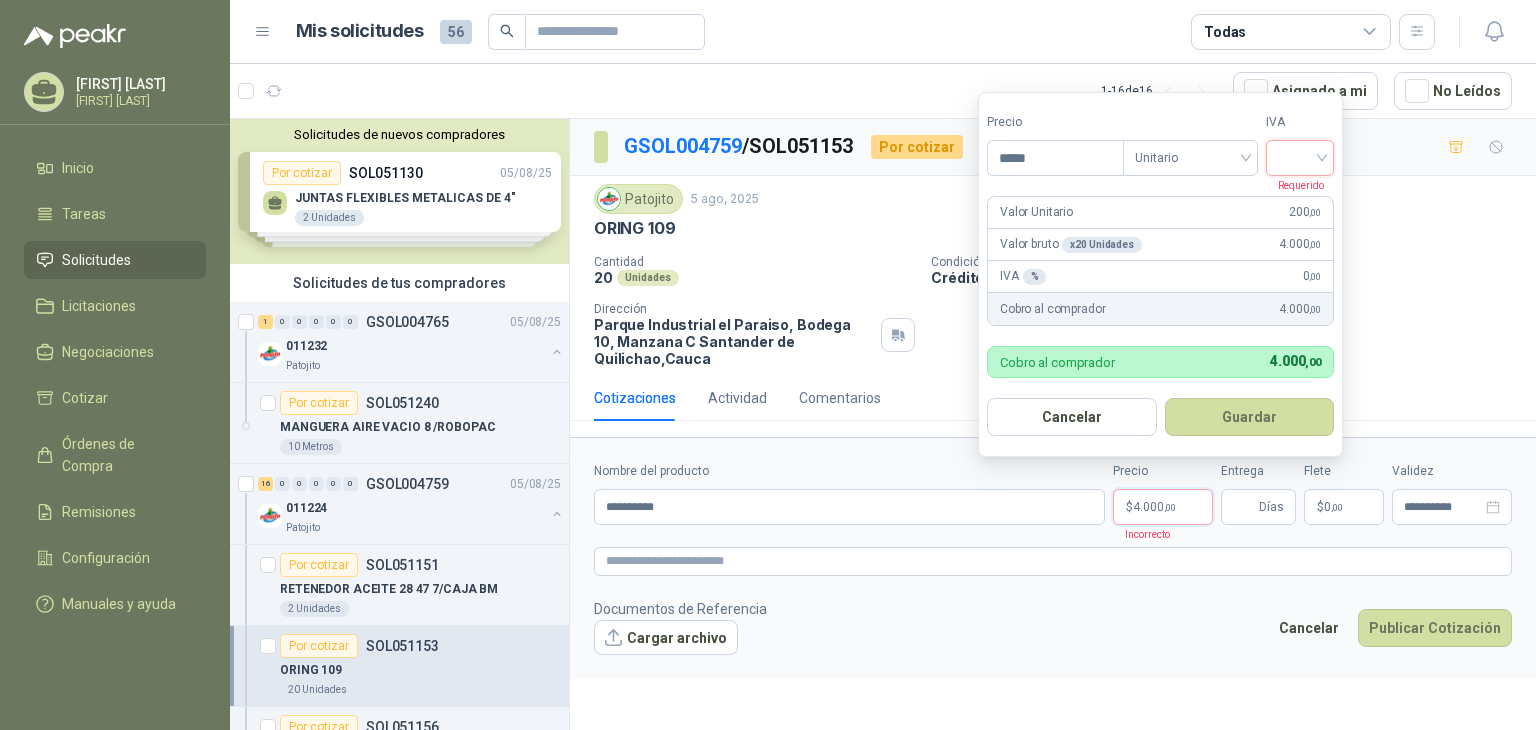 click at bounding box center [1300, 156] 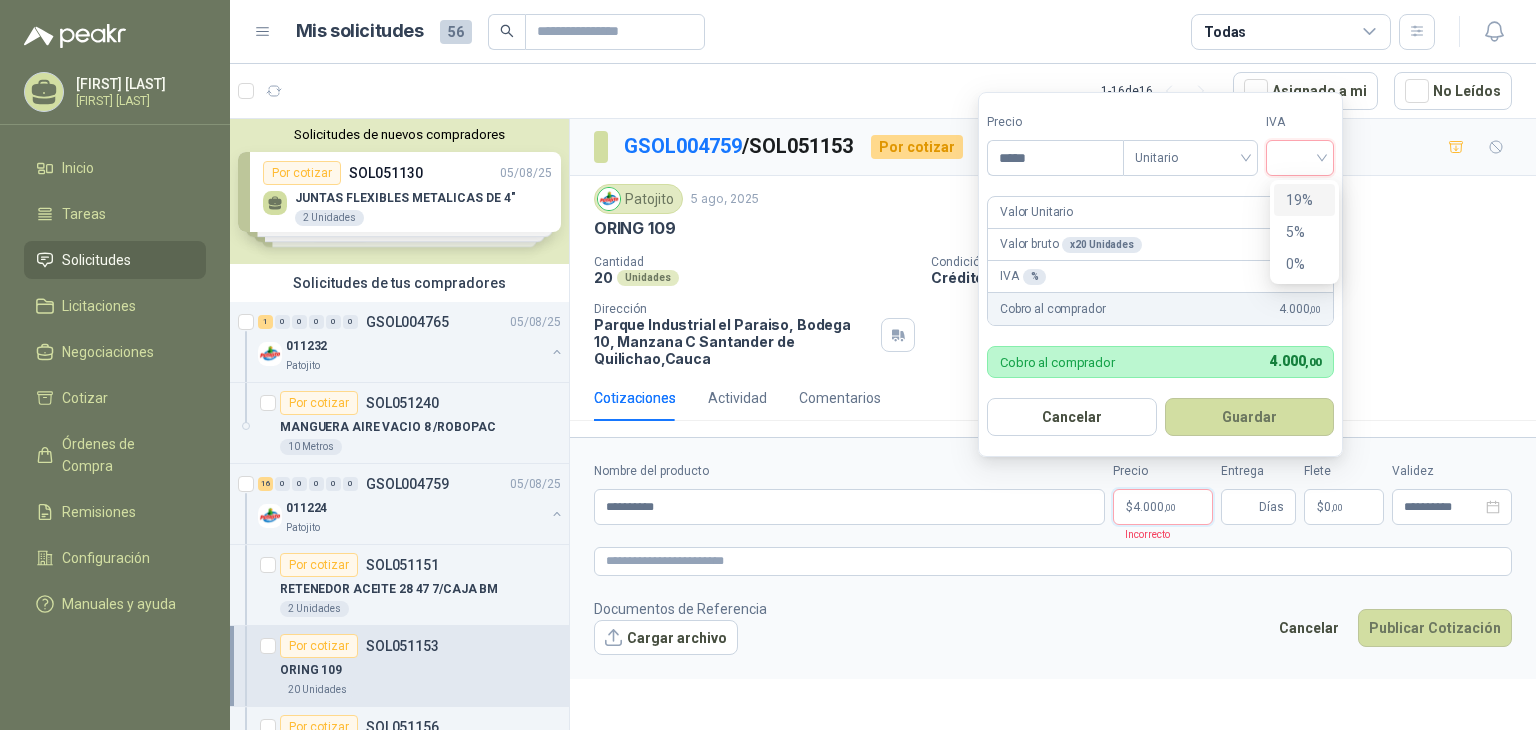 click on "19%" at bounding box center (1304, 200) 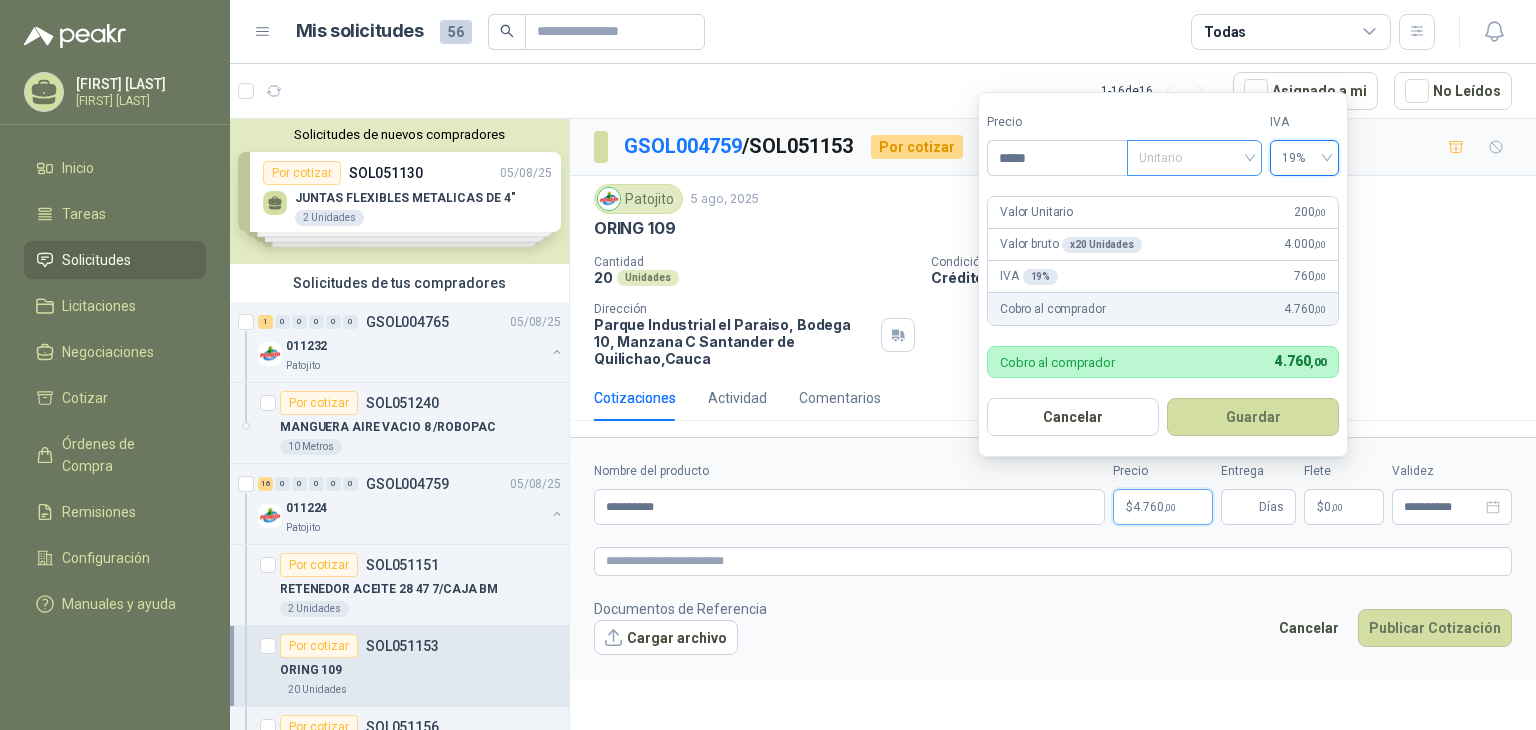 click on "Unitario" at bounding box center (1194, 158) 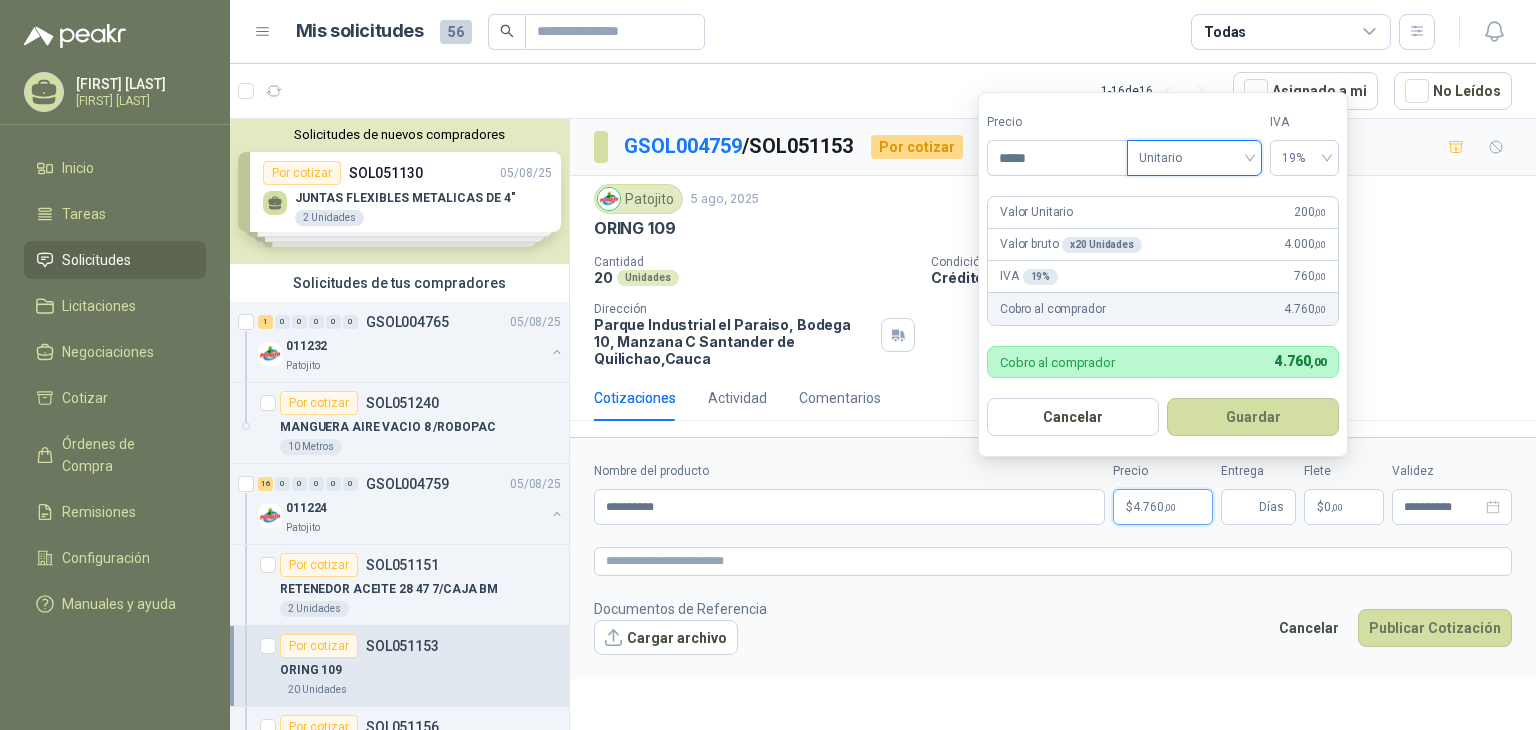 click on "Unitario" at bounding box center [1194, 158] 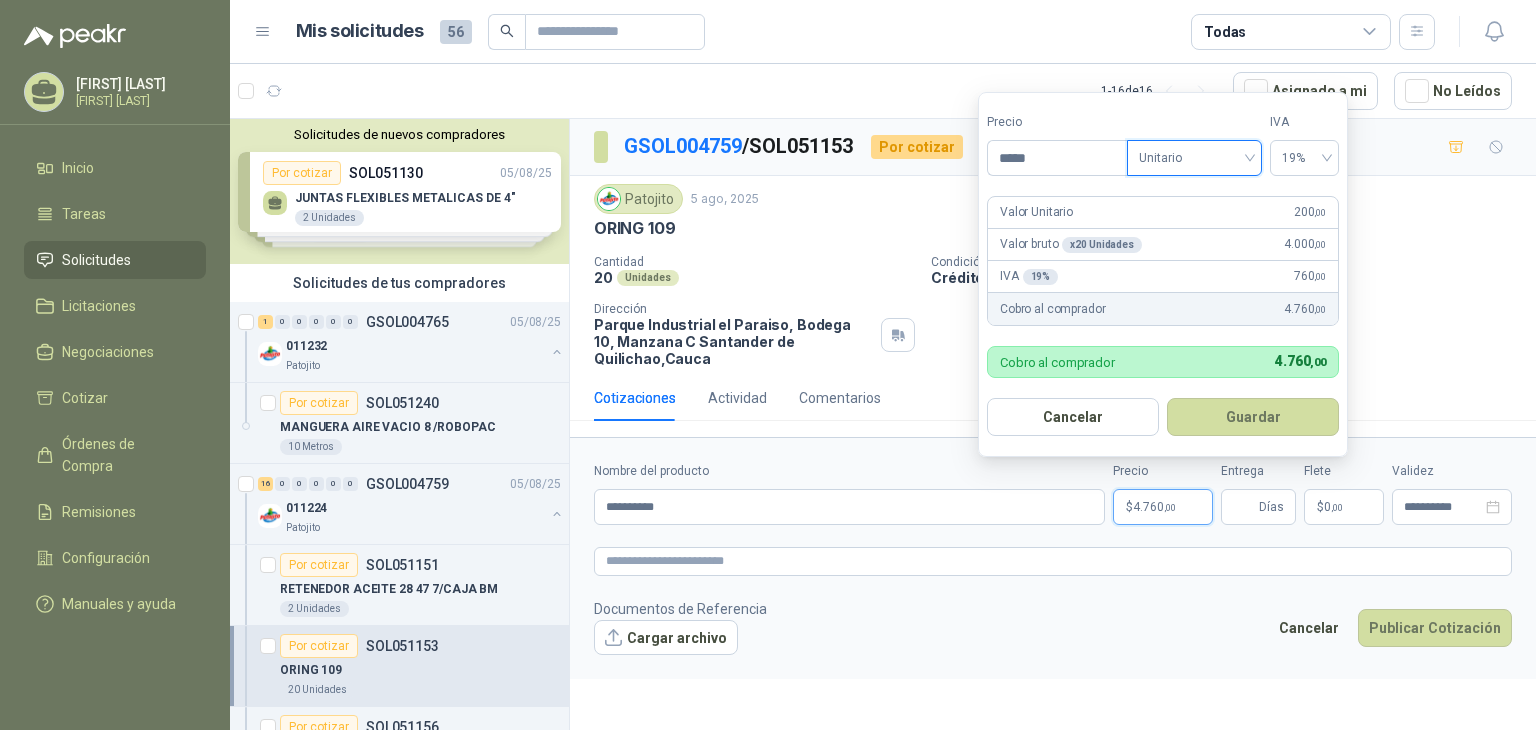 click on "Crédito 60 días" at bounding box center (1229, 277) 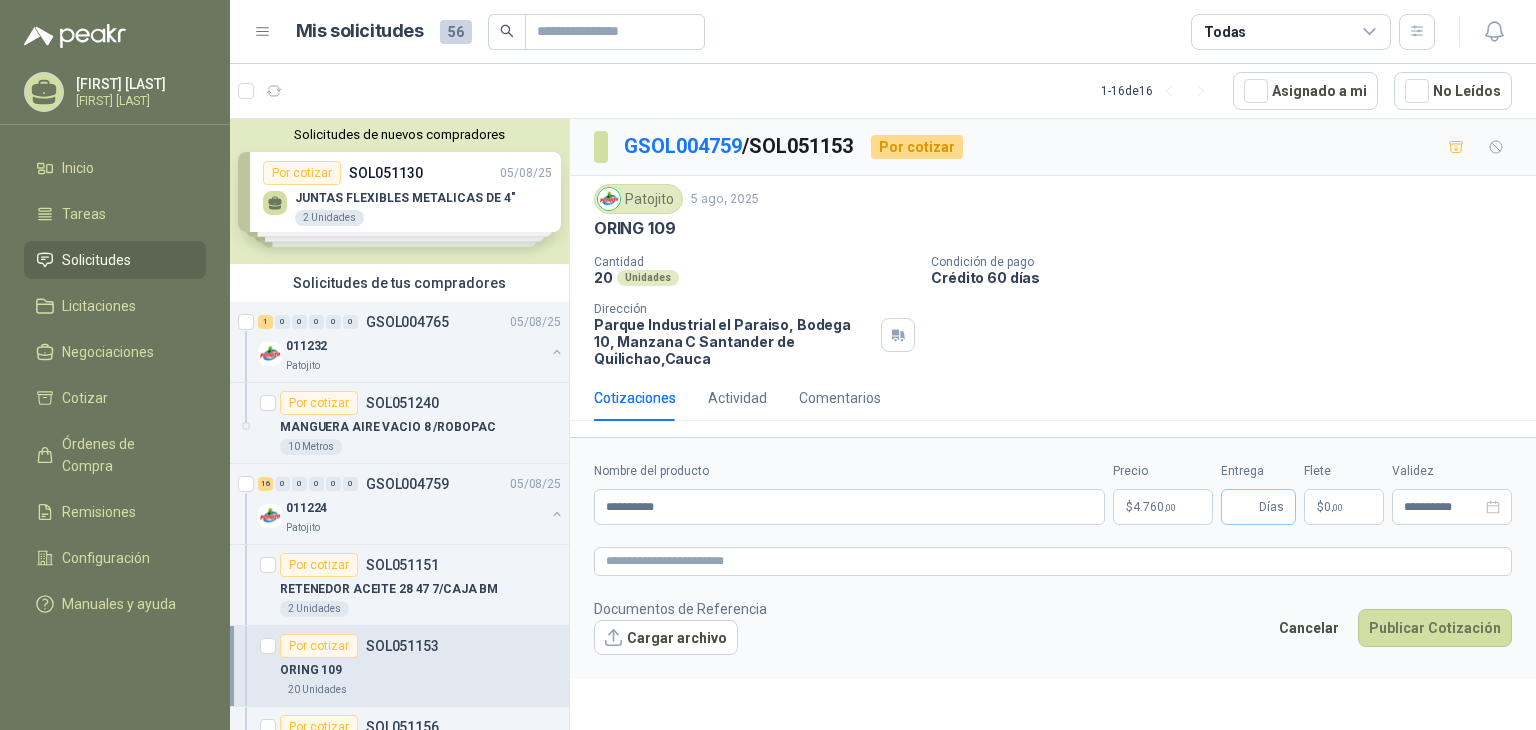 click on "Días" at bounding box center (1271, 507) 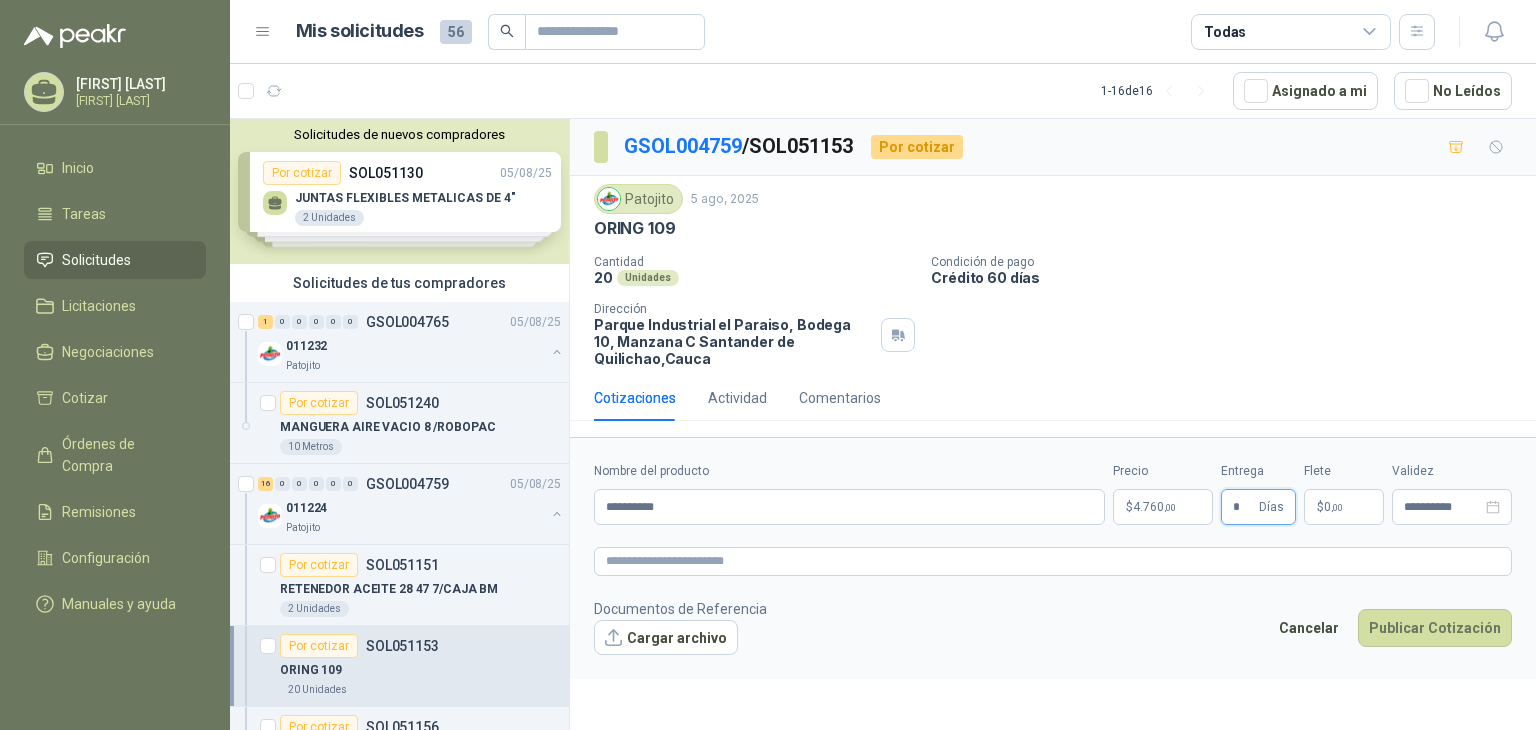 type on "*" 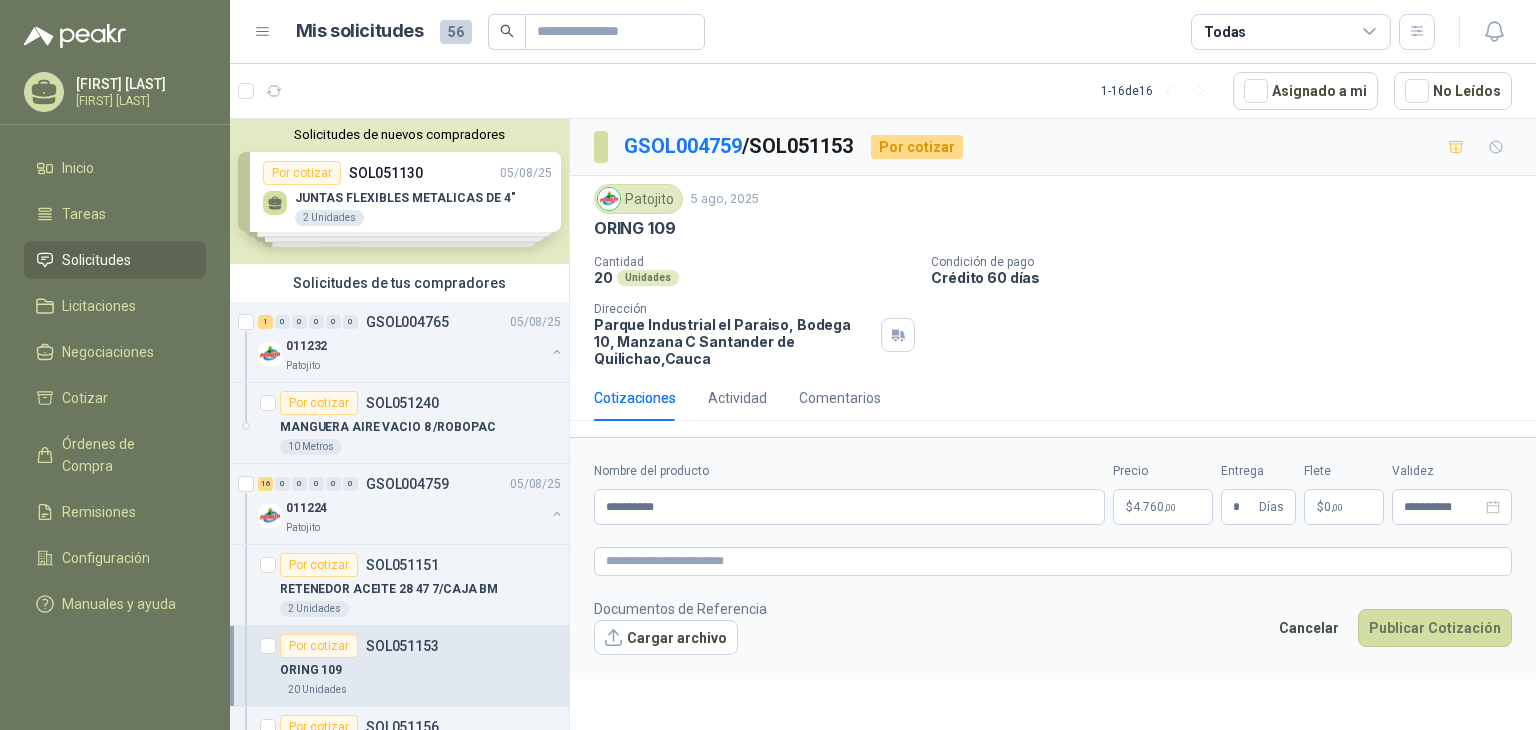 click on "0 ,00" at bounding box center (1333, 507) 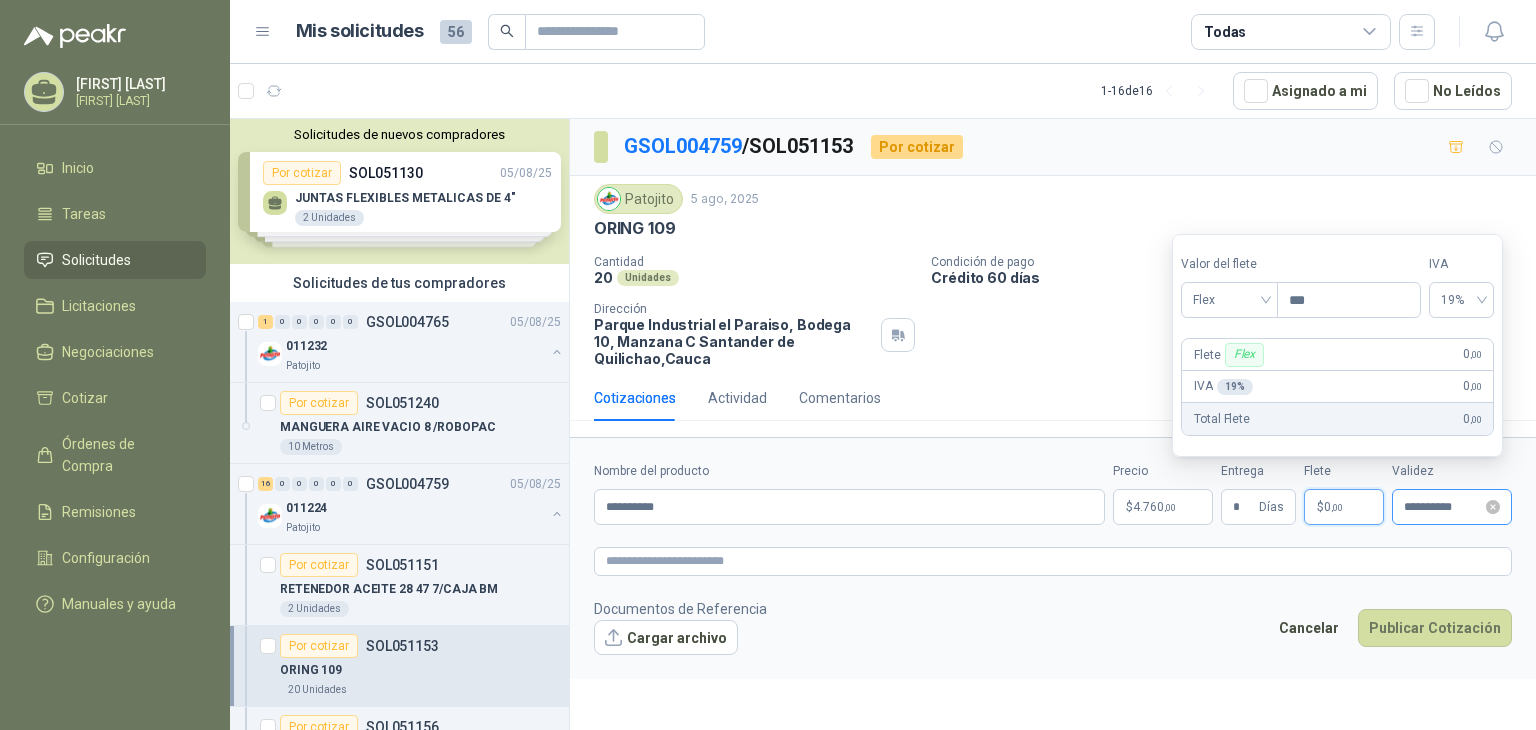 click on "**********" at bounding box center (1452, 507) 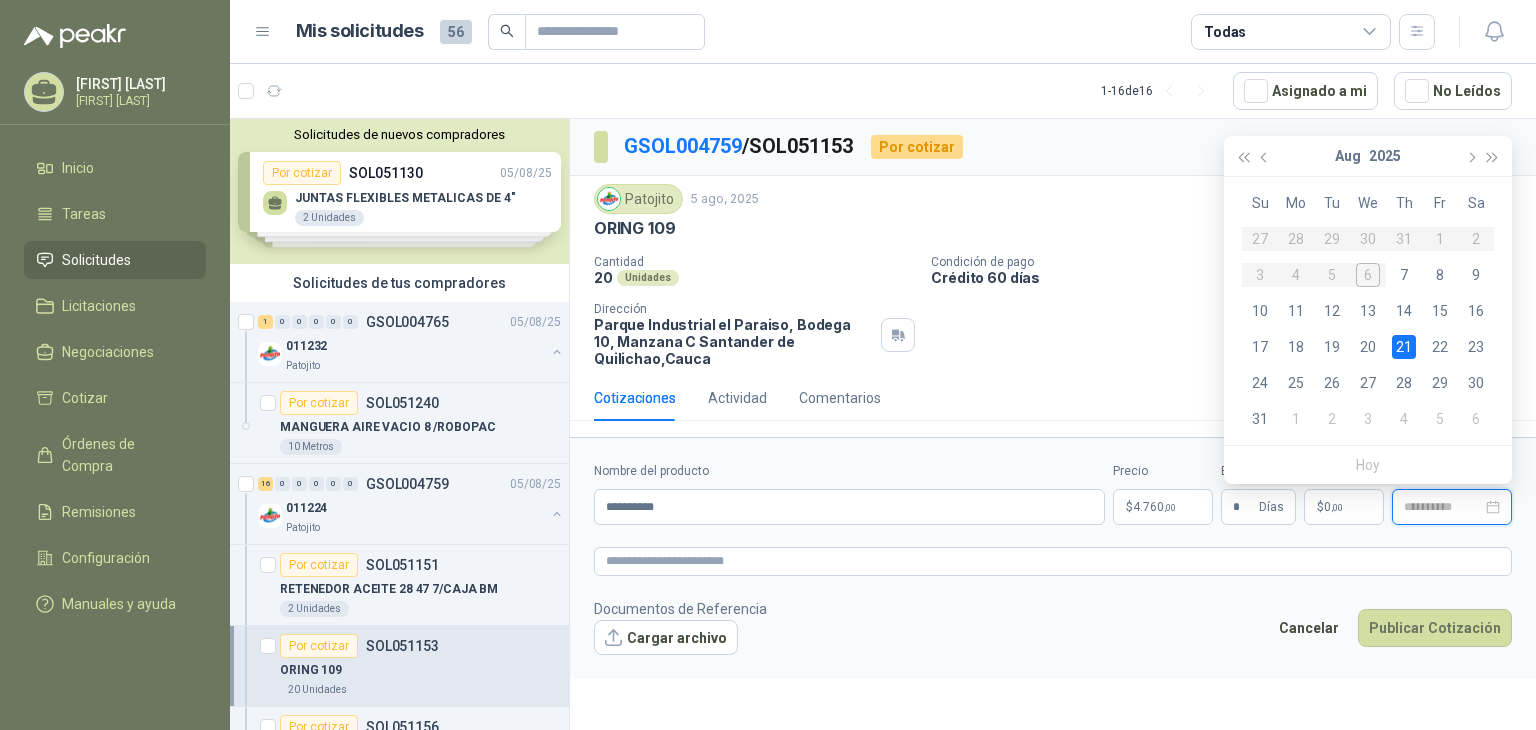 type on "**********" 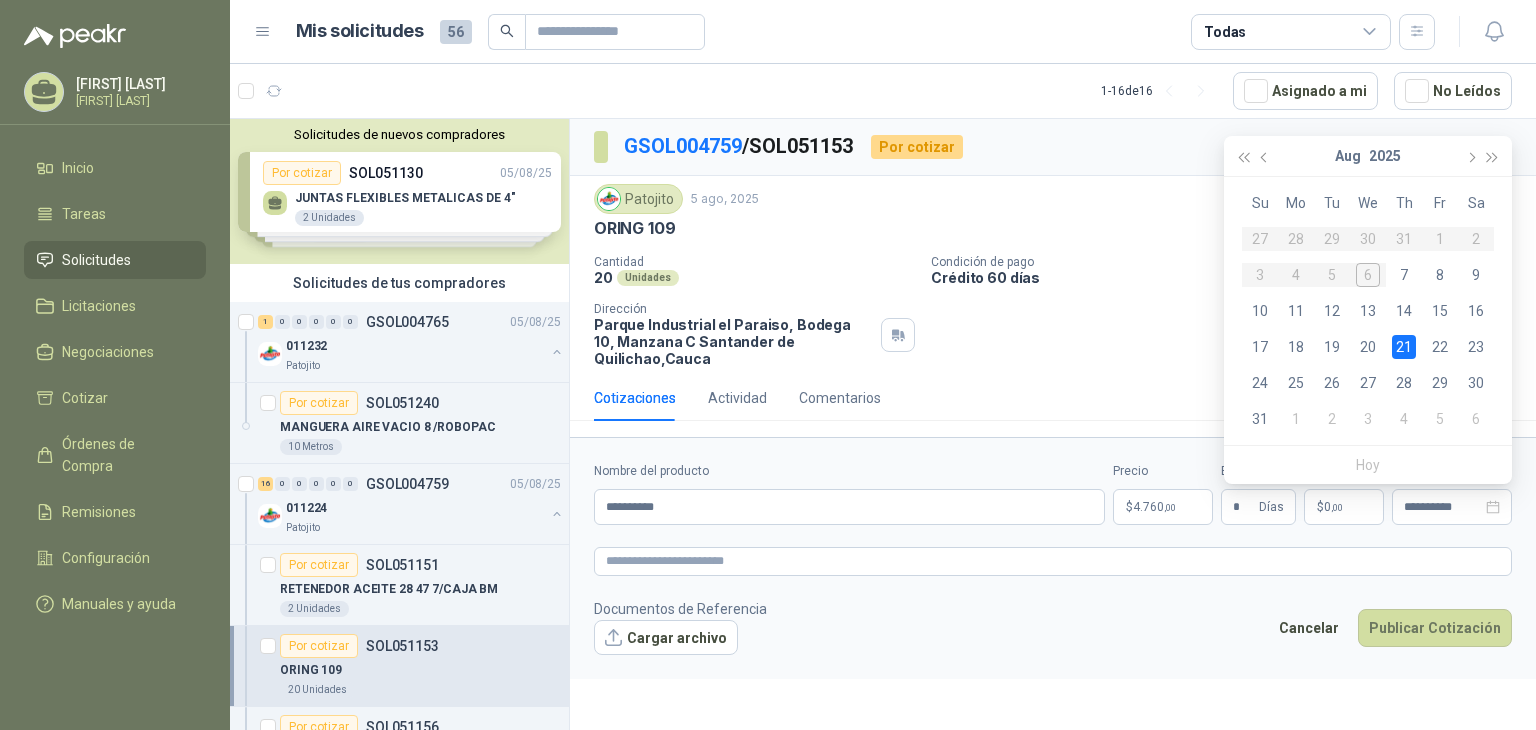 click on "**********" at bounding box center (1053, 558) 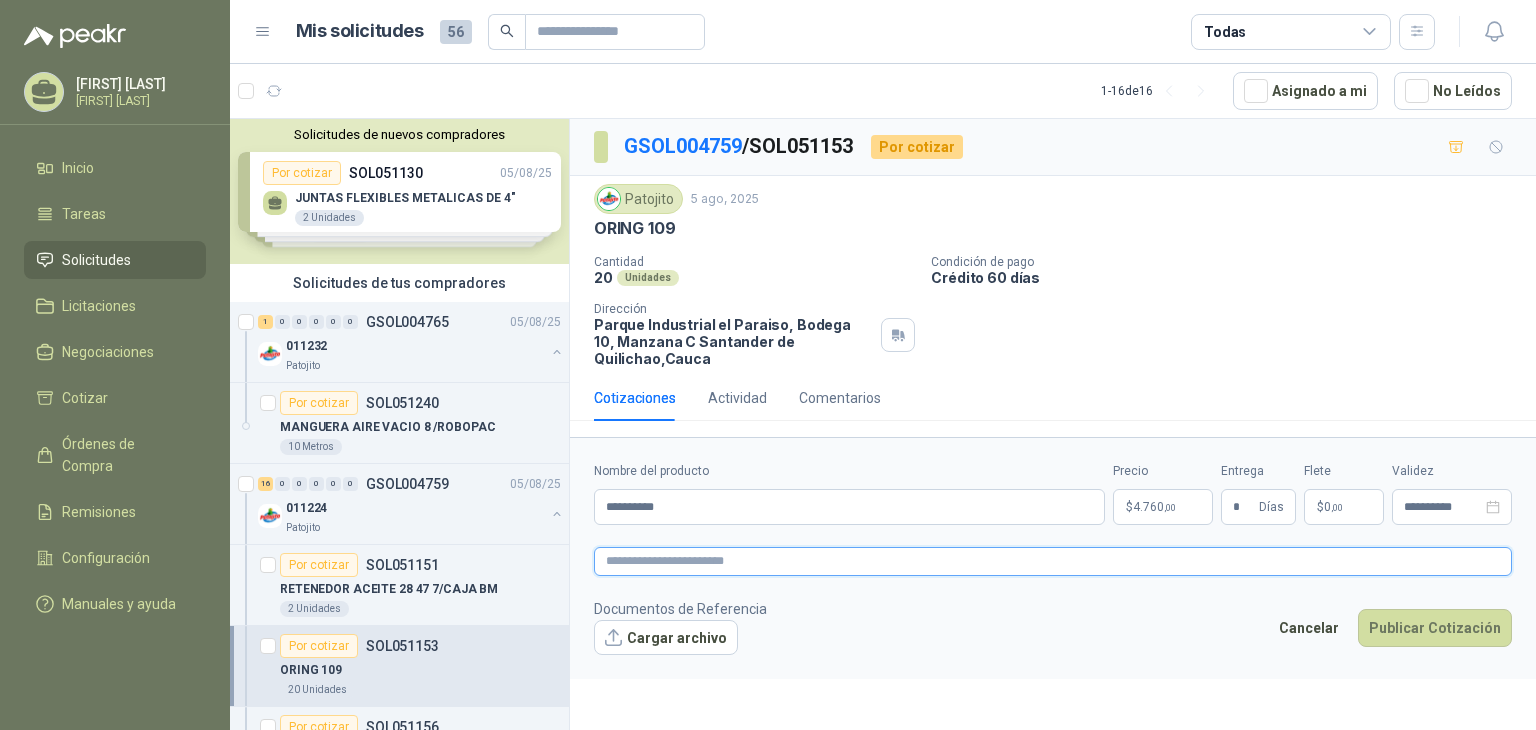 click at bounding box center (1053, 561) 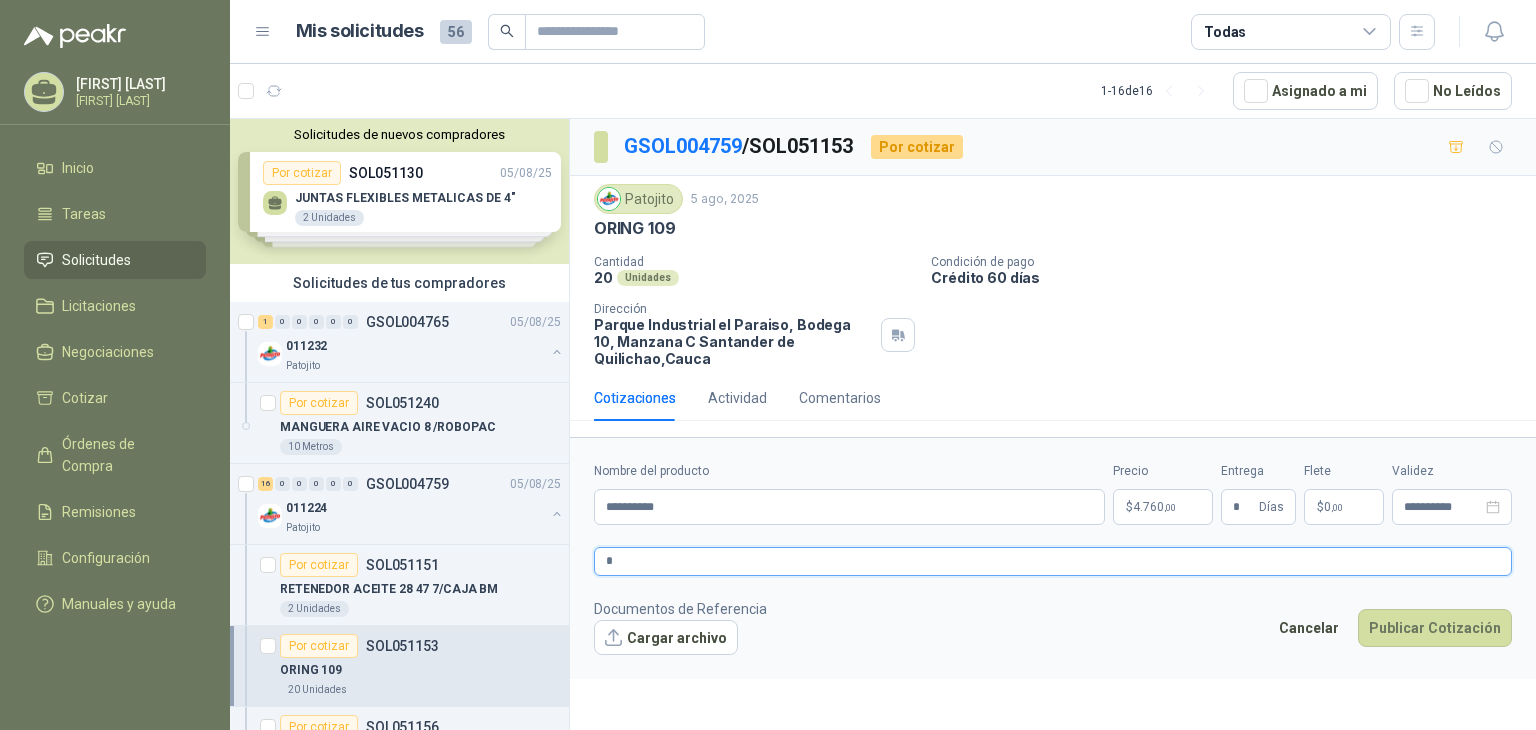 type 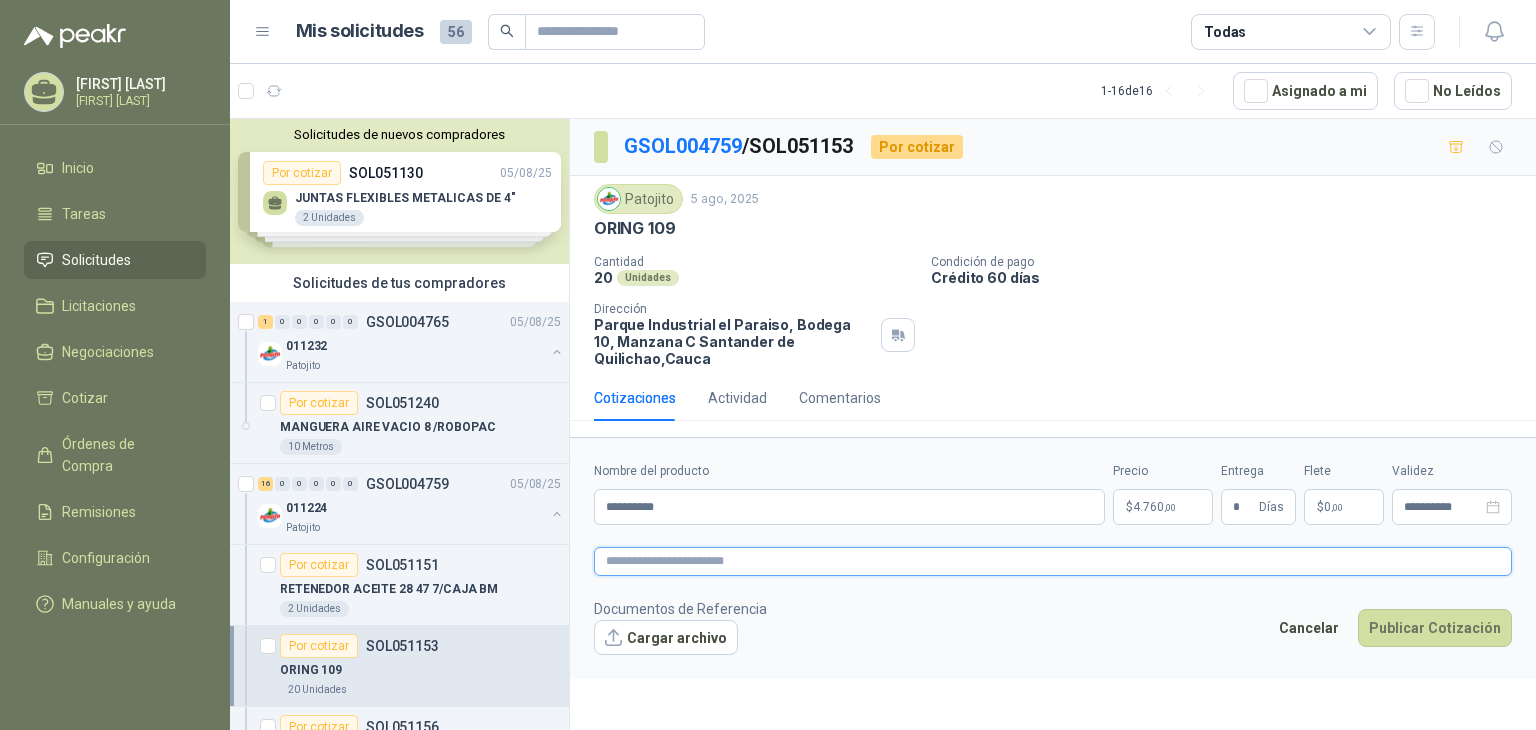type 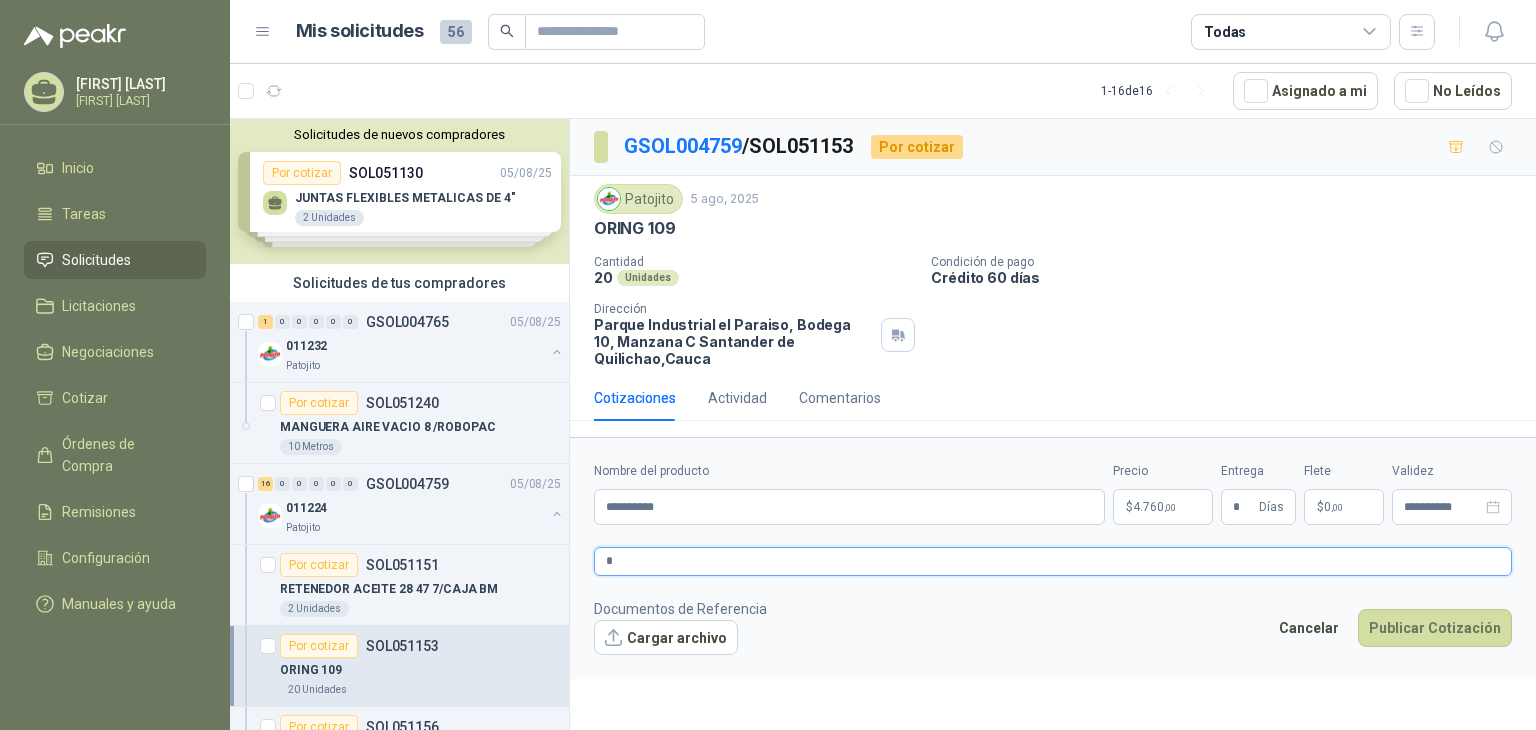 type 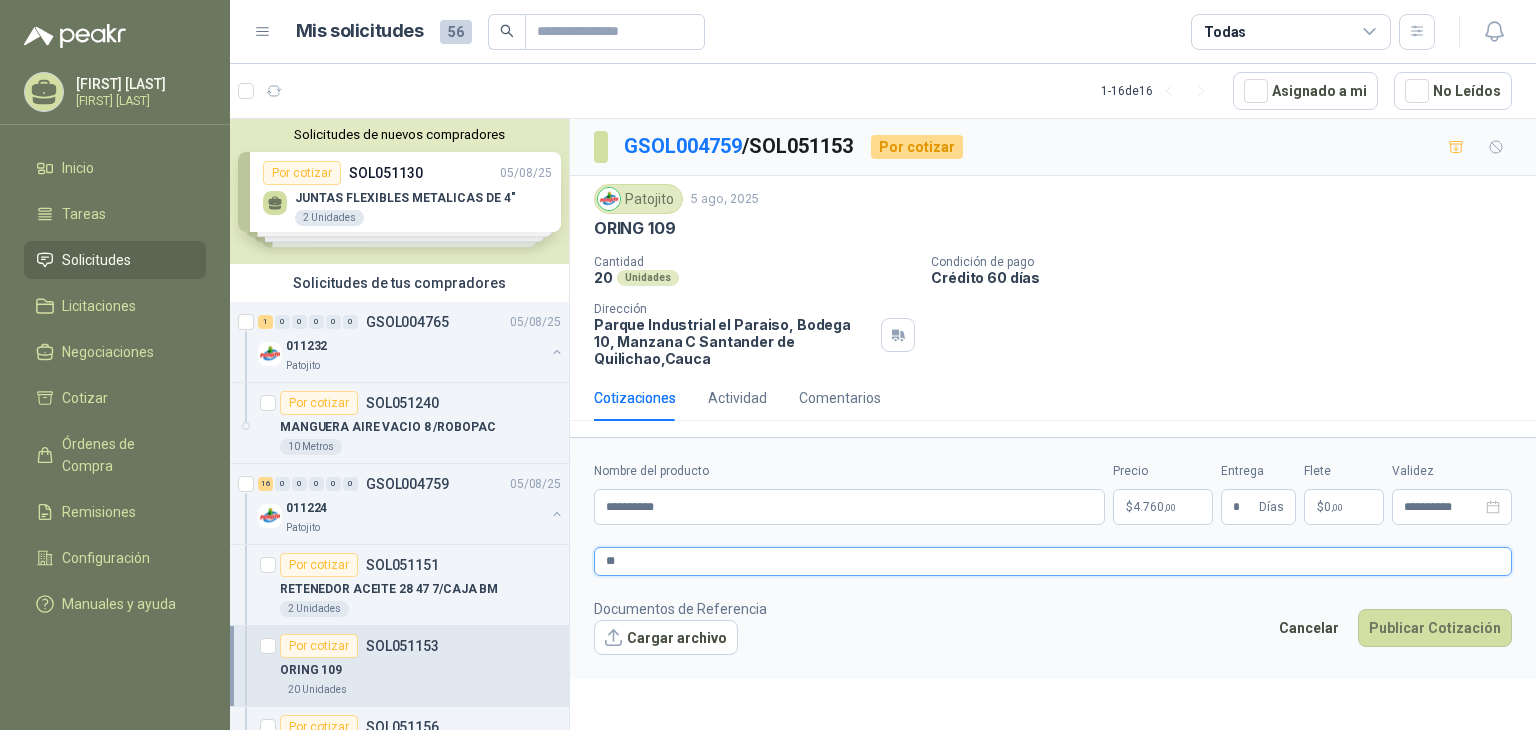 type 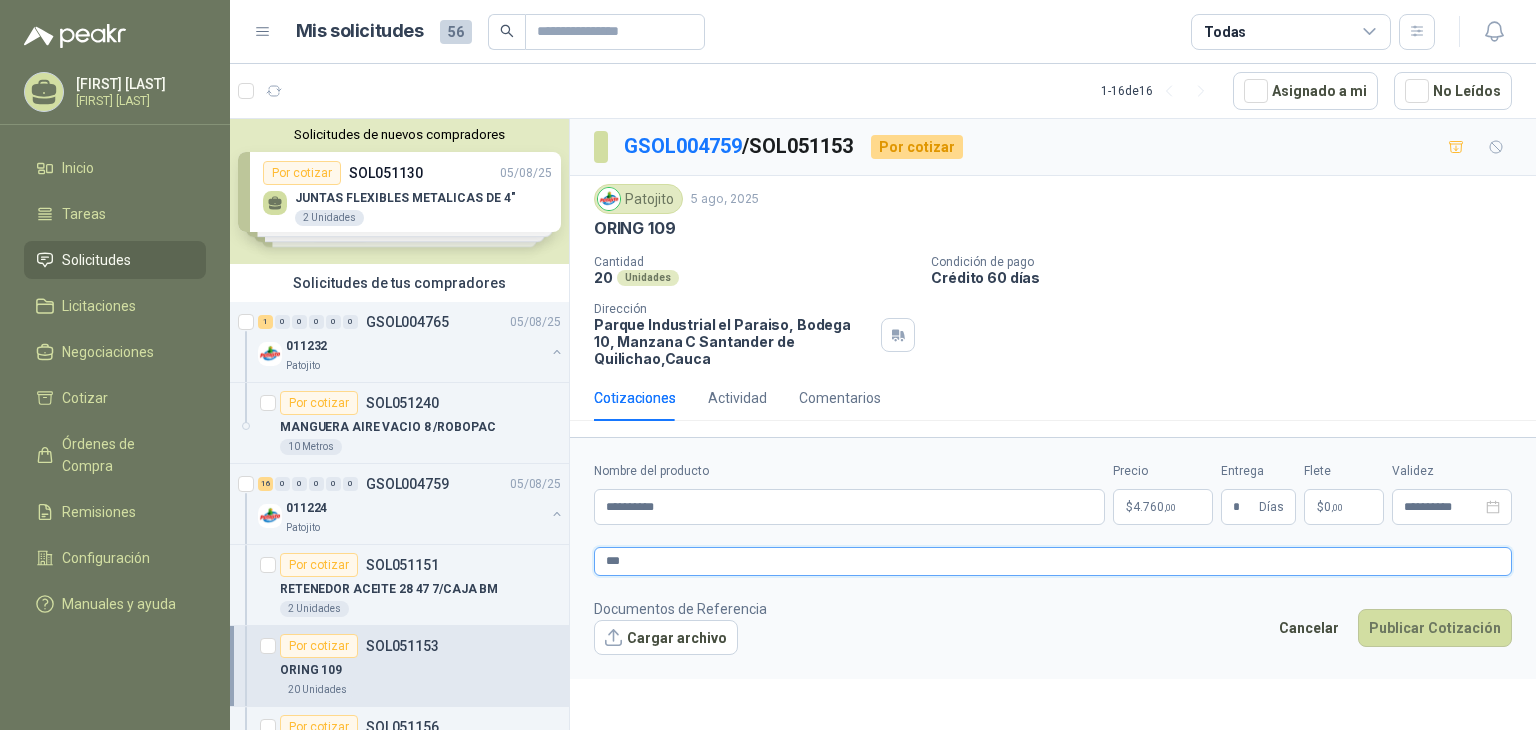 type 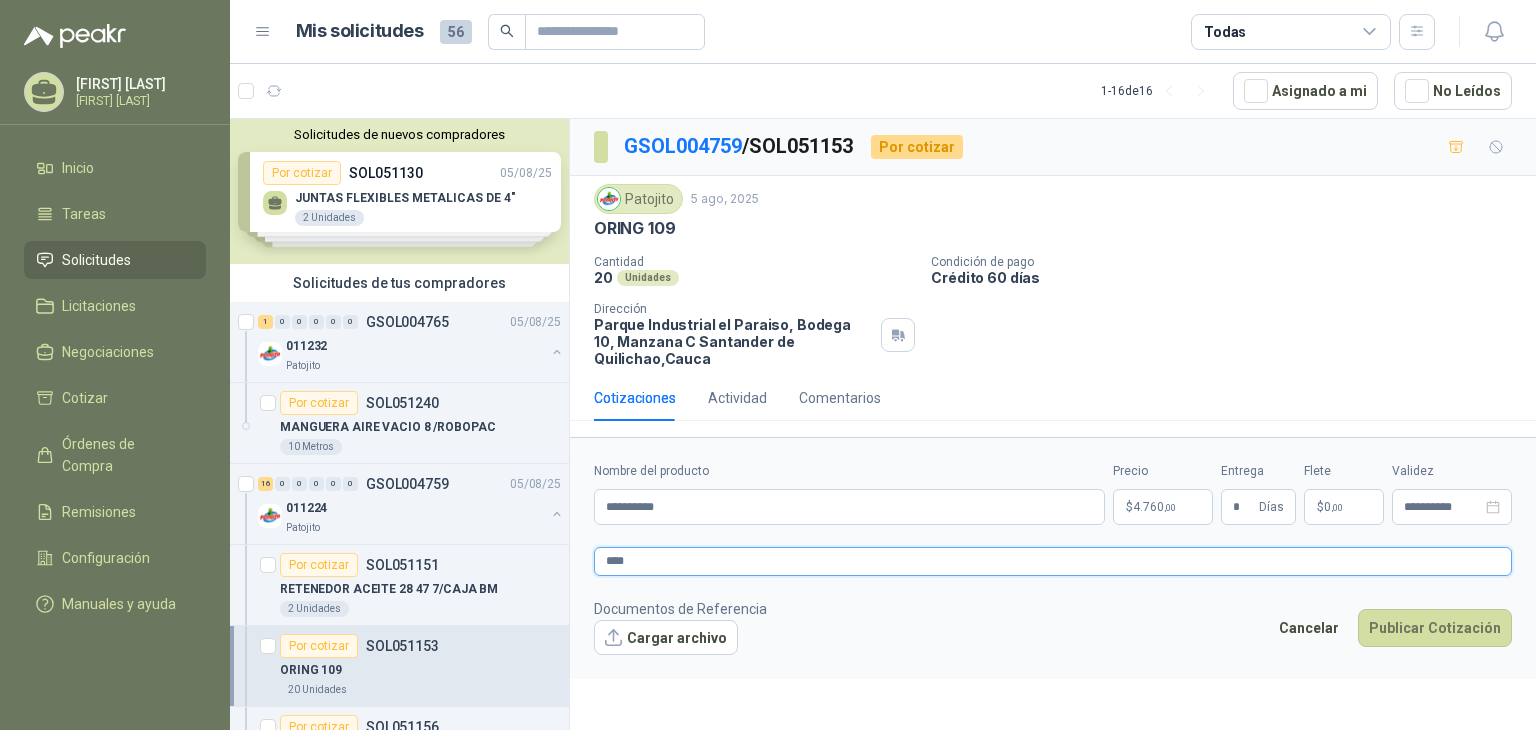 type 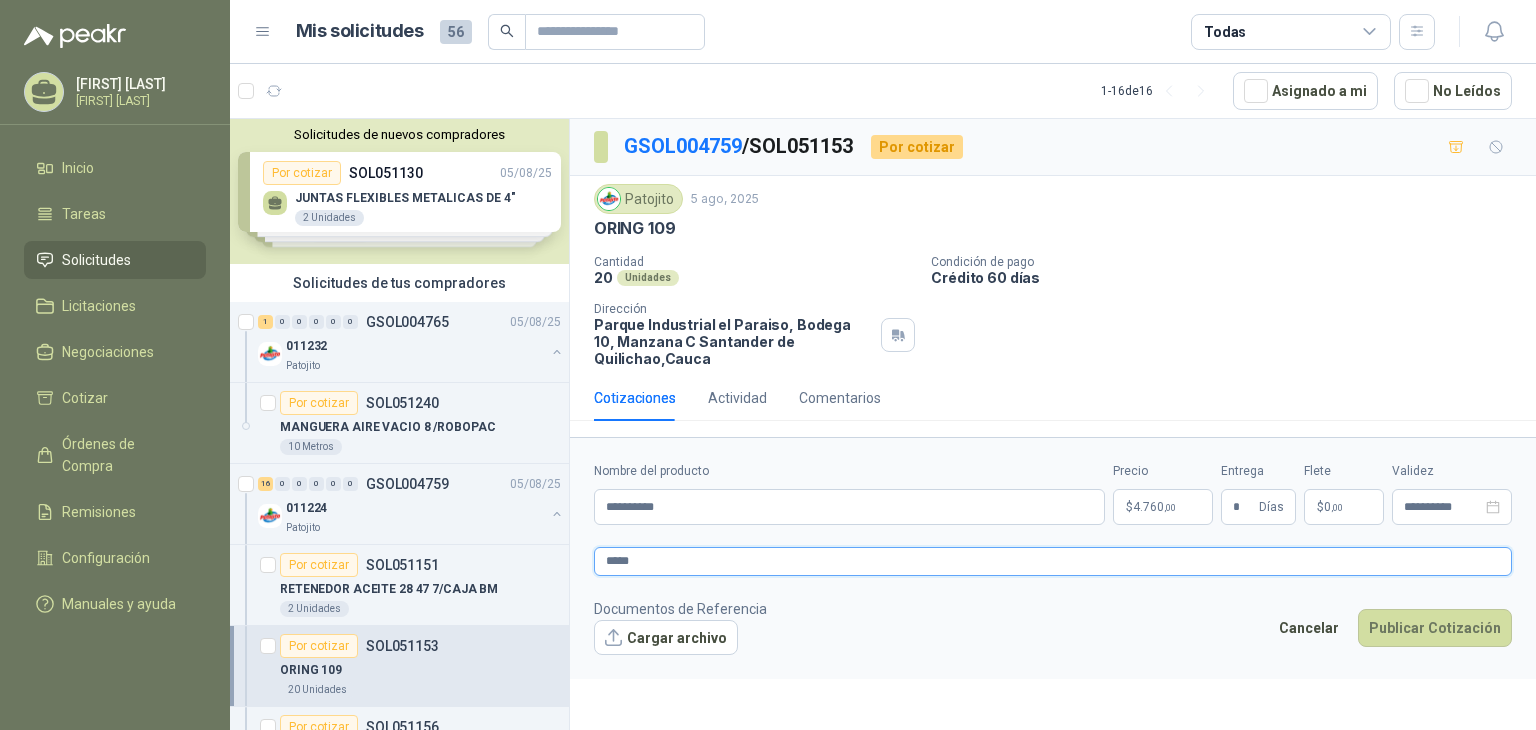 type 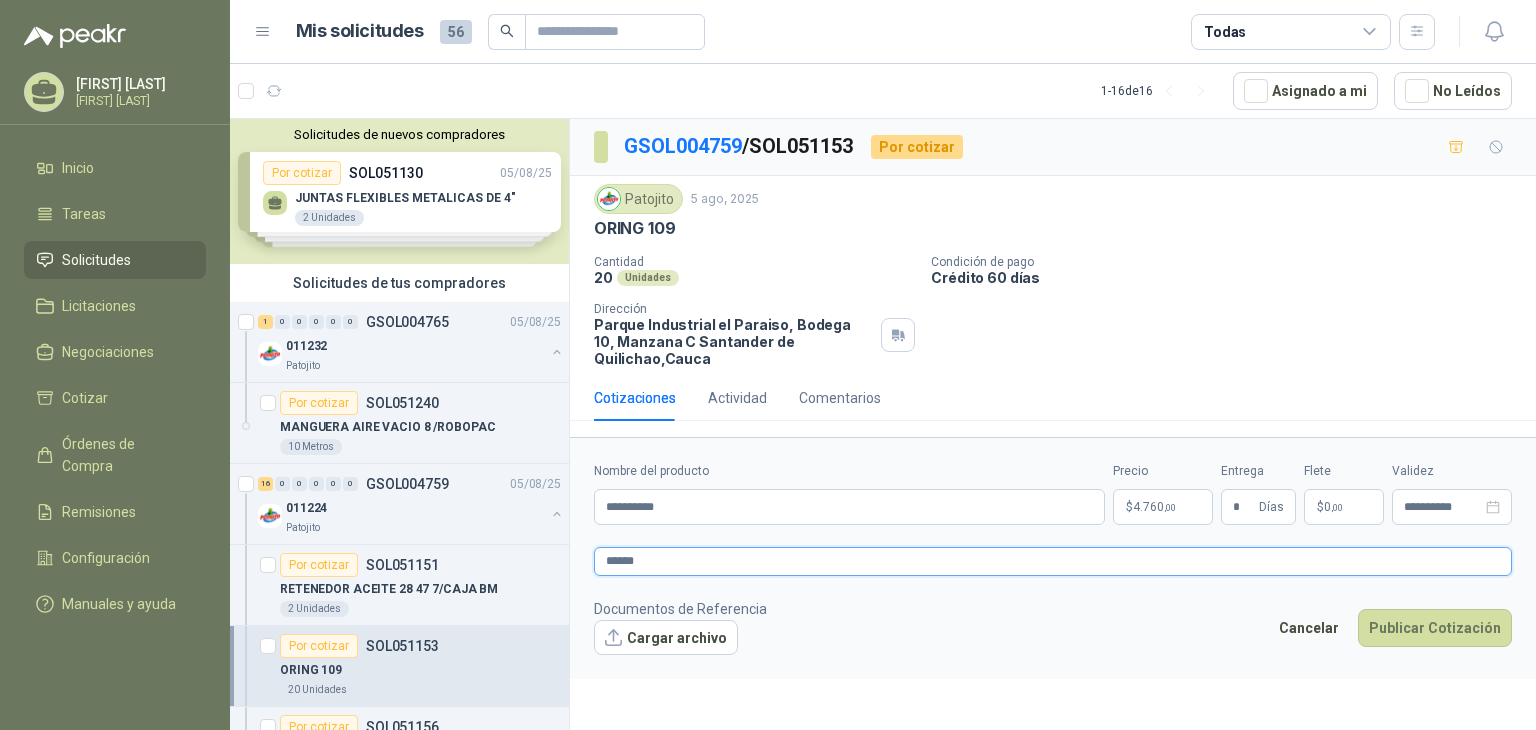 type 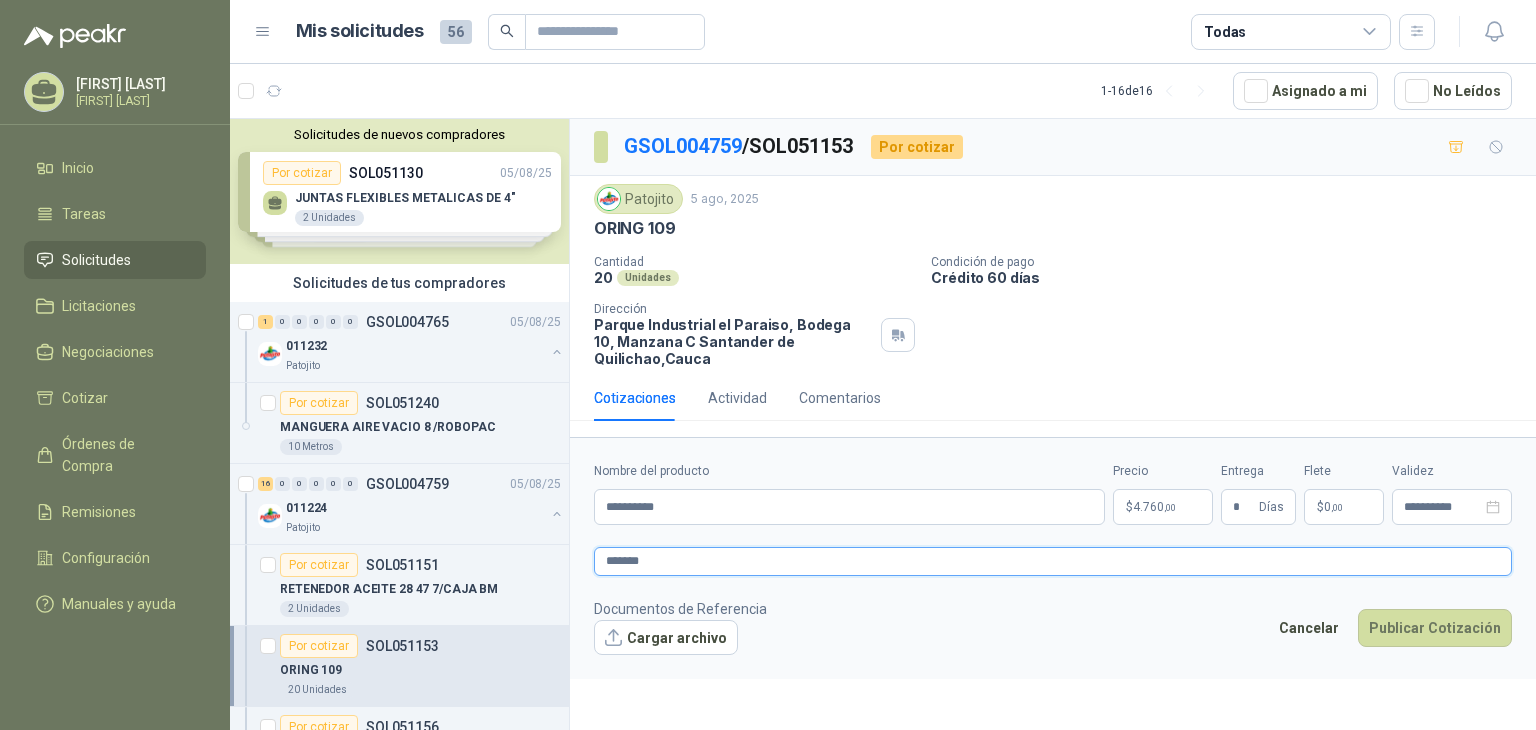 type 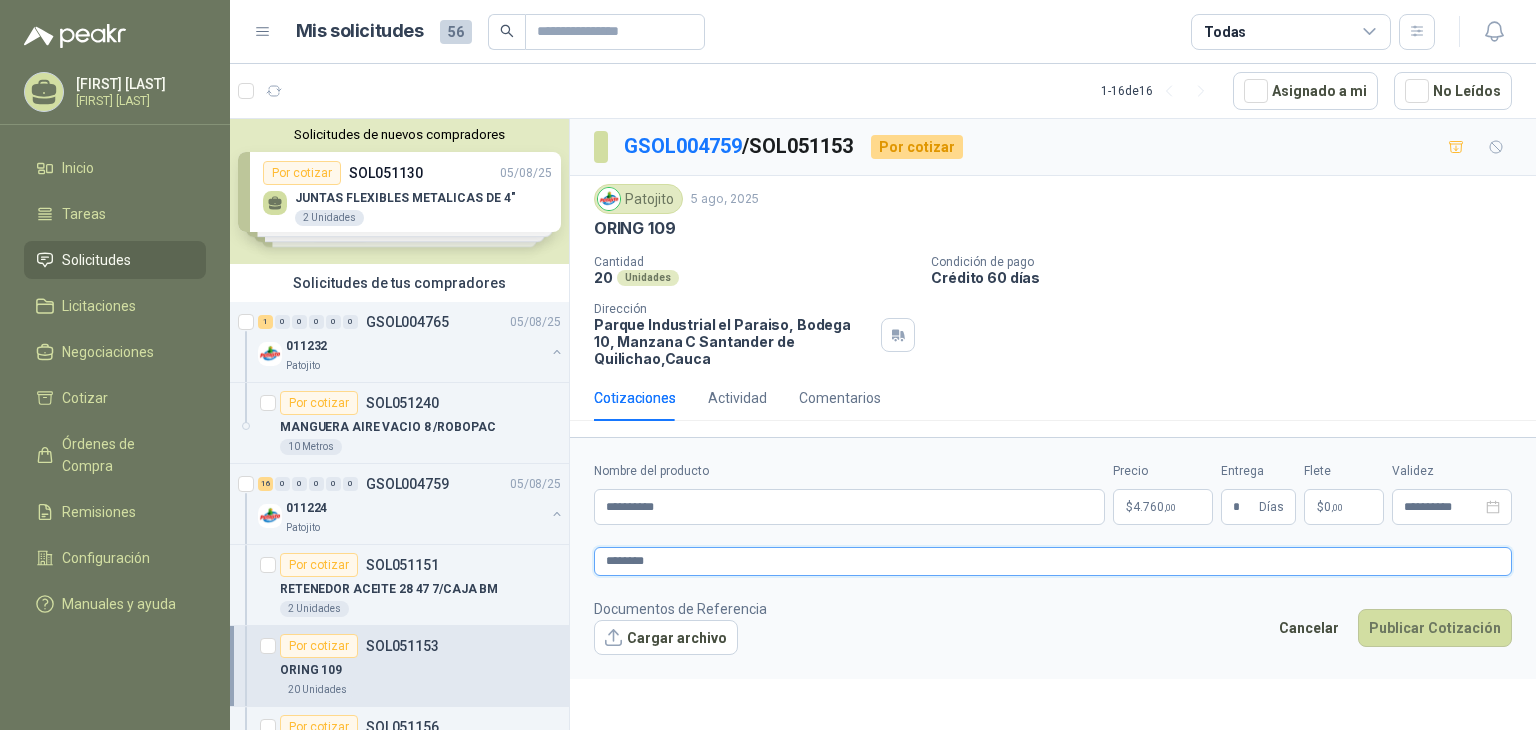 type 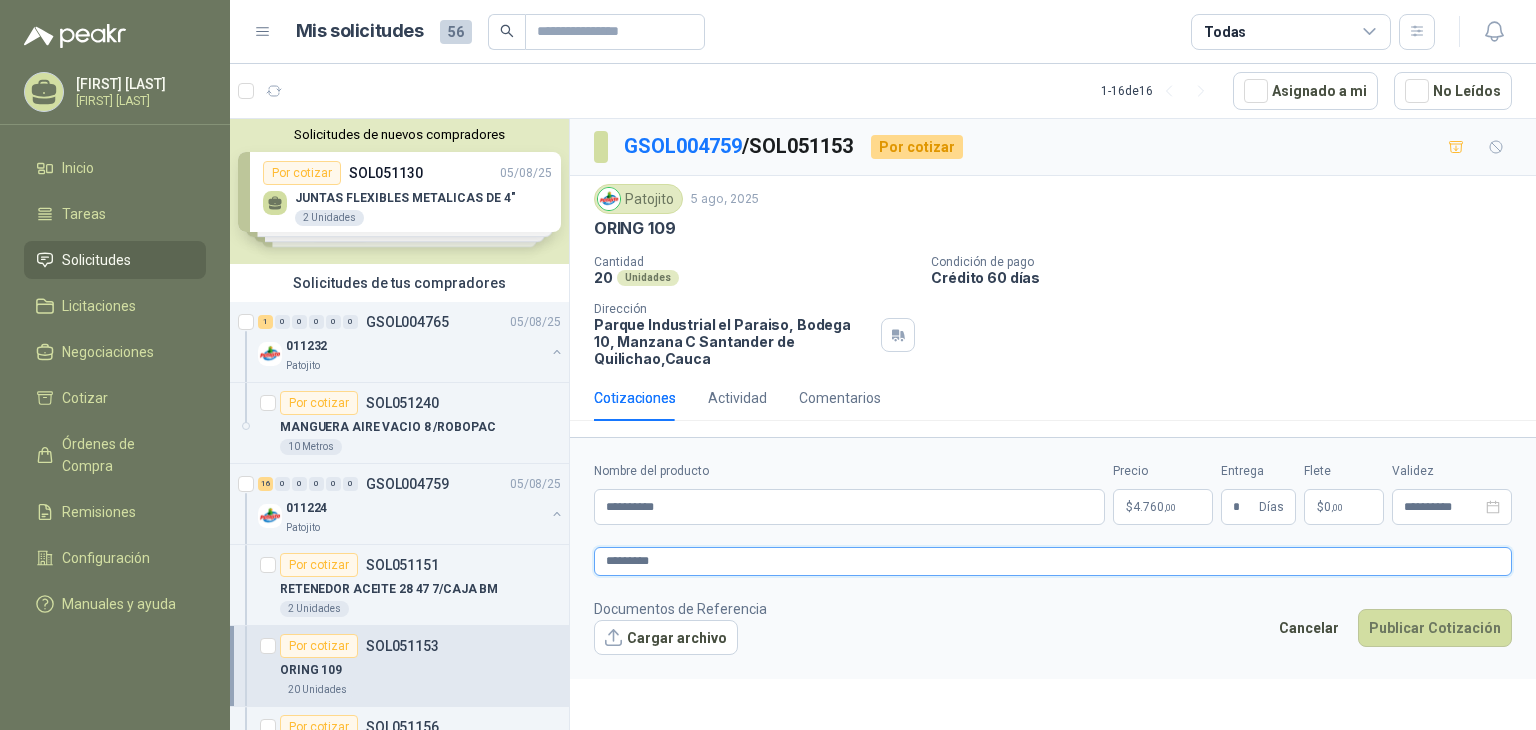 type 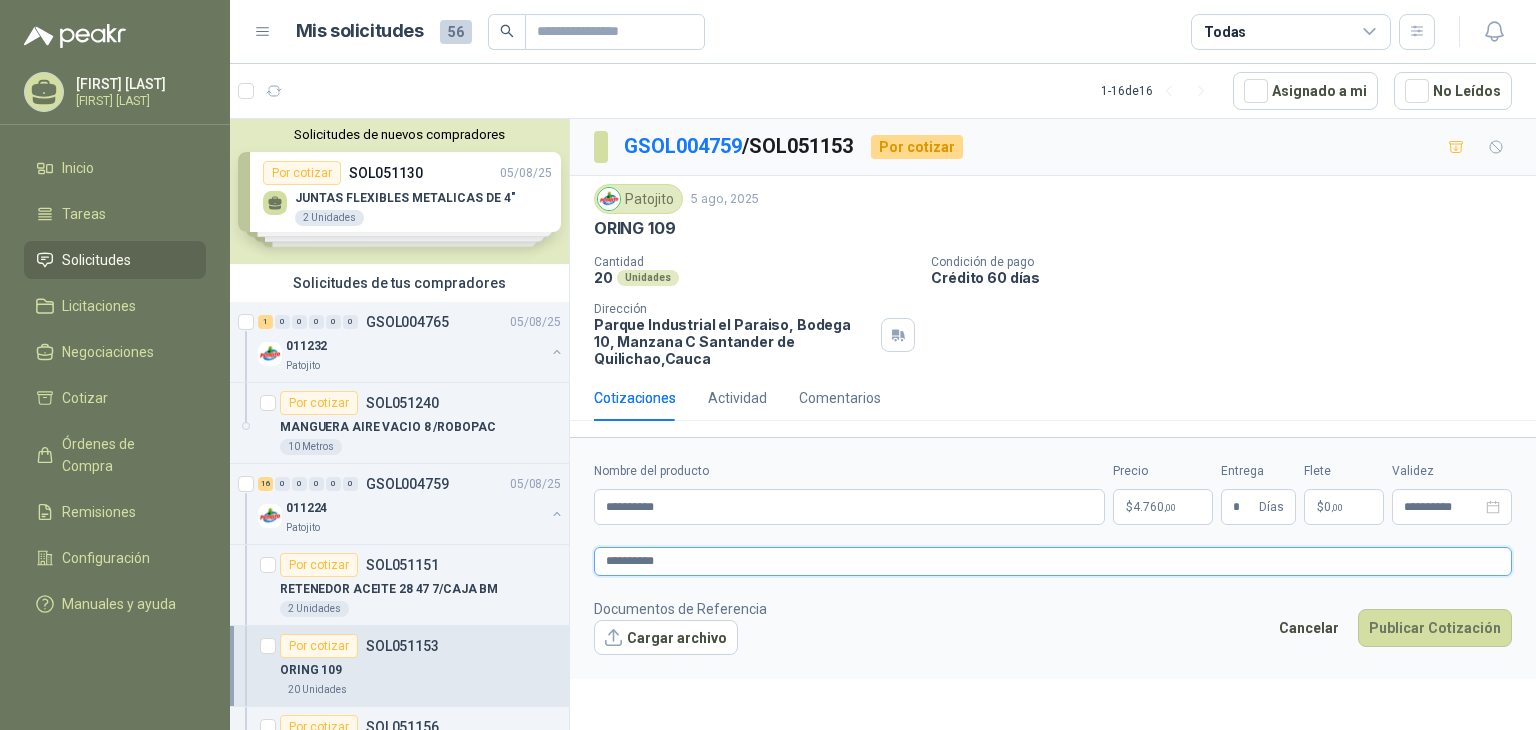 type 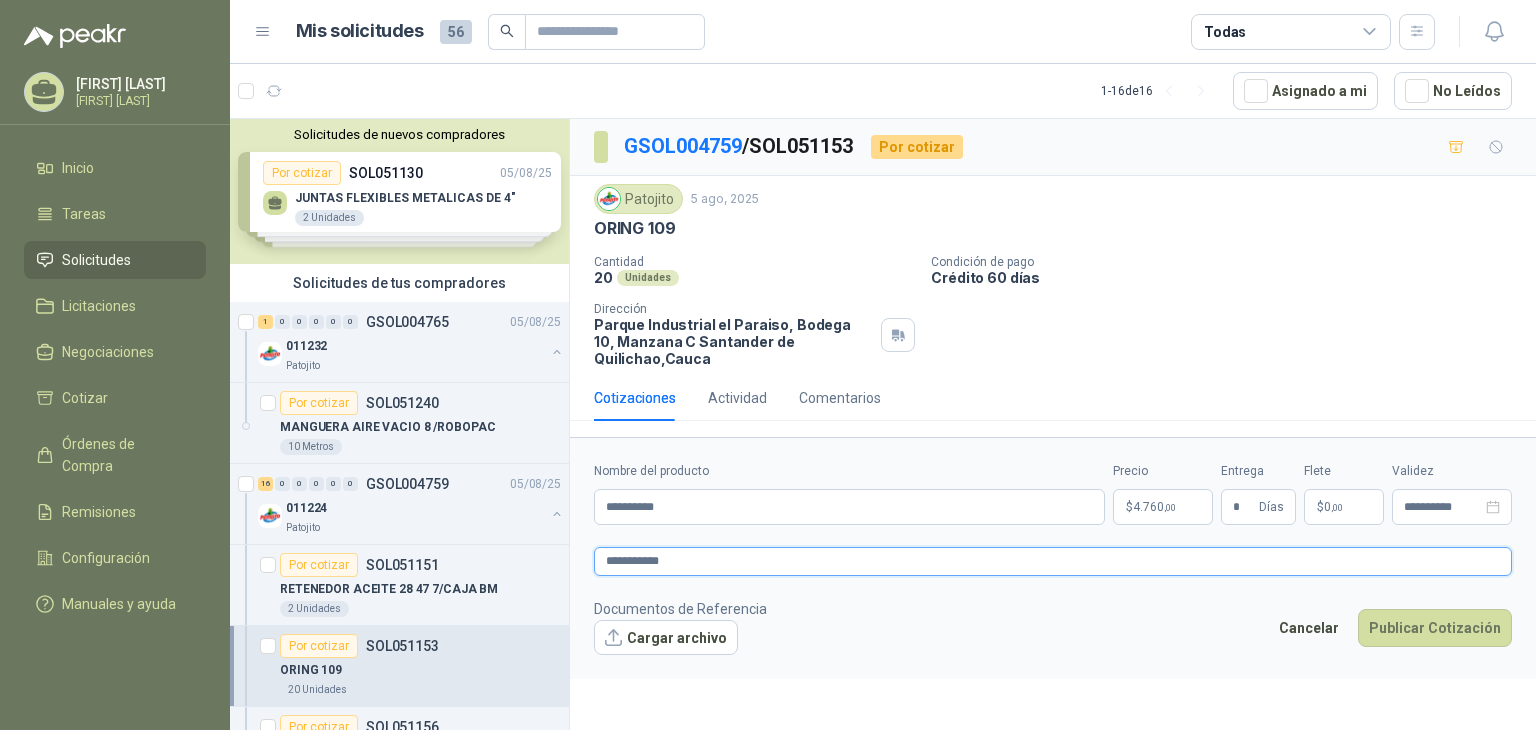 type 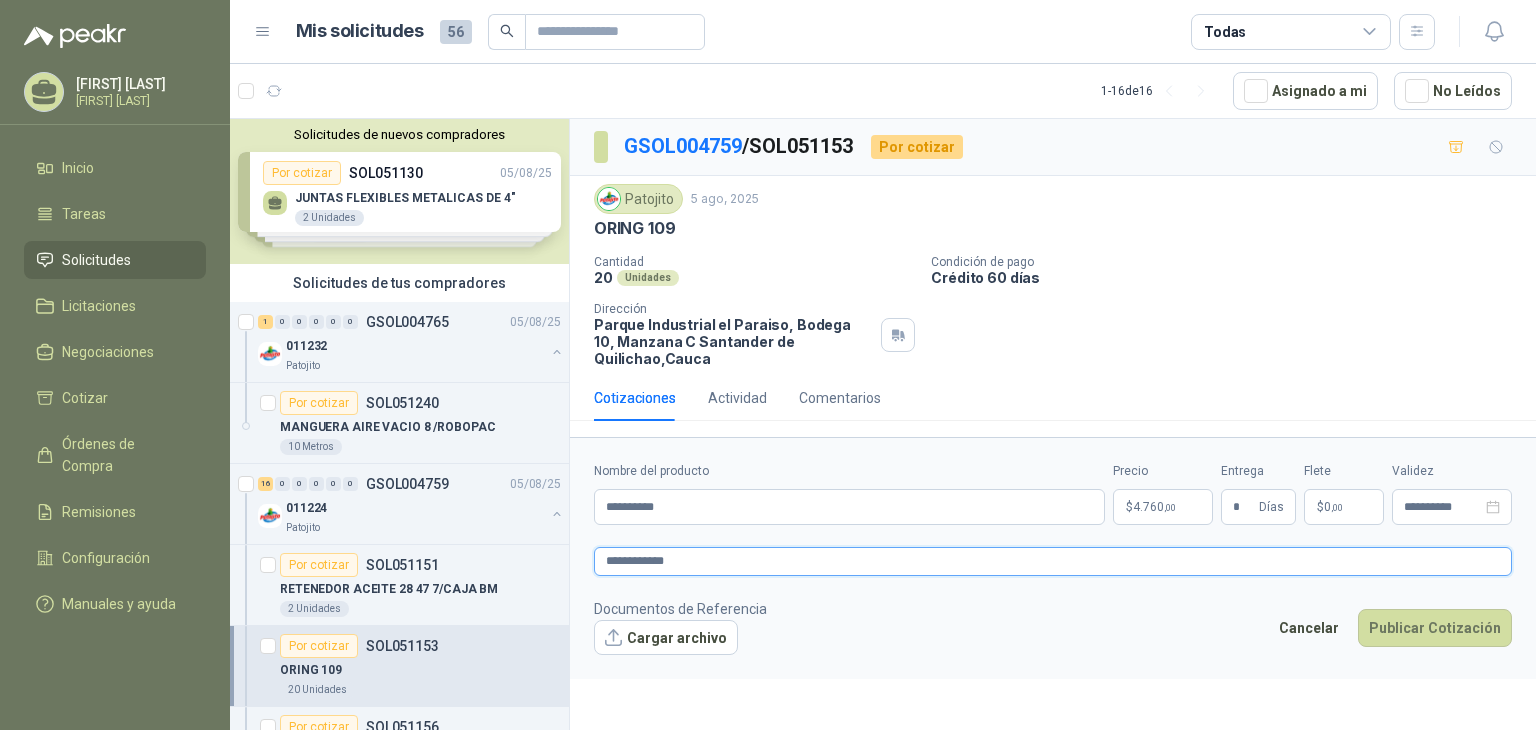 type 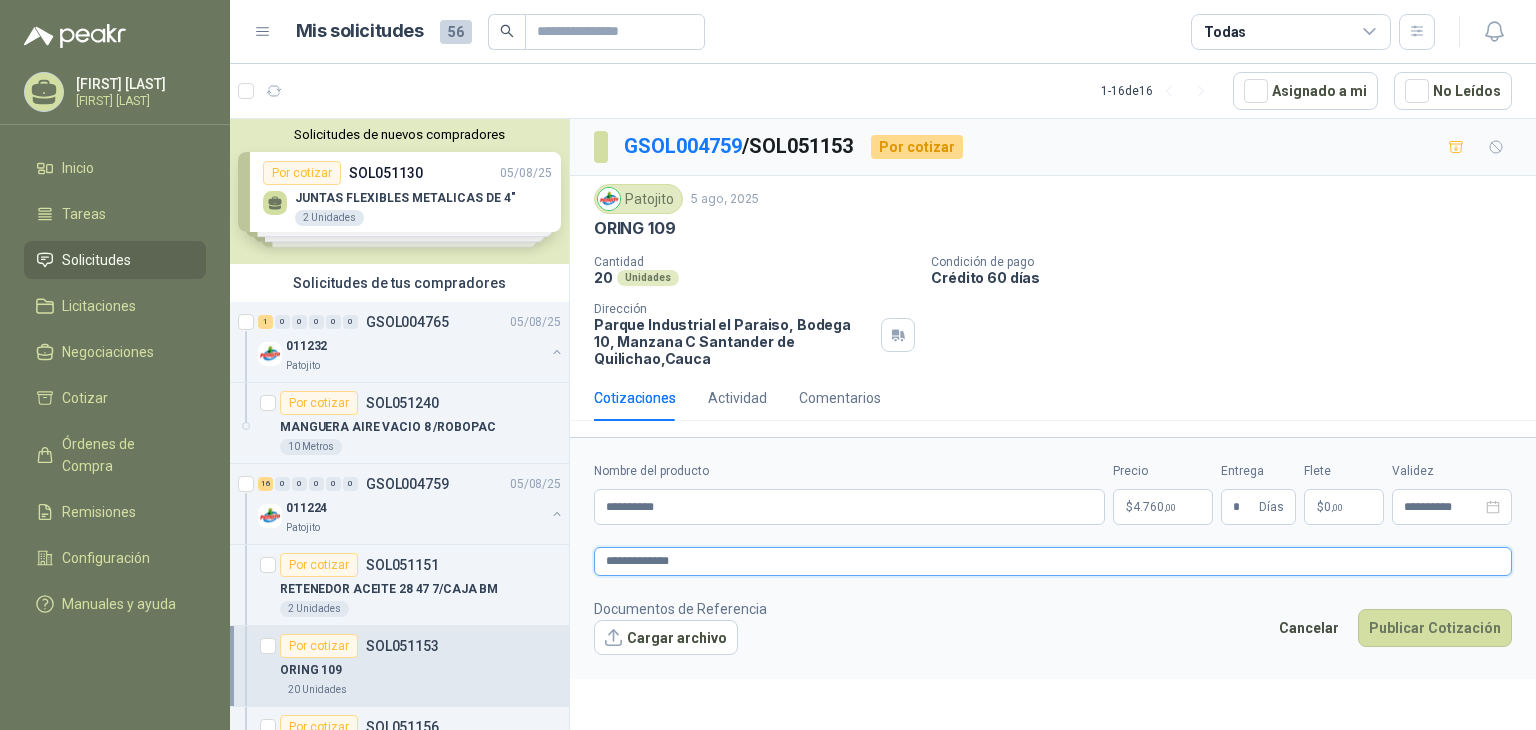 type 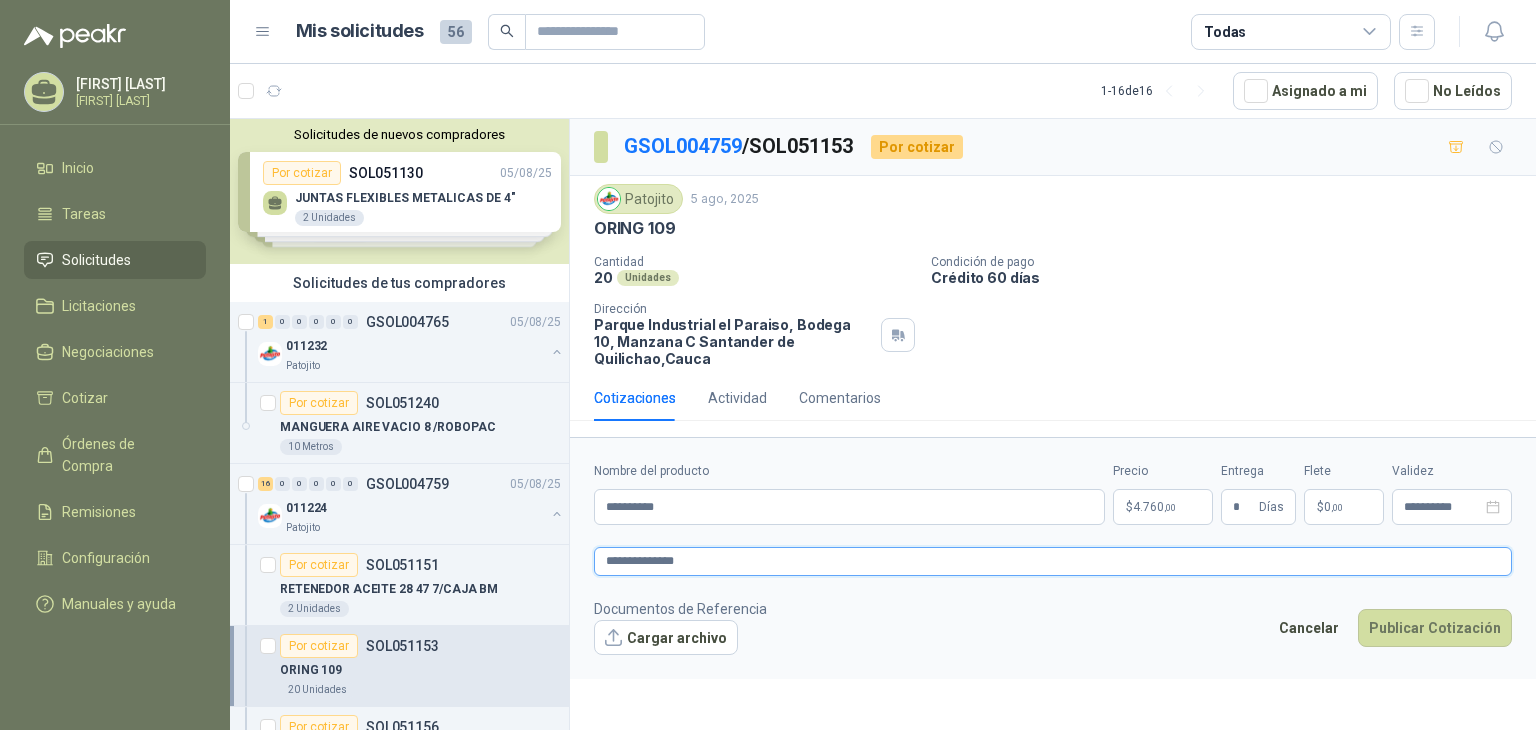 type 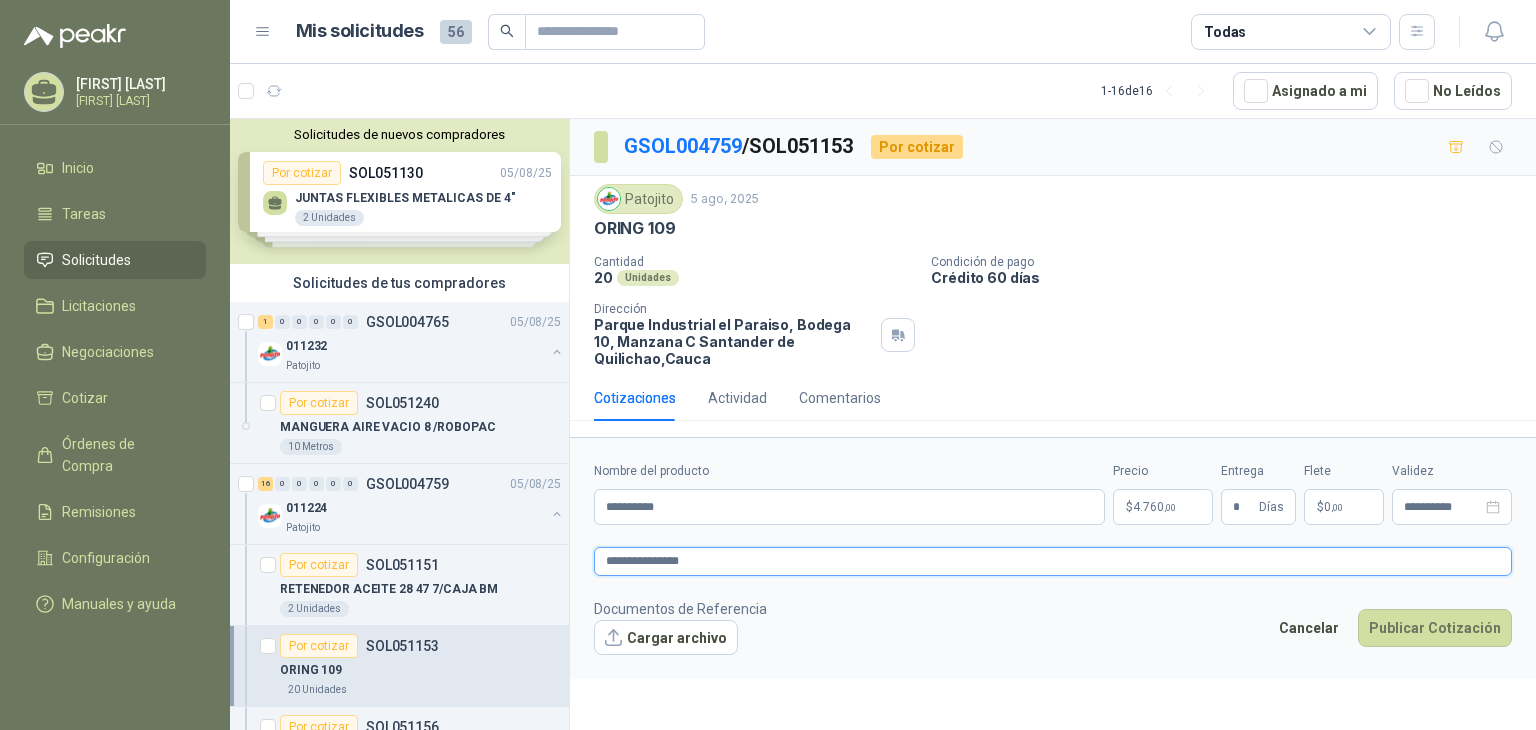 type 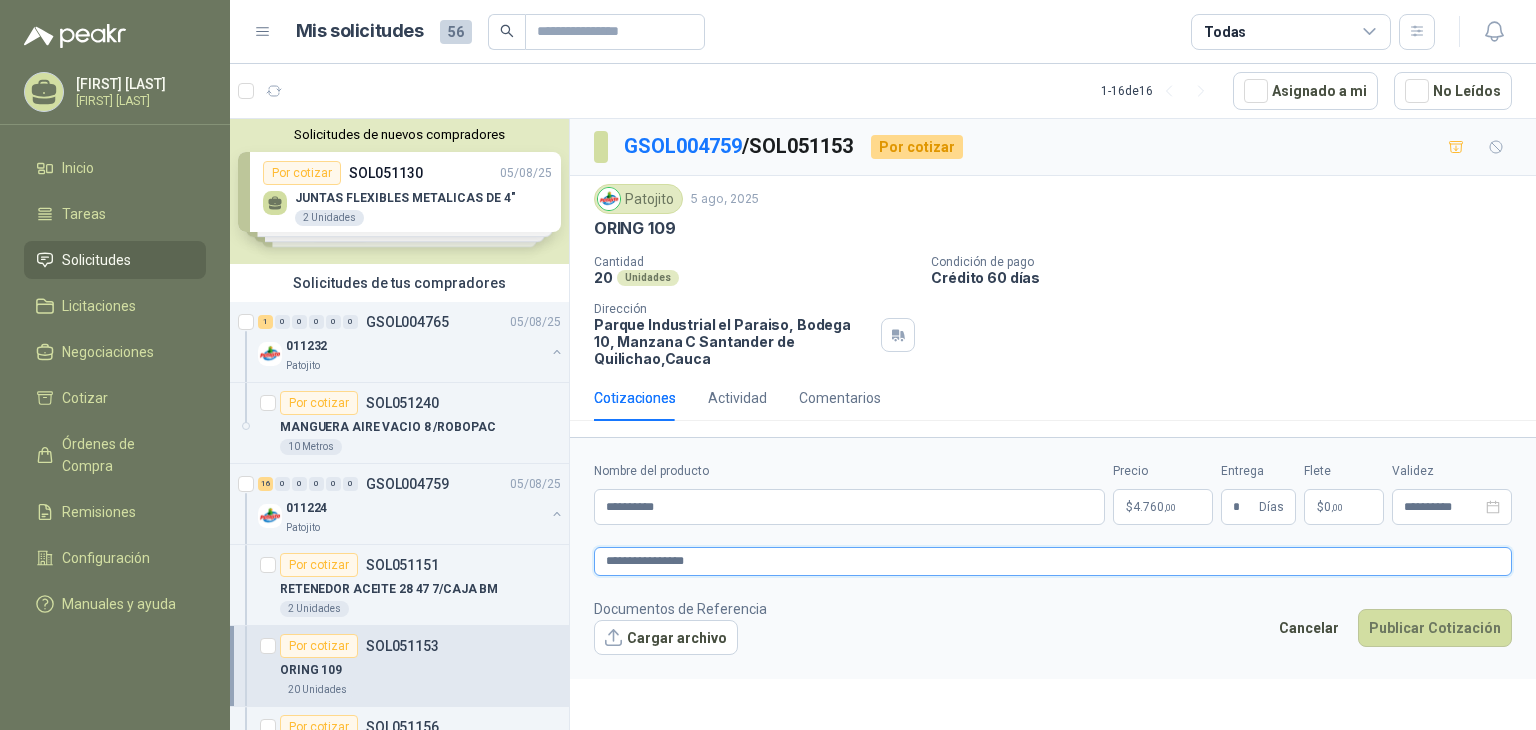 type 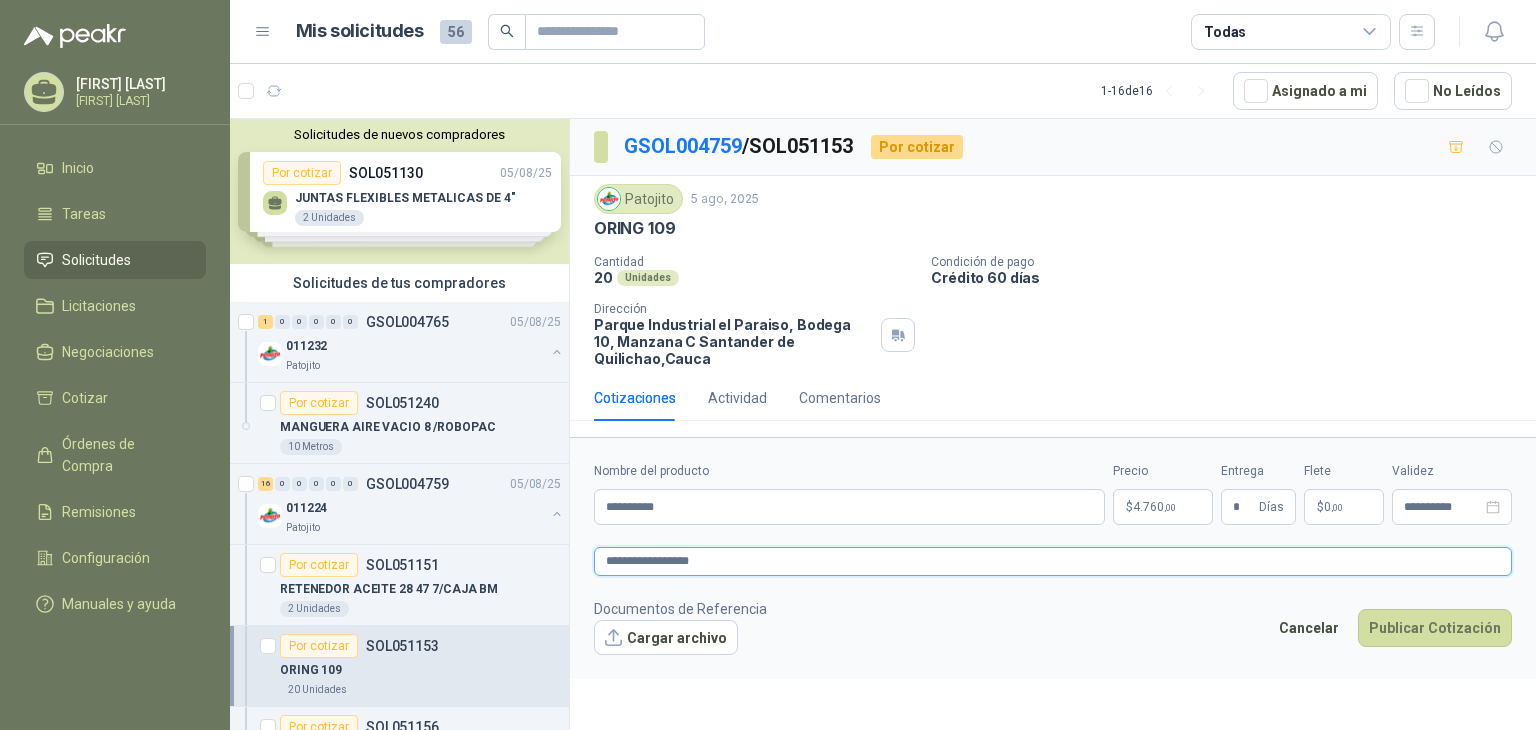 type 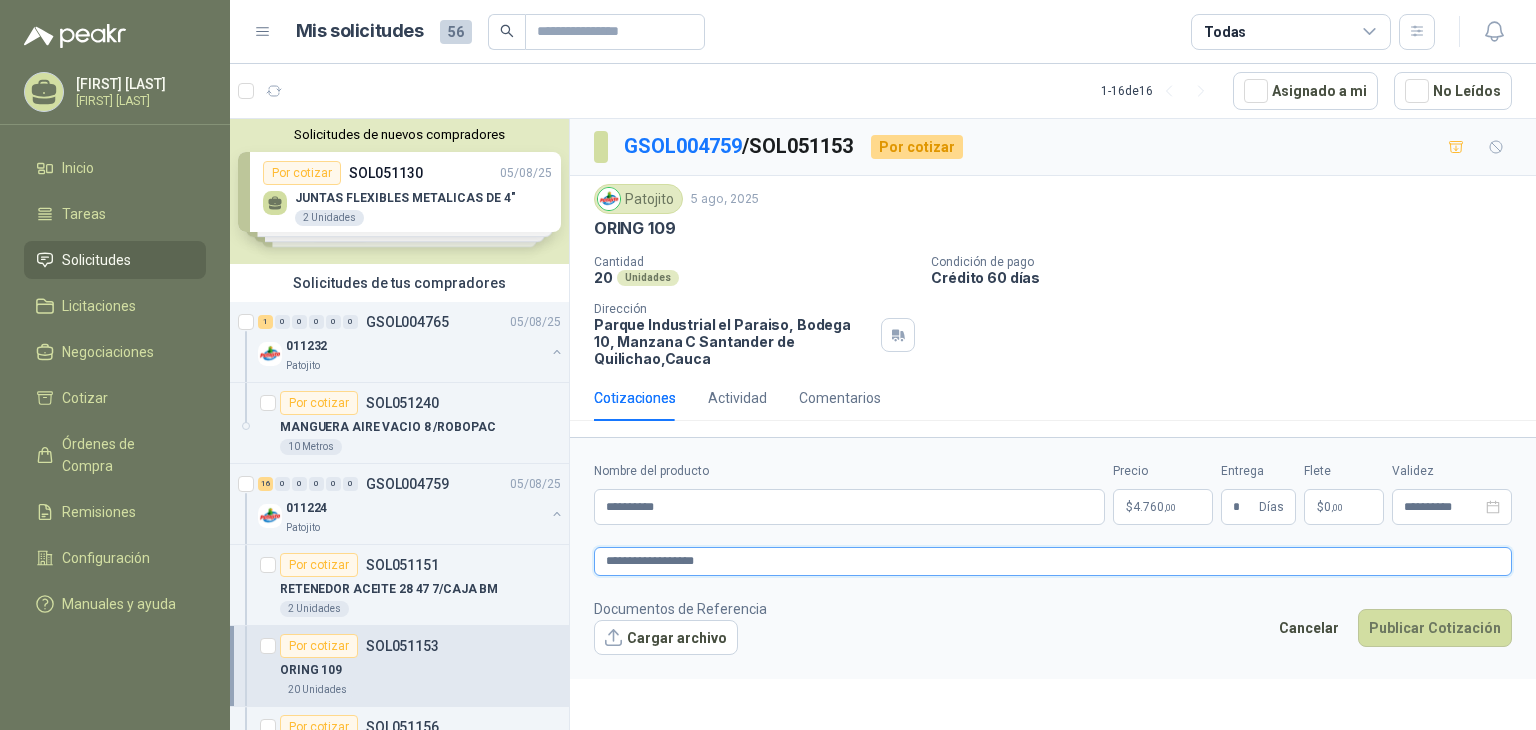 type 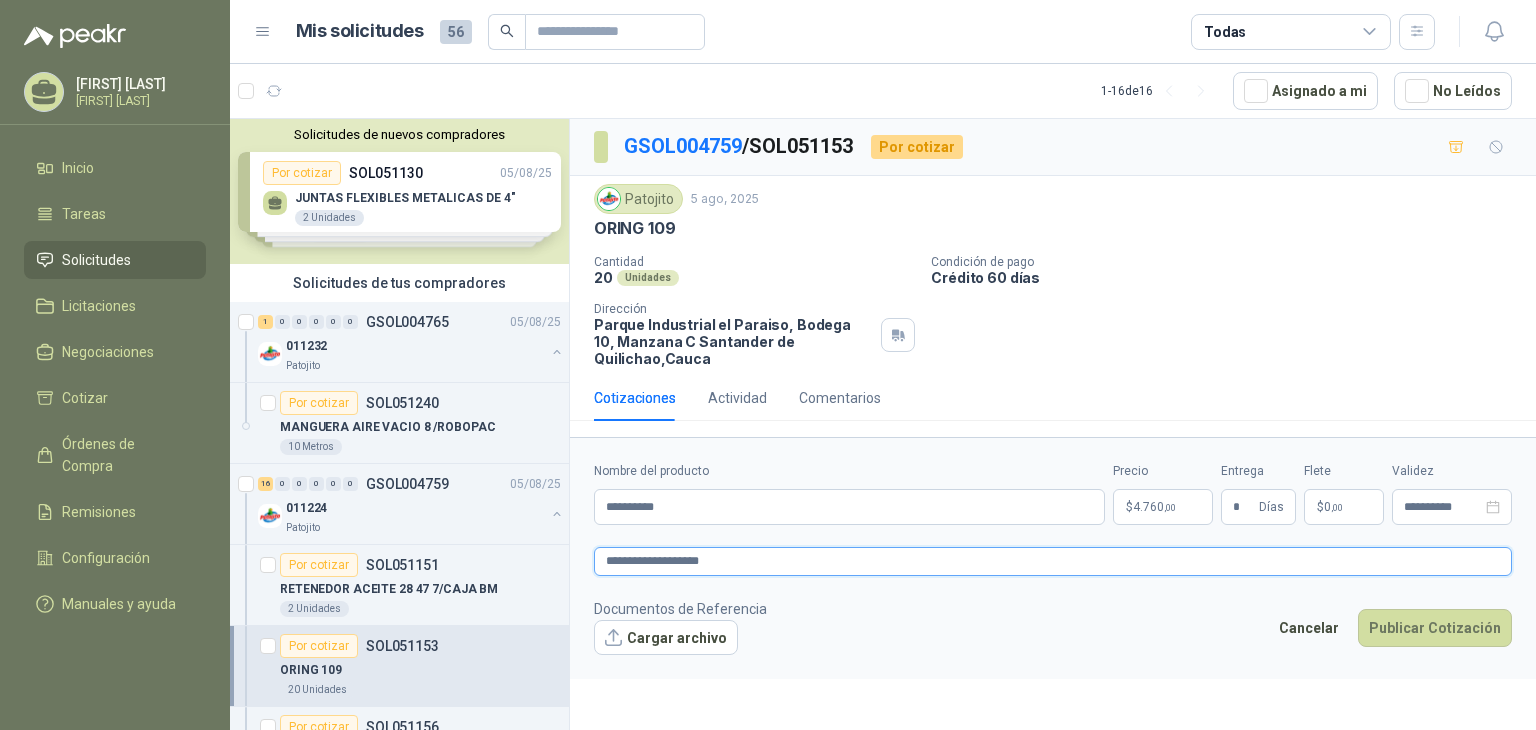 type 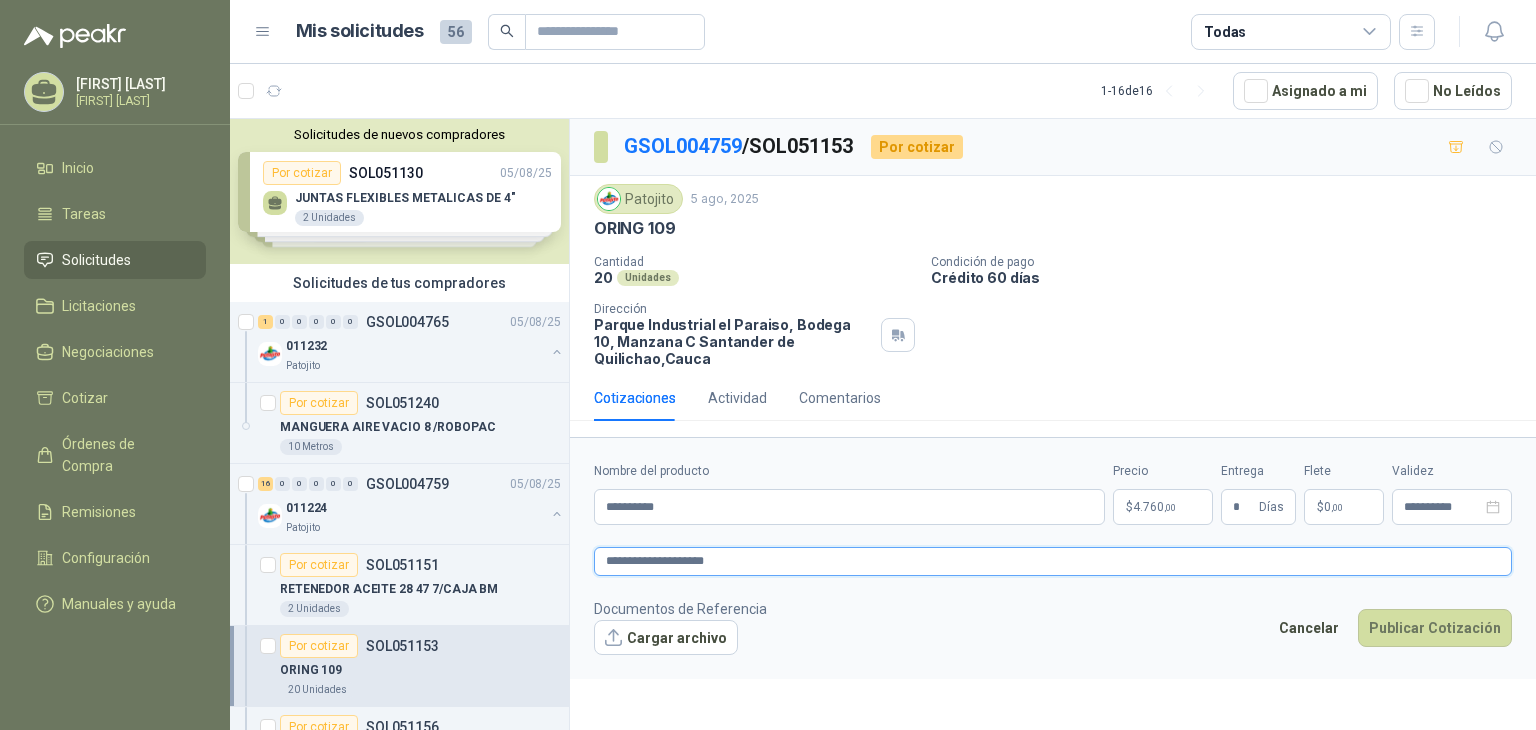 type 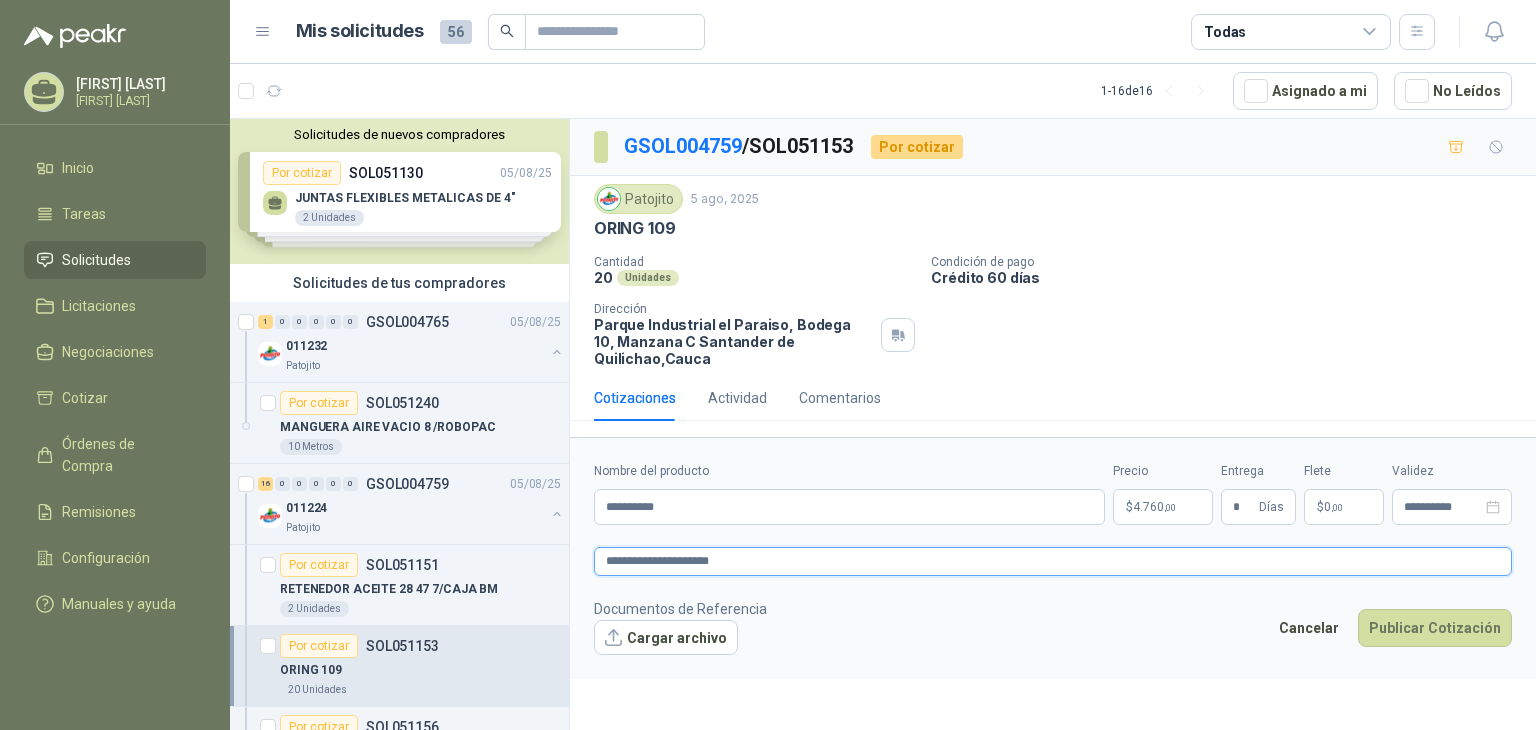 type 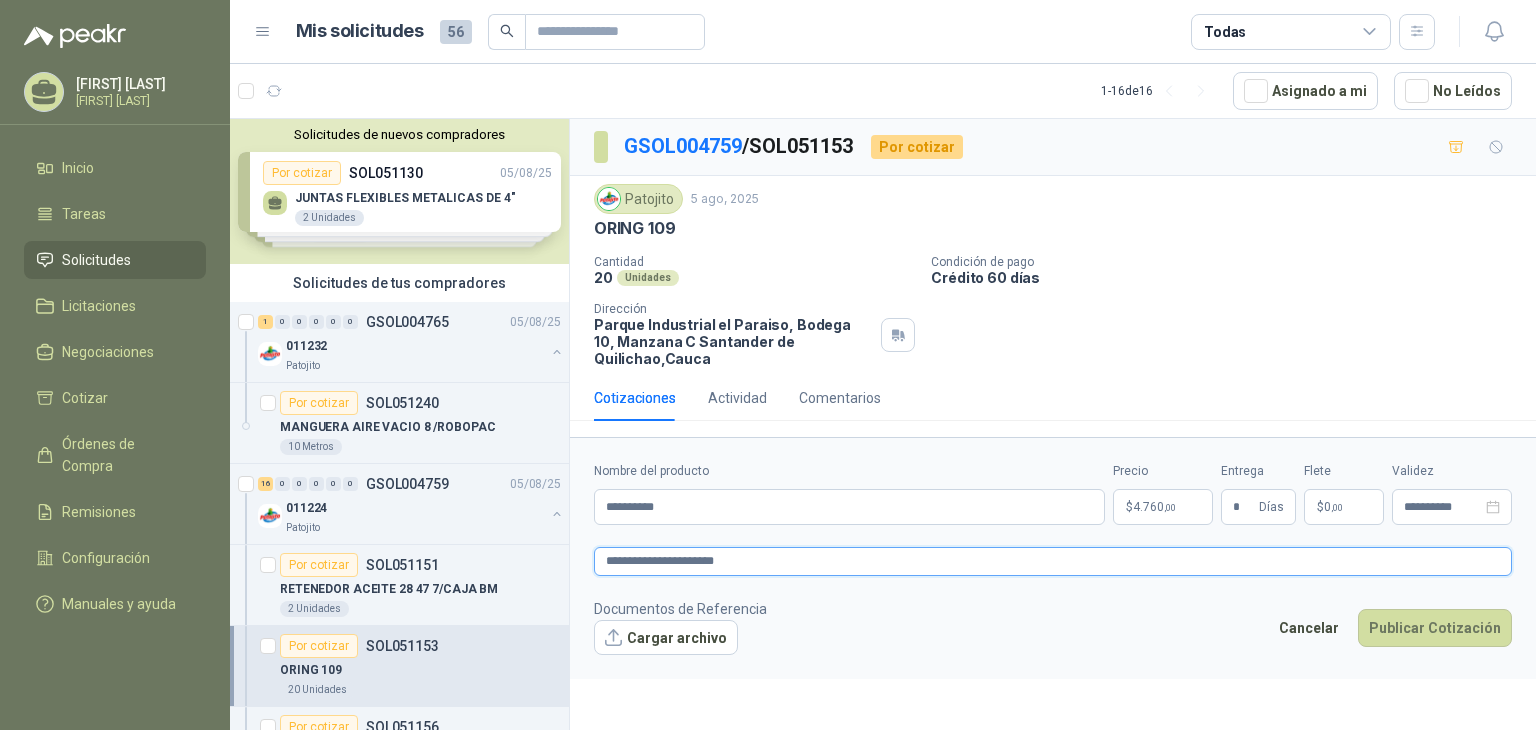 type 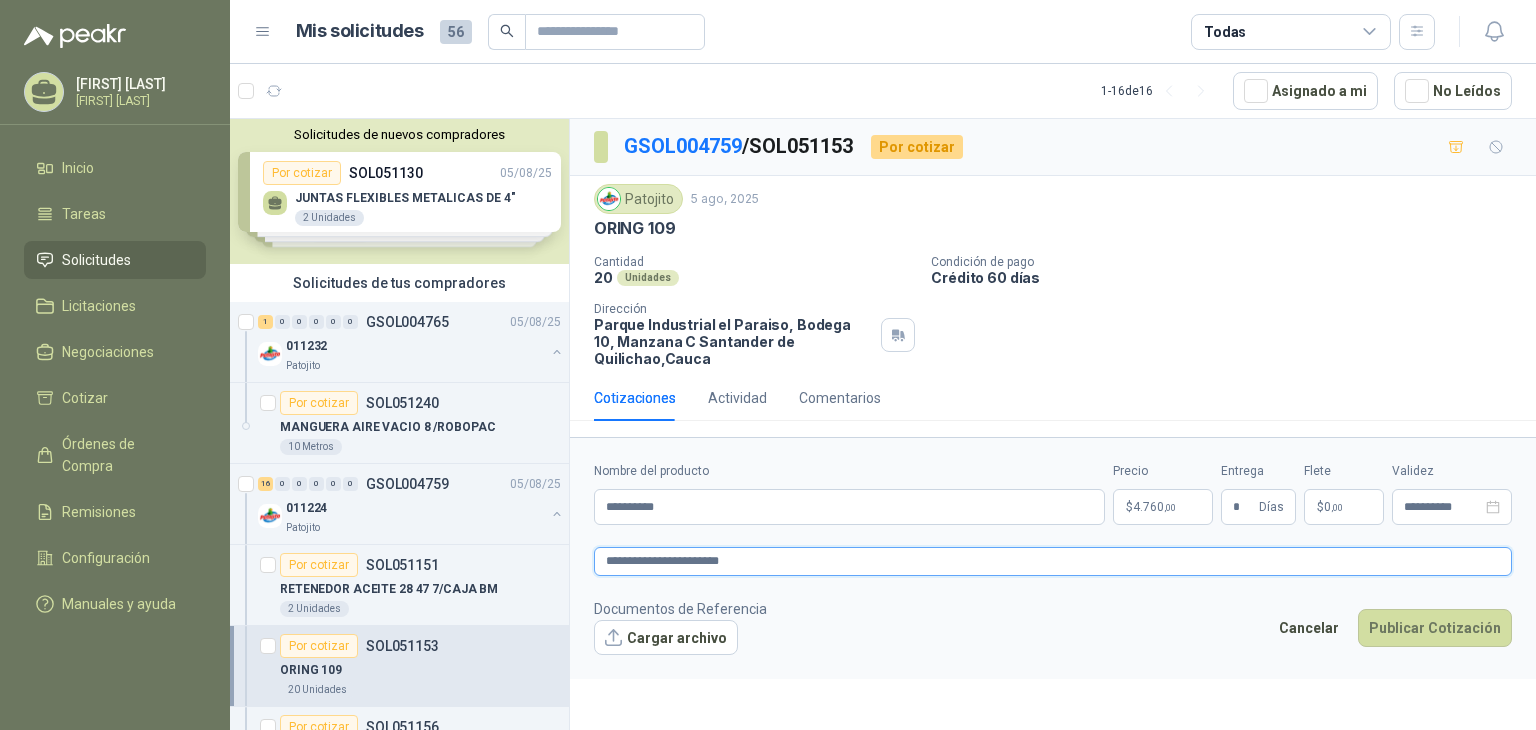 type 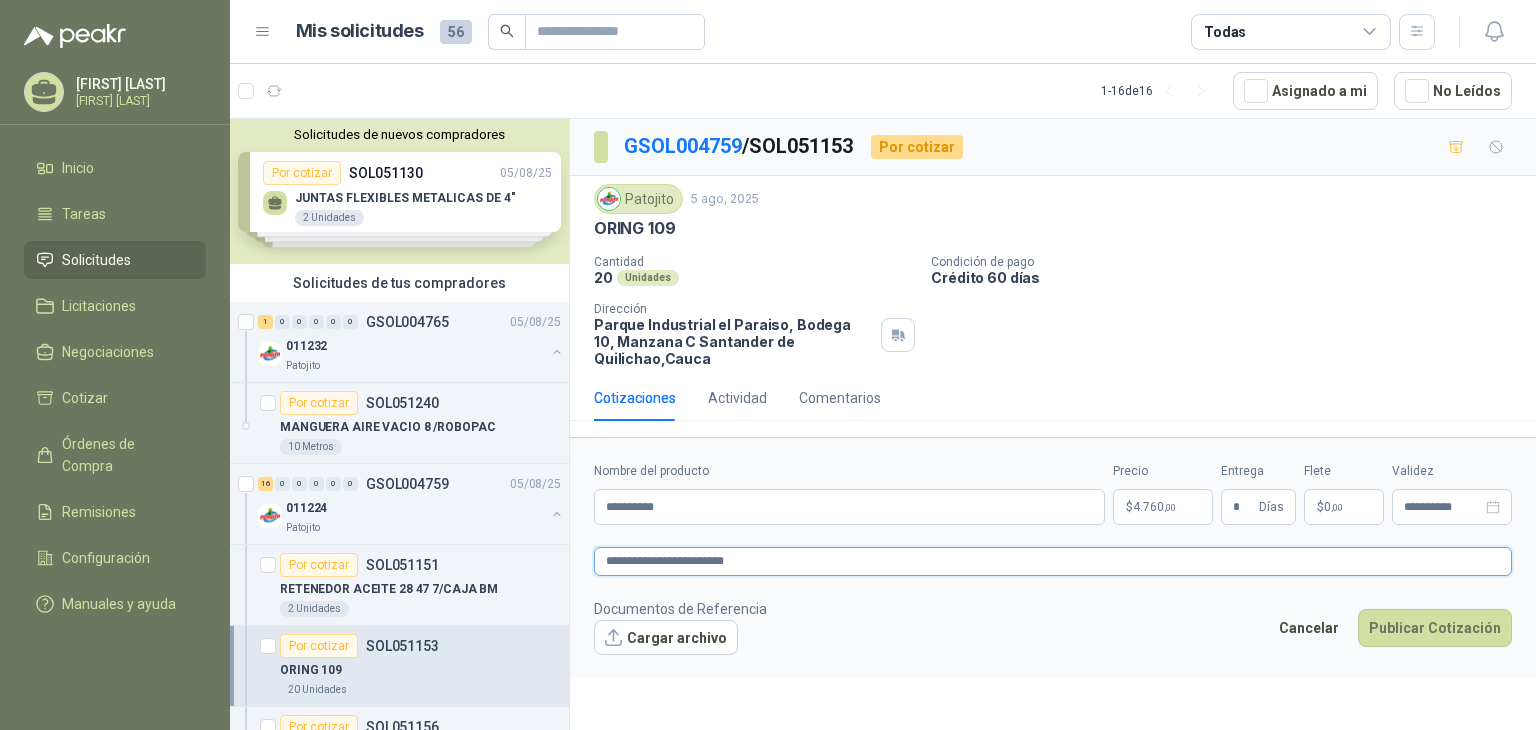 type 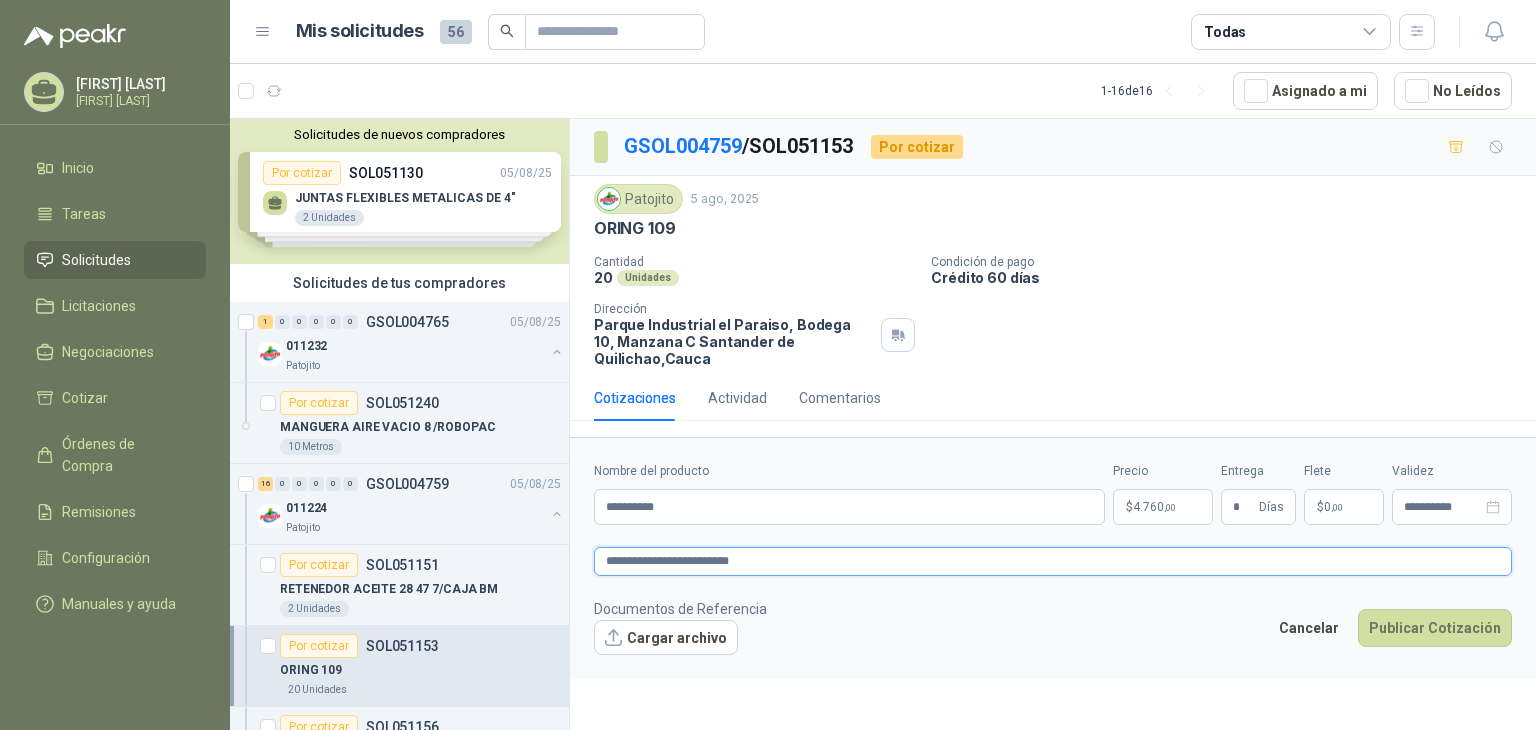 type 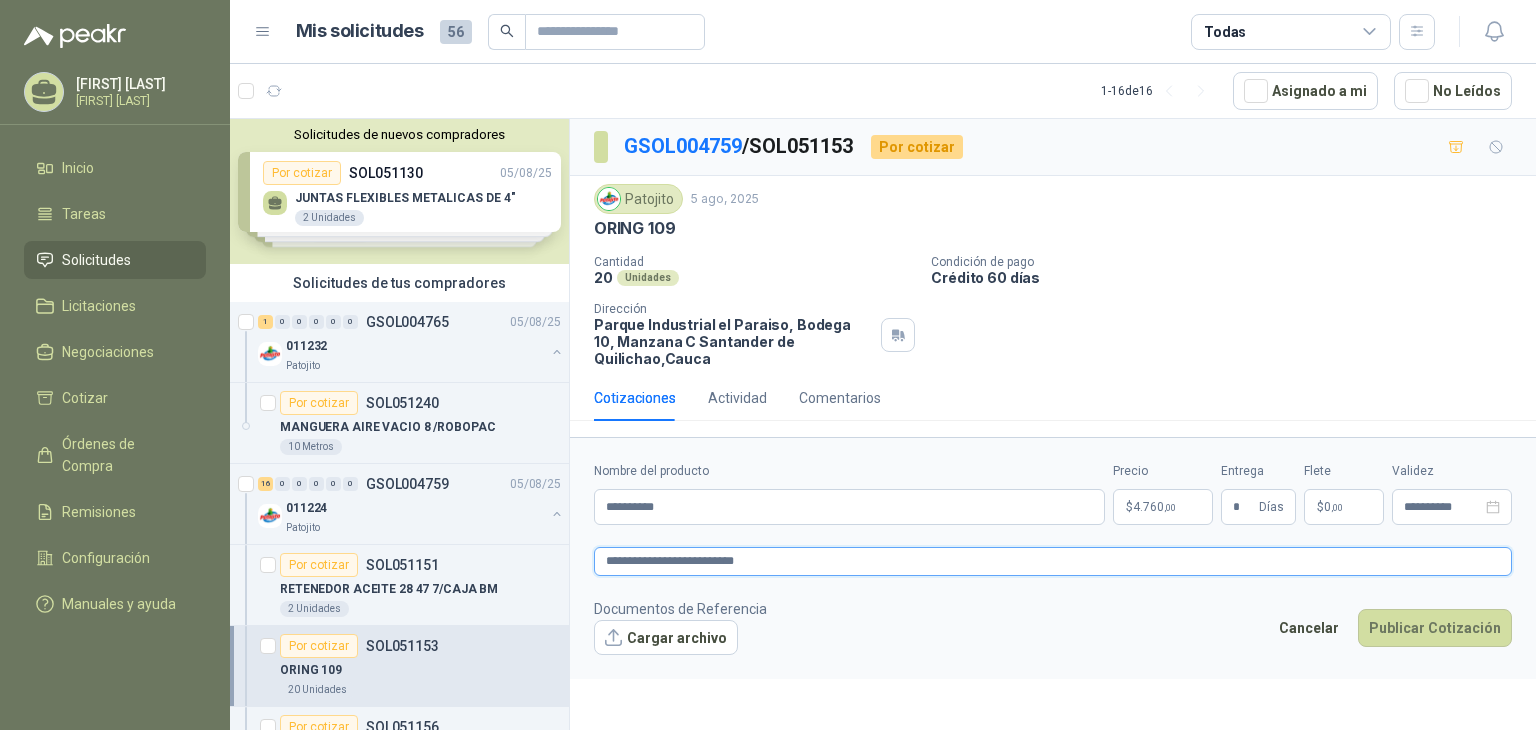 type 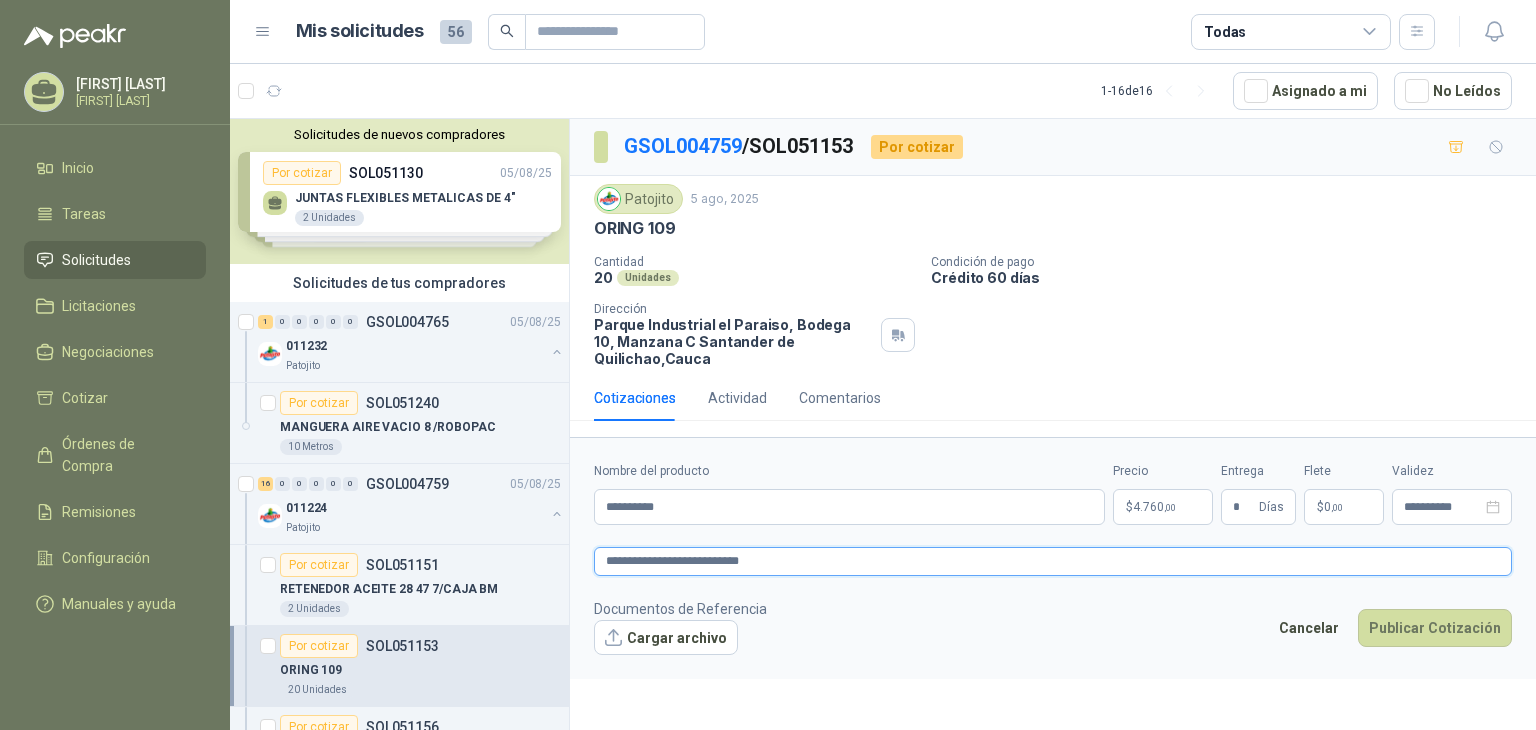 type 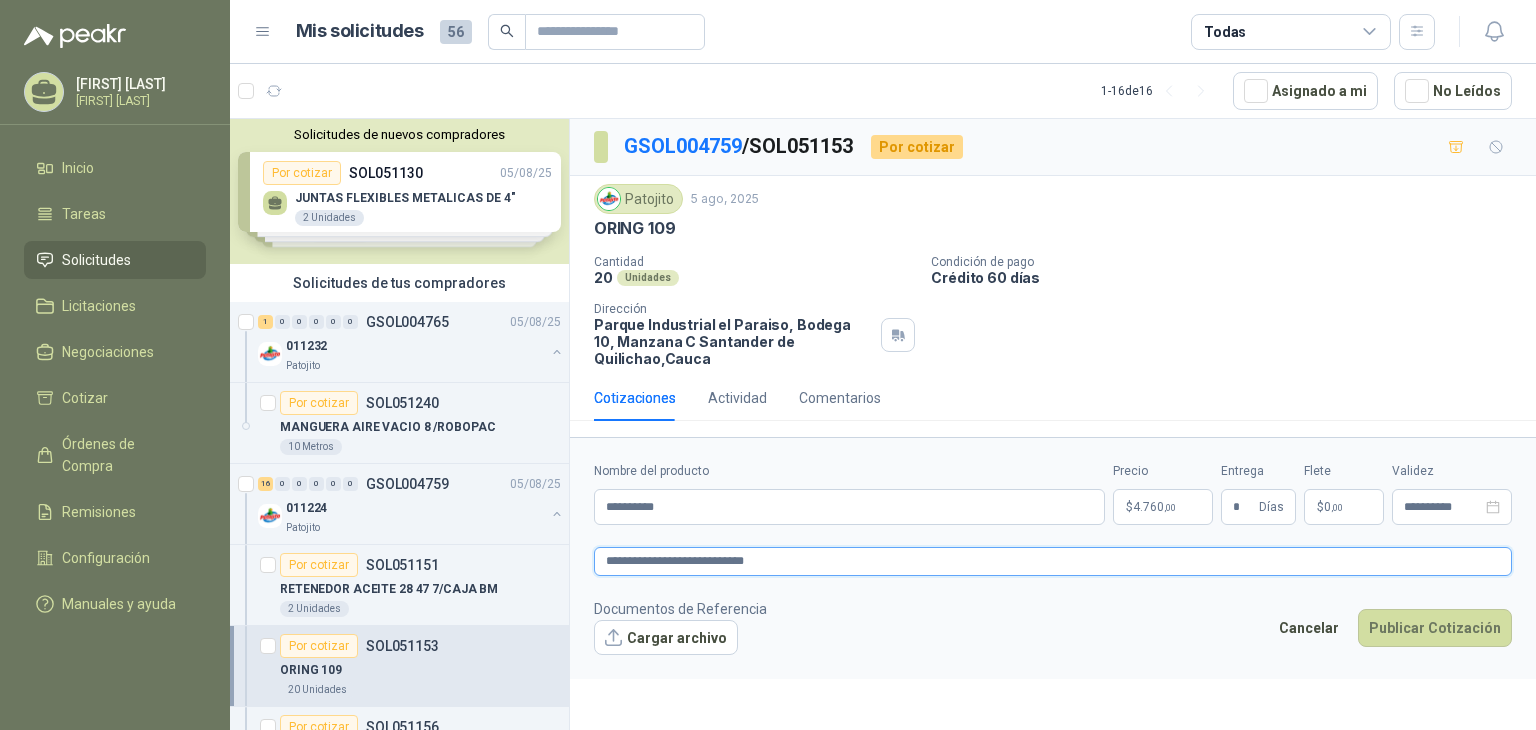 type 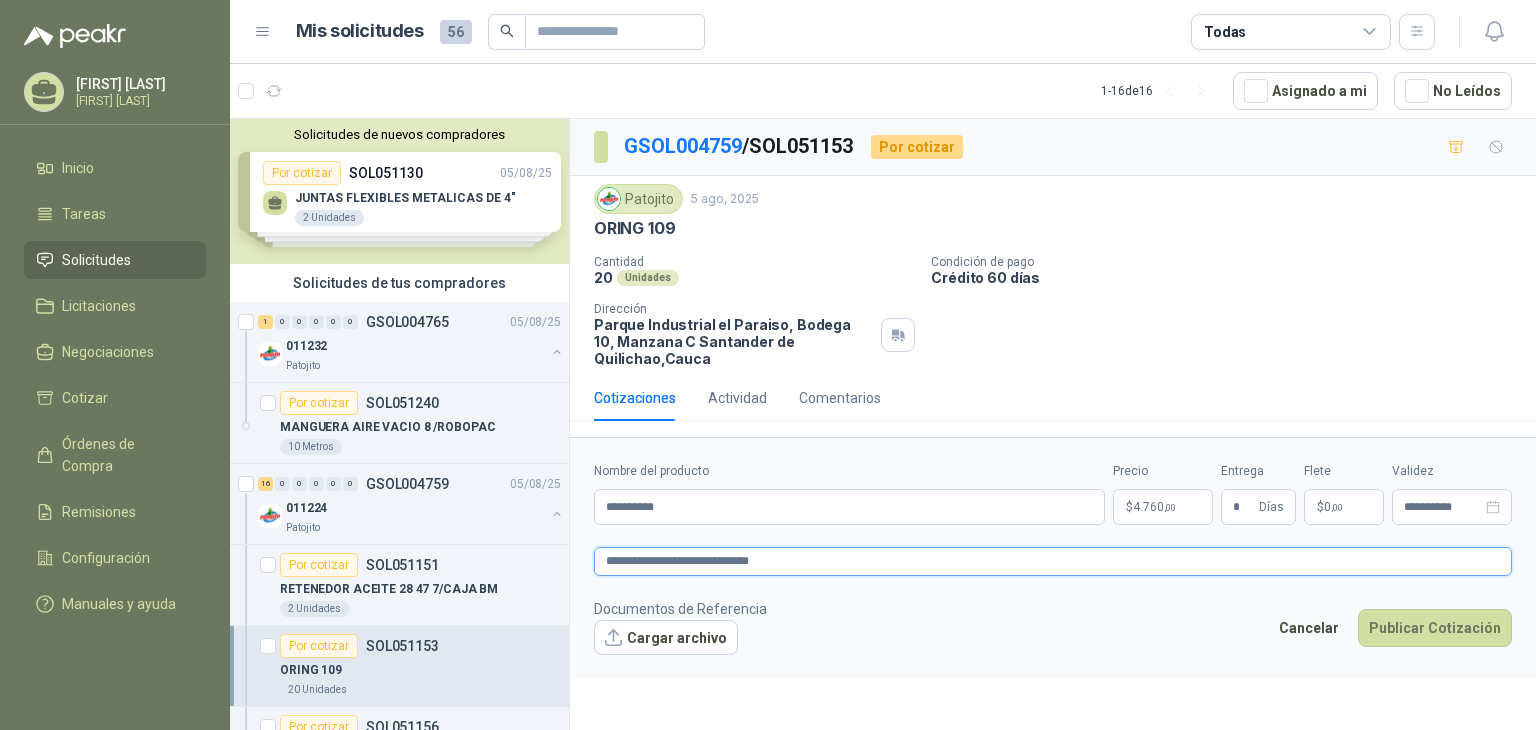 type 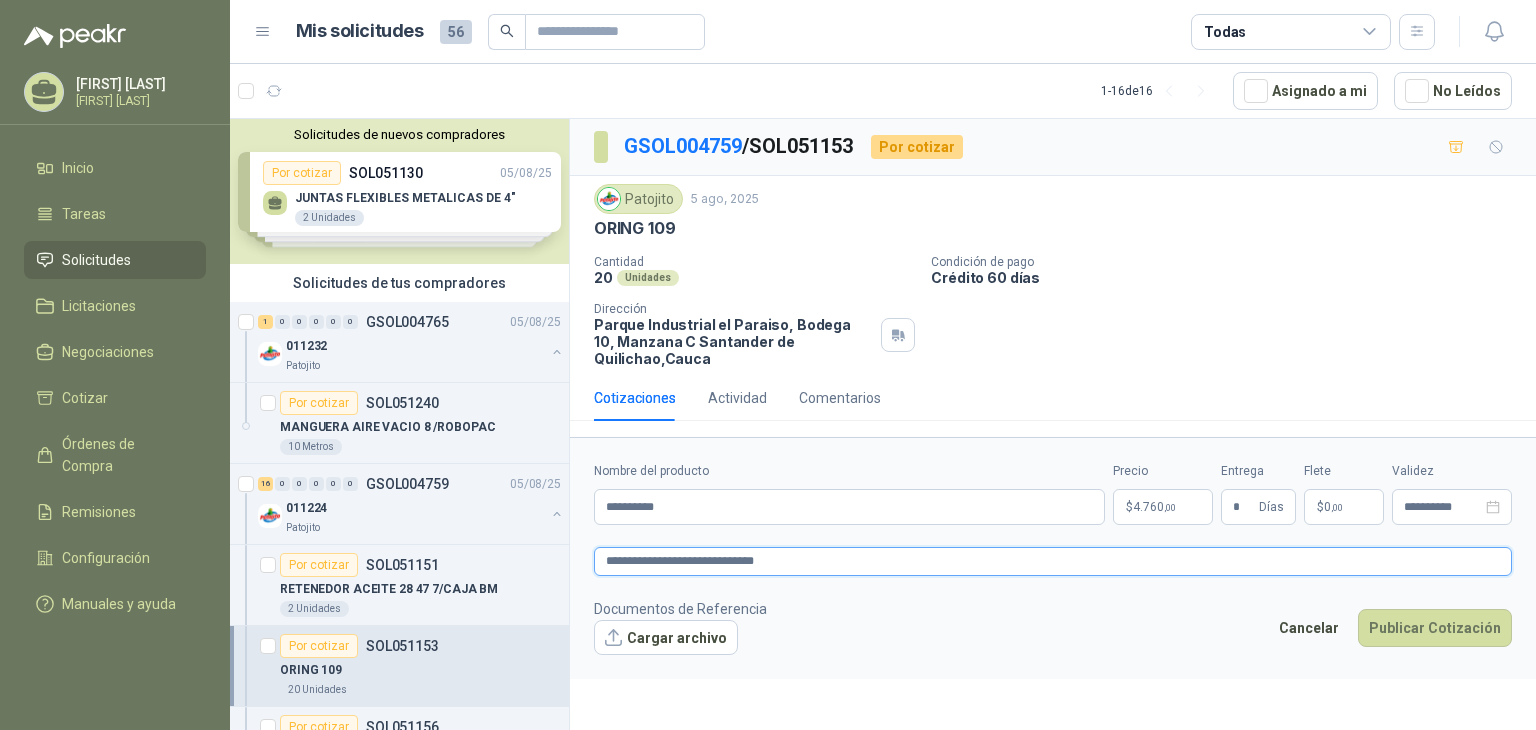 type 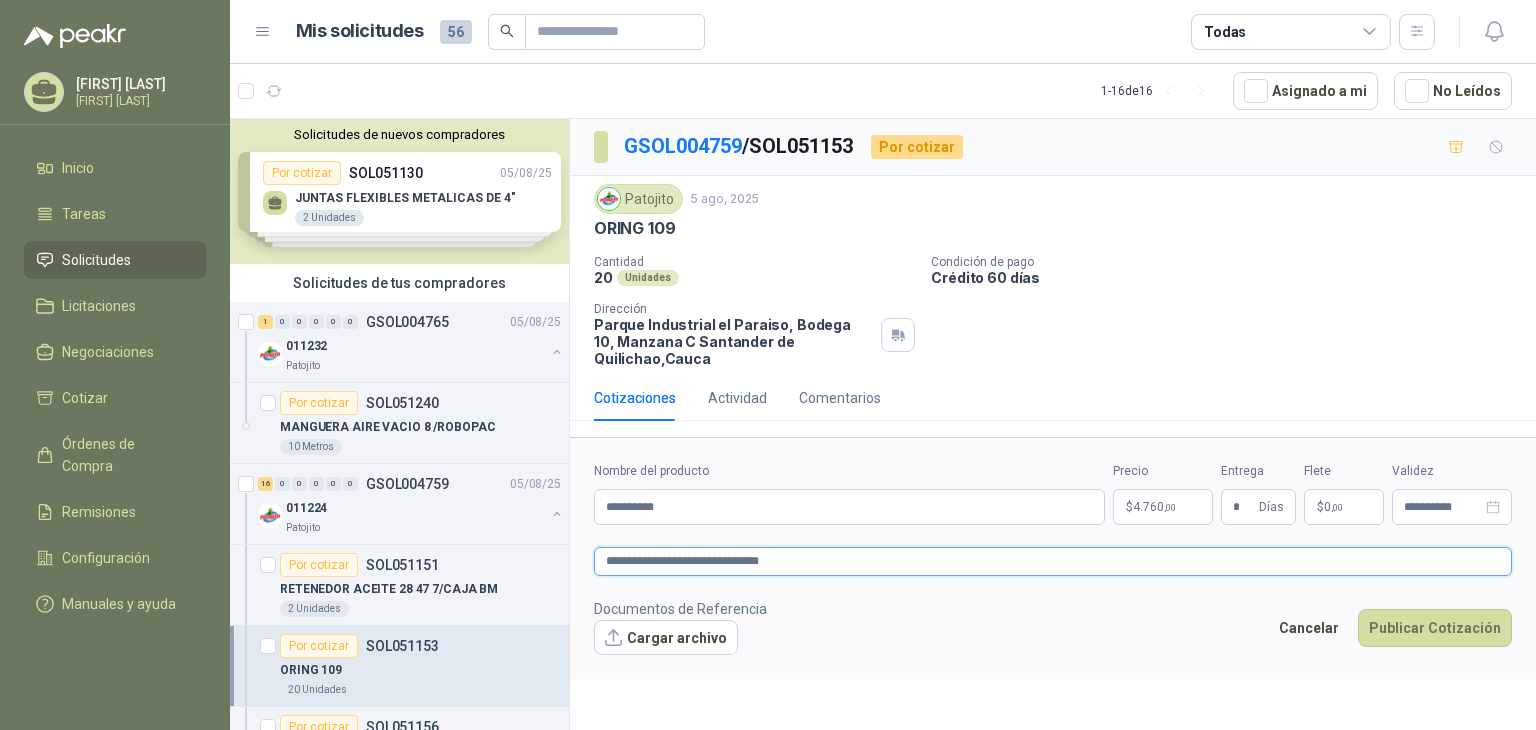 type 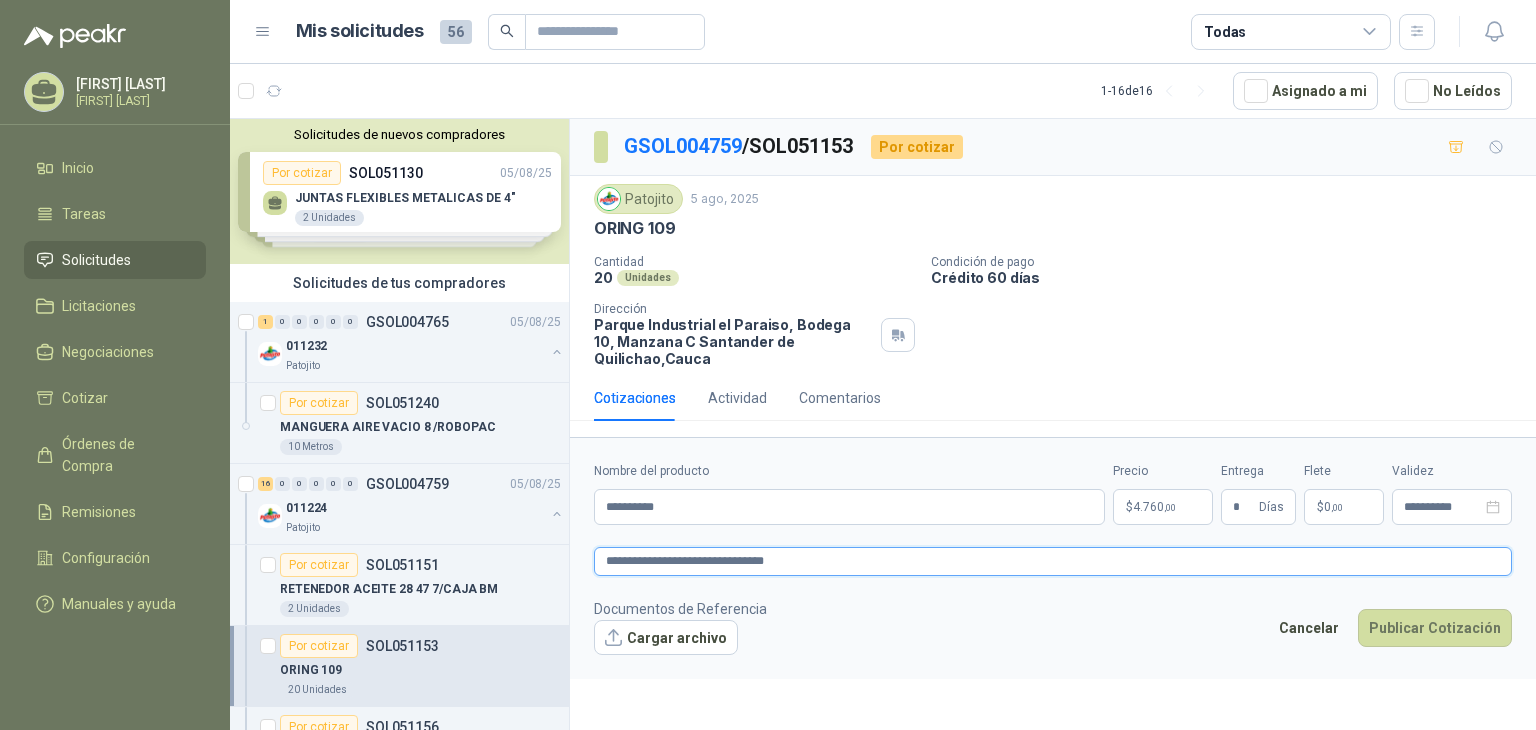 type 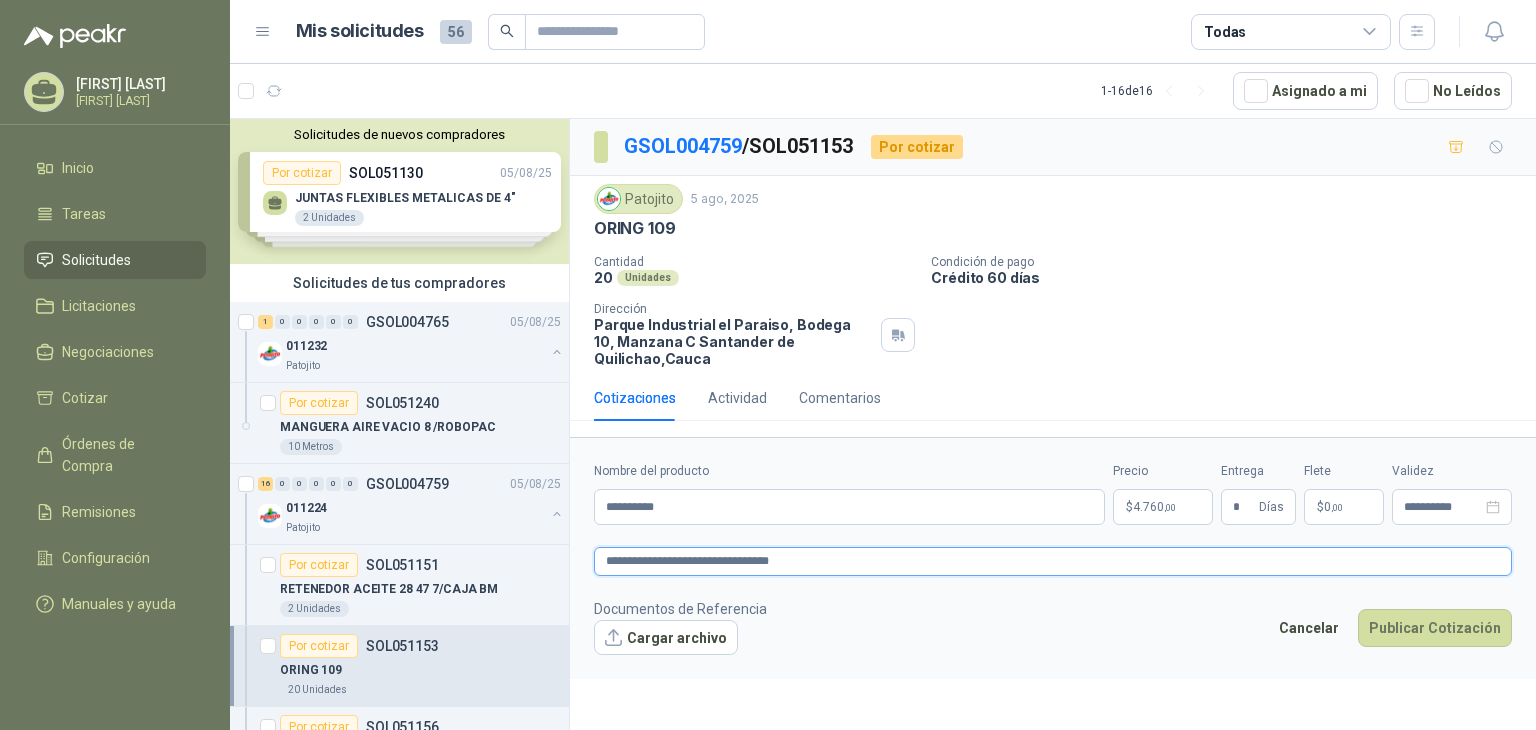 type 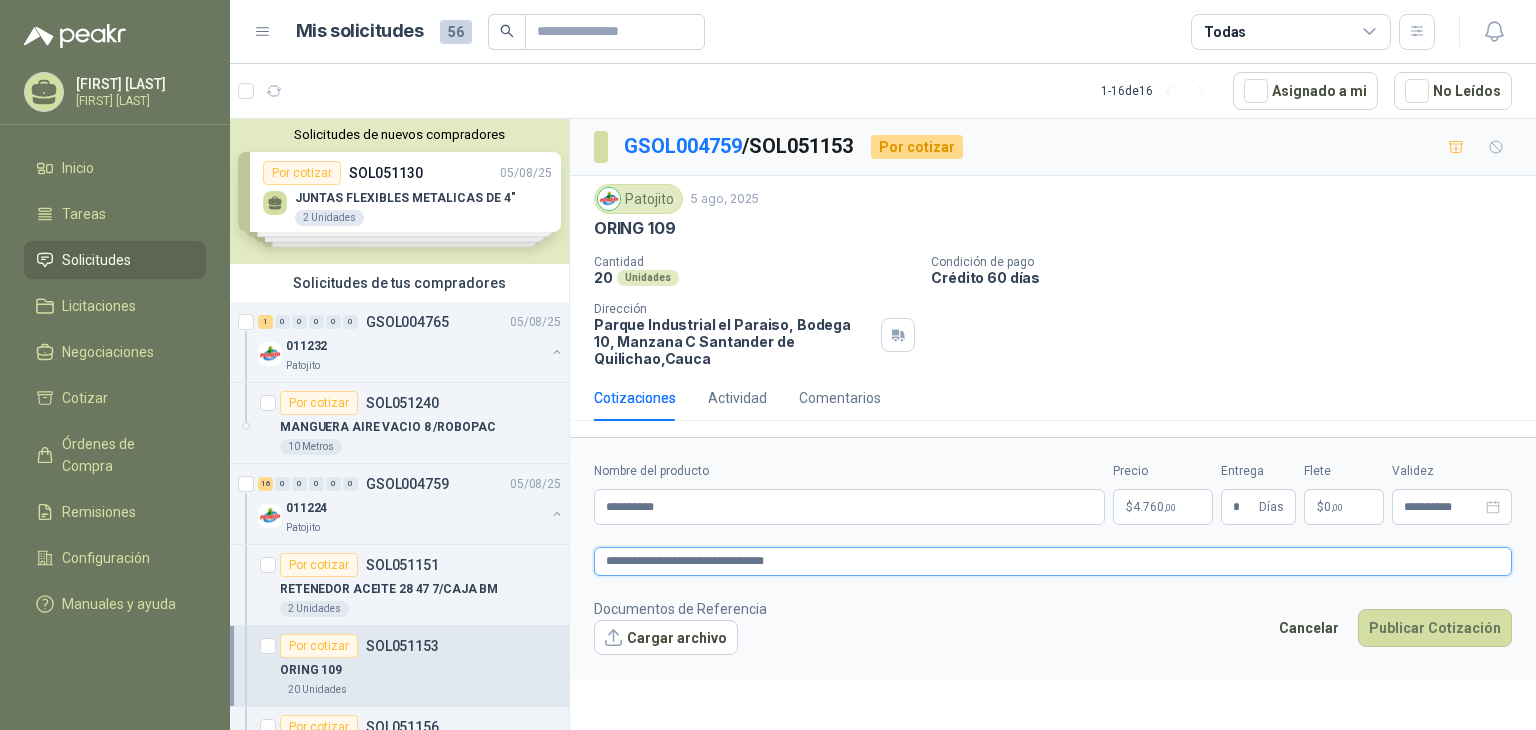 type 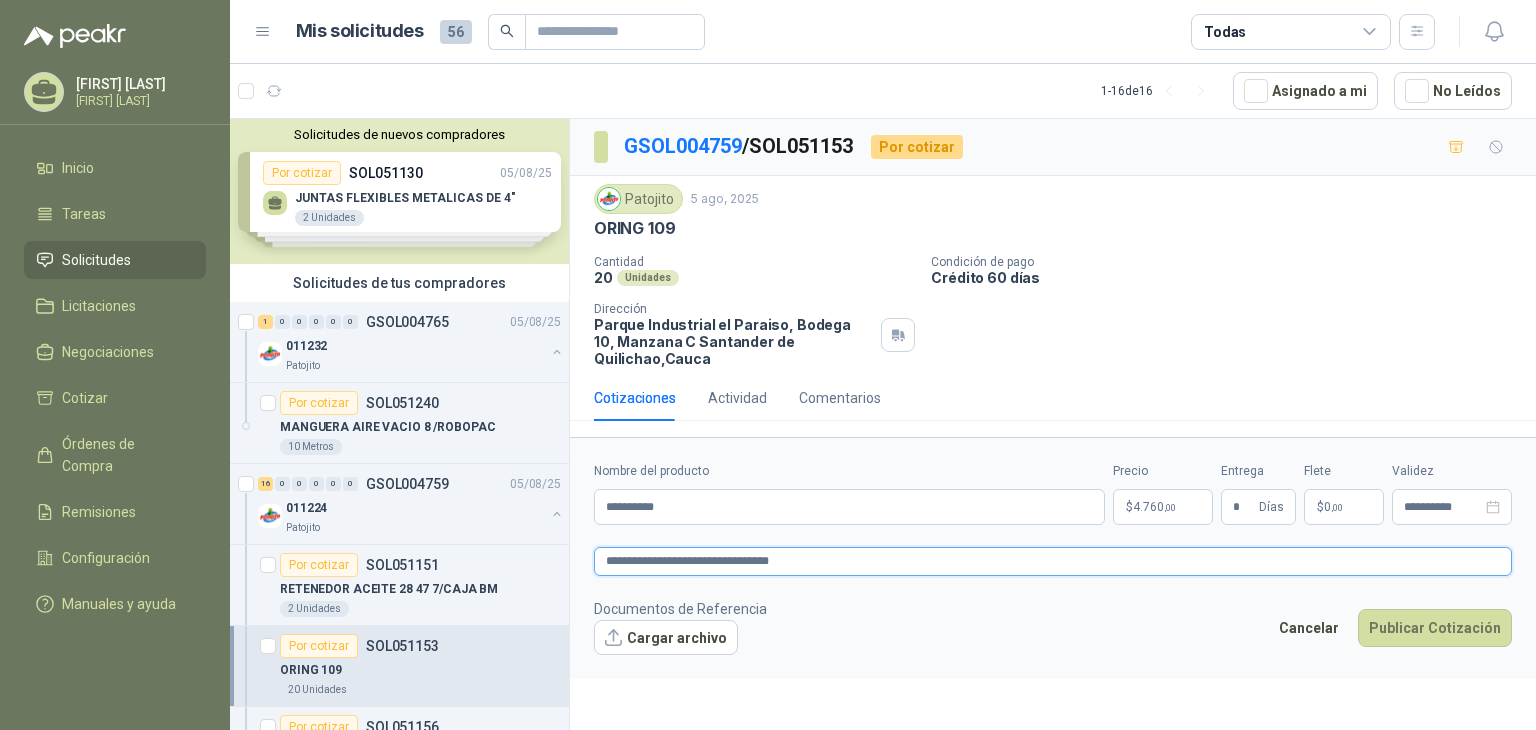 type 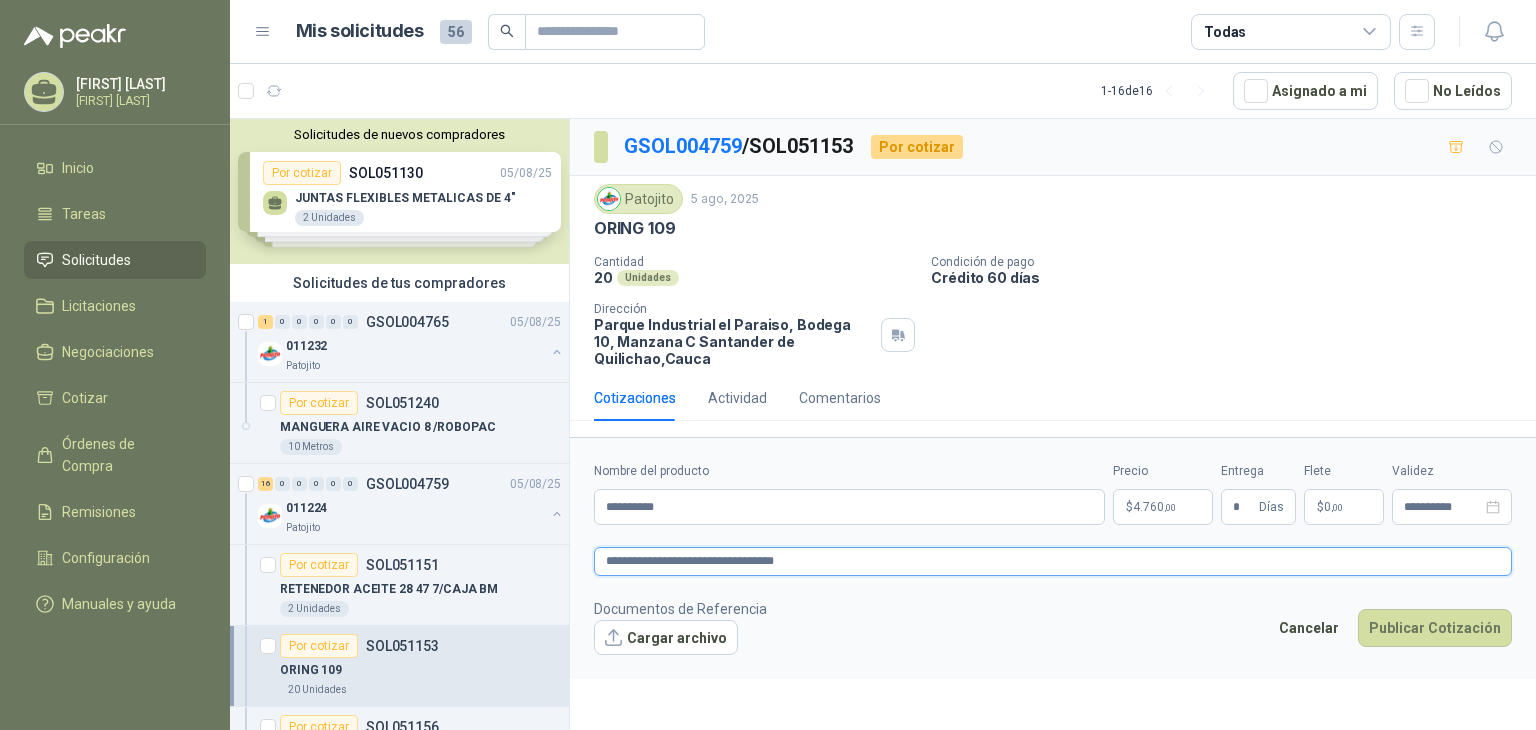 type 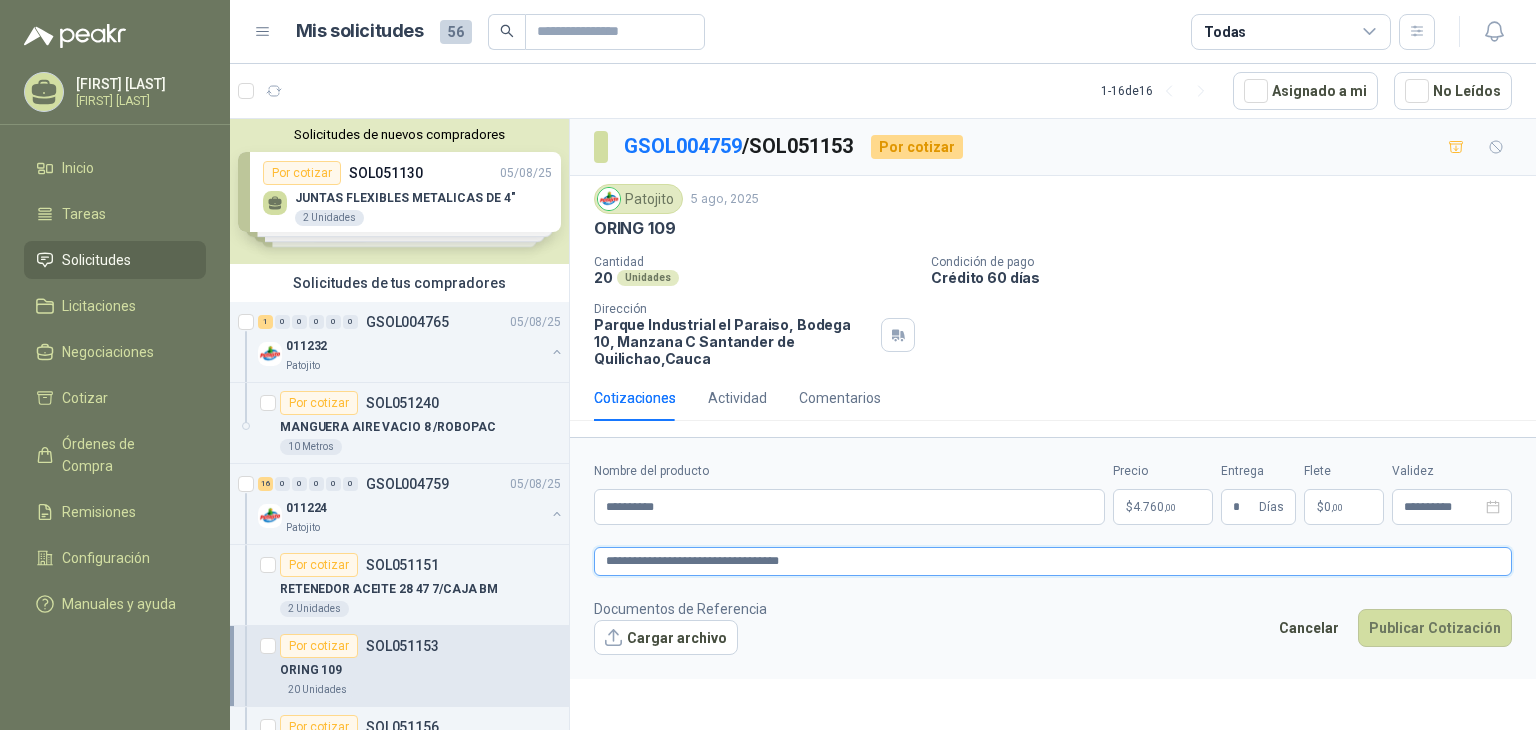 type 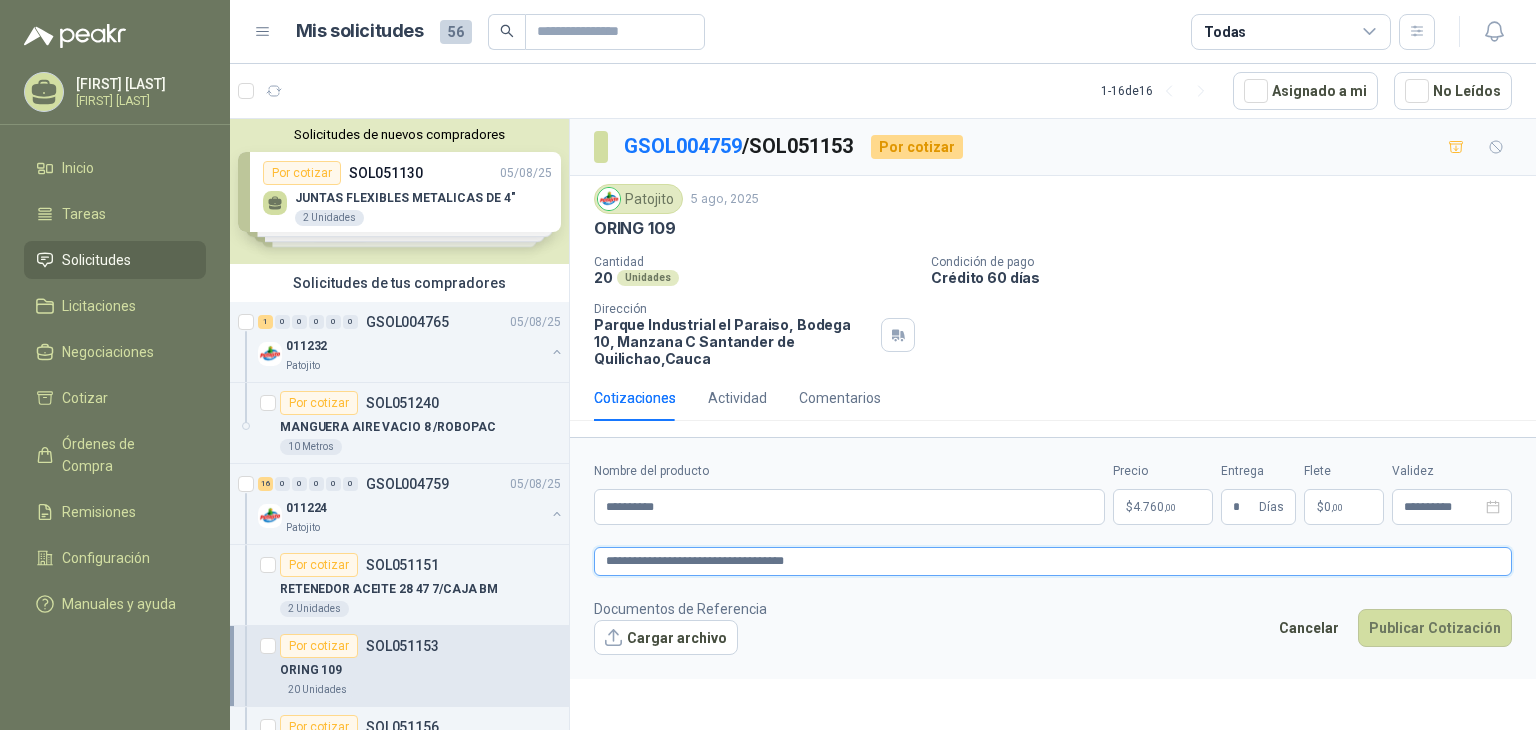 type 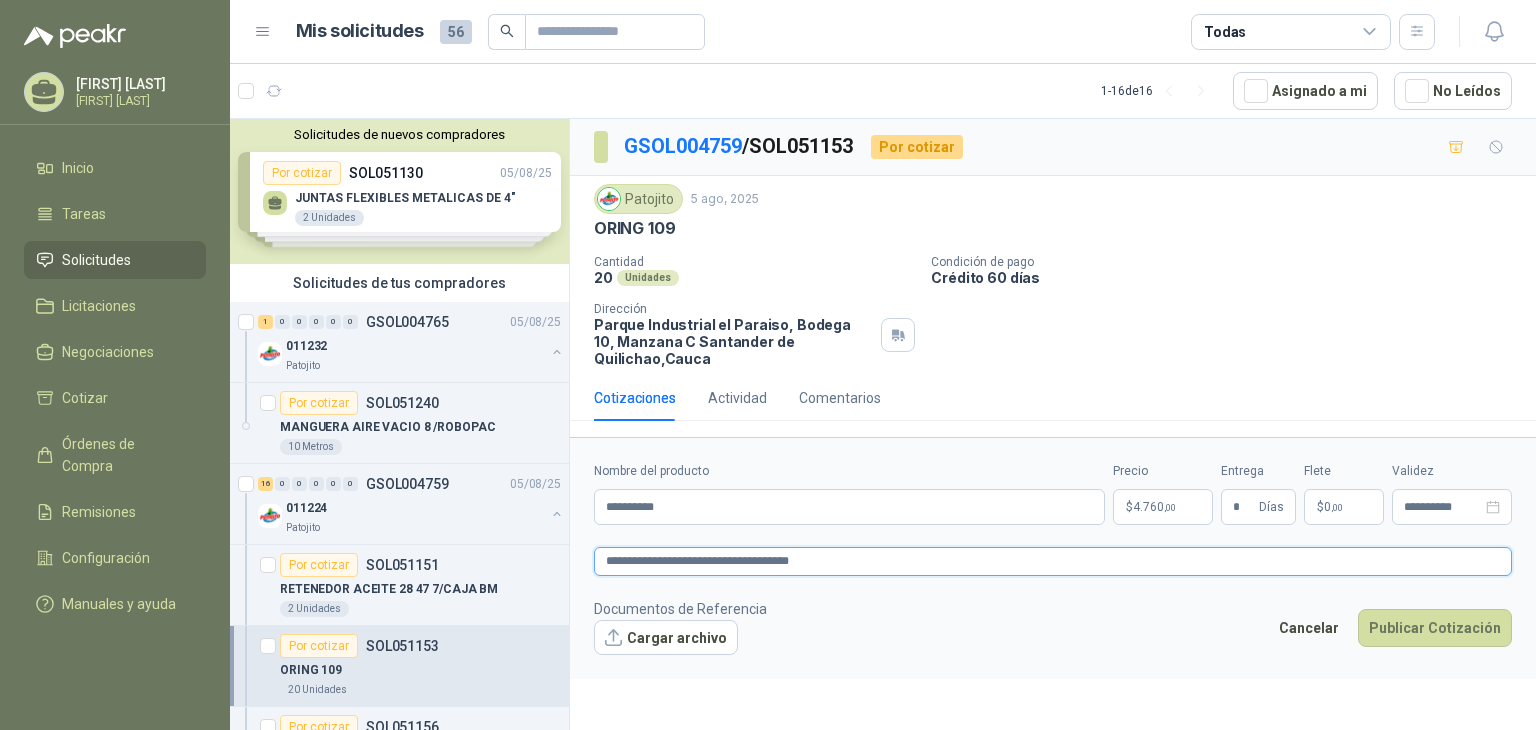 type 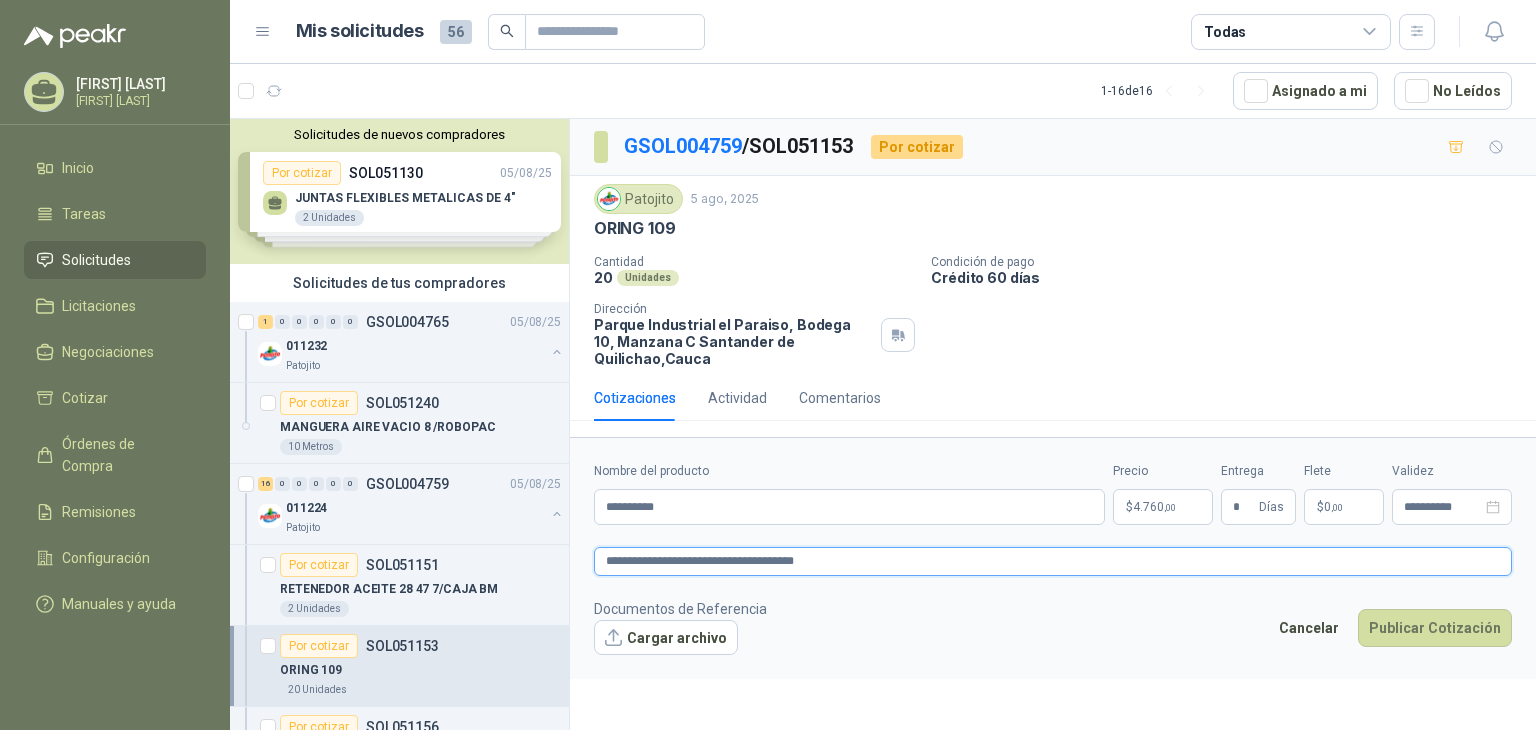 type 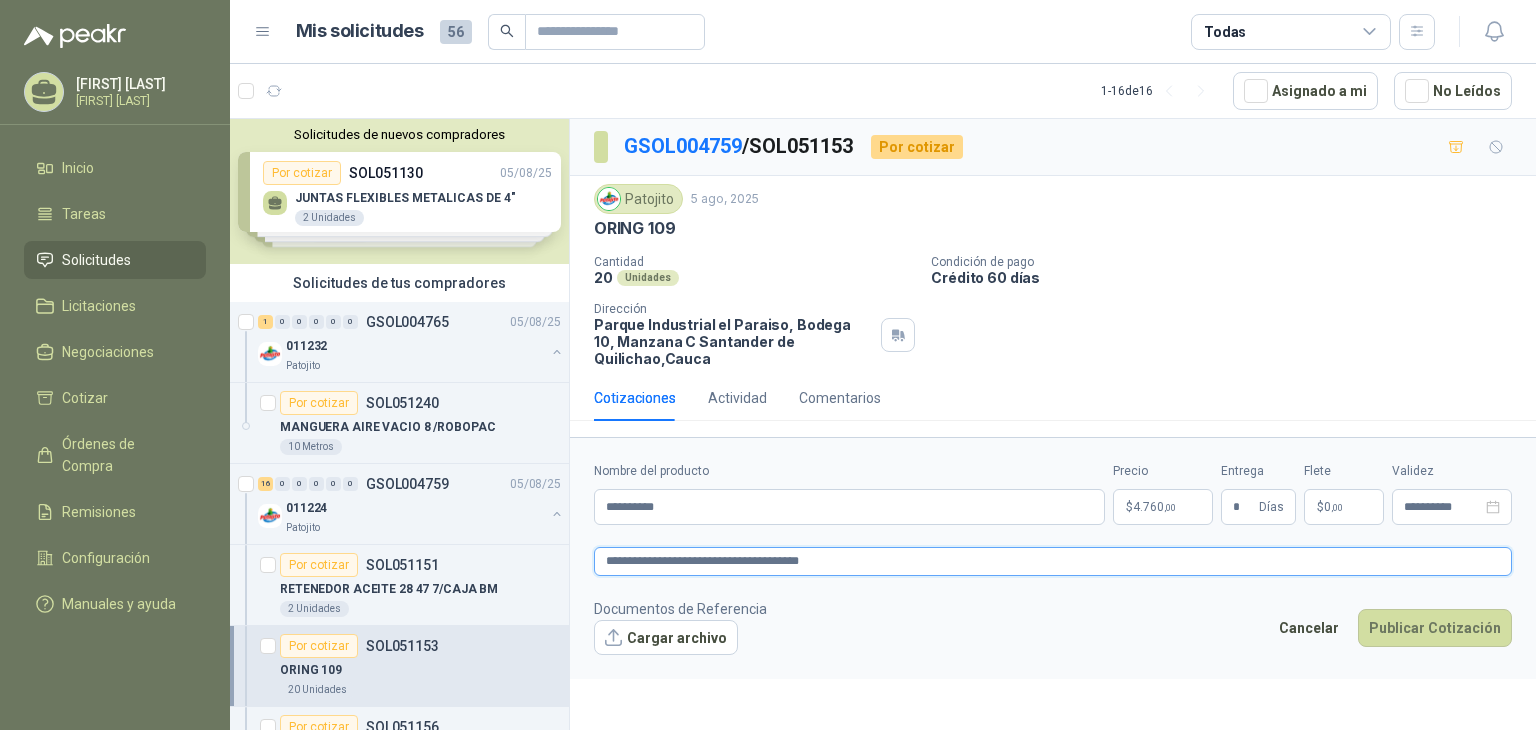 type on "**********" 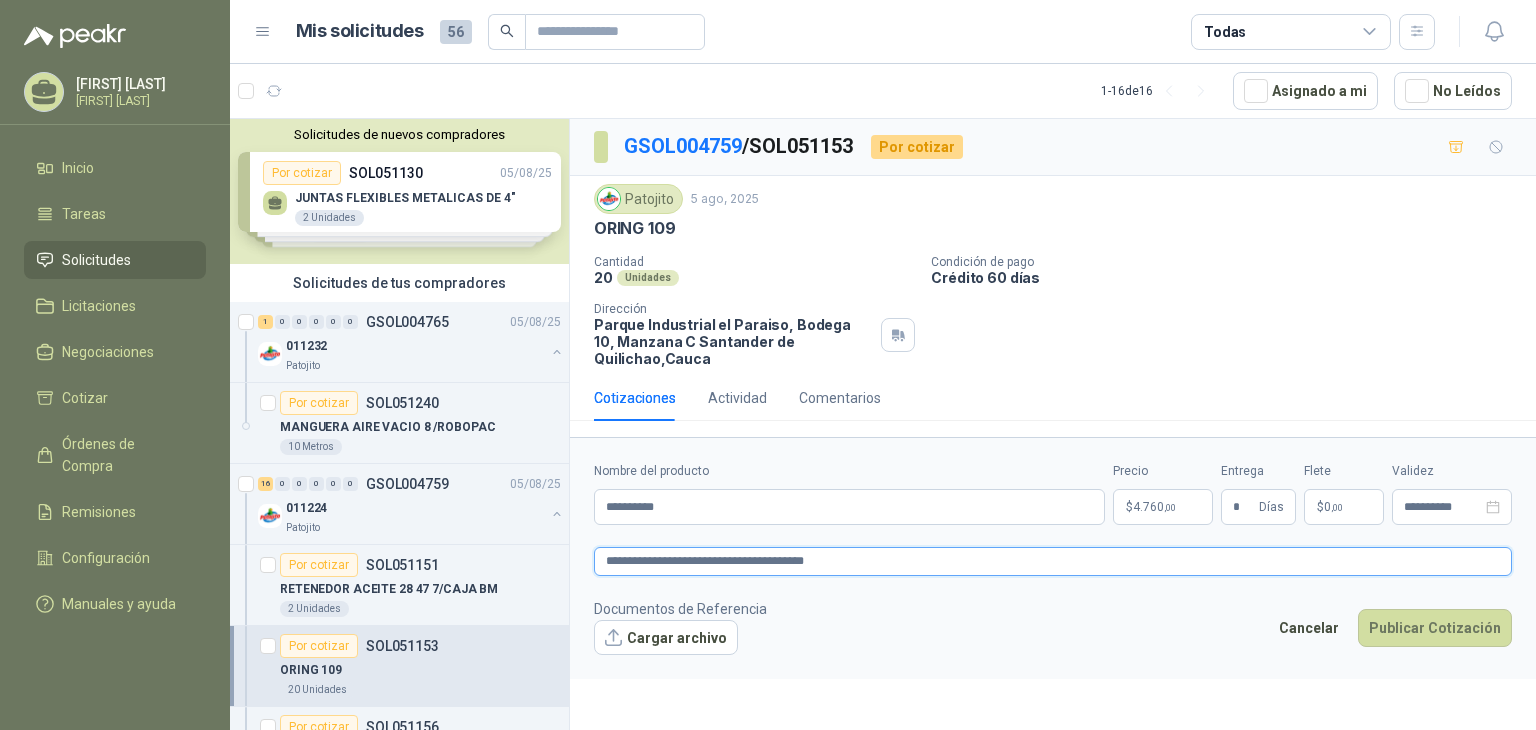 type 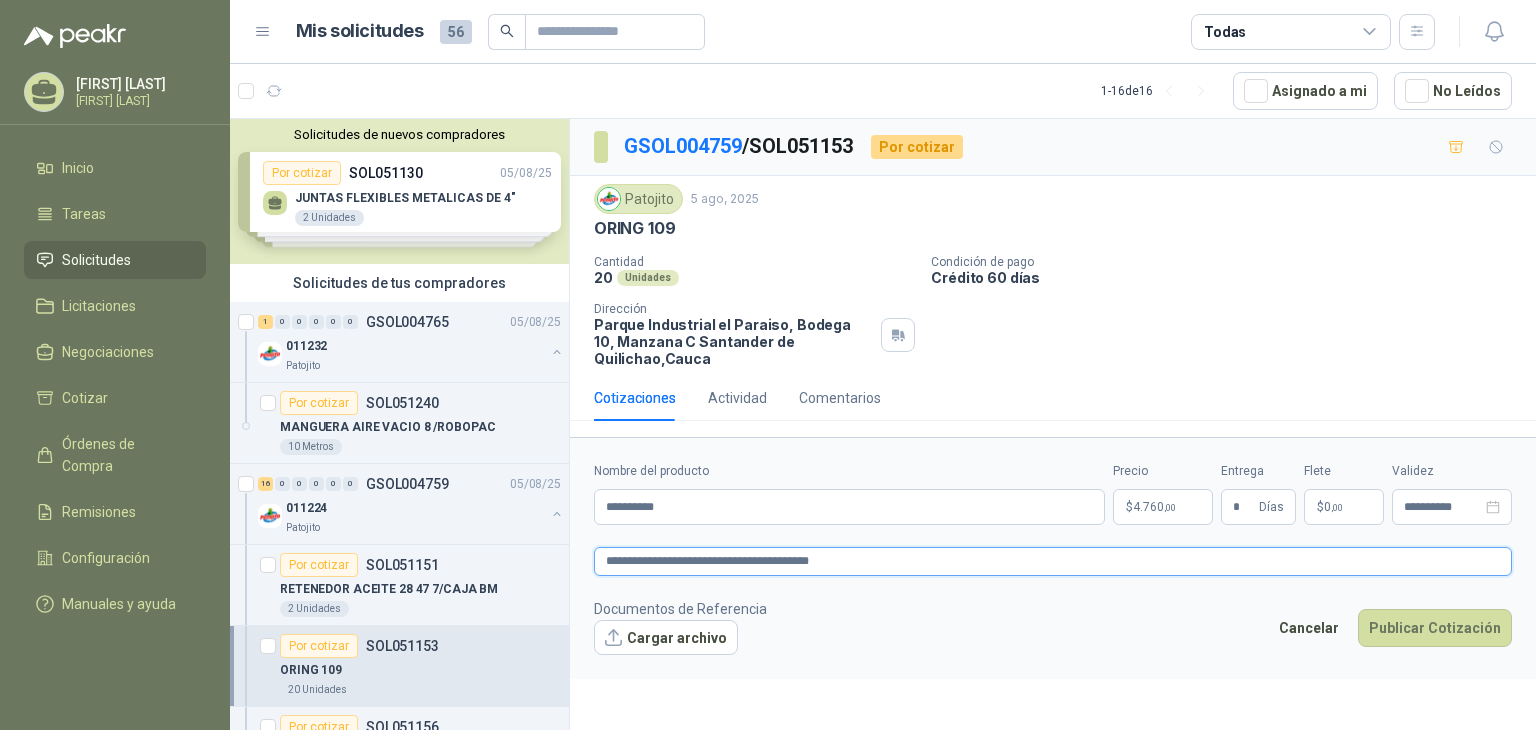 type 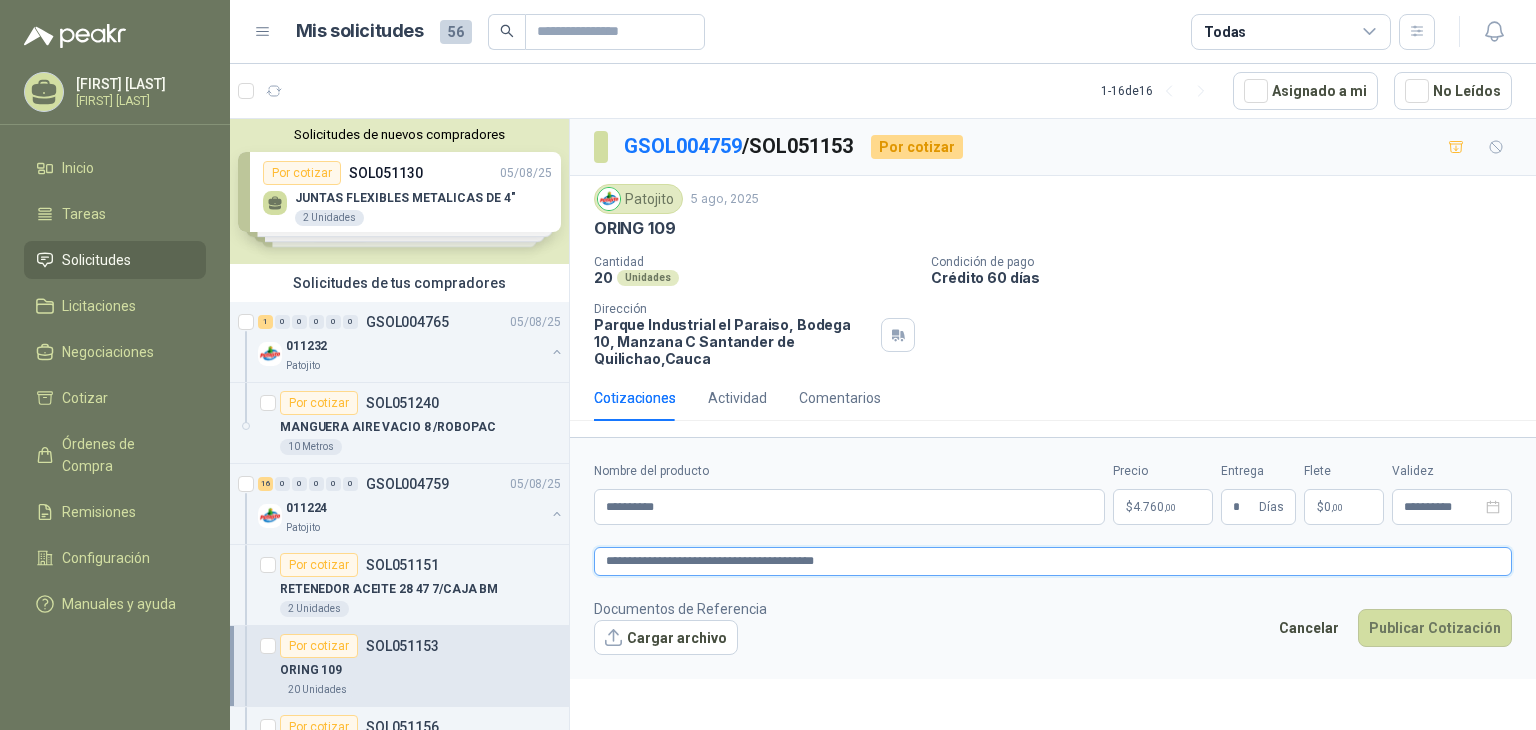 type 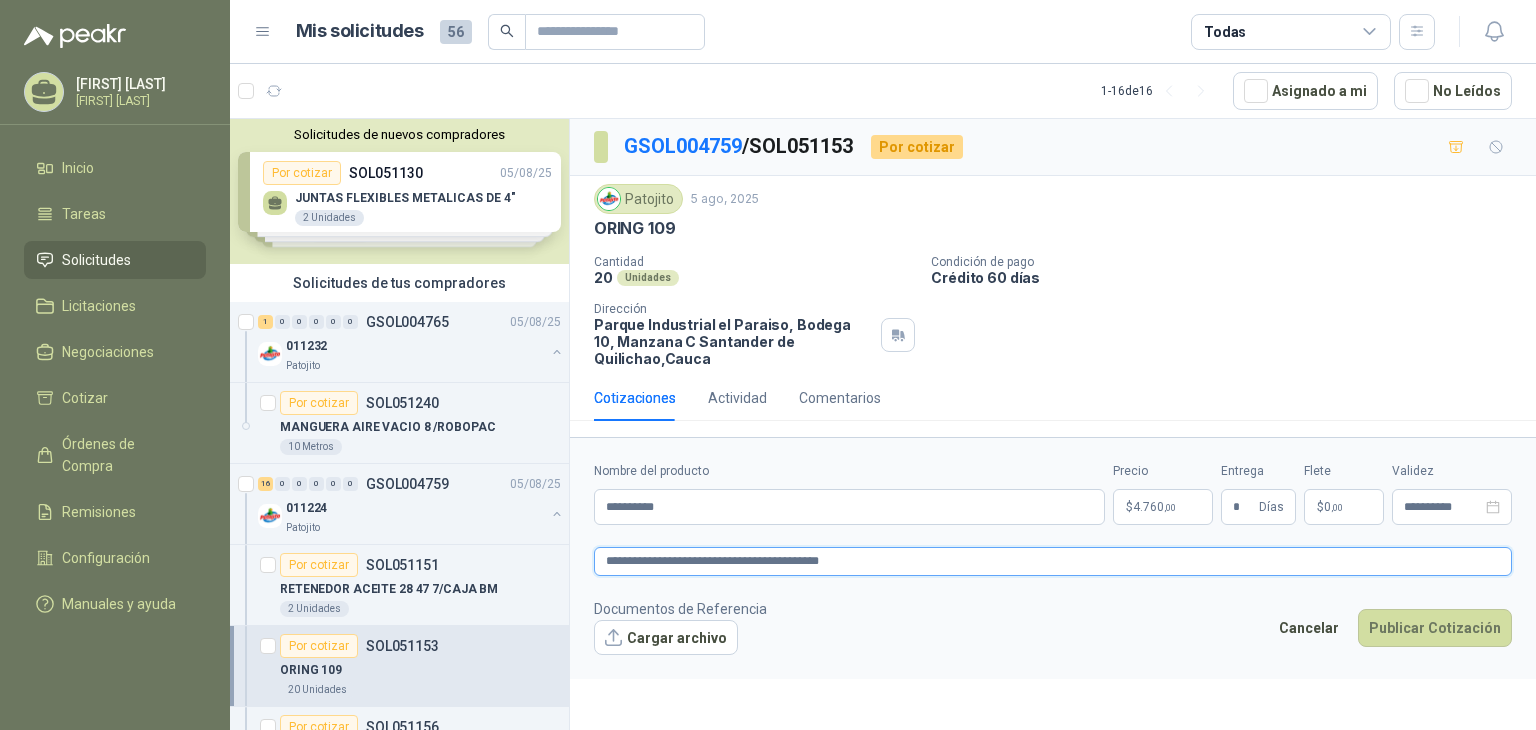 type 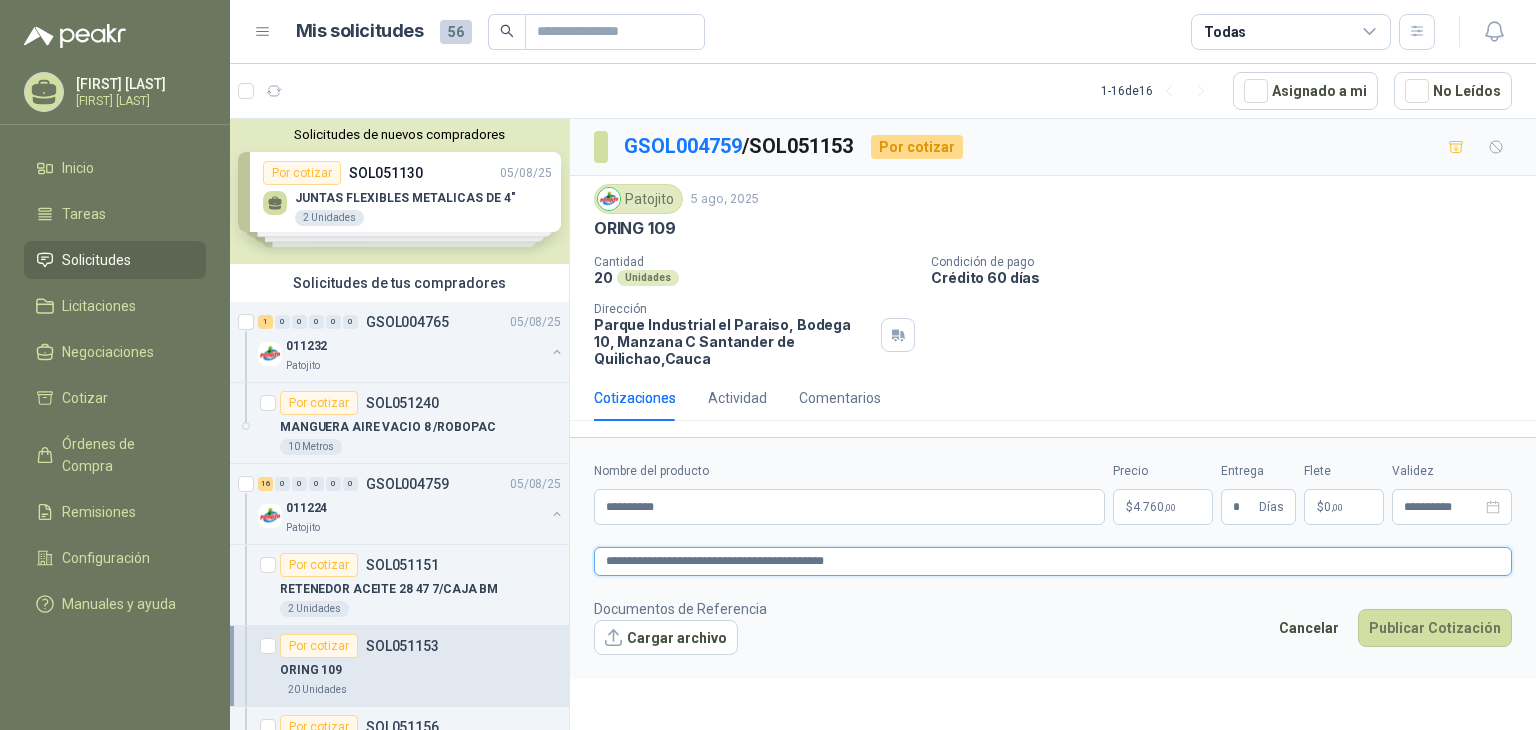 type 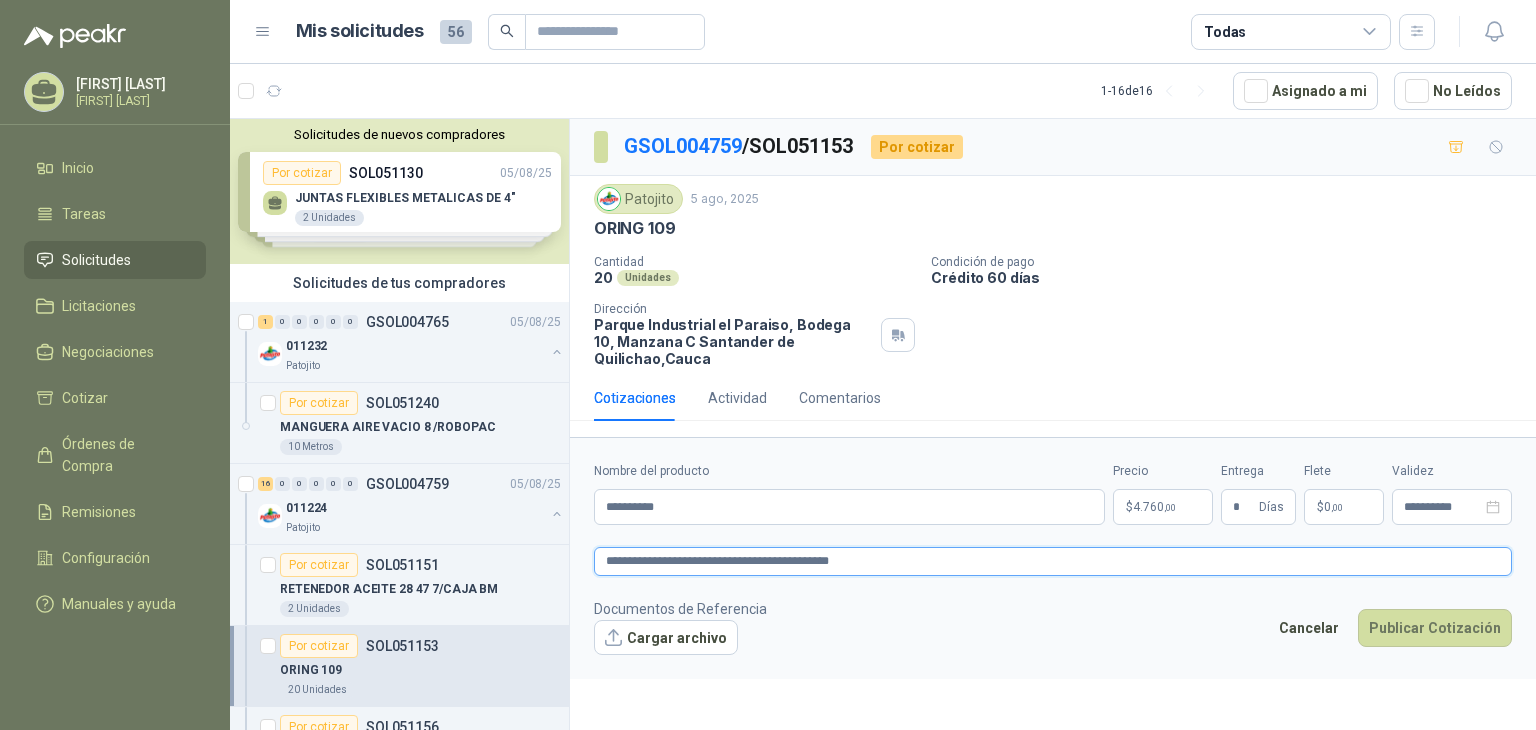 type 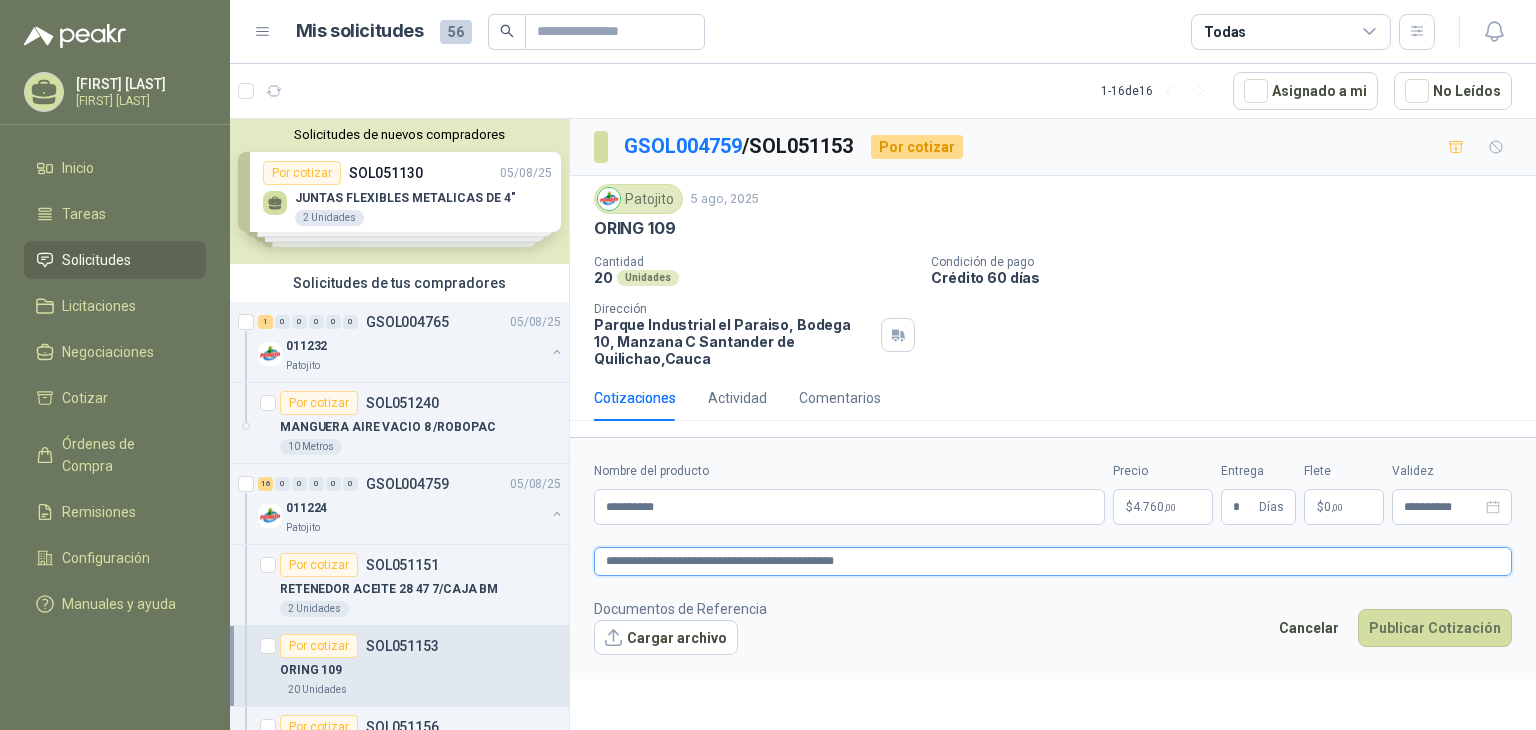 type 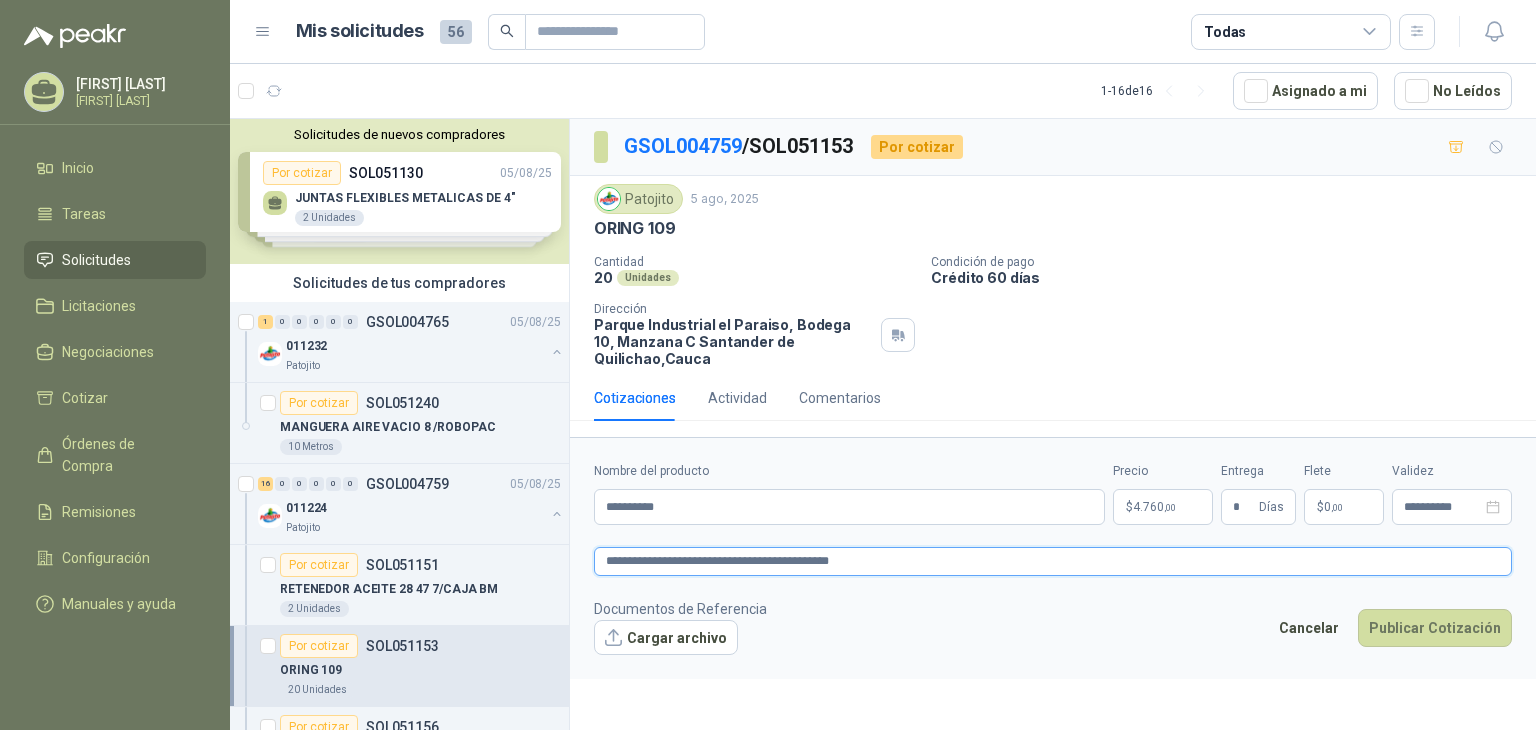 type 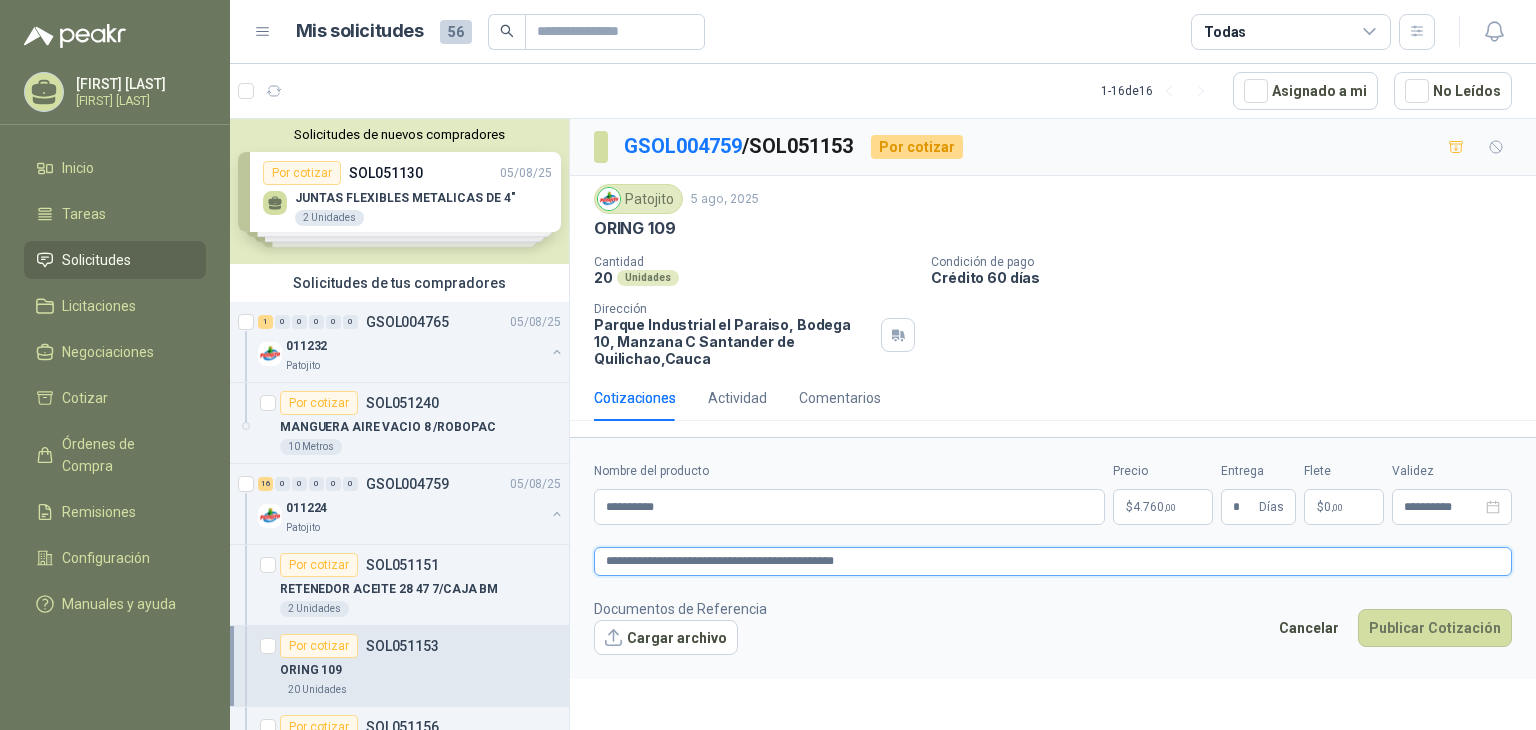 type 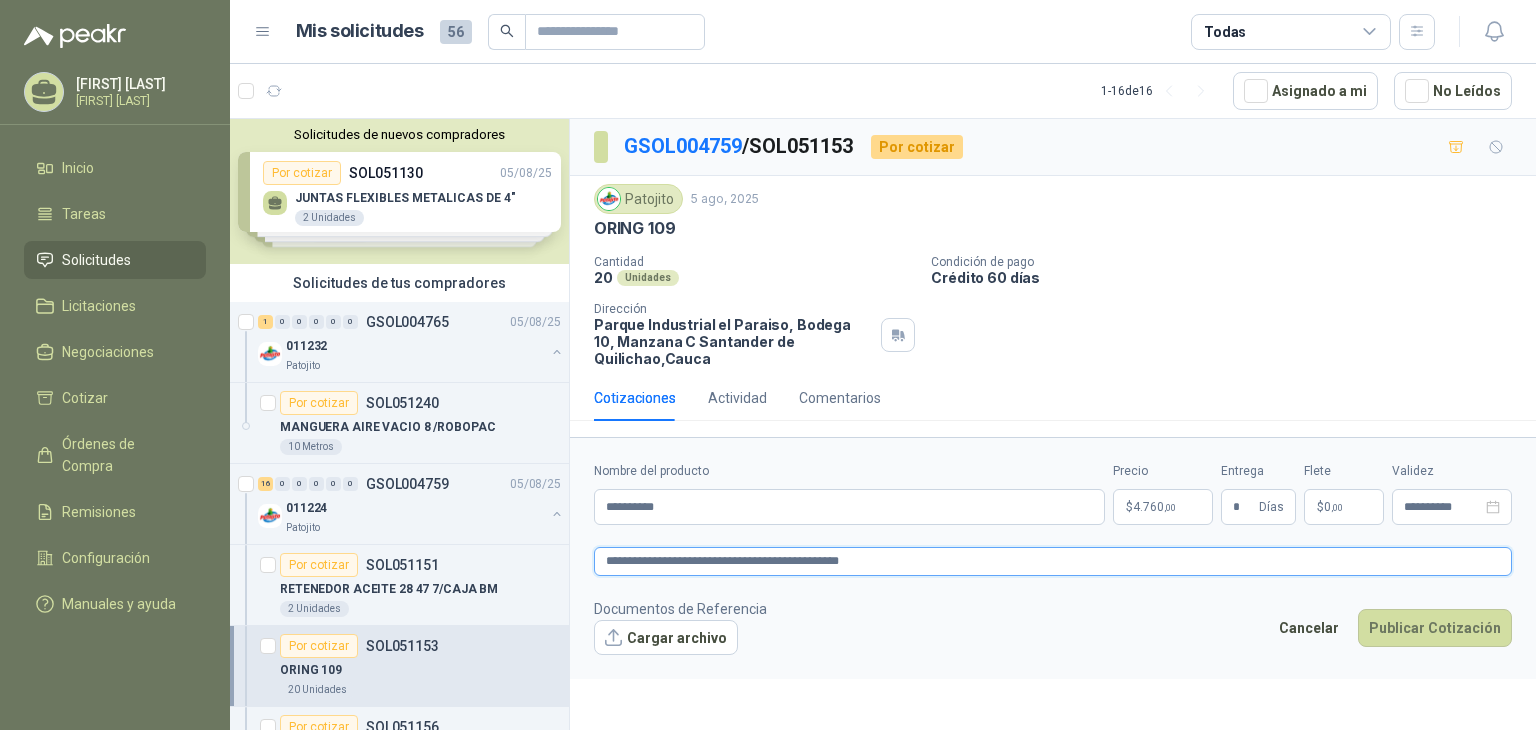 type 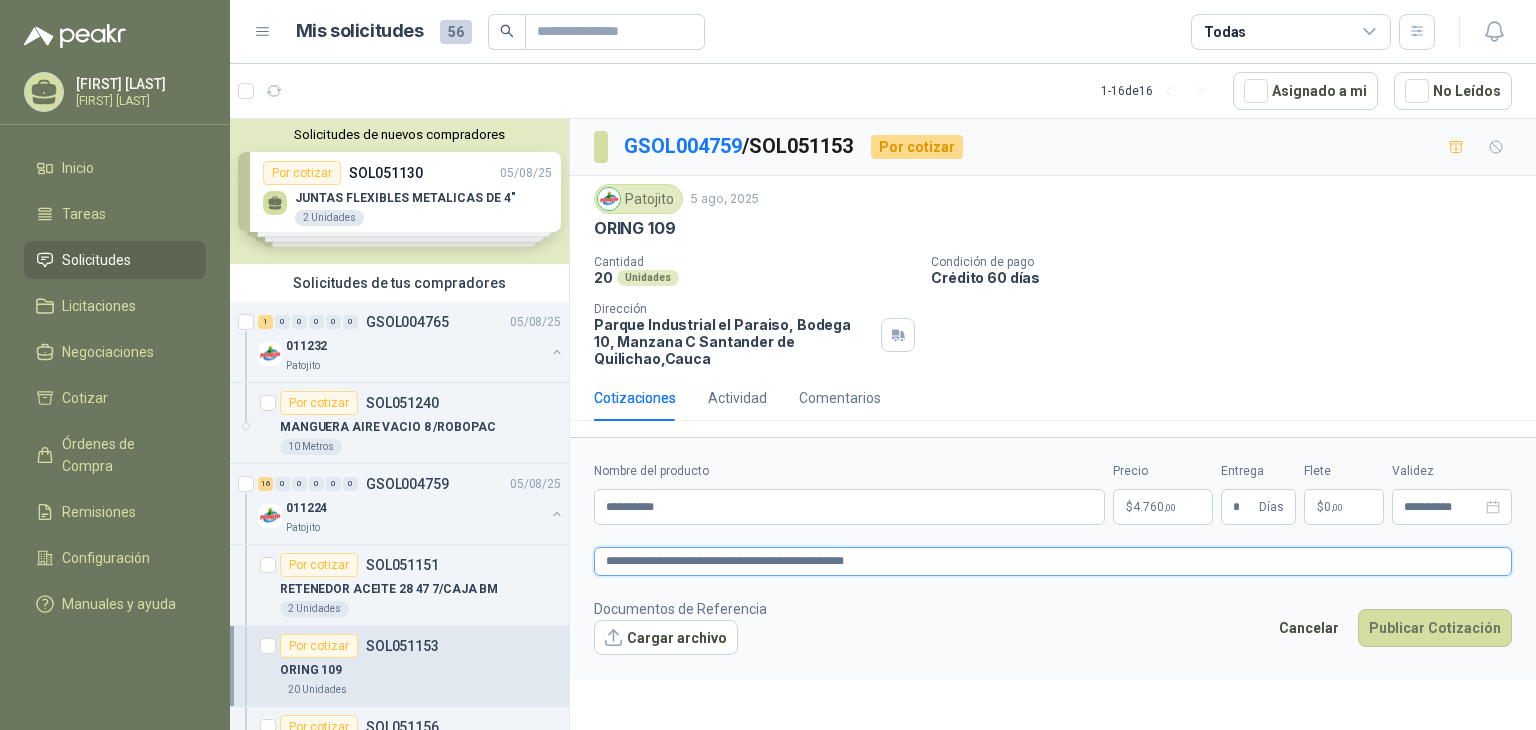 type 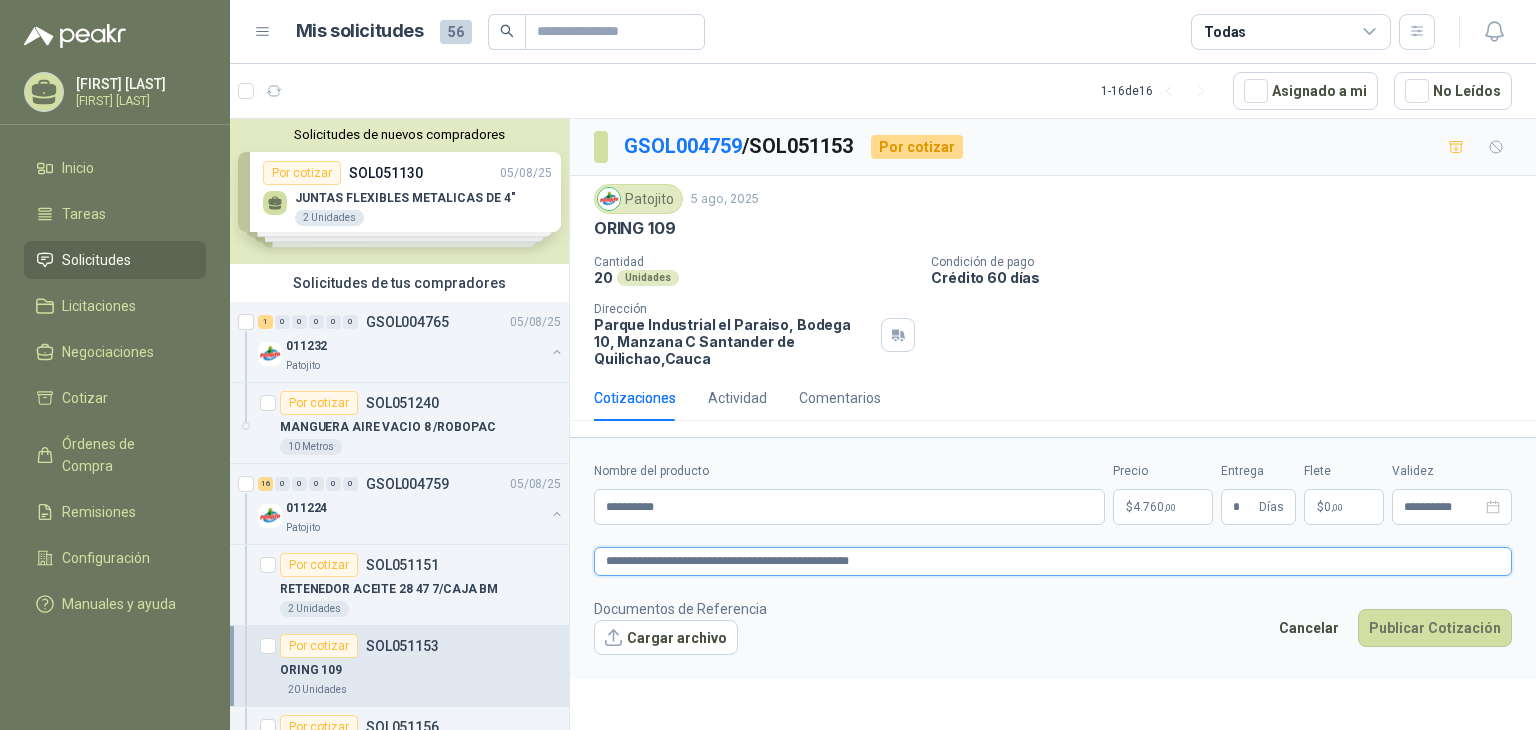 type 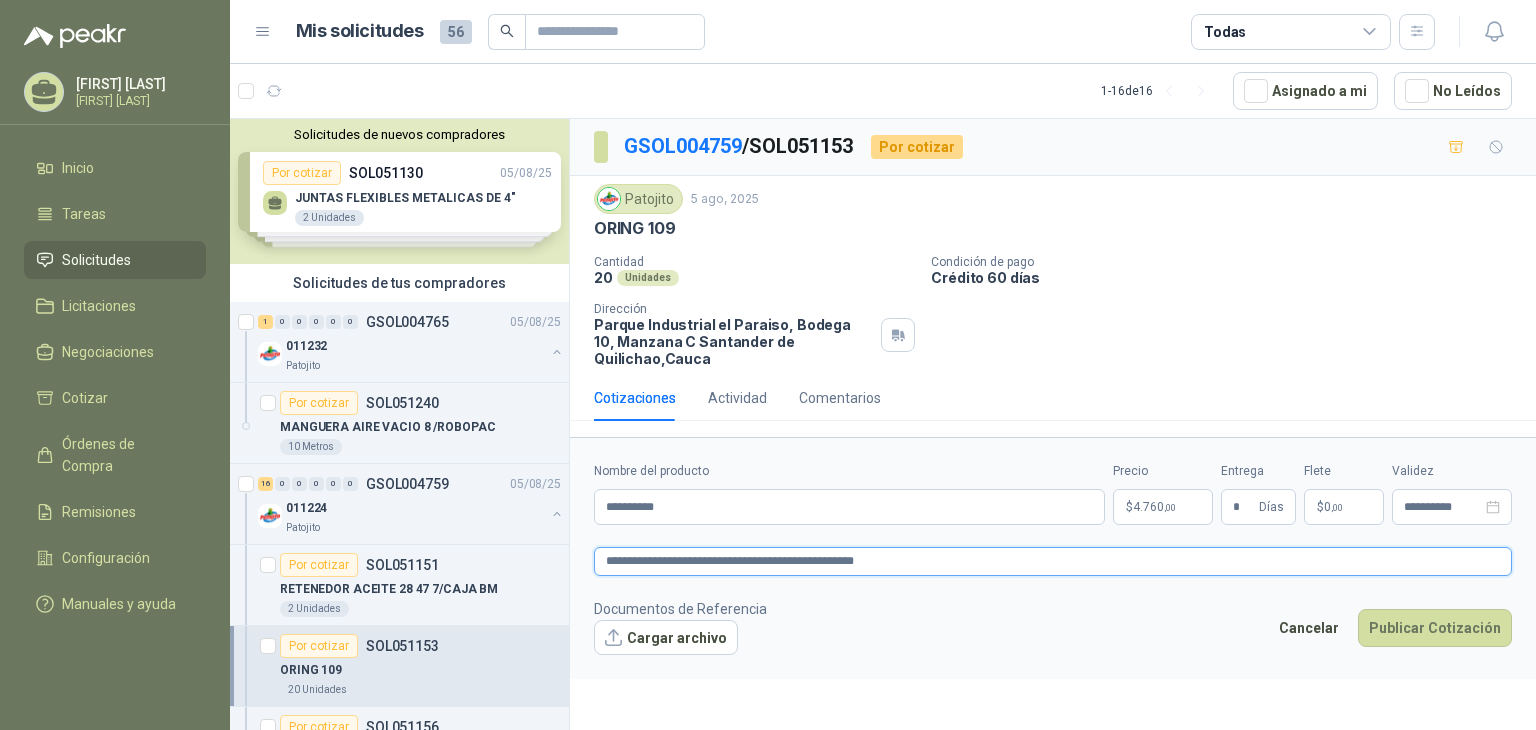 type 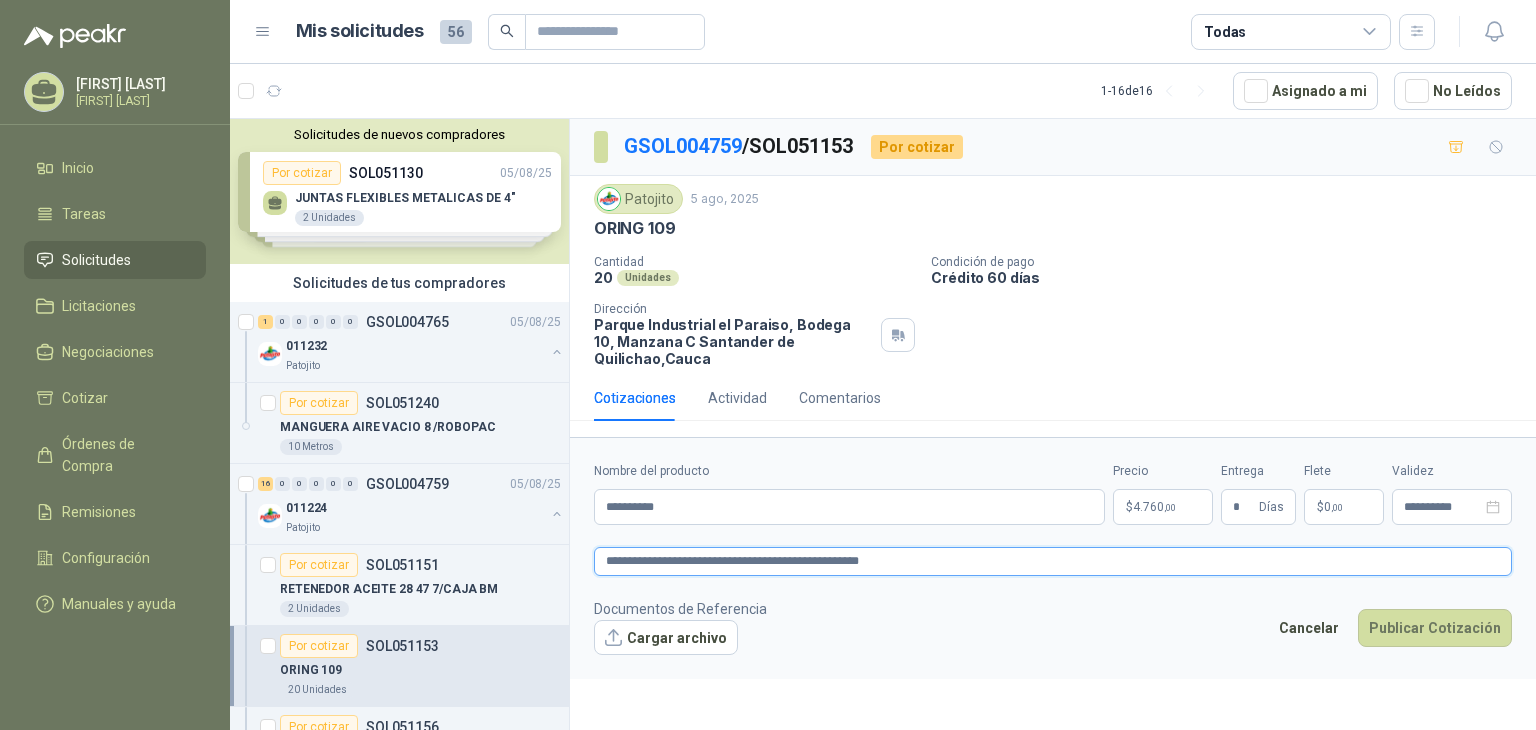type 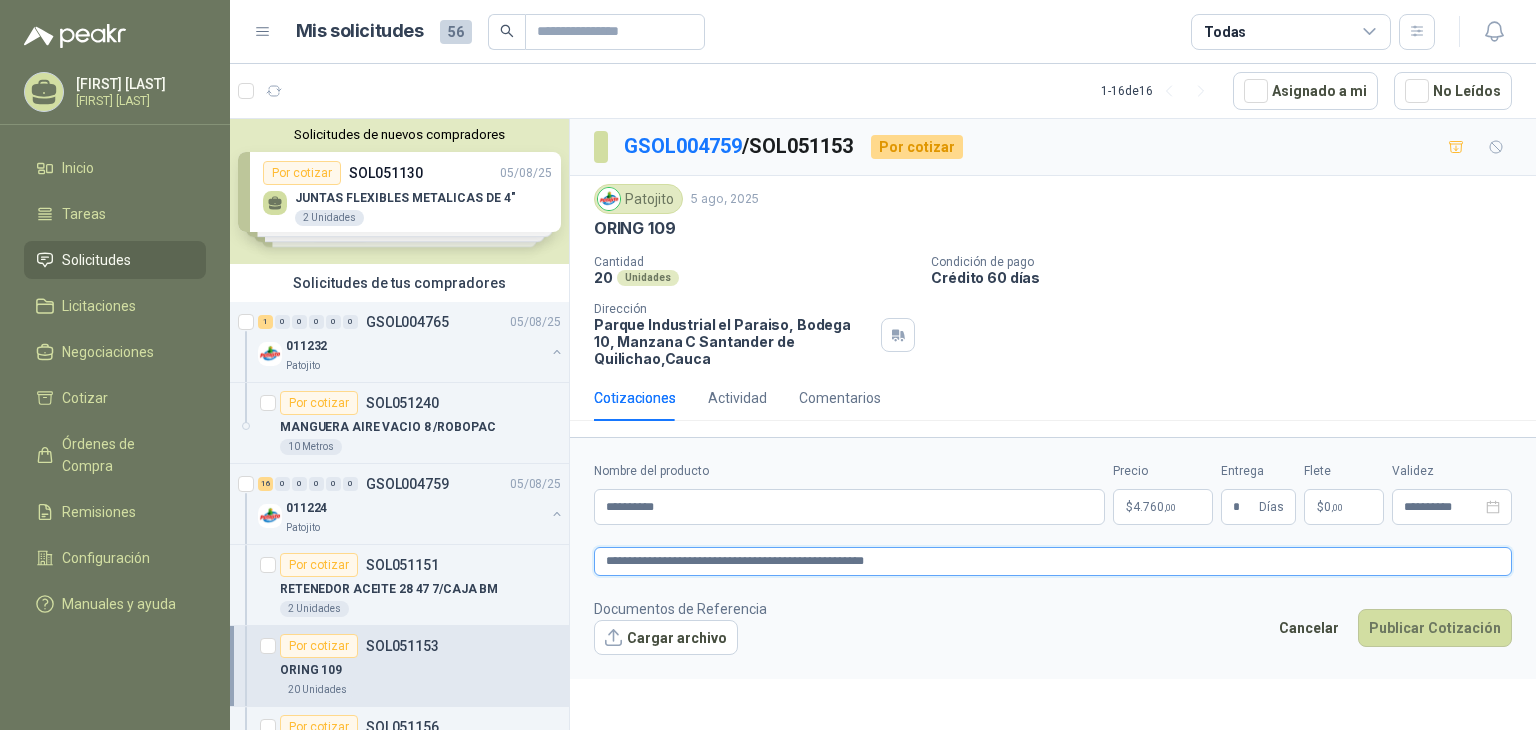 type 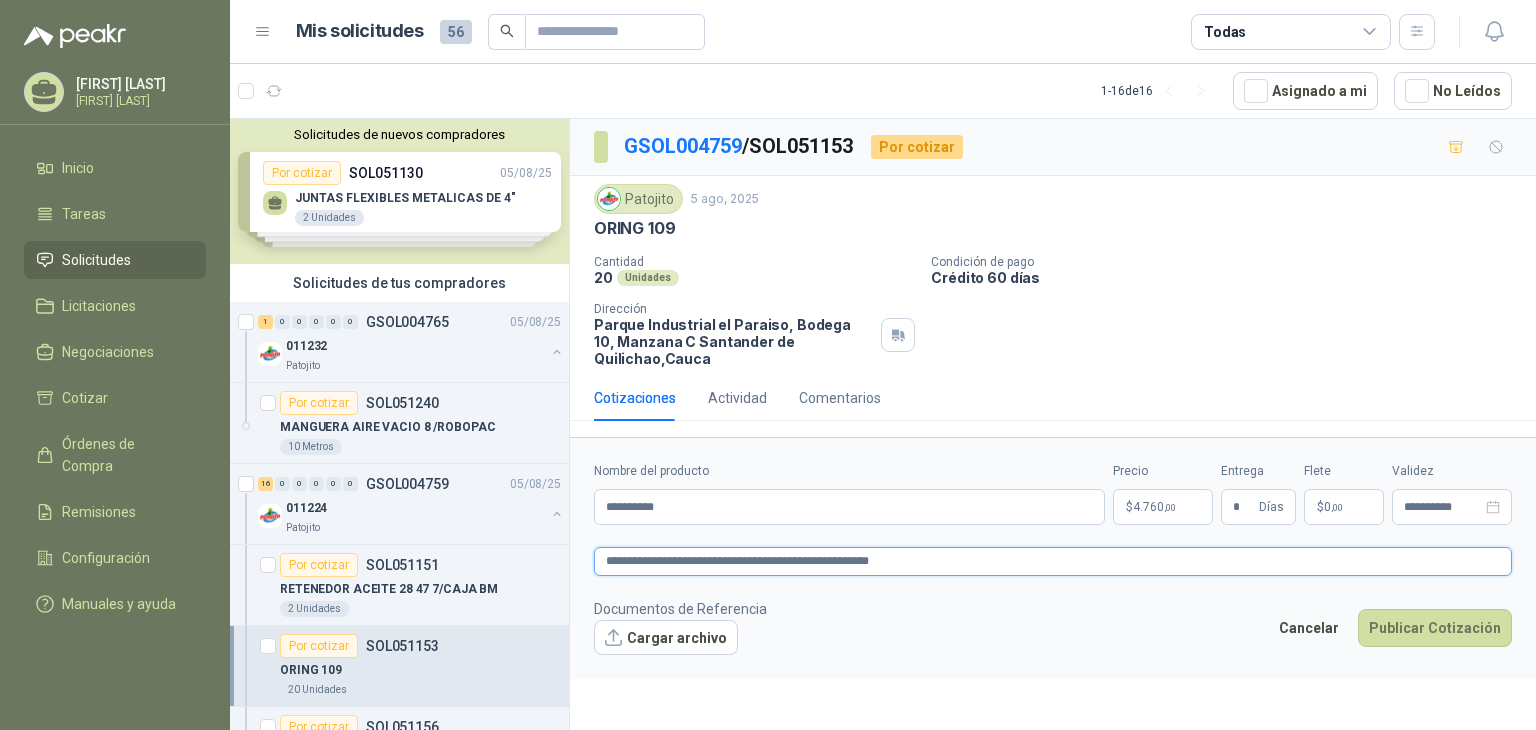 type 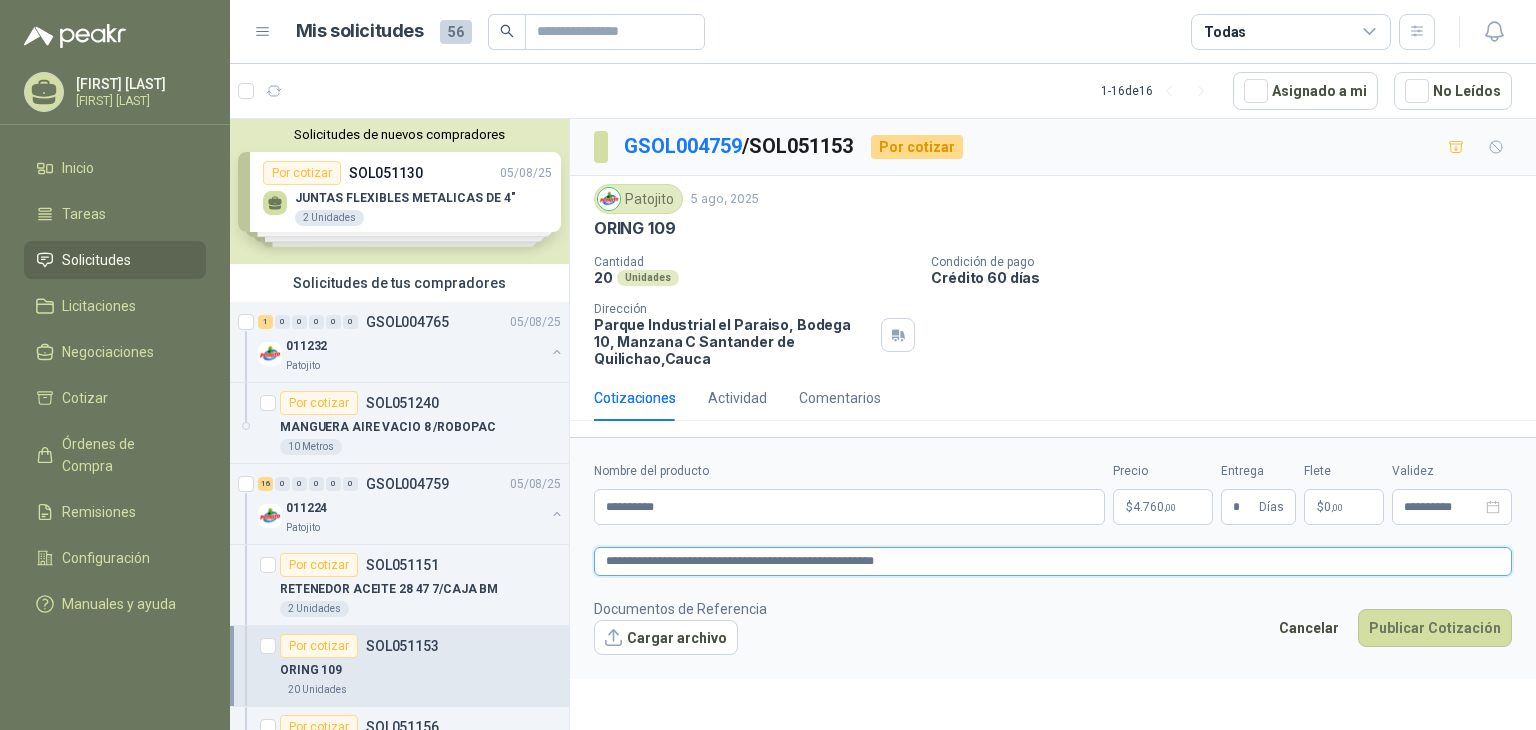 type 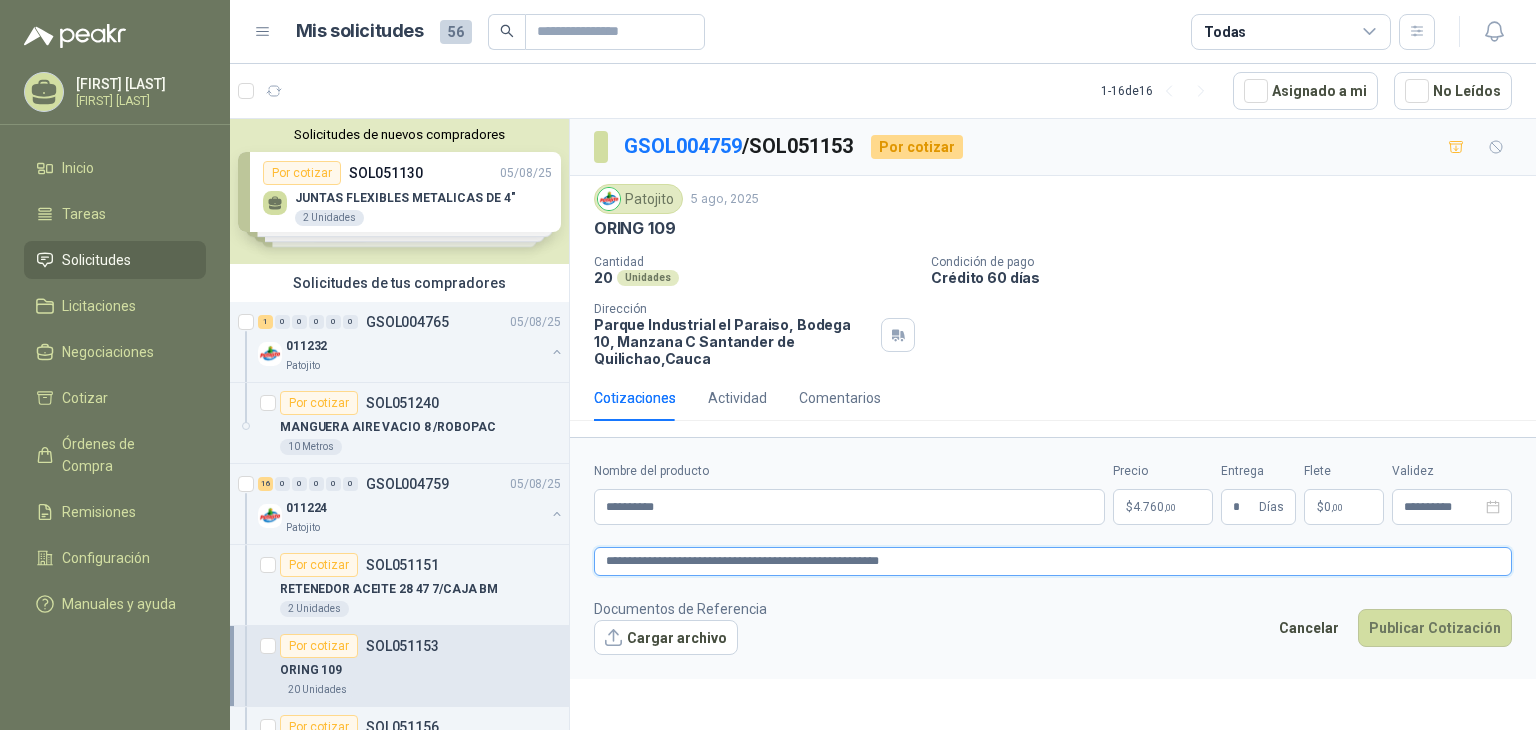 type 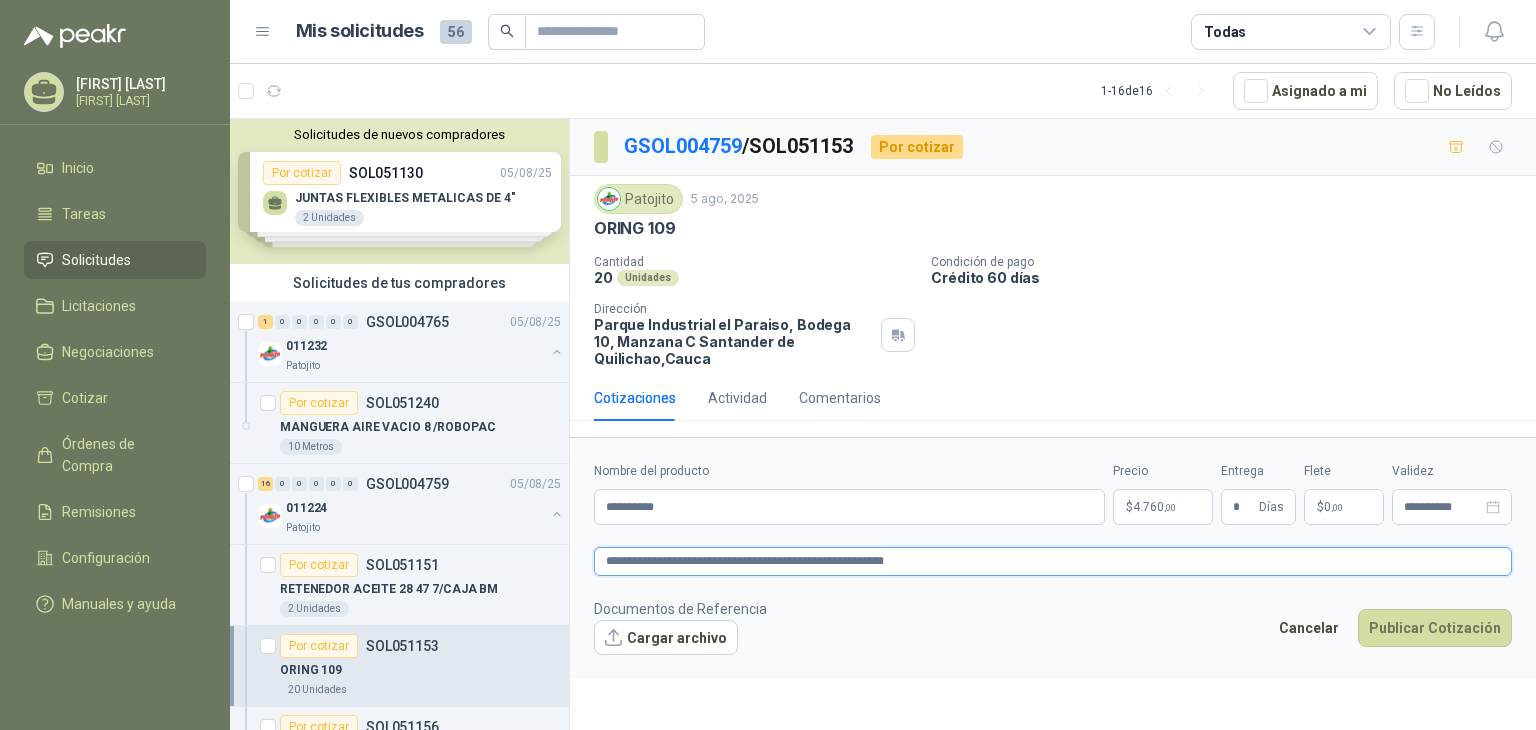 type 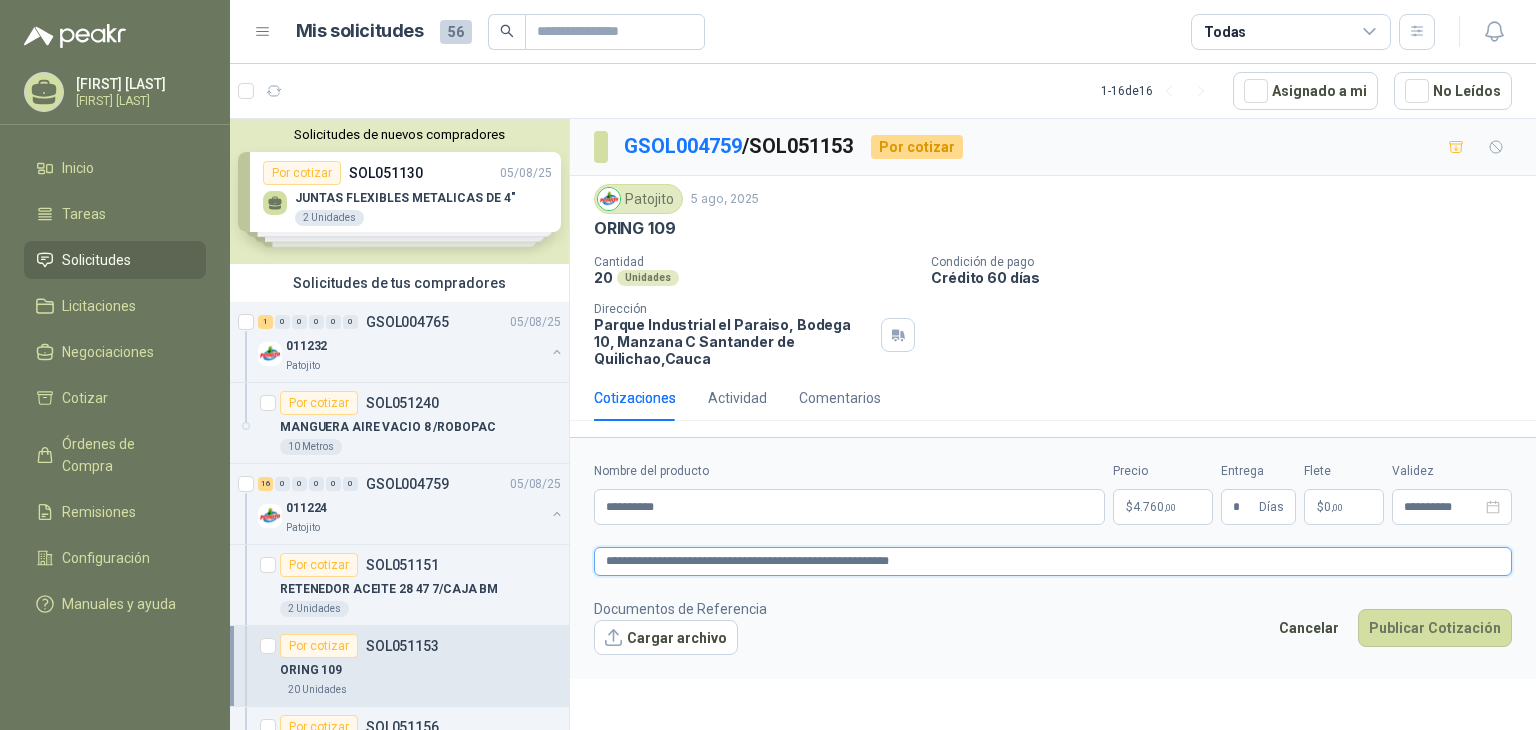 type 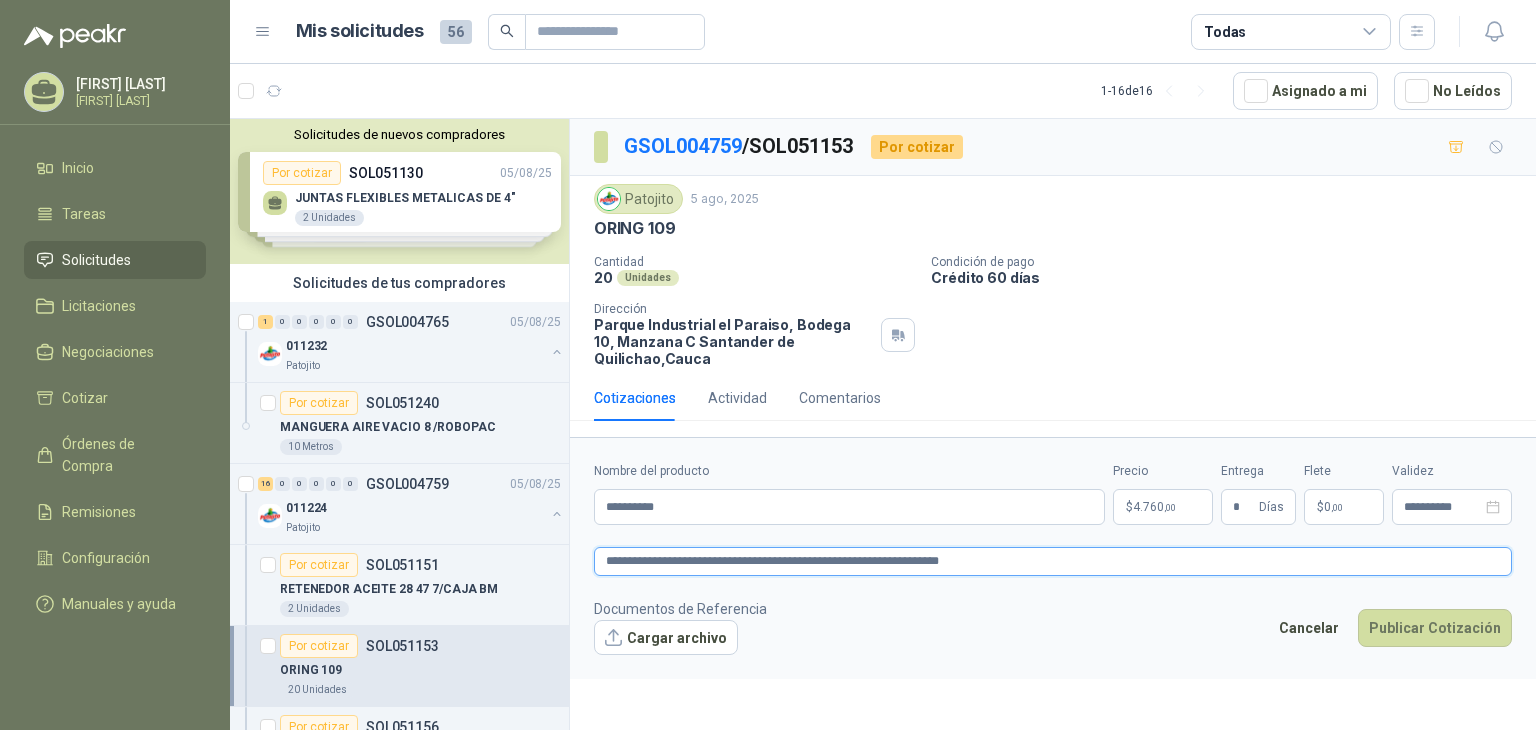 click on "**********" at bounding box center [1053, 561] 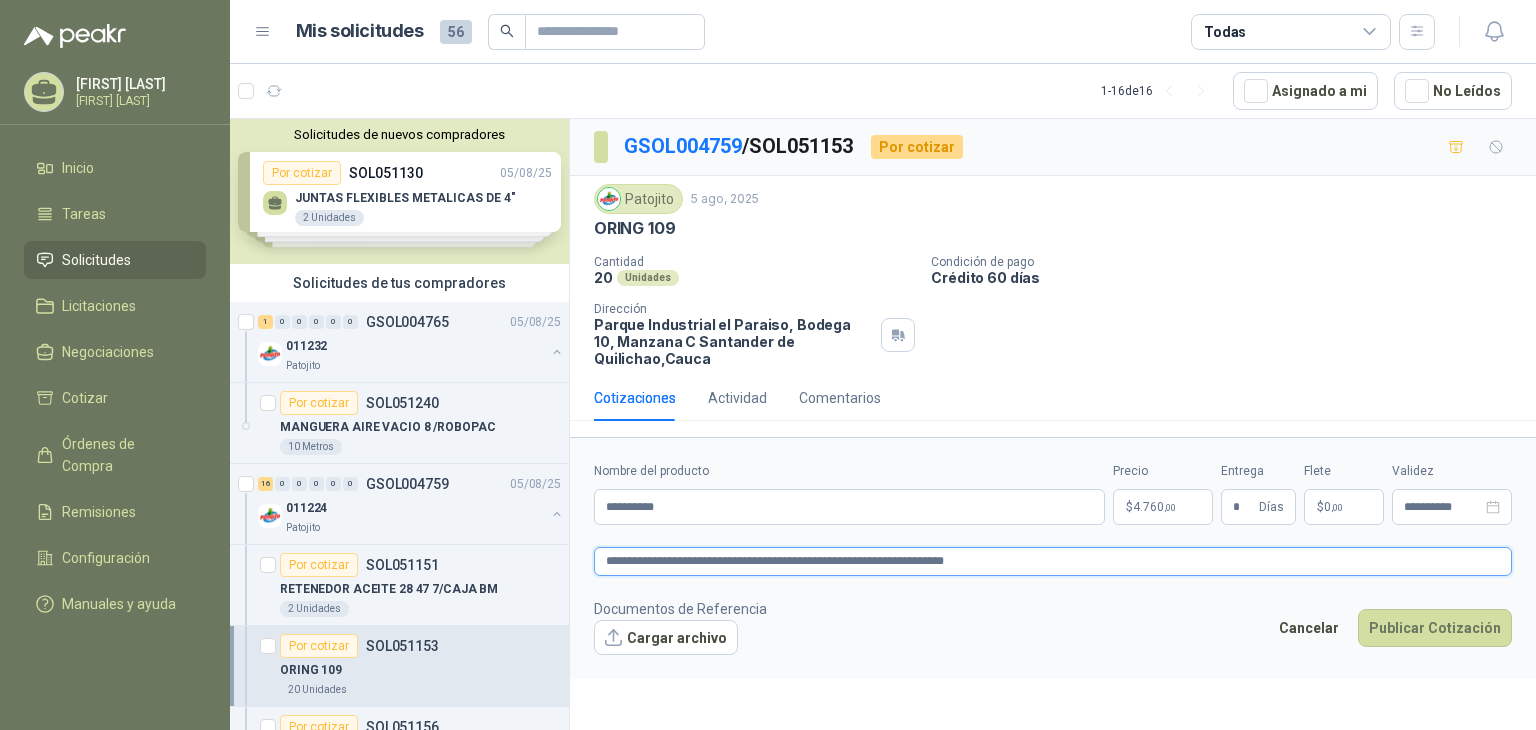 click on "**********" at bounding box center (1053, 561) 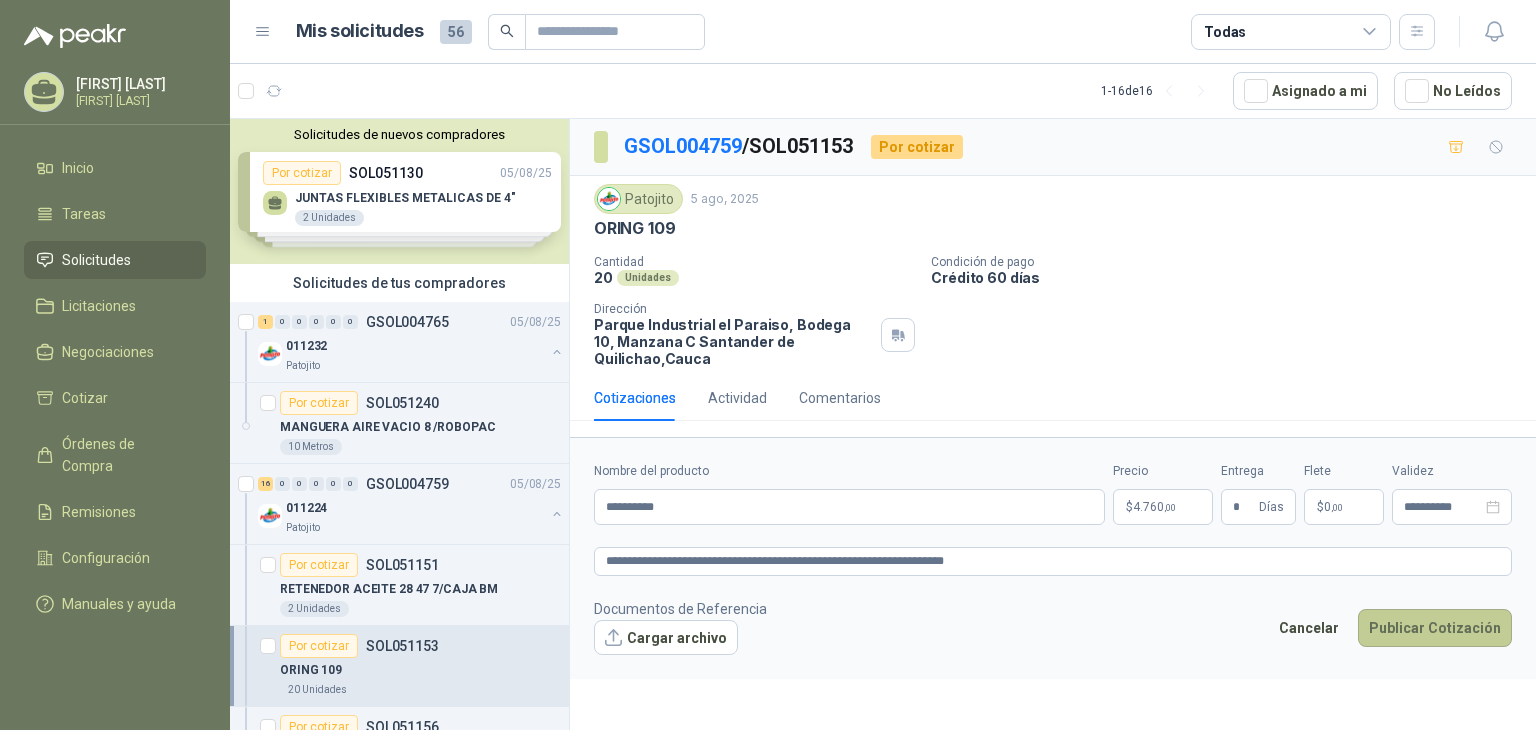 click on "Publicar Cotización" at bounding box center (1435, 628) 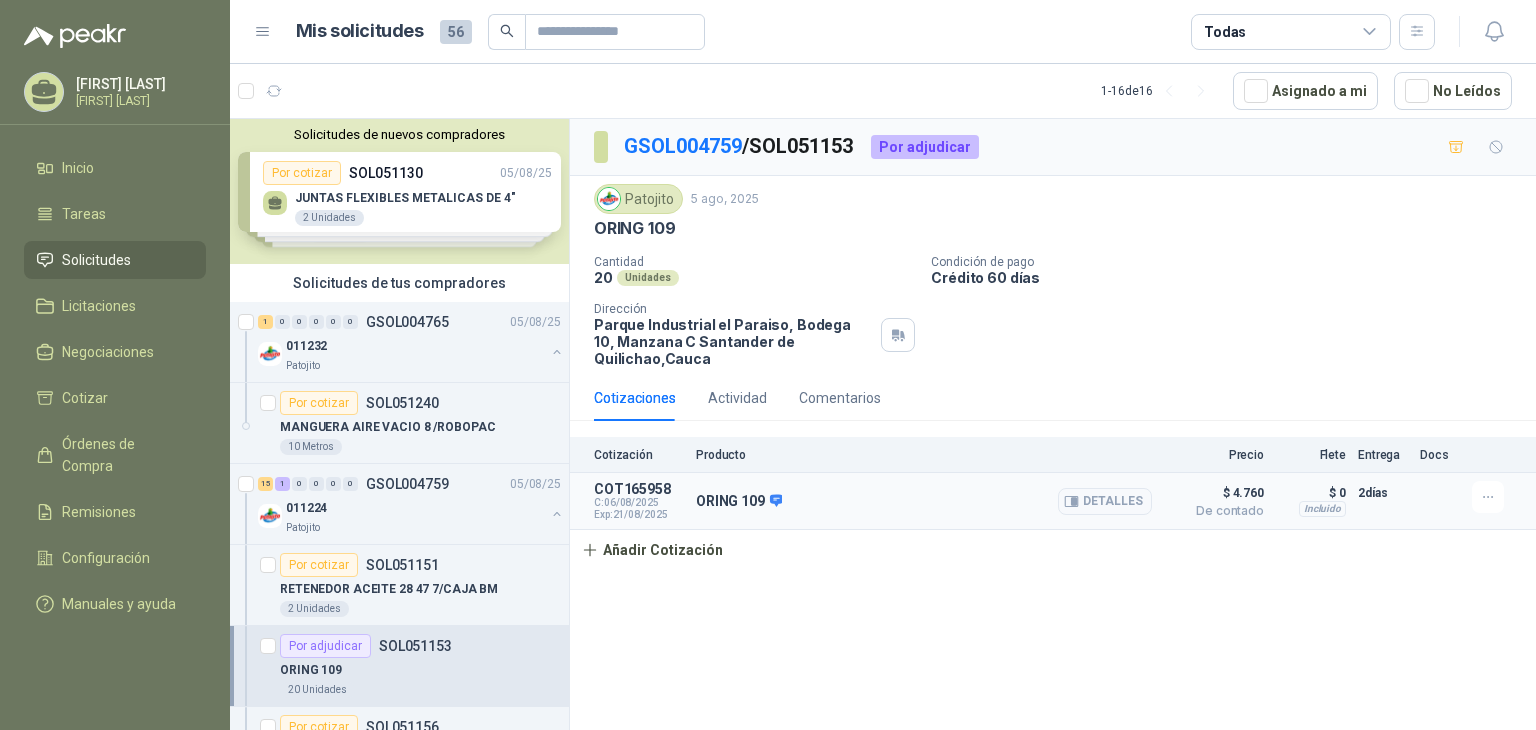 click on "Incluido" at bounding box center [1322, 509] 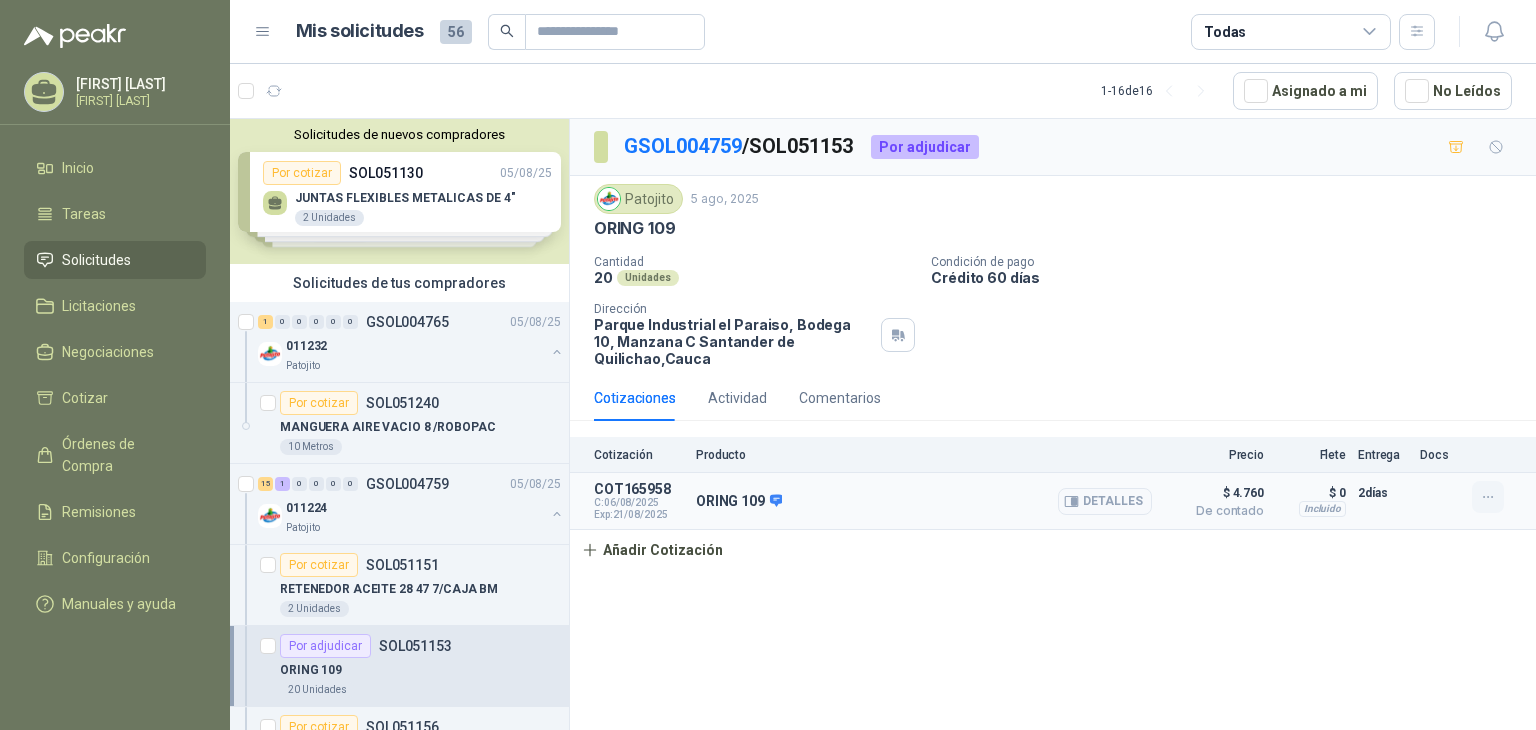 click 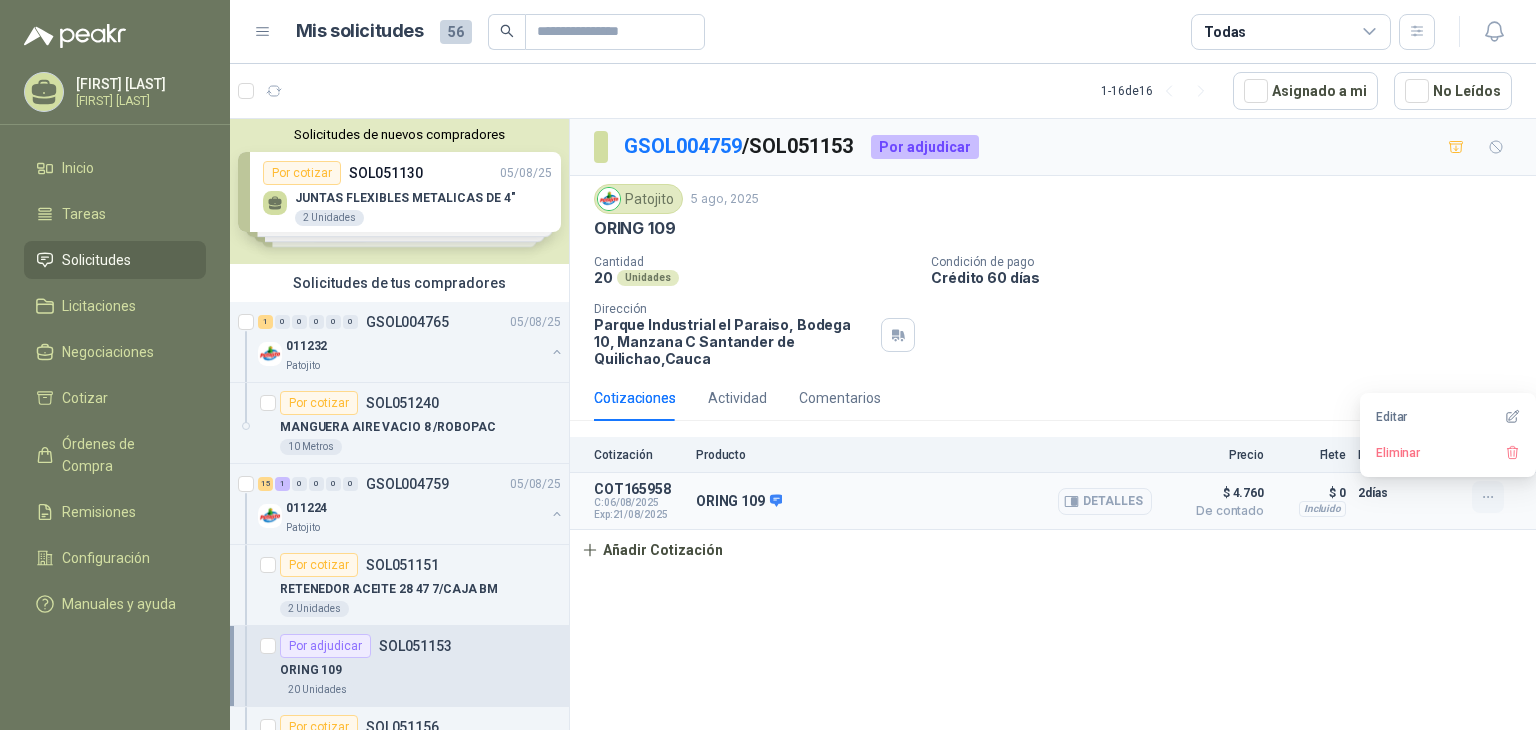 click 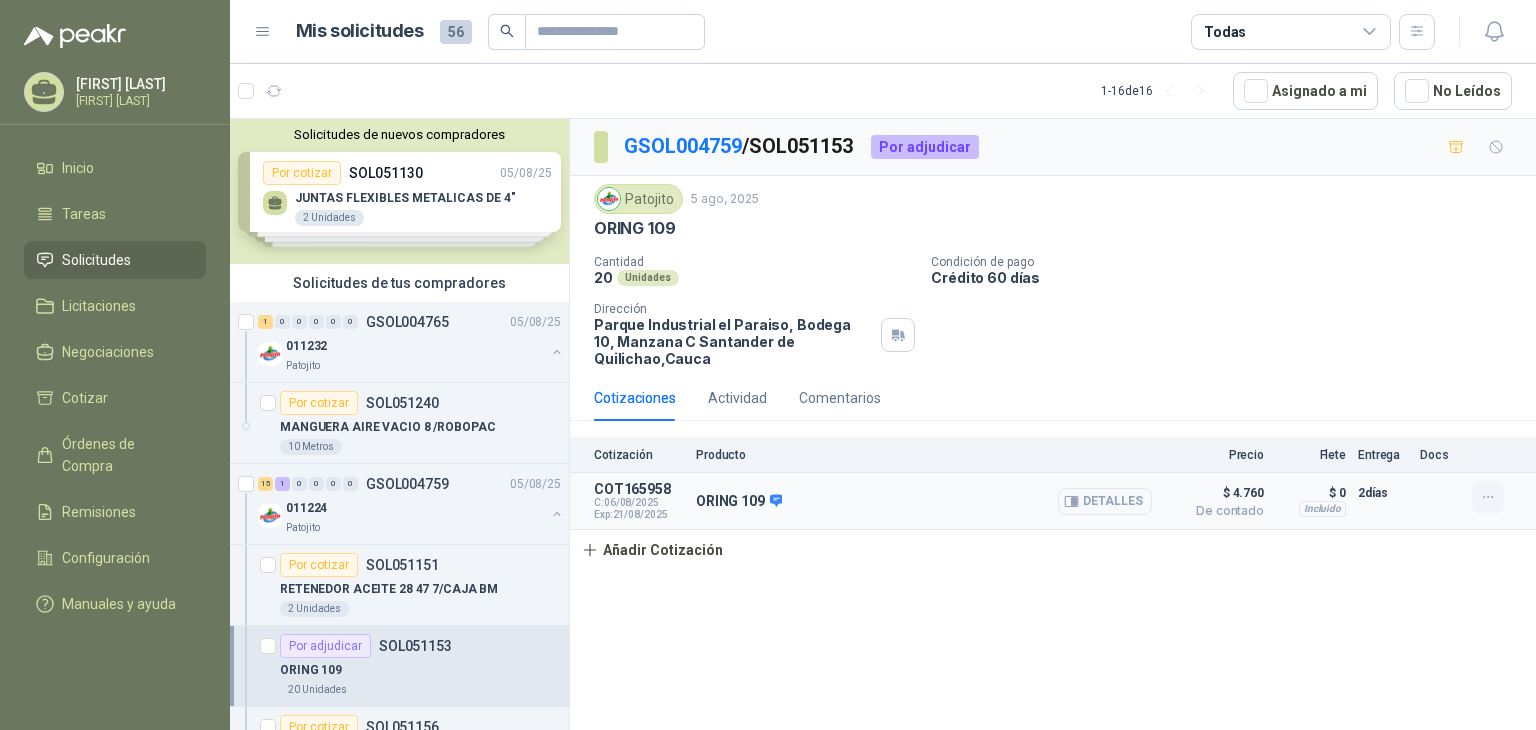 click 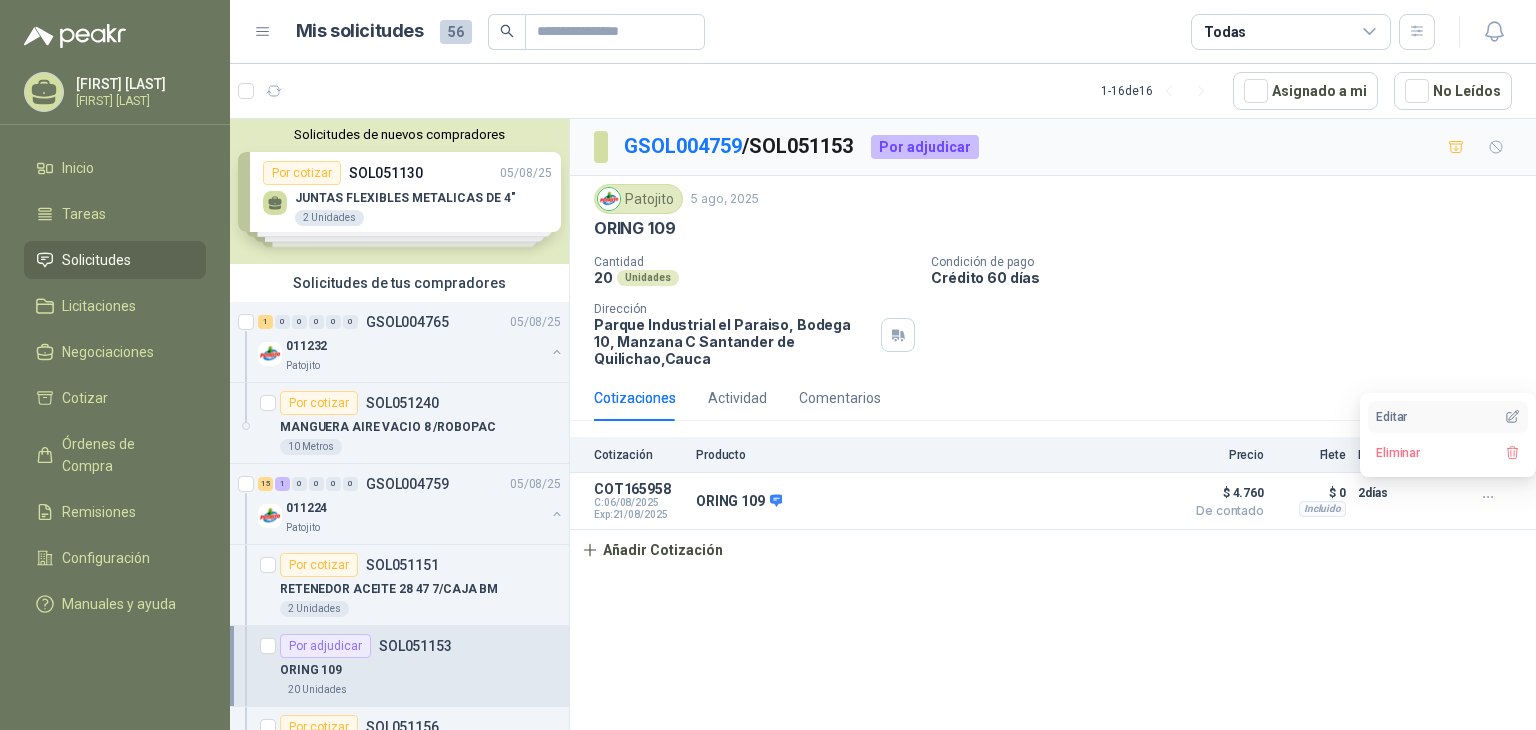 click on "Editar" at bounding box center [1448, 417] 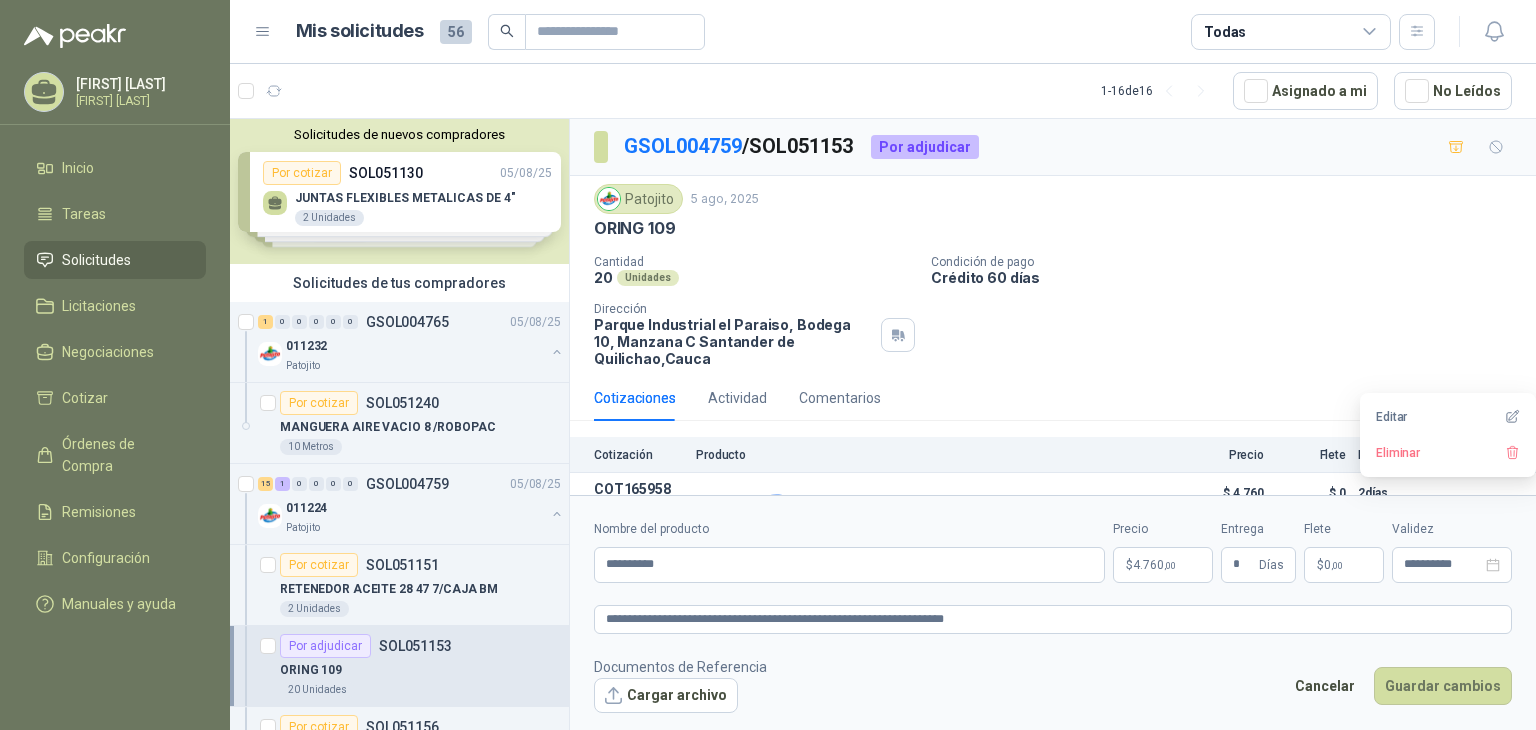 click on "Flete" at bounding box center (1344, 529) 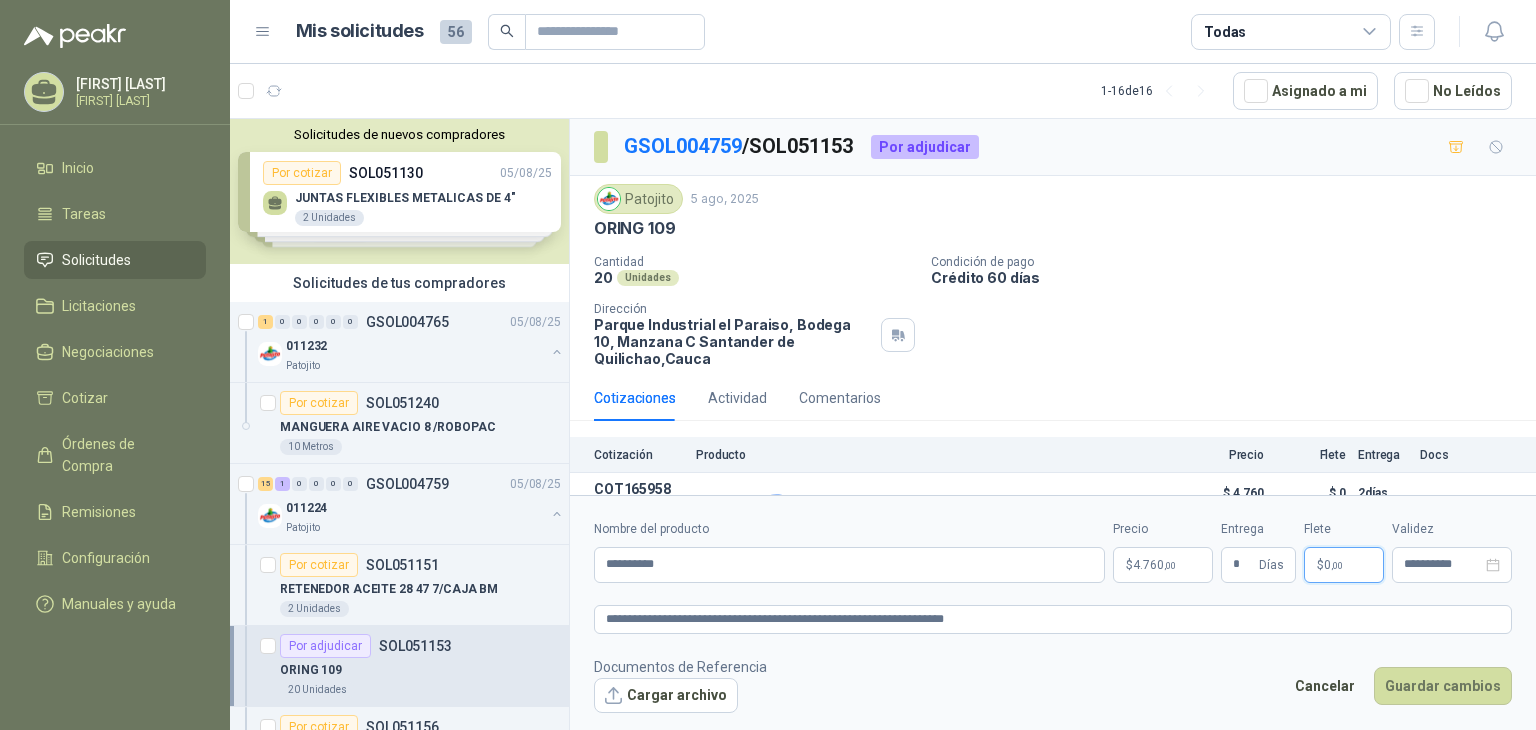 click on "$    0 ,00" at bounding box center [1344, 565] 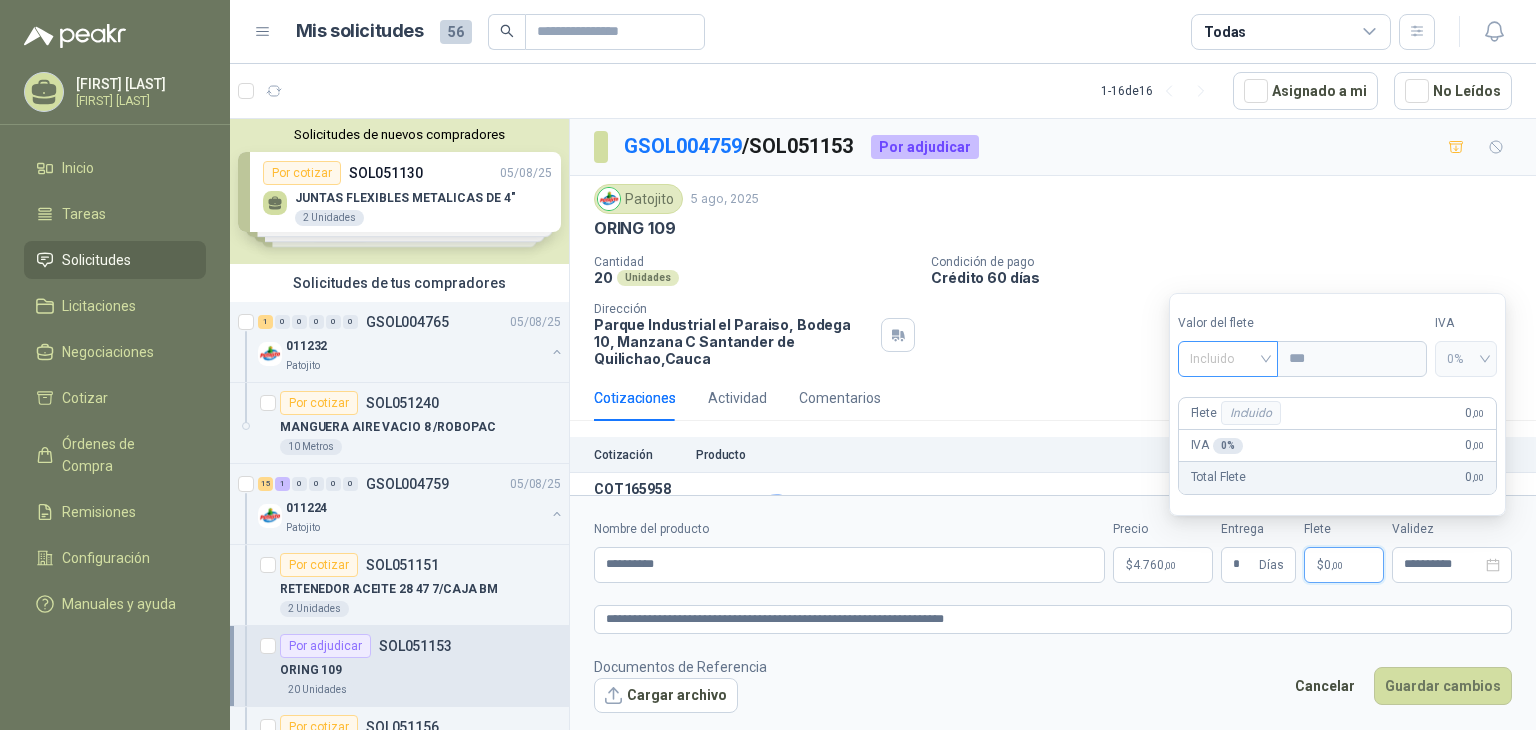 click on "Incluido" at bounding box center (1228, 359) 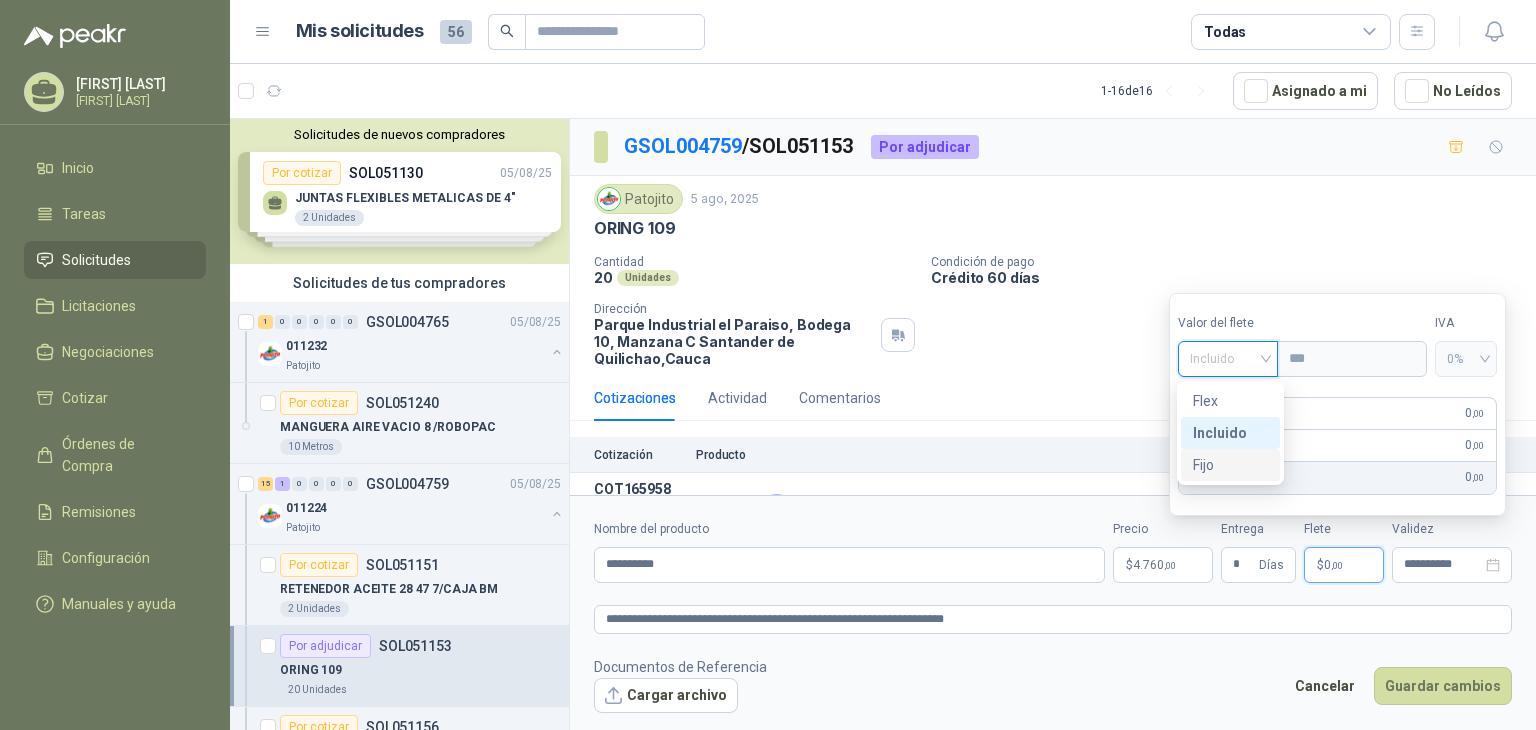 click on "Fijo" at bounding box center [1230, 465] 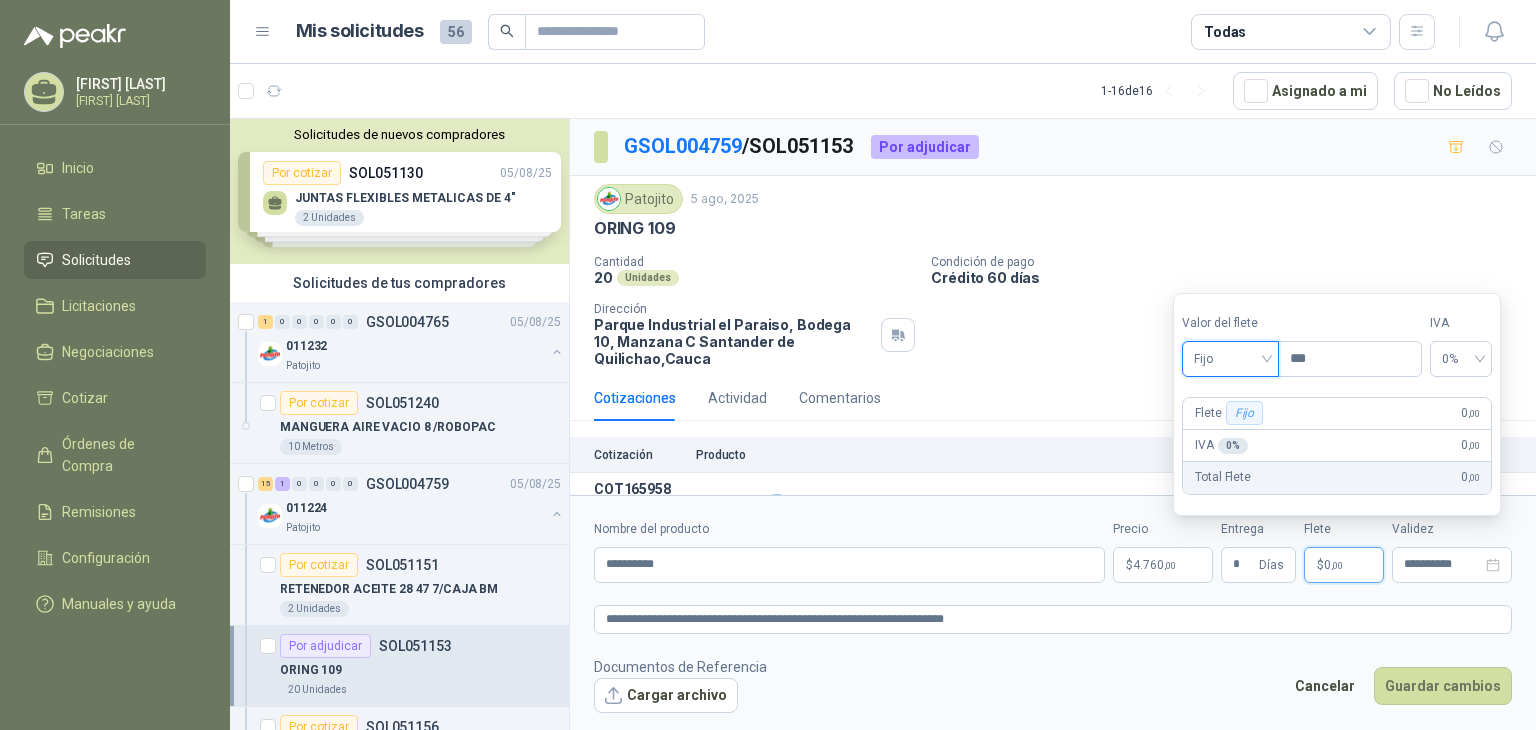 click on "Fijo" at bounding box center (1230, 359) 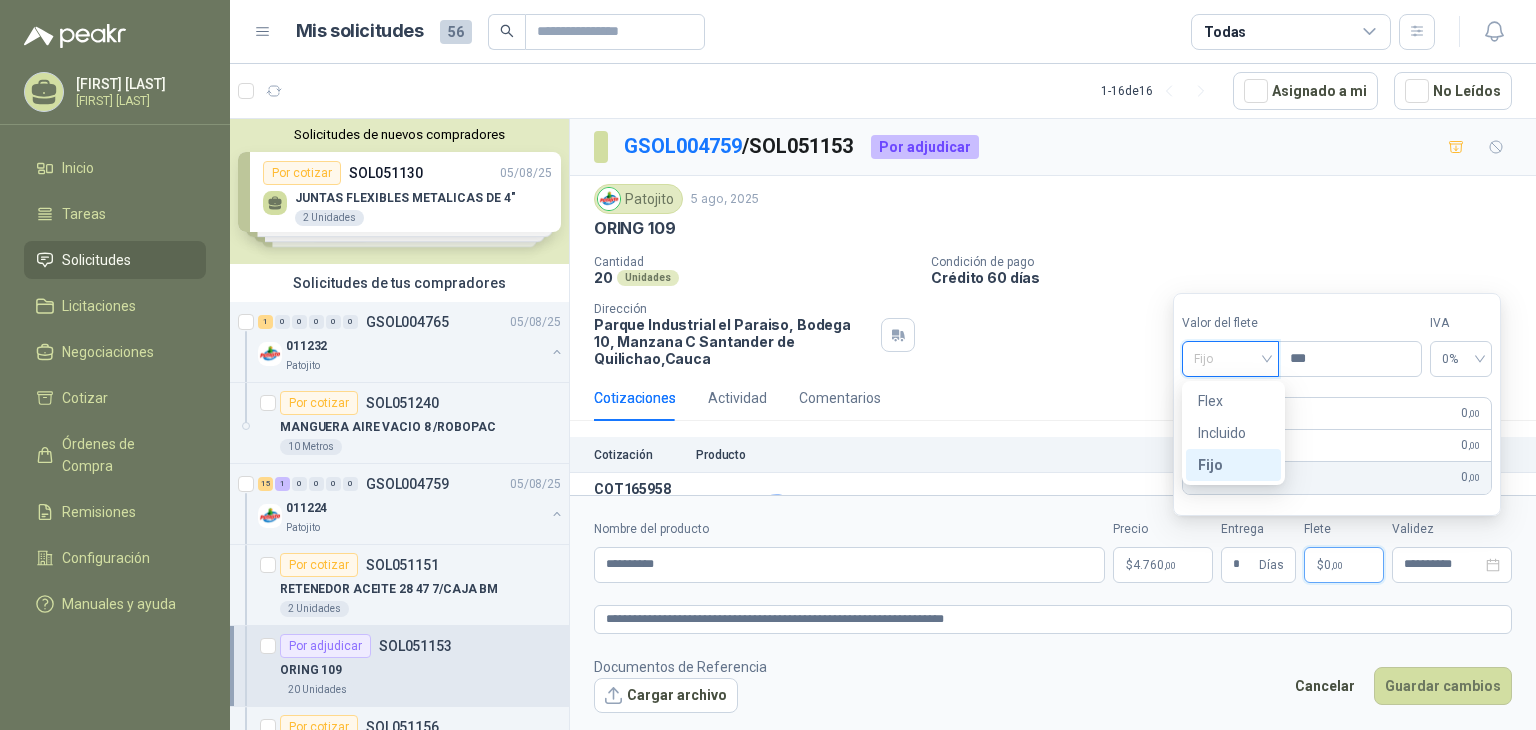 click on "Fijo" at bounding box center [1233, 465] 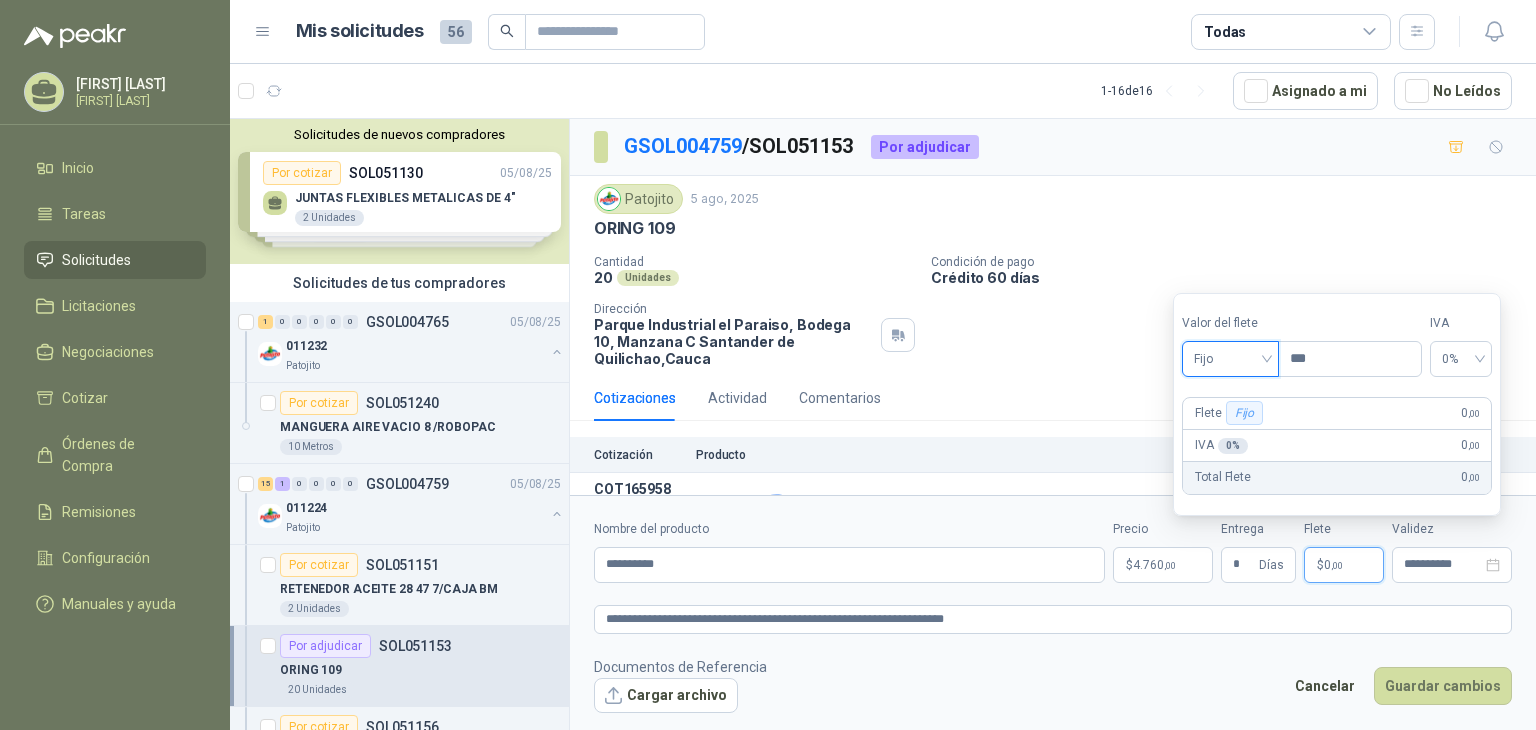 click on "Crédito 60 días" at bounding box center [1229, 277] 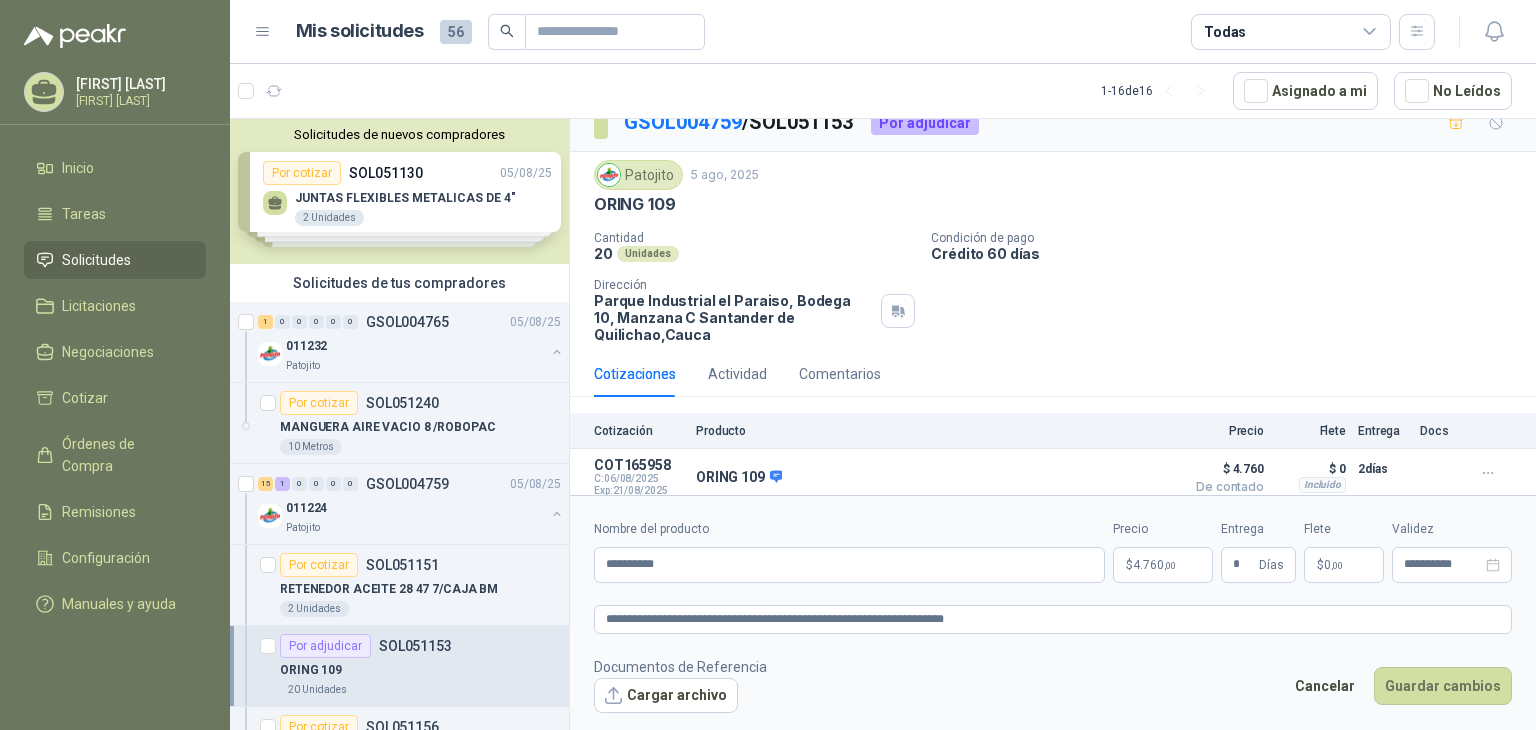 scroll, scrollTop: 35, scrollLeft: 0, axis: vertical 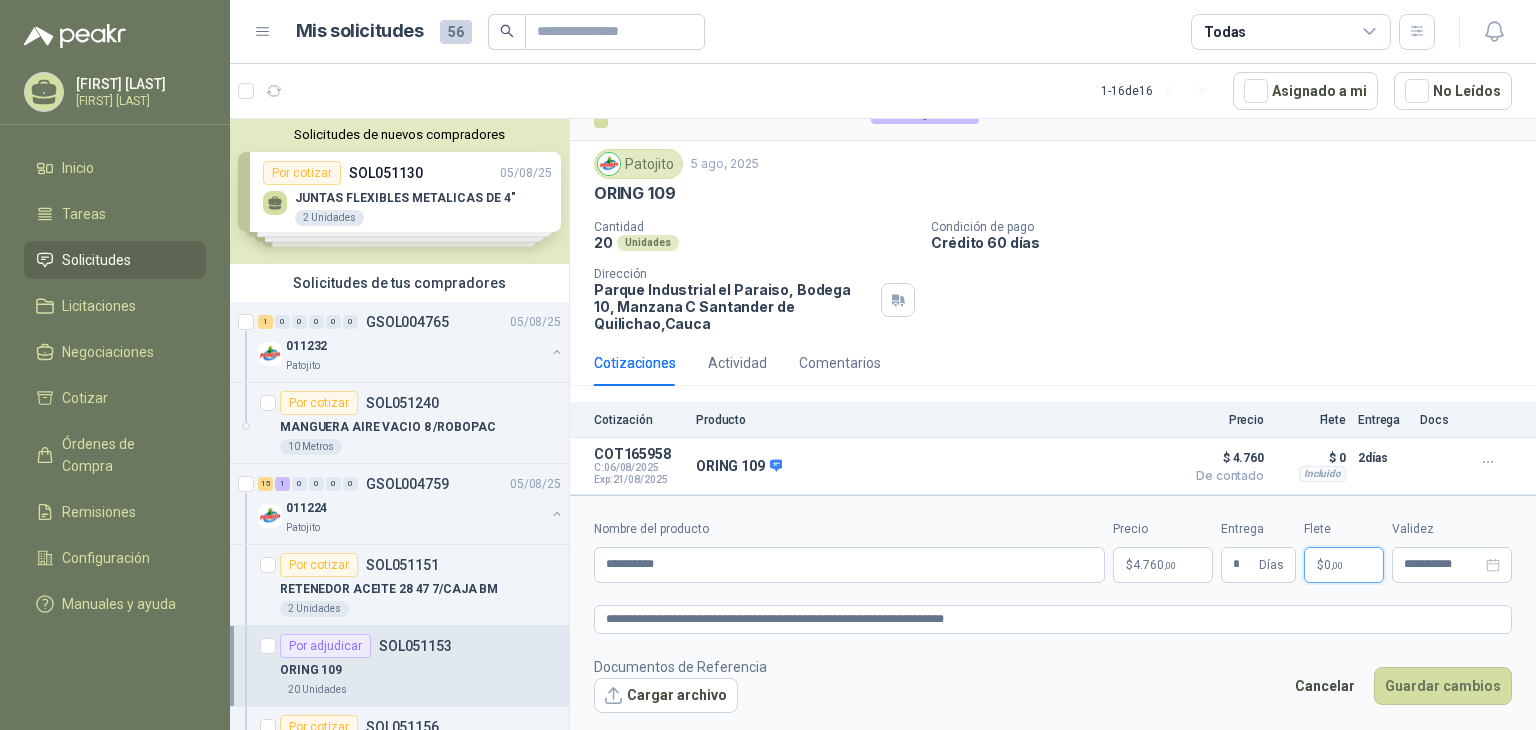 click on "$    0 ,00" at bounding box center [1344, 565] 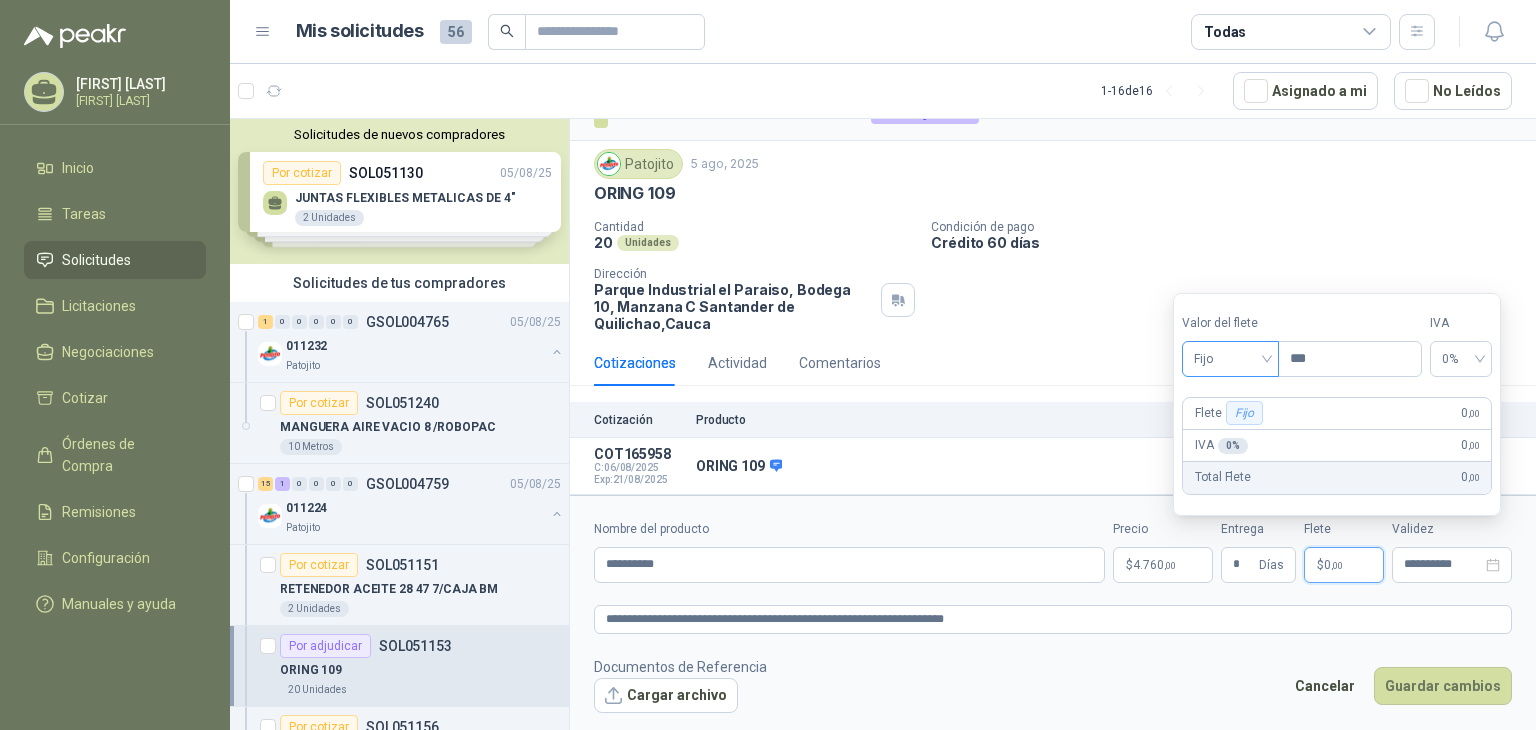 click on "Fijo" at bounding box center (1230, 359) 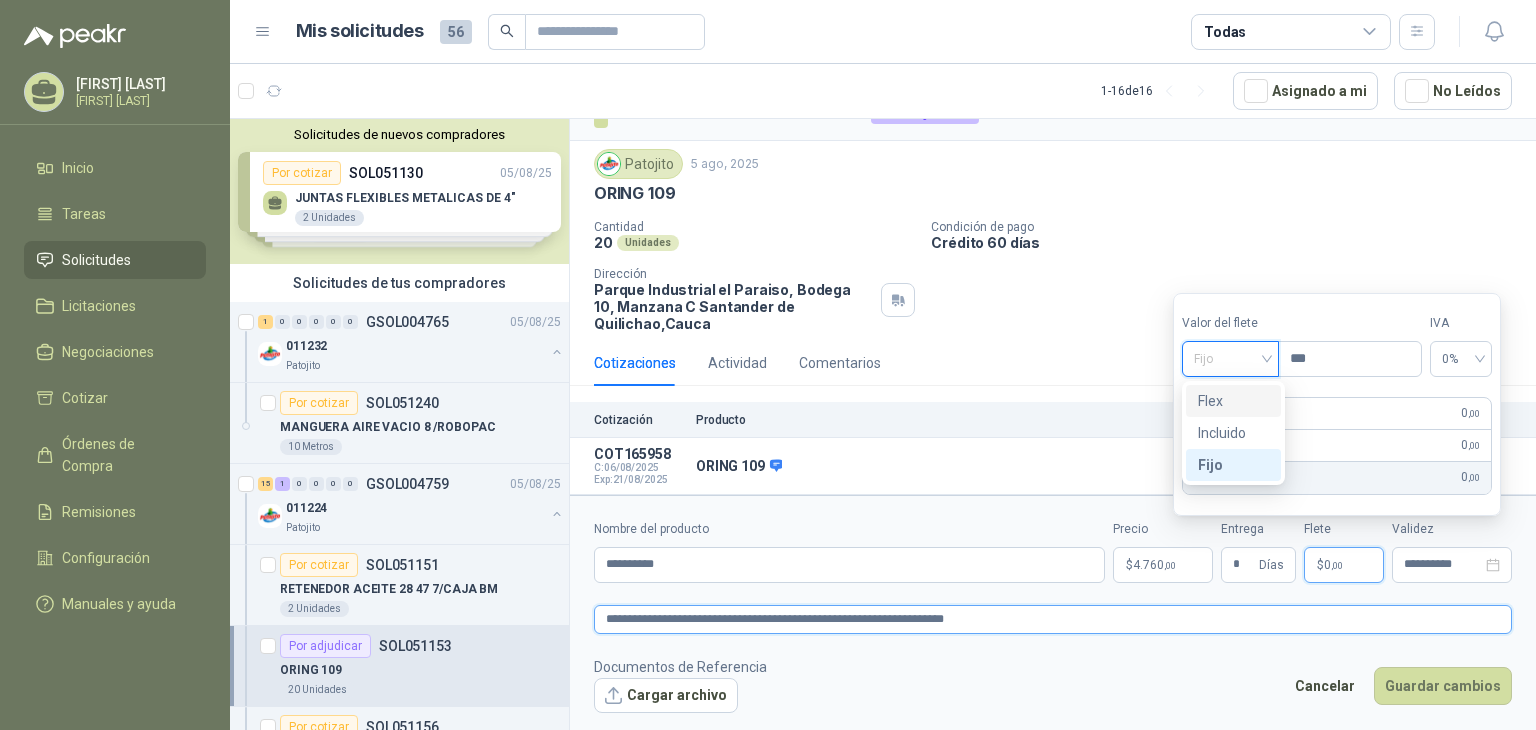 click on "**********" at bounding box center (1053, 619) 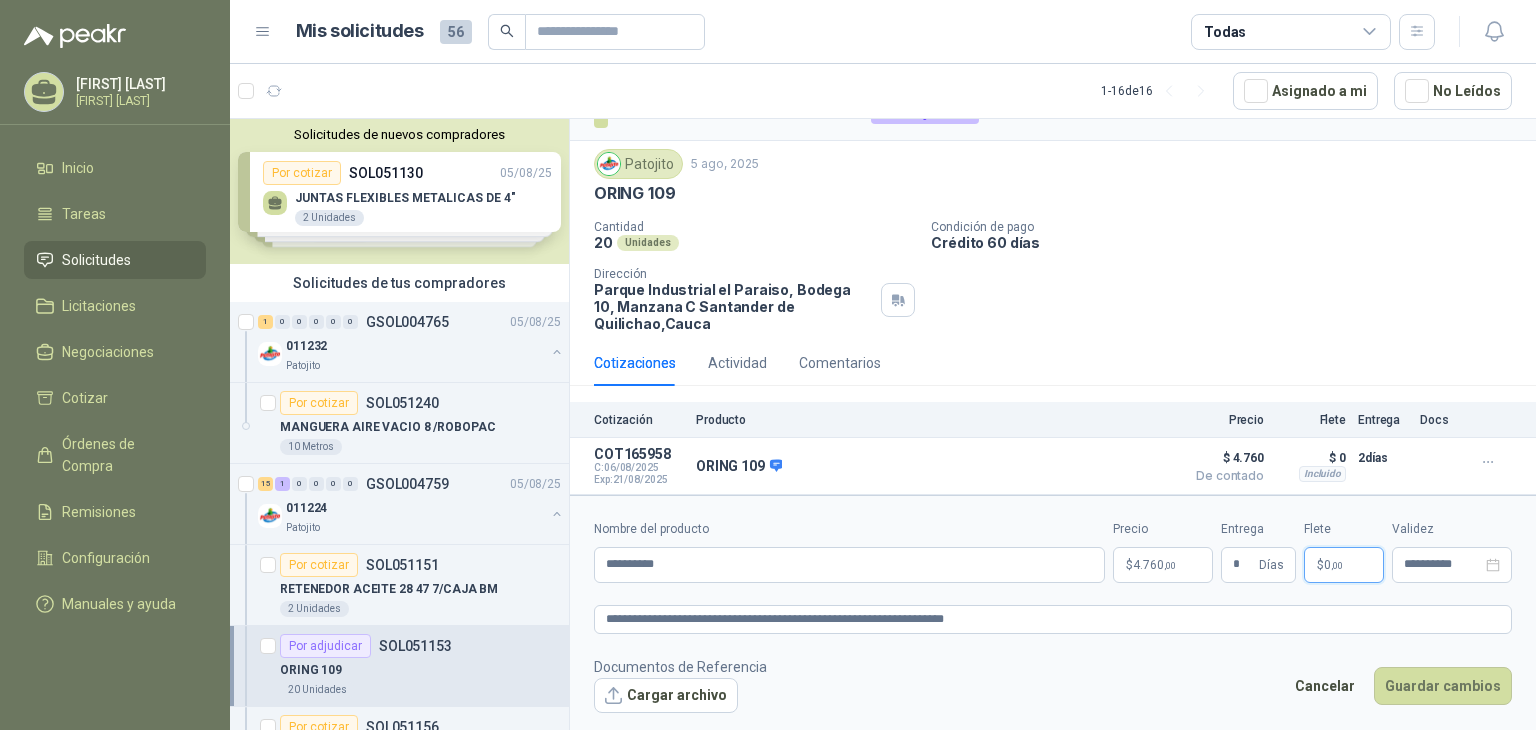 click on "0 ,00" at bounding box center [1333, 565] 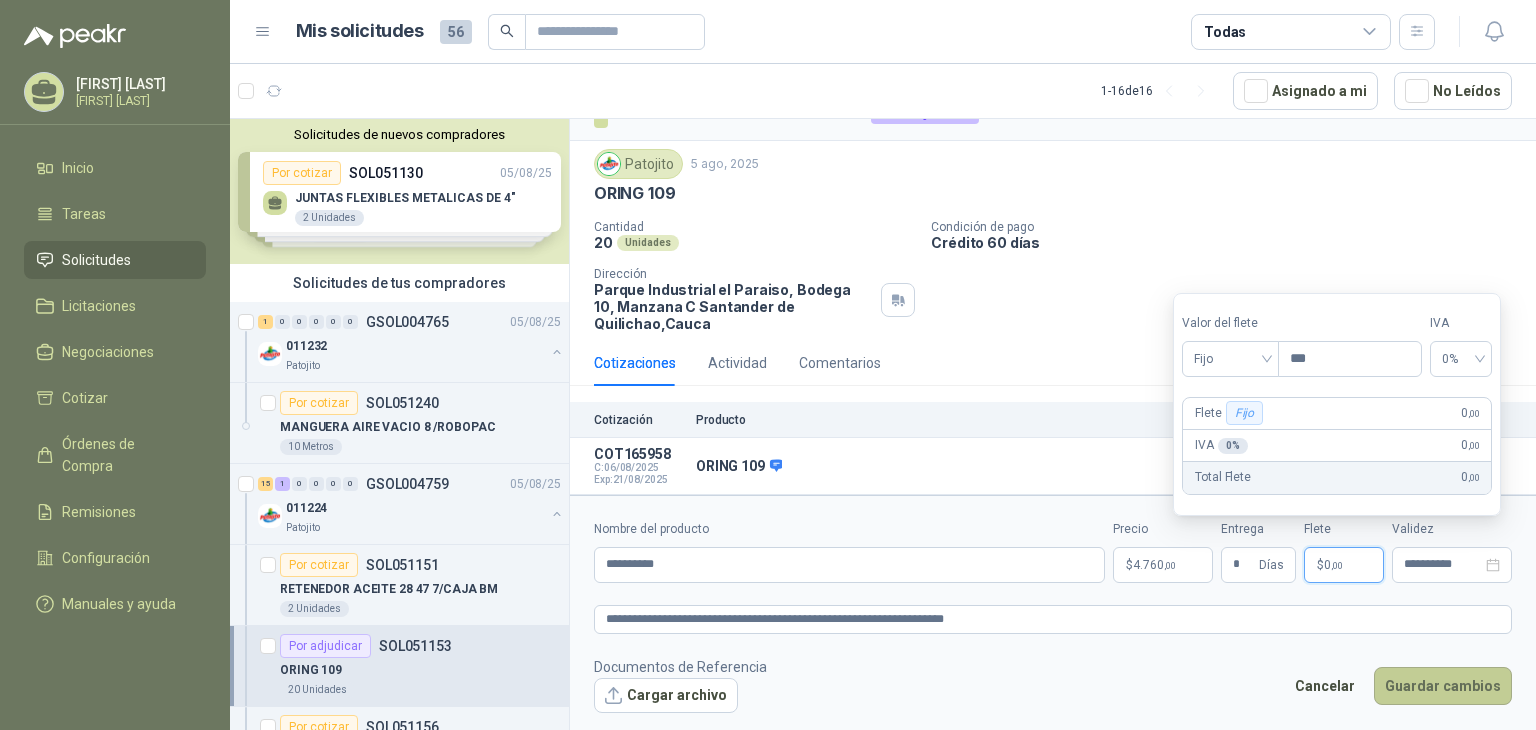 click on "Guardar cambios" at bounding box center (1443, 686) 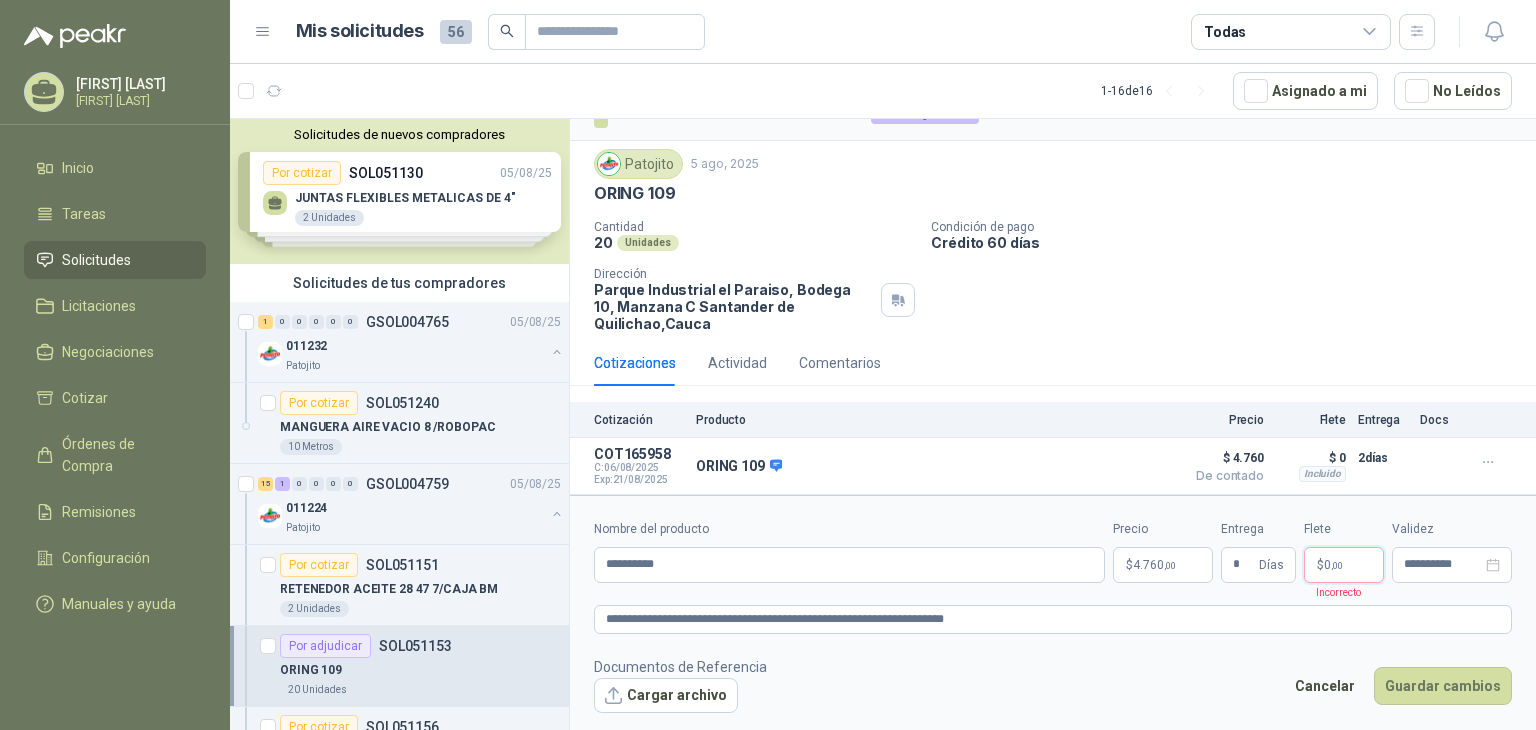 click on "$    0 ,00" at bounding box center [1344, 565] 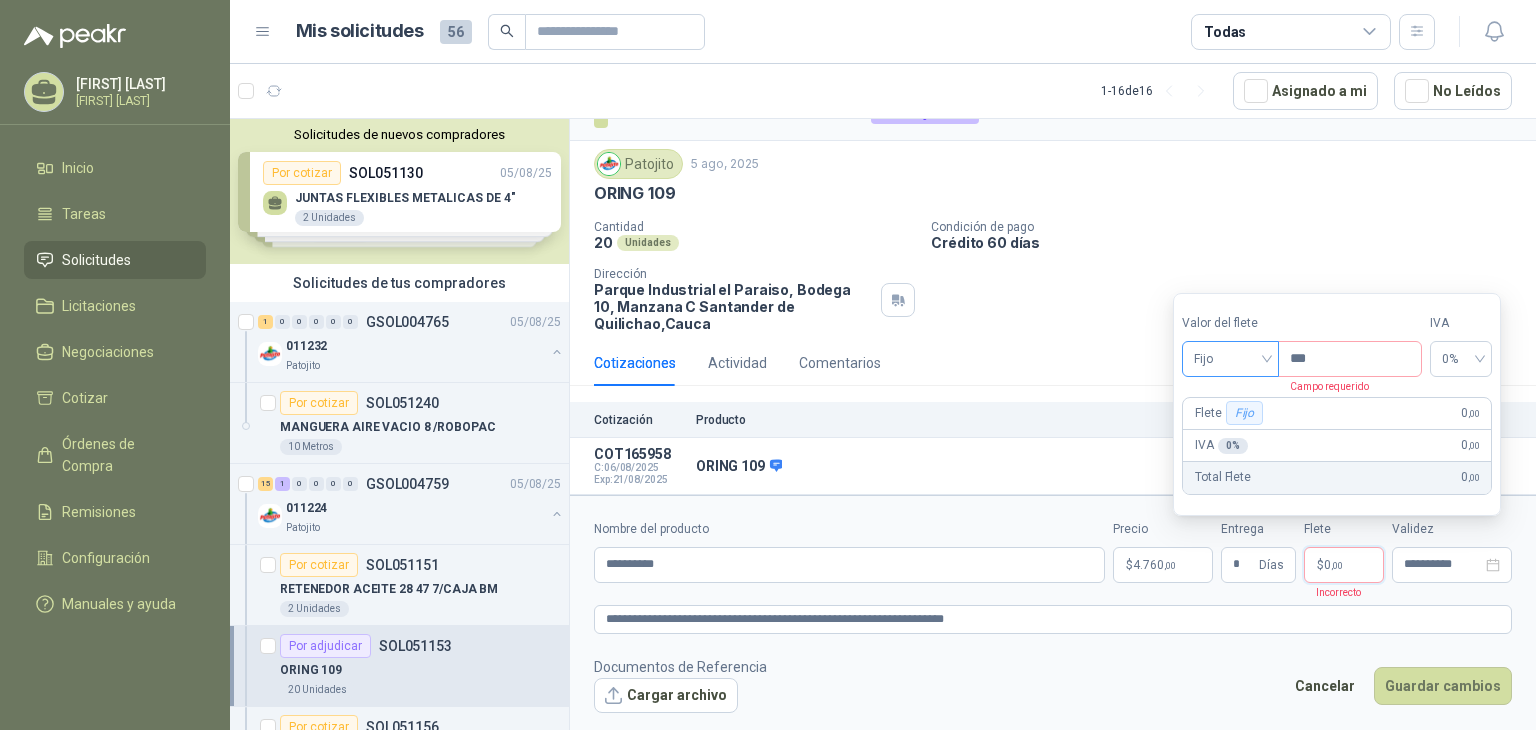 click on "Fijo" at bounding box center (1230, 359) 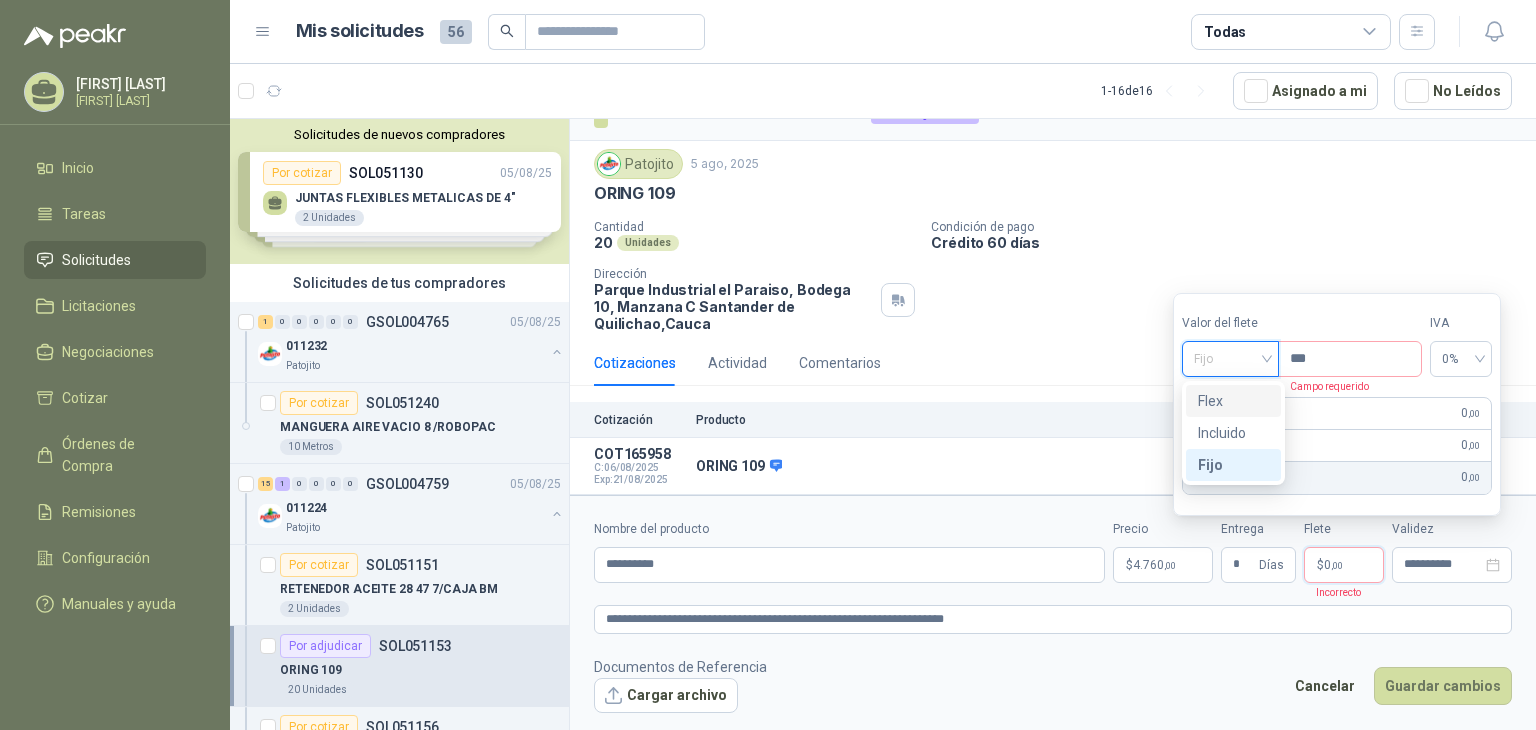 click on "Flex" at bounding box center (1233, 401) 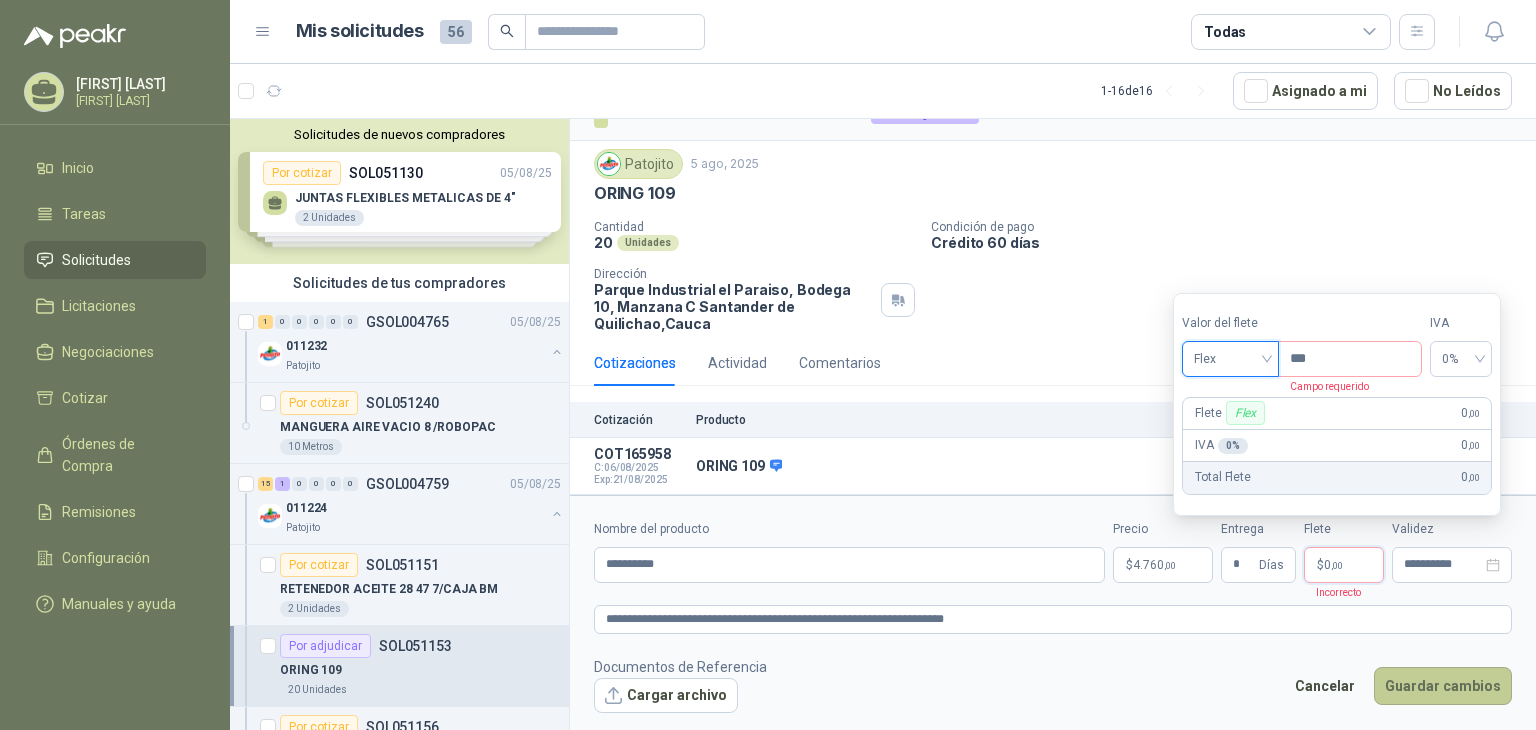 click on "Guardar cambios" at bounding box center (1443, 686) 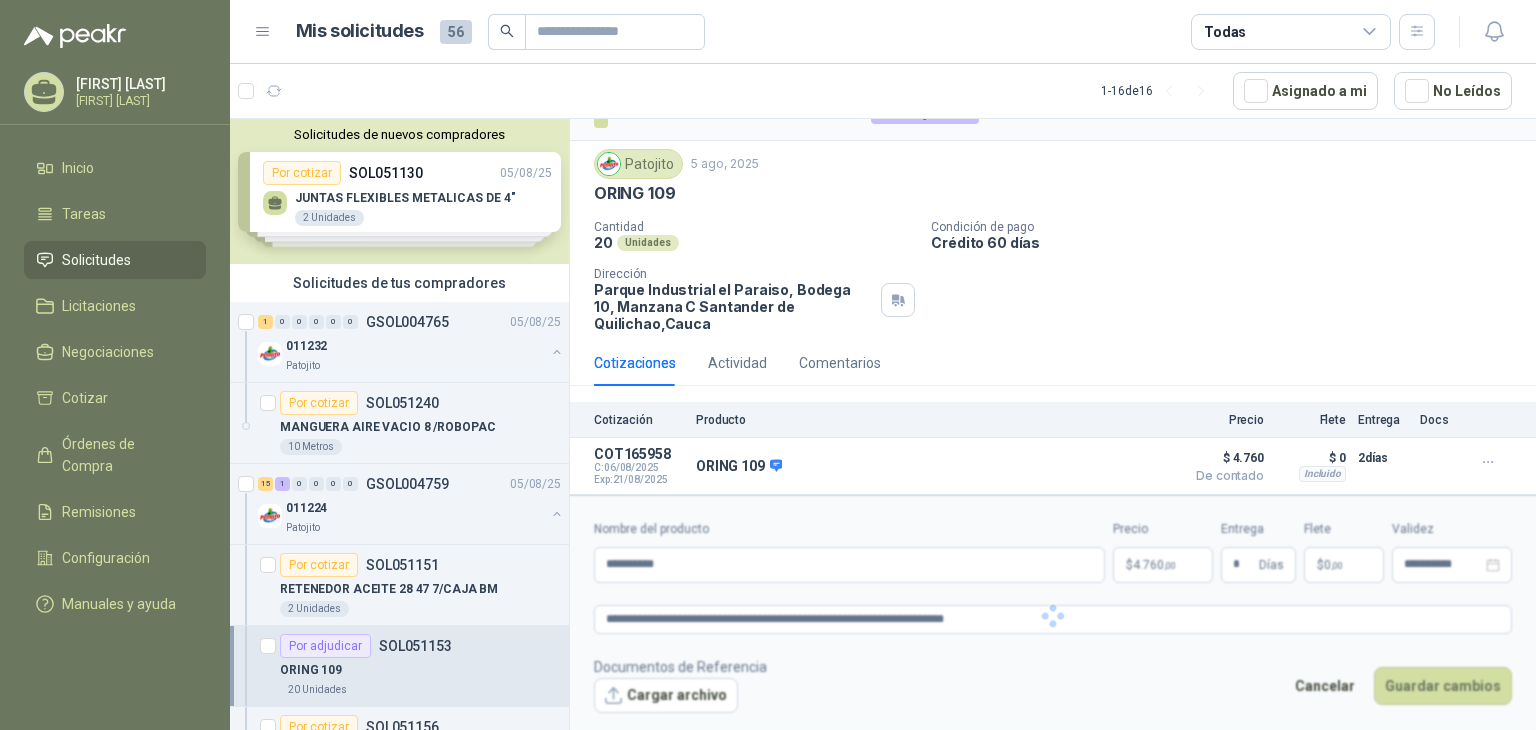 scroll, scrollTop: 0, scrollLeft: 0, axis: both 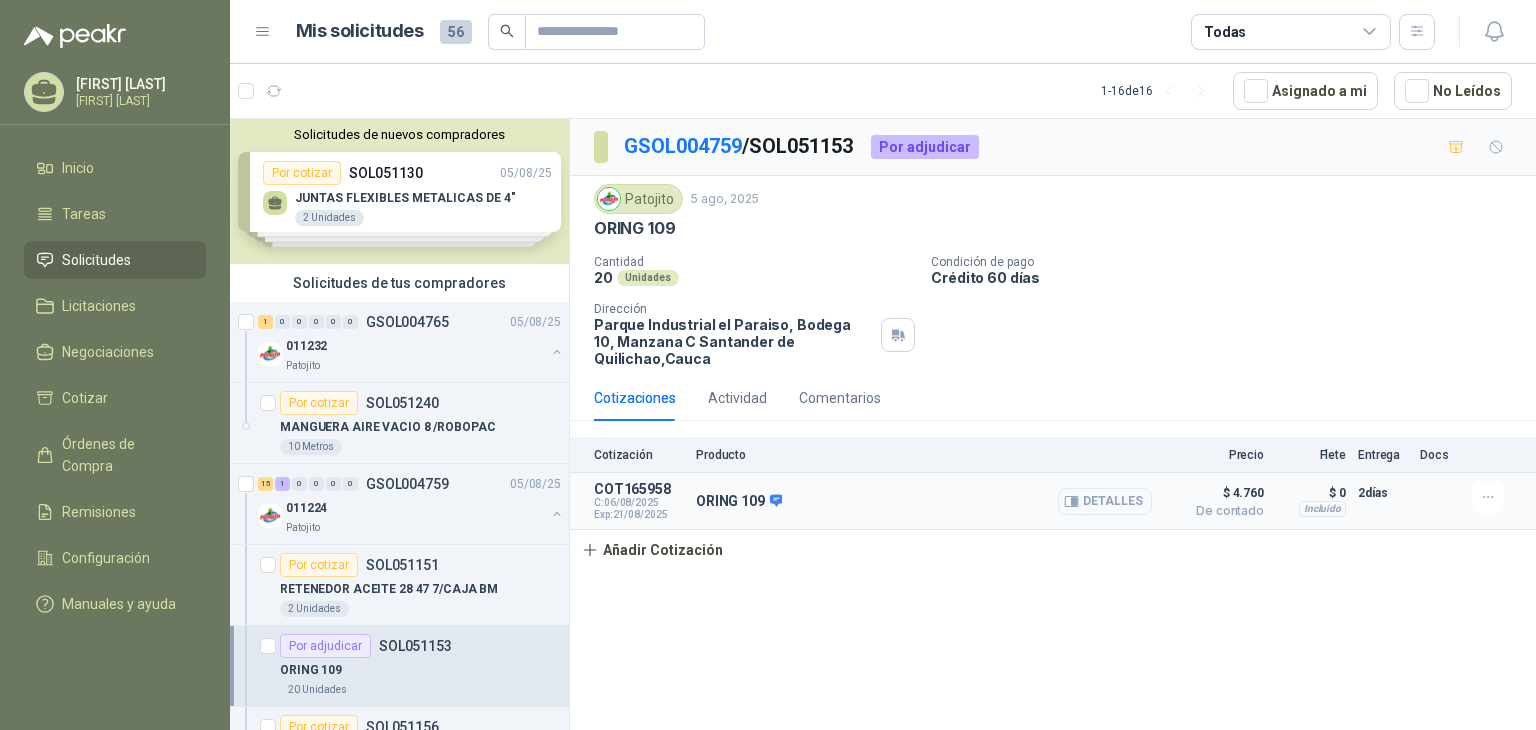 click on "$ 0" at bounding box center [1311, 493] 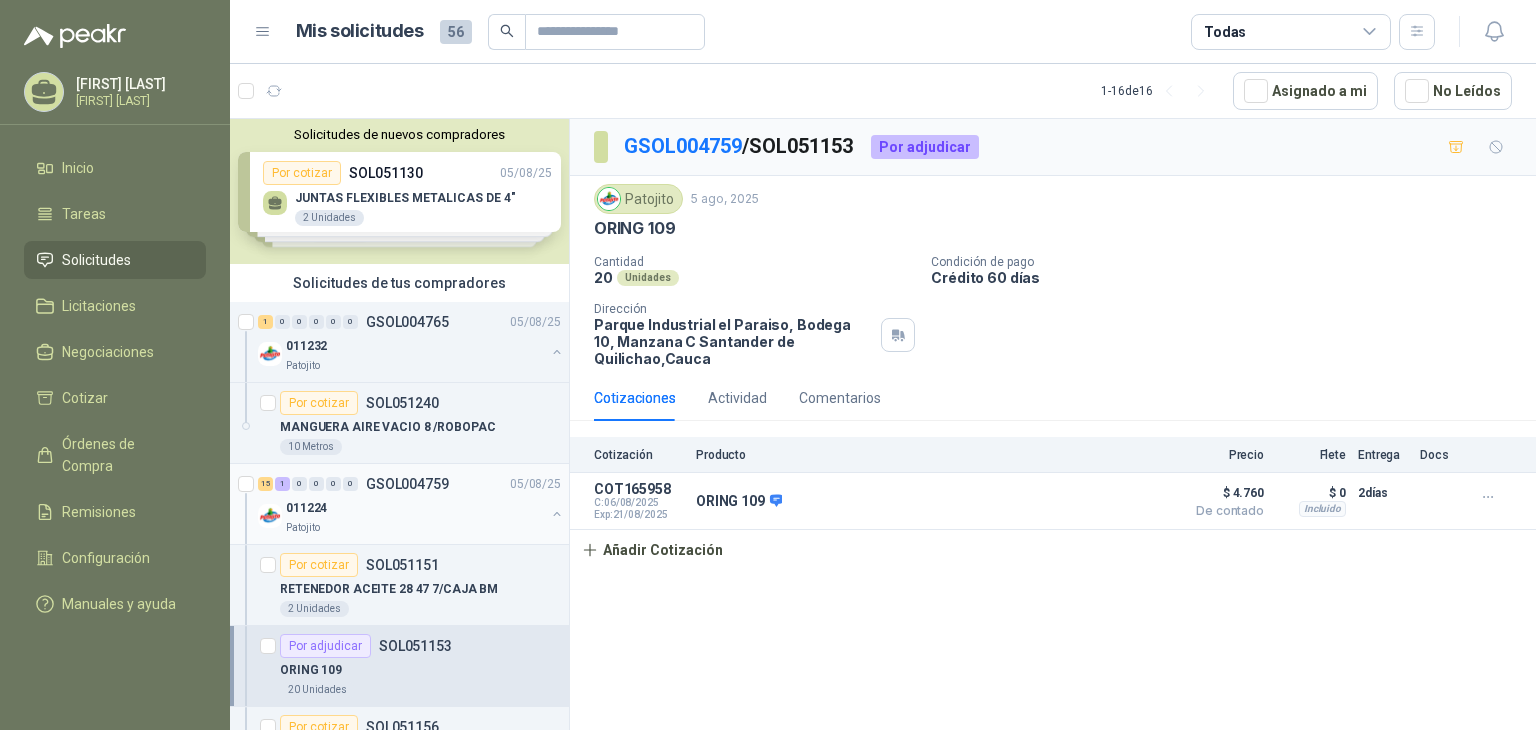 click on "GSOL004759" at bounding box center [407, 484] 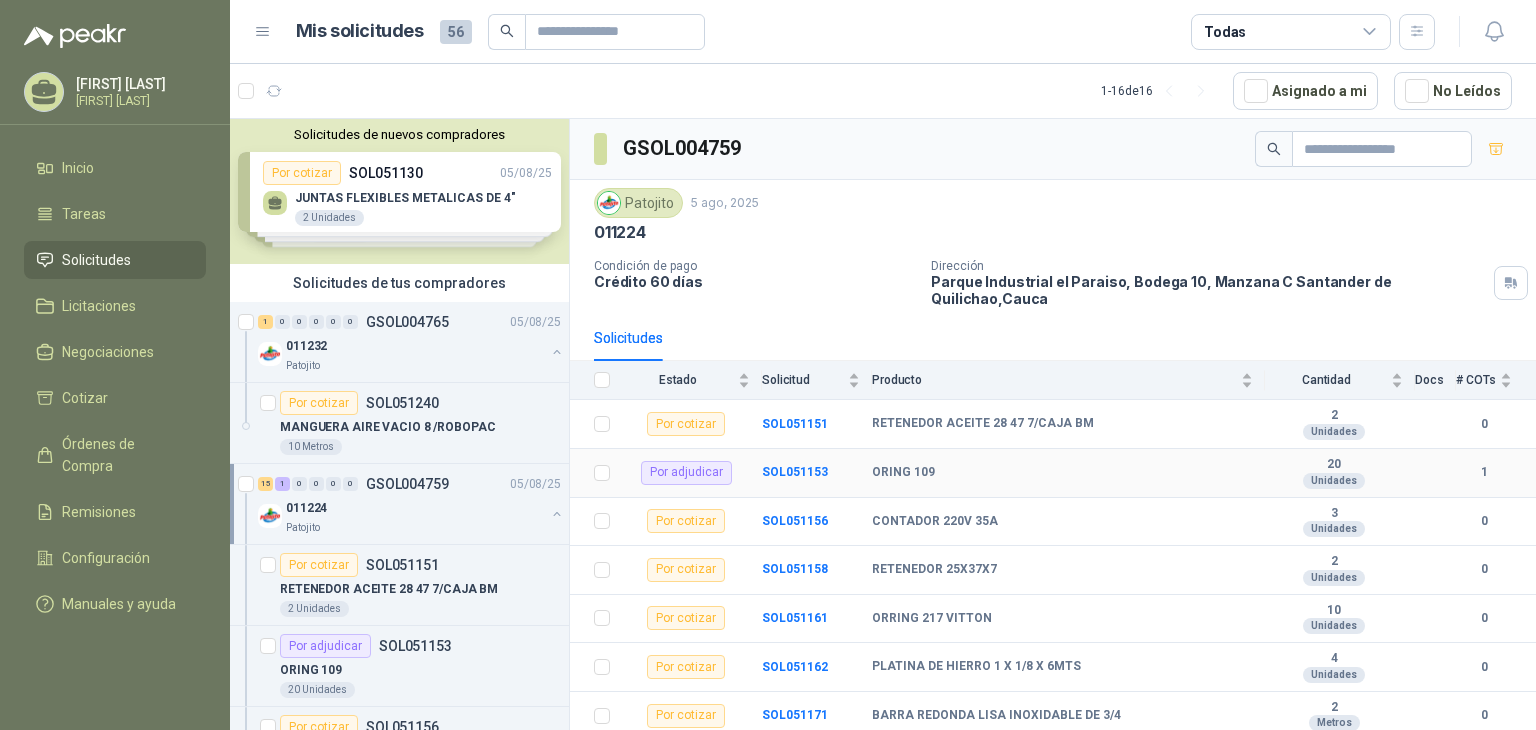 scroll, scrollTop: 100, scrollLeft: 0, axis: vertical 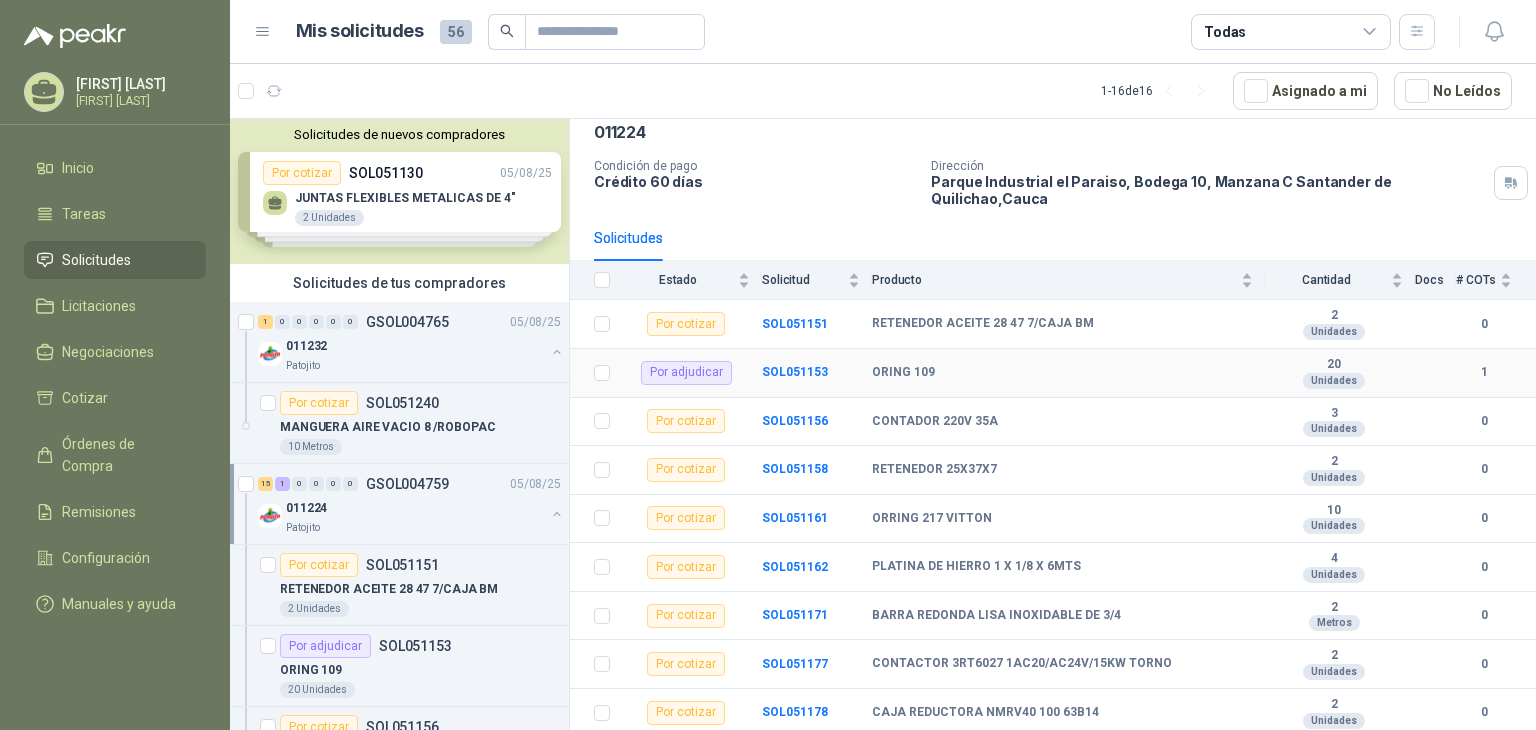 click on "Por adjudicar" at bounding box center [686, 373] 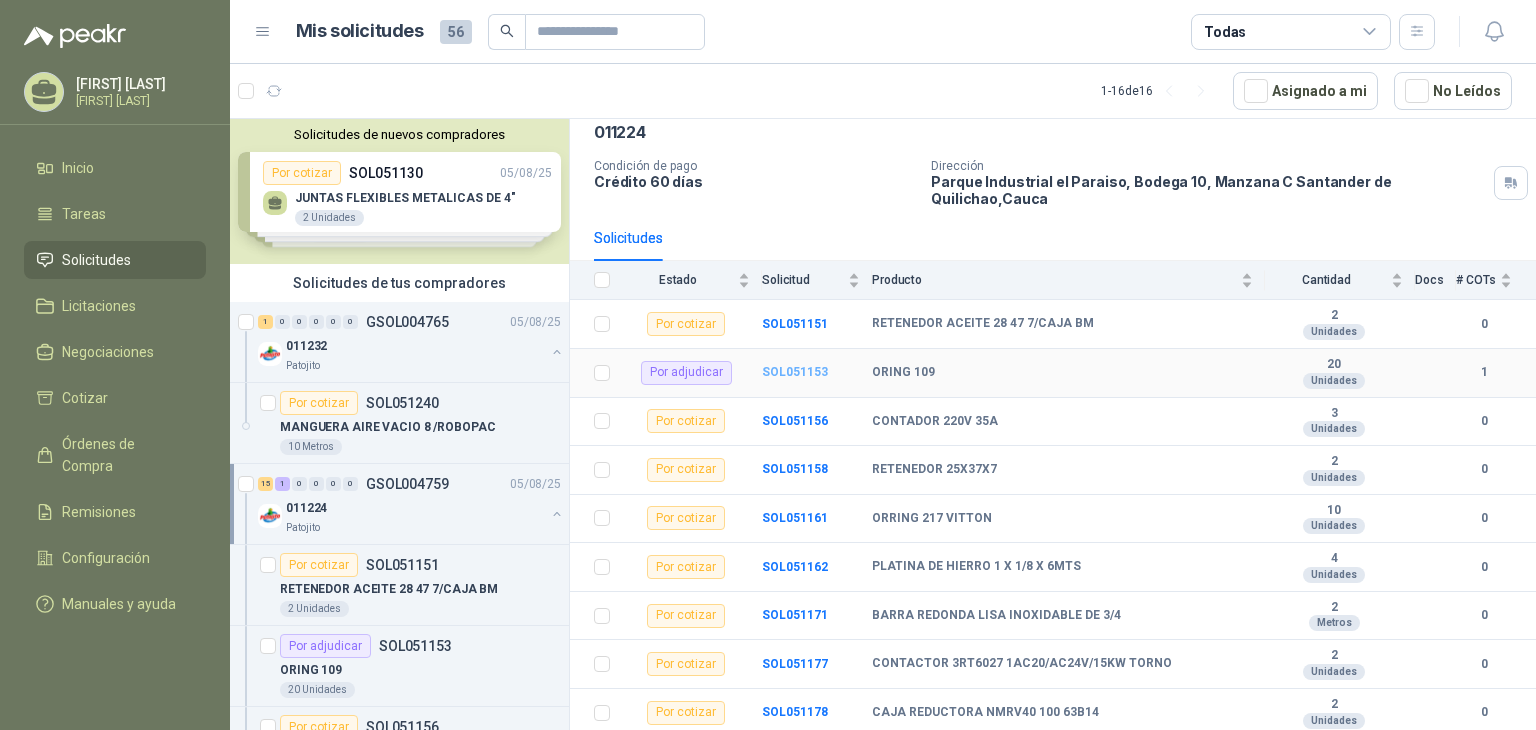 click on "SOL051153" at bounding box center [795, 372] 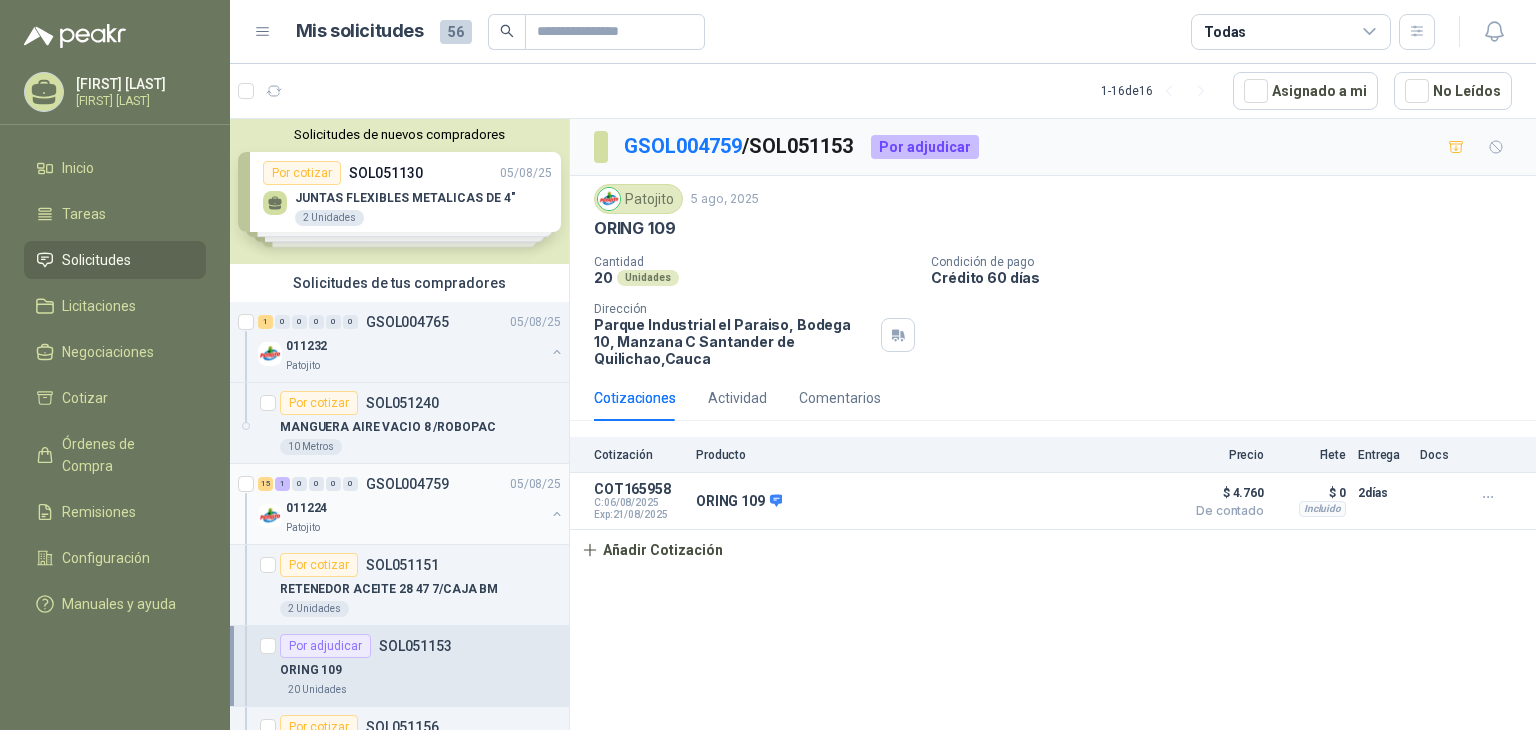 click on "GSOL004759" at bounding box center [407, 484] 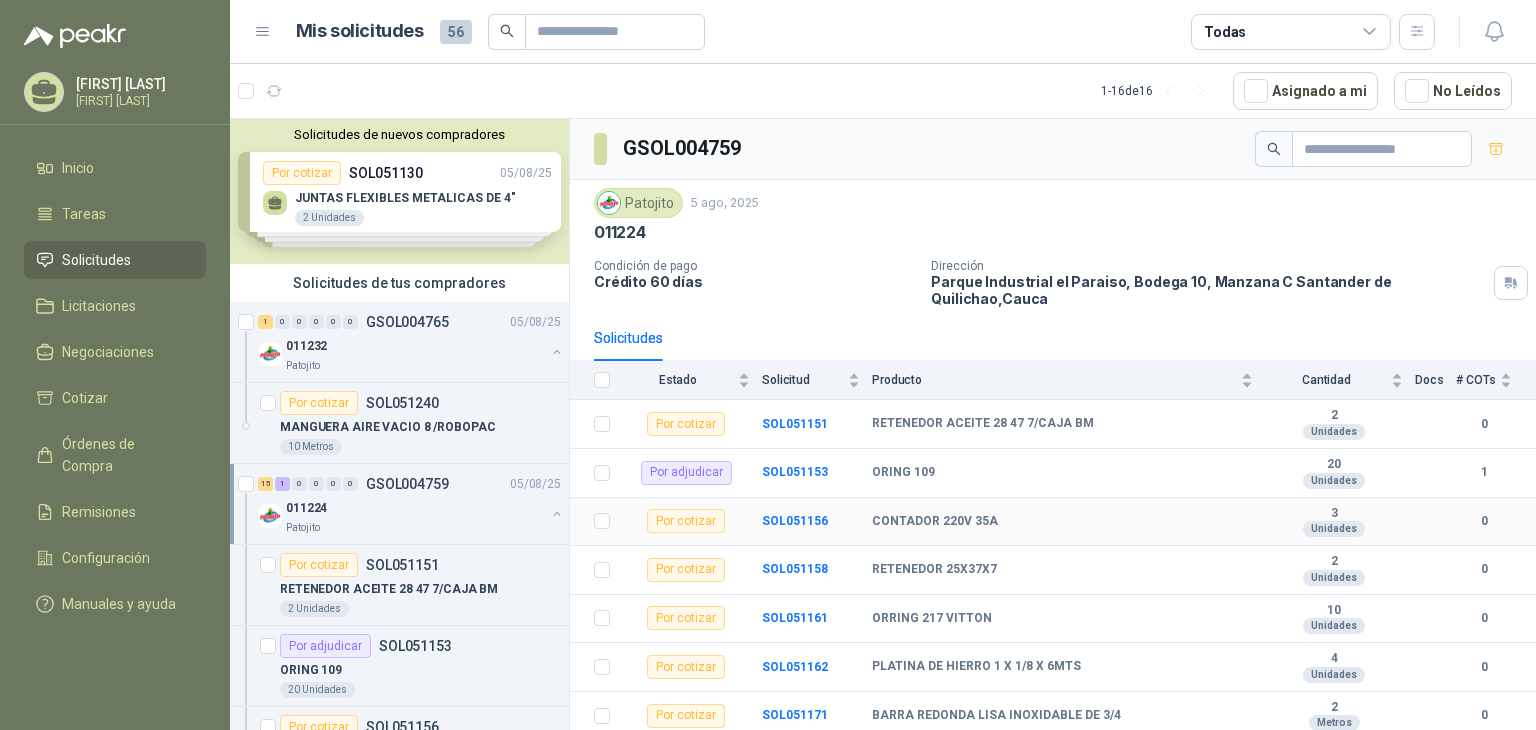 scroll, scrollTop: 100, scrollLeft: 0, axis: vertical 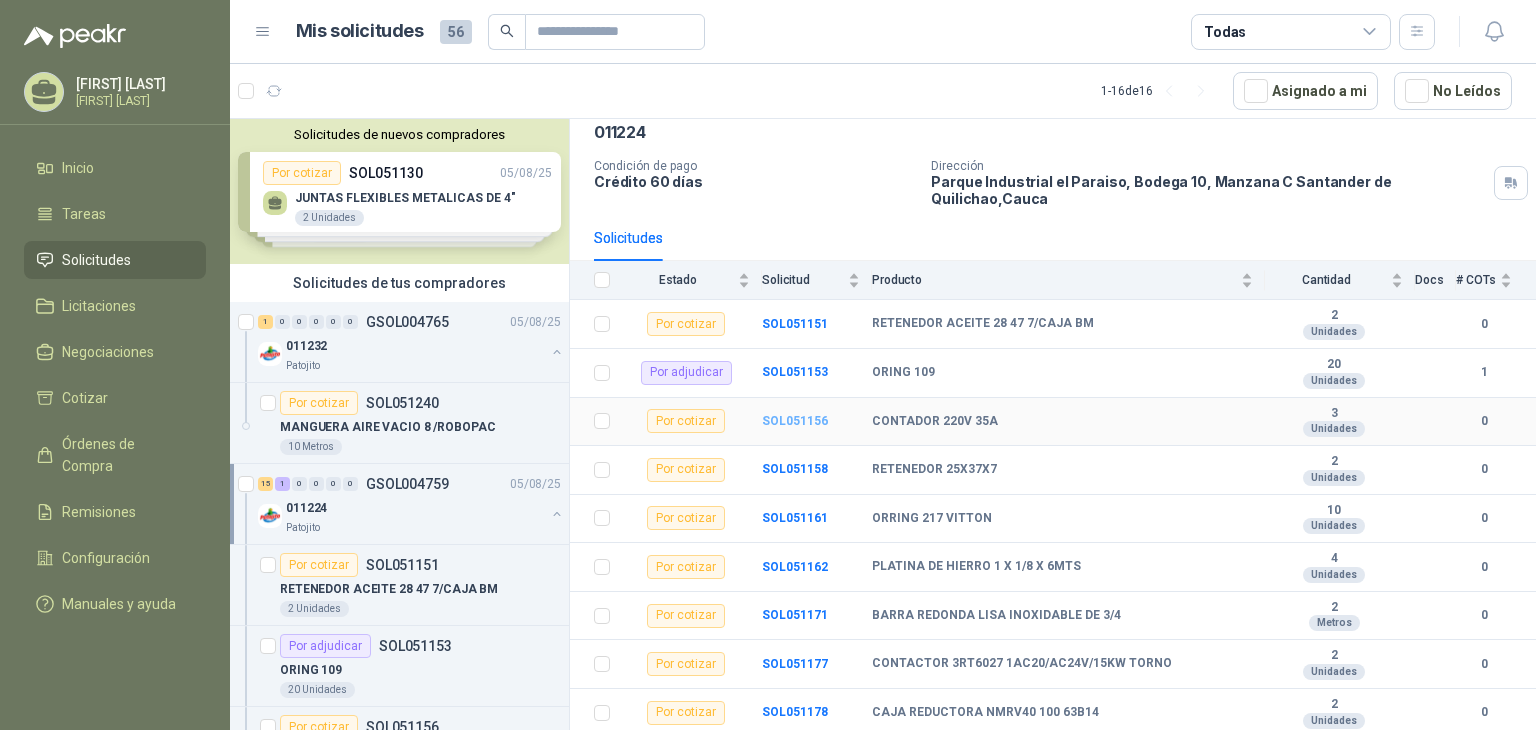 click on "SOL051156" at bounding box center (795, 421) 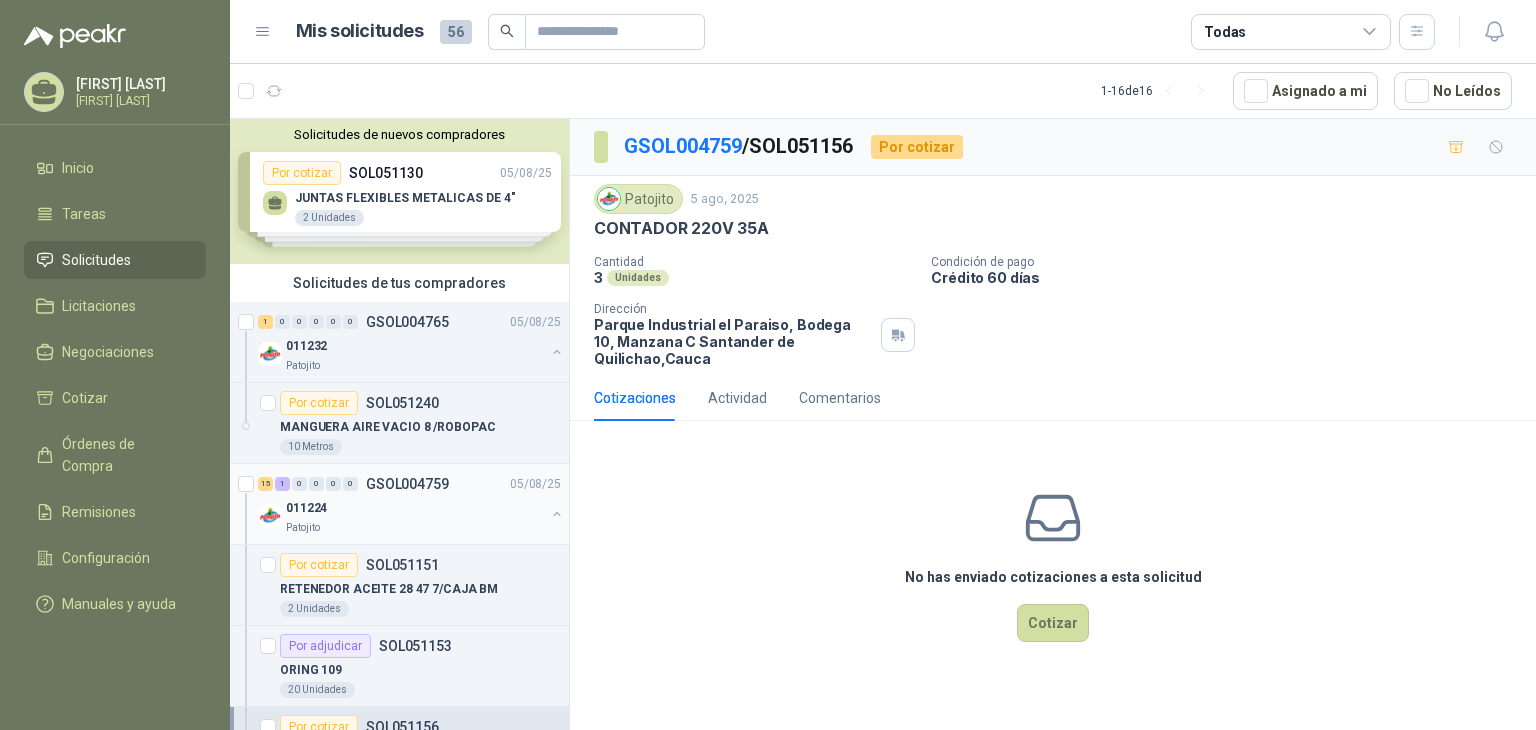 click on "011224" at bounding box center (415, 508) 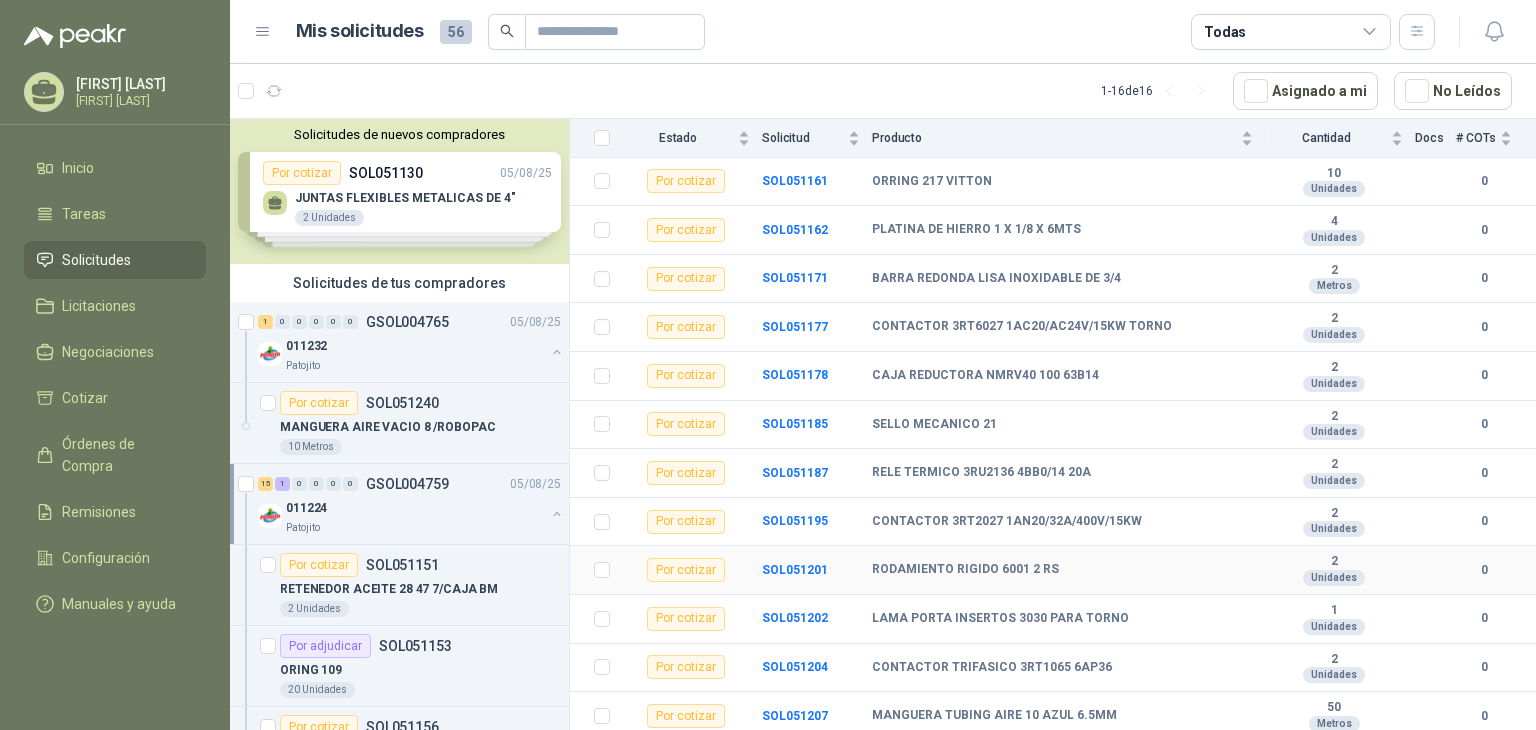 scroll, scrollTop: 440, scrollLeft: 0, axis: vertical 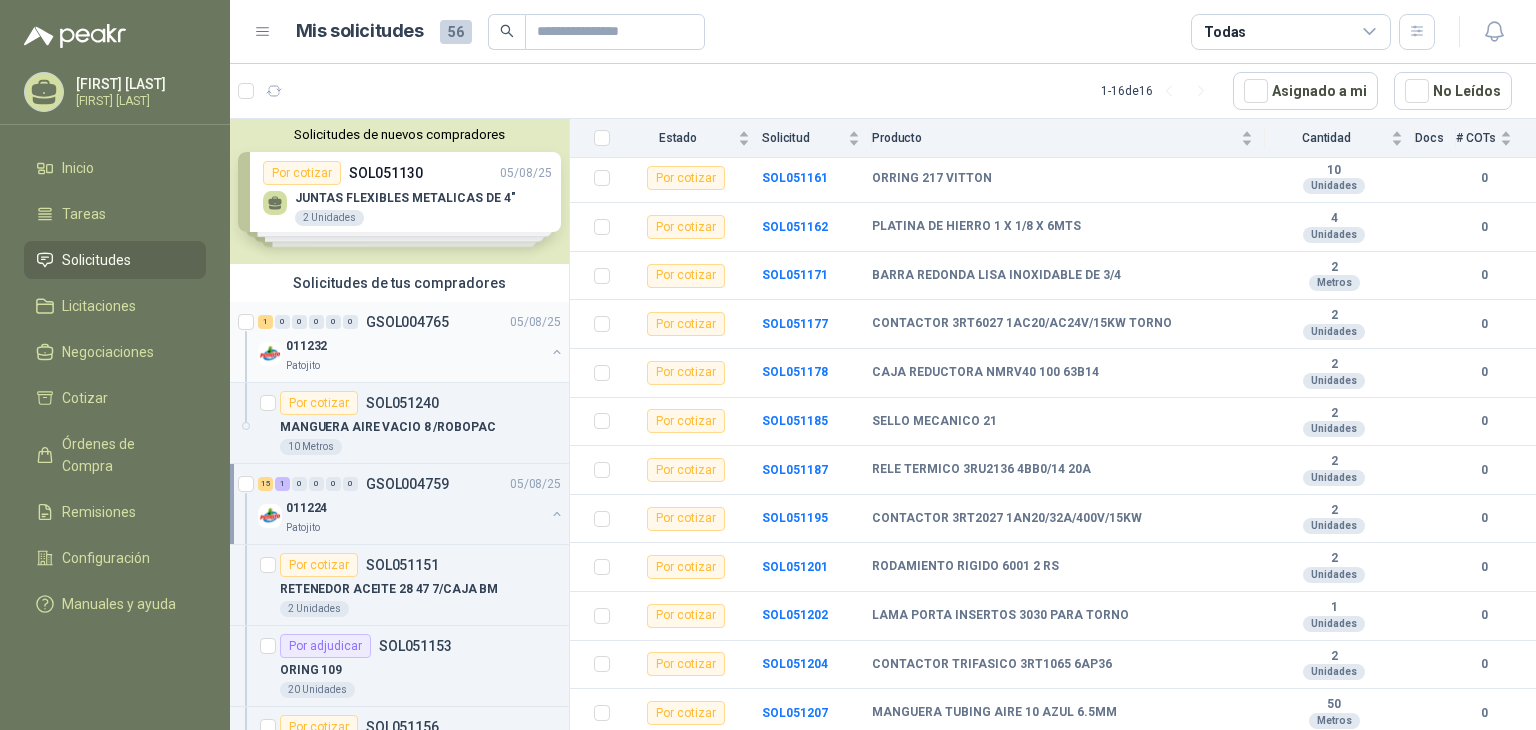 click on "011232" at bounding box center [415, 346] 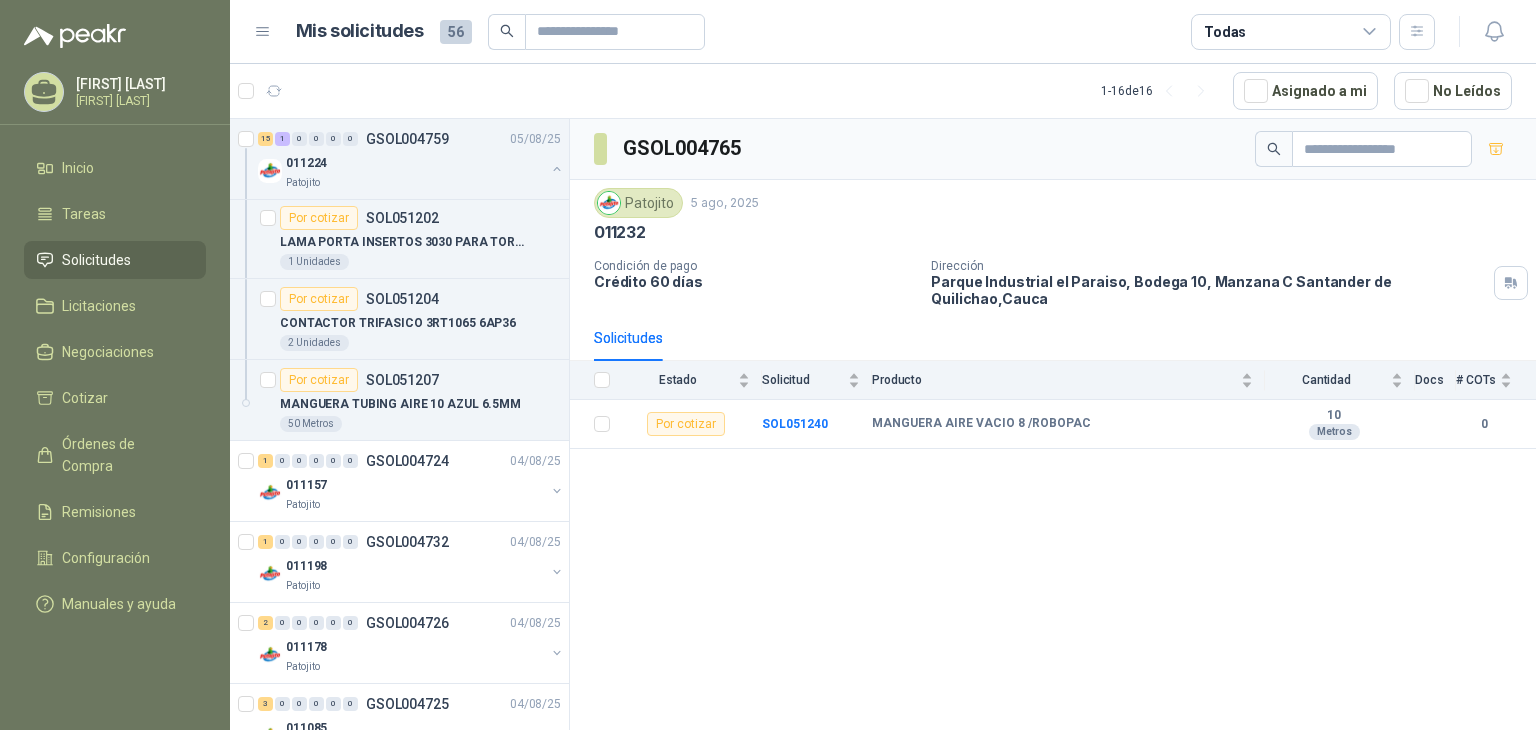 scroll, scrollTop: 1500, scrollLeft: 0, axis: vertical 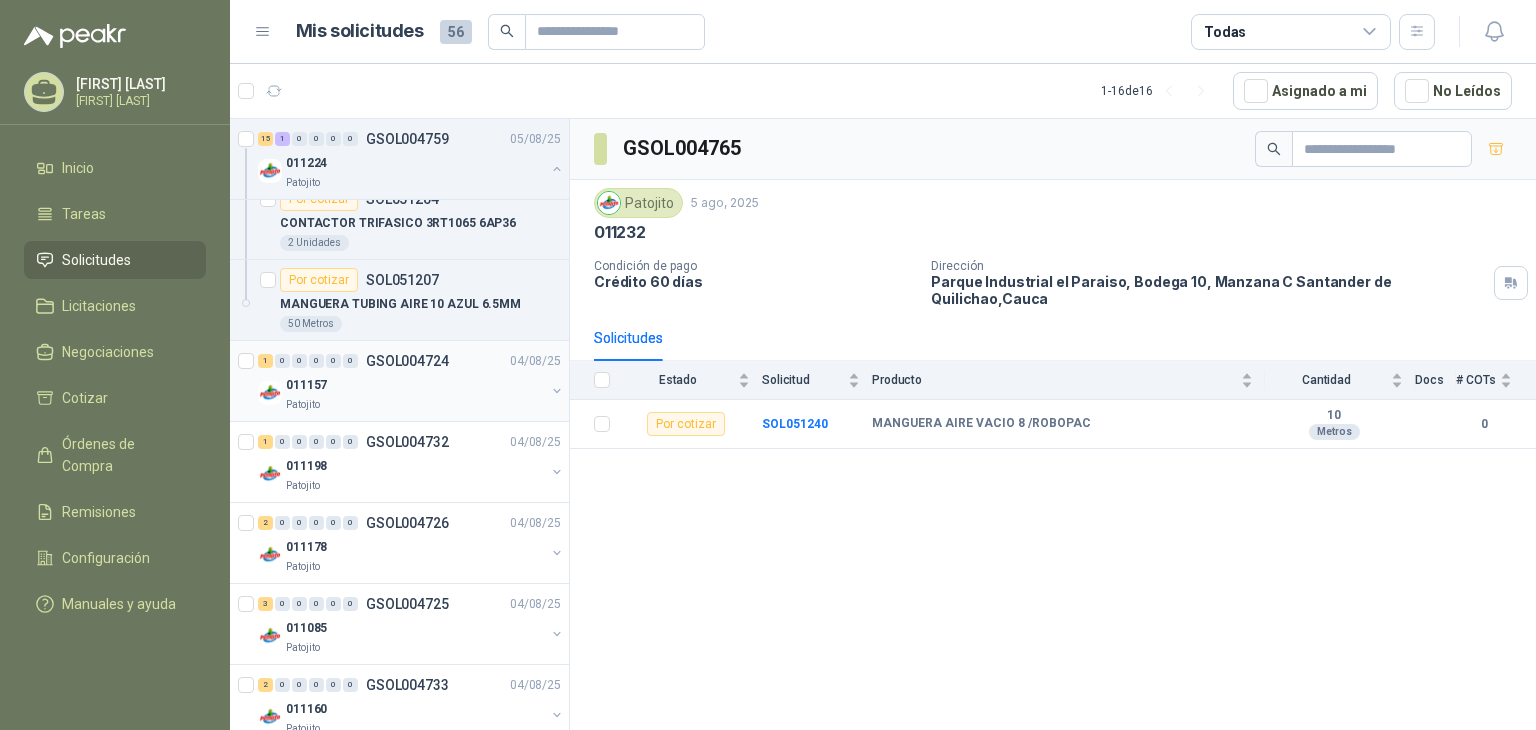 click on "Patojito" at bounding box center [415, 405] 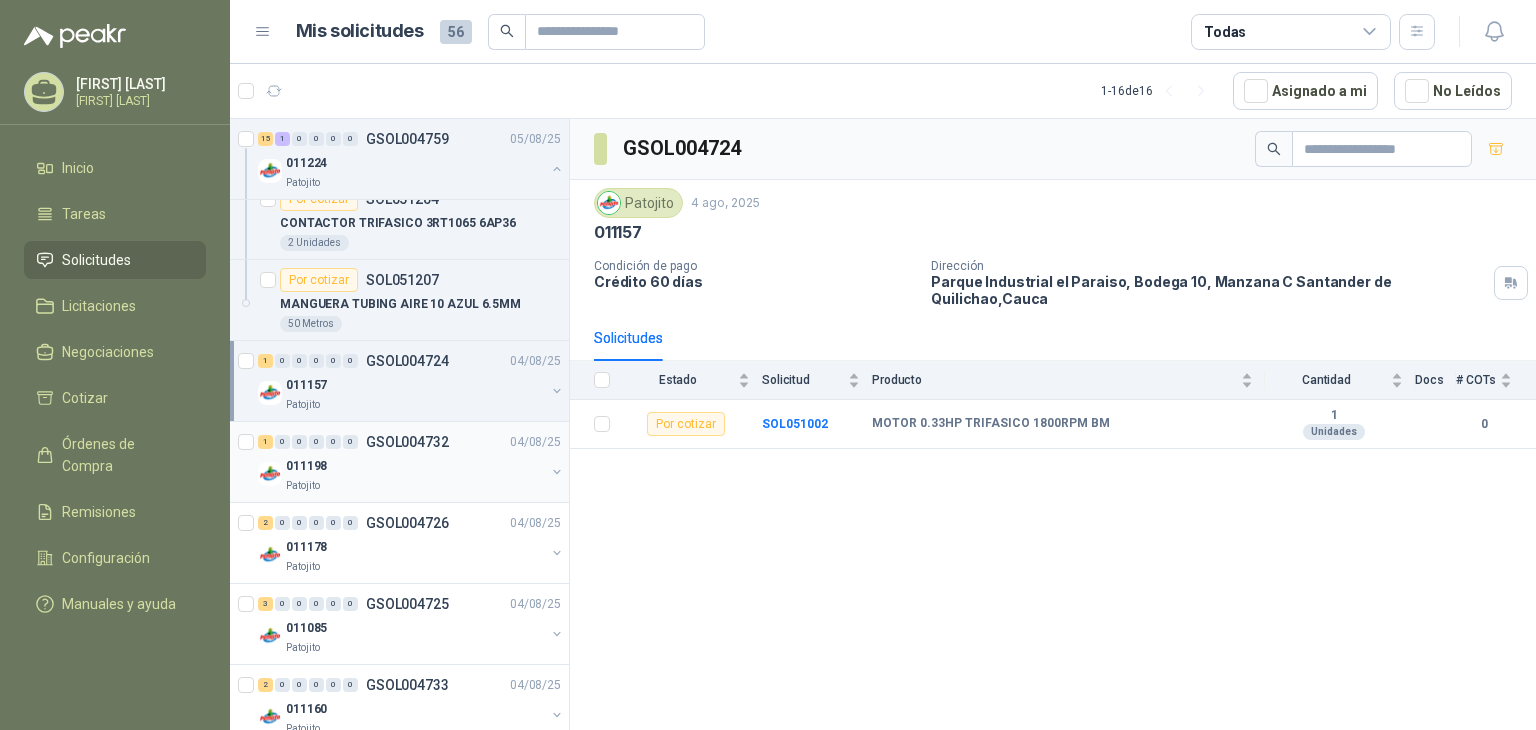 click on "011198" at bounding box center [415, 466] 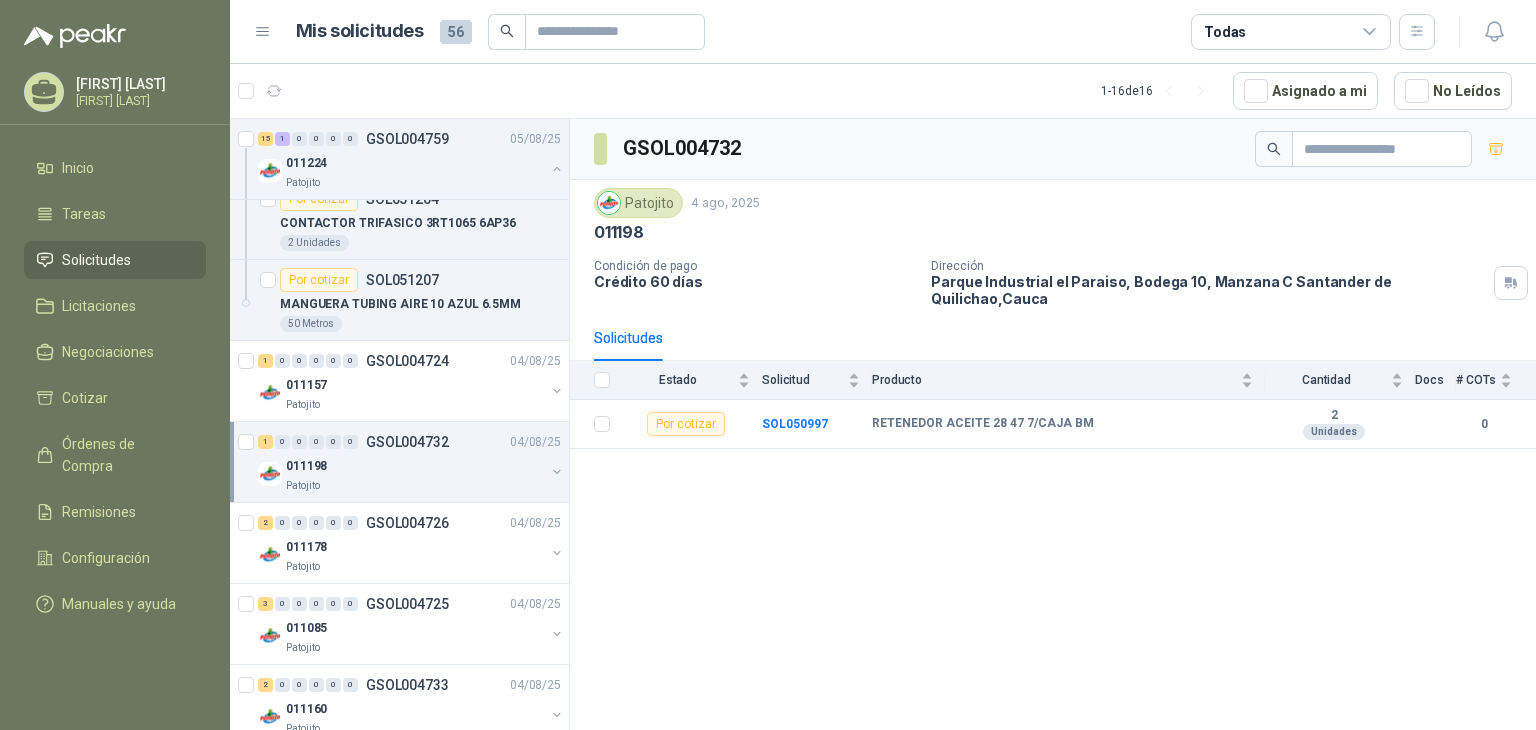 click on "1   0   0   0   0   0   GSOL004732 04/08/25   011198 Patojito" at bounding box center (411, 462) 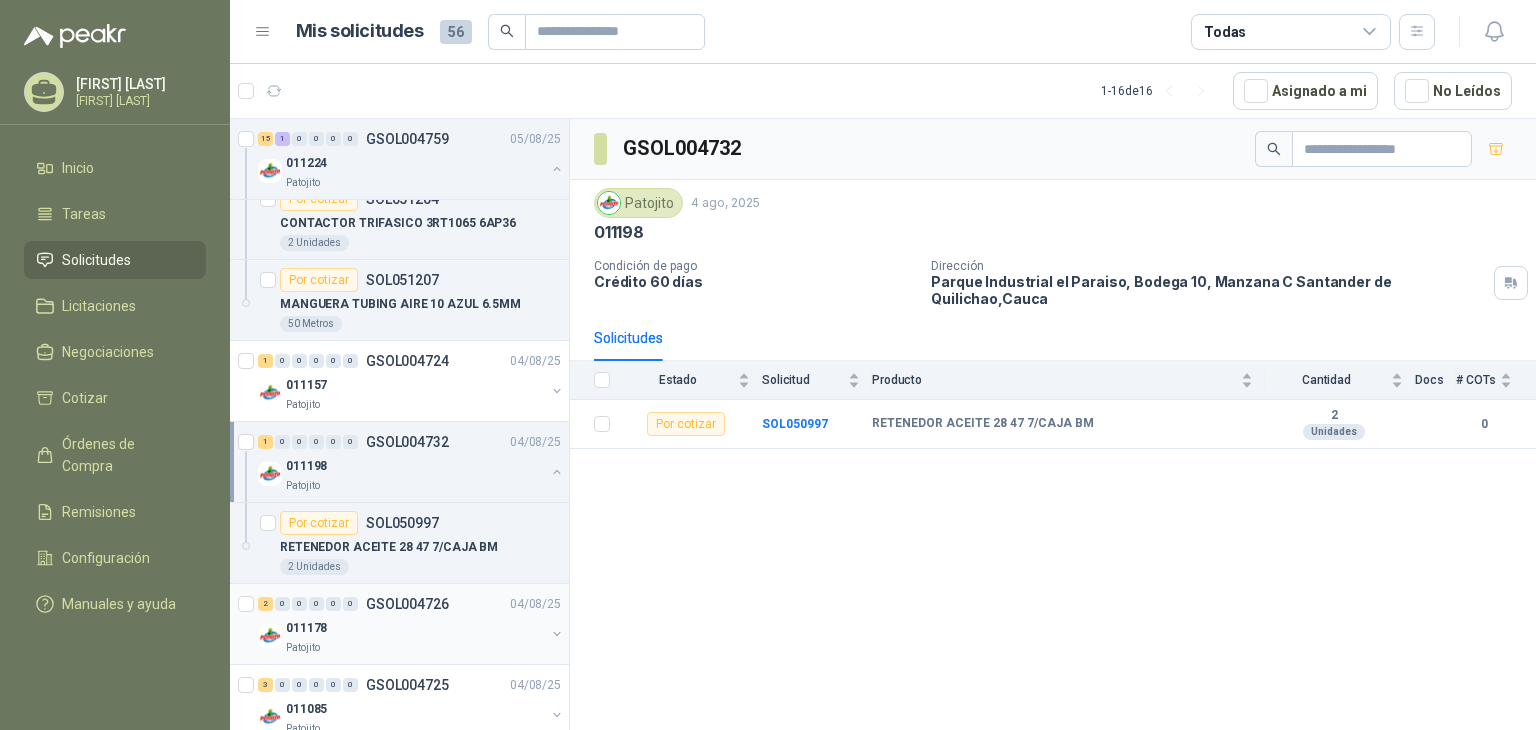 click on "GSOL004726" at bounding box center [407, 604] 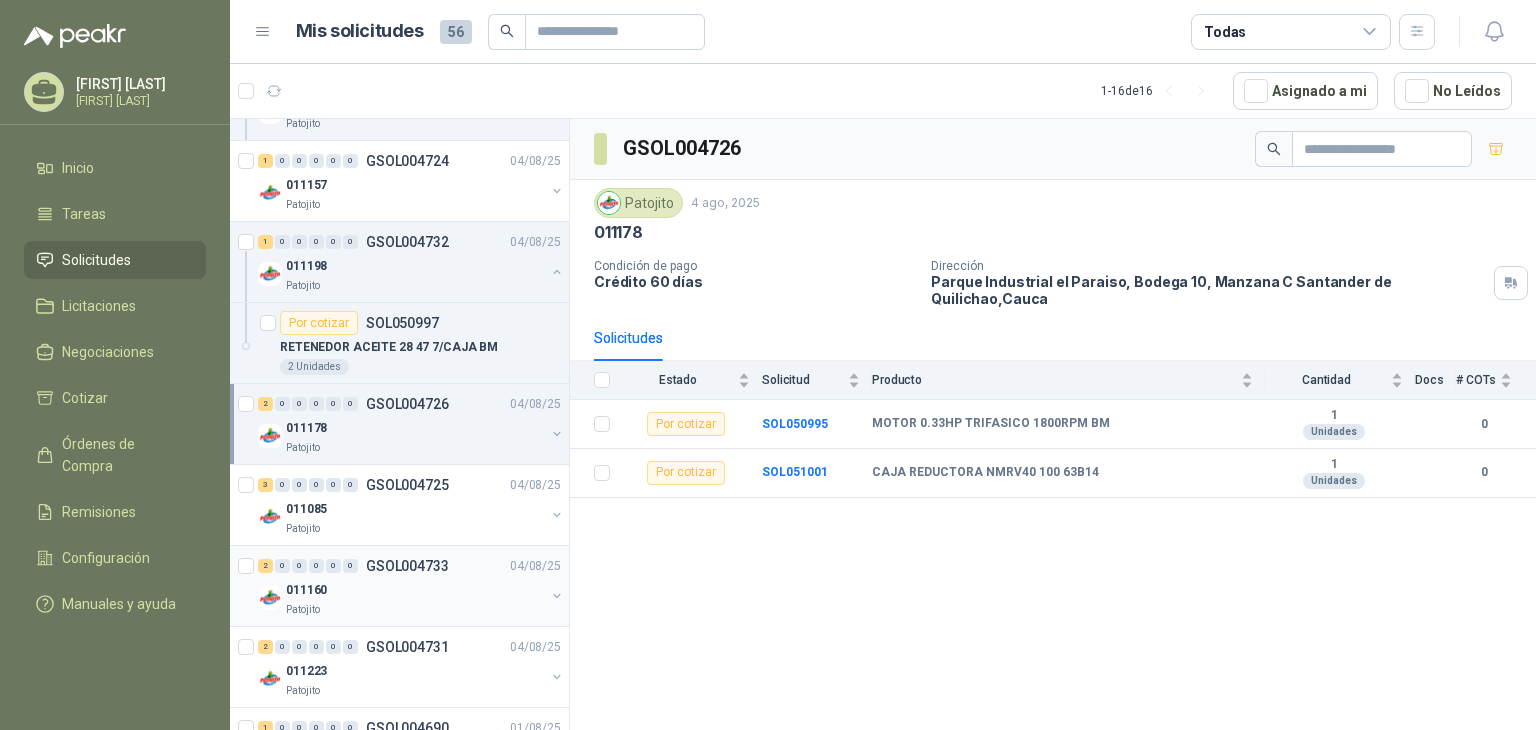 scroll, scrollTop: 1900, scrollLeft: 0, axis: vertical 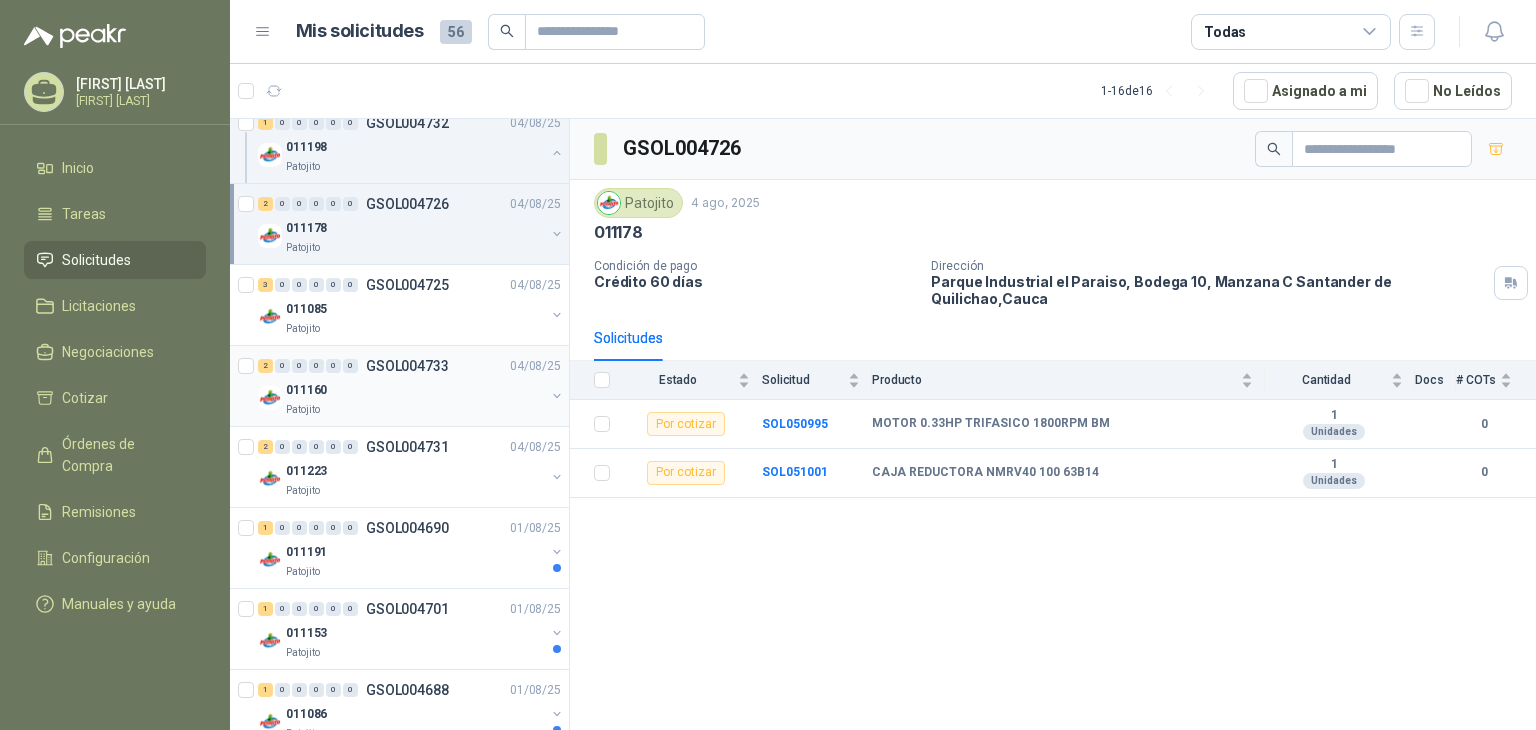 click on "Patojito" at bounding box center (415, 572) 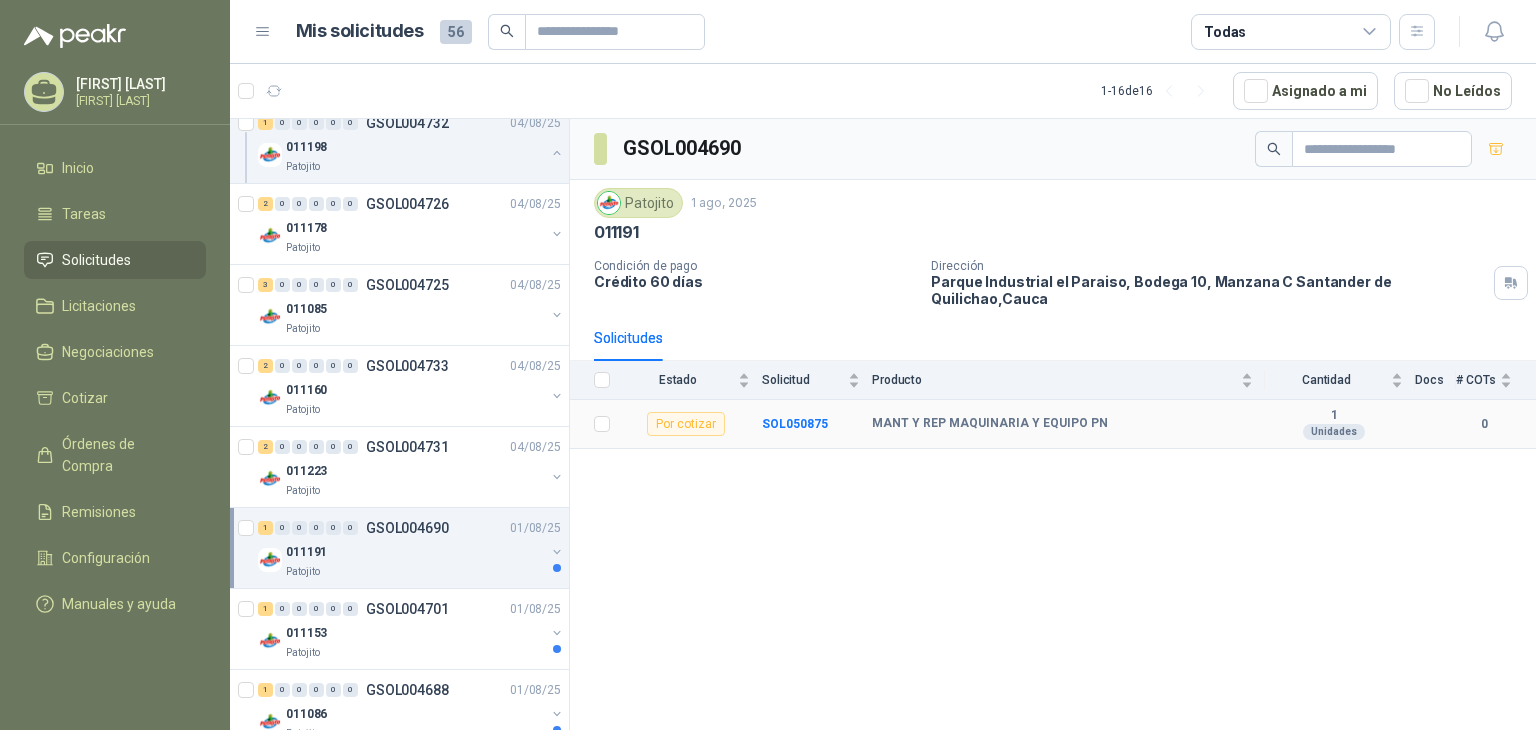 click on "MANT Y REP MAQUINARIA Y EQUIPO PN" at bounding box center (1062, 424) 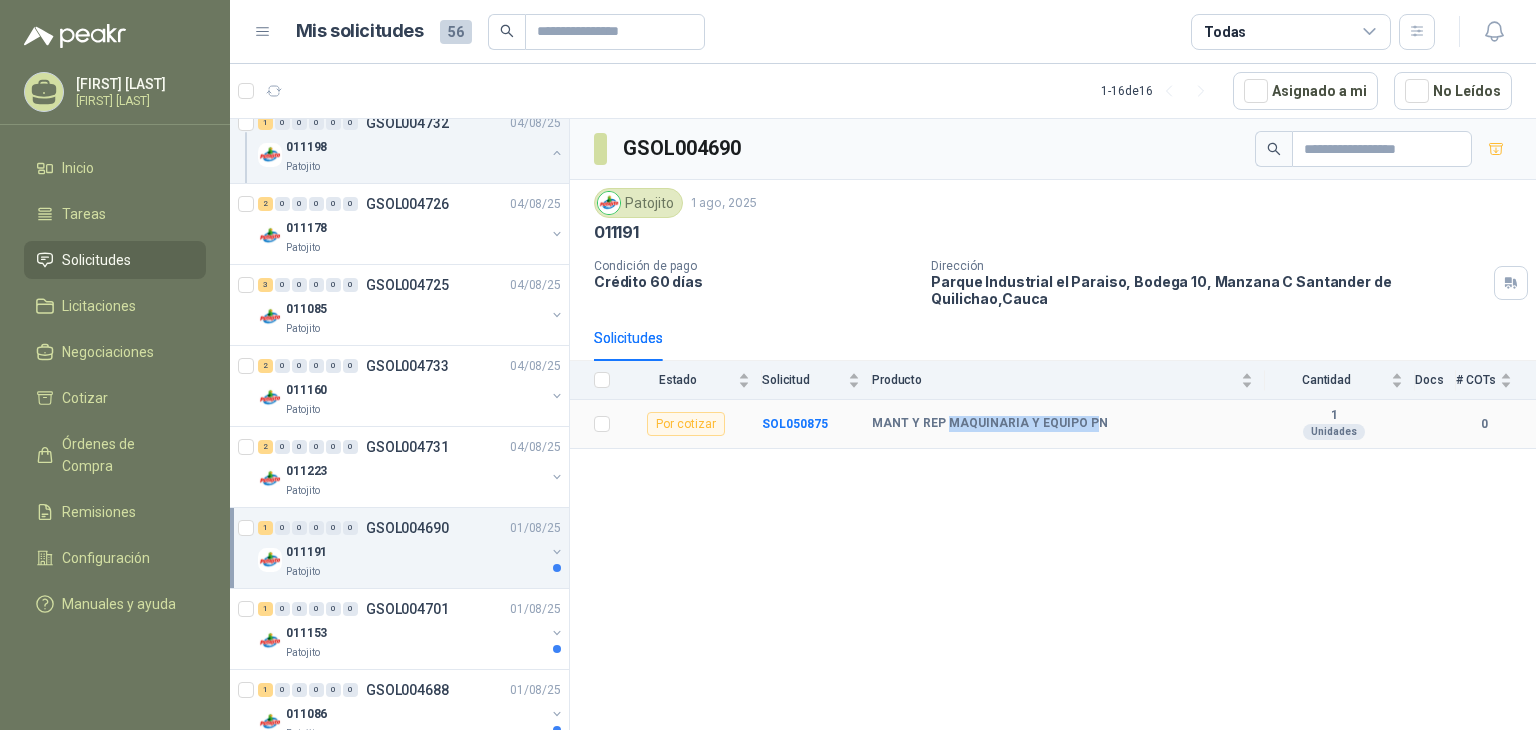 drag, startPoint x: 946, startPoint y: 406, endPoint x: 1088, endPoint y: 406, distance: 142 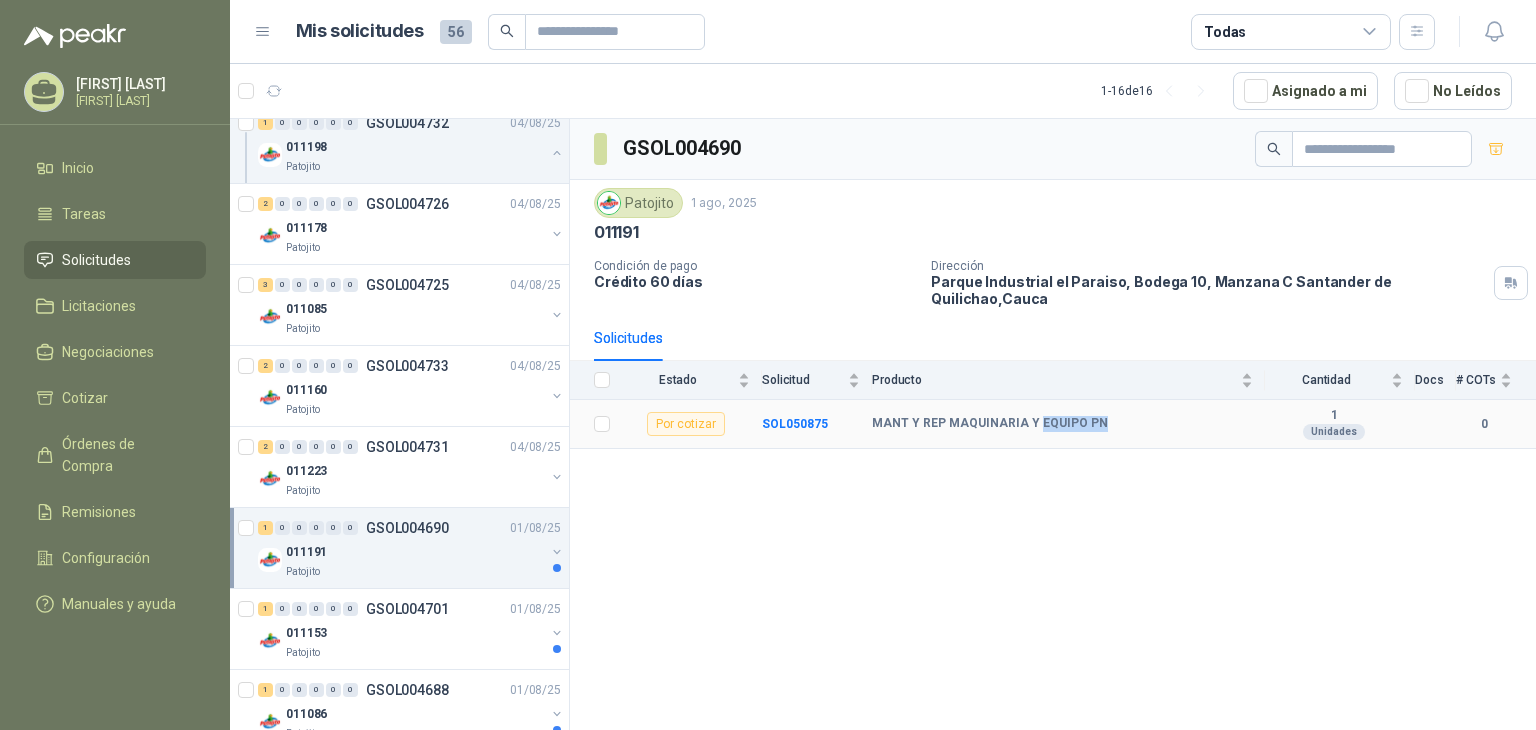 drag, startPoint x: 1032, startPoint y: 407, endPoint x: 1102, endPoint y: 407, distance: 70 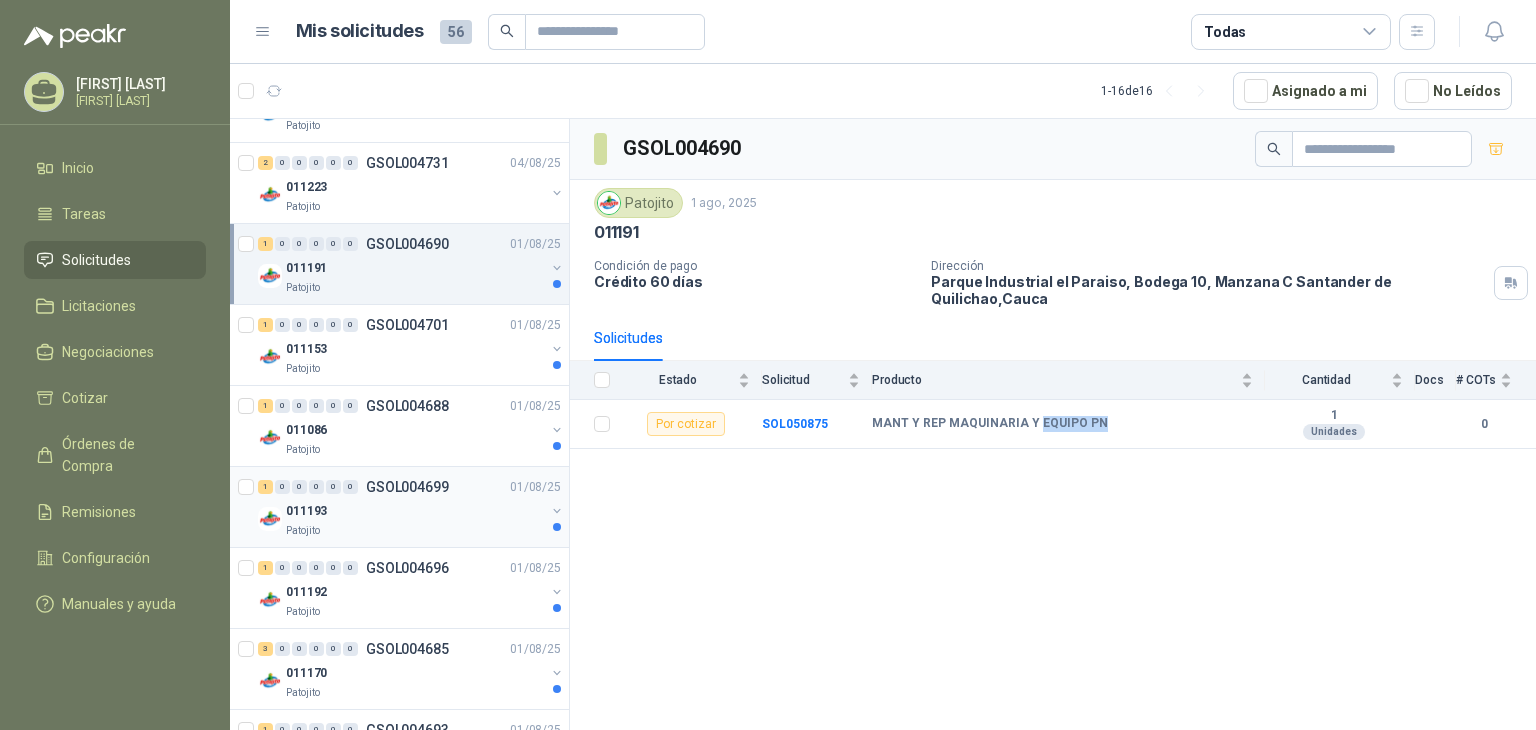 scroll, scrollTop: 2200, scrollLeft: 0, axis: vertical 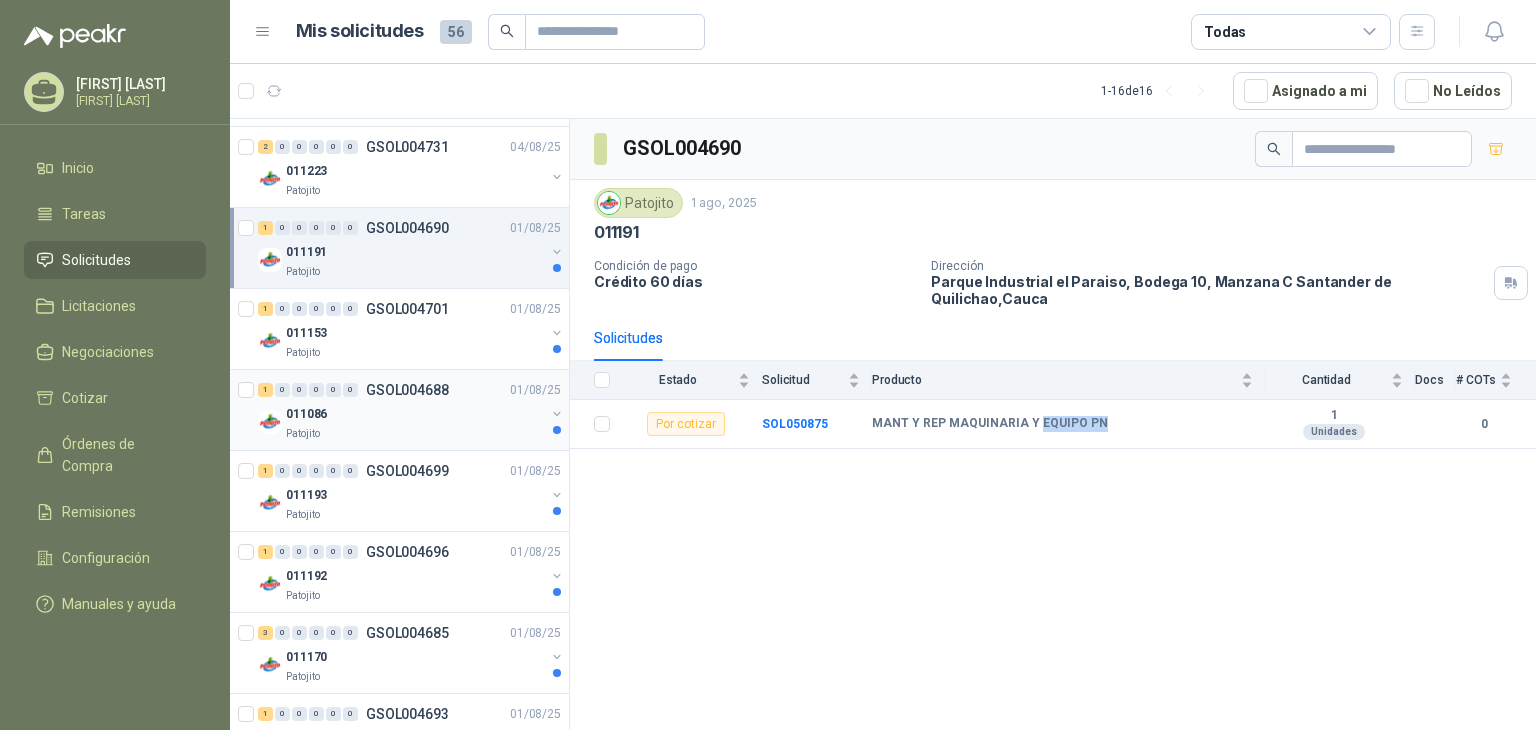 click on "011086" at bounding box center (415, 414) 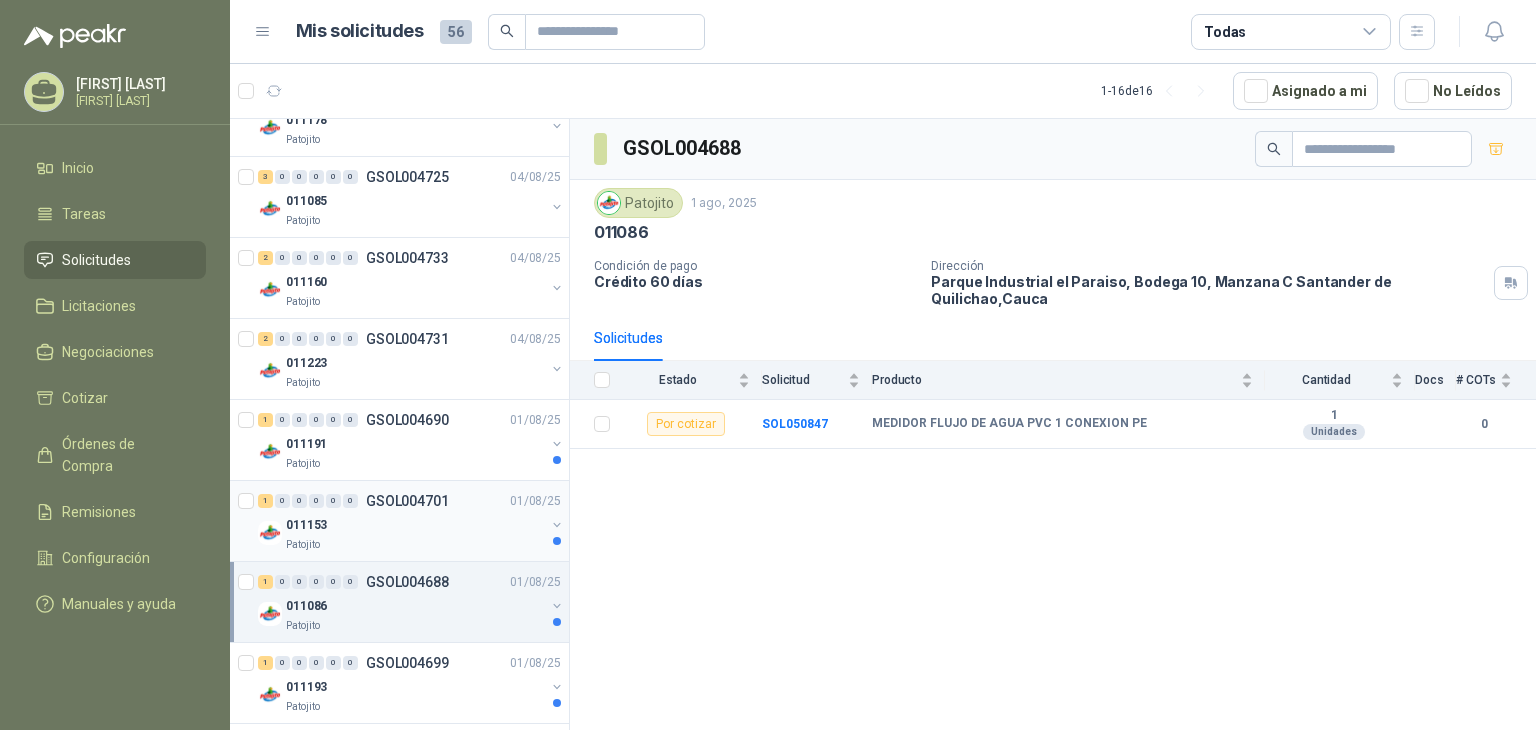 scroll, scrollTop: 2000, scrollLeft: 0, axis: vertical 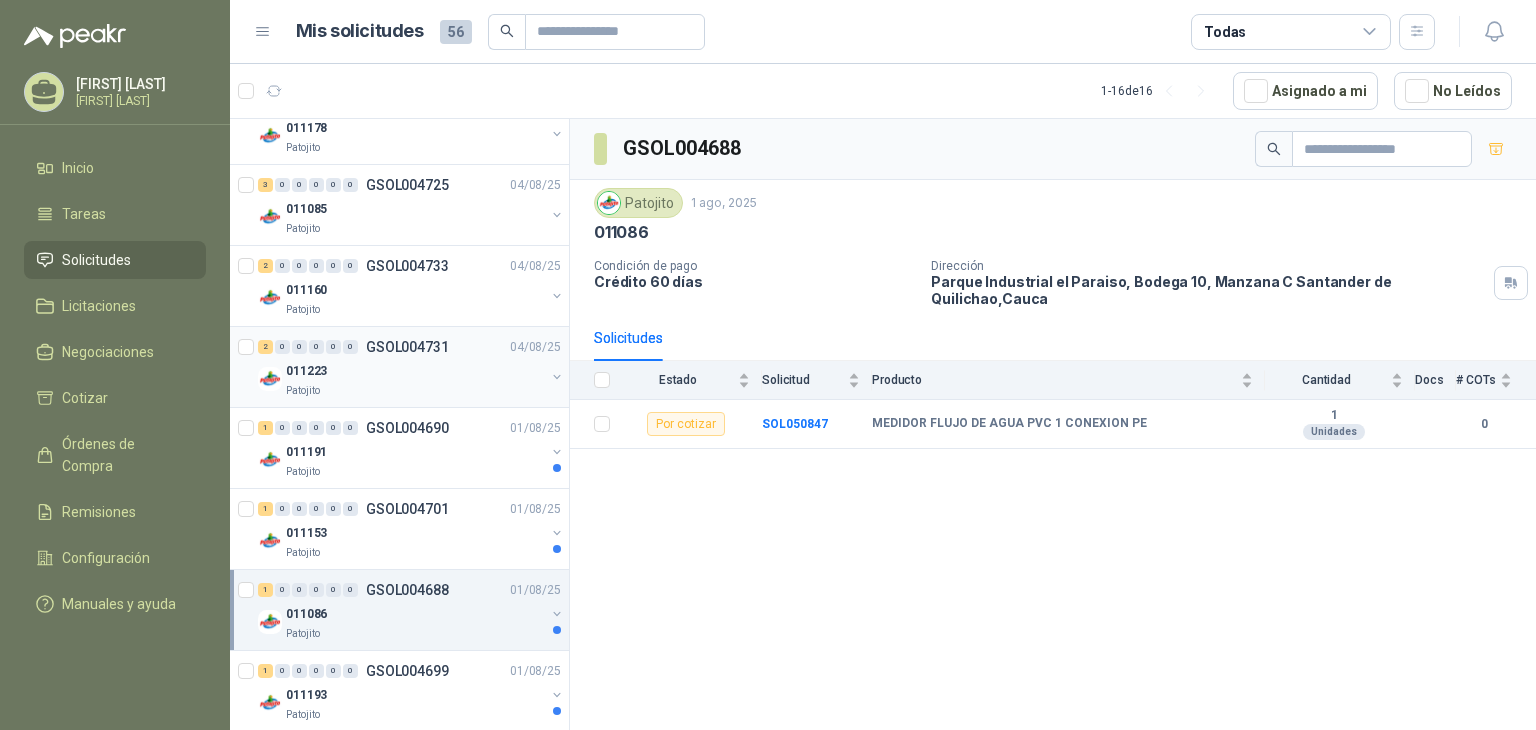 click on "04/08/25" at bounding box center (411, 347) 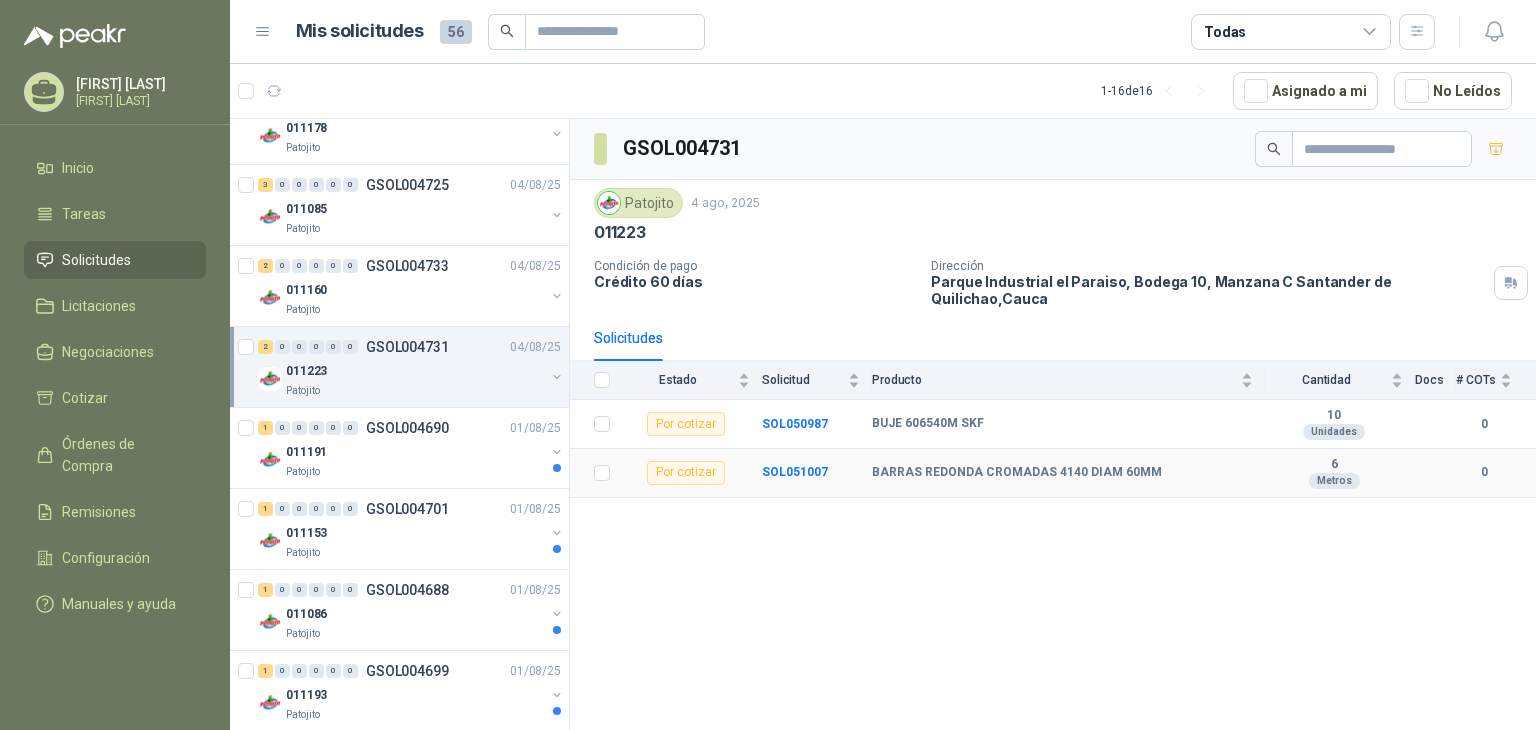 click on "BARRAS REDONDA CROMADAS 4140 DIAM 60MM" at bounding box center [1017, 473] 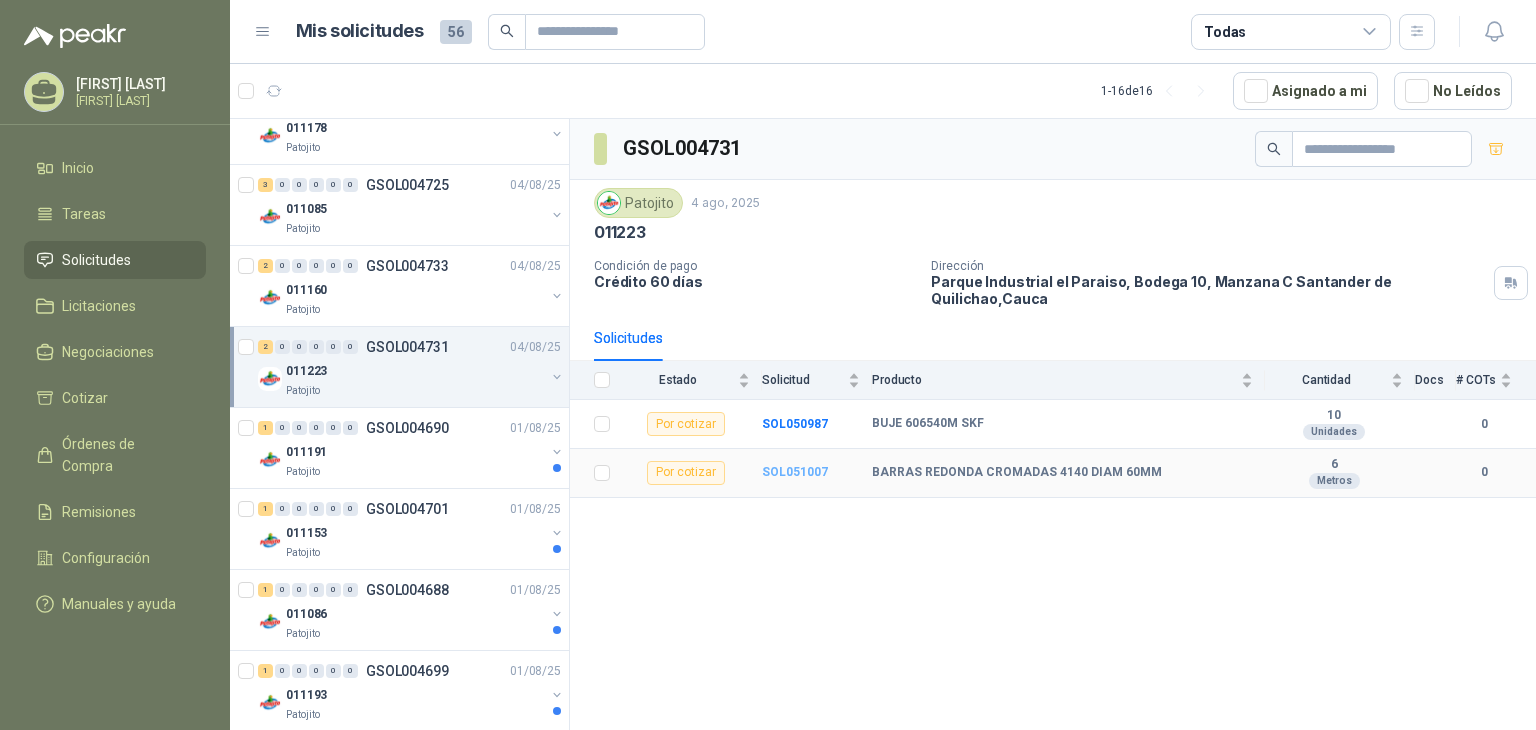 click on "SOL051007" at bounding box center [795, 472] 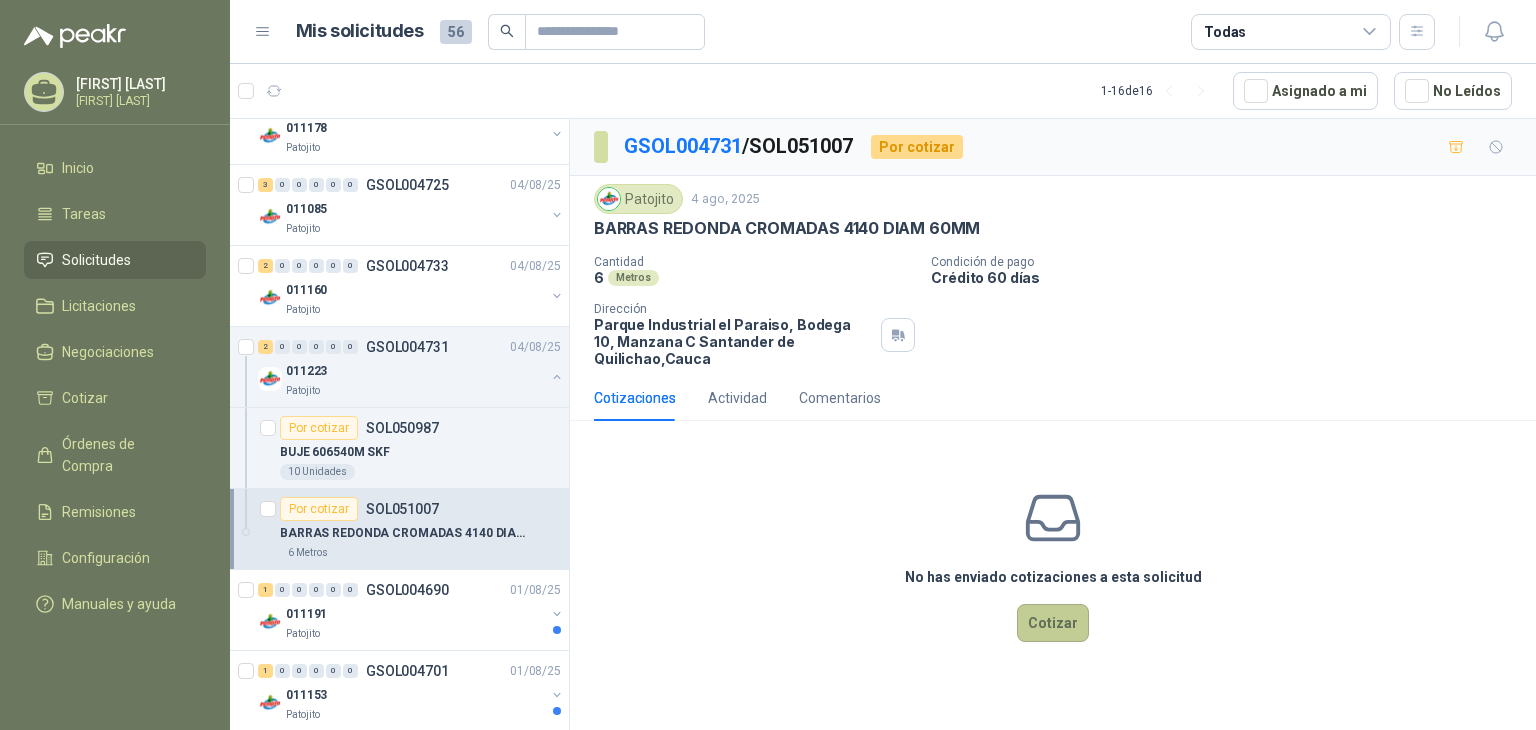 click on "Cotizar" at bounding box center (1053, 623) 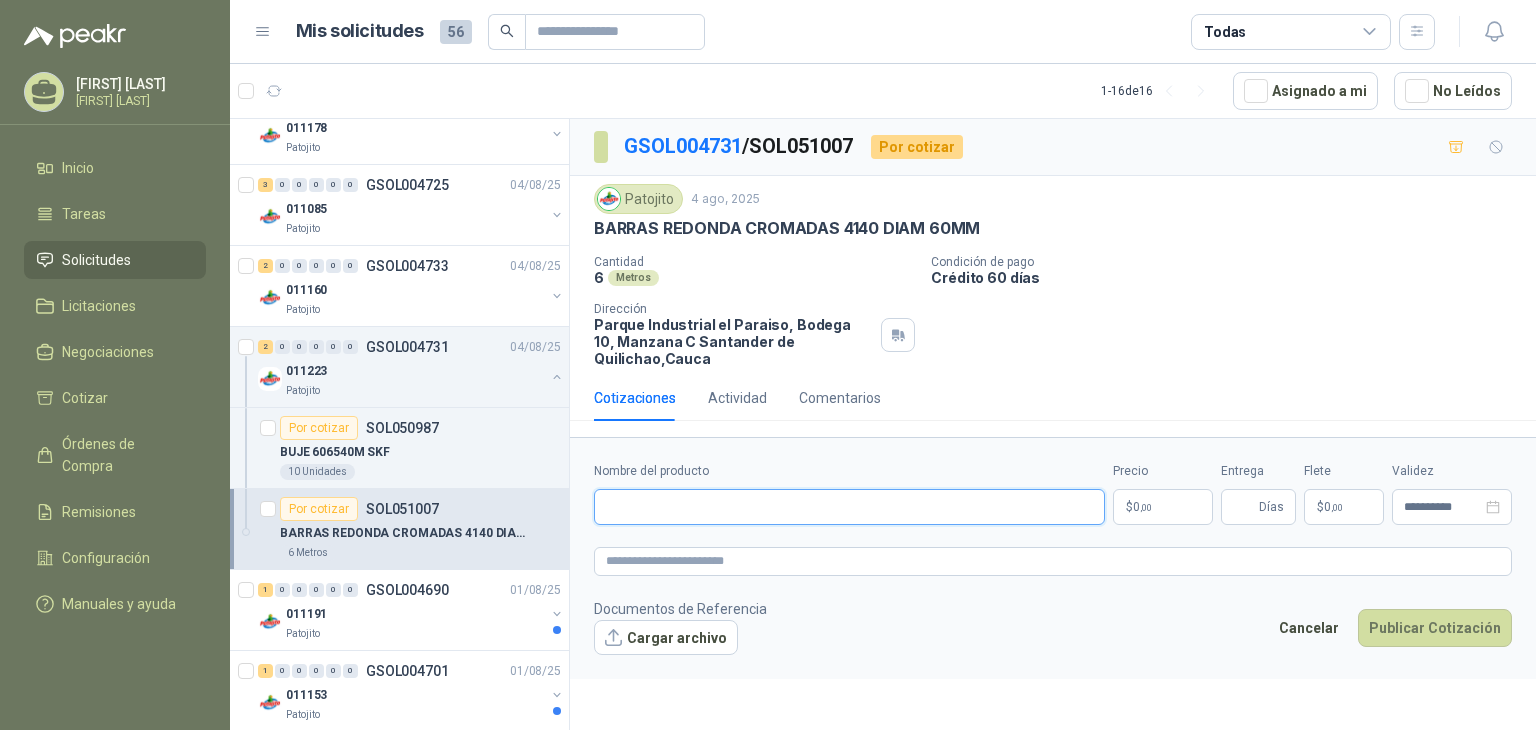 click on "Nombre del producto" at bounding box center [849, 507] 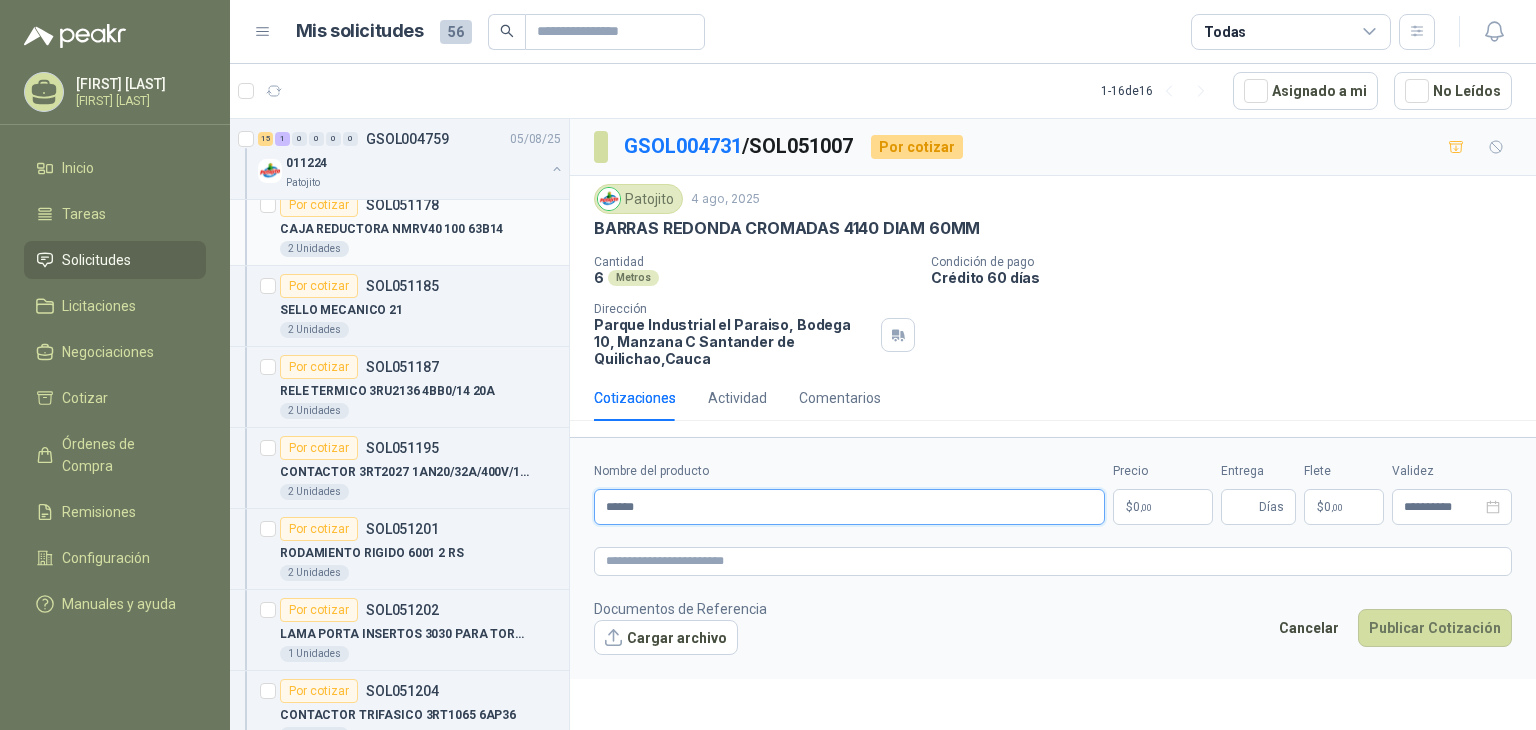 scroll, scrollTop: 1000, scrollLeft: 0, axis: vertical 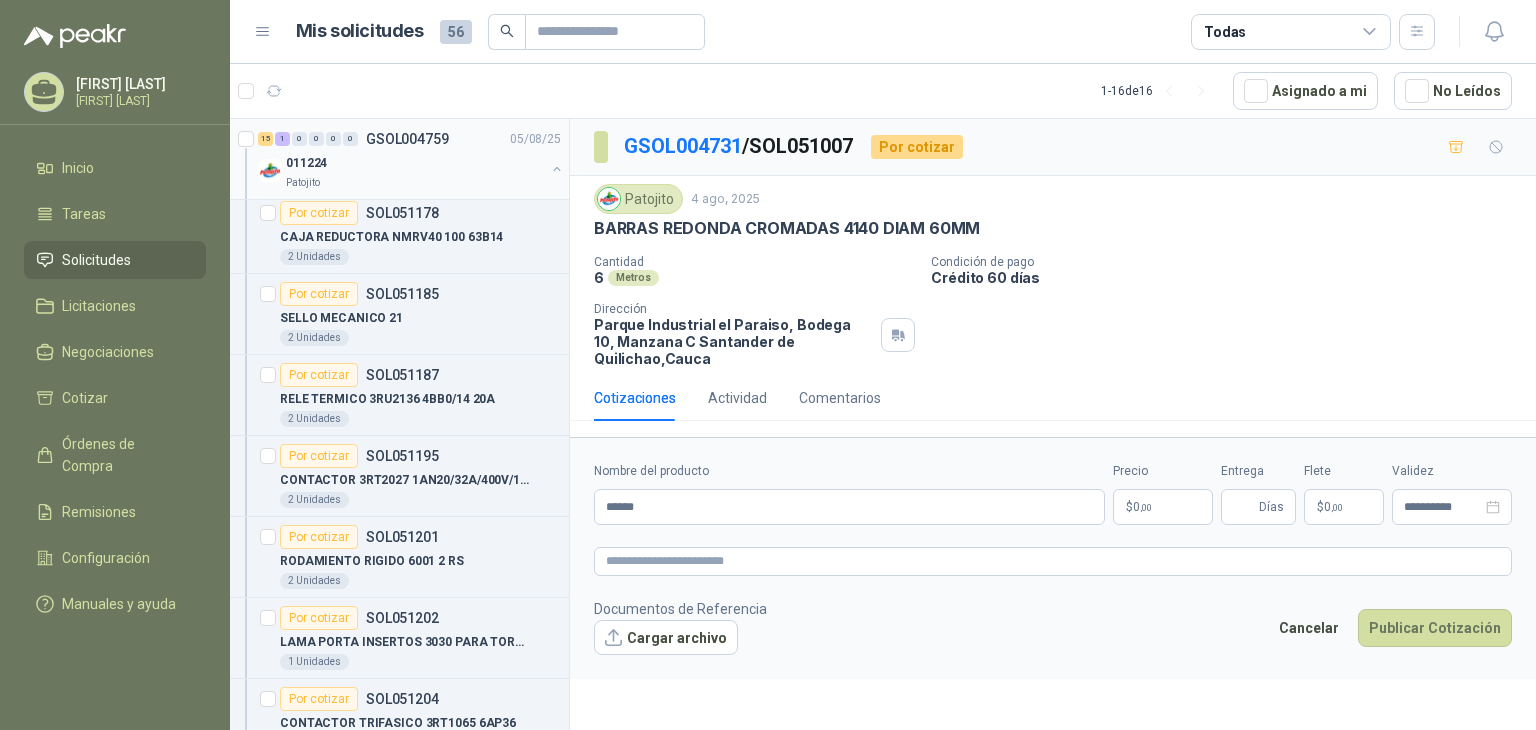 click on "011224" at bounding box center [415, 163] 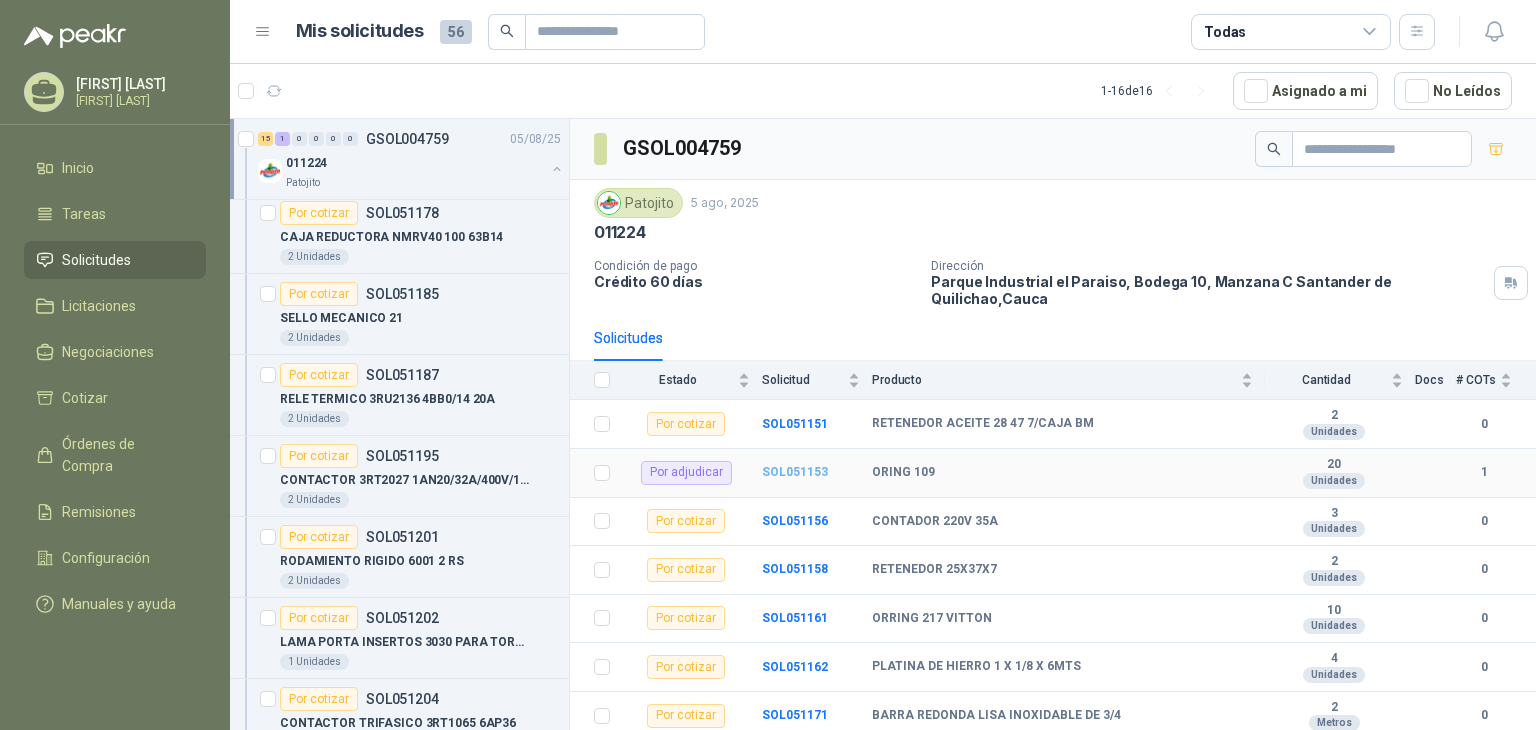 click on "SOL051153" at bounding box center [795, 472] 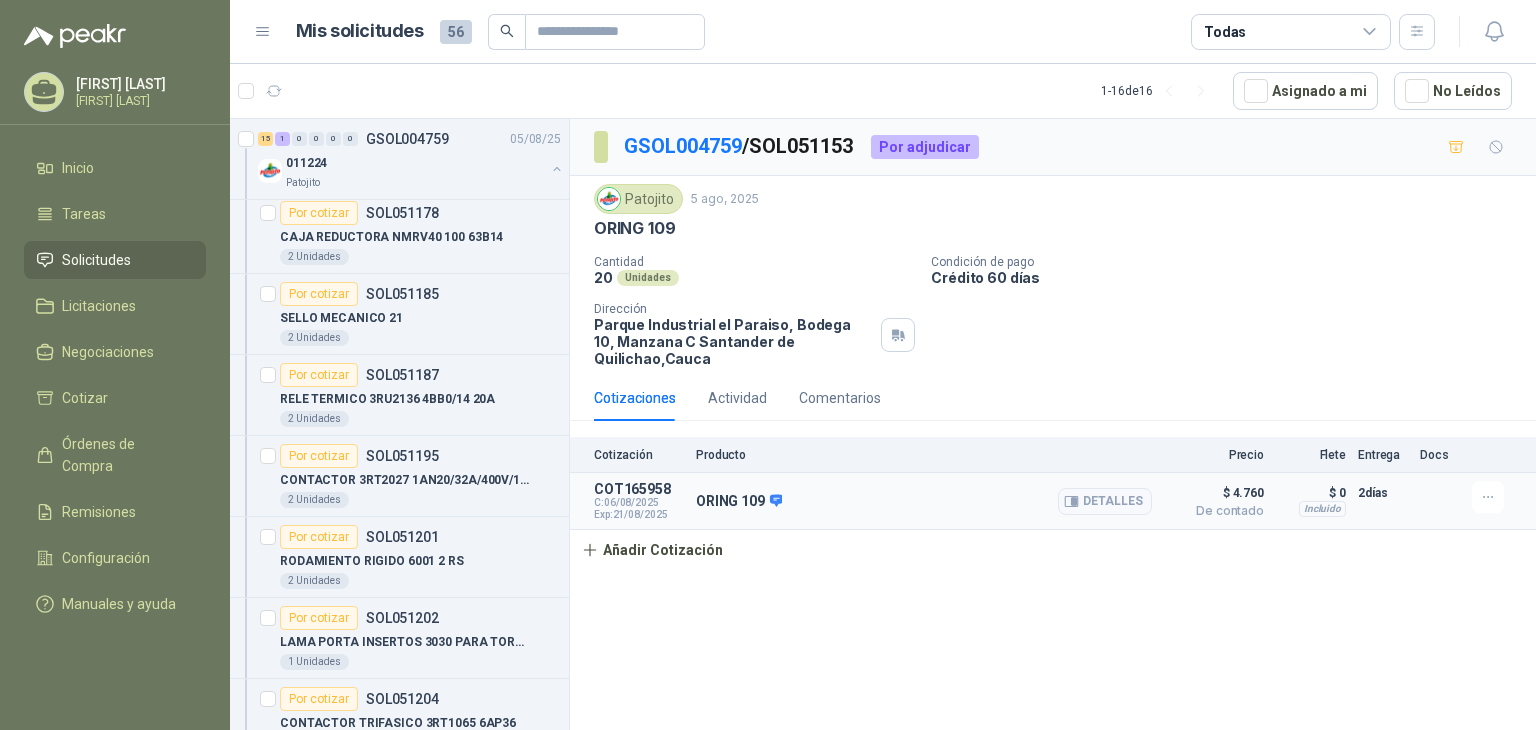 click on "ORING 109" at bounding box center (739, 502) 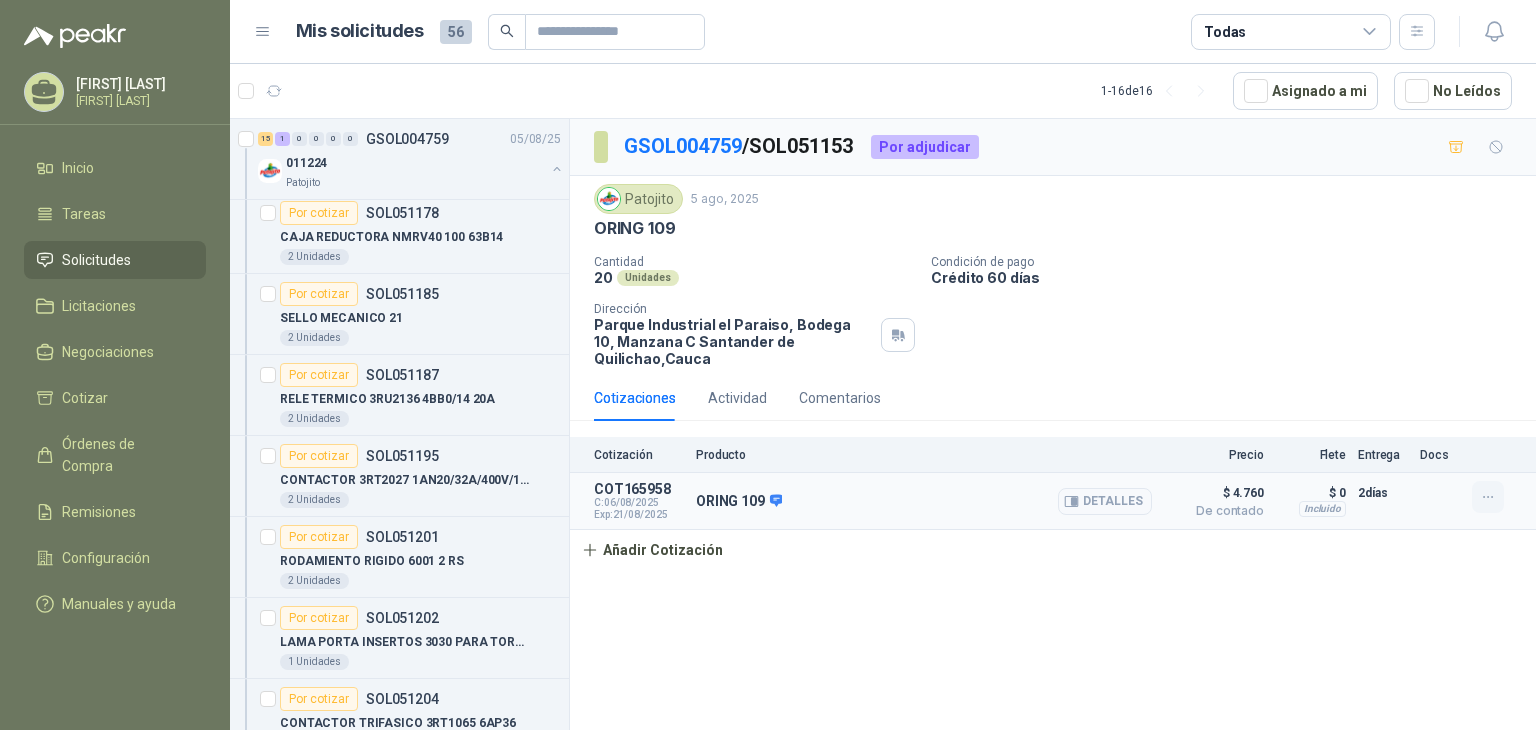 click 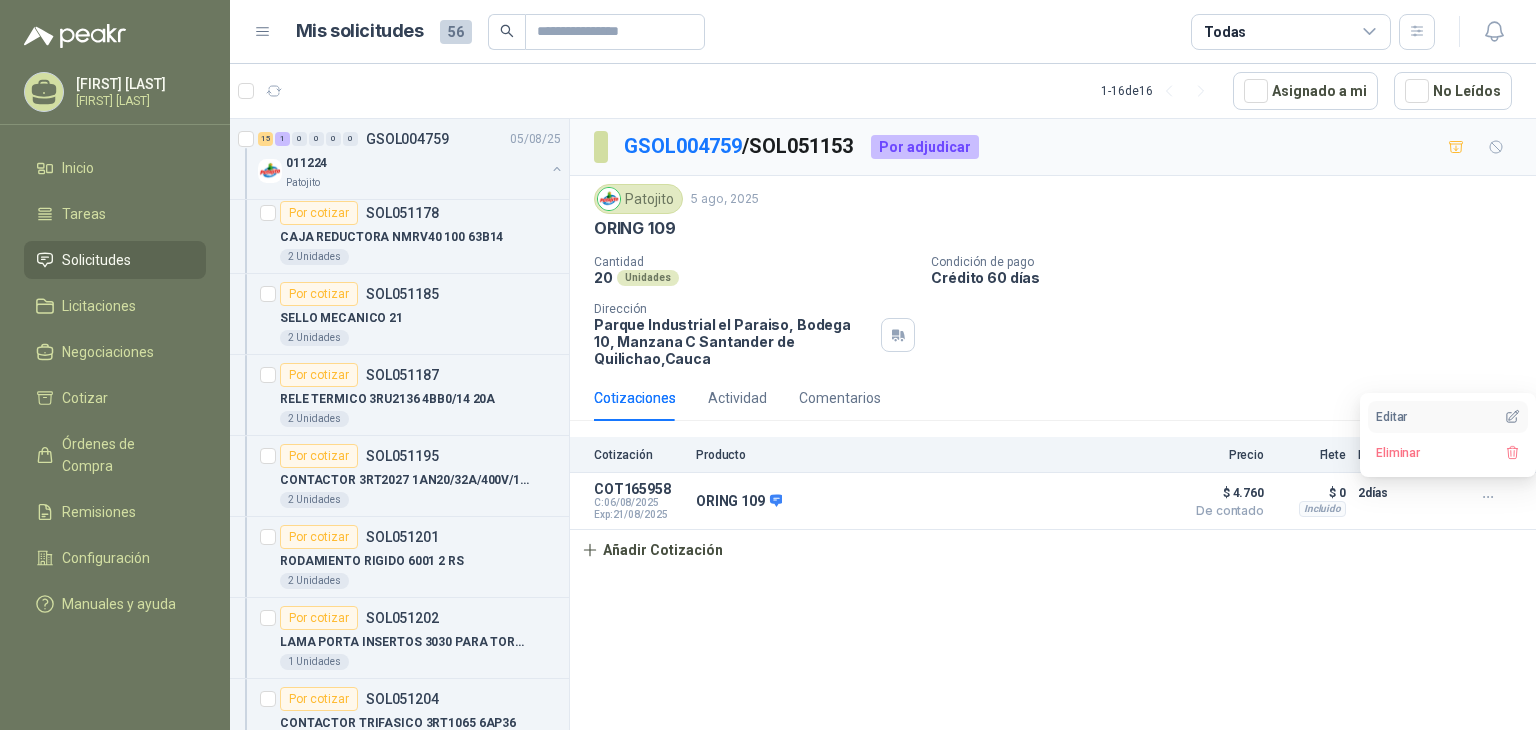click on "Editar" at bounding box center [1448, 417] 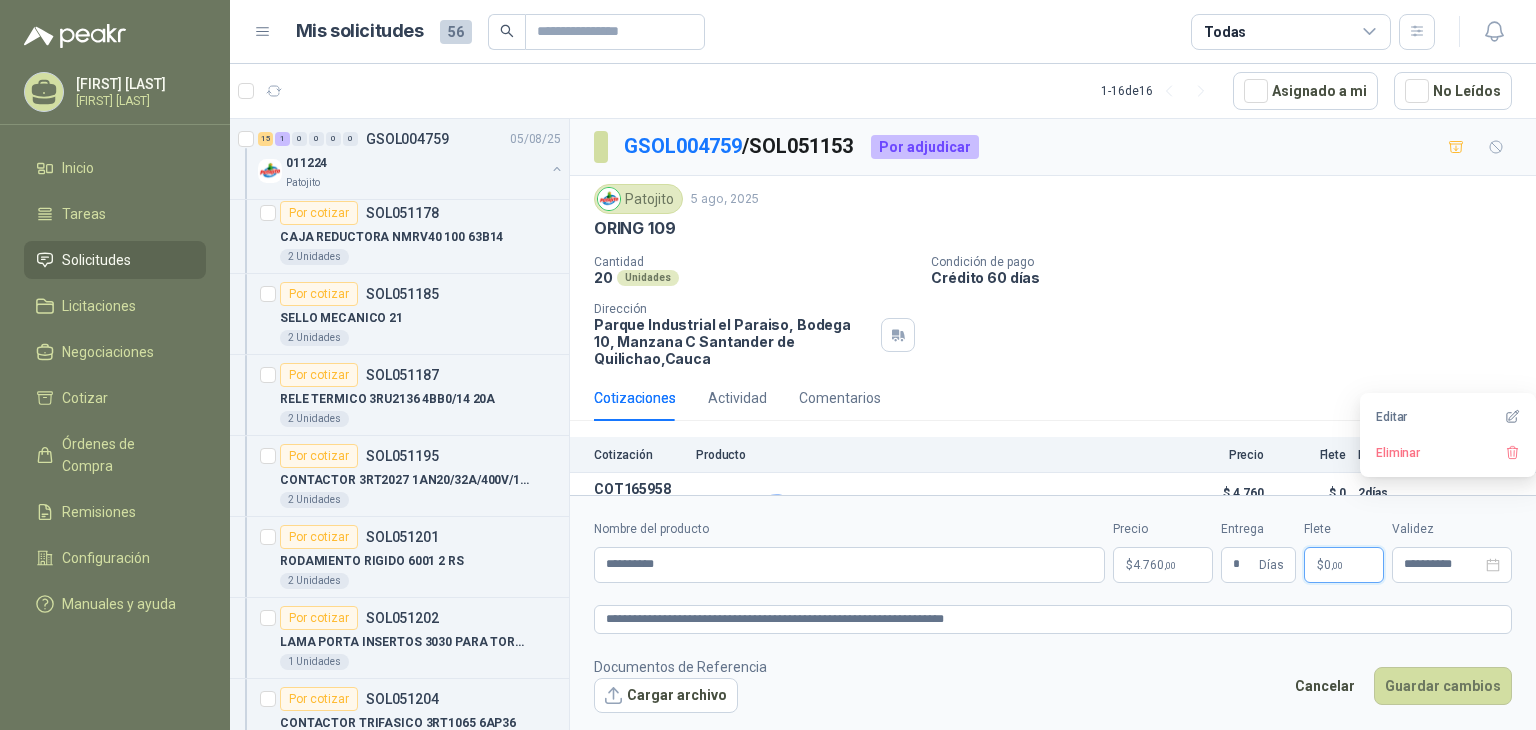 click on "$    0 ,00" at bounding box center [1344, 565] 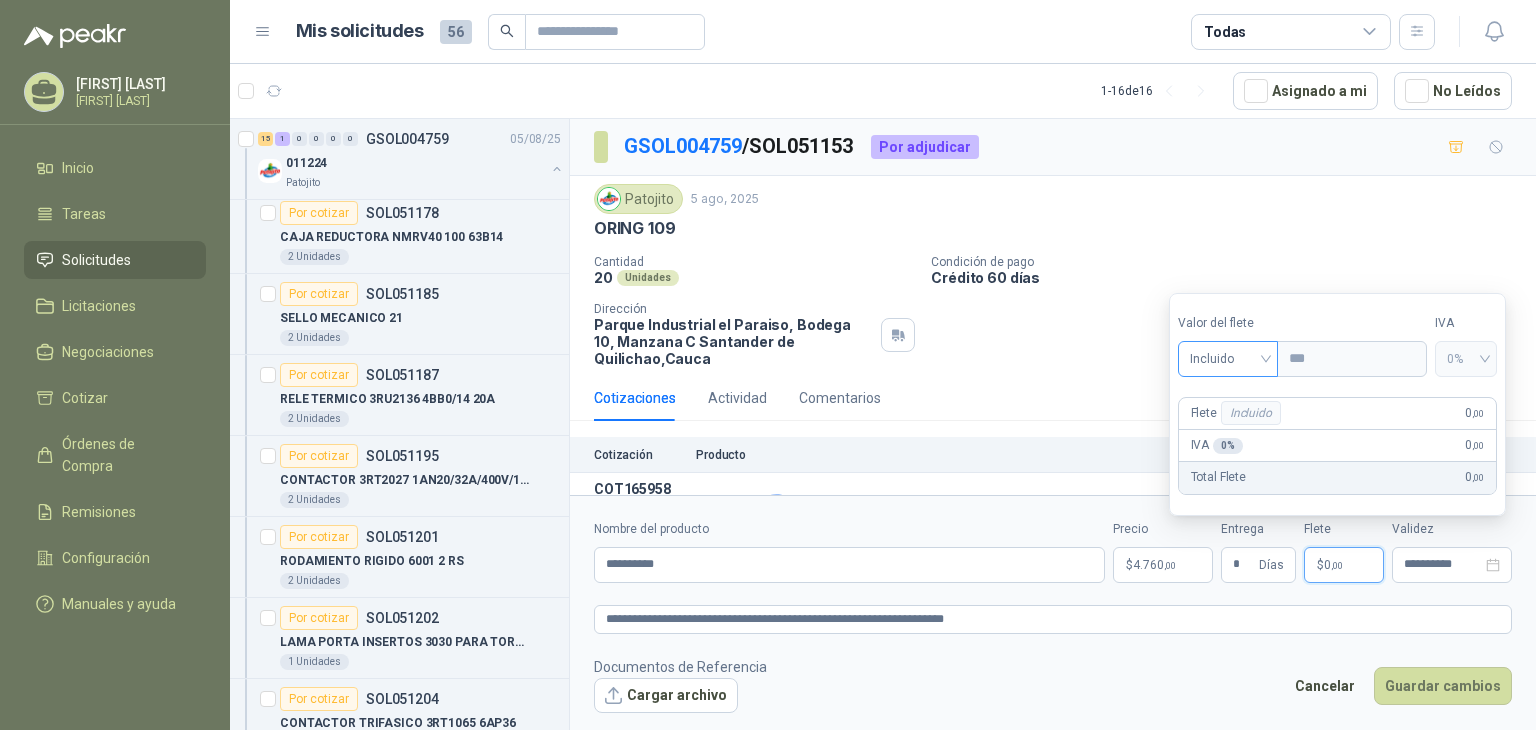click on "Incluido" at bounding box center [1228, 359] 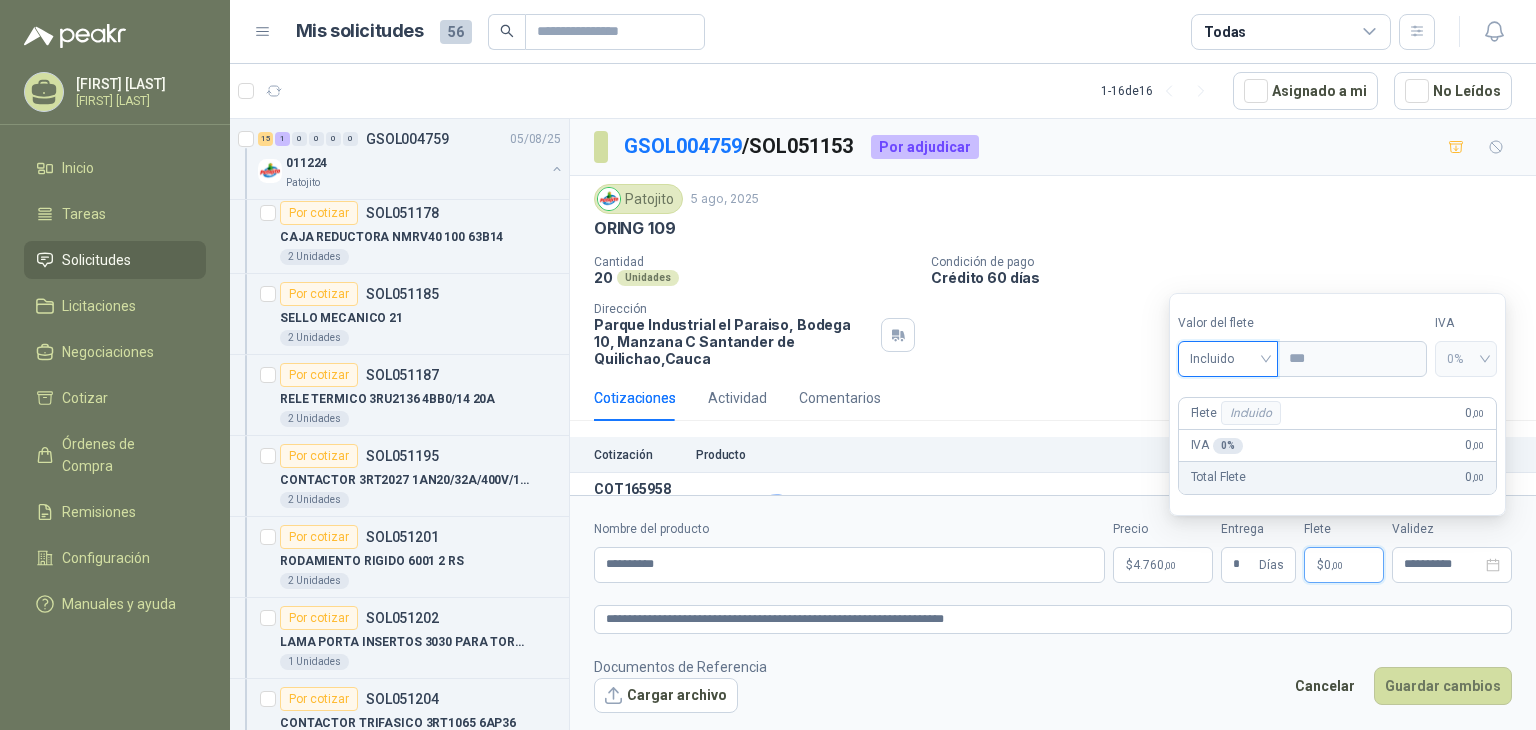click on "[COMPANY] [DATE] ORING 109 Cantidad 20 Unidades Condición de pago Crédito 60 días Dirección [ADDRESS] , [CITY] , [STATE]" at bounding box center (1053, 275) 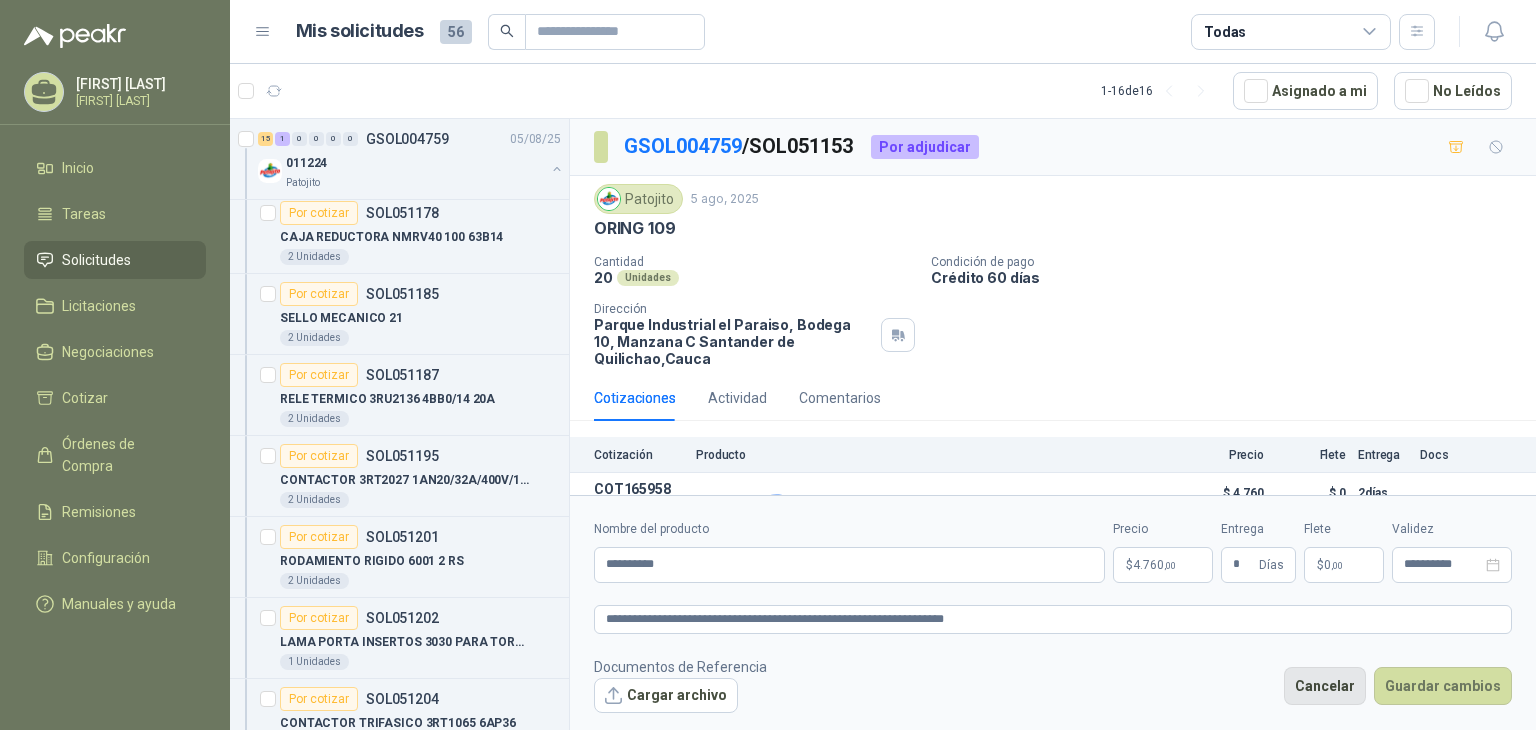 click on "Cancelar" at bounding box center [1325, 686] 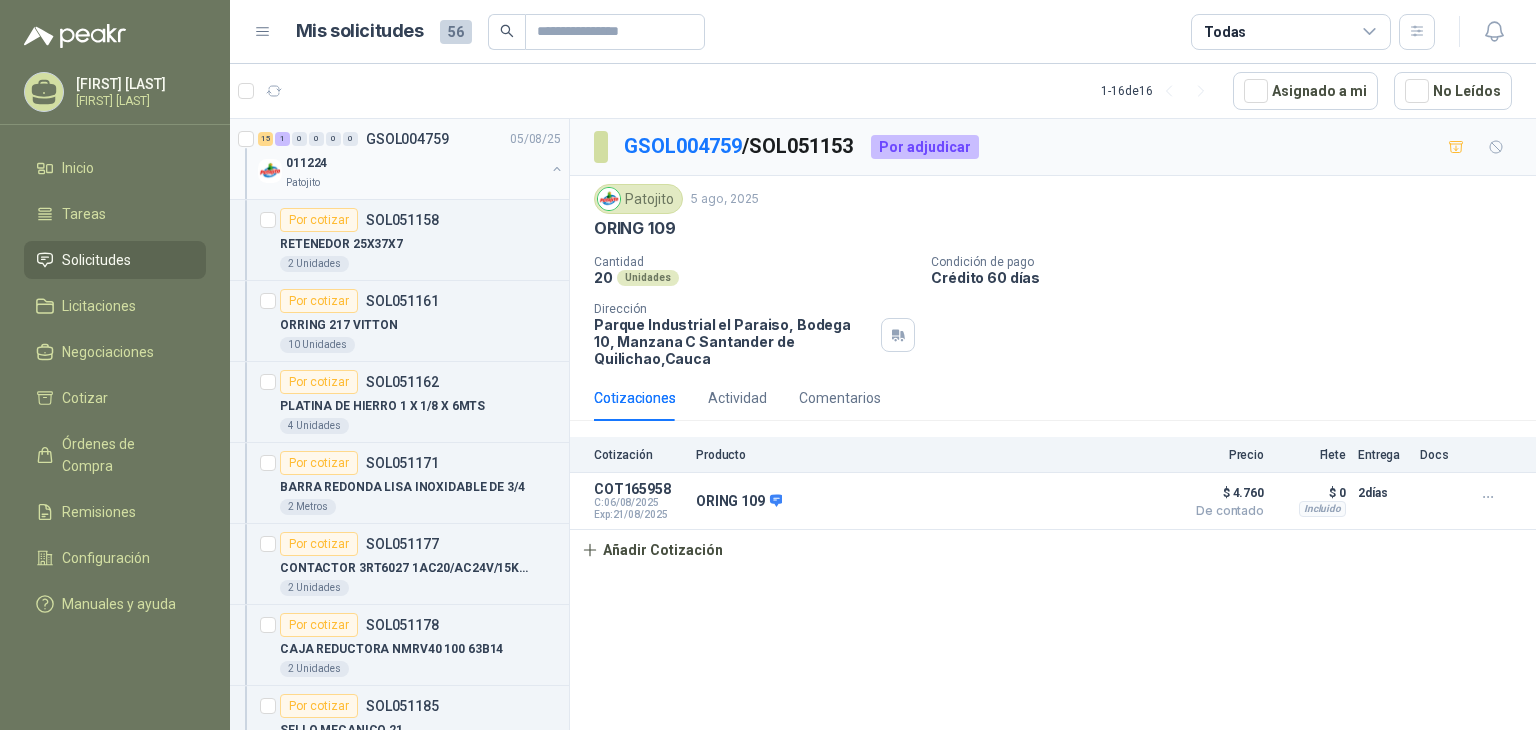 scroll, scrollTop: 500, scrollLeft: 0, axis: vertical 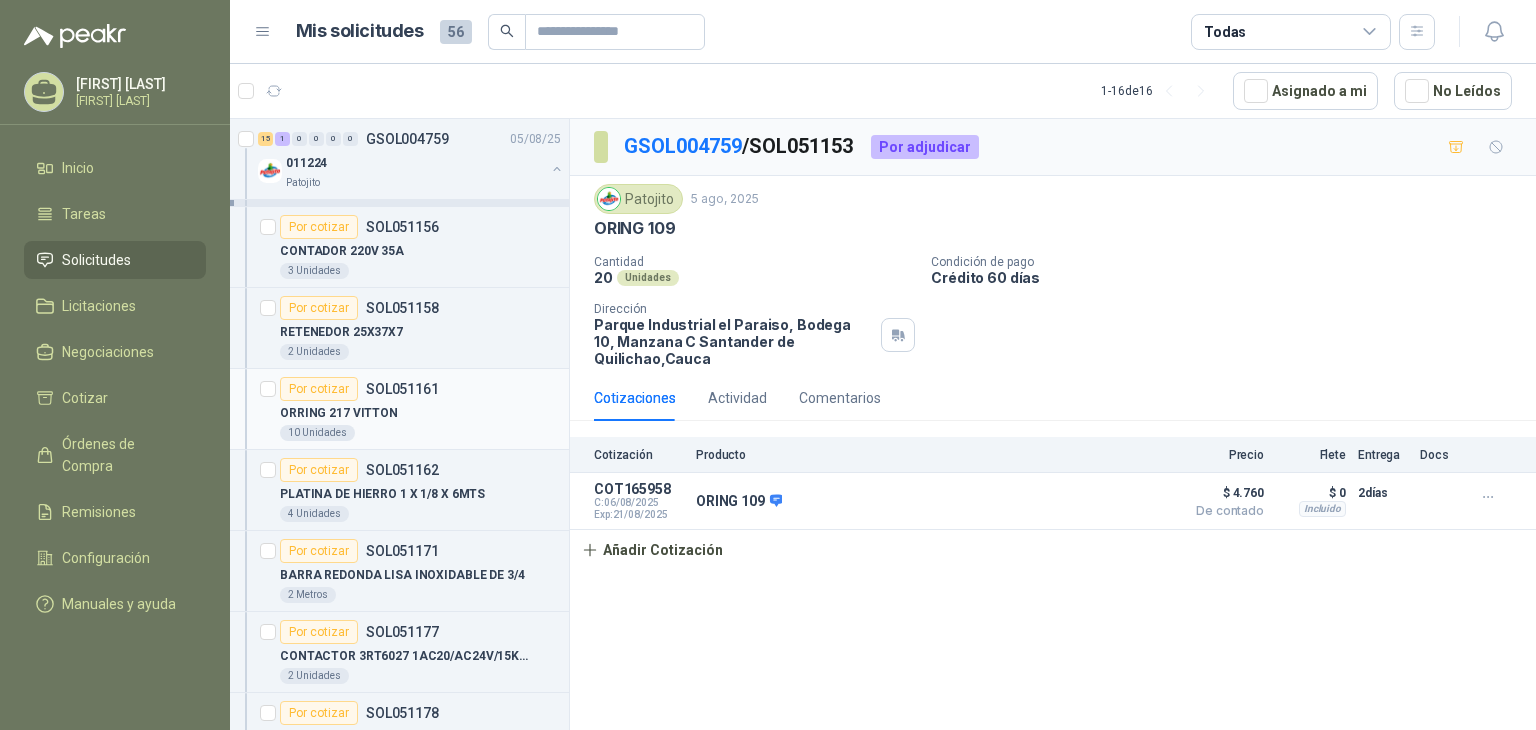 click on "10   Unidades" at bounding box center [420, 433] 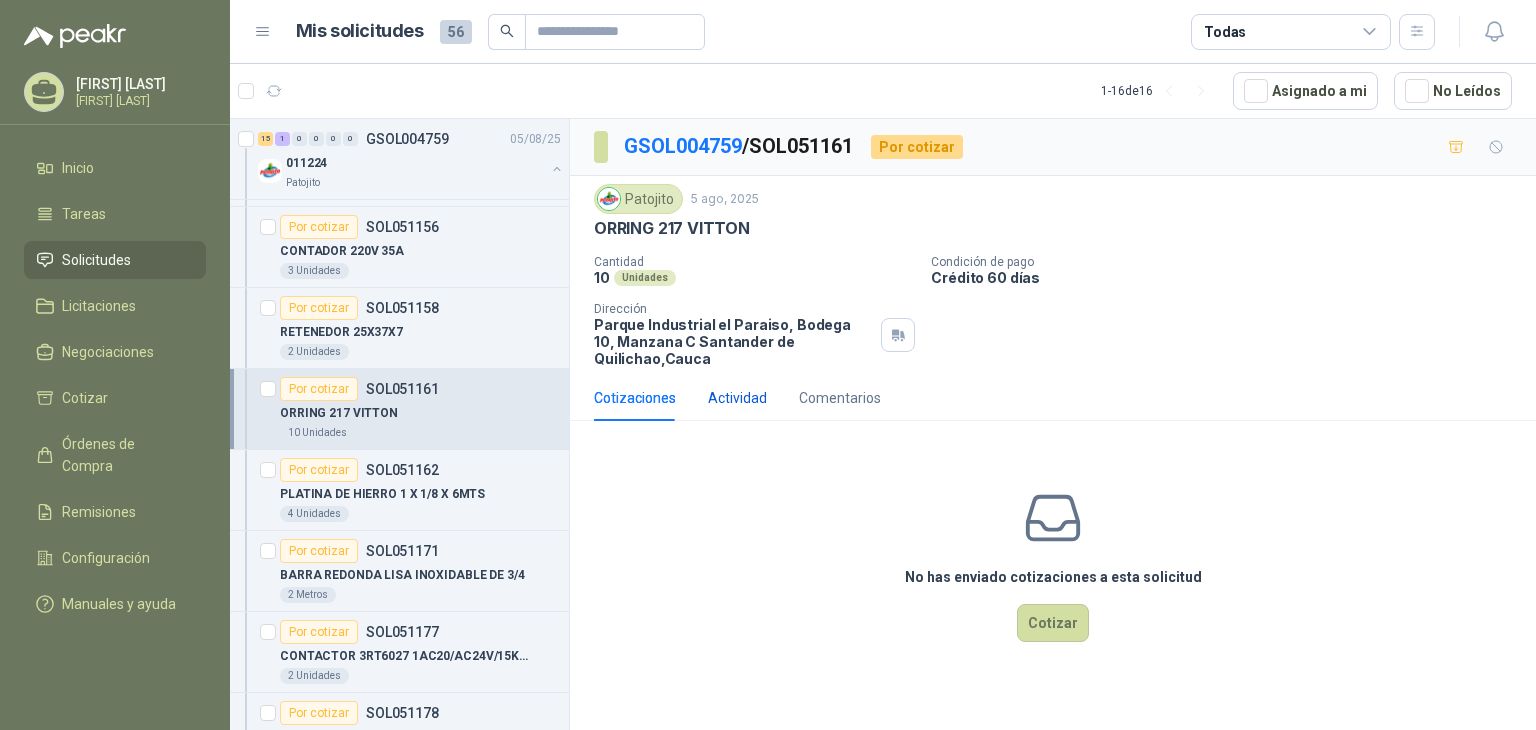 click on "Actividad" at bounding box center [737, 398] 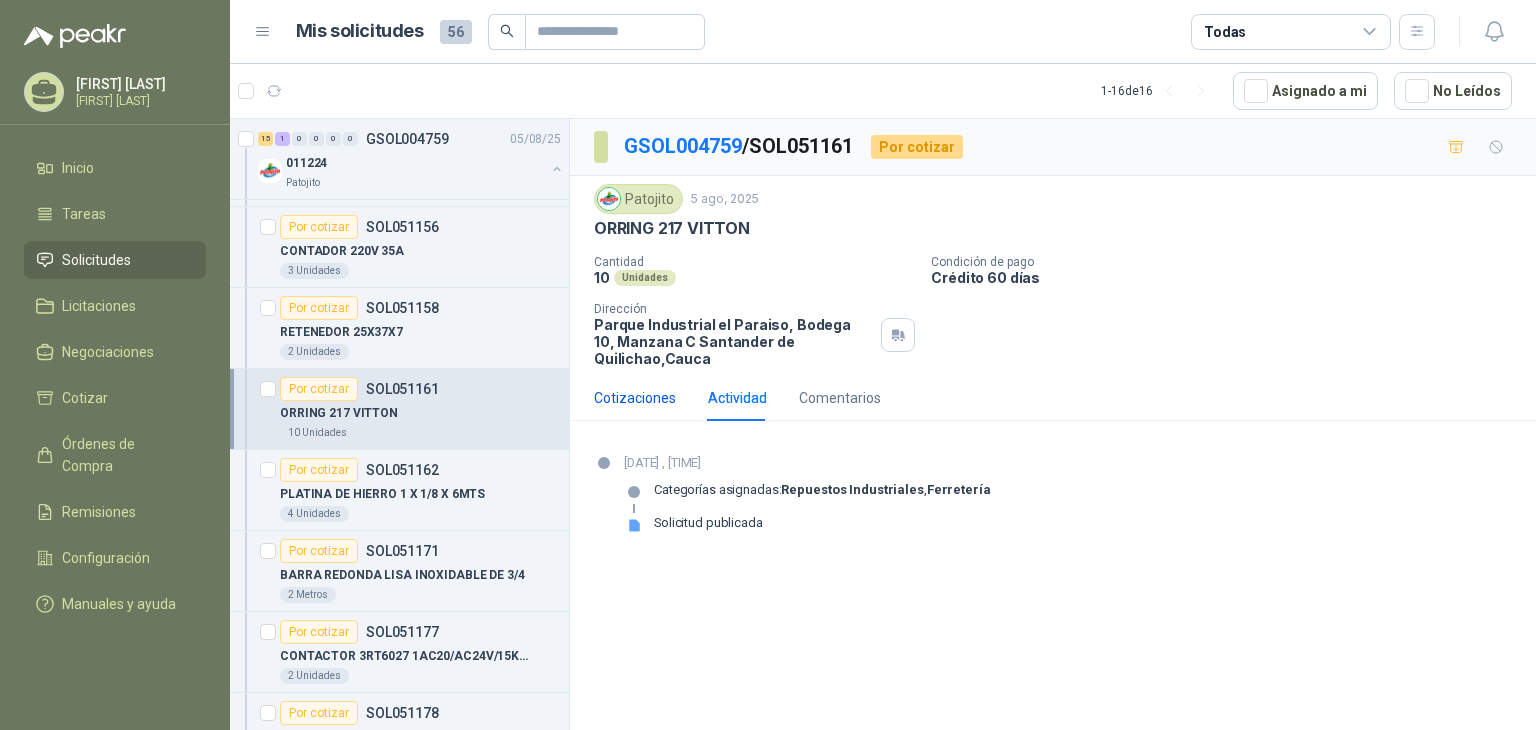 click on "Cotizaciones" at bounding box center (635, 398) 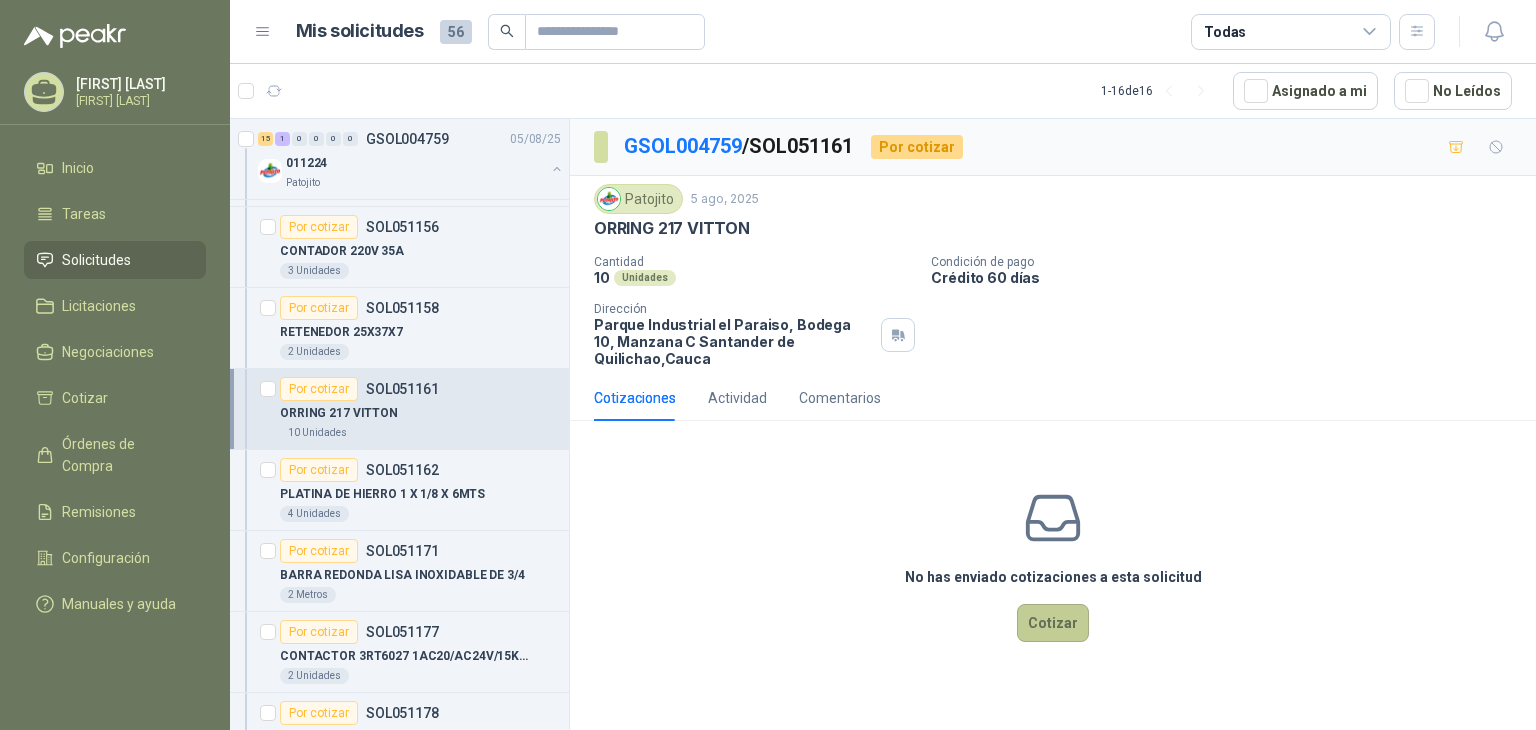 click on "Cotizar" at bounding box center (1053, 623) 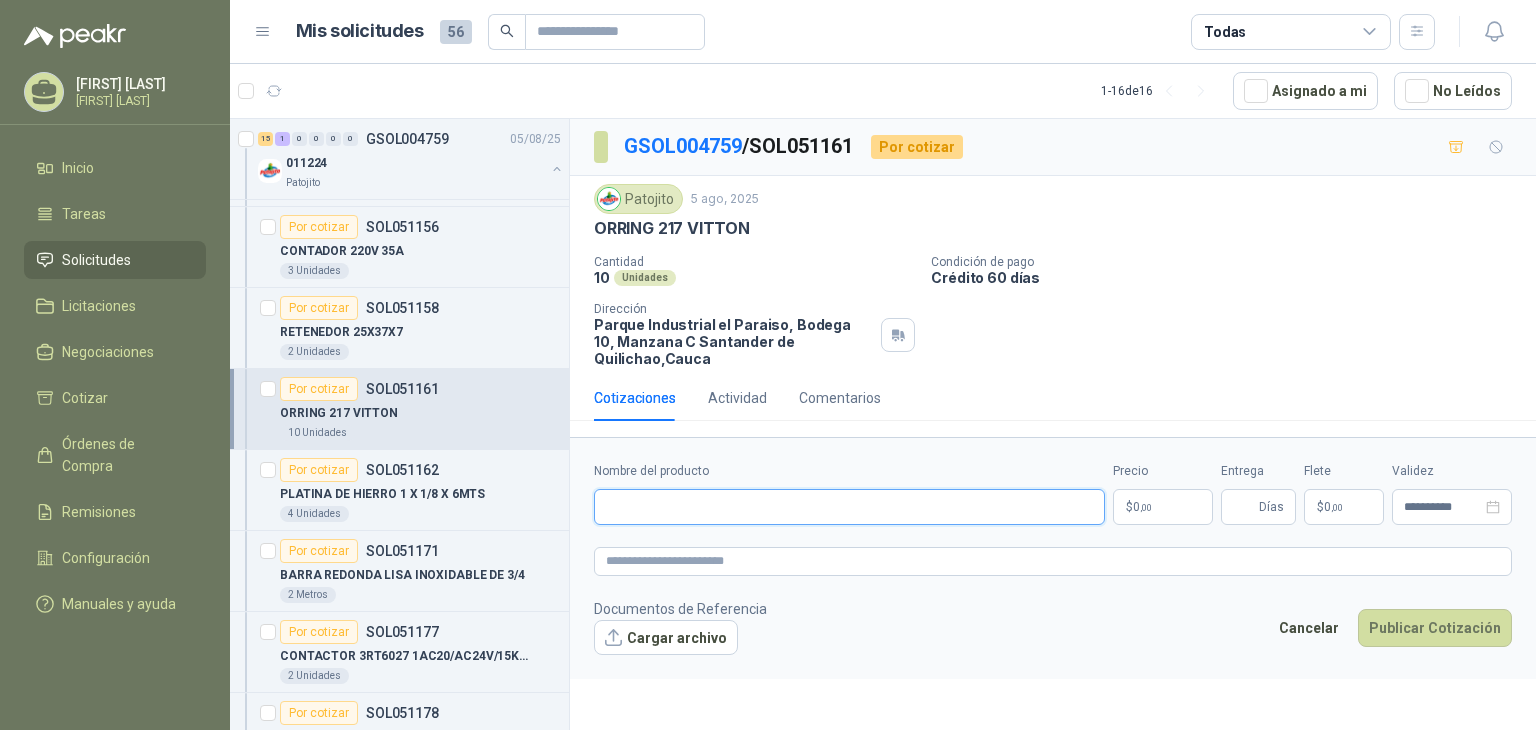 click on "Nombre del producto" at bounding box center (849, 507) 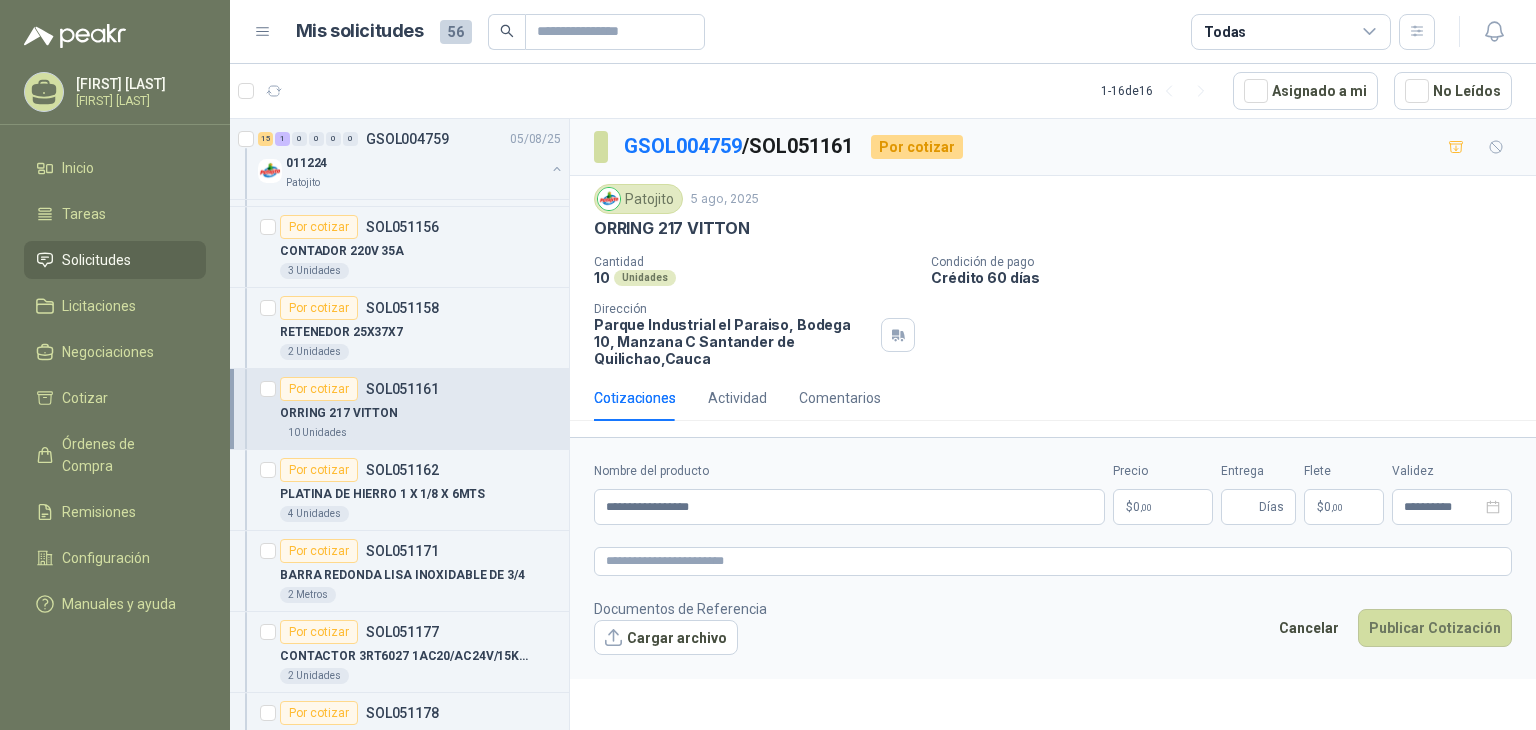 click on "$  0 ,00" at bounding box center (1163, 507) 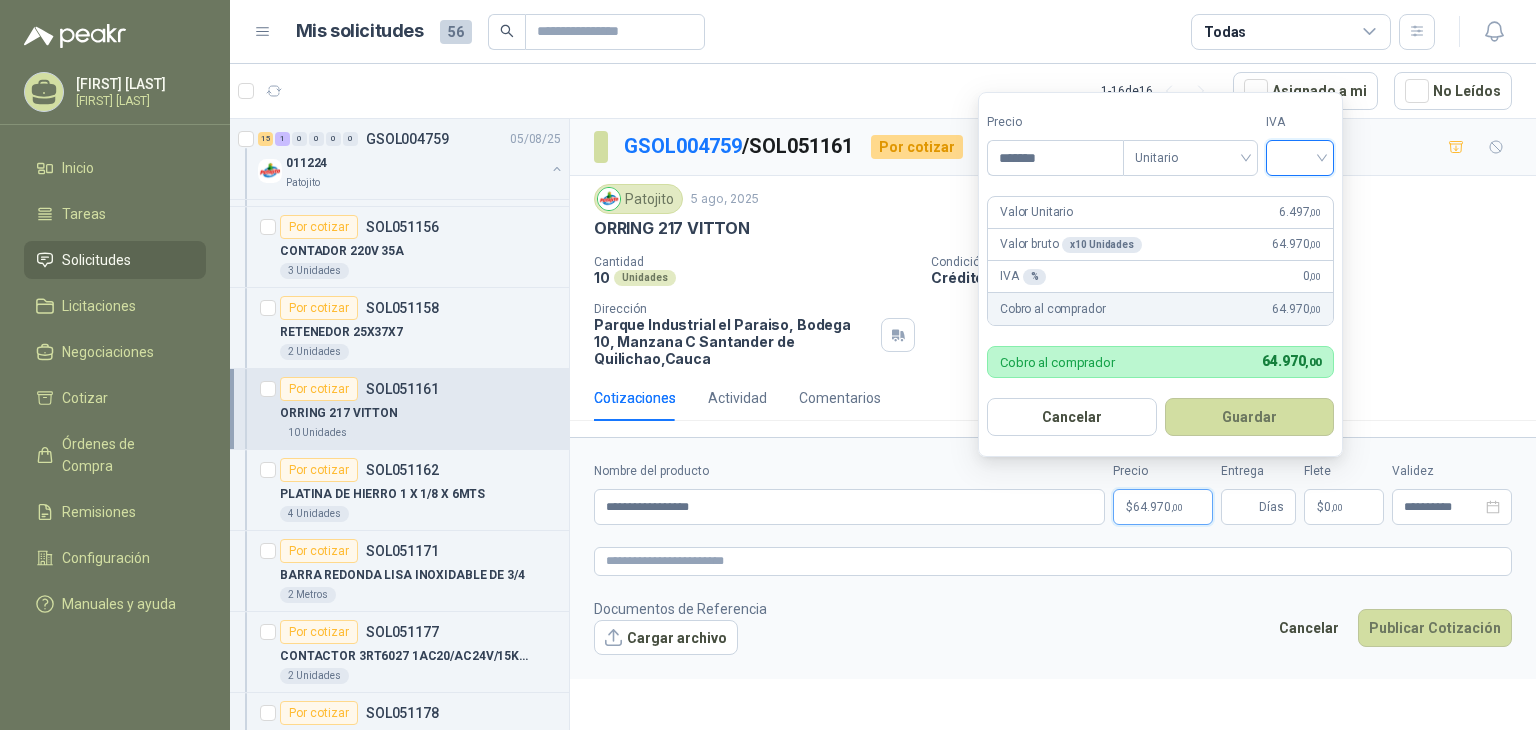 click at bounding box center (1300, 156) 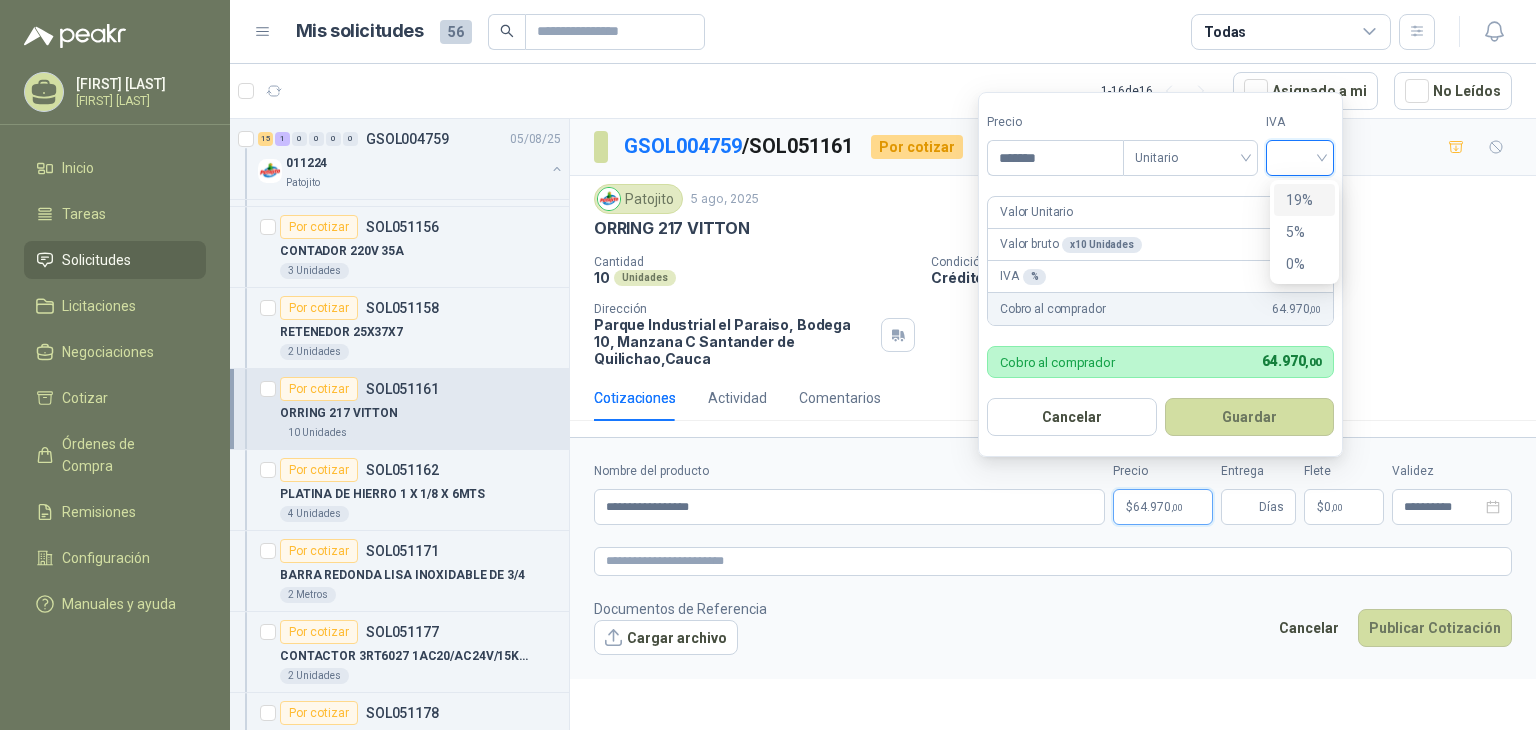 click on "19%" at bounding box center (1304, 200) 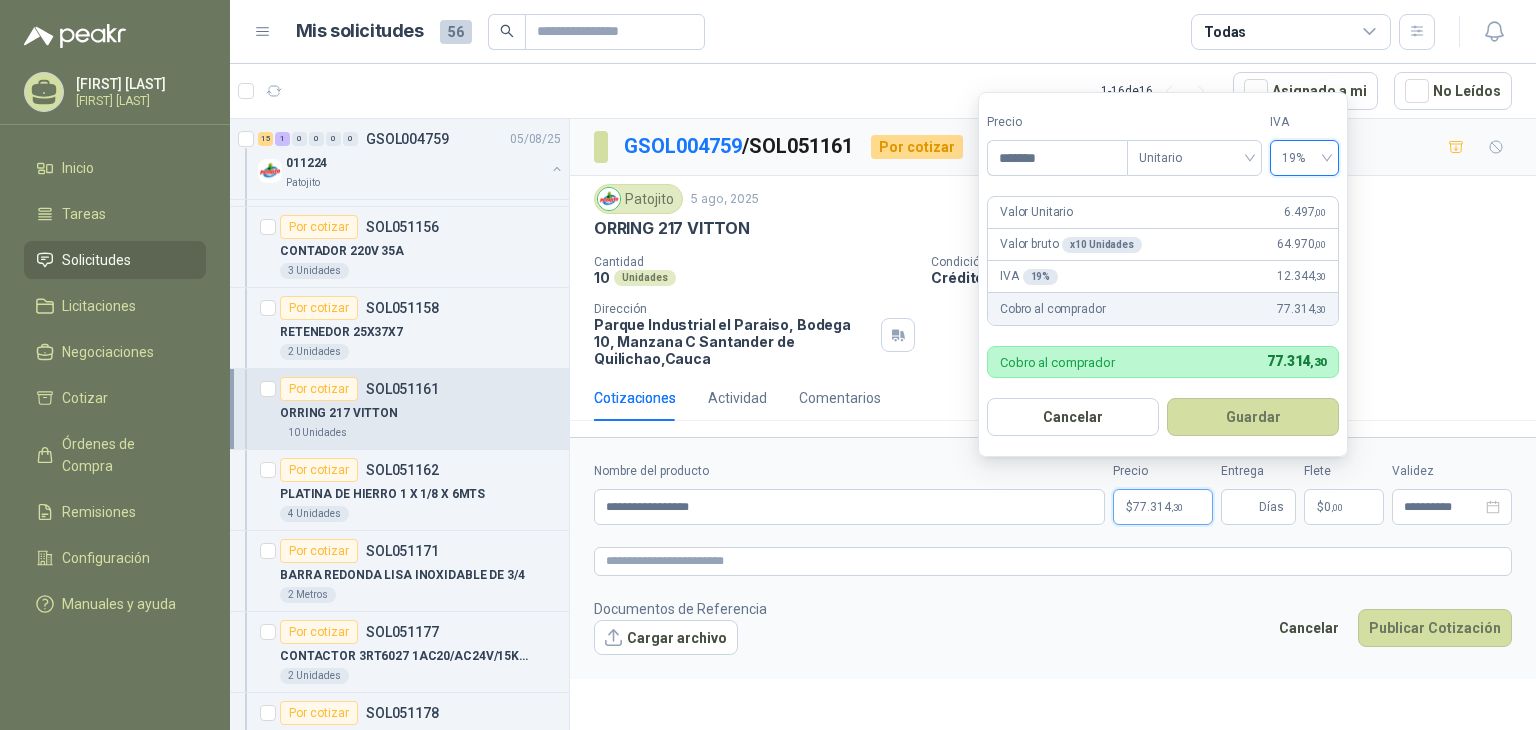 click on "Guardar" at bounding box center (1253, 417) 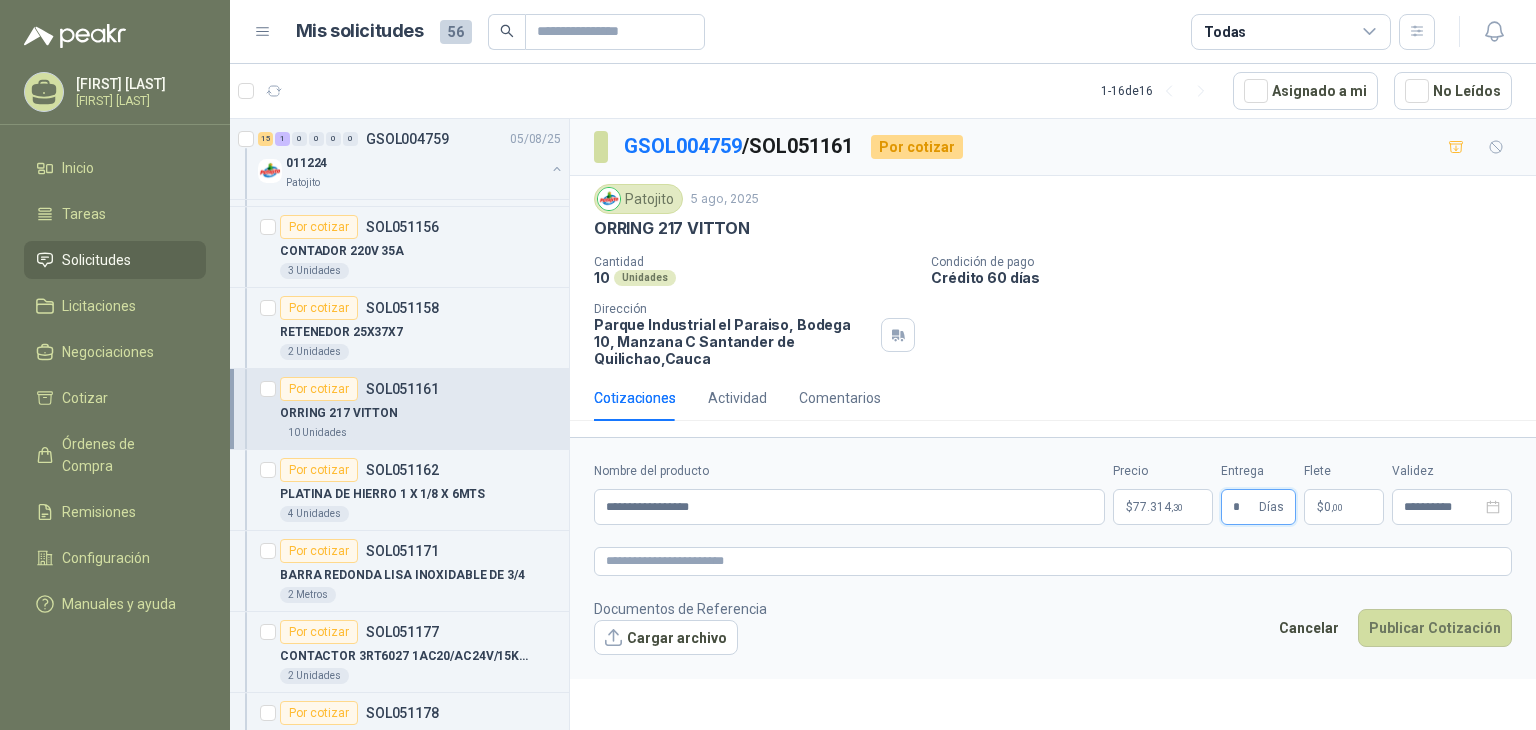click on "Publicar Cotización" at bounding box center [1435, 628] 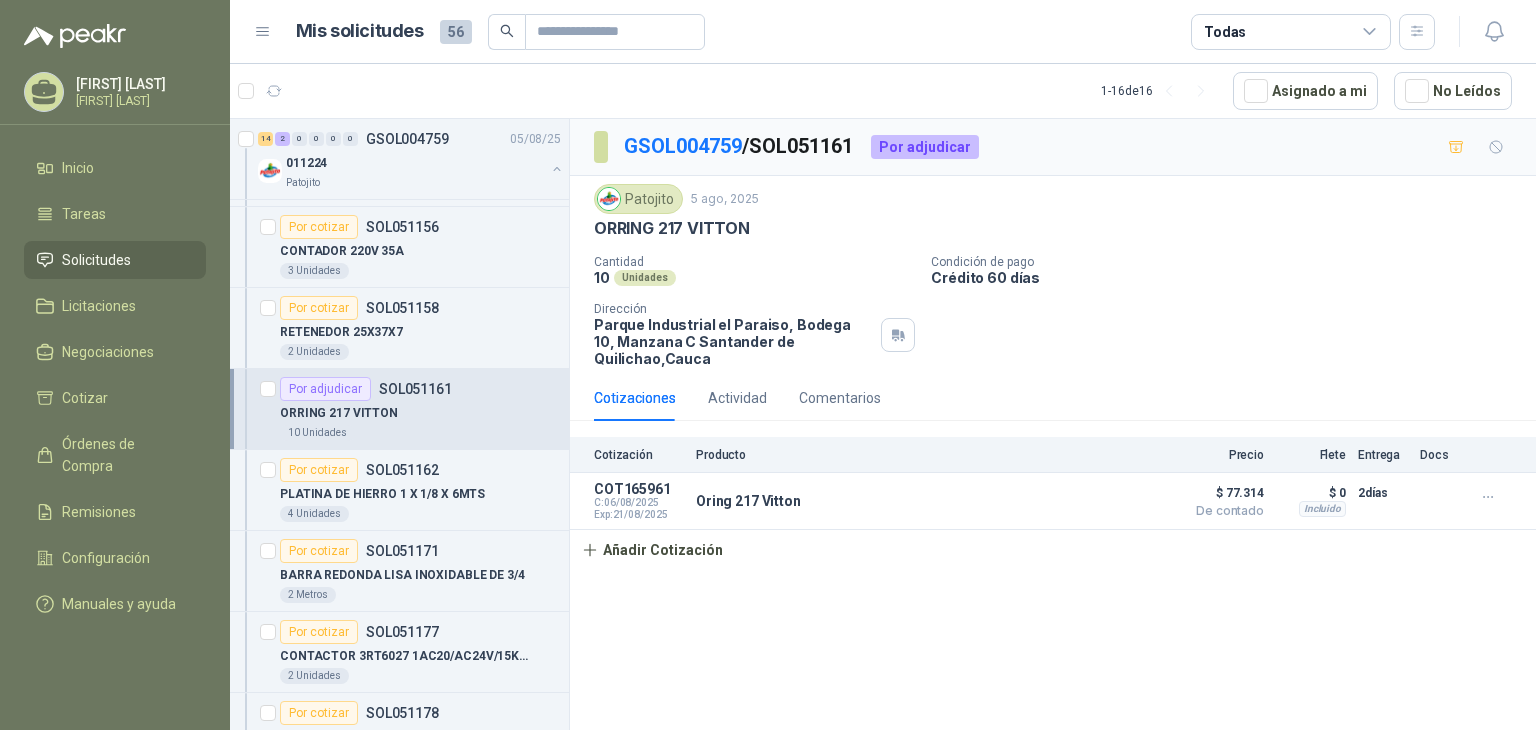 click on "ORRING 217 VITTON" at bounding box center [420, 413] 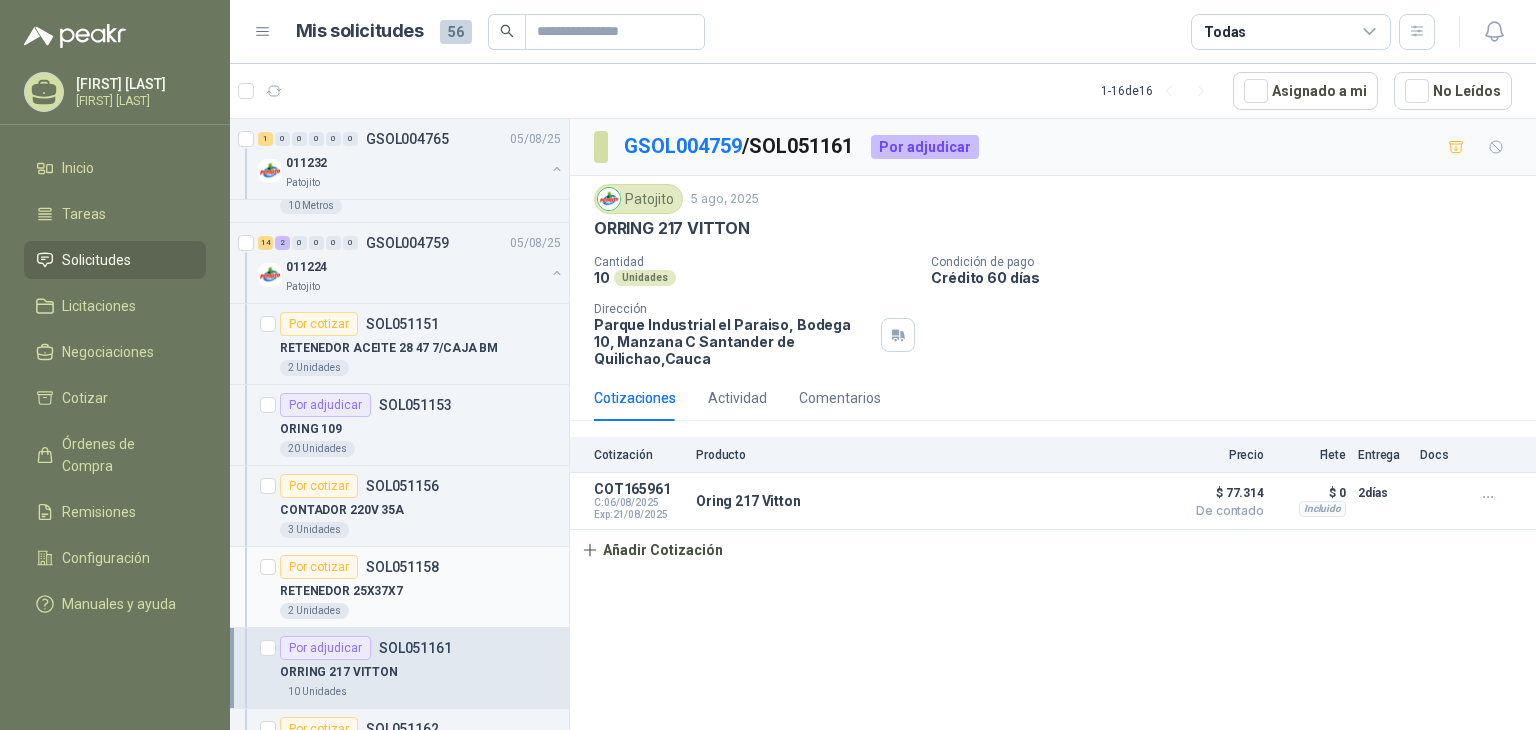 scroll, scrollTop: 200, scrollLeft: 0, axis: vertical 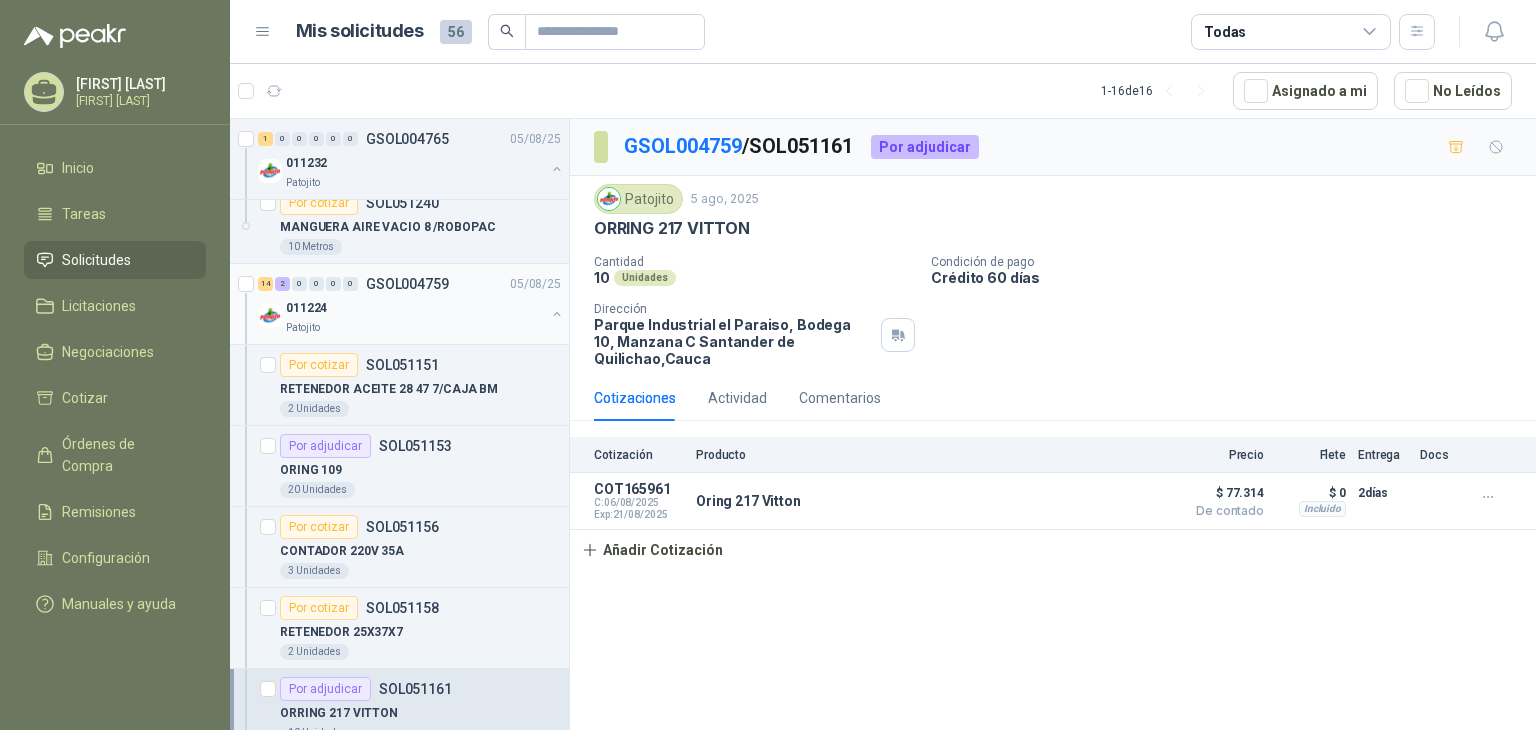 click on "011224" at bounding box center (415, 308) 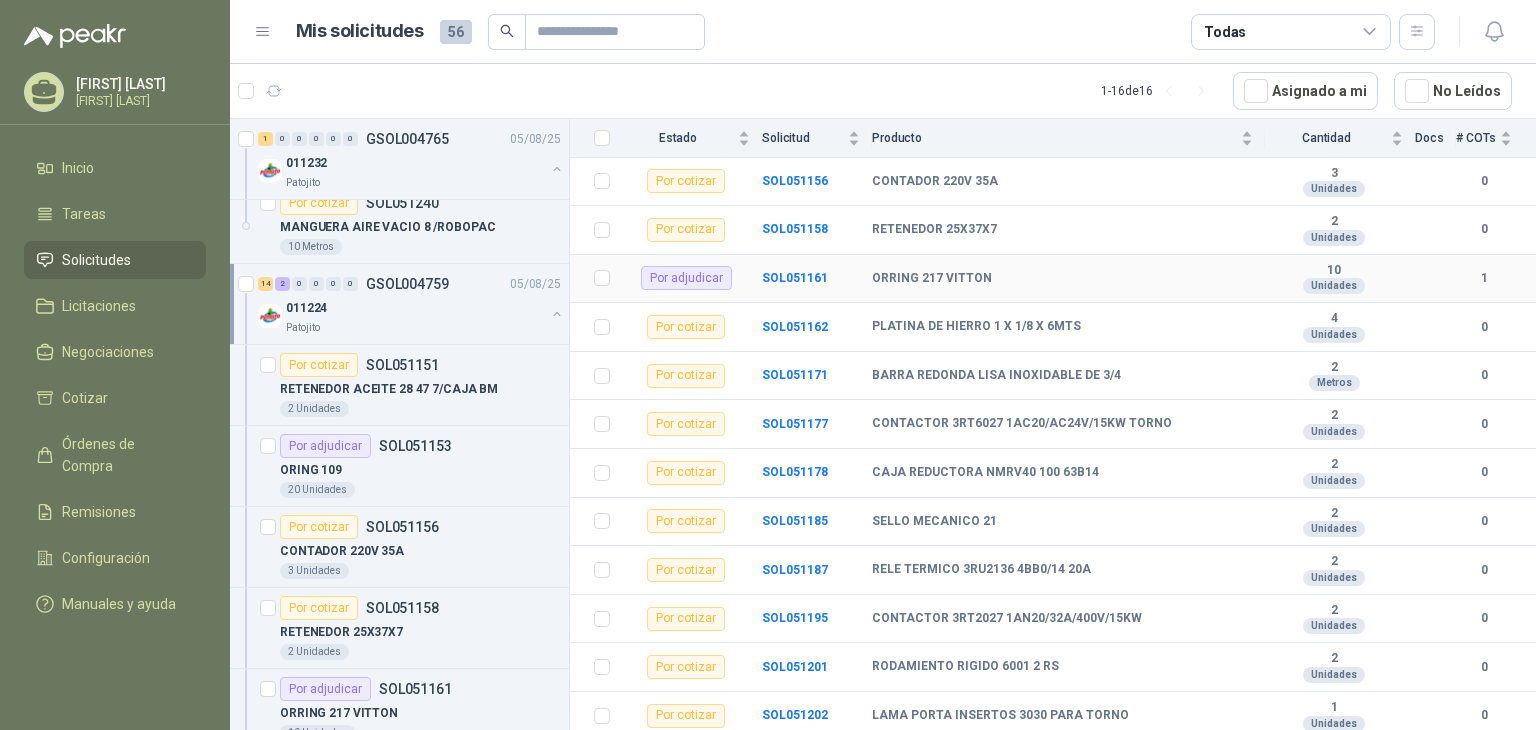 scroll, scrollTop: 440, scrollLeft: 0, axis: vertical 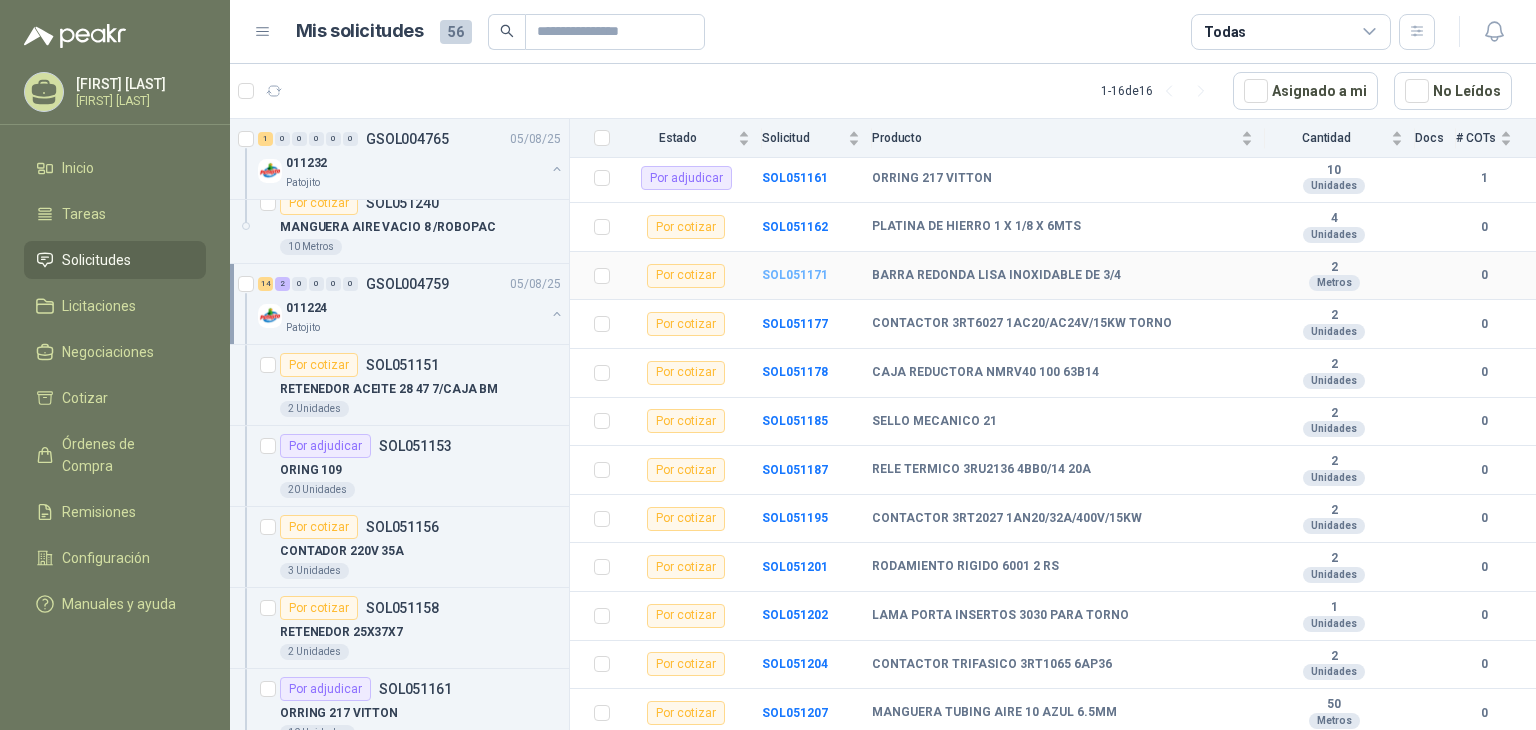 click on "SOL051171" at bounding box center [795, 275] 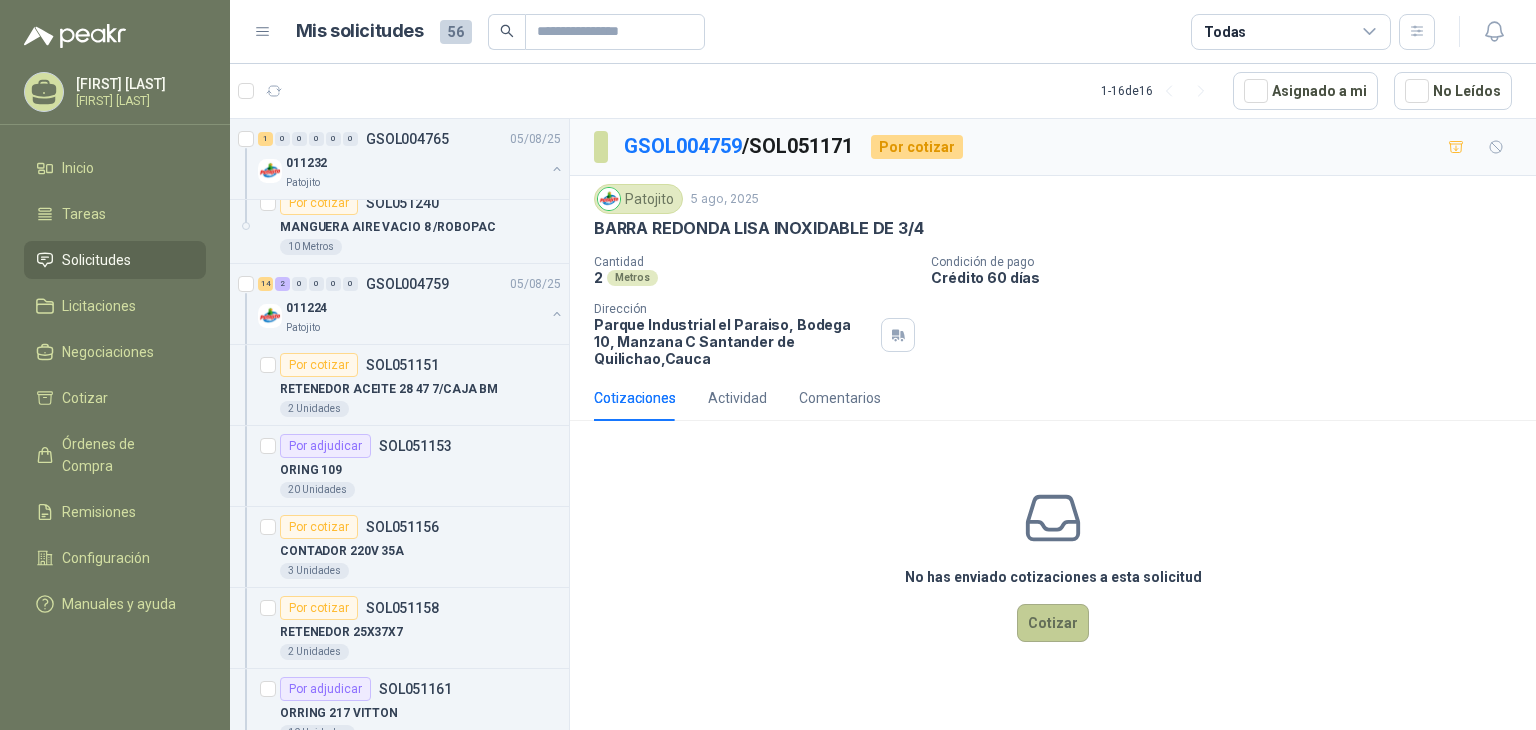 click on "Cotizar" at bounding box center (1053, 623) 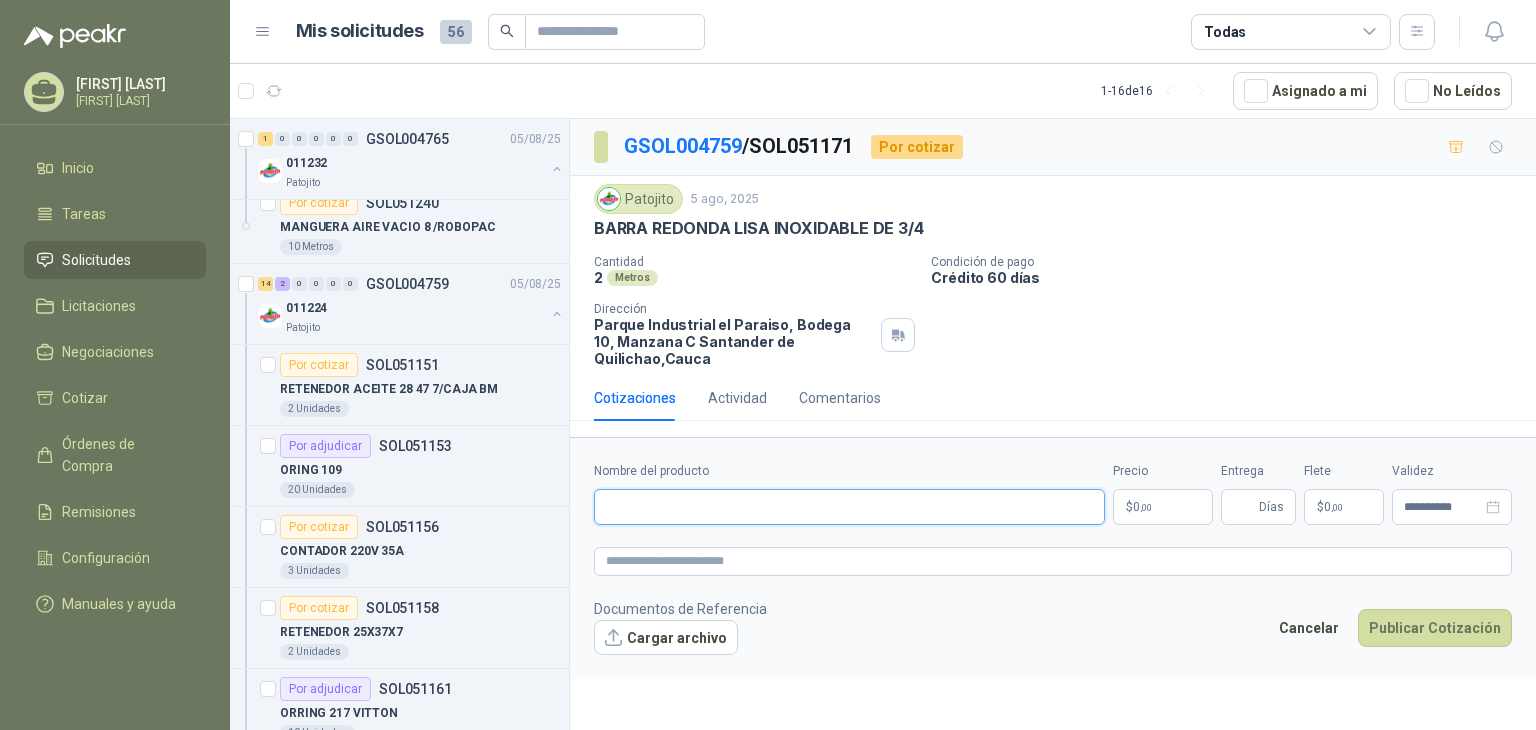 click on "Nombre del producto" at bounding box center [849, 507] 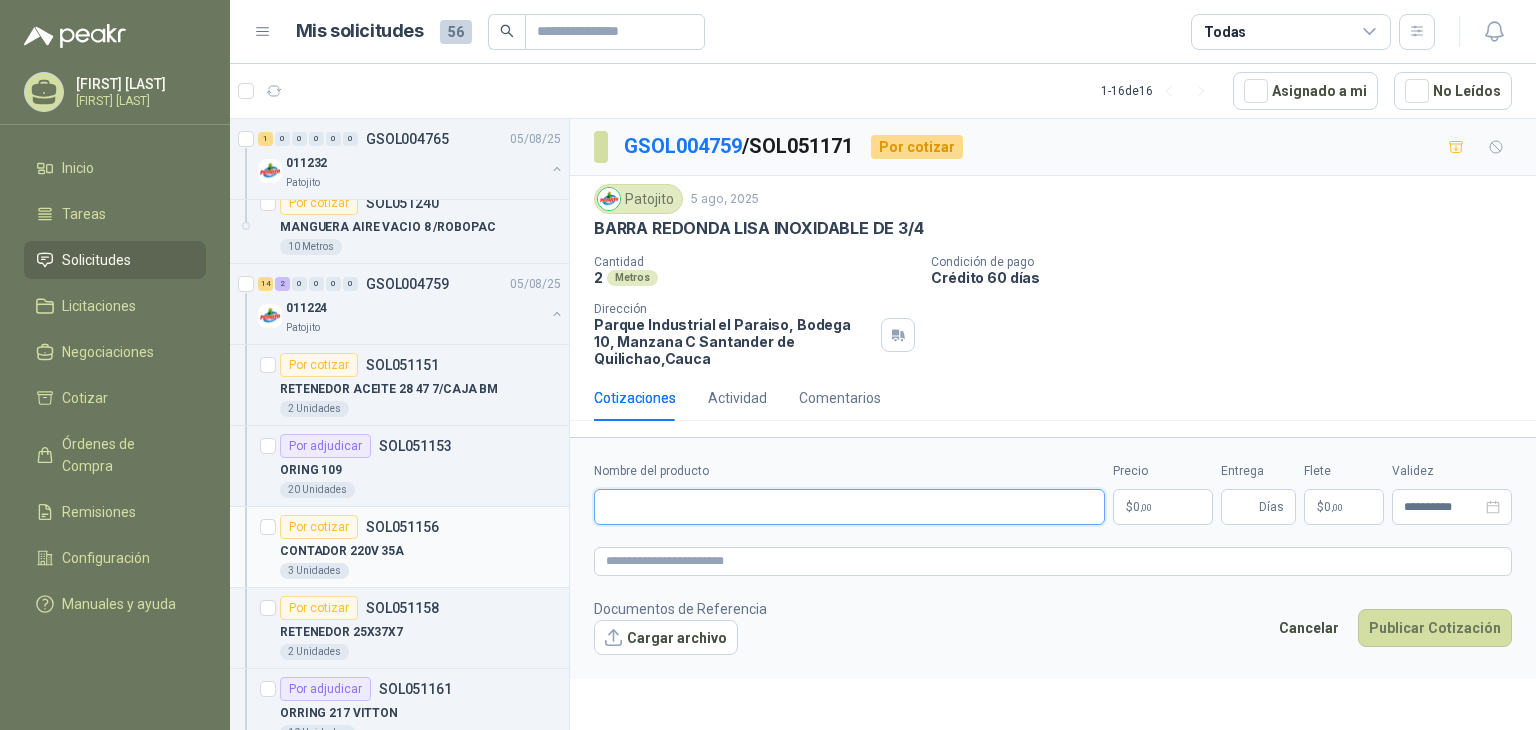 scroll, scrollTop: 100, scrollLeft: 0, axis: vertical 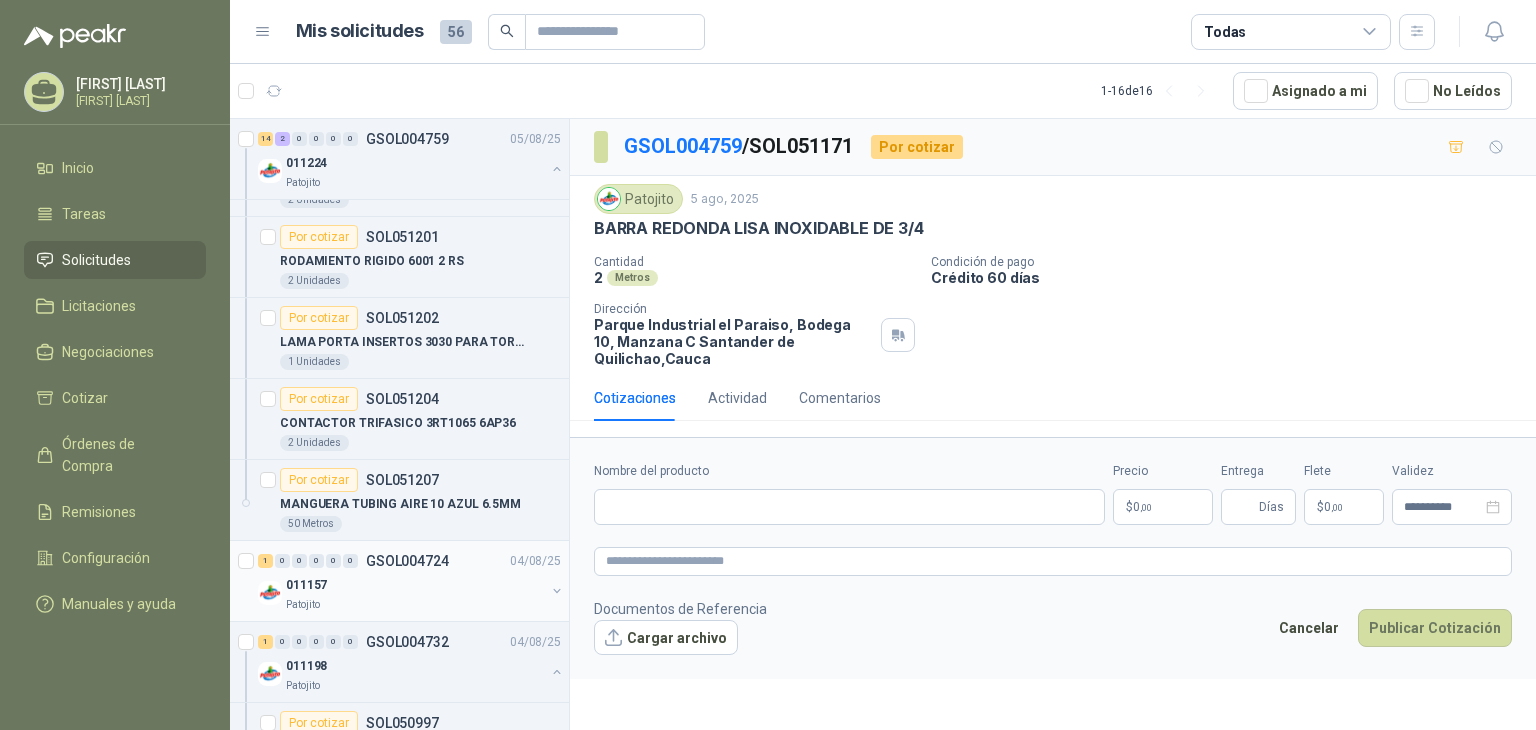 click on "011157" at bounding box center (415, 585) 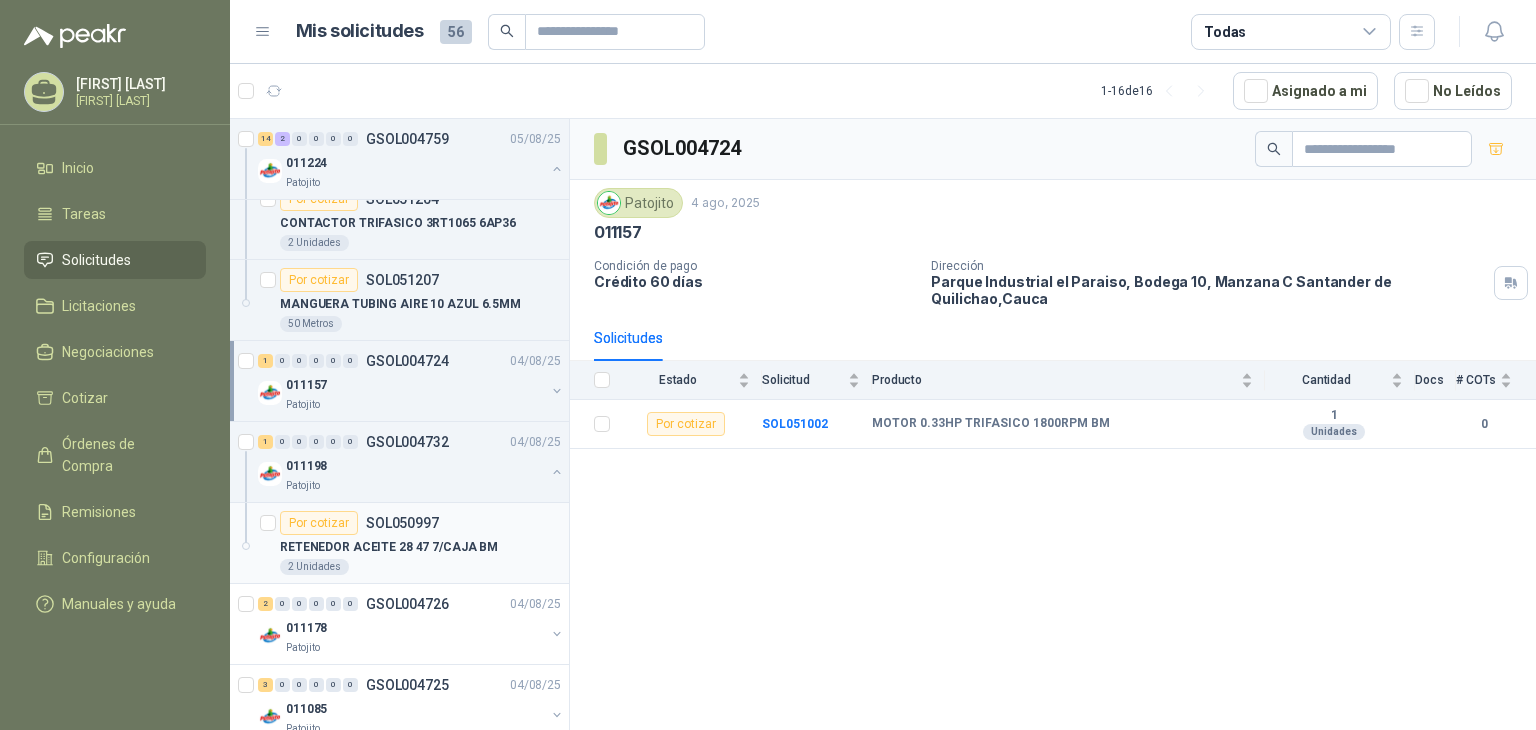 scroll, scrollTop: 1600, scrollLeft: 0, axis: vertical 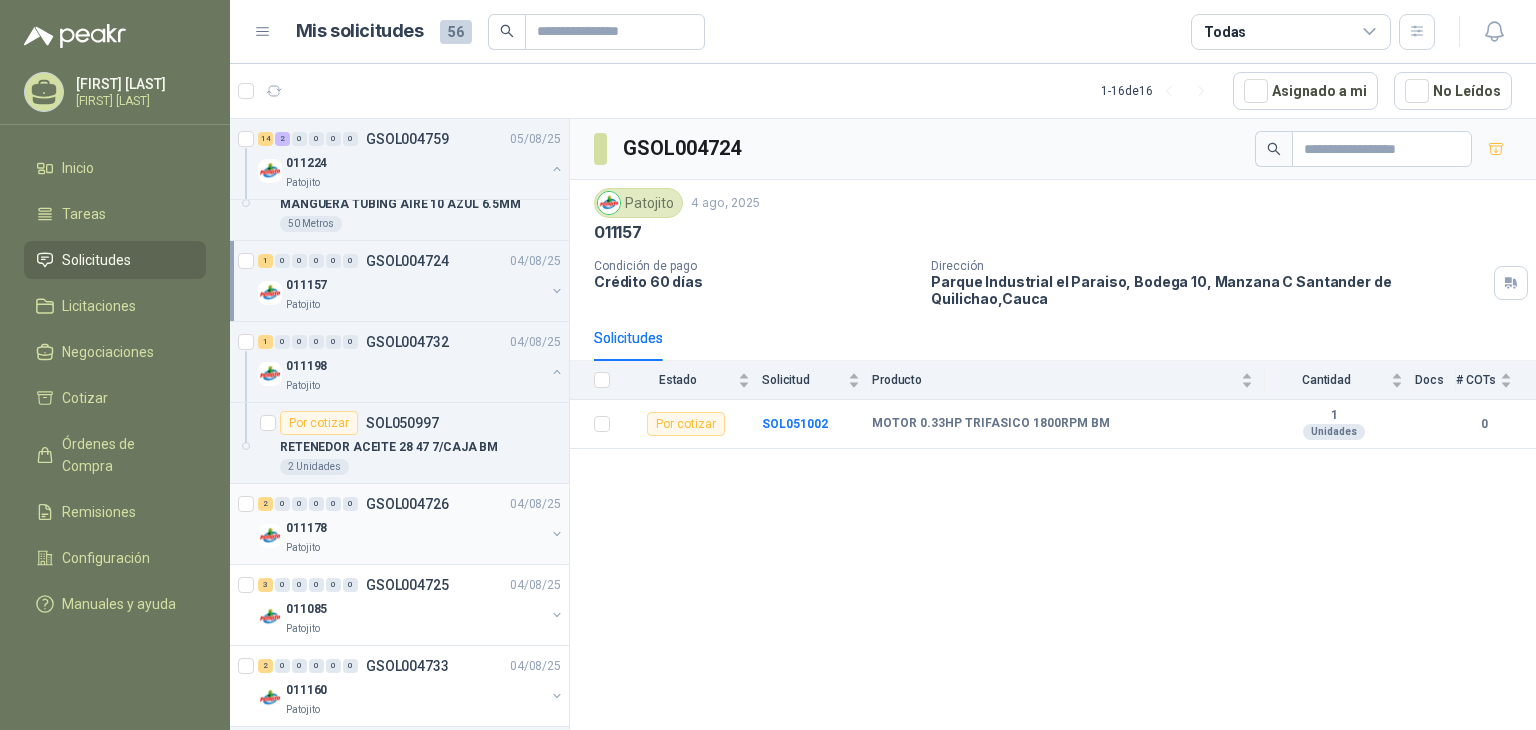 click on "011178" at bounding box center [415, 528] 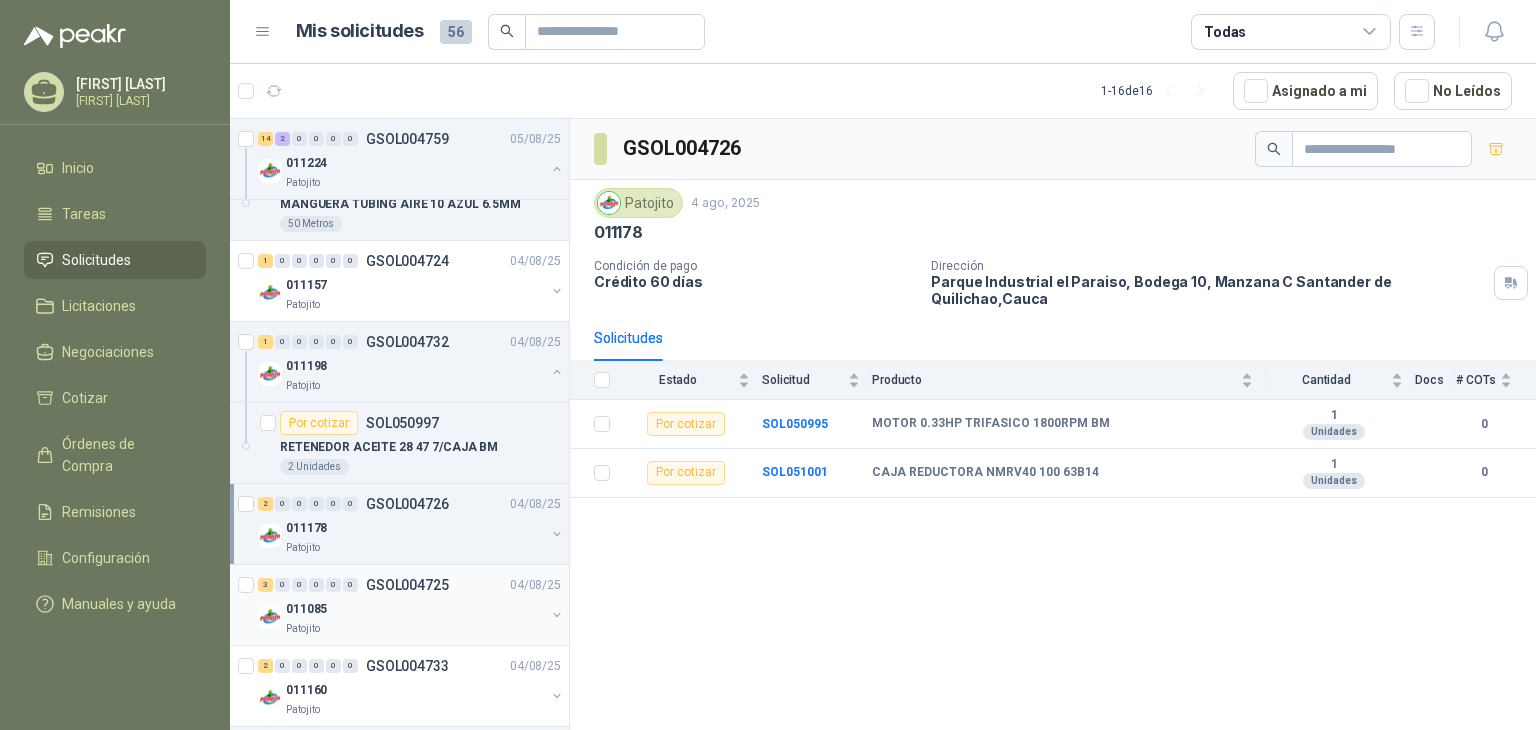 click on "011085" at bounding box center [415, 609] 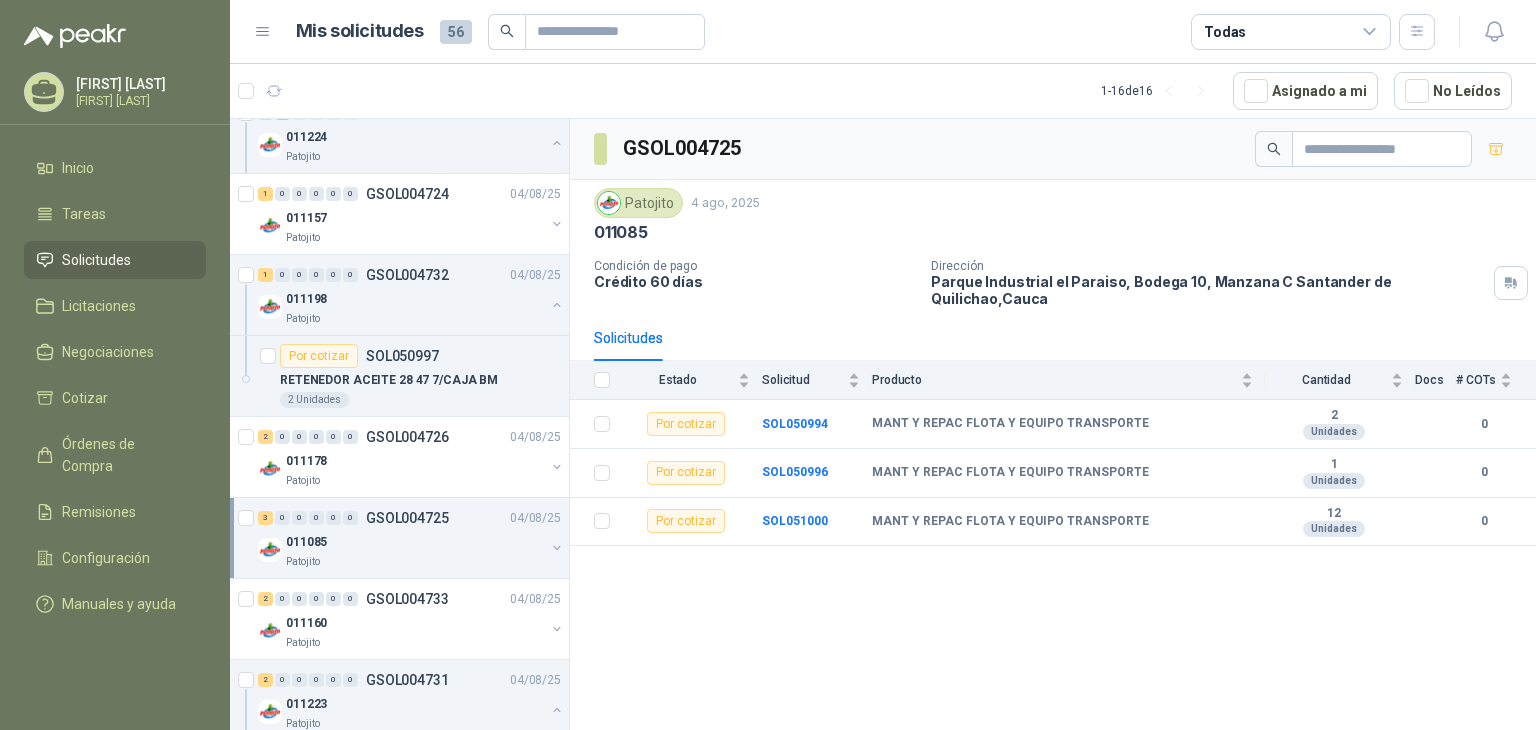 scroll, scrollTop: 1700, scrollLeft: 0, axis: vertical 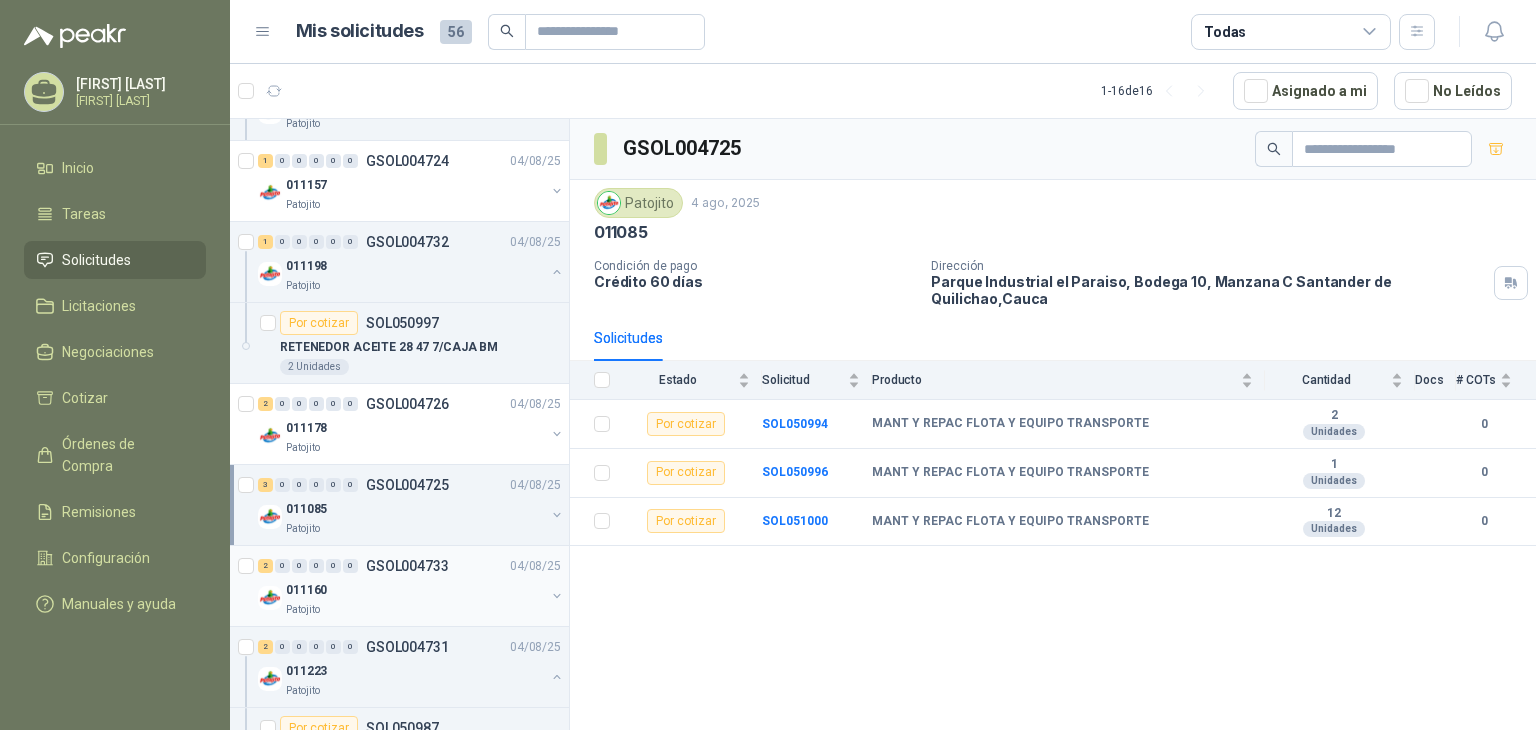 click on "011160" at bounding box center (415, 590) 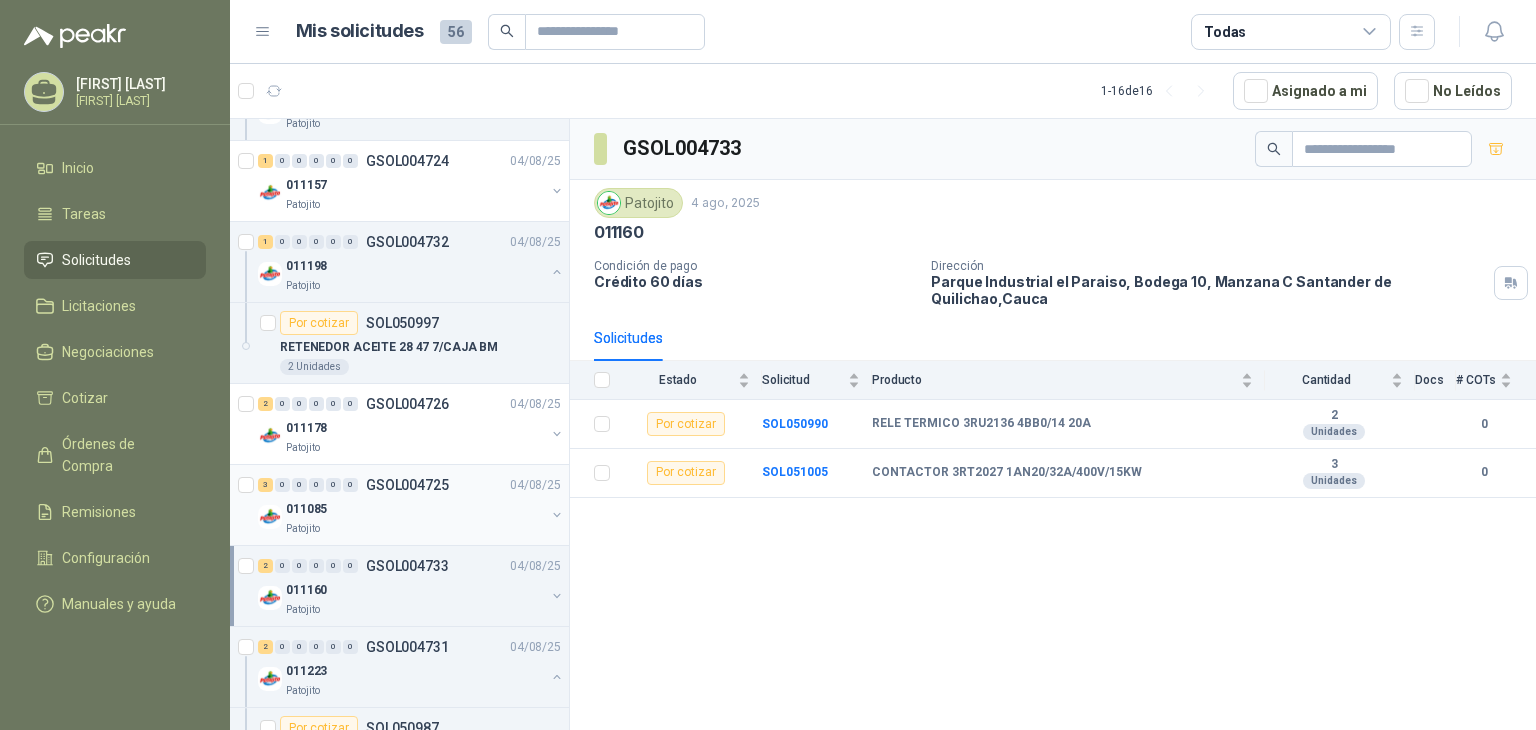 scroll, scrollTop: 1800, scrollLeft: 0, axis: vertical 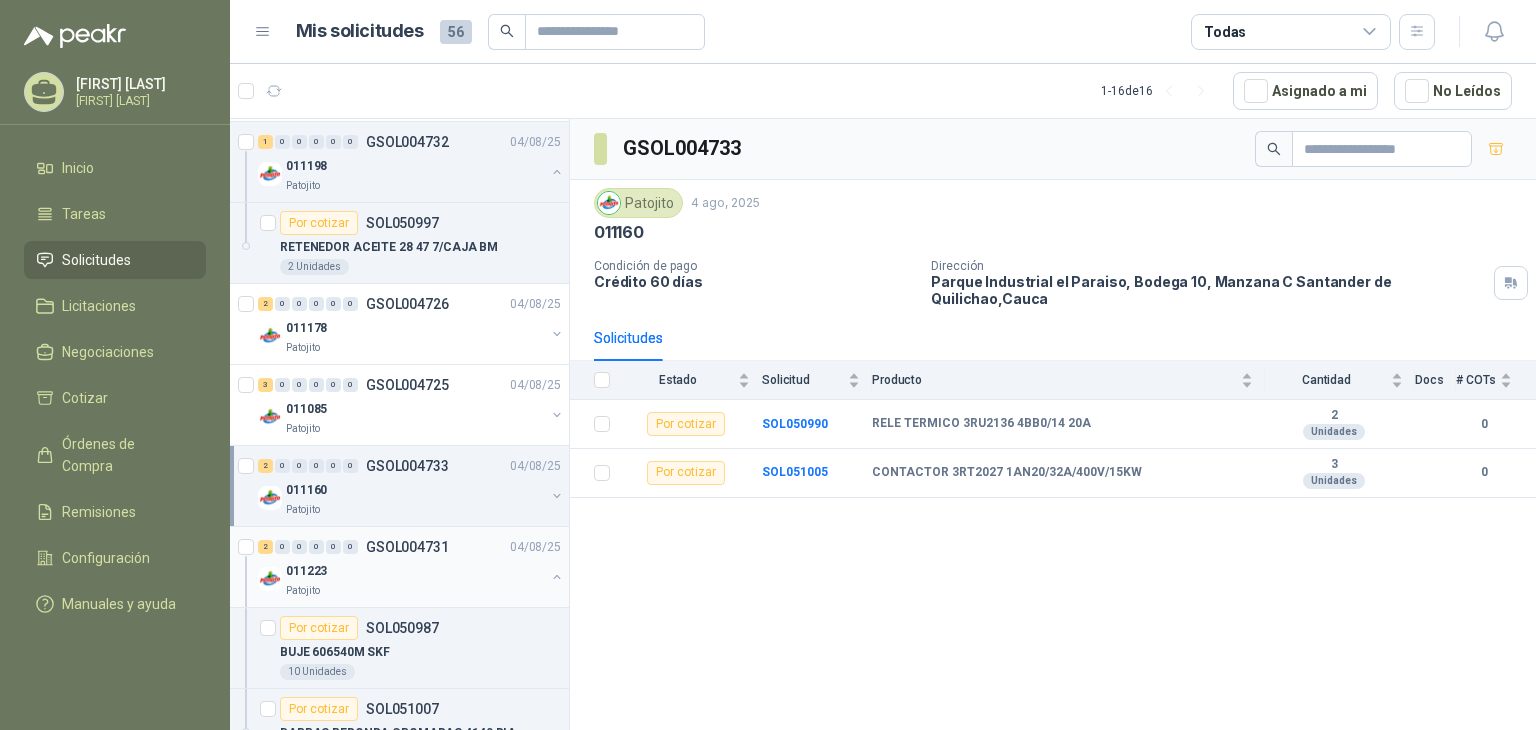 click on "011223" at bounding box center (415, 571) 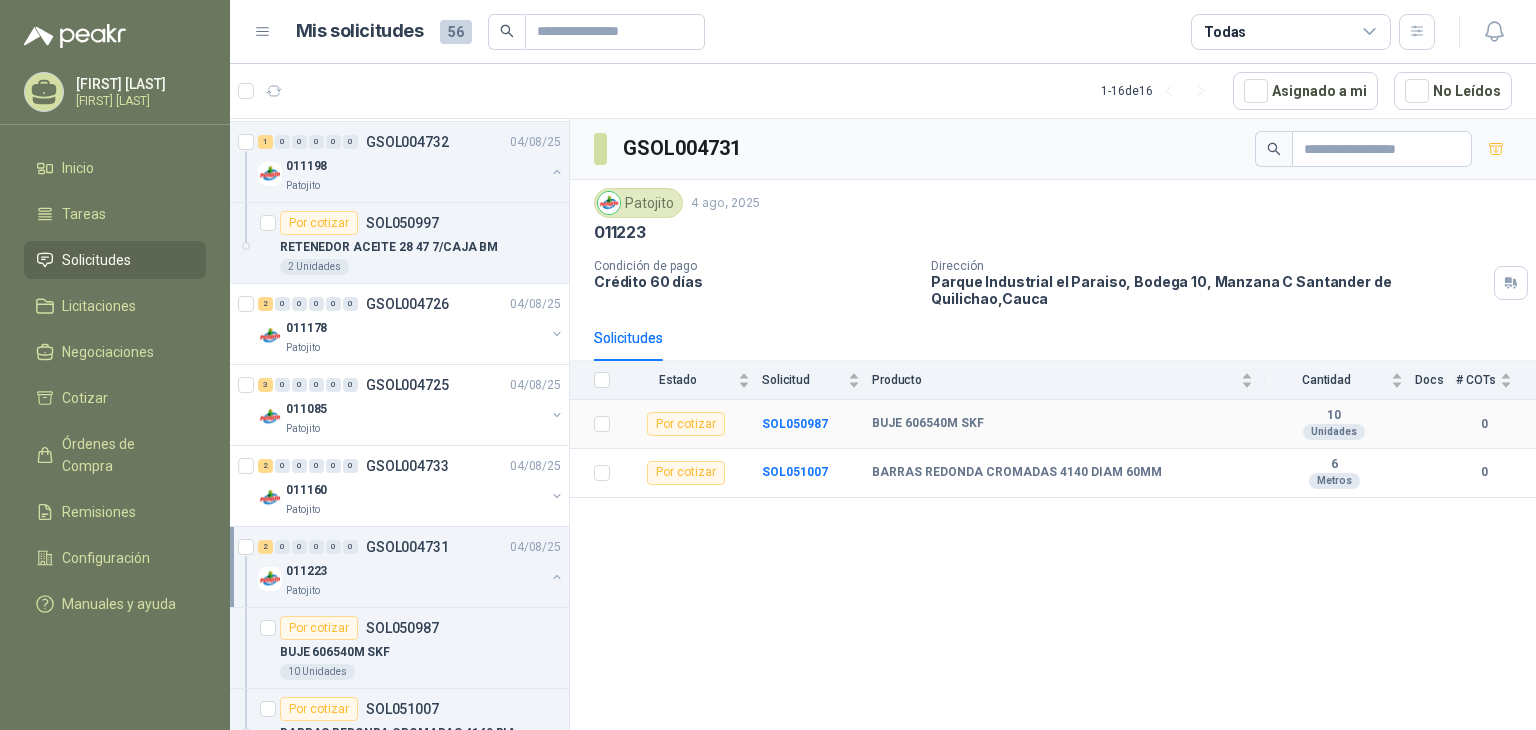 click on "BUJE 606540M SKF" at bounding box center (1068, 424) 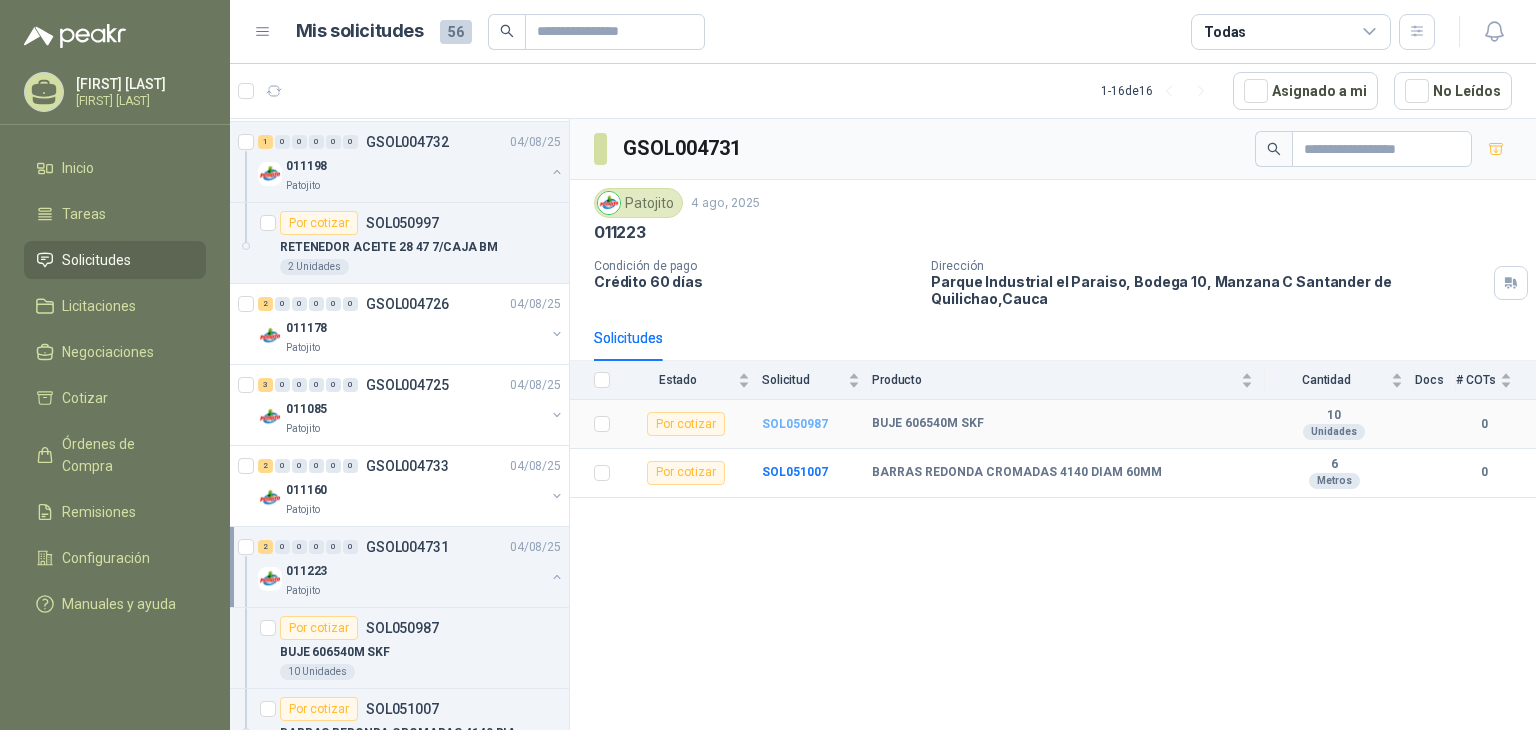 click on "SOL050987" at bounding box center (795, 424) 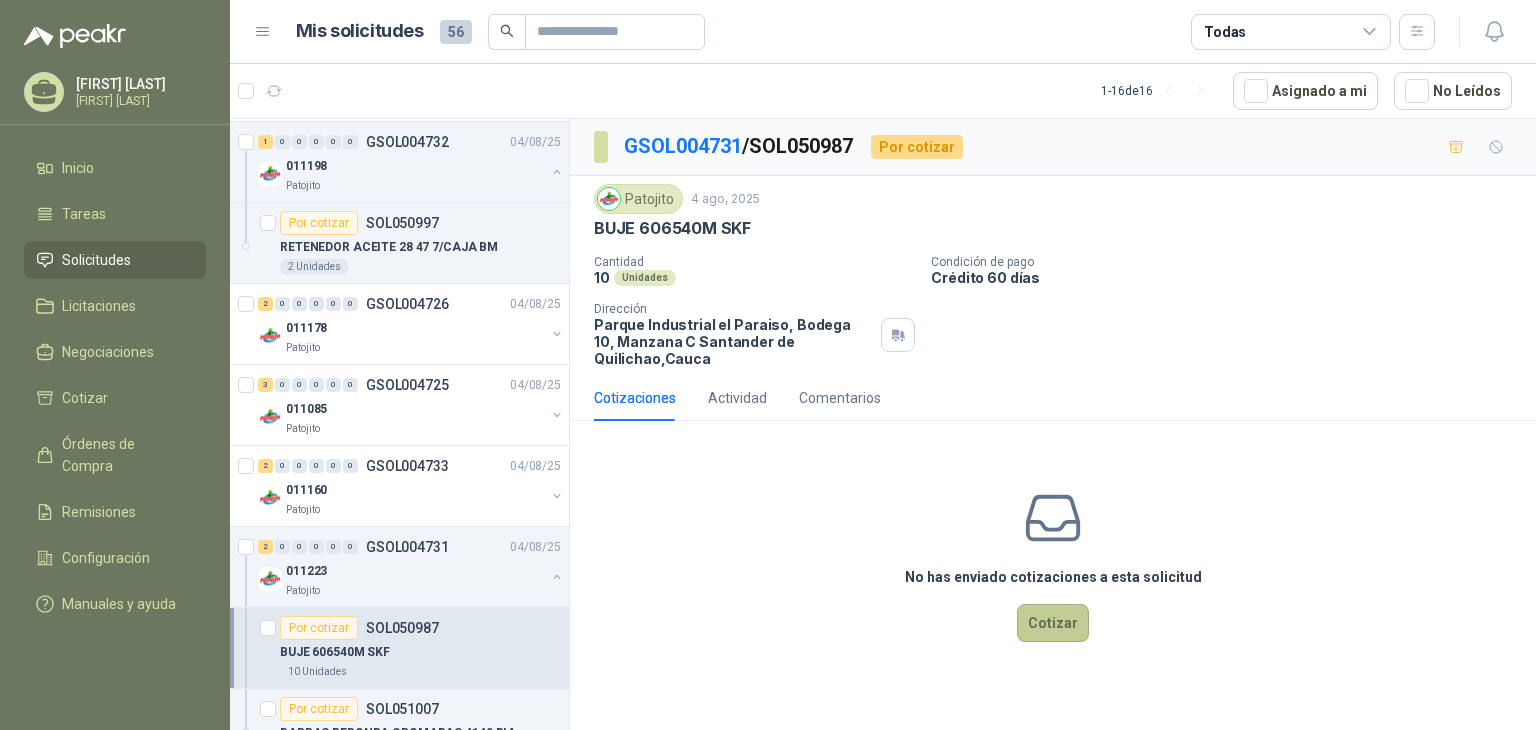 click on "Cotizar" at bounding box center [1053, 623] 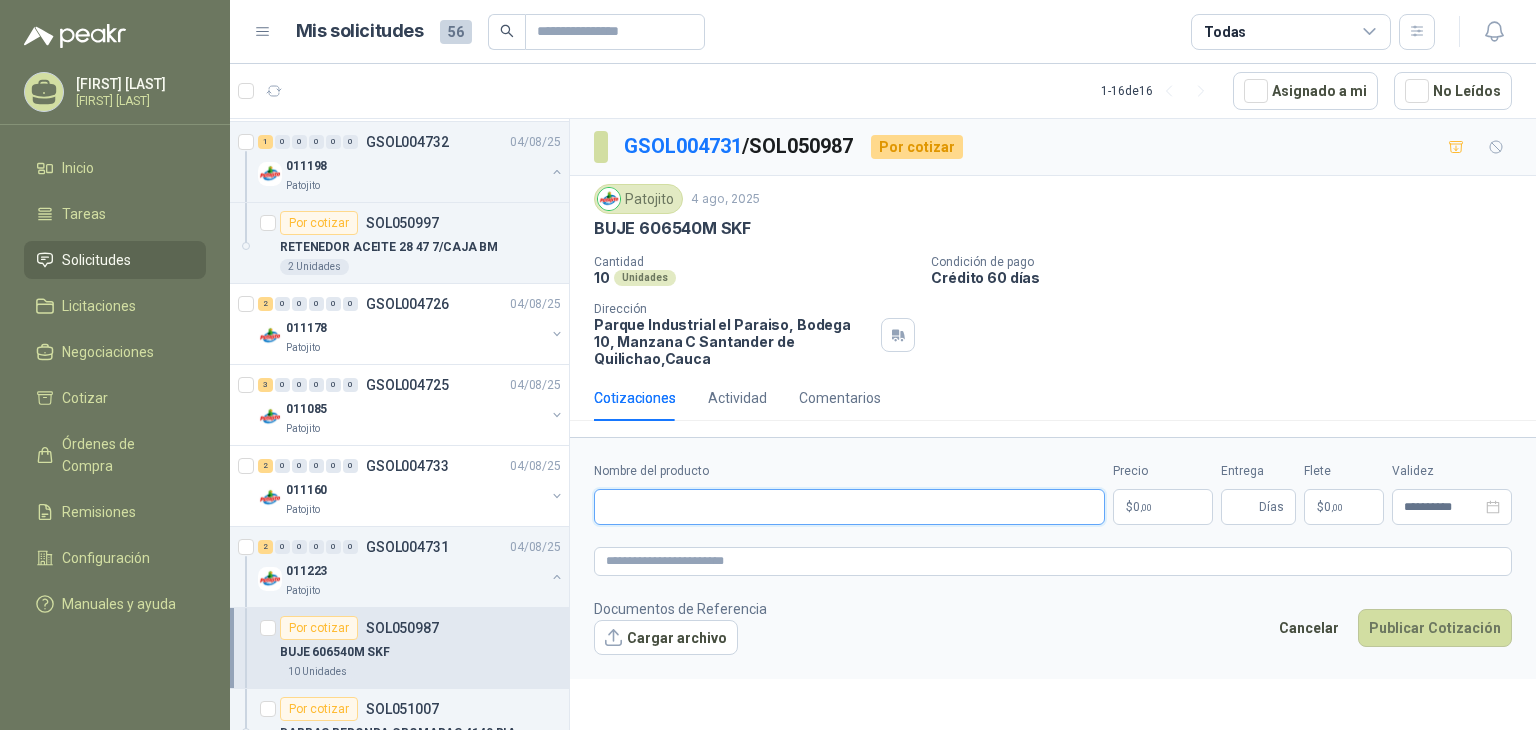 click on "Nombre del producto" at bounding box center (849, 507) 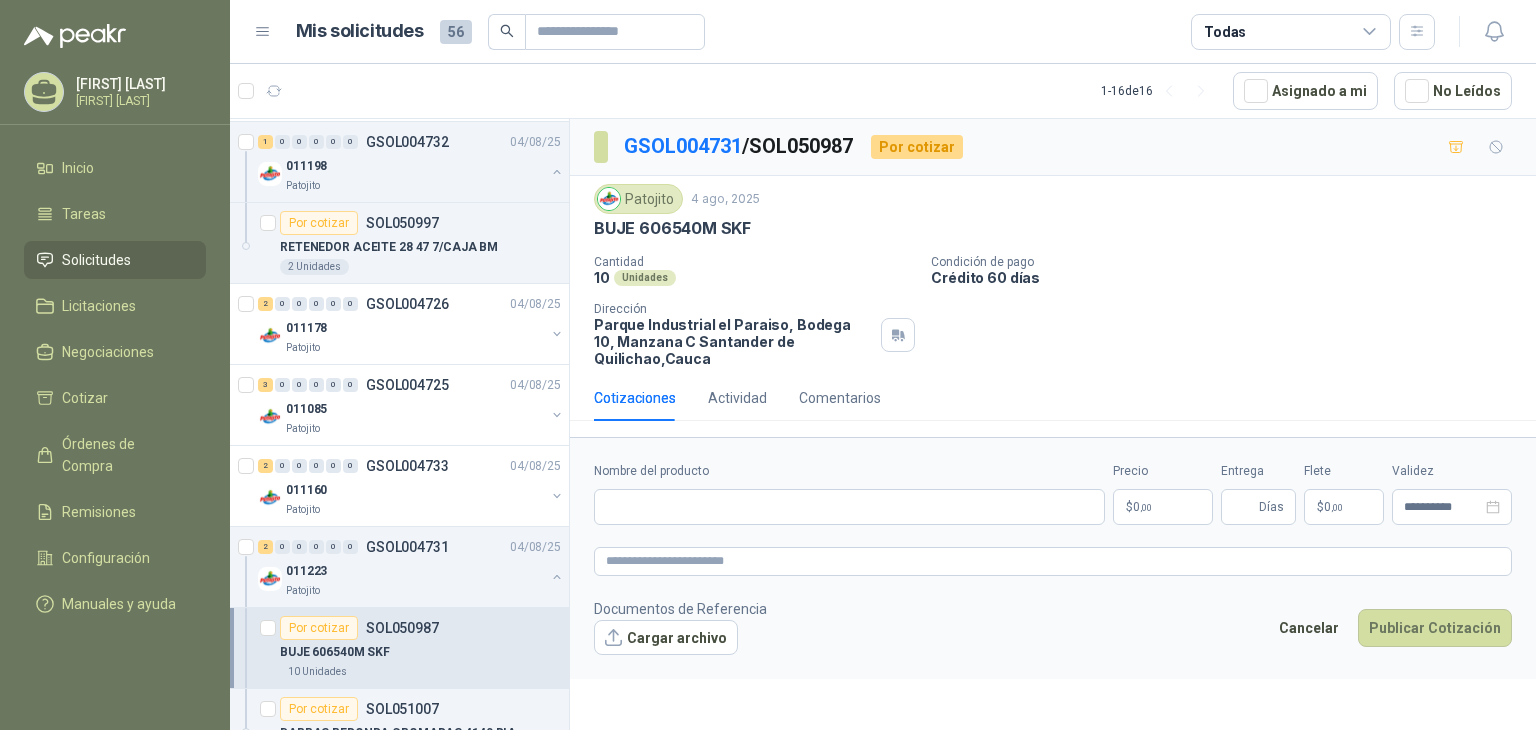 click on ",00" at bounding box center [1146, 507] 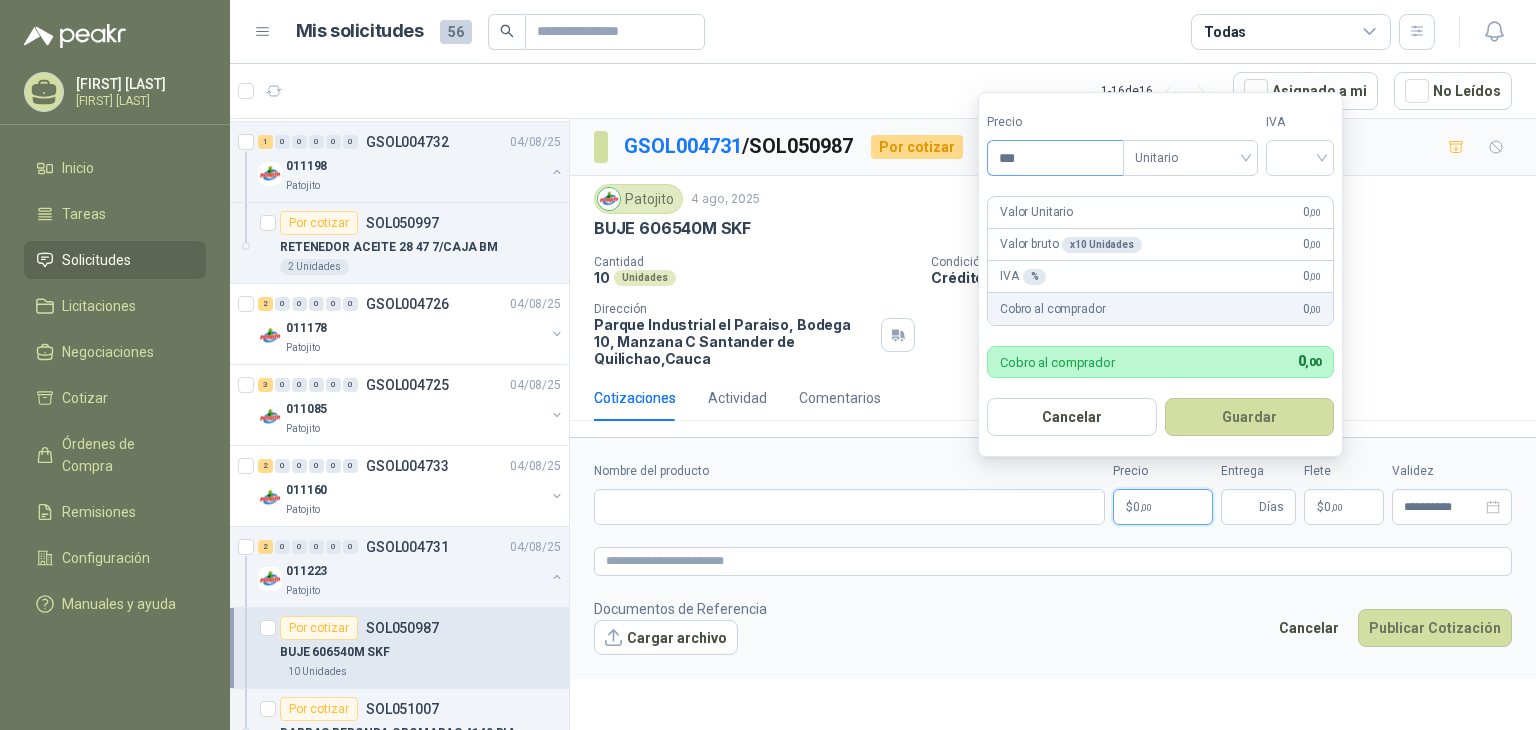 click on "***" at bounding box center (1055, 158) 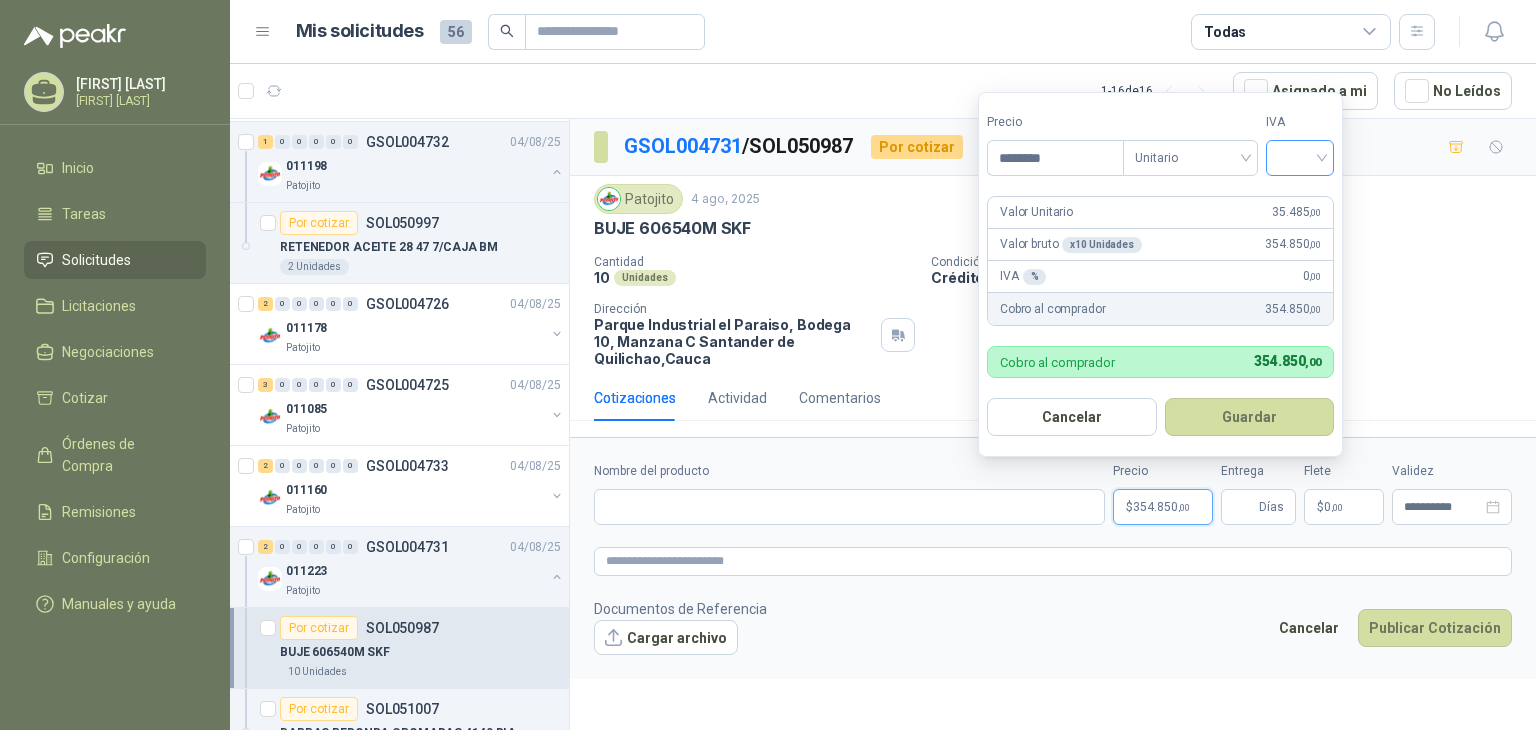 click at bounding box center (1300, 156) 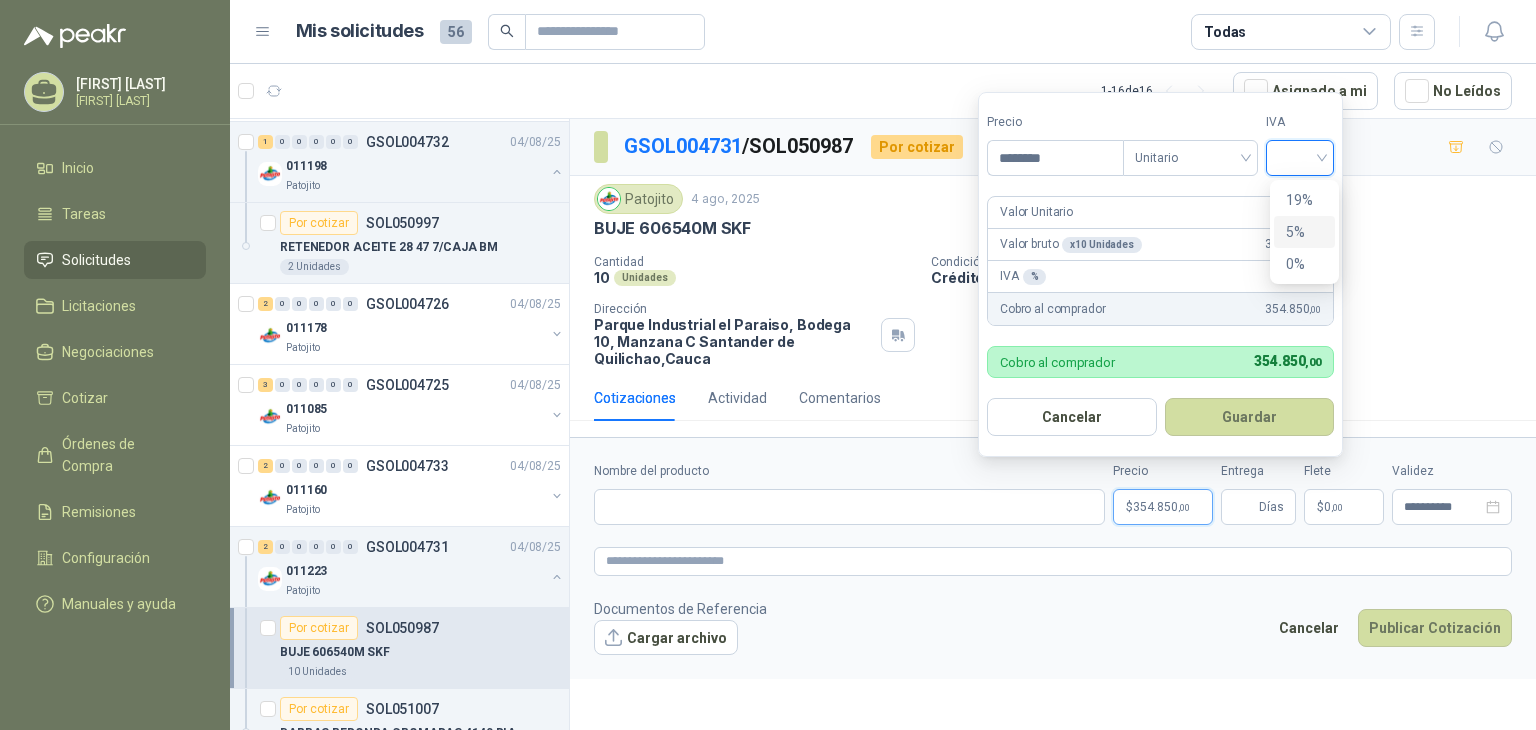 click on "19%" at bounding box center (1304, 200) 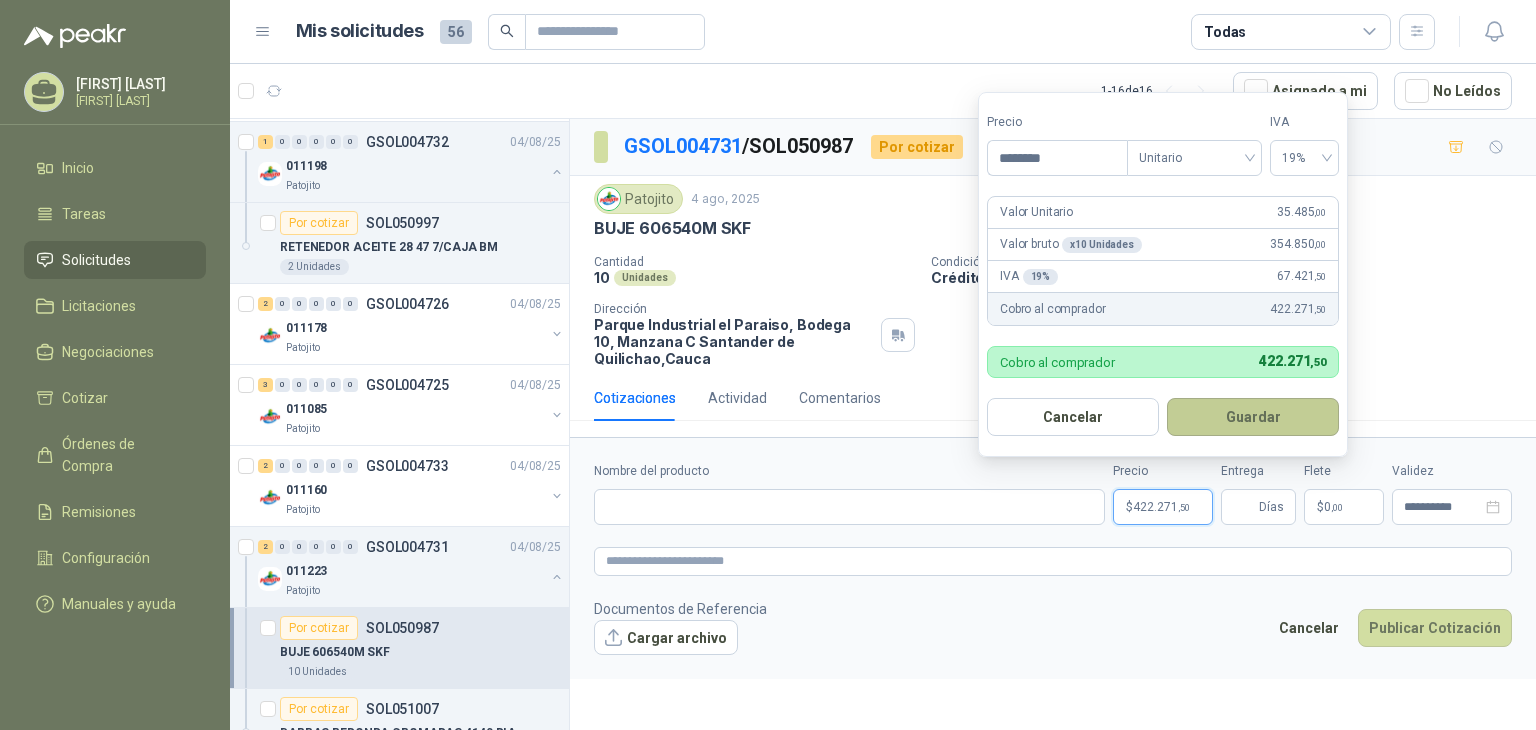 click on "Guardar" at bounding box center [1253, 417] 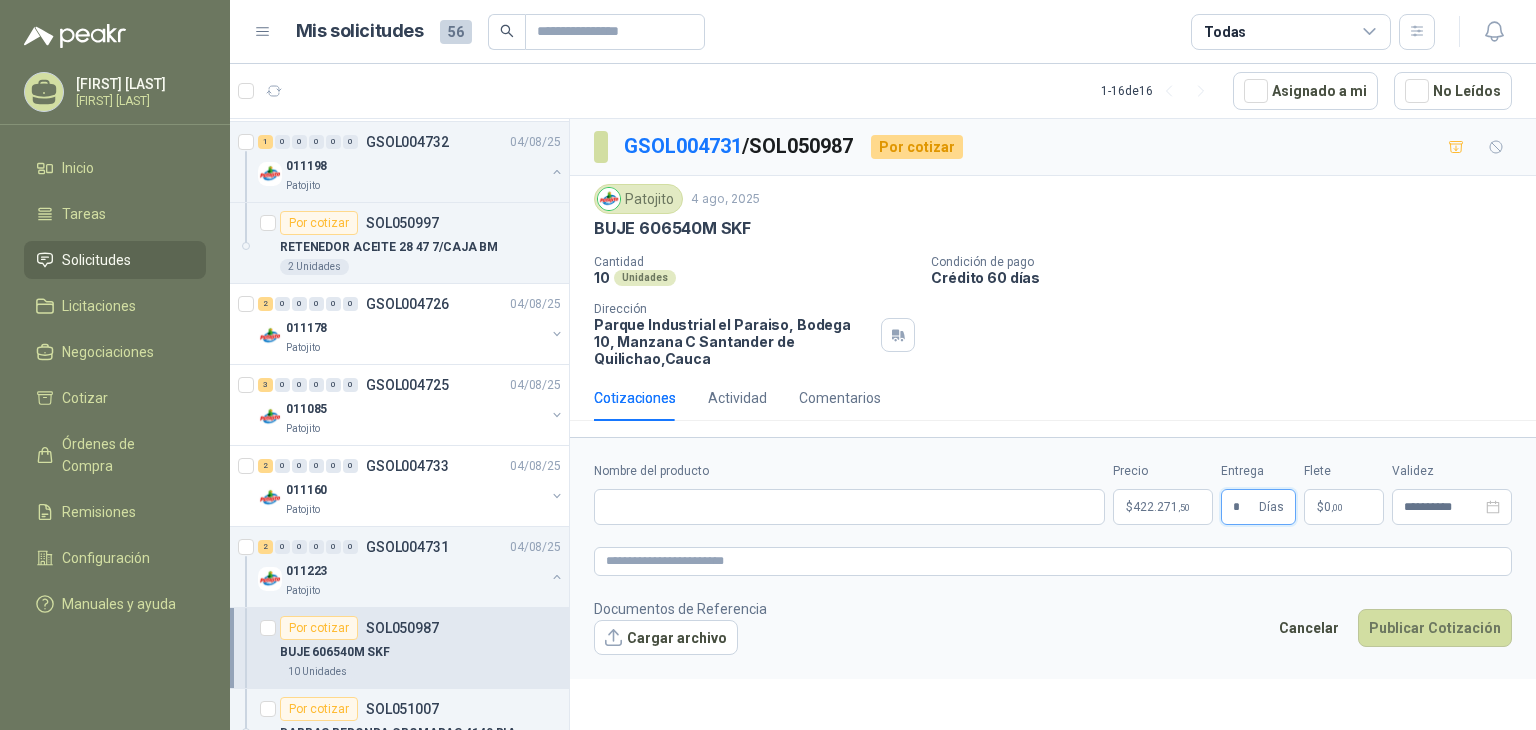 click on "Publicar Cotización" at bounding box center [1435, 628] 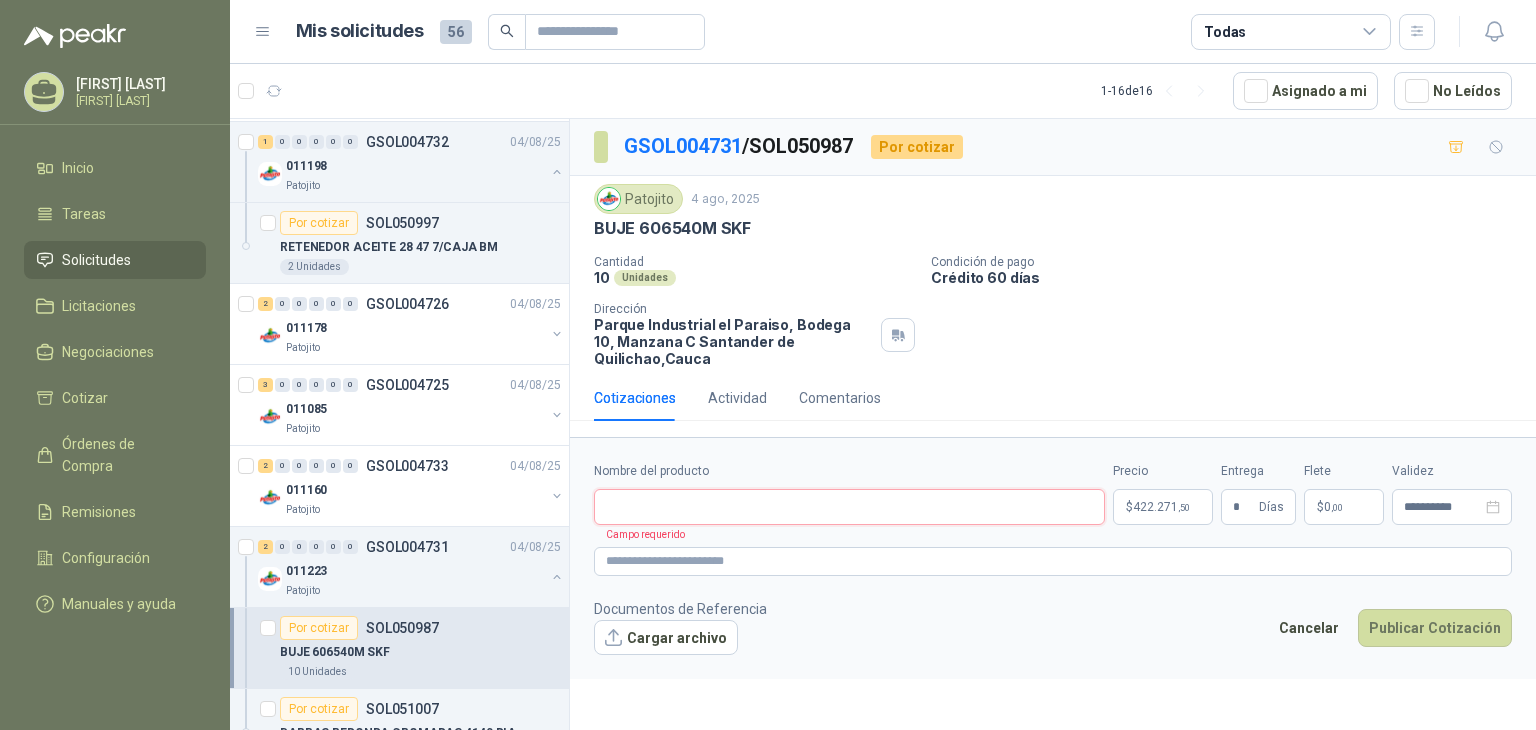 click on "Nombre del producto" at bounding box center (849, 507) 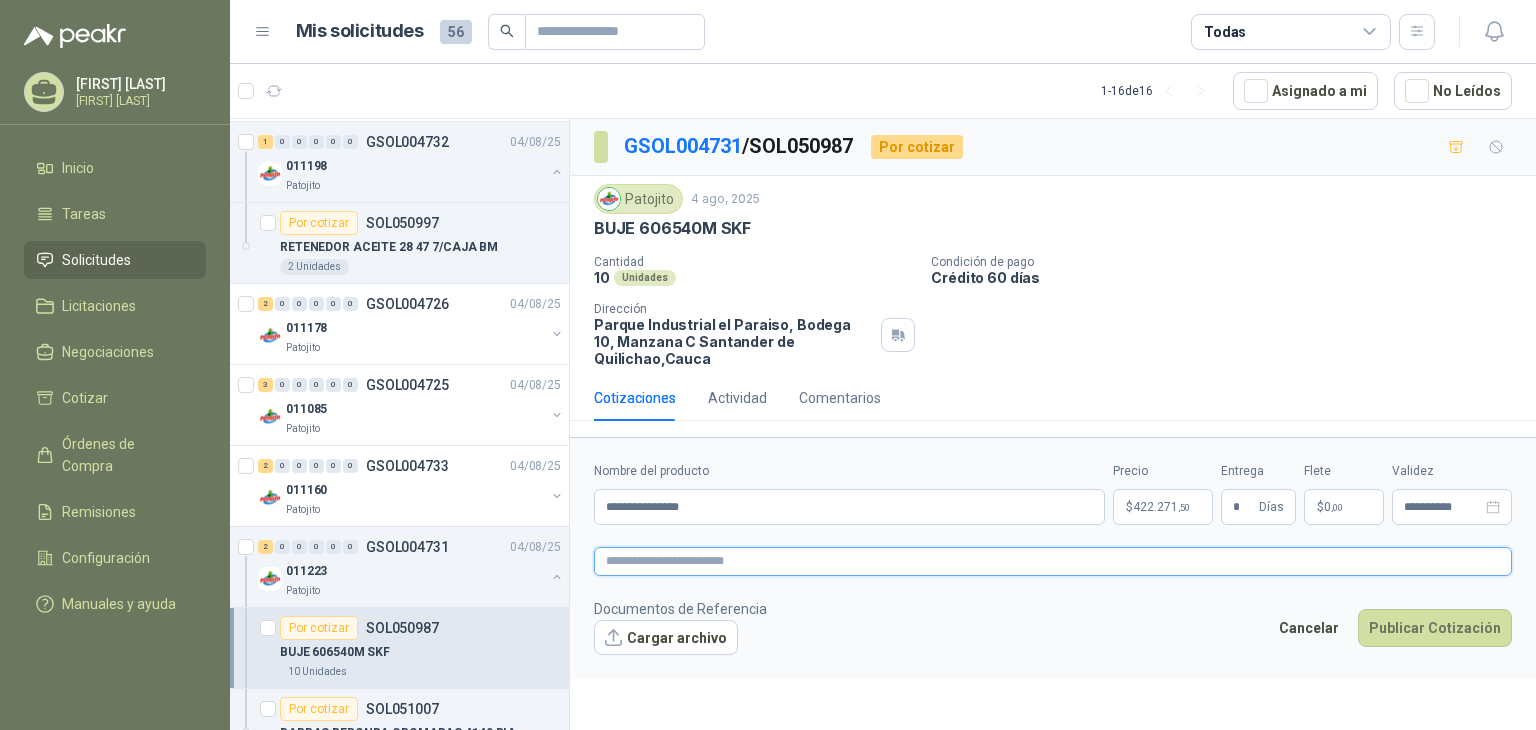 click at bounding box center (1053, 561) 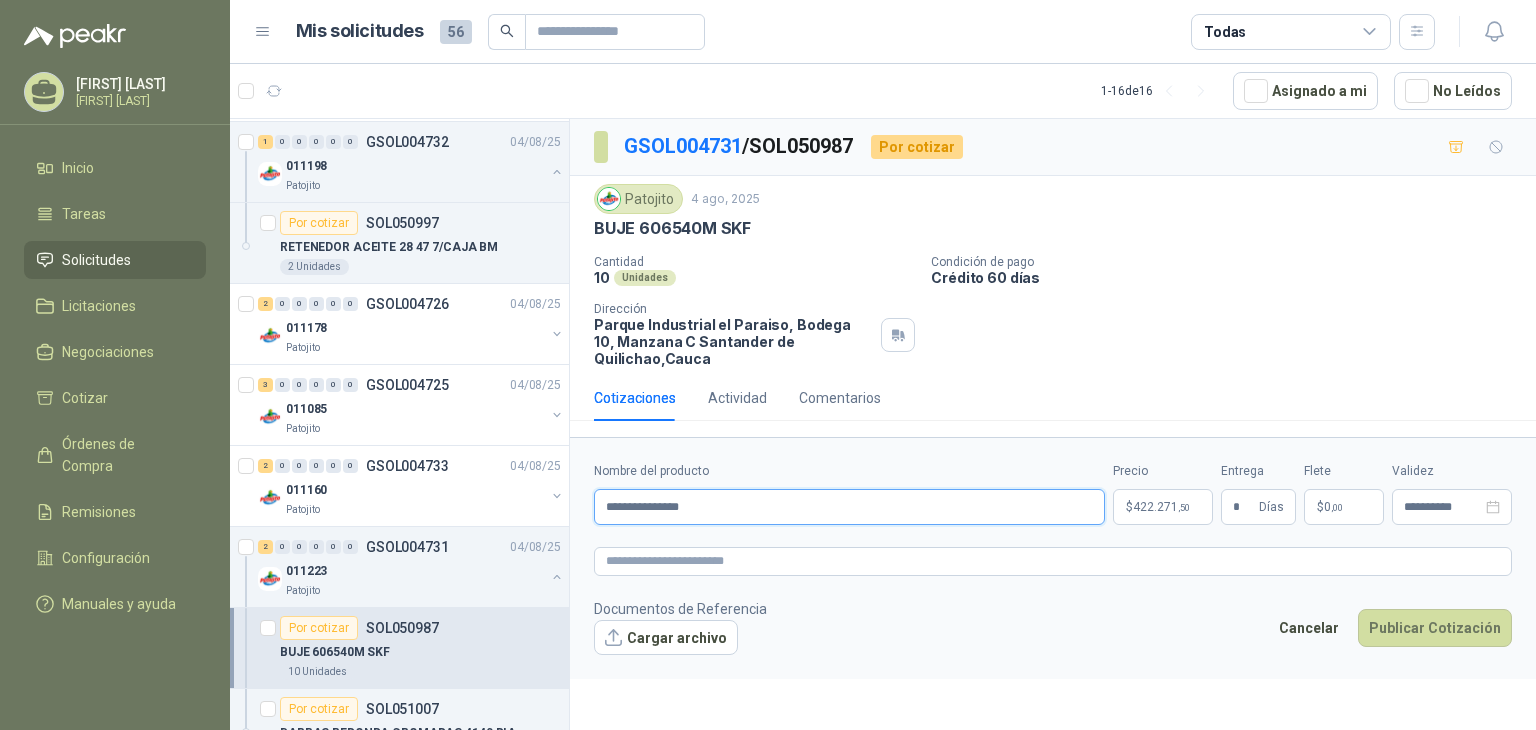 click on "**********" at bounding box center (849, 507) 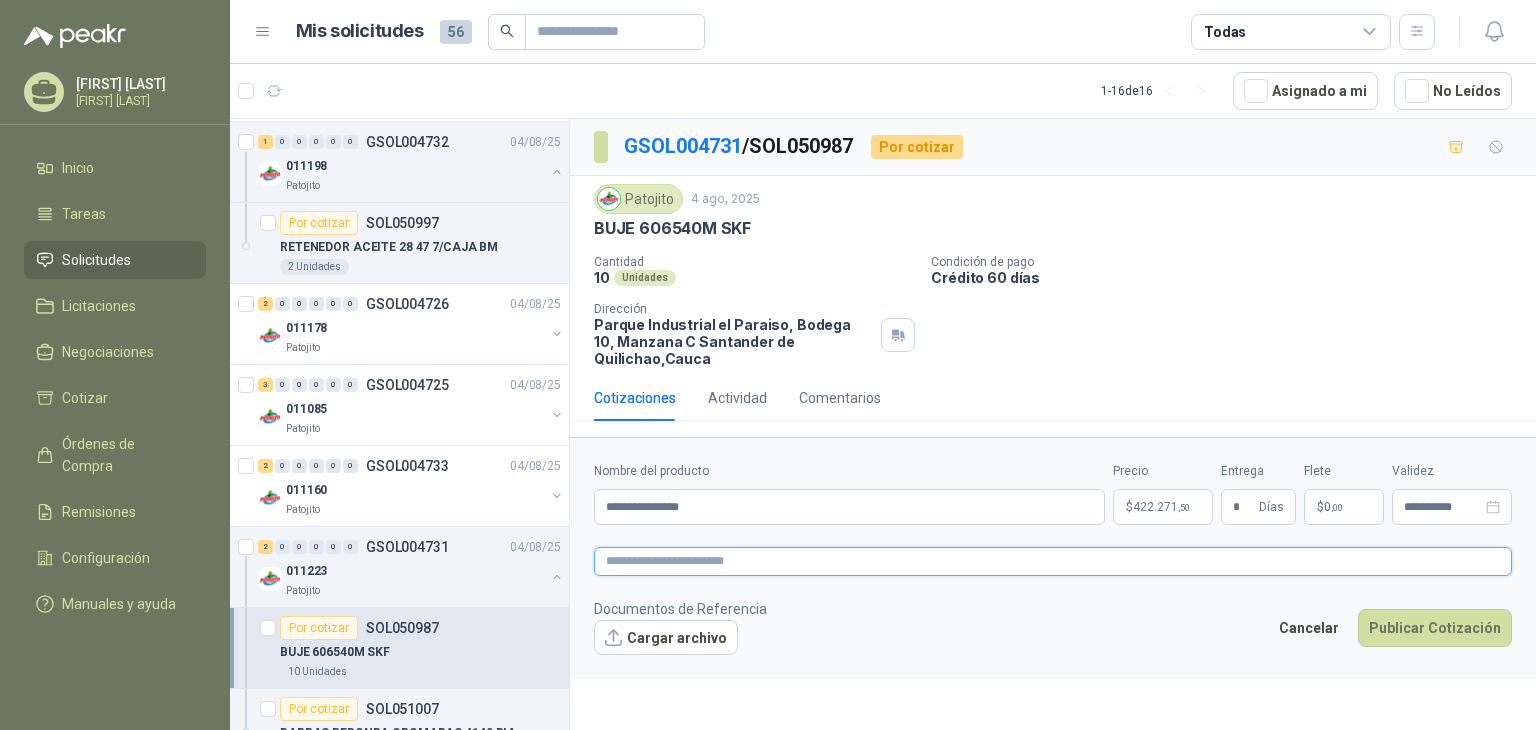 click at bounding box center [1053, 561] 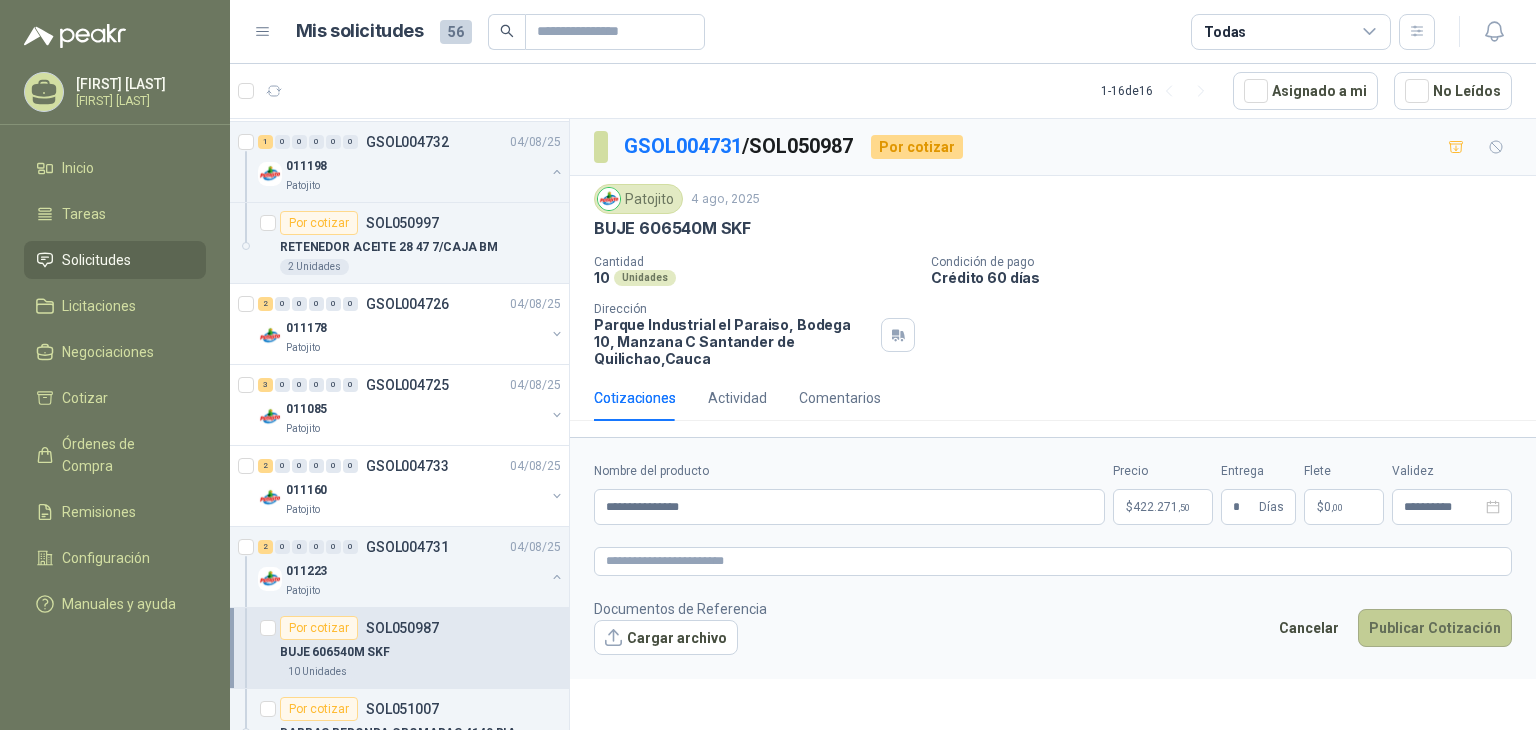 click on "Publicar Cotización" at bounding box center [1435, 628] 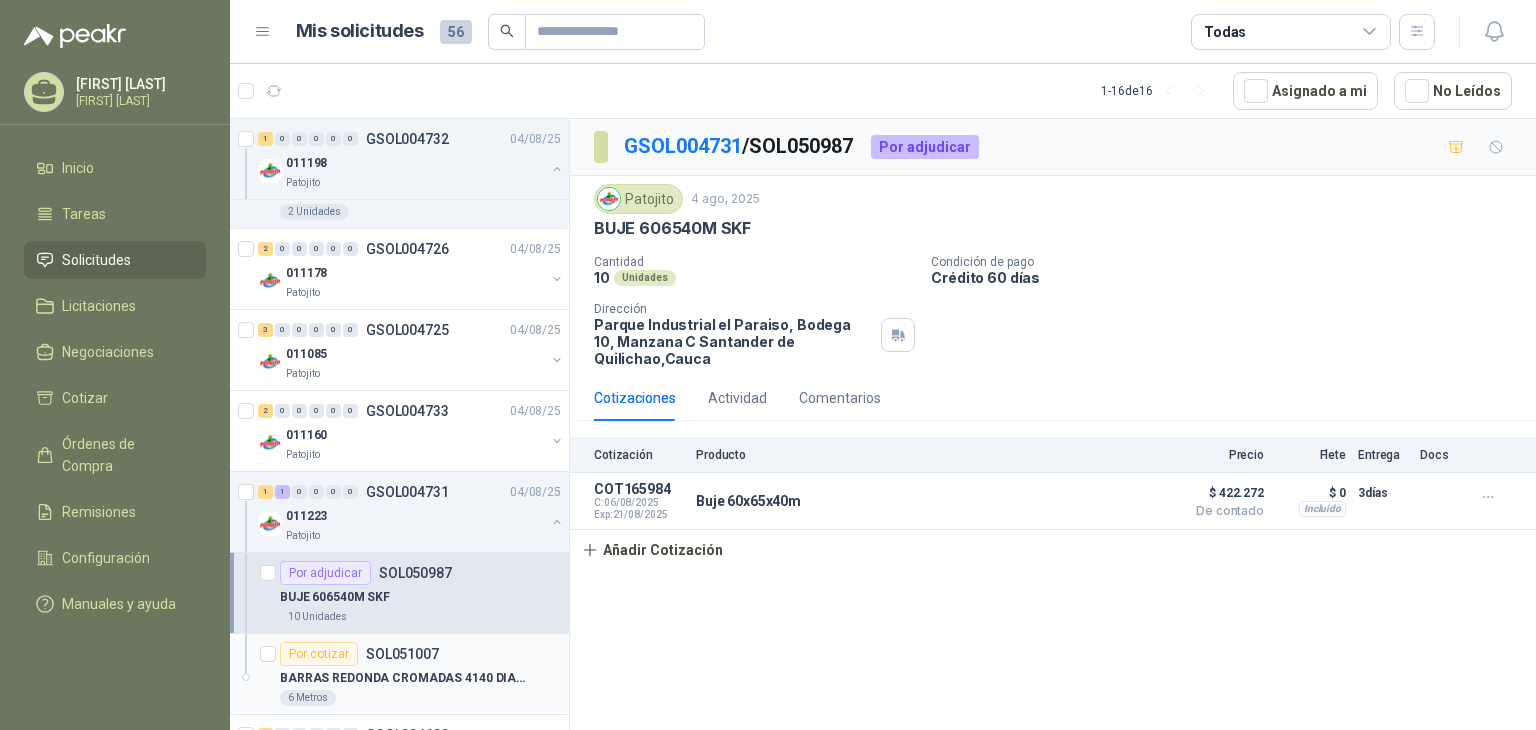 scroll, scrollTop: 1900, scrollLeft: 0, axis: vertical 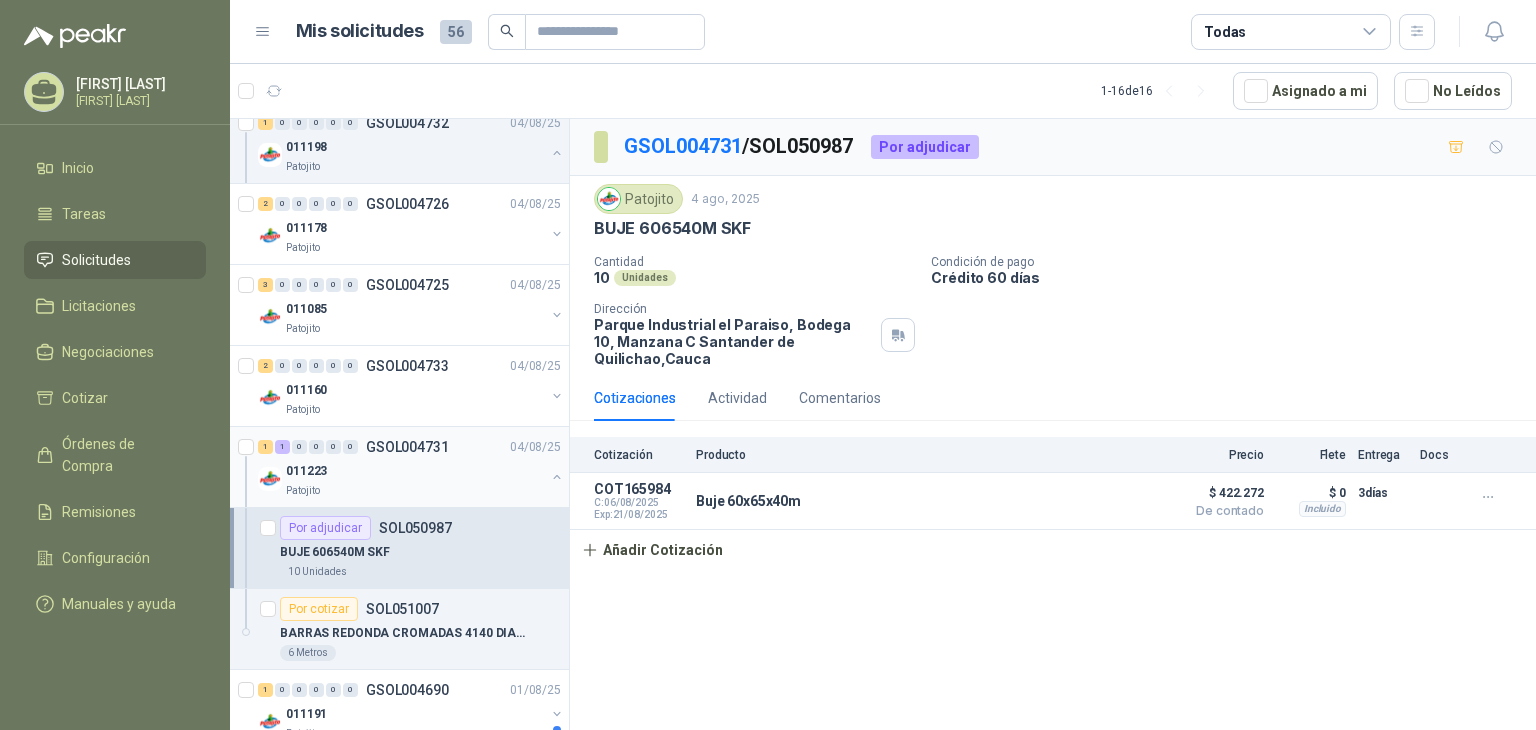 click on "011223" at bounding box center (415, 471) 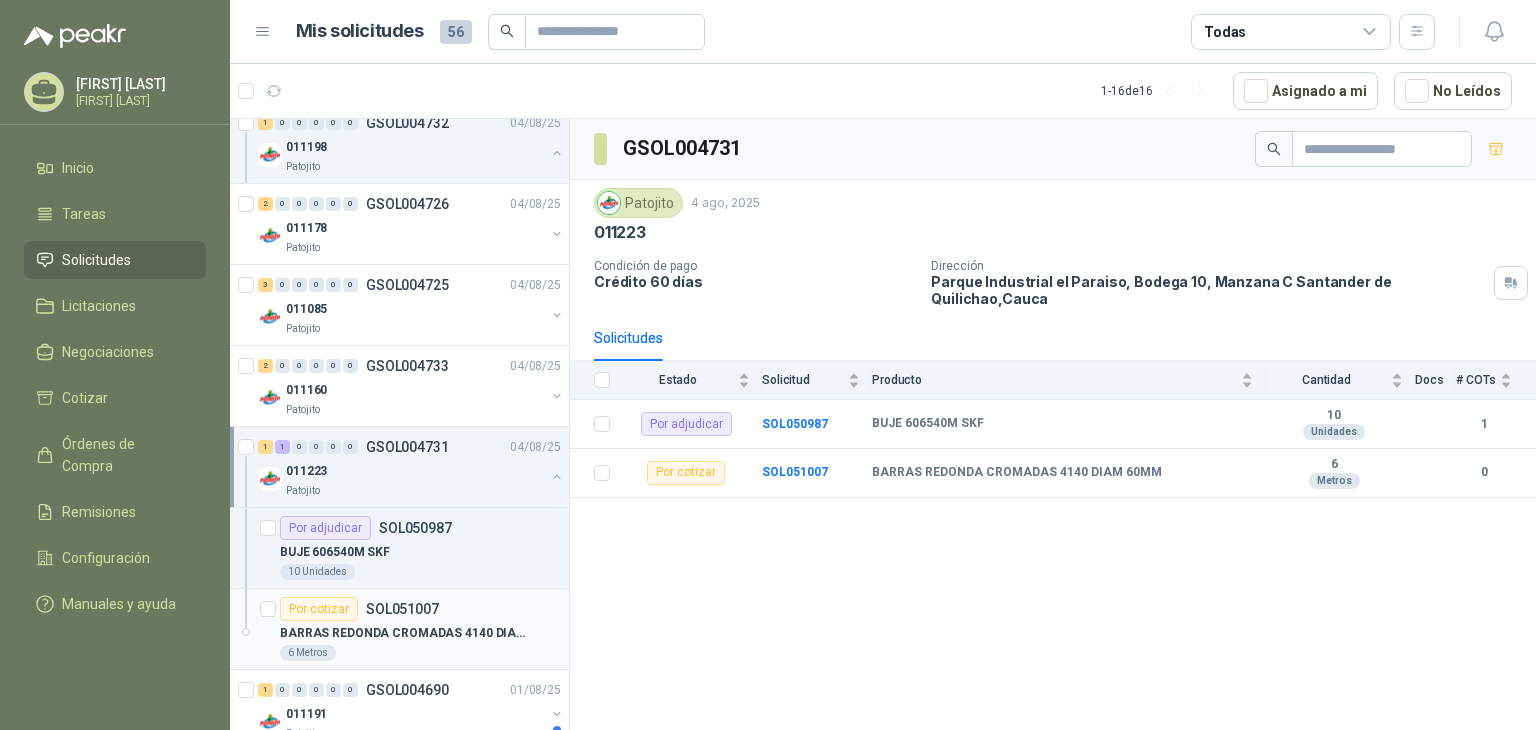 scroll, scrollTop: 2000, scrollLeft: 0, axis: vertical 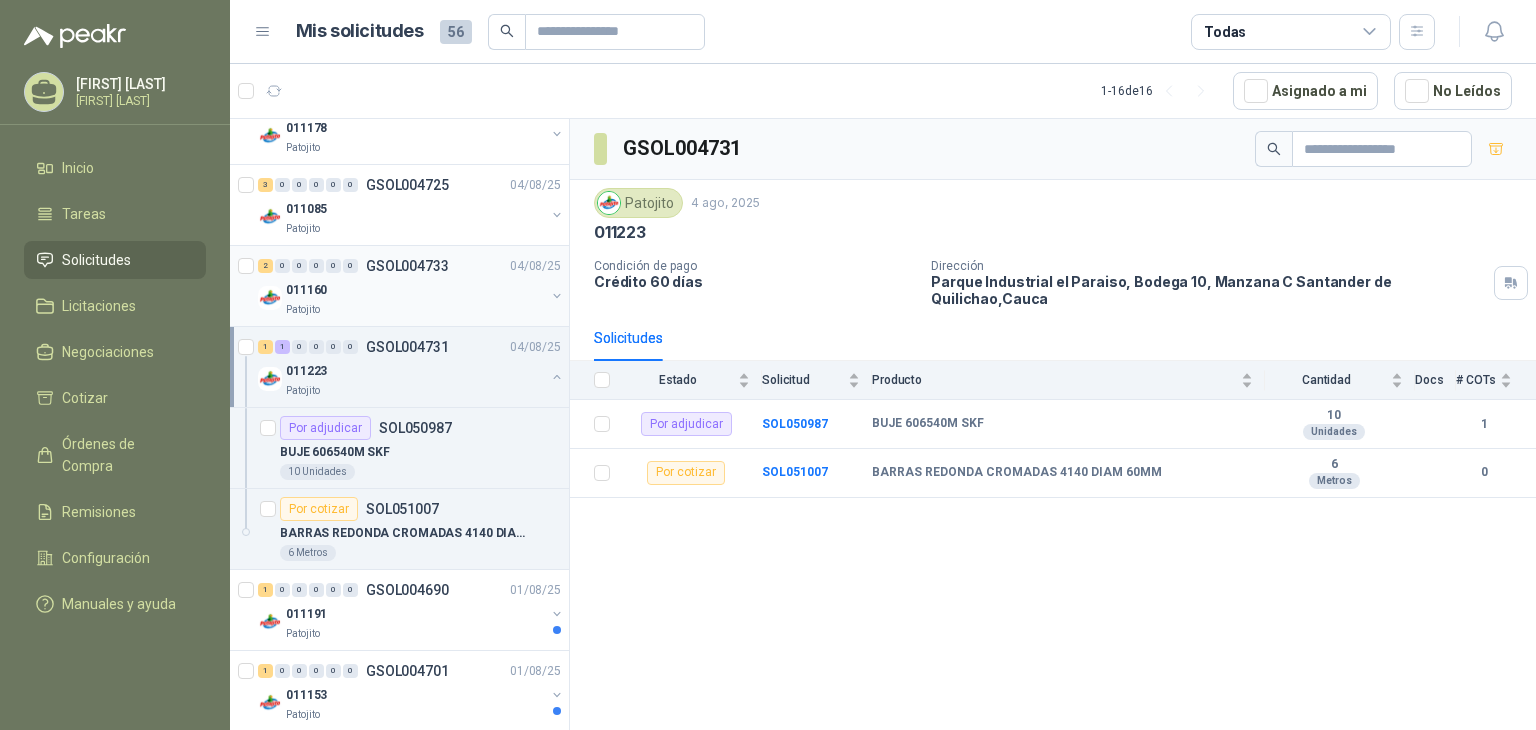 click on "011160" at bounding box center (415, 290) 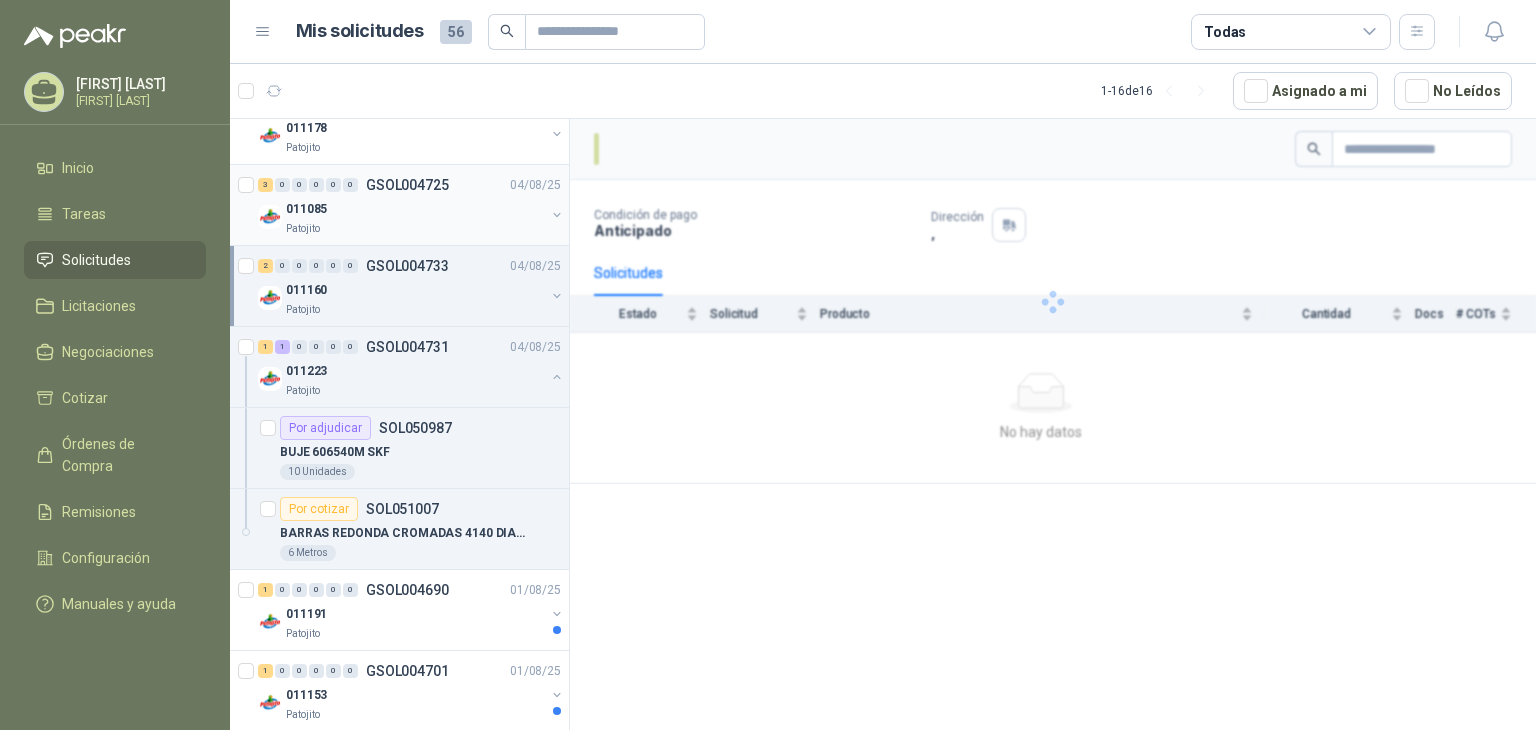 click on "Patojito" at bounding box center [415, 229] 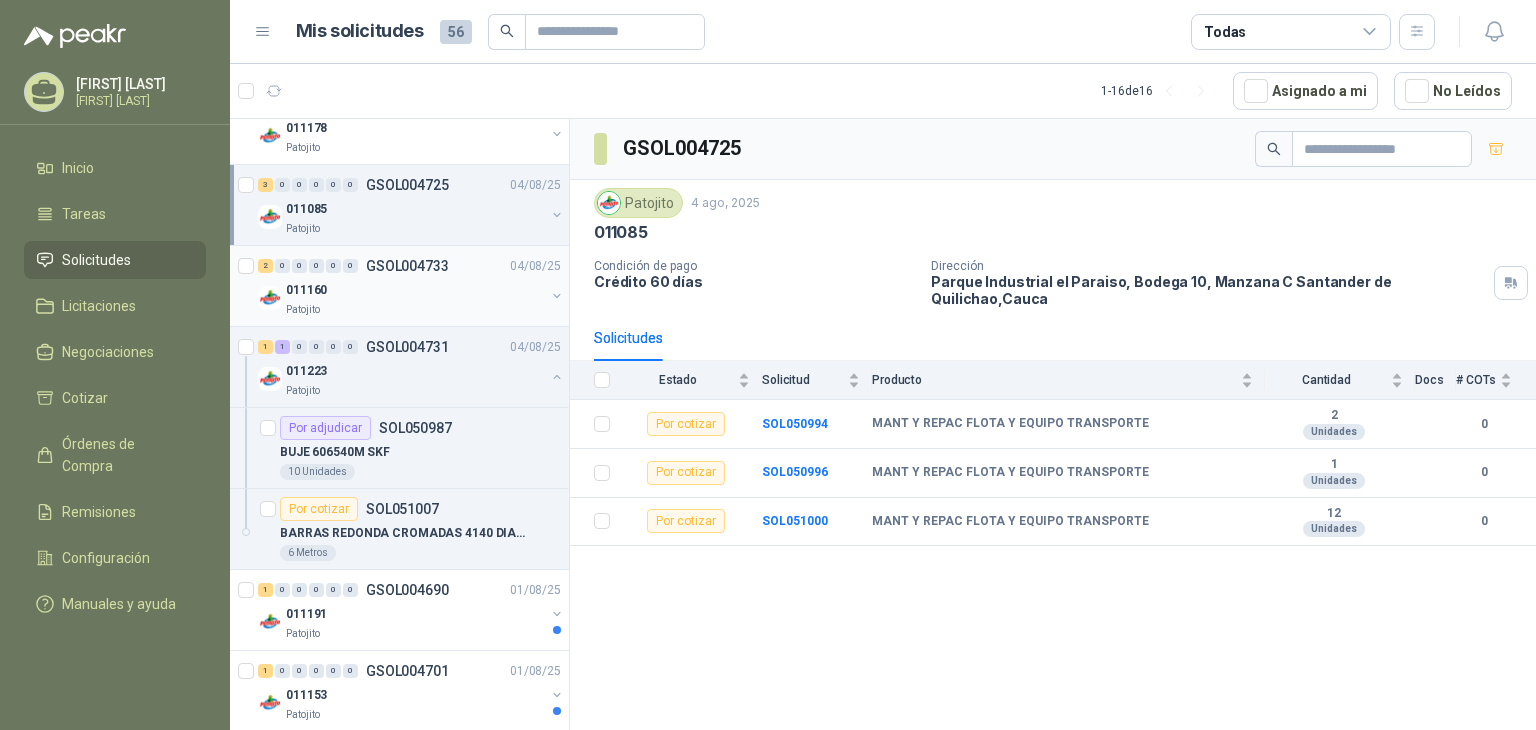 click on "Patojito" at bounding box center (415, 310) 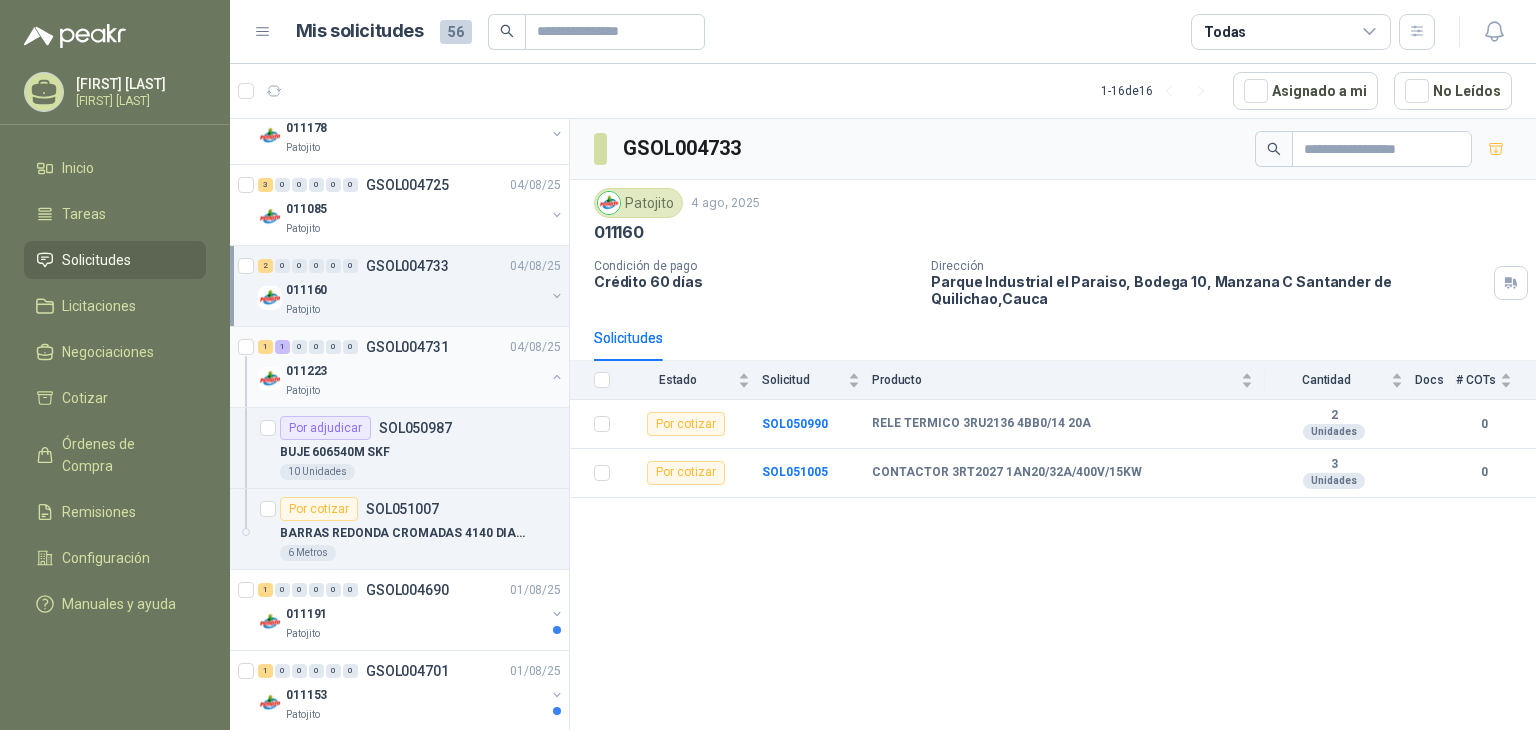 click on "Patojito" at bounding box center [415, 391] 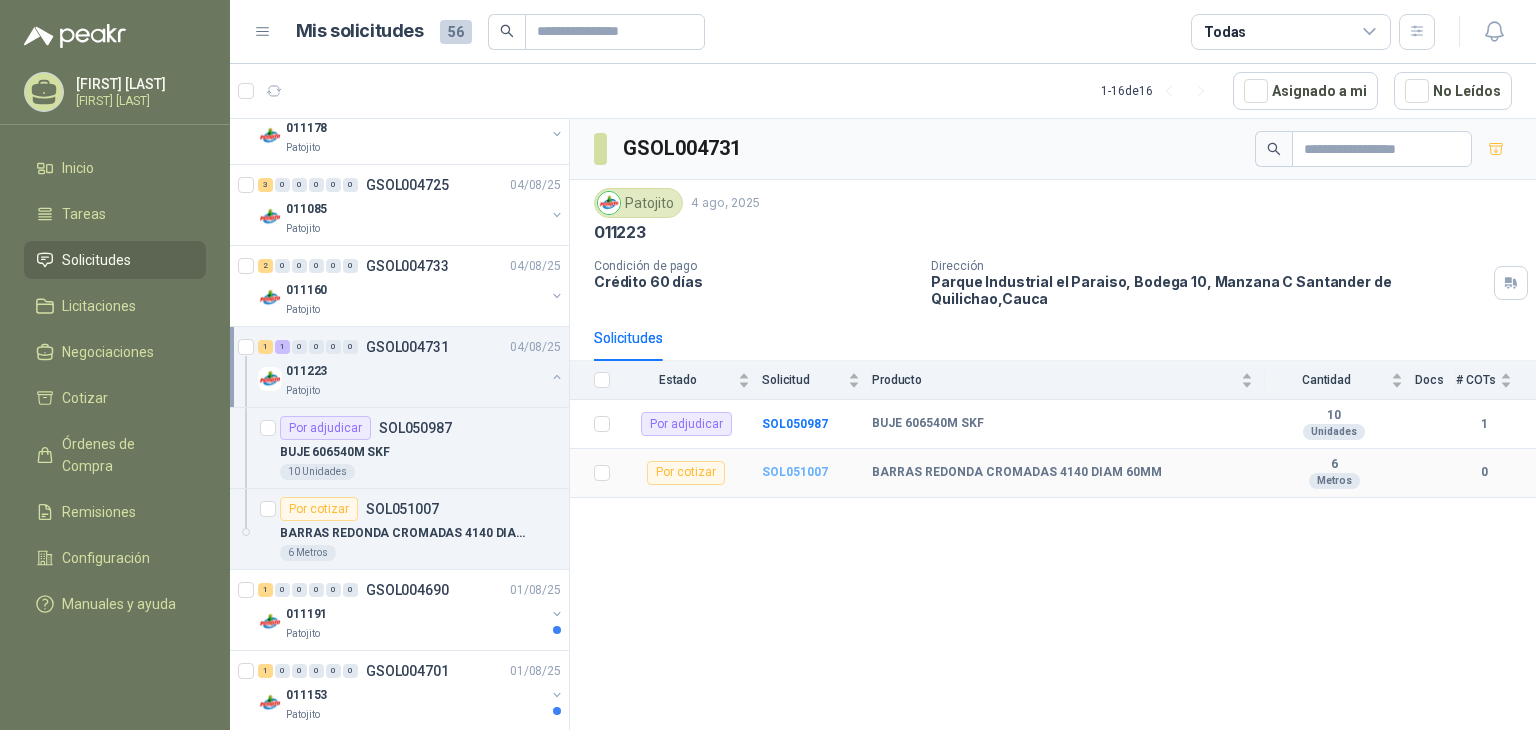 click on "SOL051007" at bounding box center (795, 472) 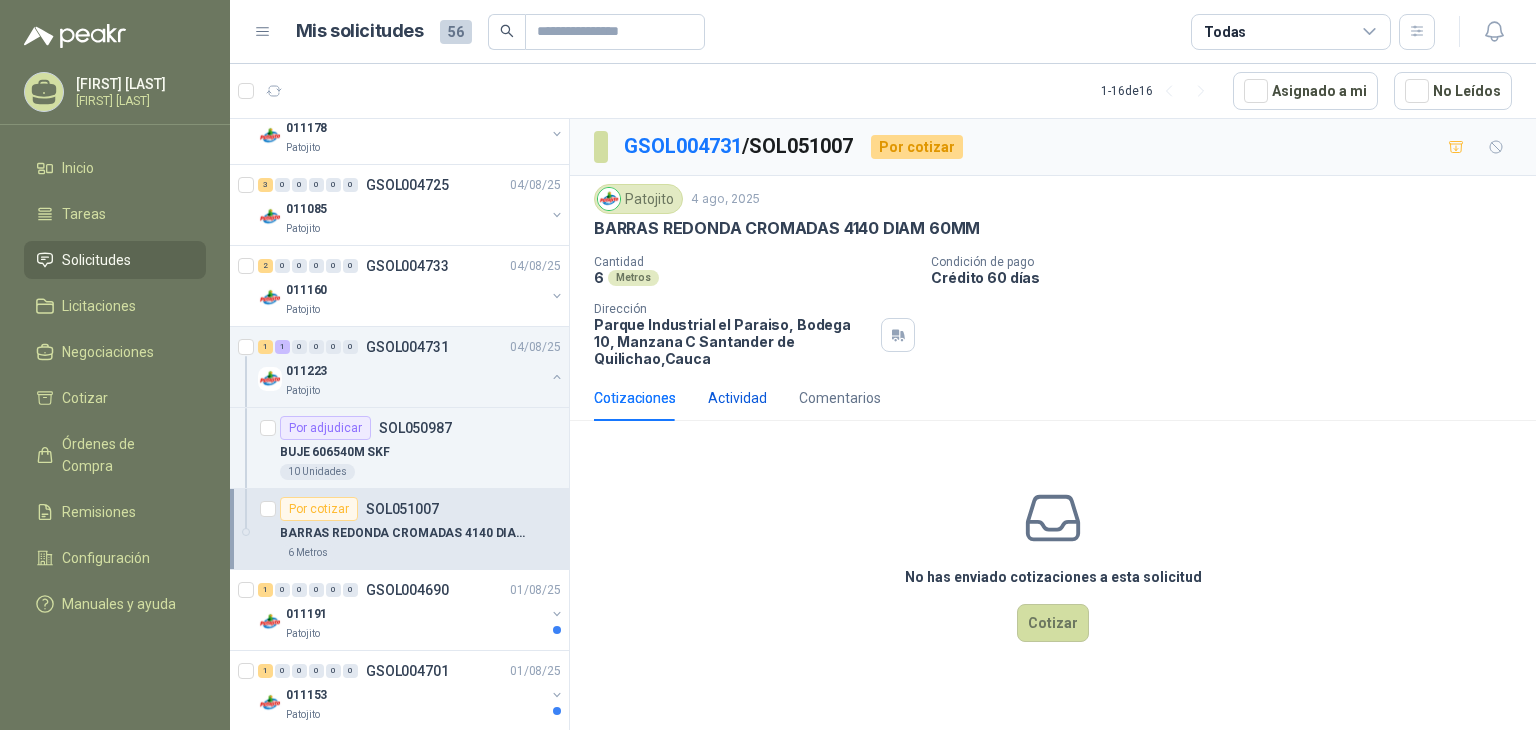 click on "Actividad" at bounding box center (737, 398) 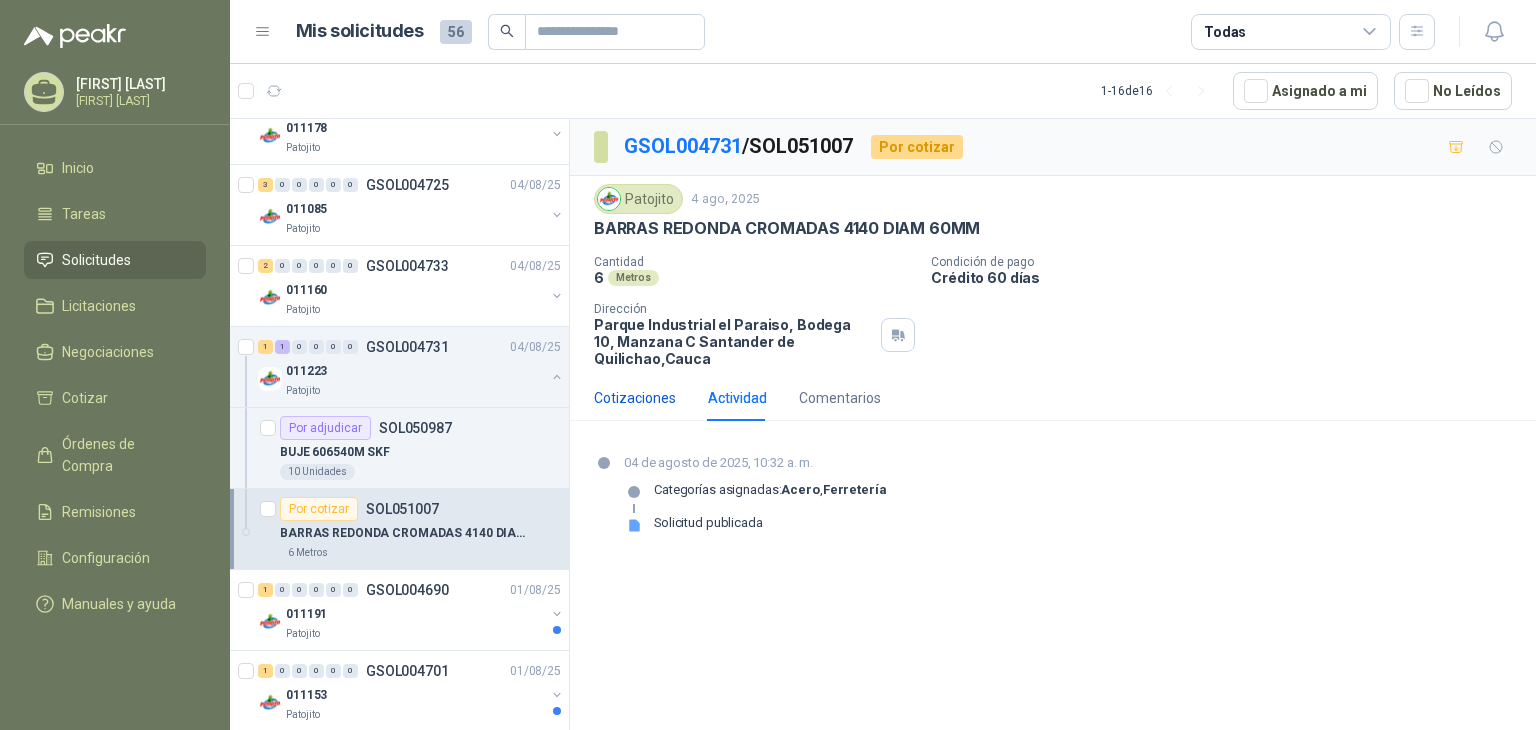 click on "Cotizaciones" at bounding box center [635, 398] 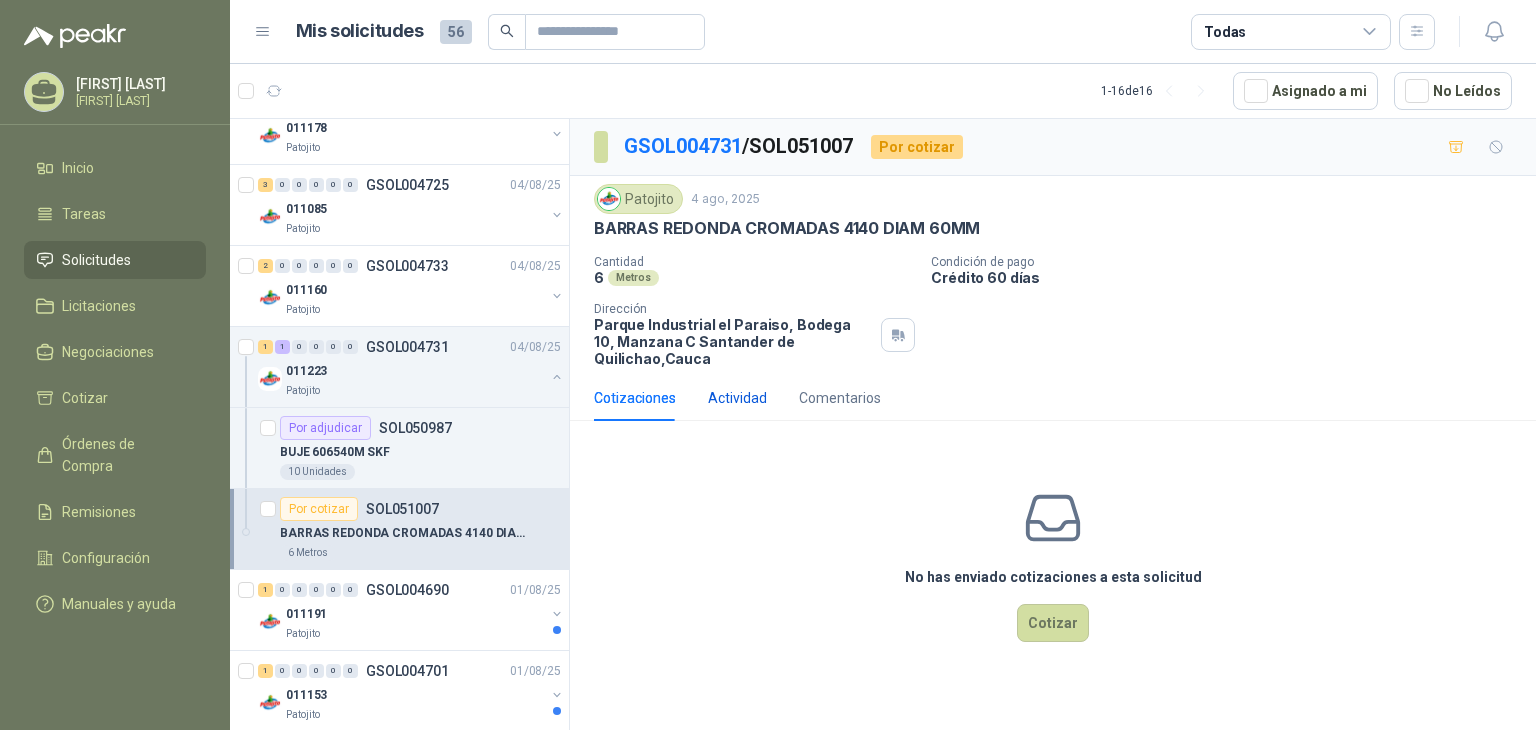 click on "Actividad" at bounding box center [737, 398] 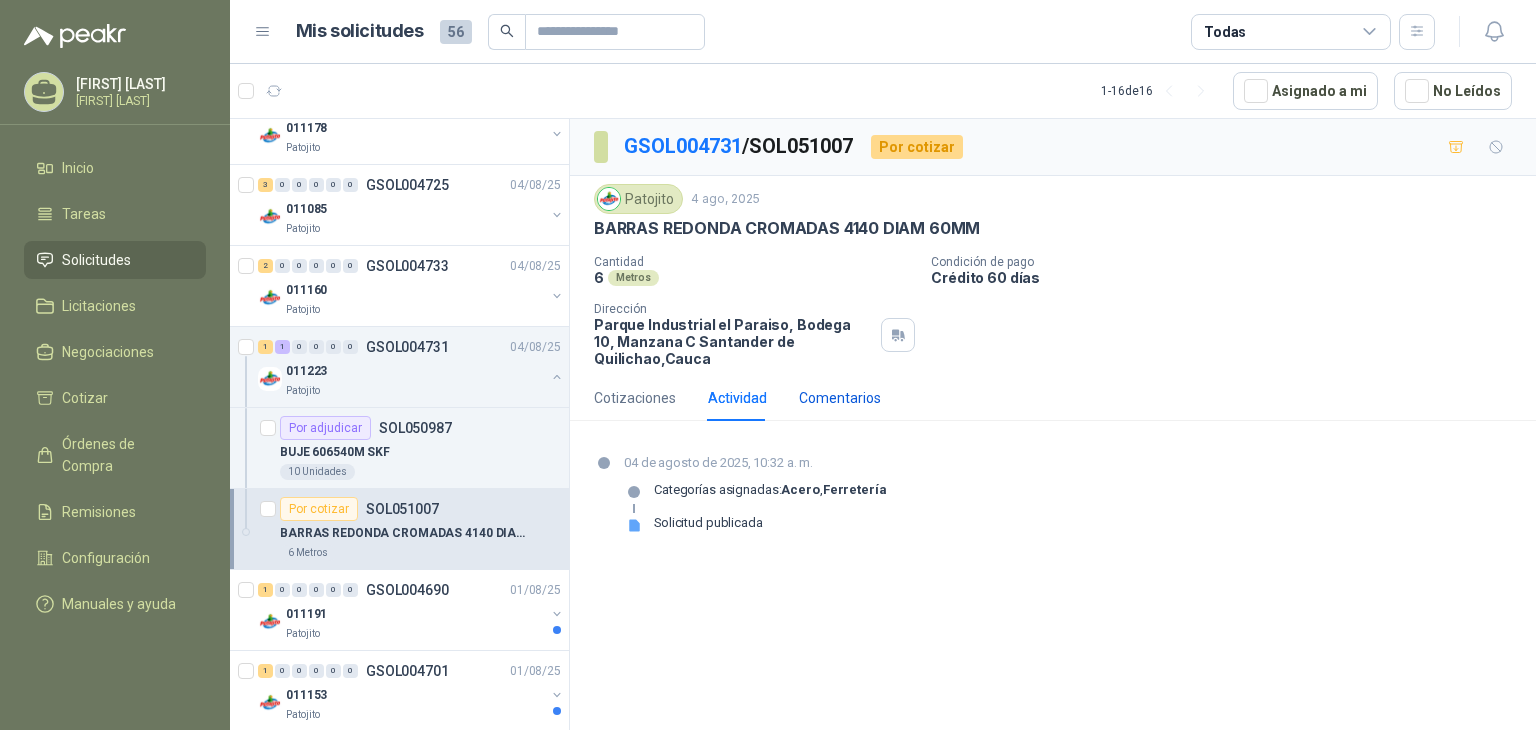 click on "Comentarios" at bounding box center [840, 398] 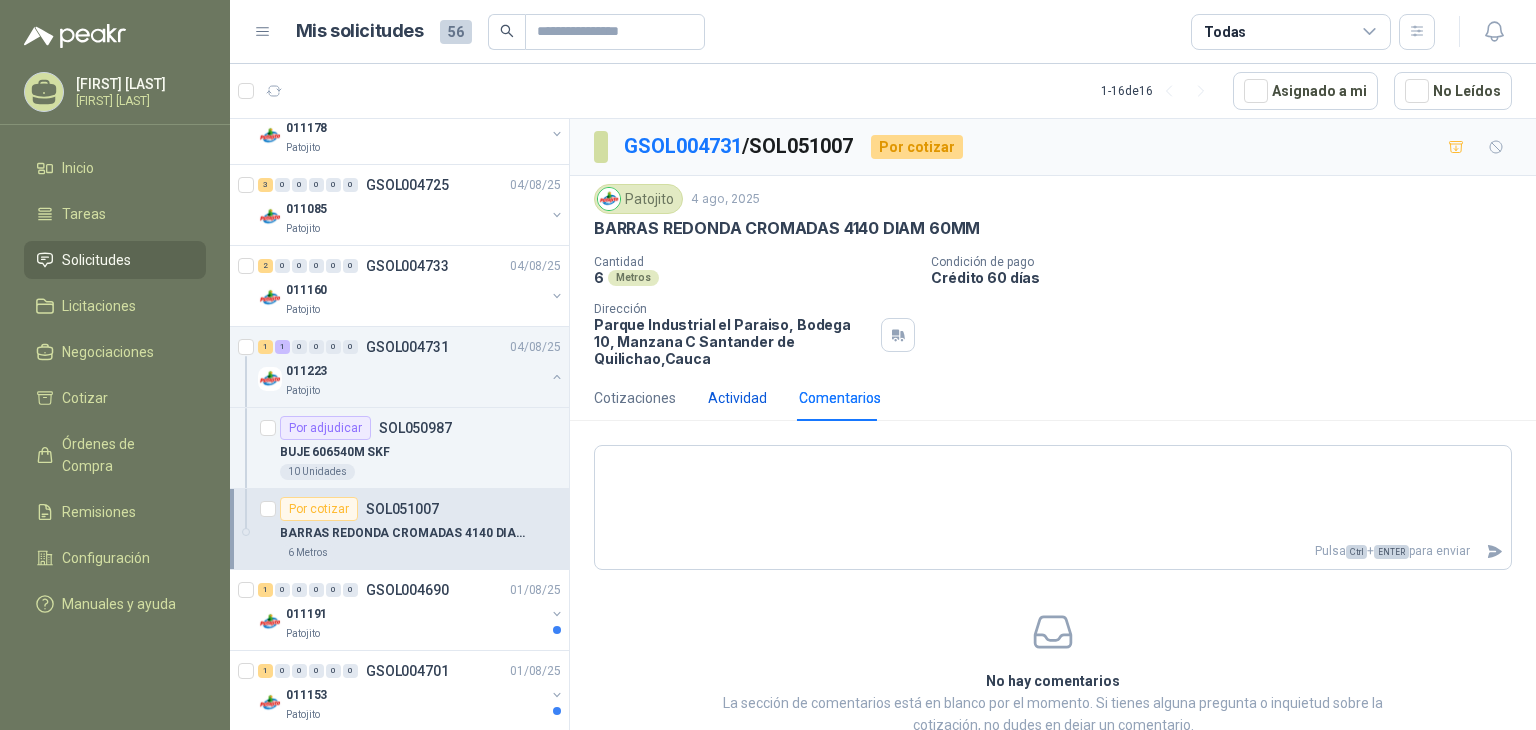 click on "Actividad" at bounding box center (737, 398) 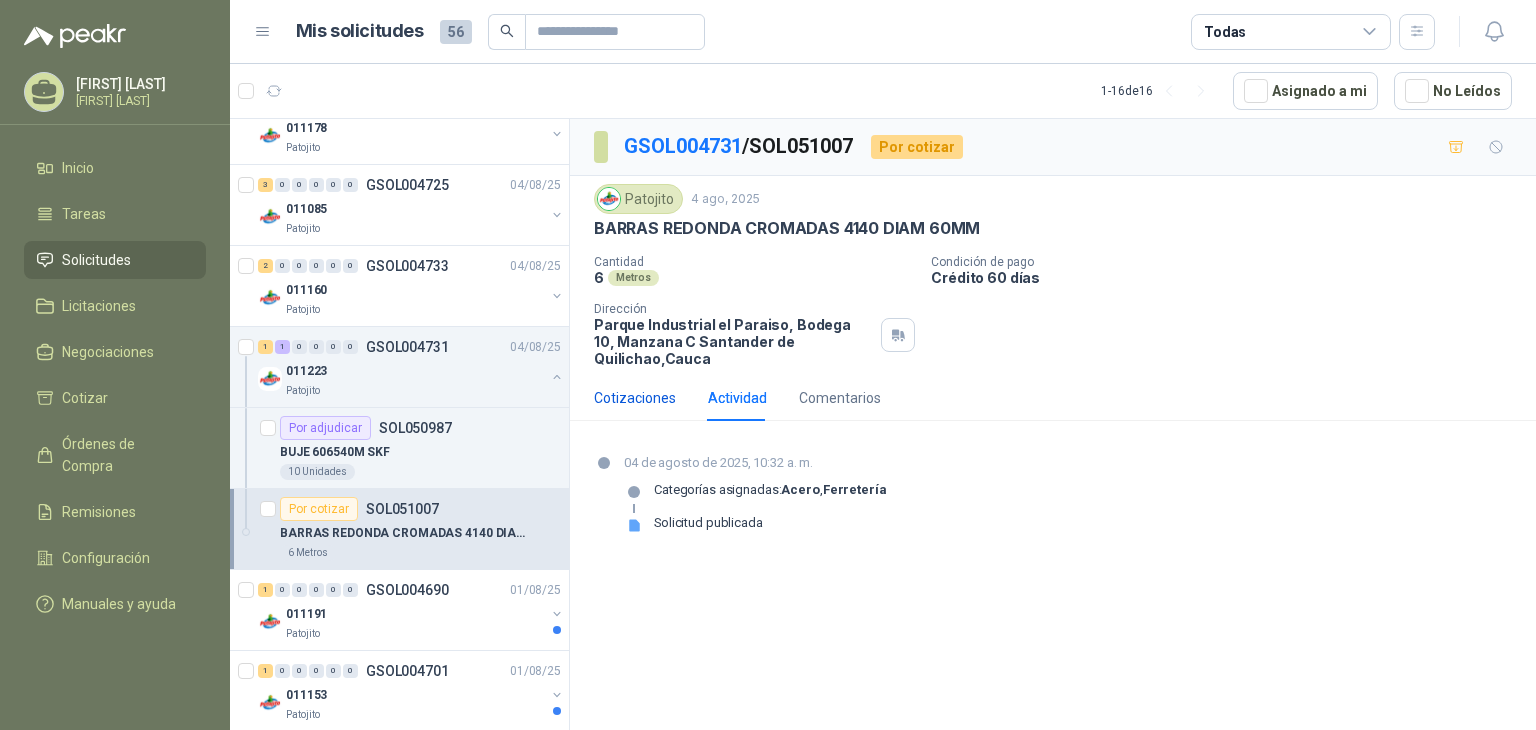 click on "Cotizaciones" at bounding box center [635, 398] 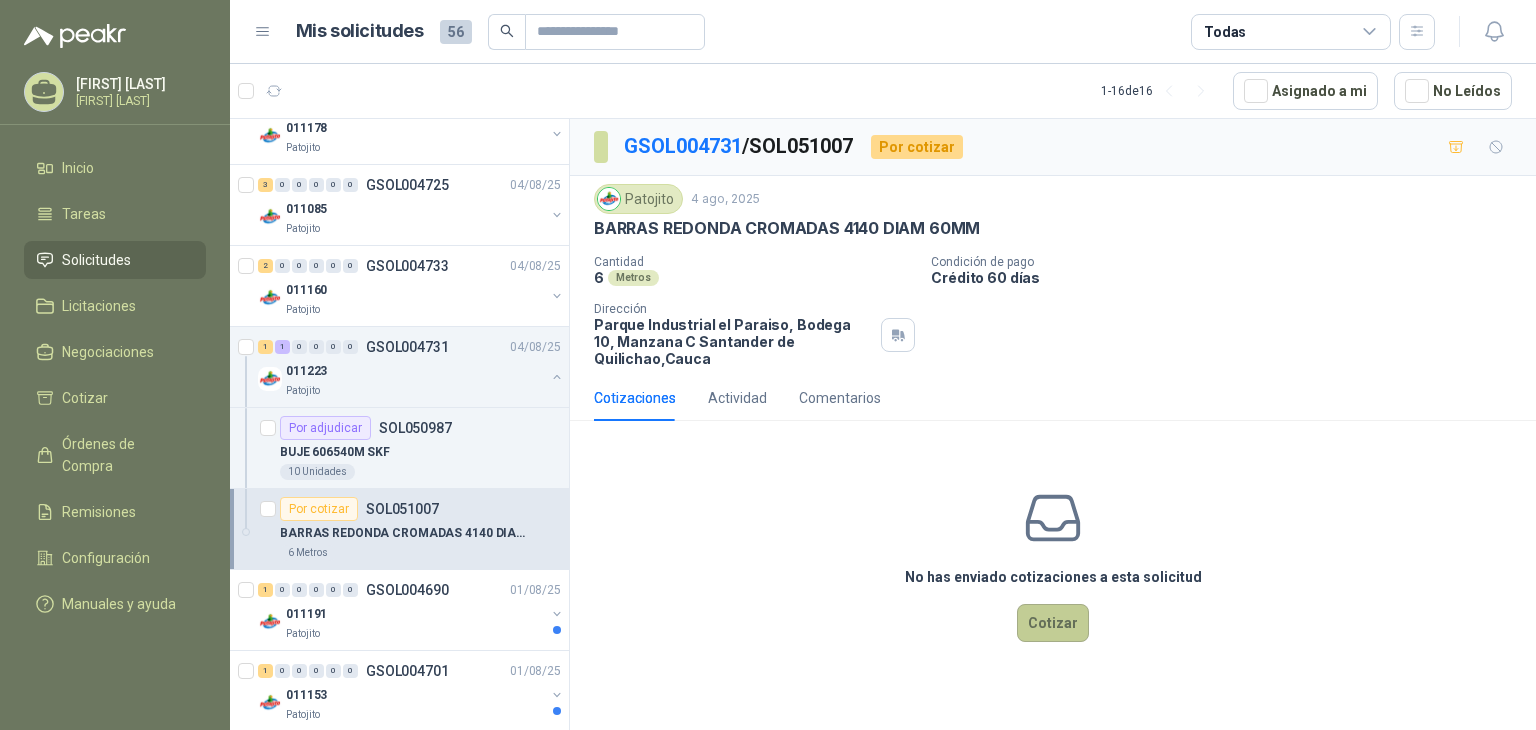 click on "Cotizar" at bounding box center (1053, 623) 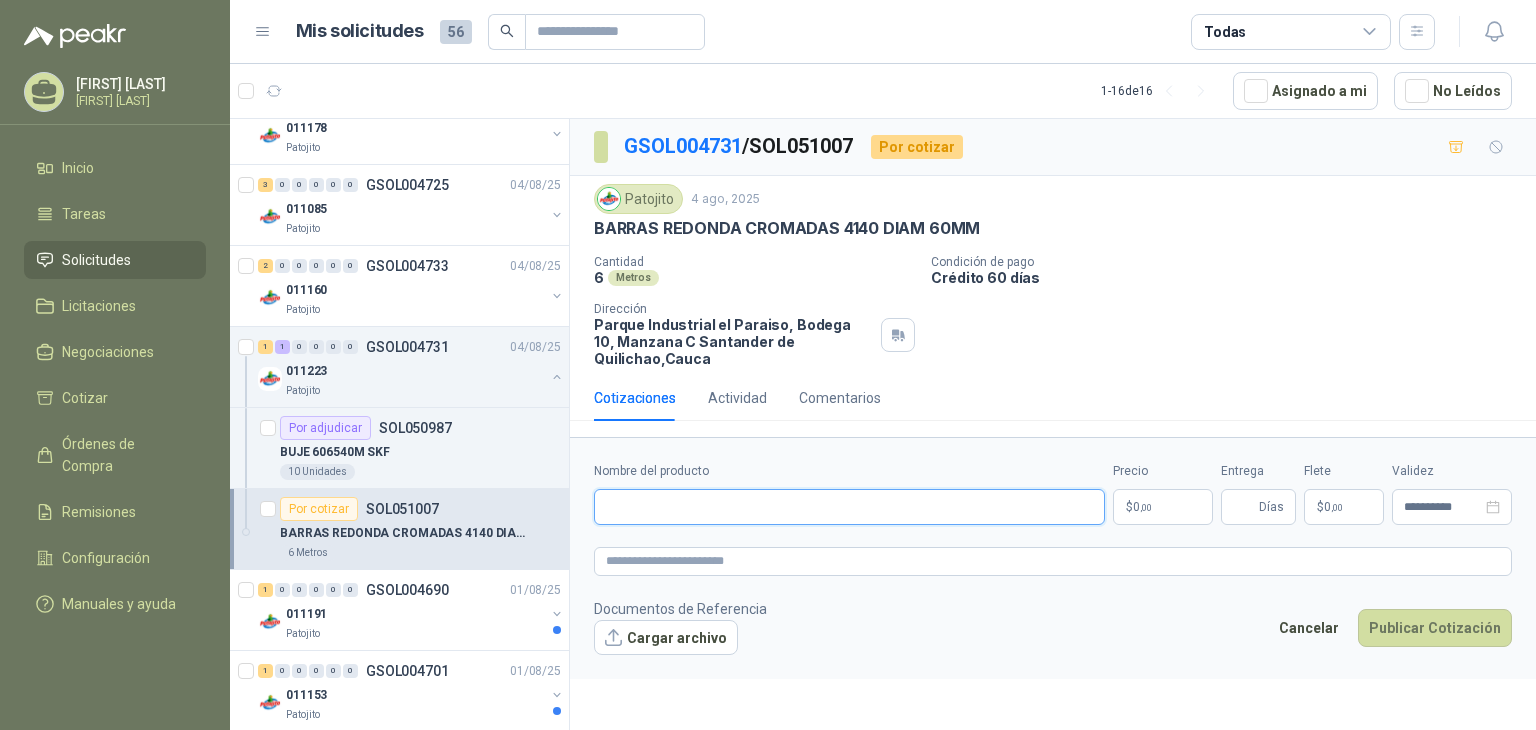 click on "Nombre del producto" at bounding box center [849, 507] 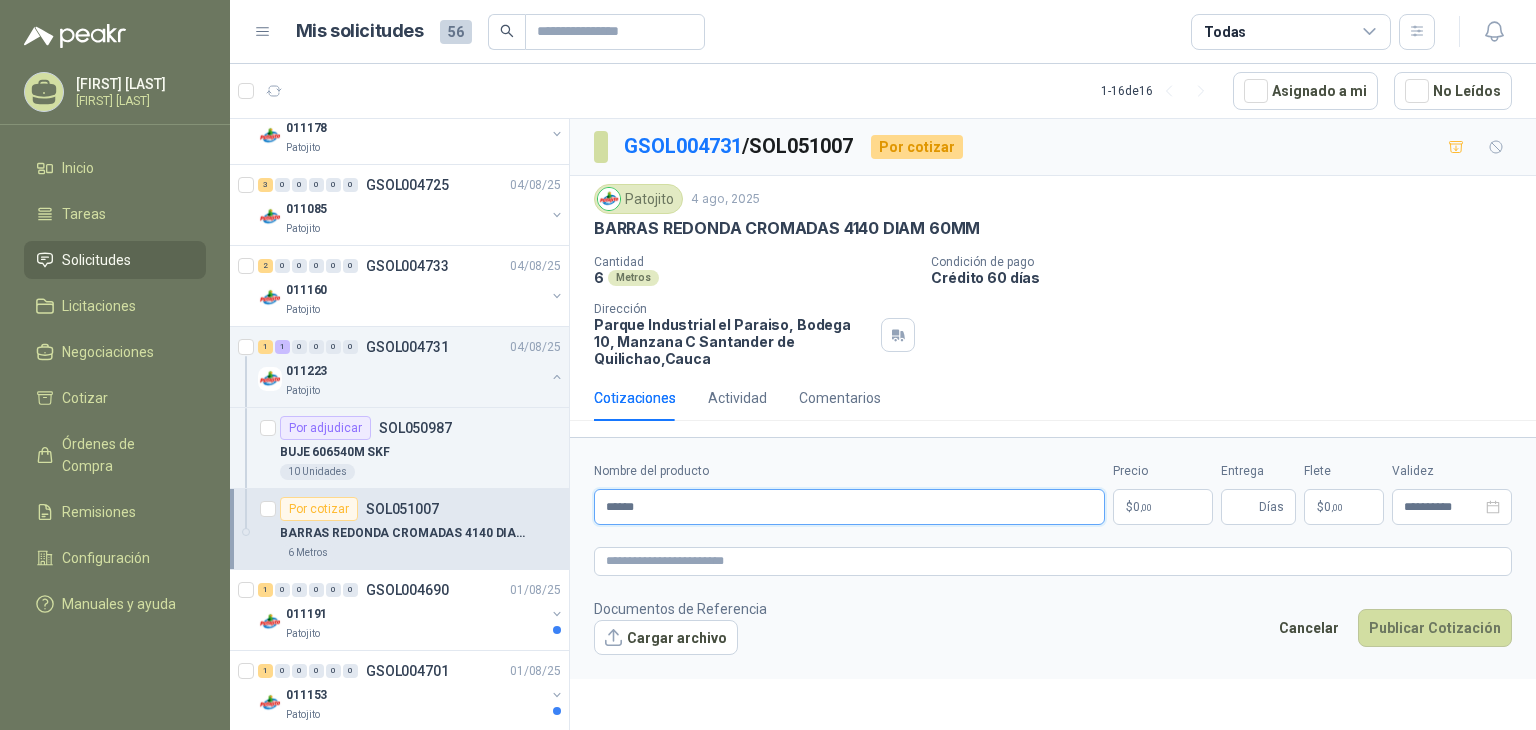 drag, startPoint x: 703, startPoint y: 505, endPoint x: 676, endPoint y: 507, distance: 27.073973 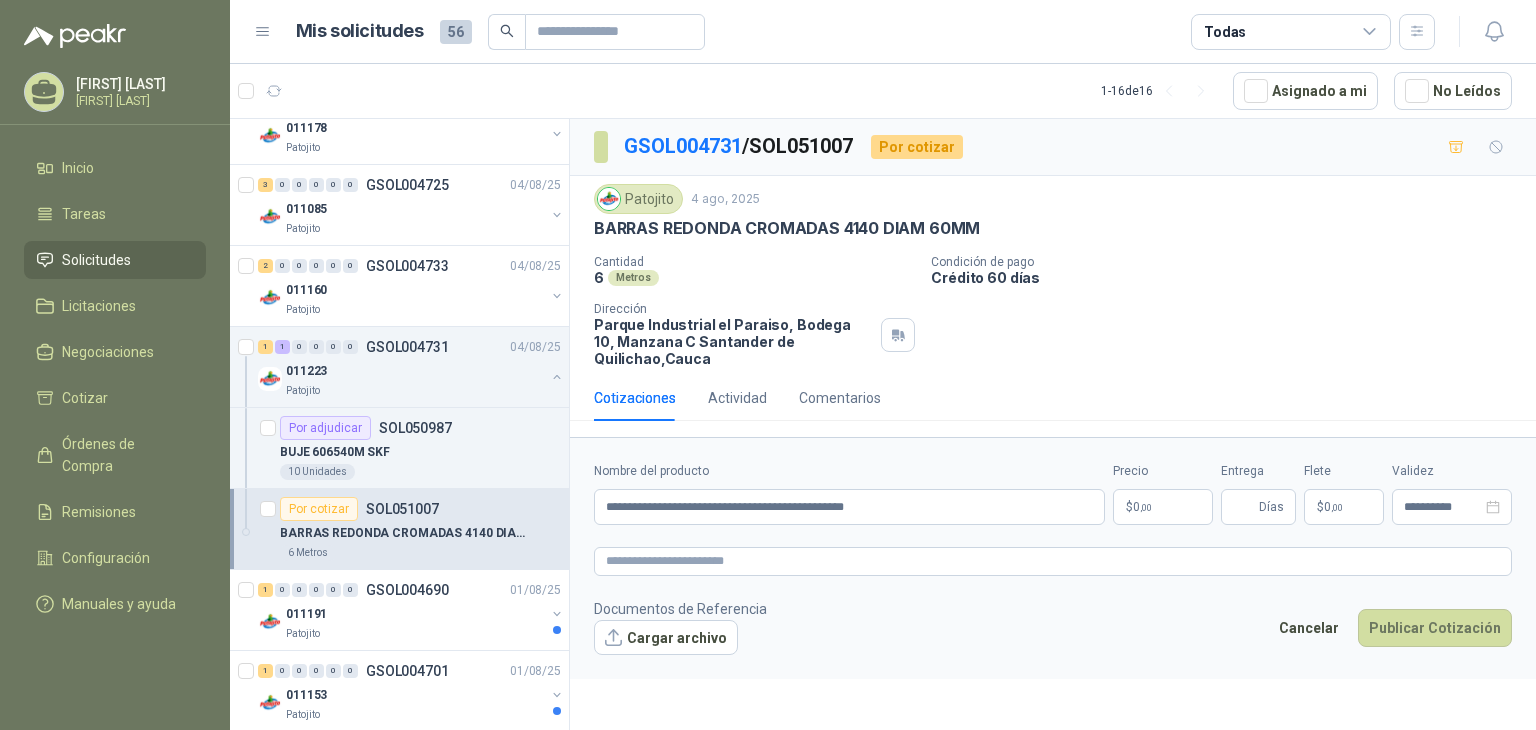 click on "$  0 ,00" at bounding box center (1163, 507) 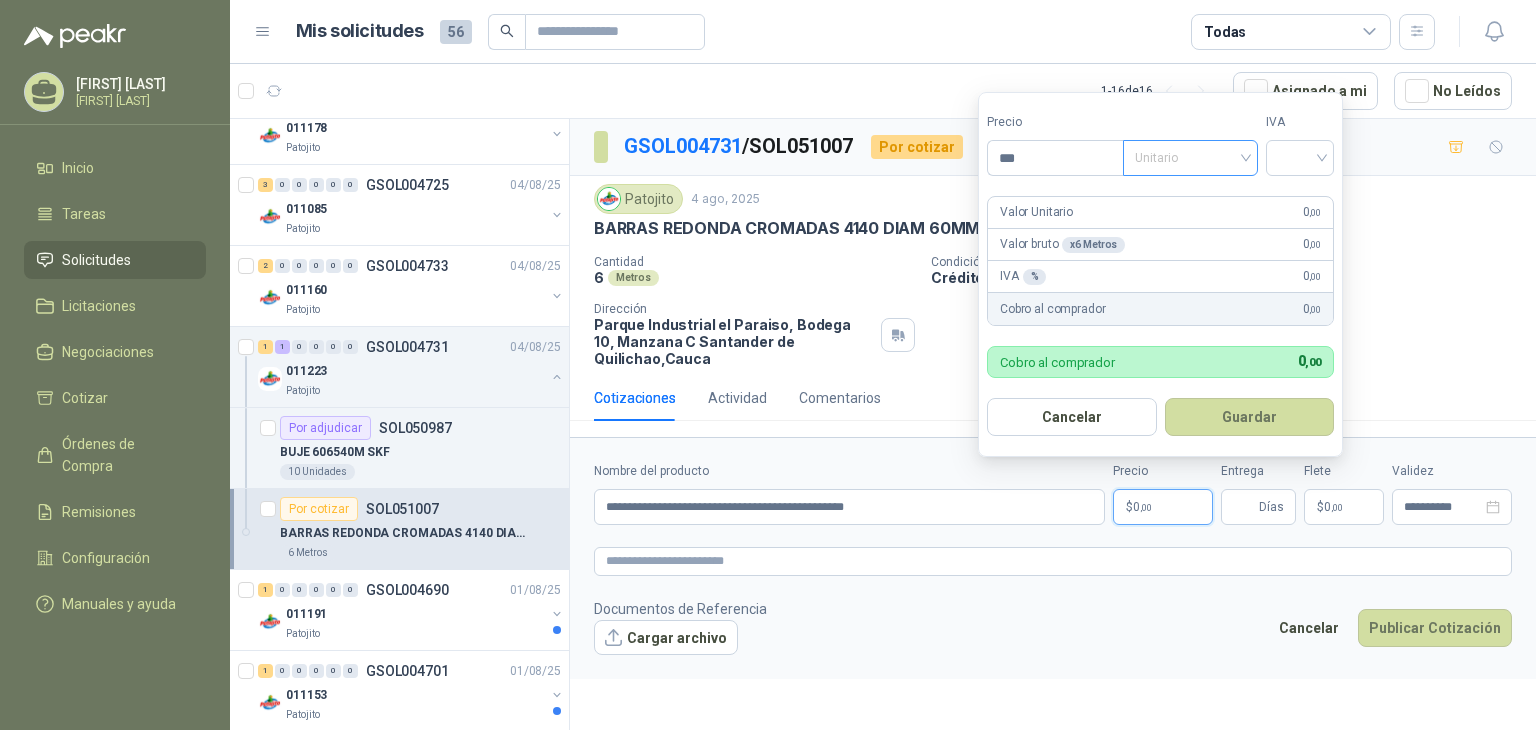 click on "Unitario" at bounding box center [1190, 158] 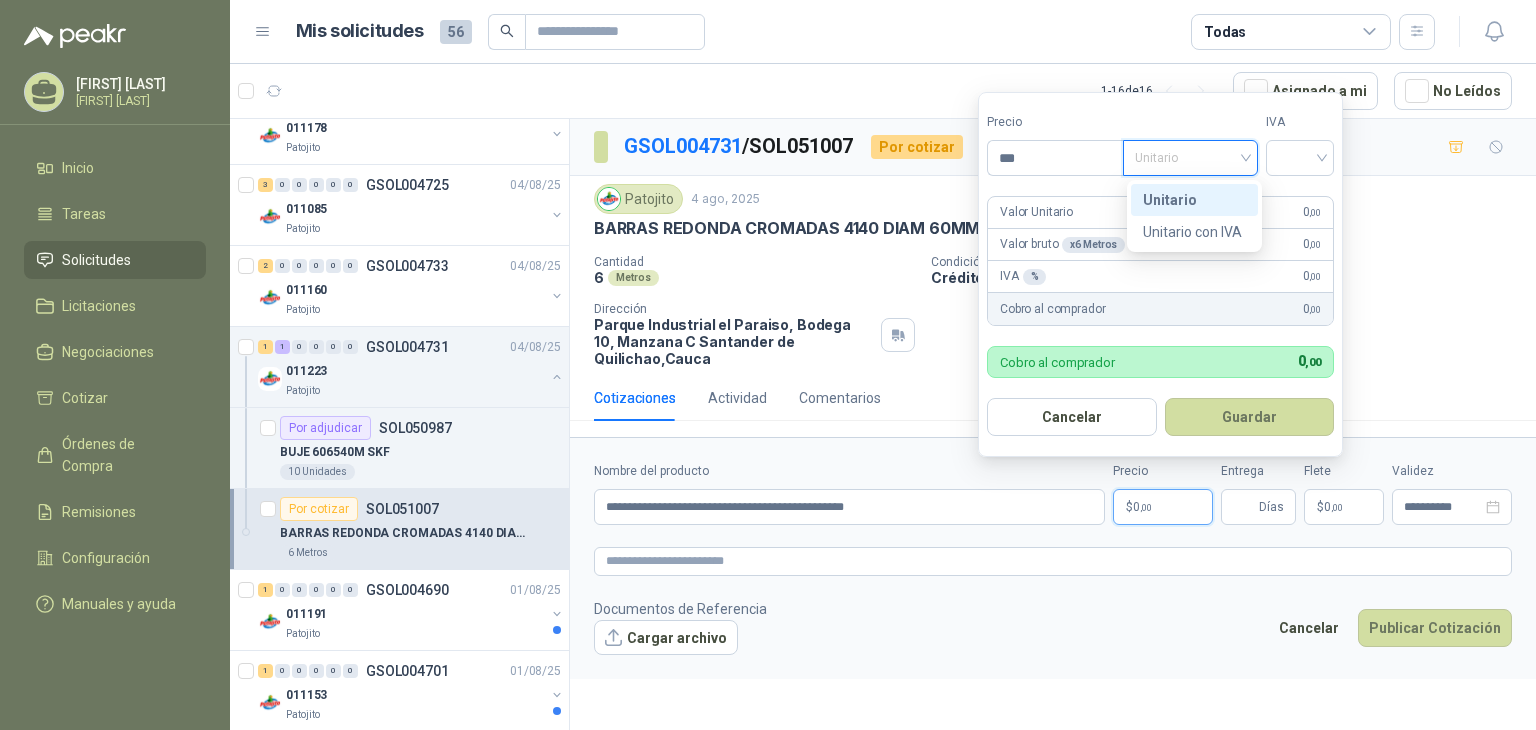 click on "Unitario" at bounding box center (1190, 158) 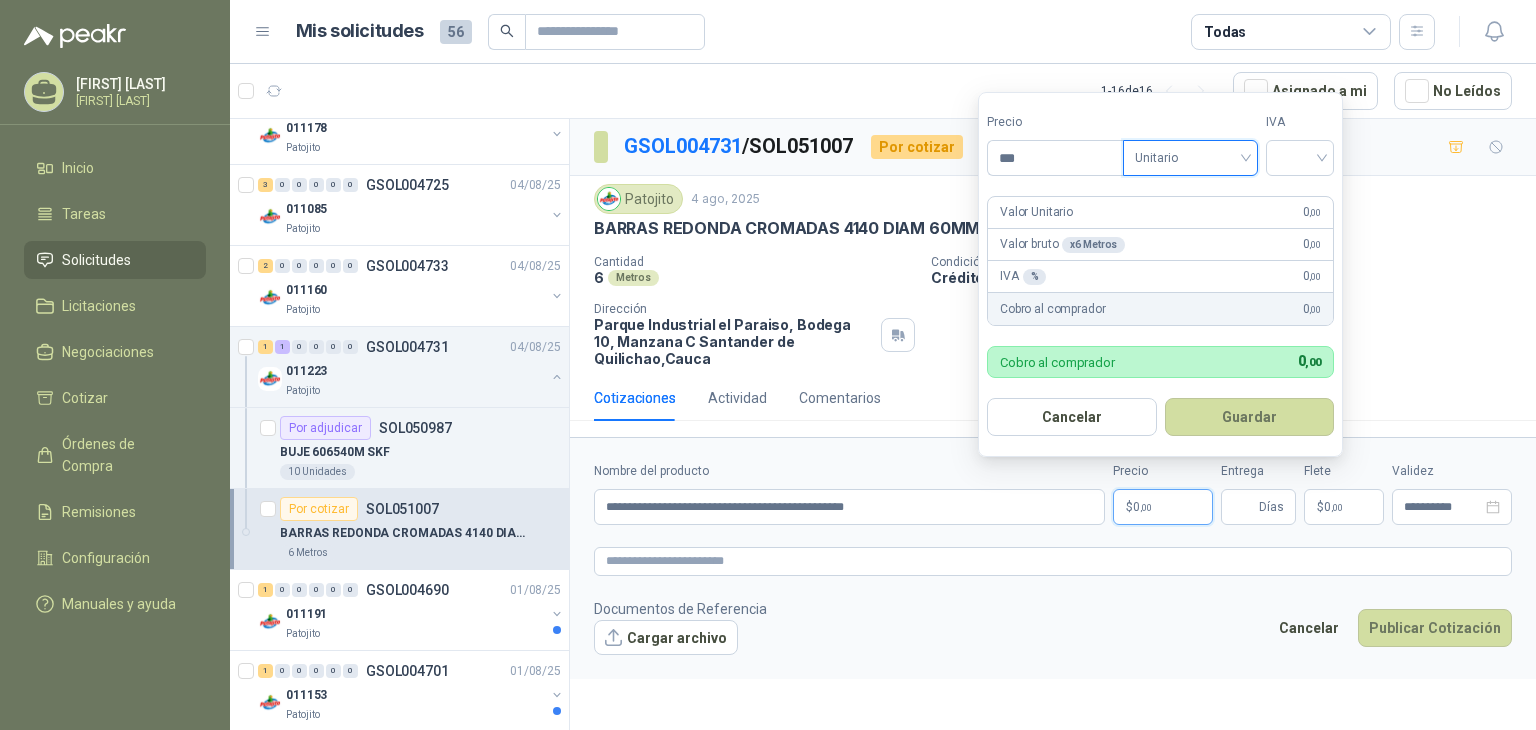 click on "Valor bruto x 6 Metros 0 ,00" at bounding box center [1160, 245] 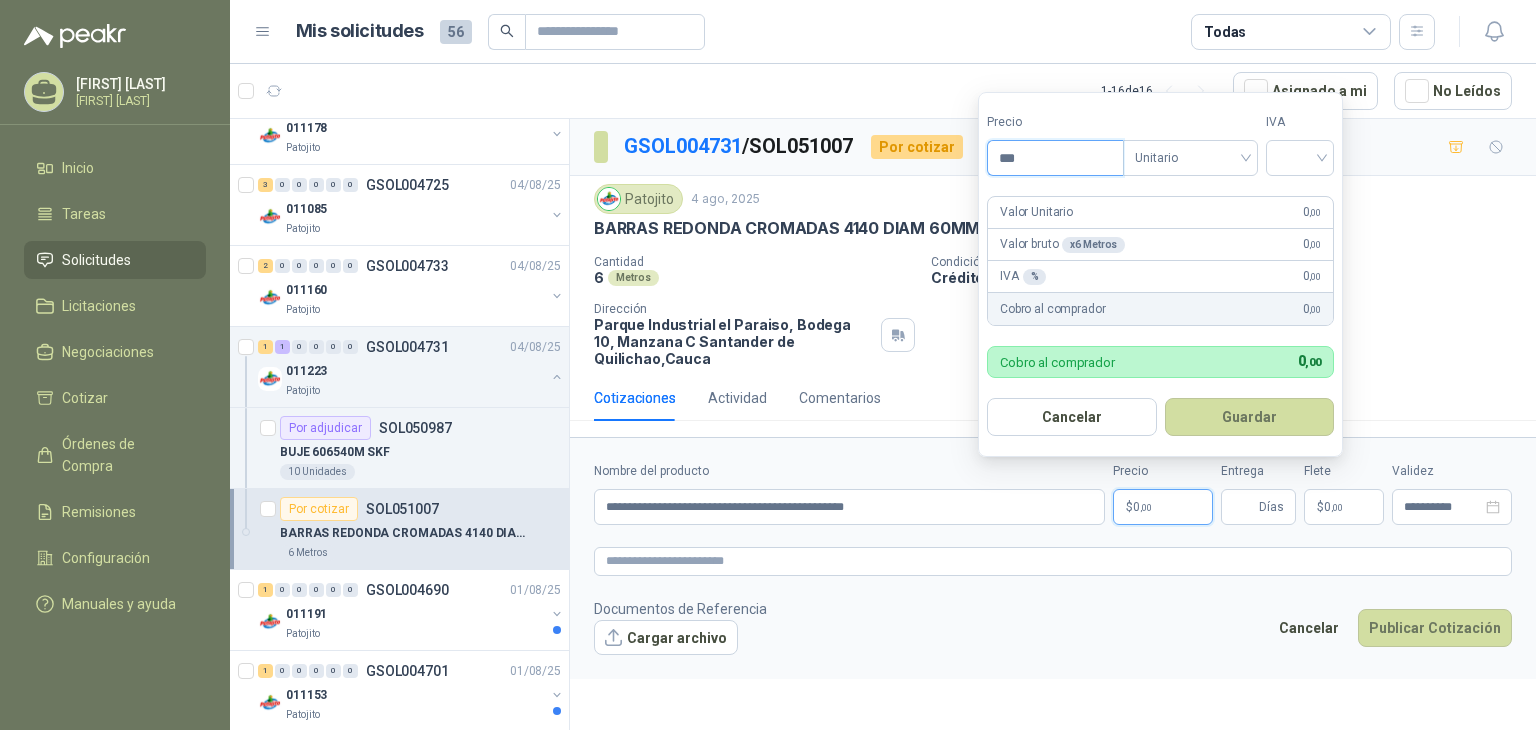click on "***" at bounding box center (1055, 158) 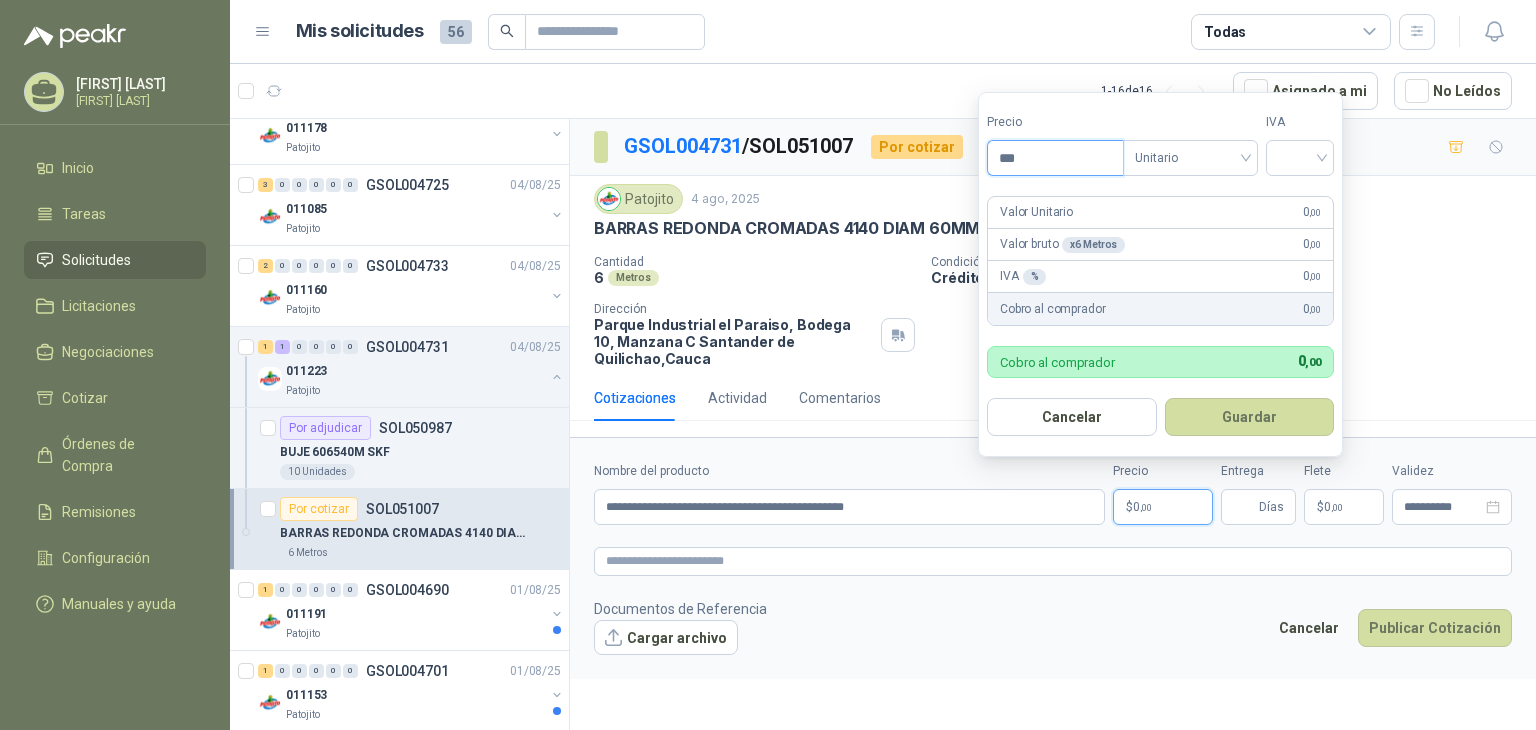 click on "***" at bounding box center [1055, 158] 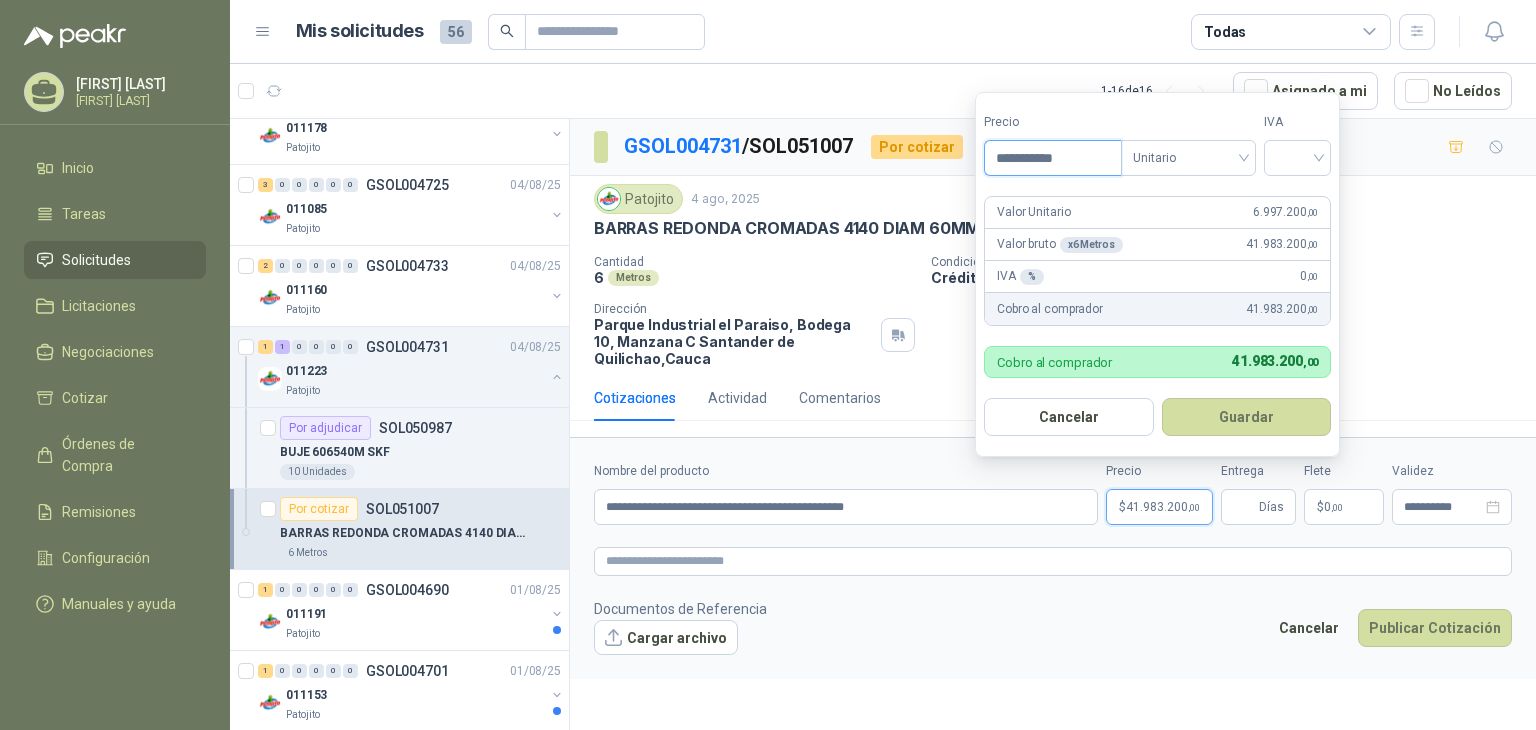 drag, startPoint x: 1084, startPoint y: 154, endPoint x: 1108, endPoint y: 152, distance: 24.083189 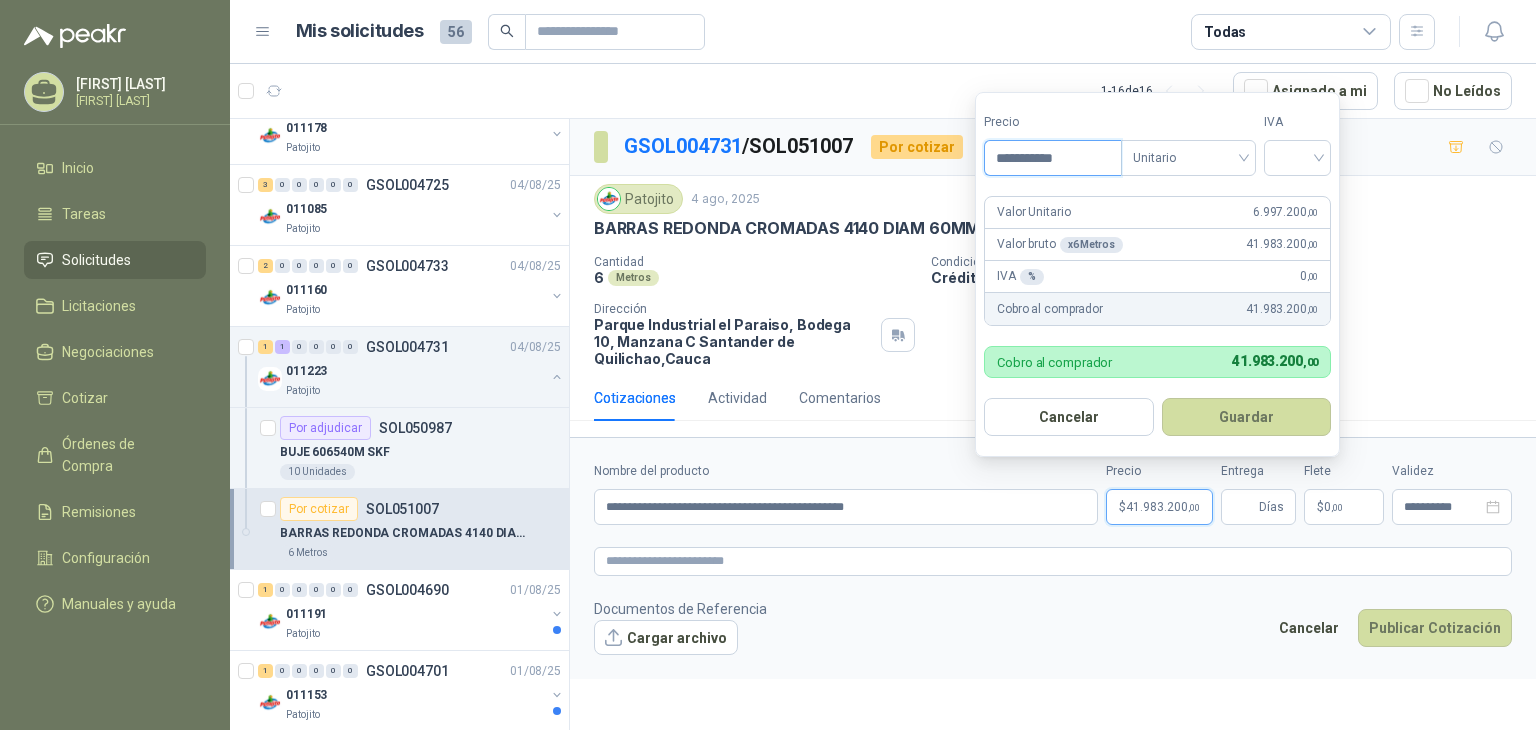 click on "**********" at bounding box center [1052, 158] 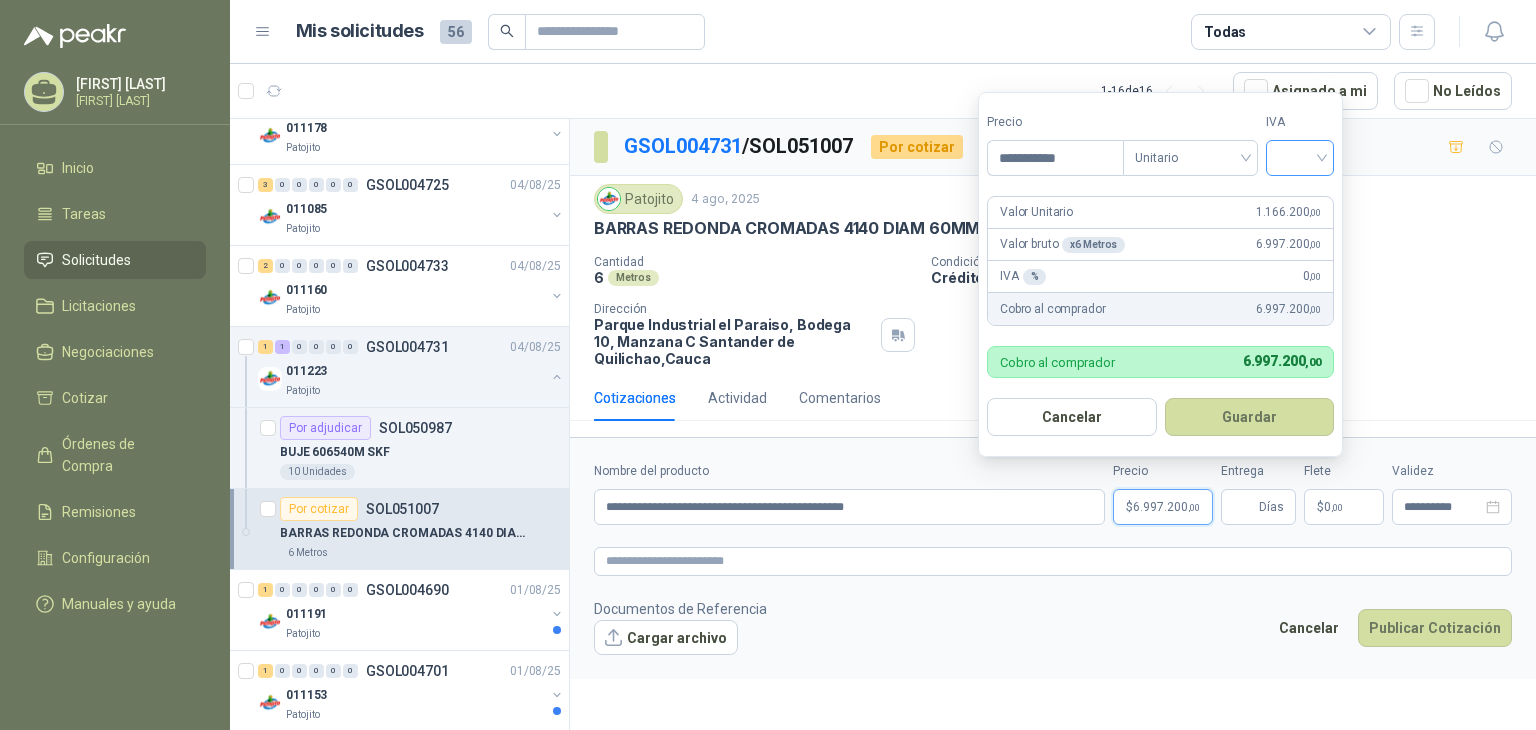 click at bounding box center (1300, 156) 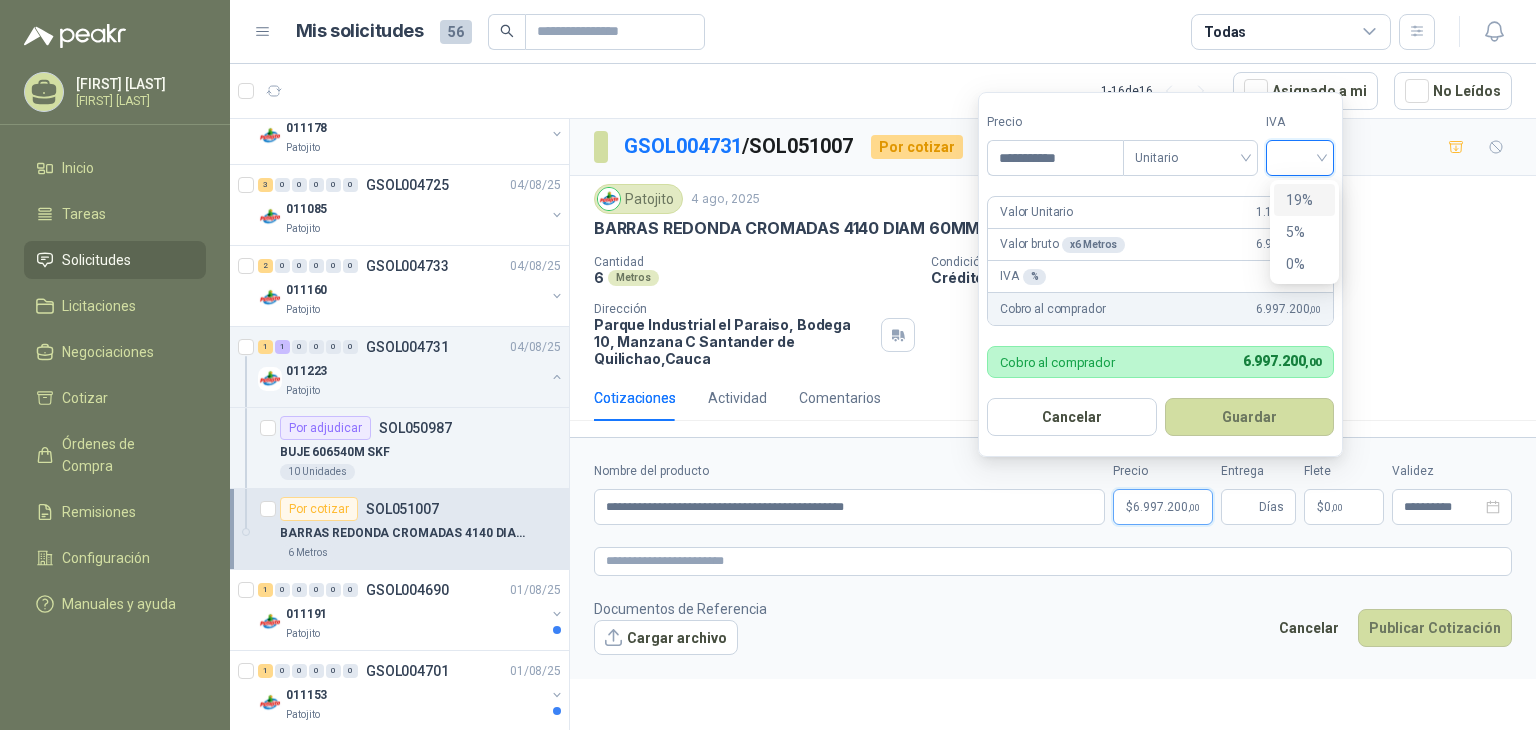 click on "19%" at bounding box center (1304, 200) 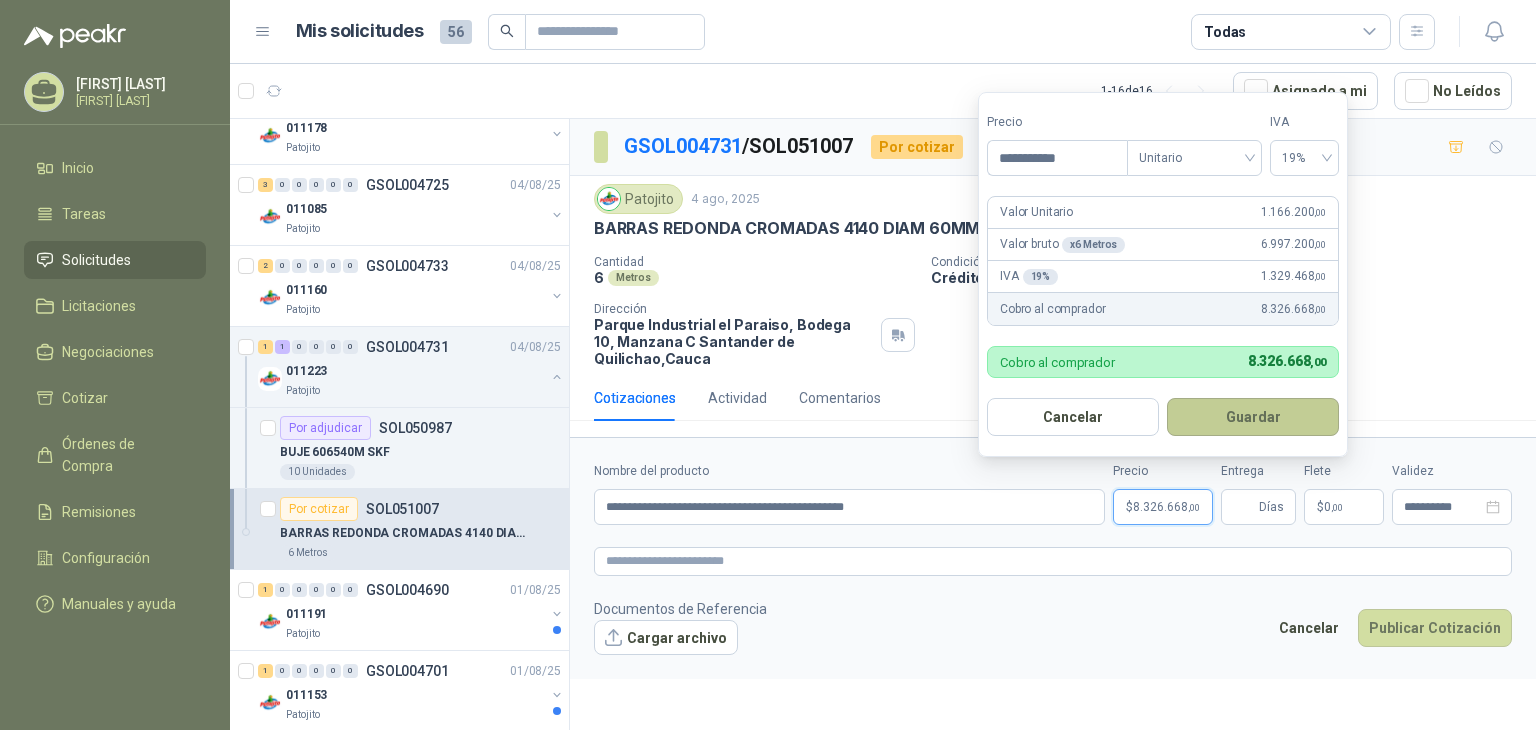 click on "Guardar" at bounding box center [1253, 417] 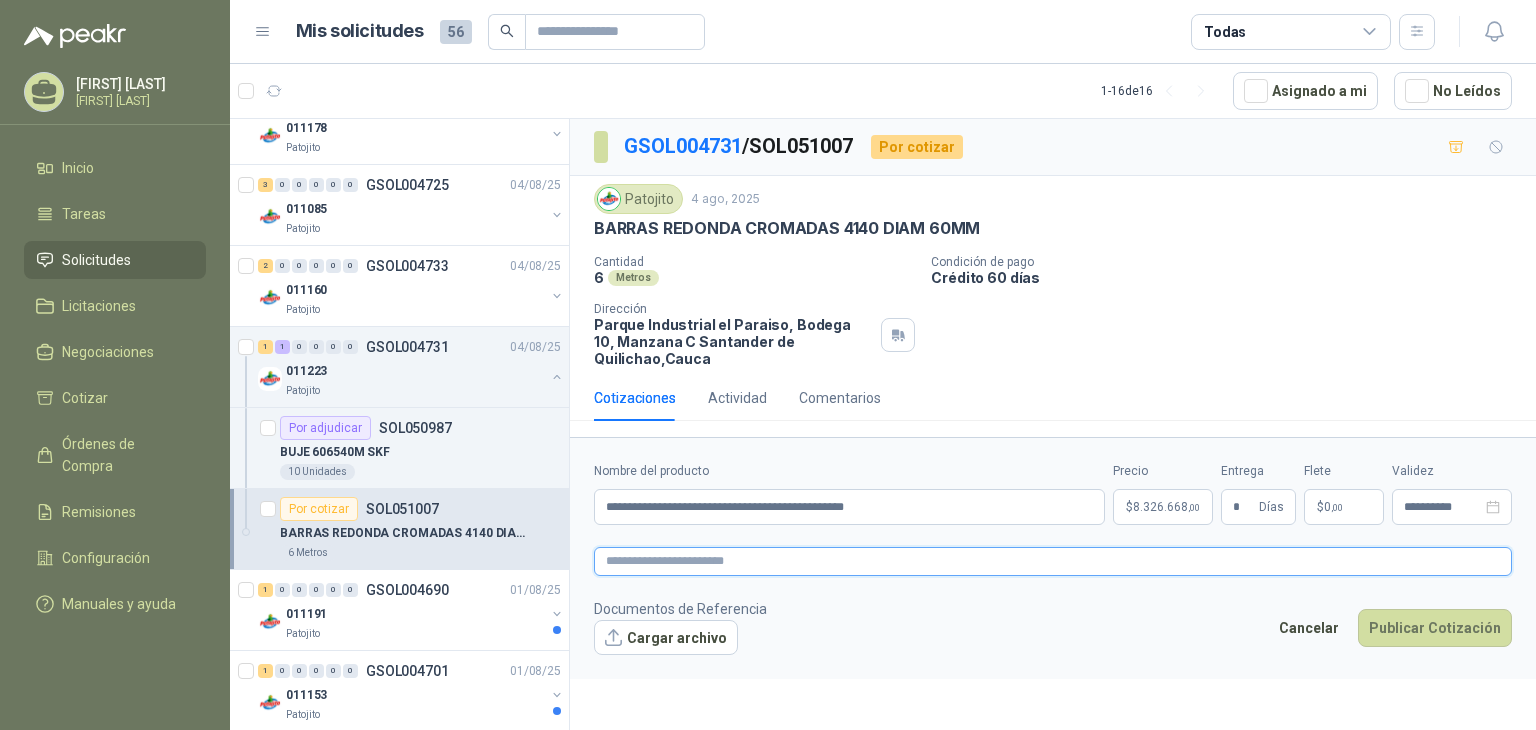 click at bounding box center [1053, 561] 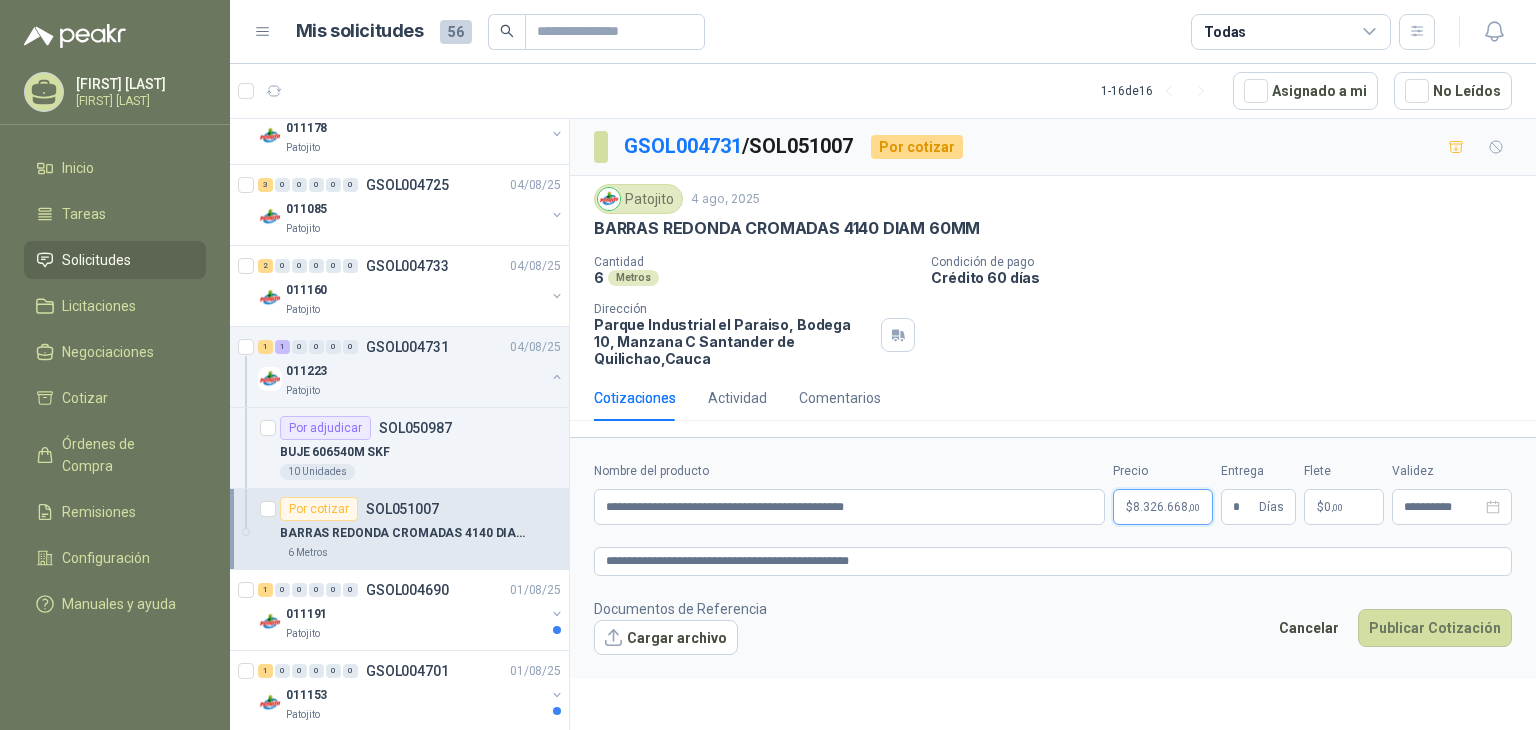 click on "$ 8.326.668 ,00" at bounding box center [1166, 507] 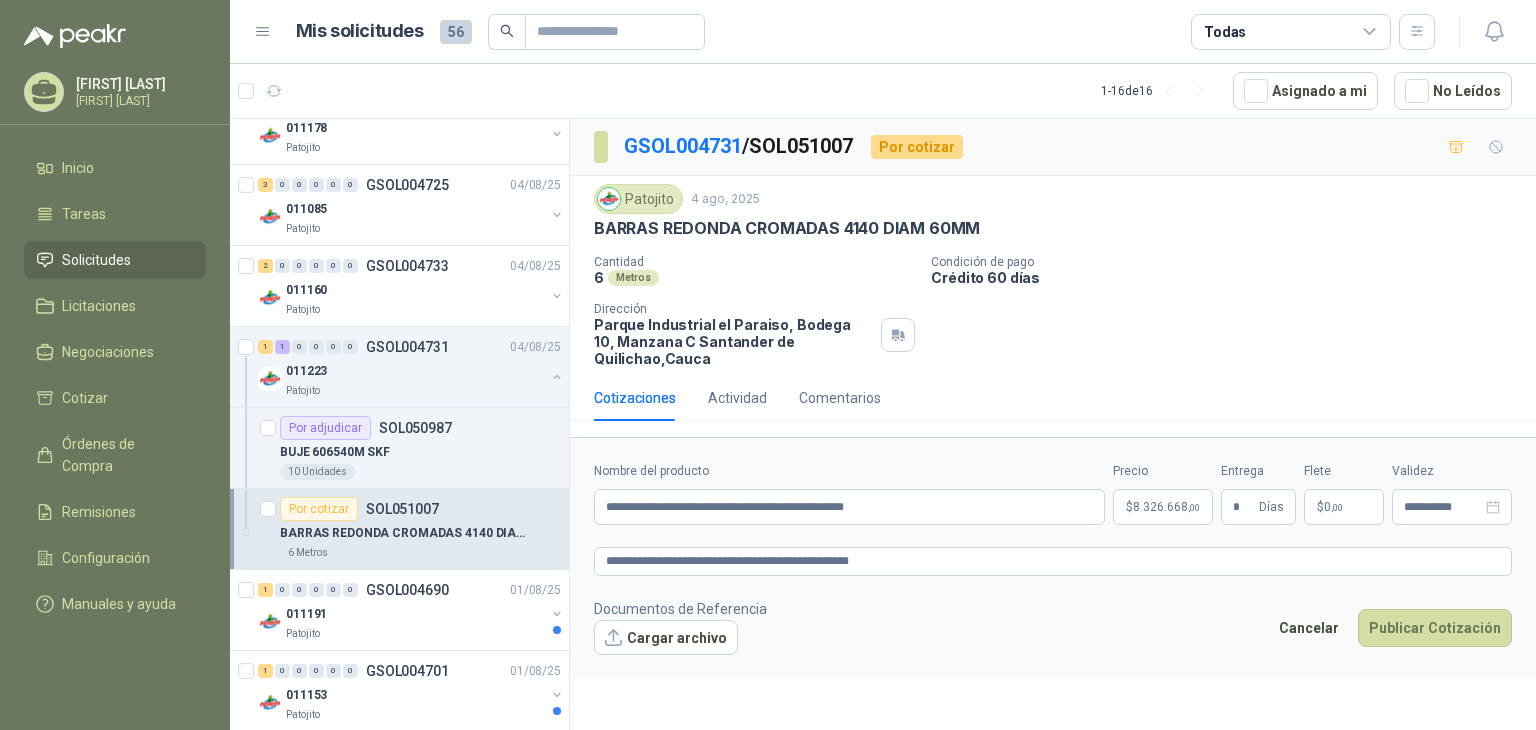 click on "Documentos de Referencia Cargar archivo Cancelar Publicar Cotización" at bounding box center (1053, 627) 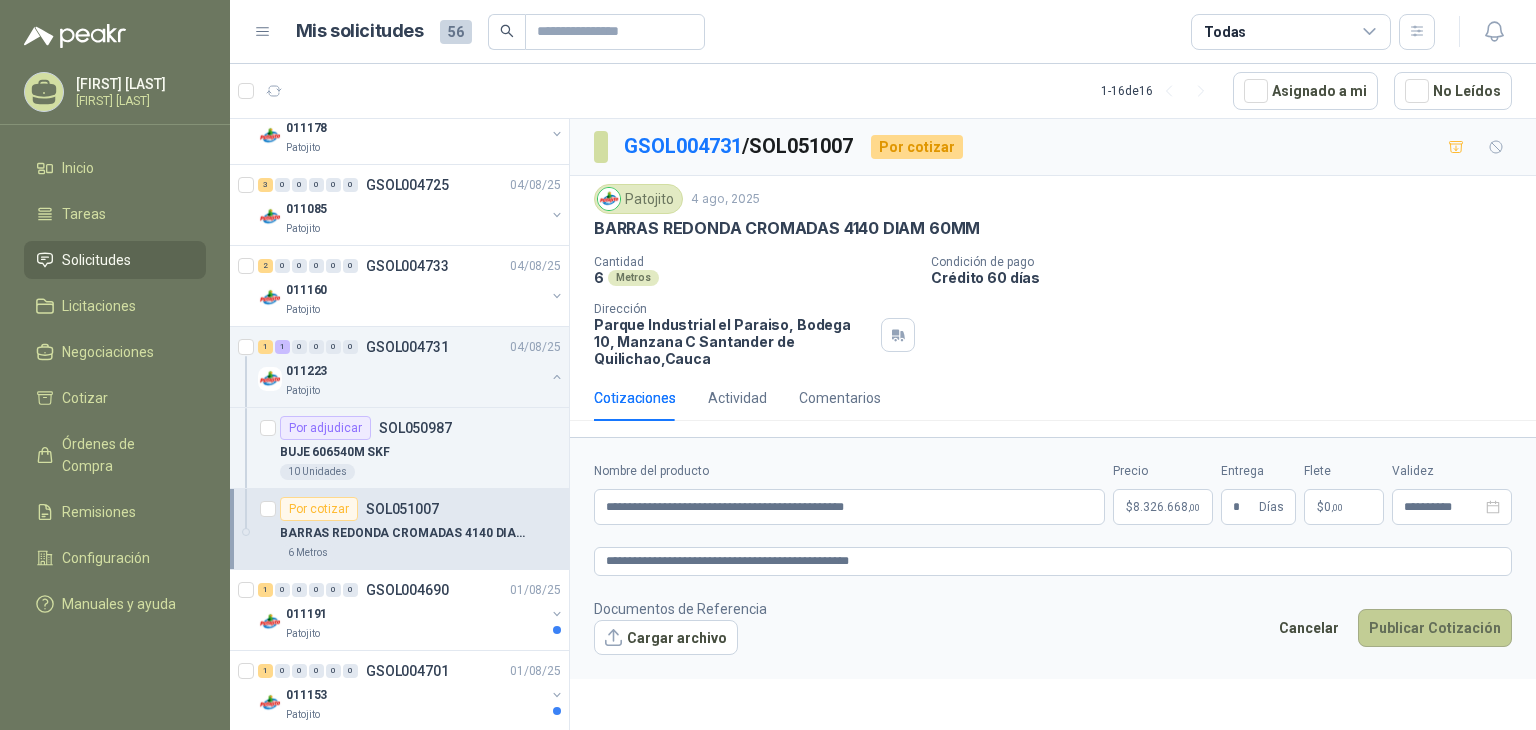 click on "Publicar Cotización" at bounding box center [1435, 628] 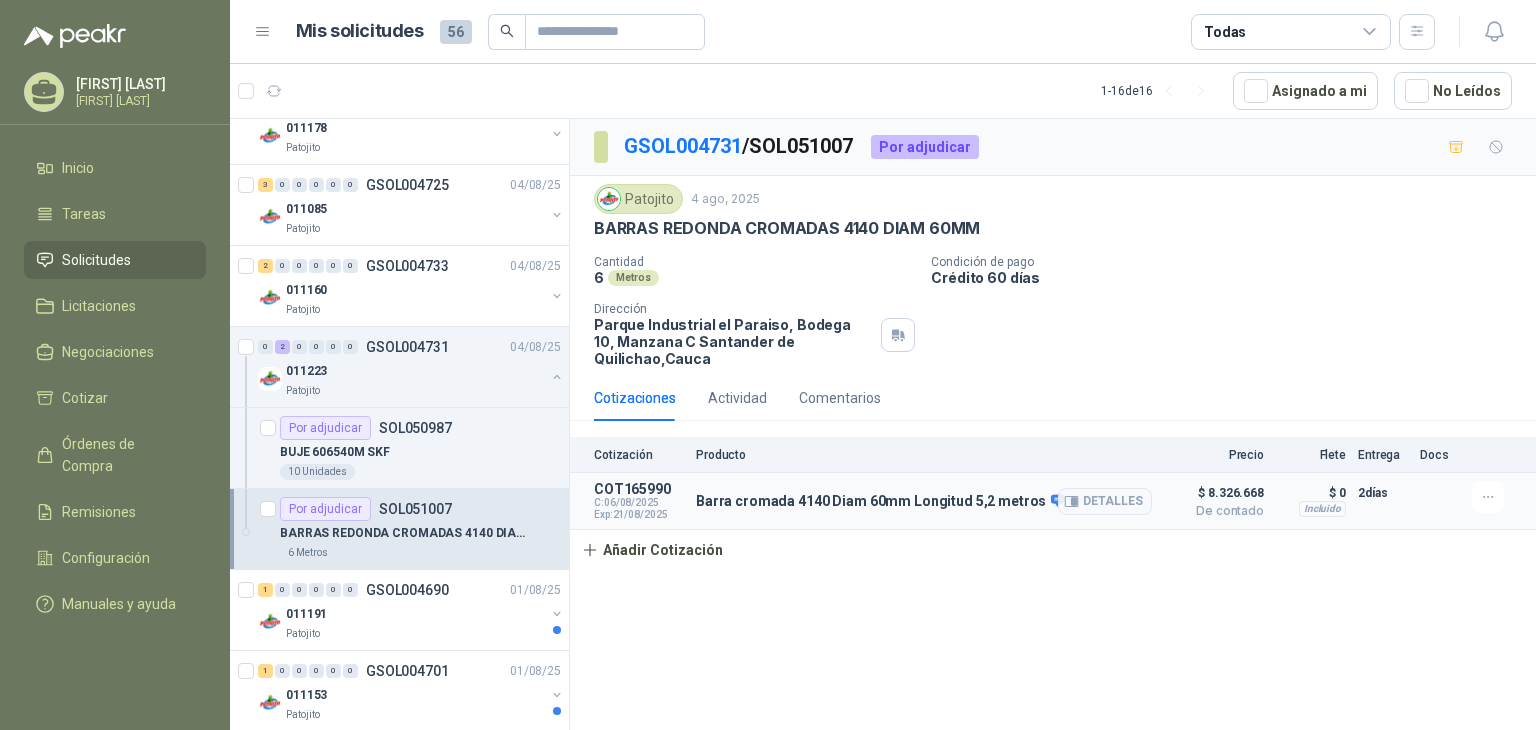 click on "Barra cromada 4140 Diam 60mm Longitud 5,2 metros" at bounding box center [880, 502] 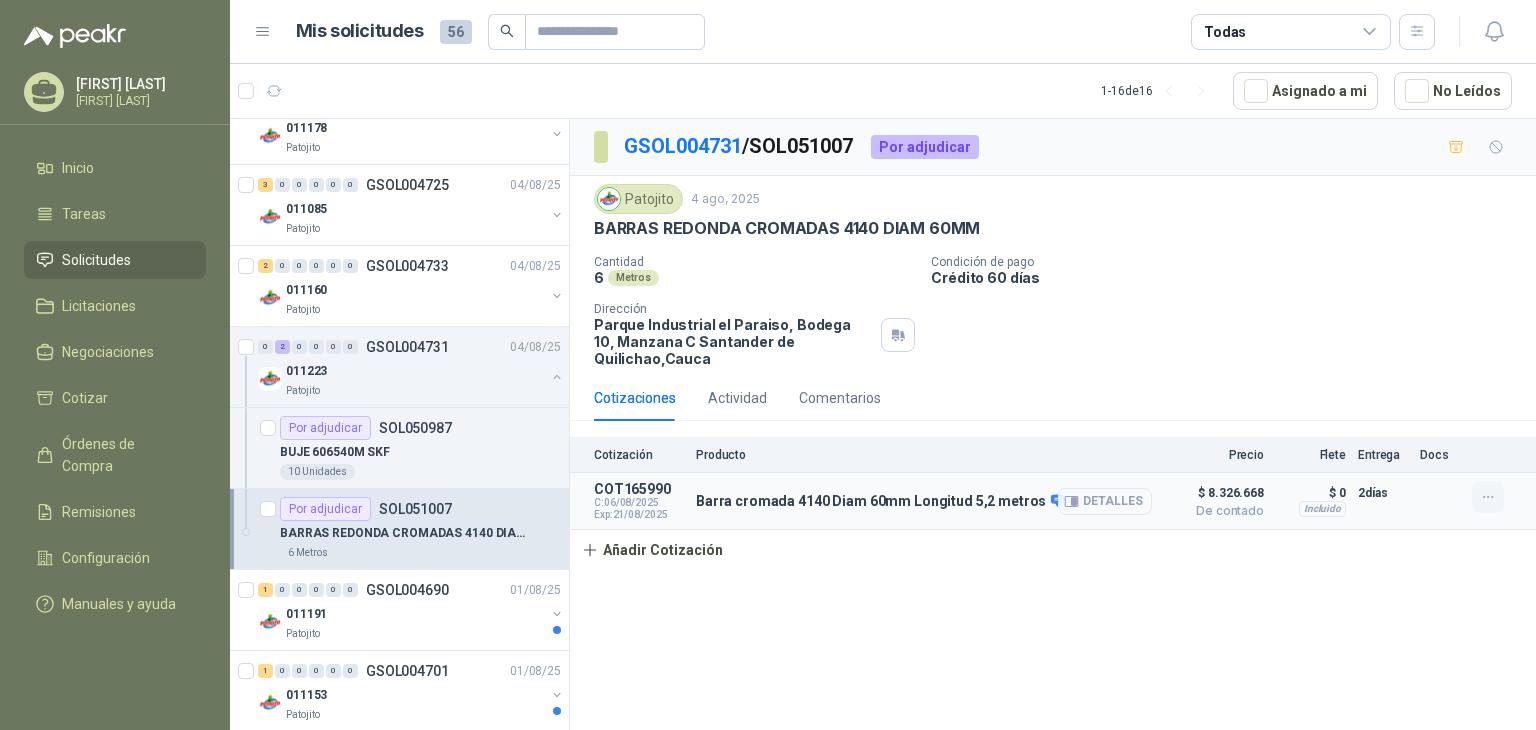 click 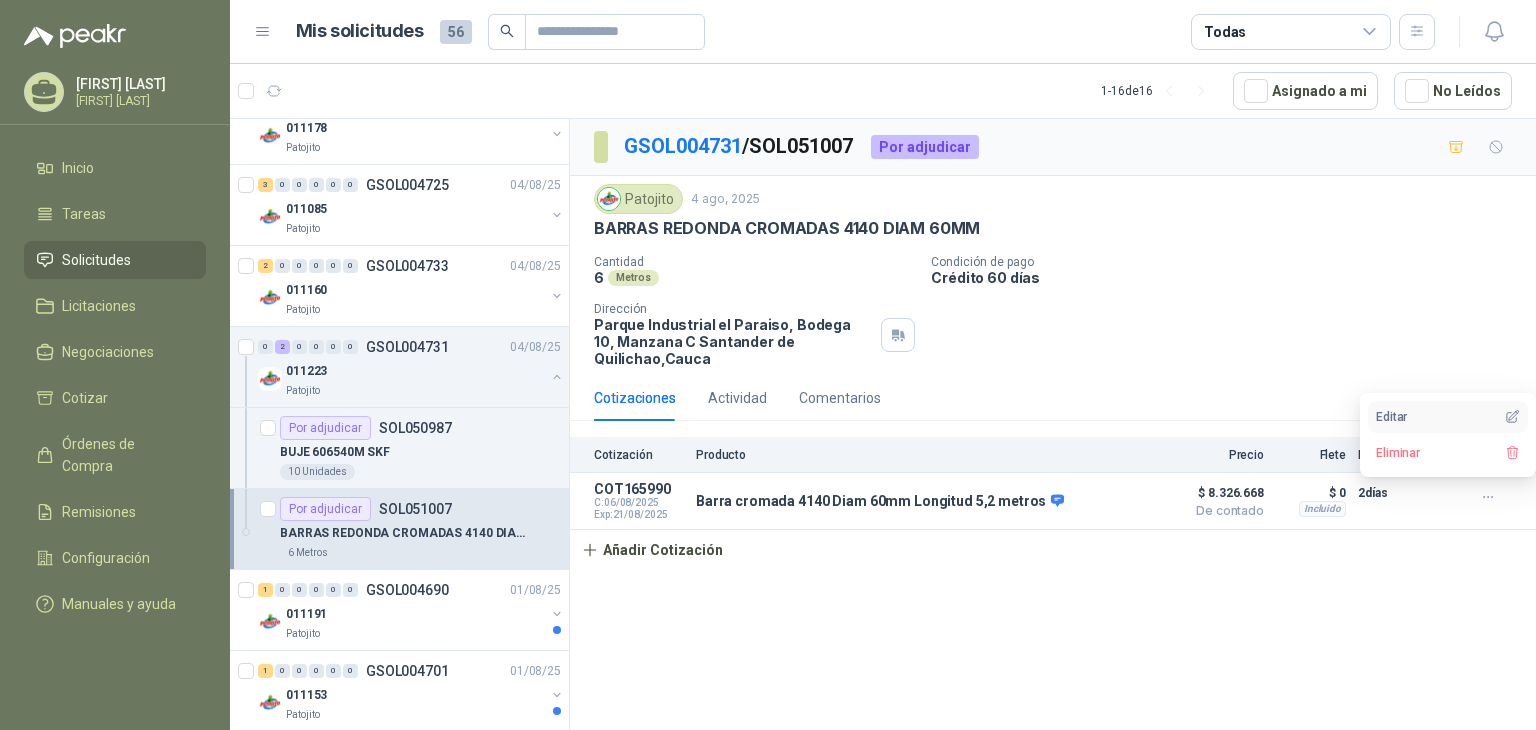 click on "Editar" at bounding box center [1448, 417] 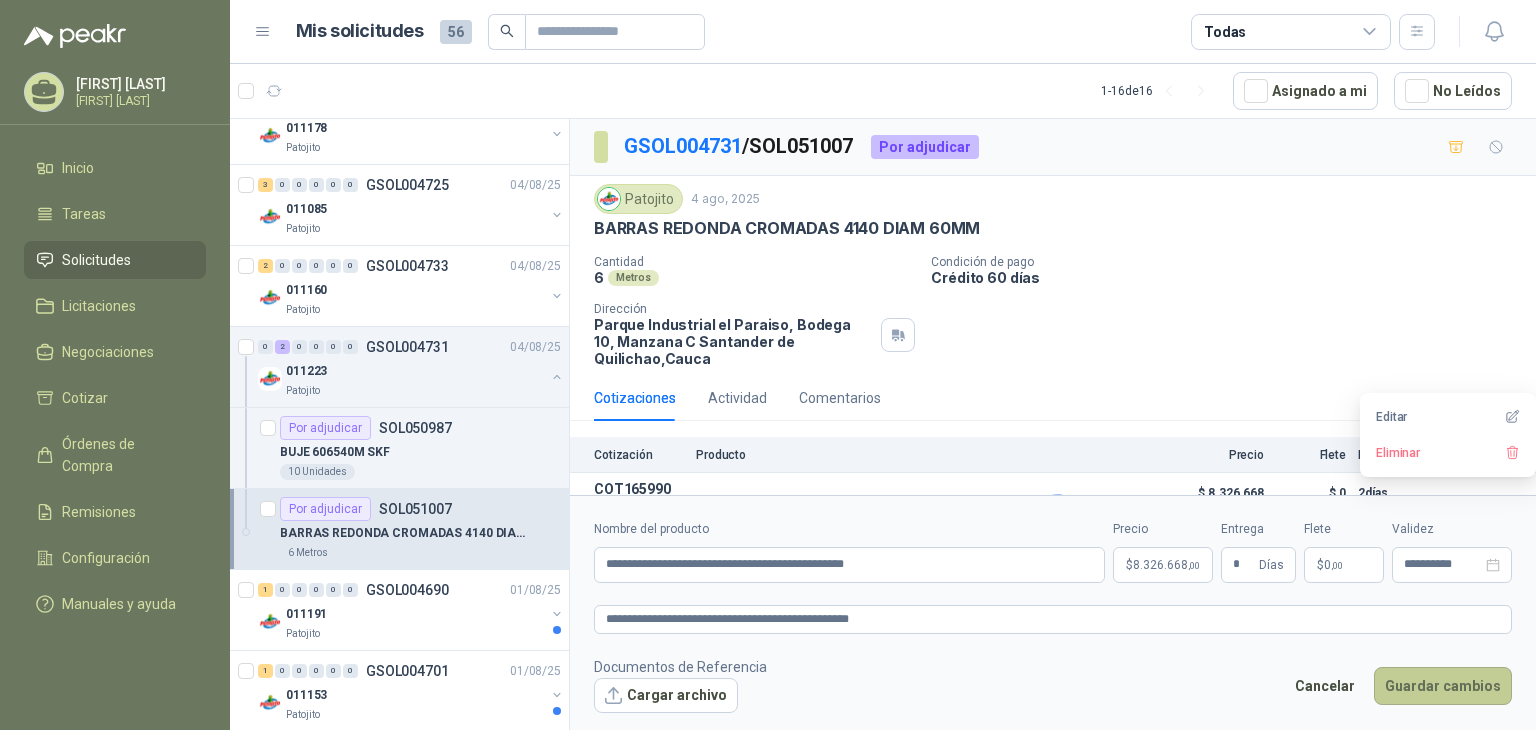 click on "Guardar cambios" at bounding box center [1443, 686] 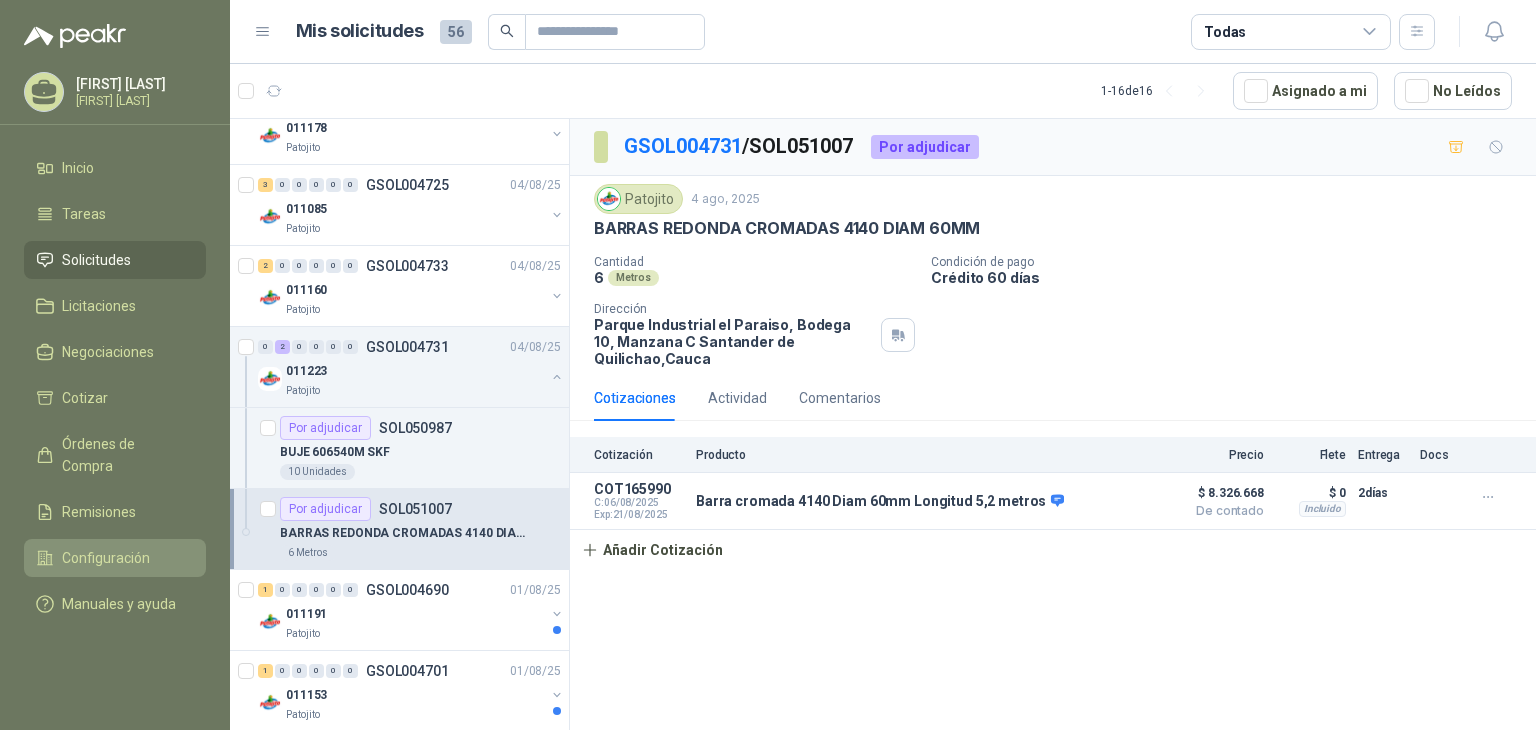 click on "Configuración" at bounding box center [106, 558] 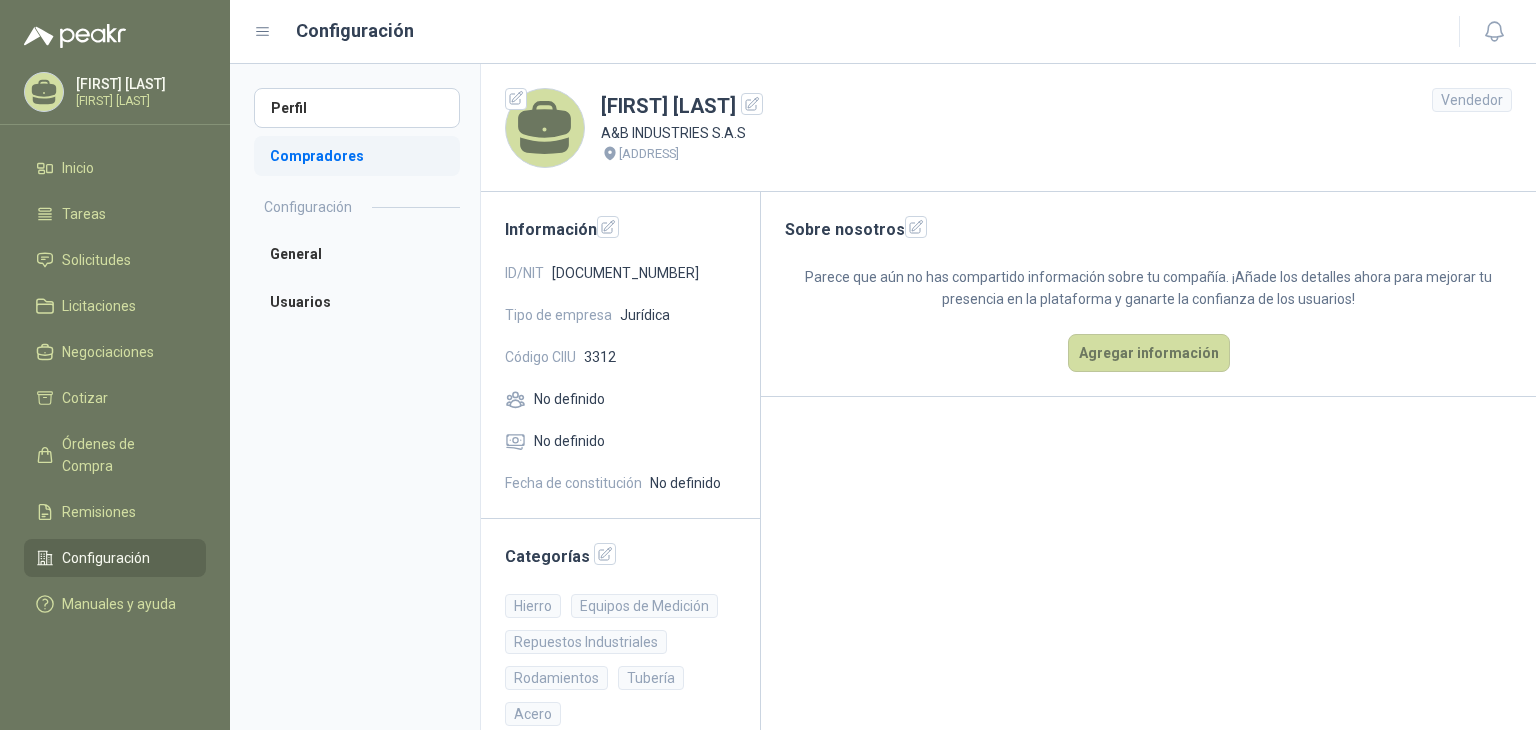 click on "Compradores" at bounding box center [357, 156] 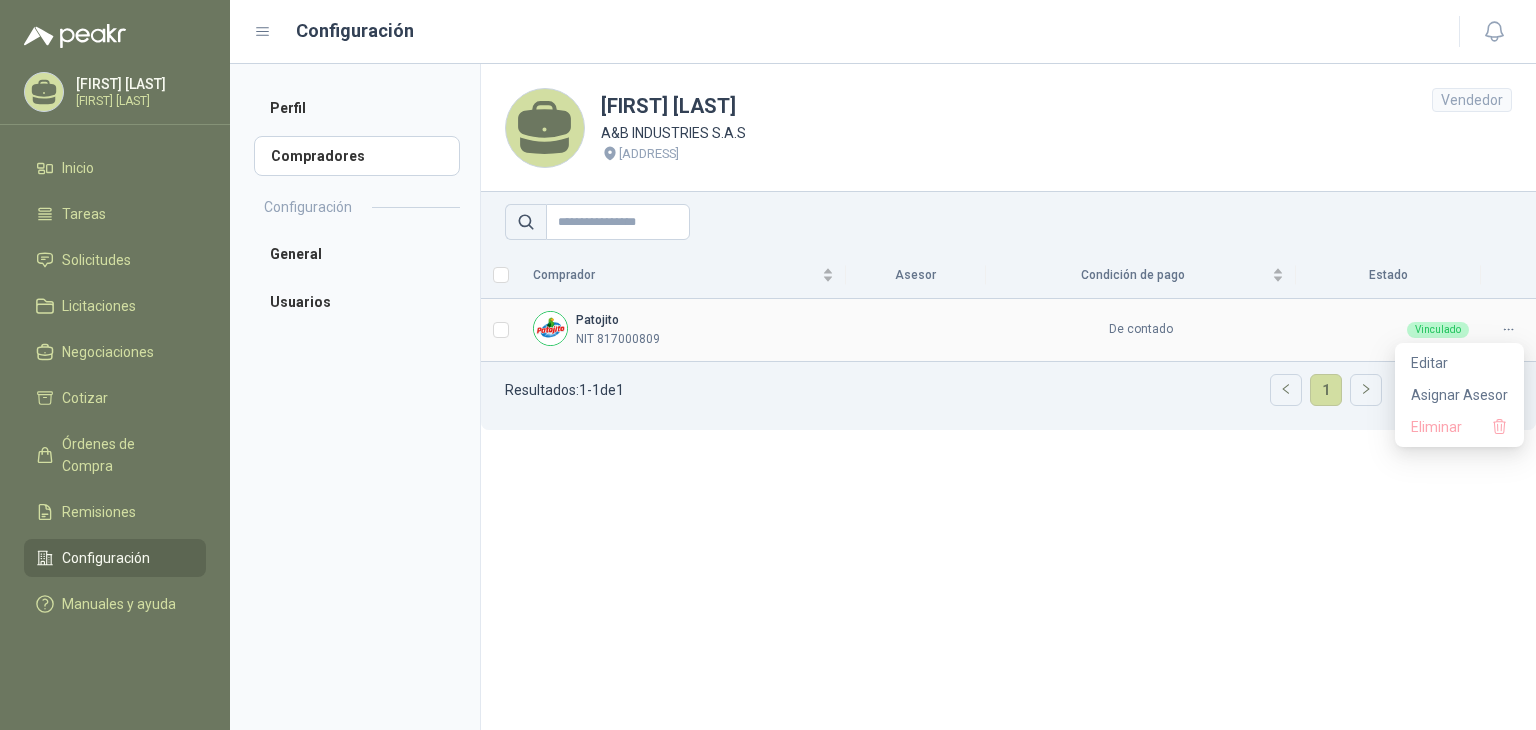 click 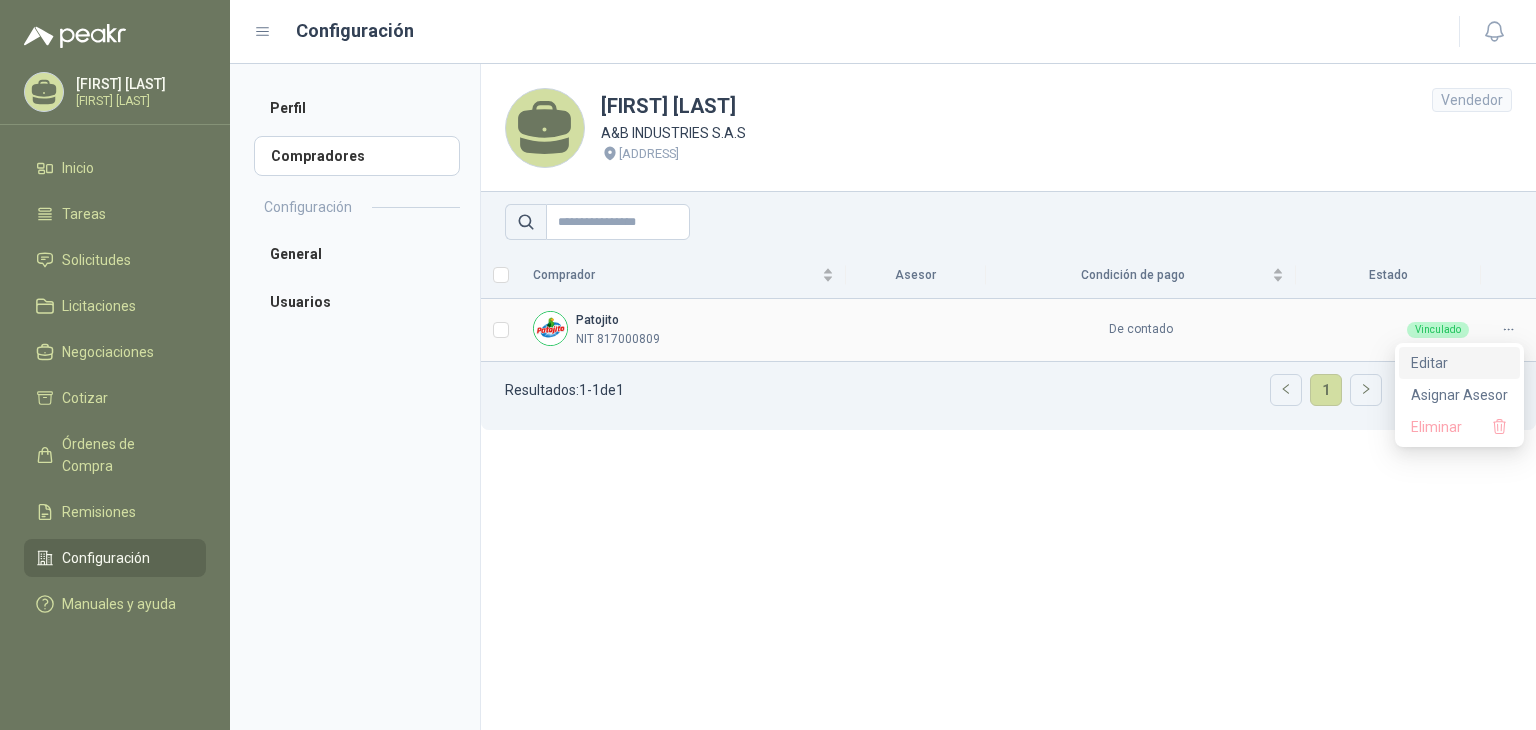 click on "Editar" at bounding box center [1459, 363] 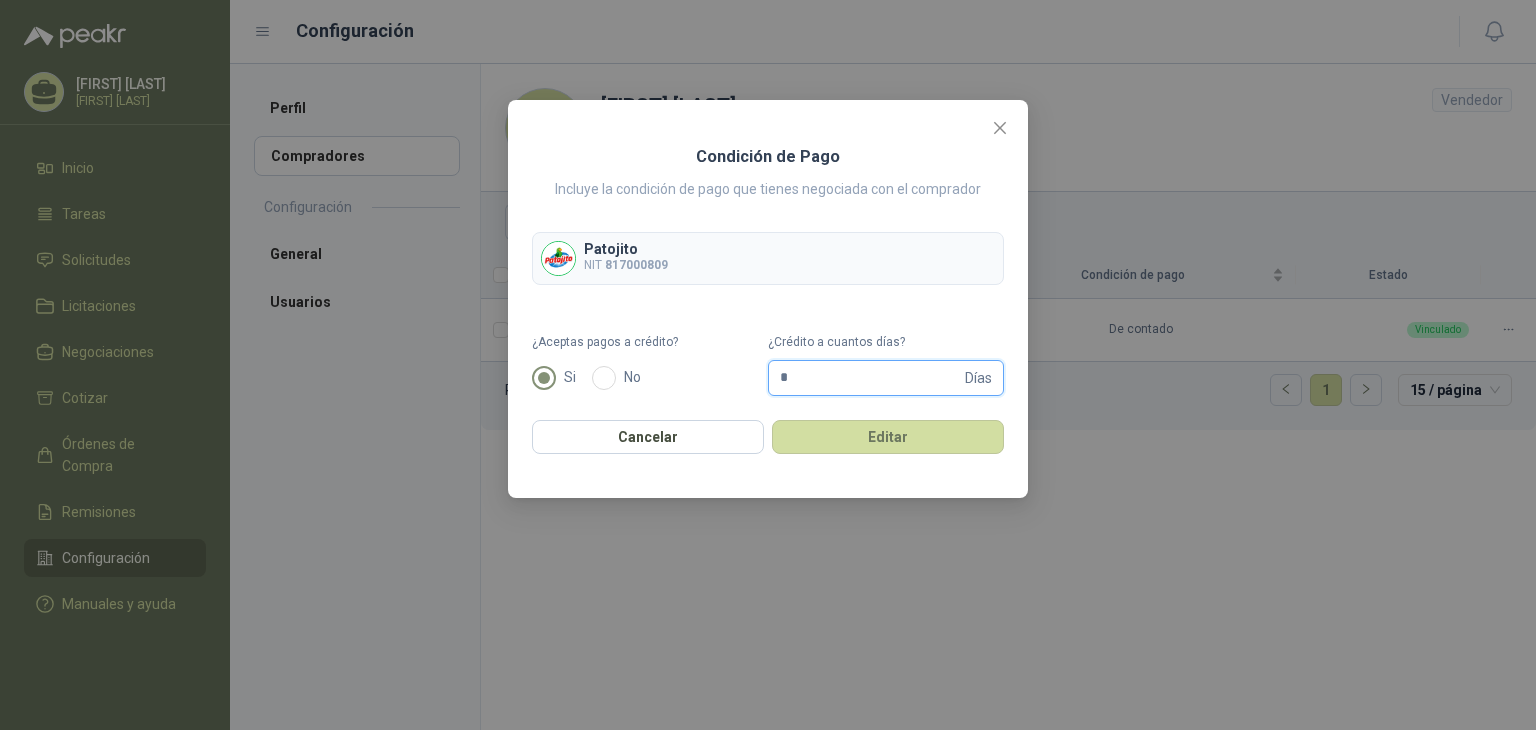 click on "*" at bounding box center (870, 378) 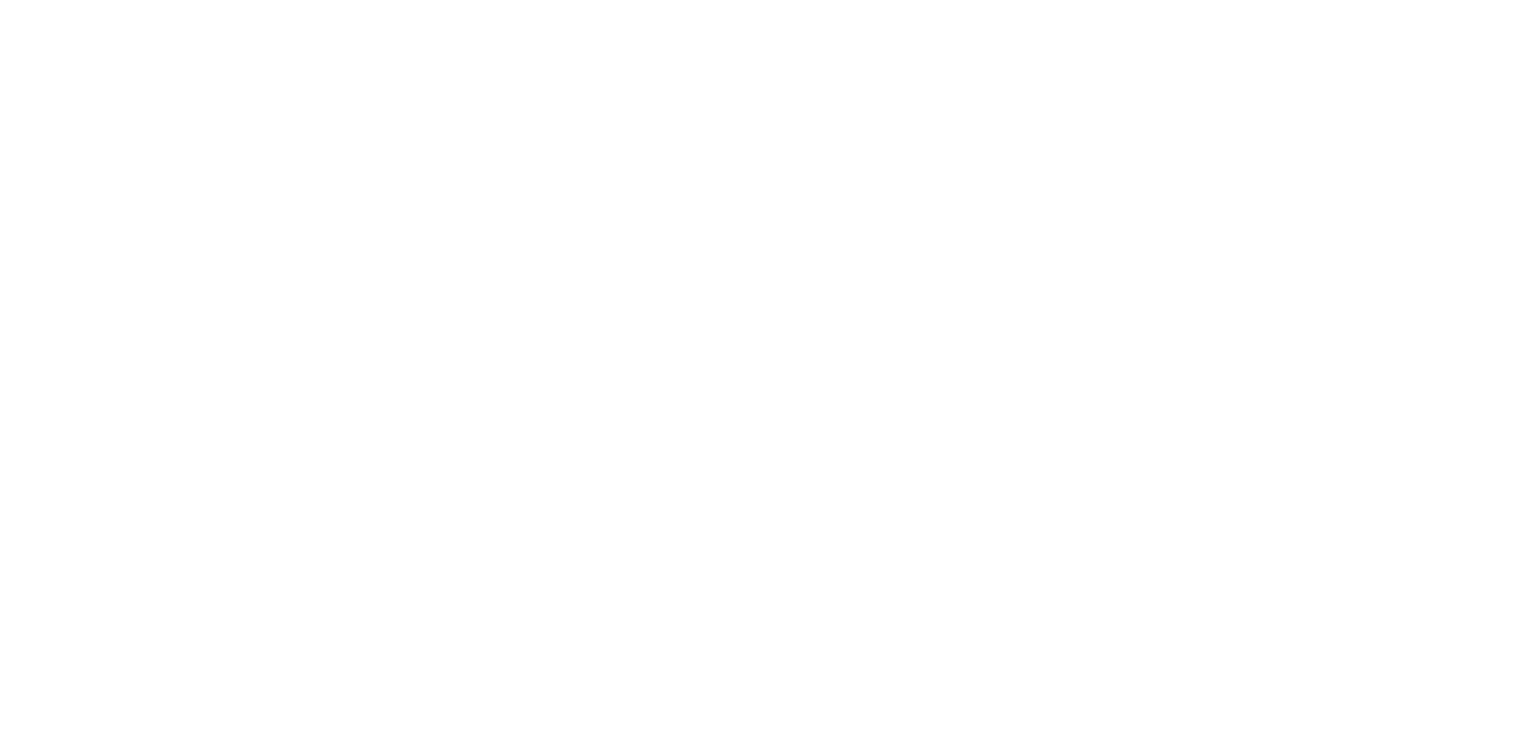scroll, scrollTop: 0, scrollLeft: 0, axis: both 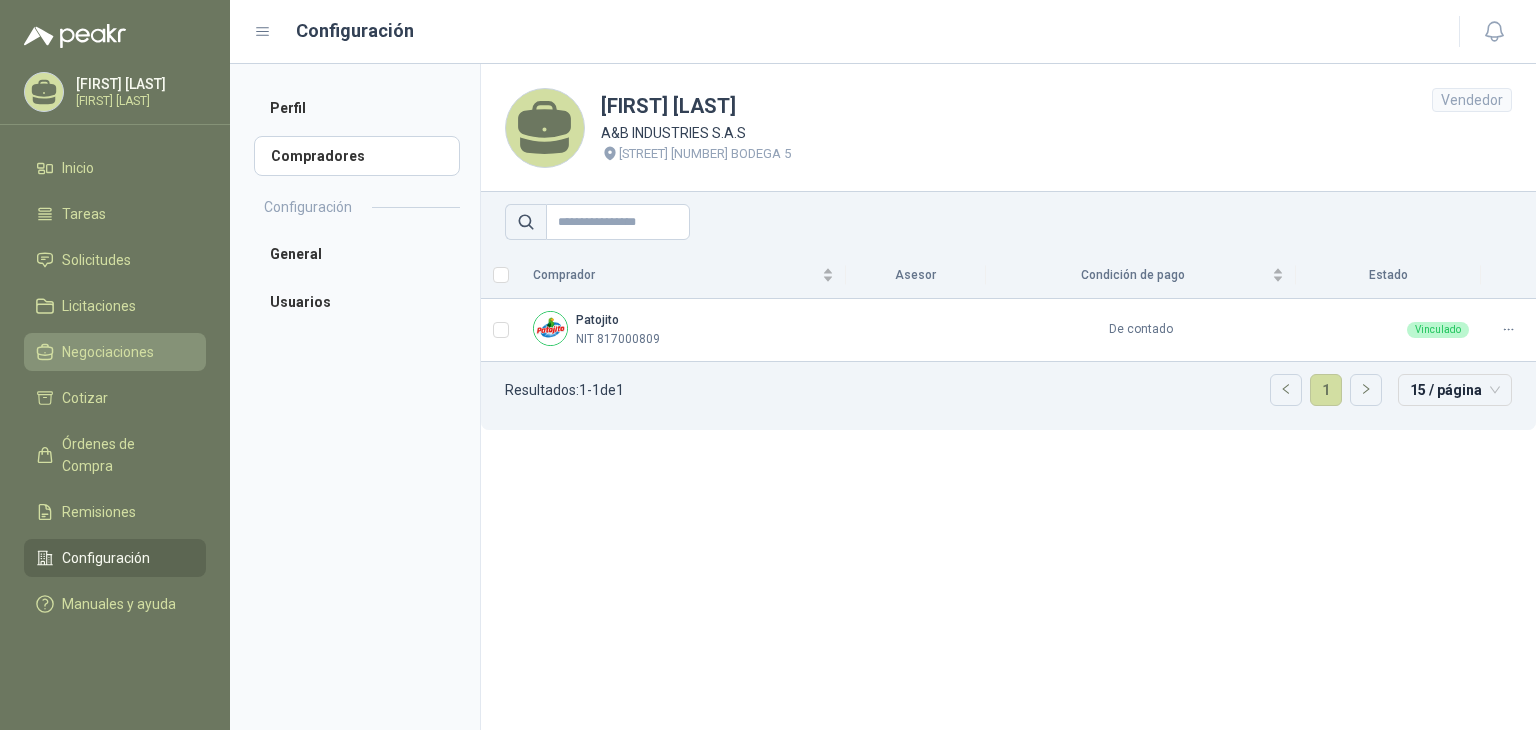click on "Negociaciones" at bounding box center (108, 352) 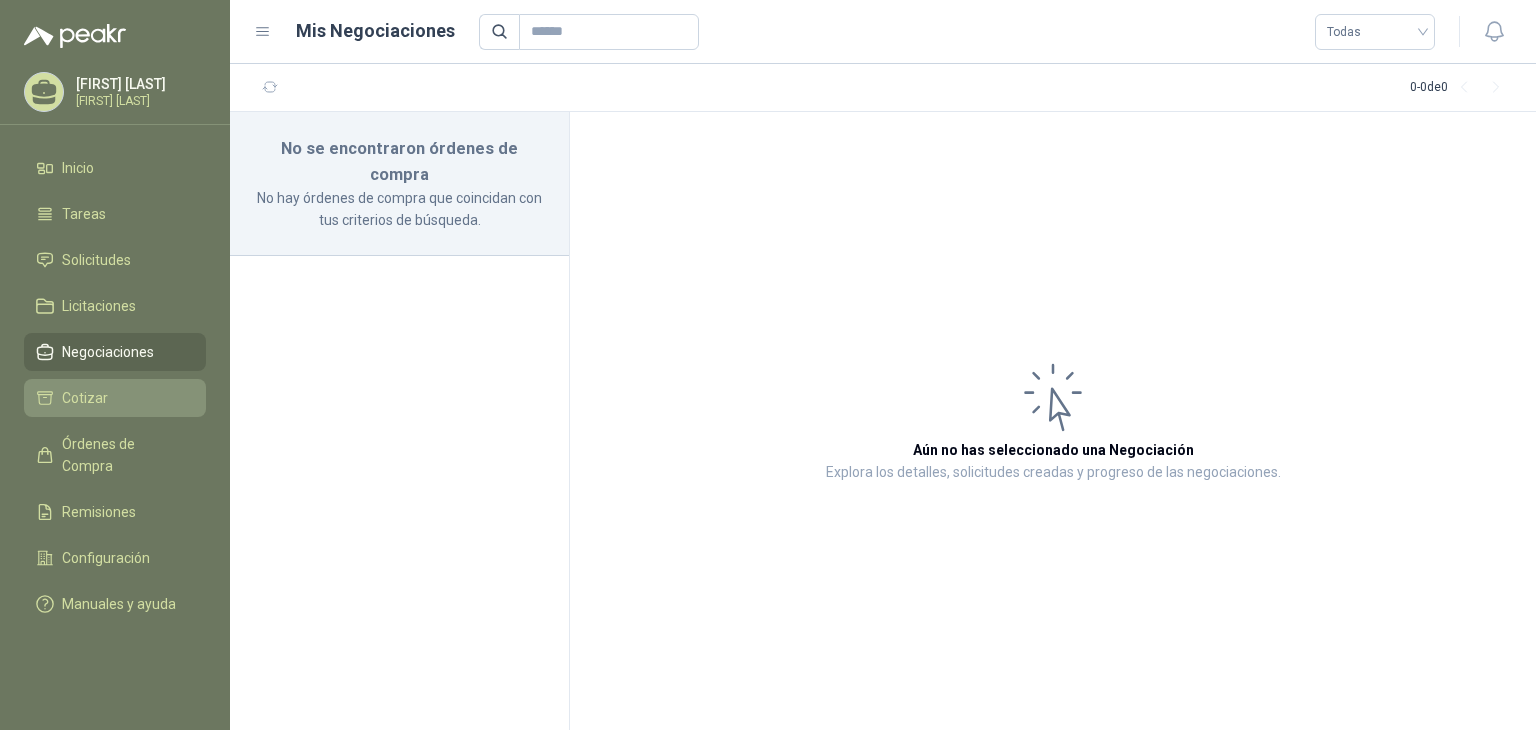 click on "Cotizar" at bounding box center [85, 398] 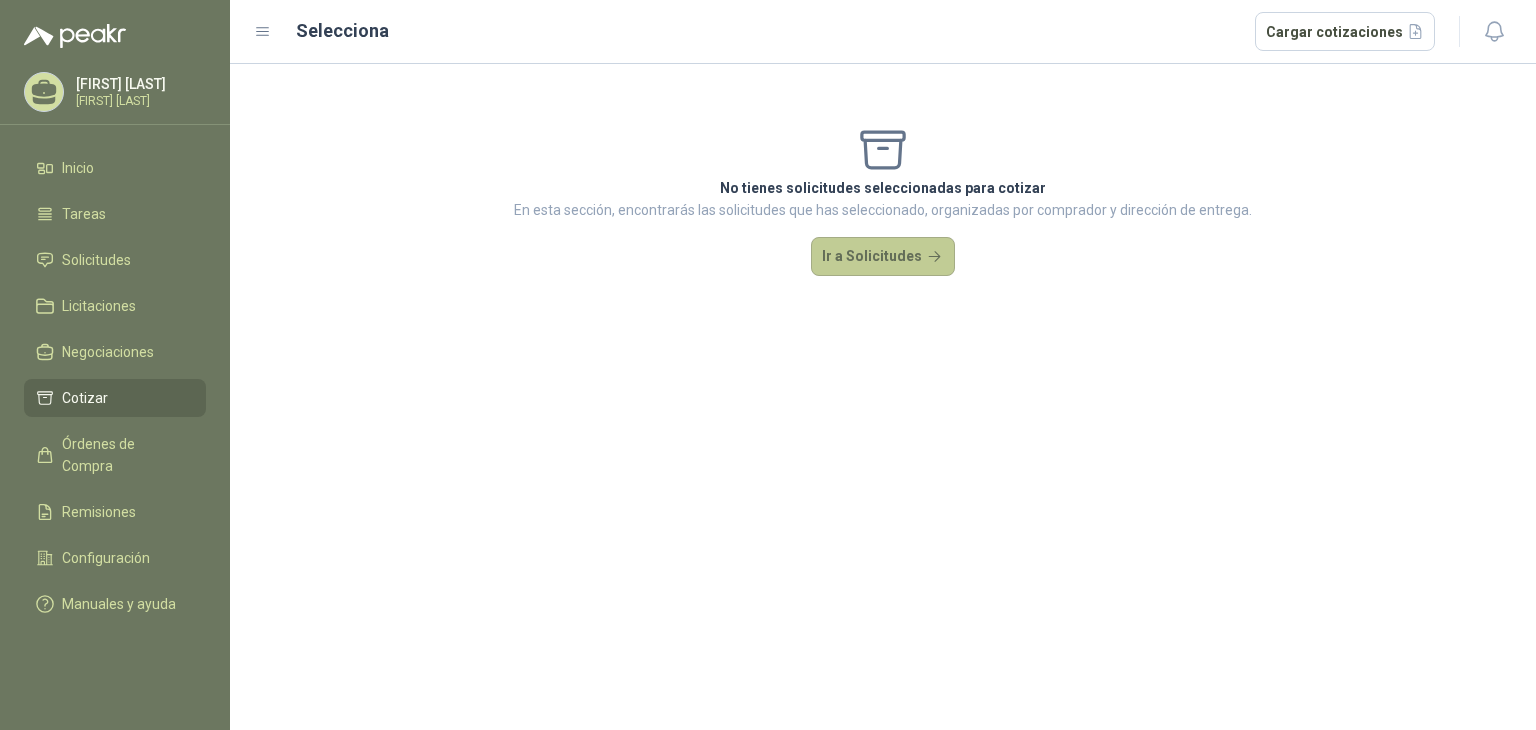 click on "Ir a Solicitudes" at bounding box center (883, 257) 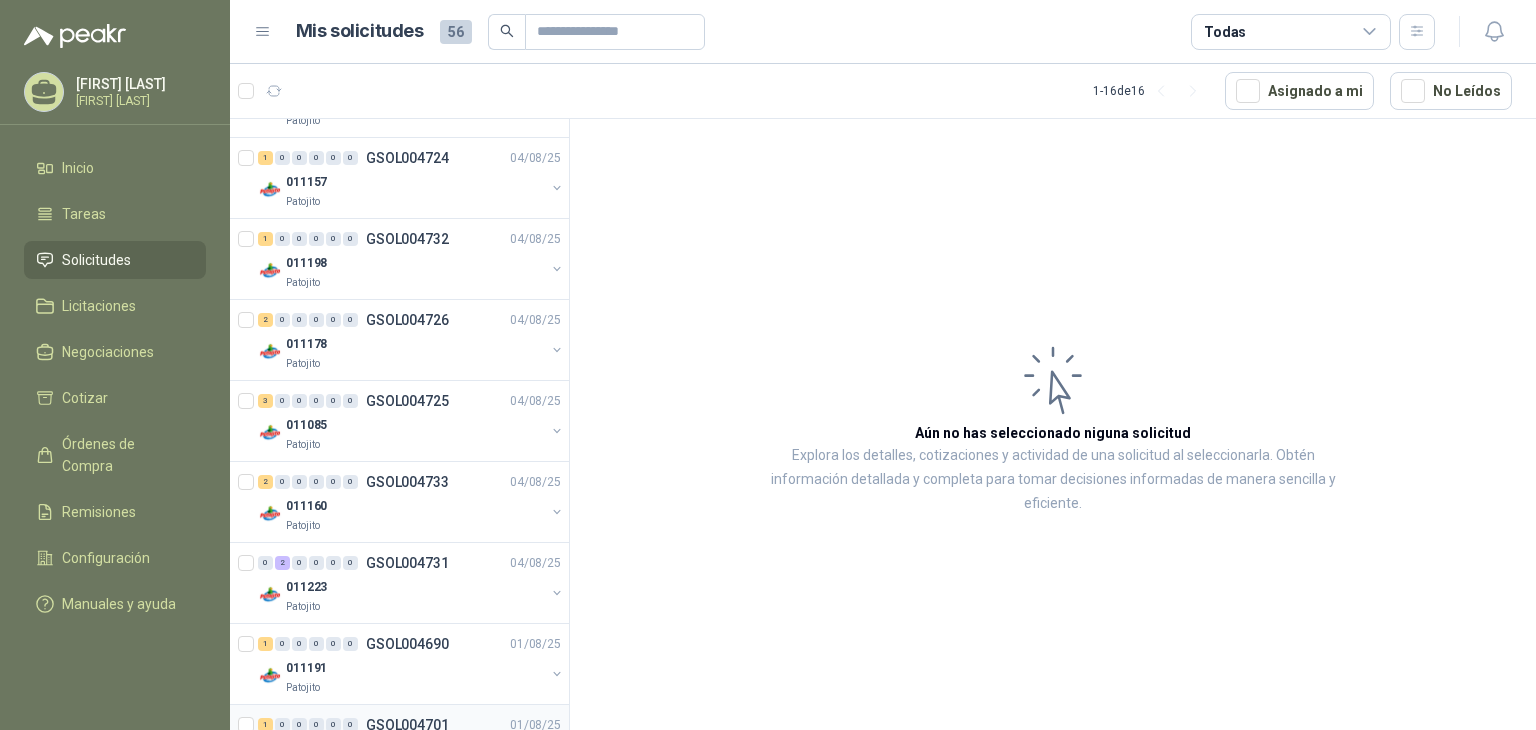 scroll, scrollTop: 600, scrollLeft: 0, axis: vertical 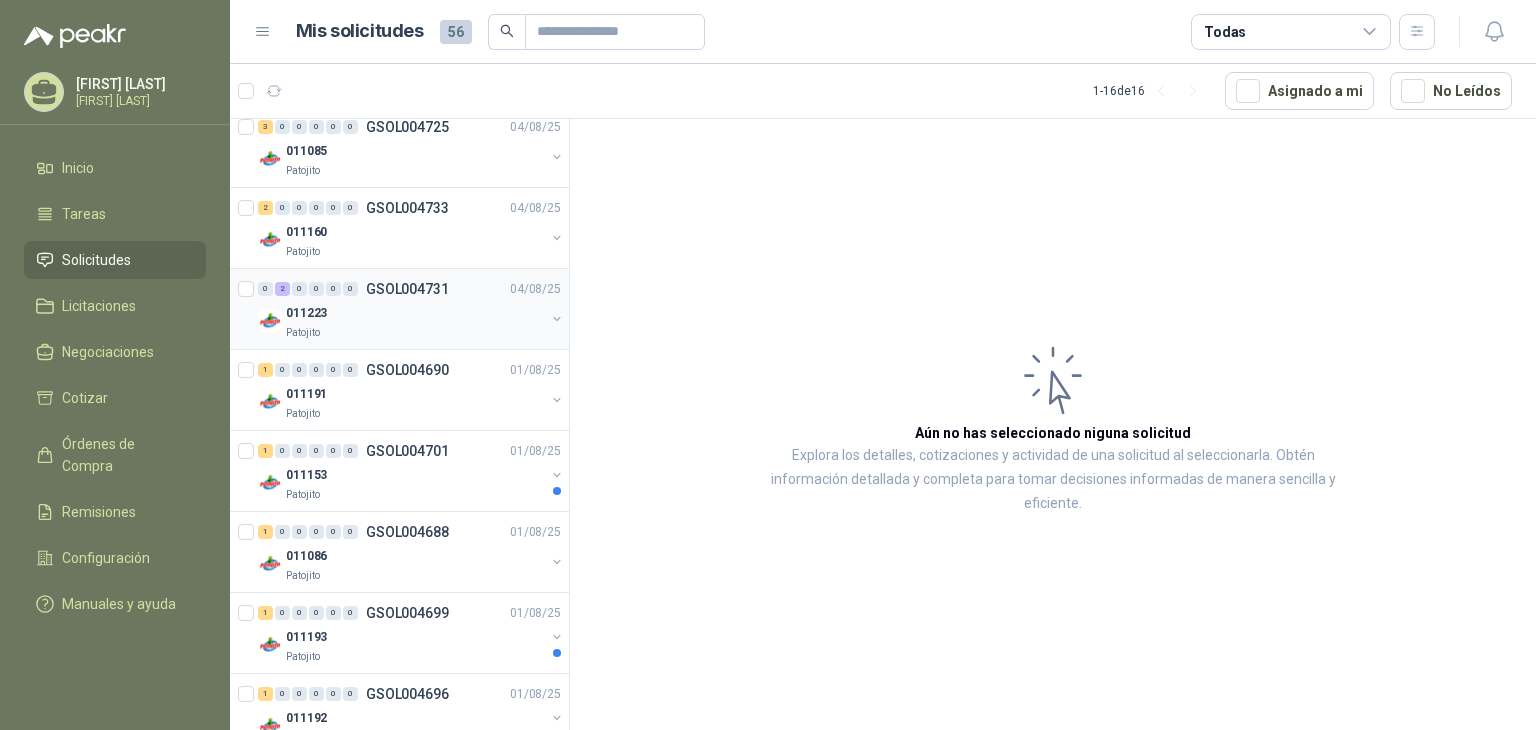 click on "011223" at bounding box center [415, 313] 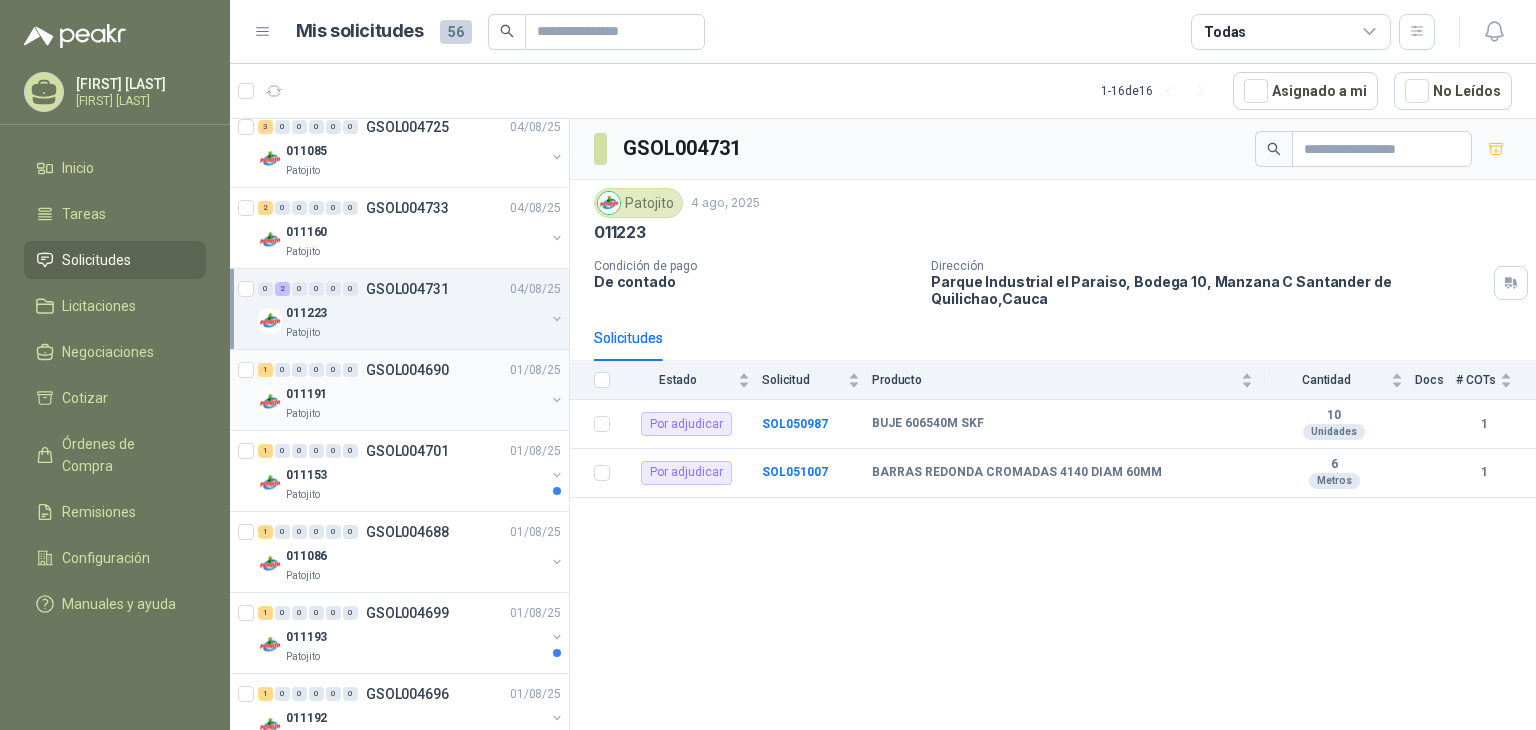 click on "011191" at bounding box center (415, 394) 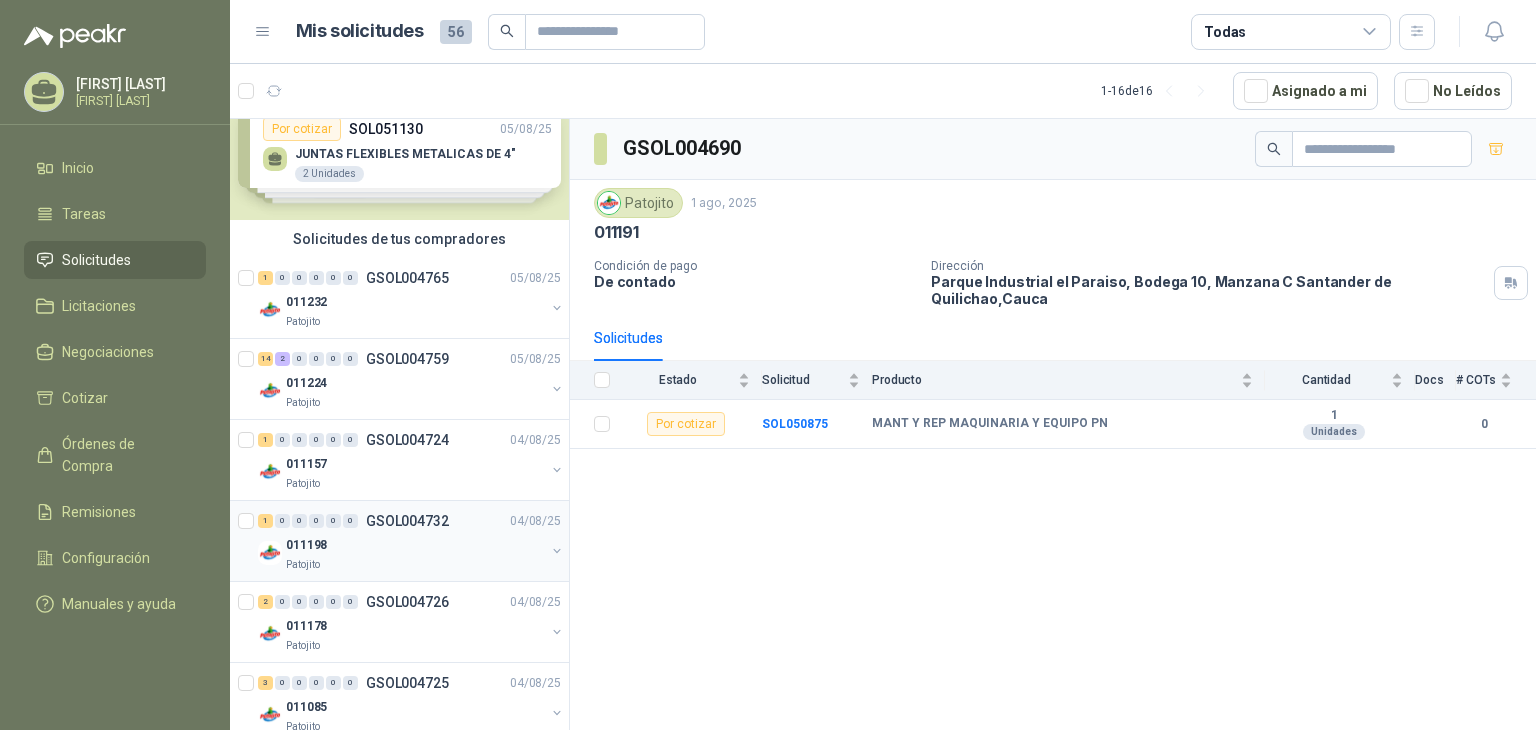 scroll, scrollTop: 0, scrollLeft: 0, axis: both 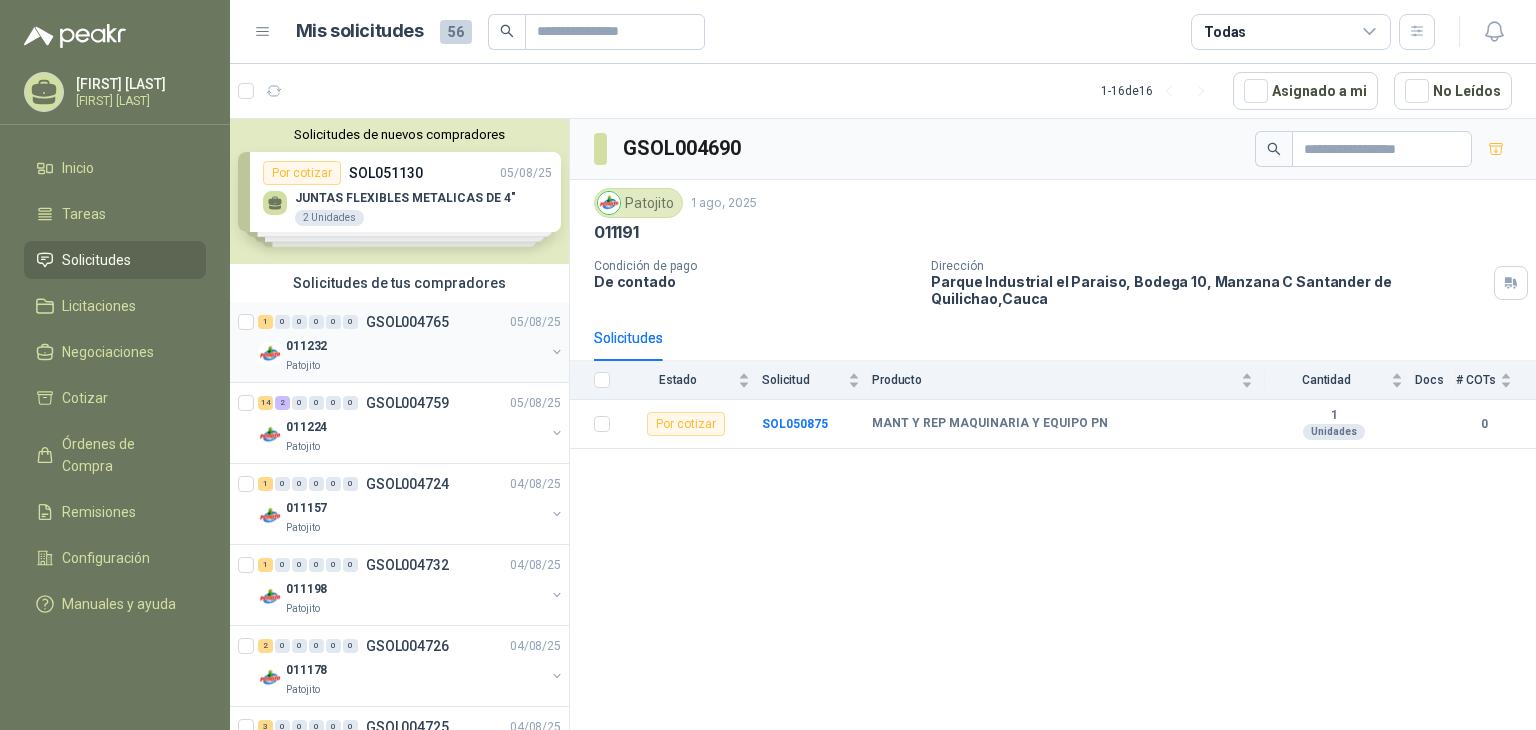 click on "011232" at bounding box center [415, 346] 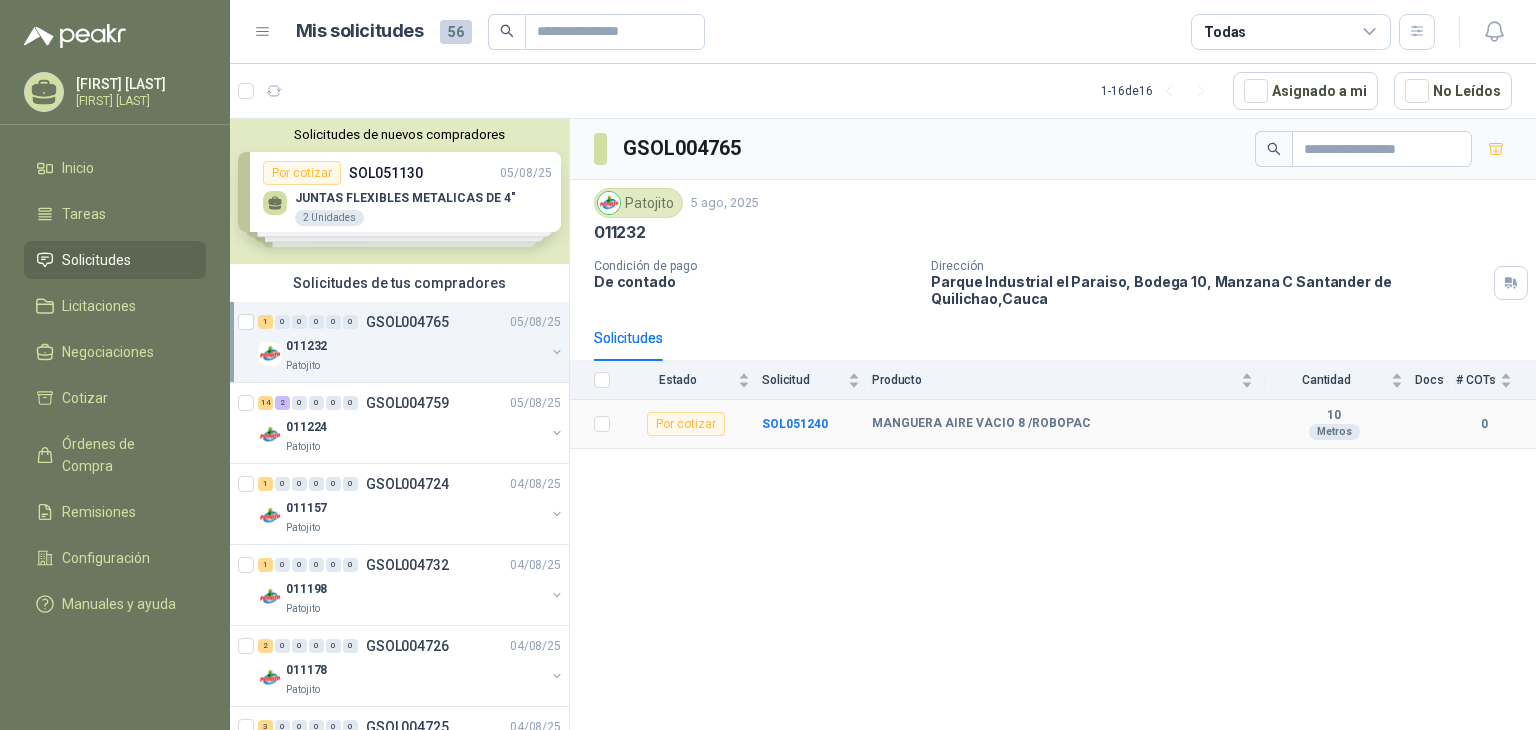 click on "10 Metros" at bounding box center (1334, 424) 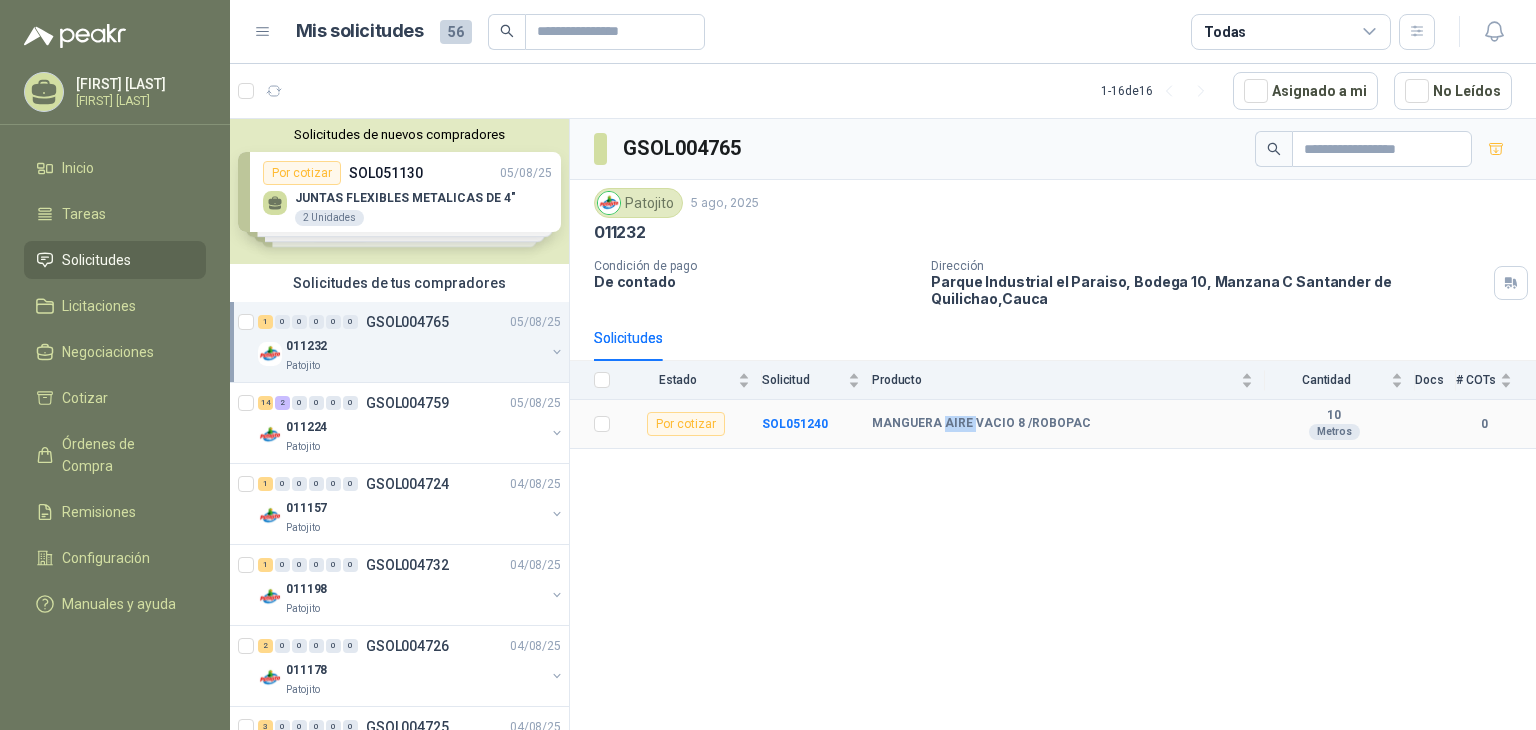 click on "MANGUERA AIRE VACIO 8 /ROBOPAC" at bounding box center (981, 424) 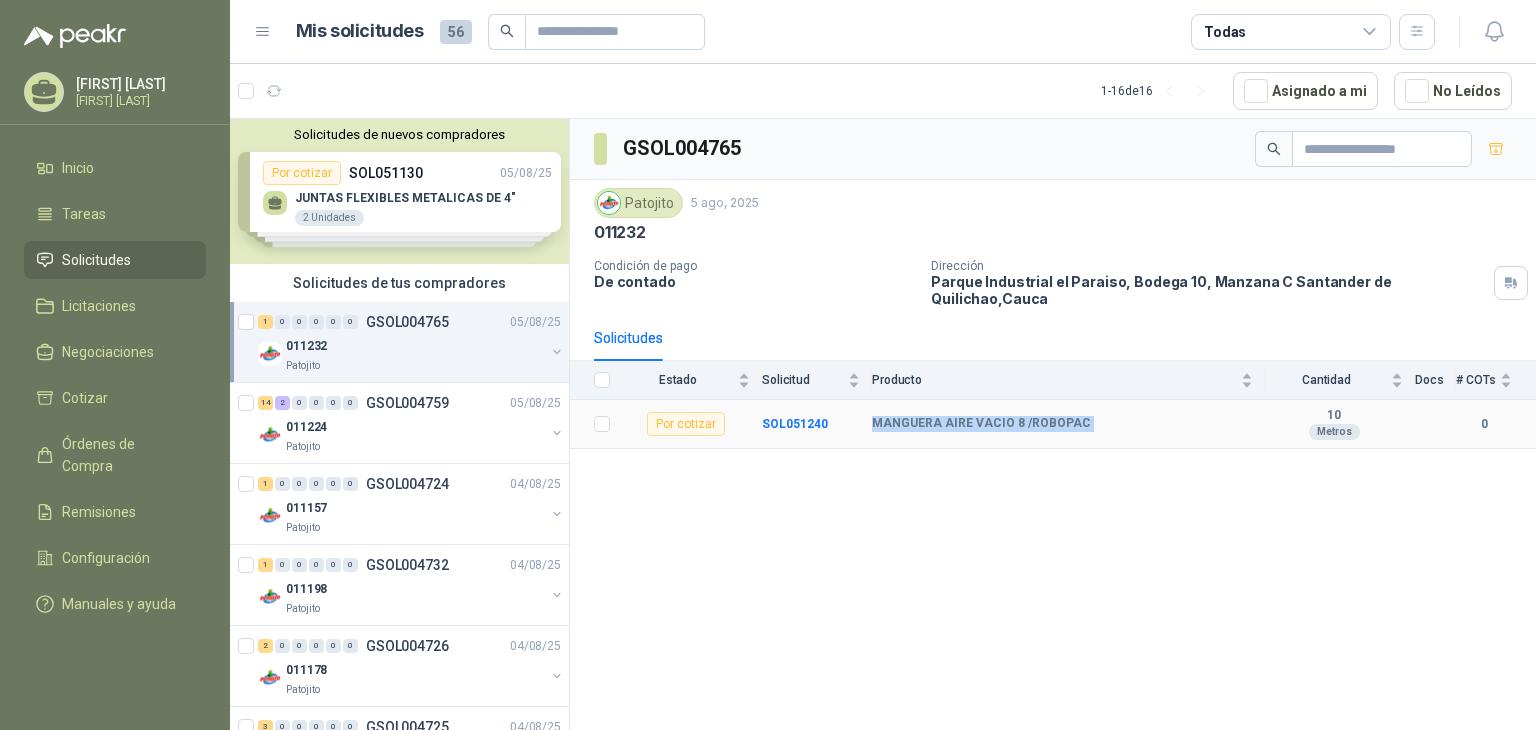 click on "MANGUERA AIRE VACIO 8 /ROBOPAC" at bounding box center [981, 424] 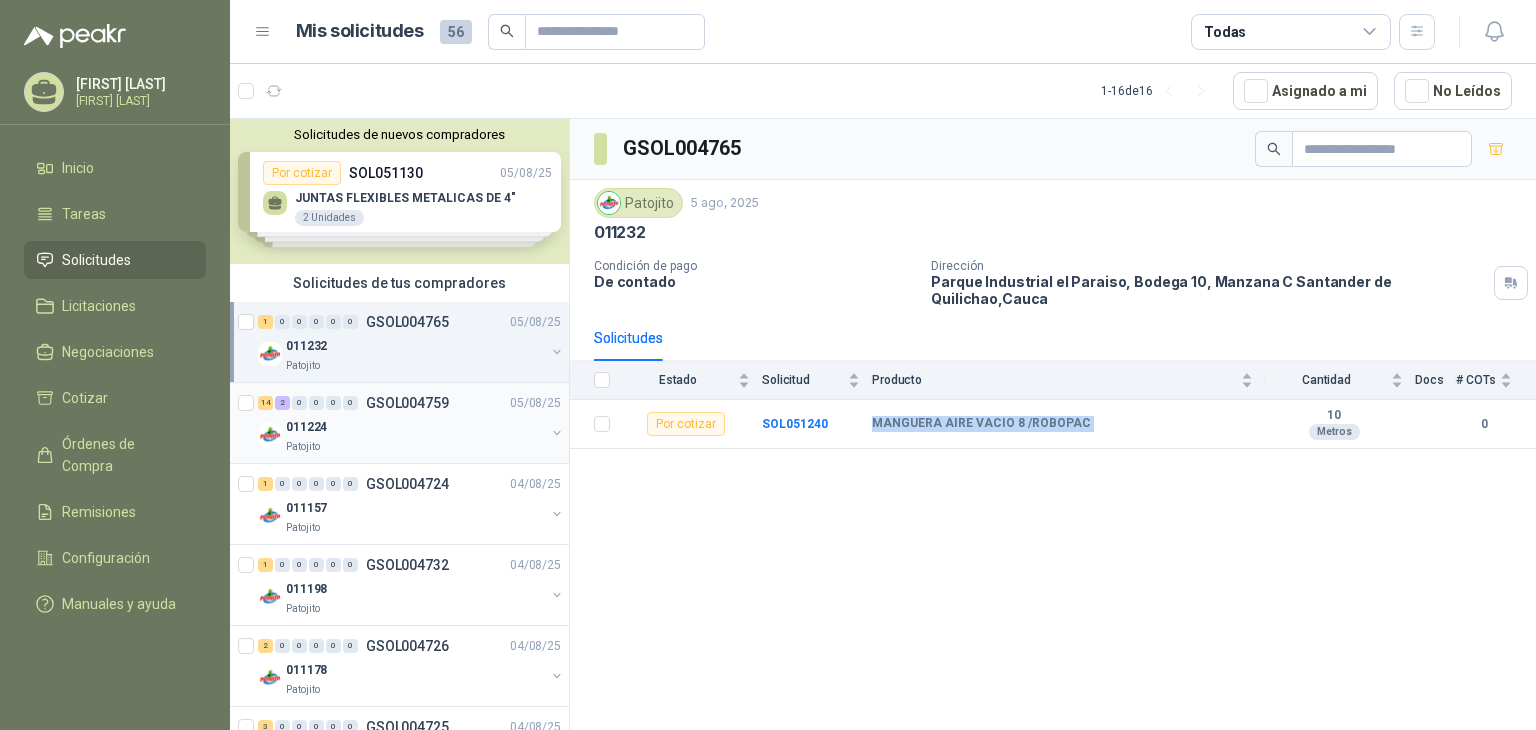 click on "Patojito" at bounding box center [415, 447] 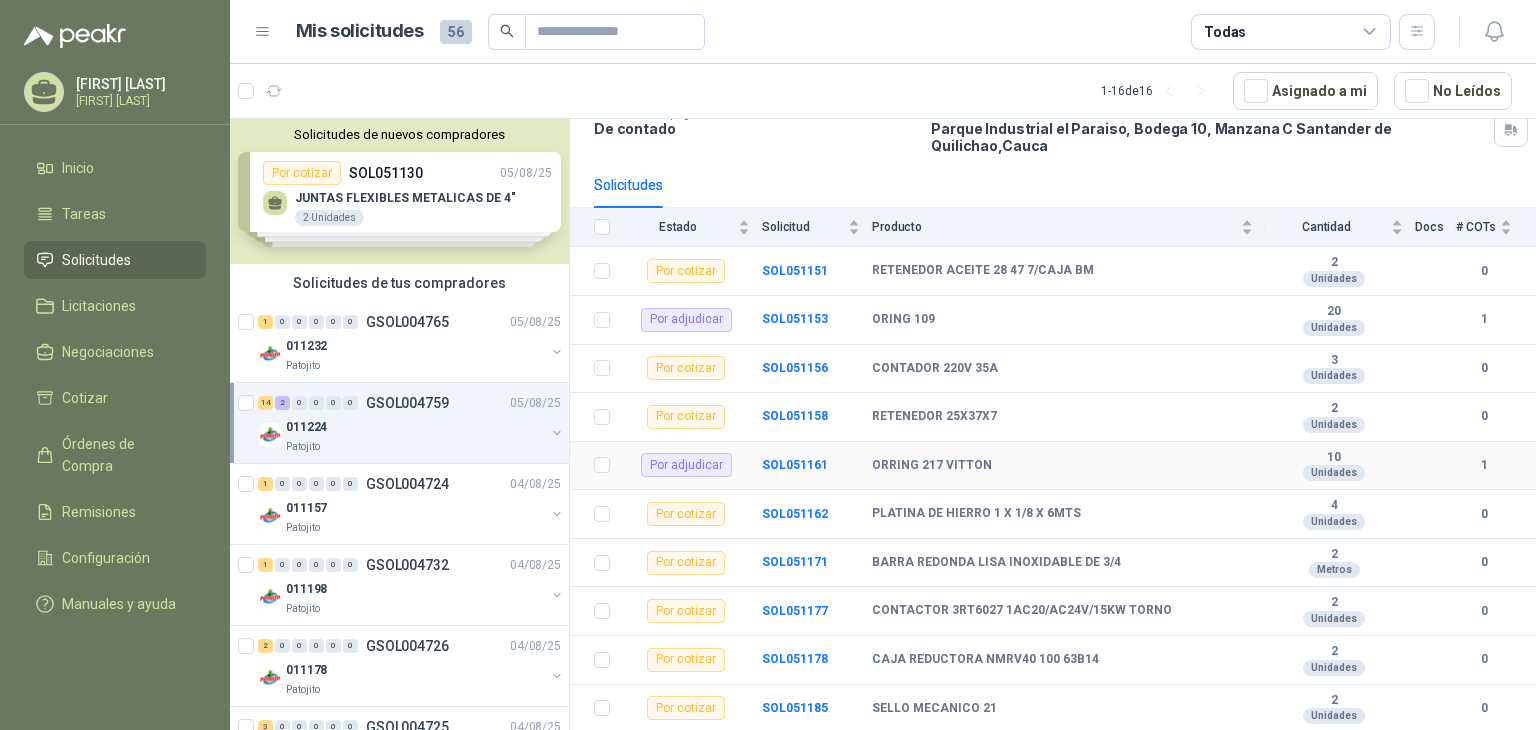scroll, scrollTop: 200, scrollLeft: 0, axis: vertical 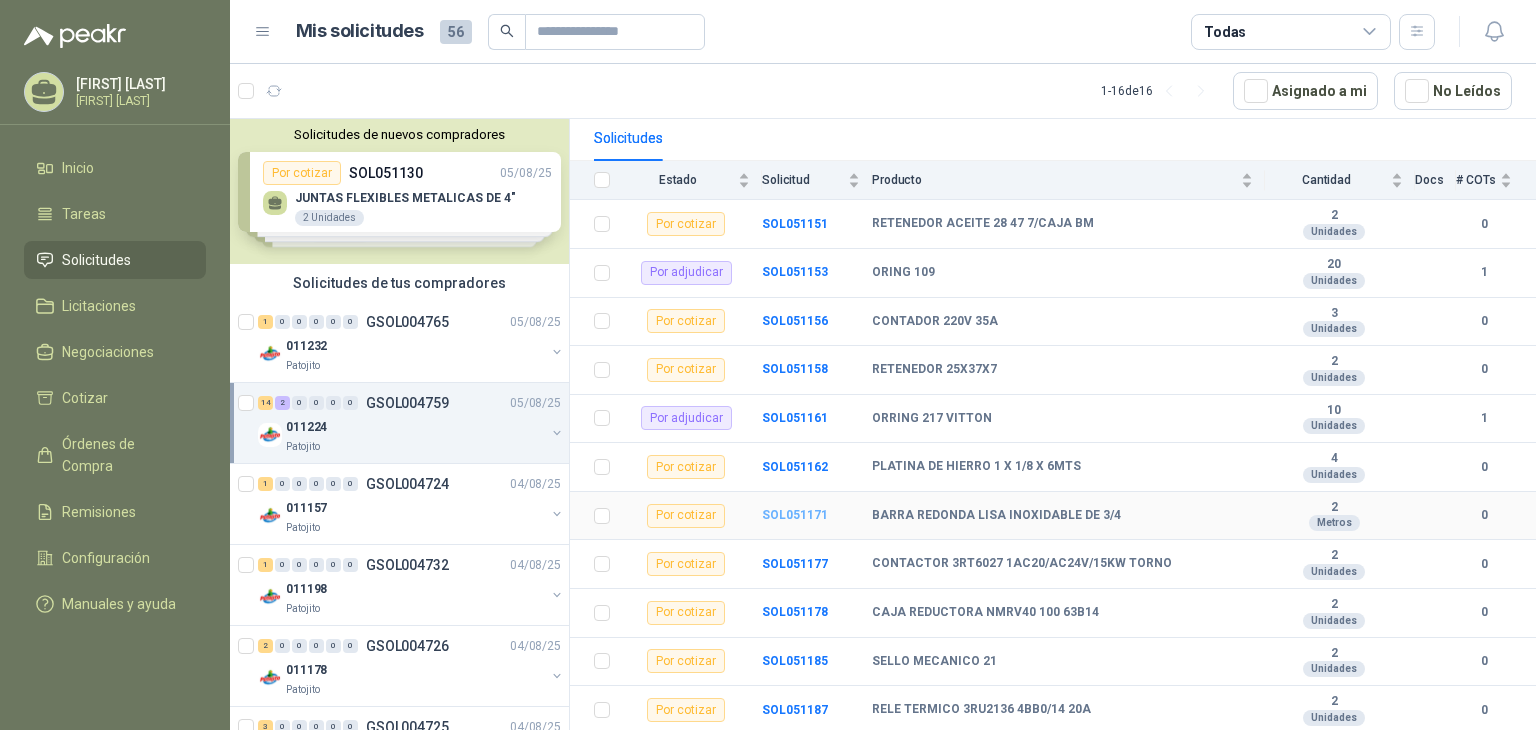 click on "SOL051171" at bounding box center (795, 515) 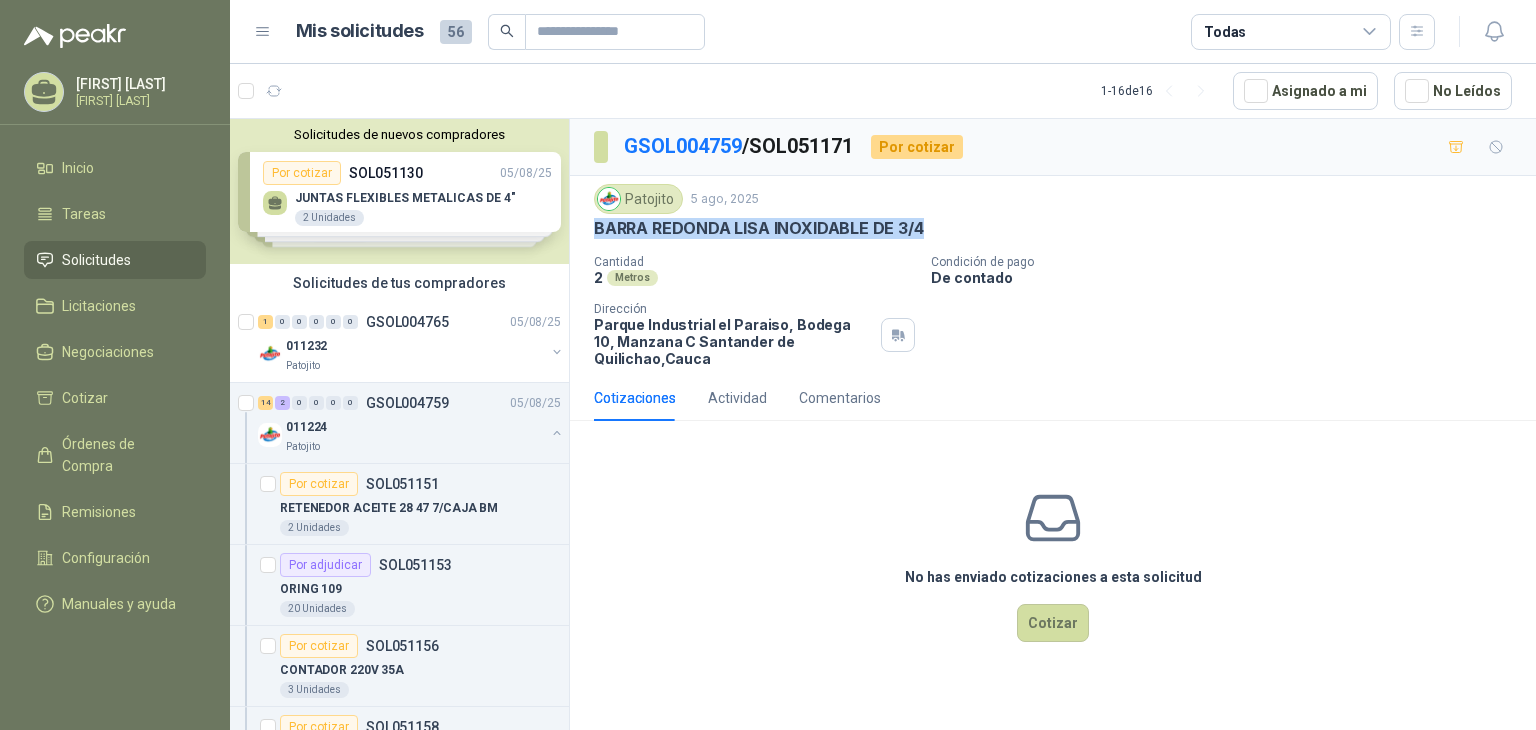 drag, startPoint x: 597, startPoint y: 228, endPoint x: 931, endPoint y: 240, distance: 334.21548 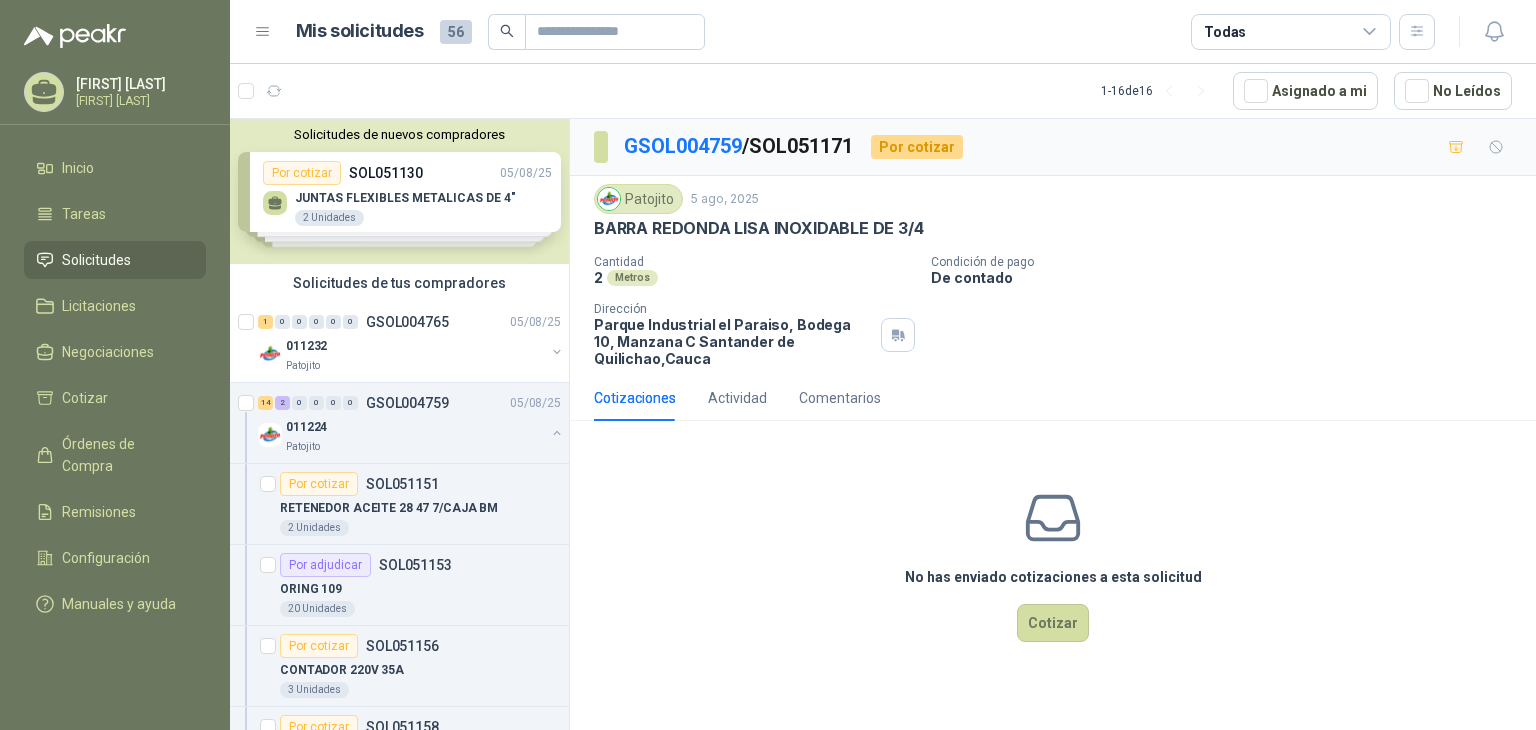 click on "BARRA REDONDA LISA INOXIDABLE DE 3/4" at bounding box center (759, 228) 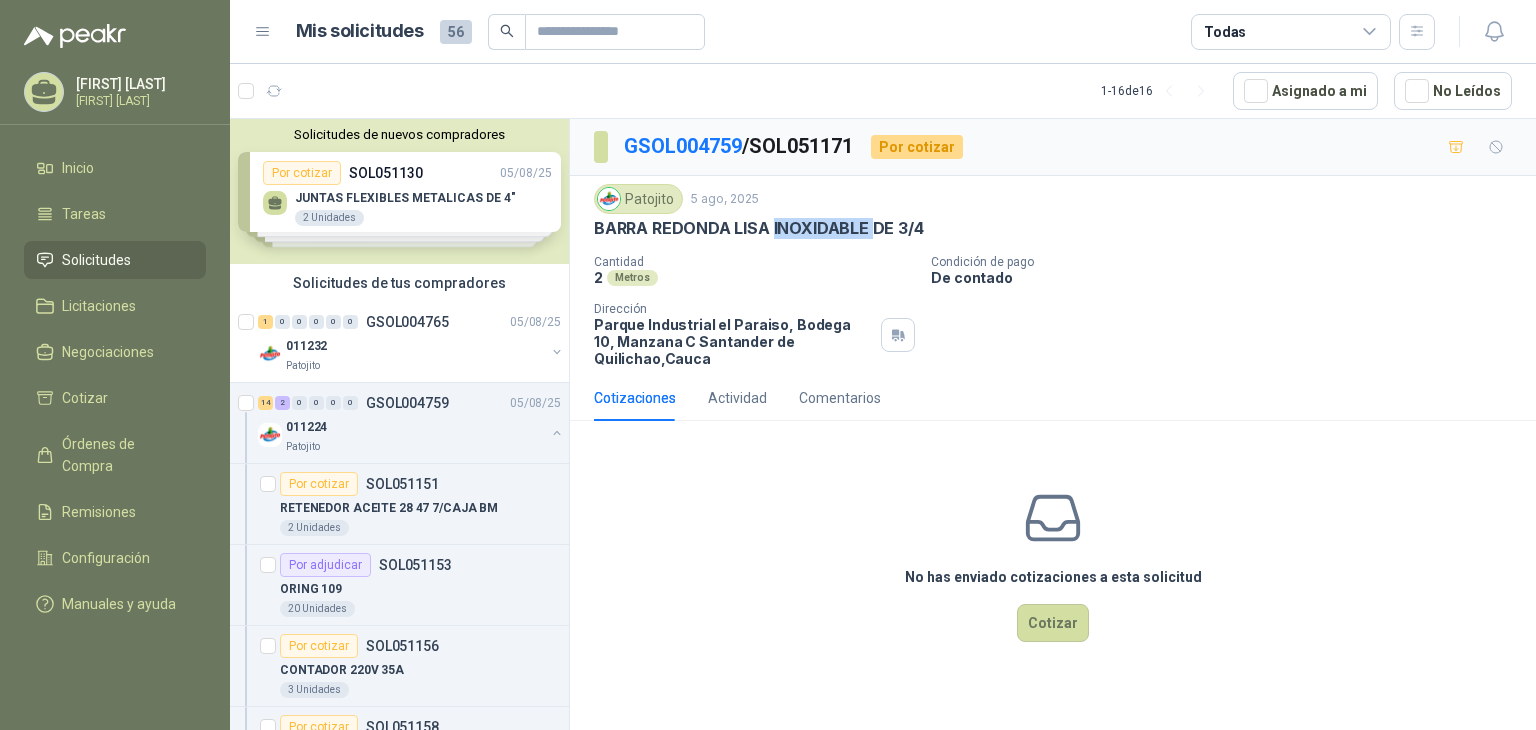 click on "BARRA REDONDA LISA INOXIDABLE DE 3/4" at bounding box center (759, 228) 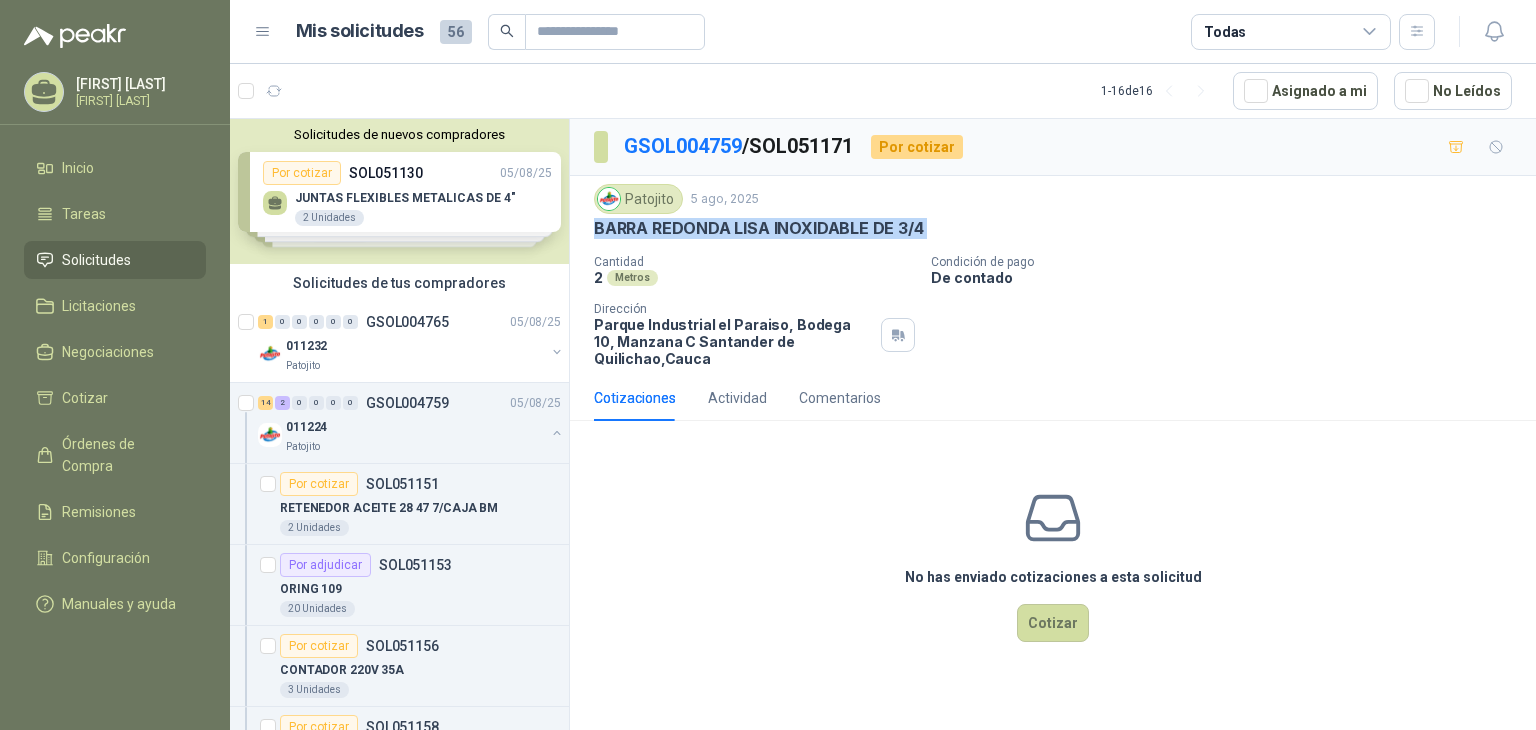 click on "BARRA REDONDA LISA INOXIDABLE DE 3/4" at bounding box center [759, 228] 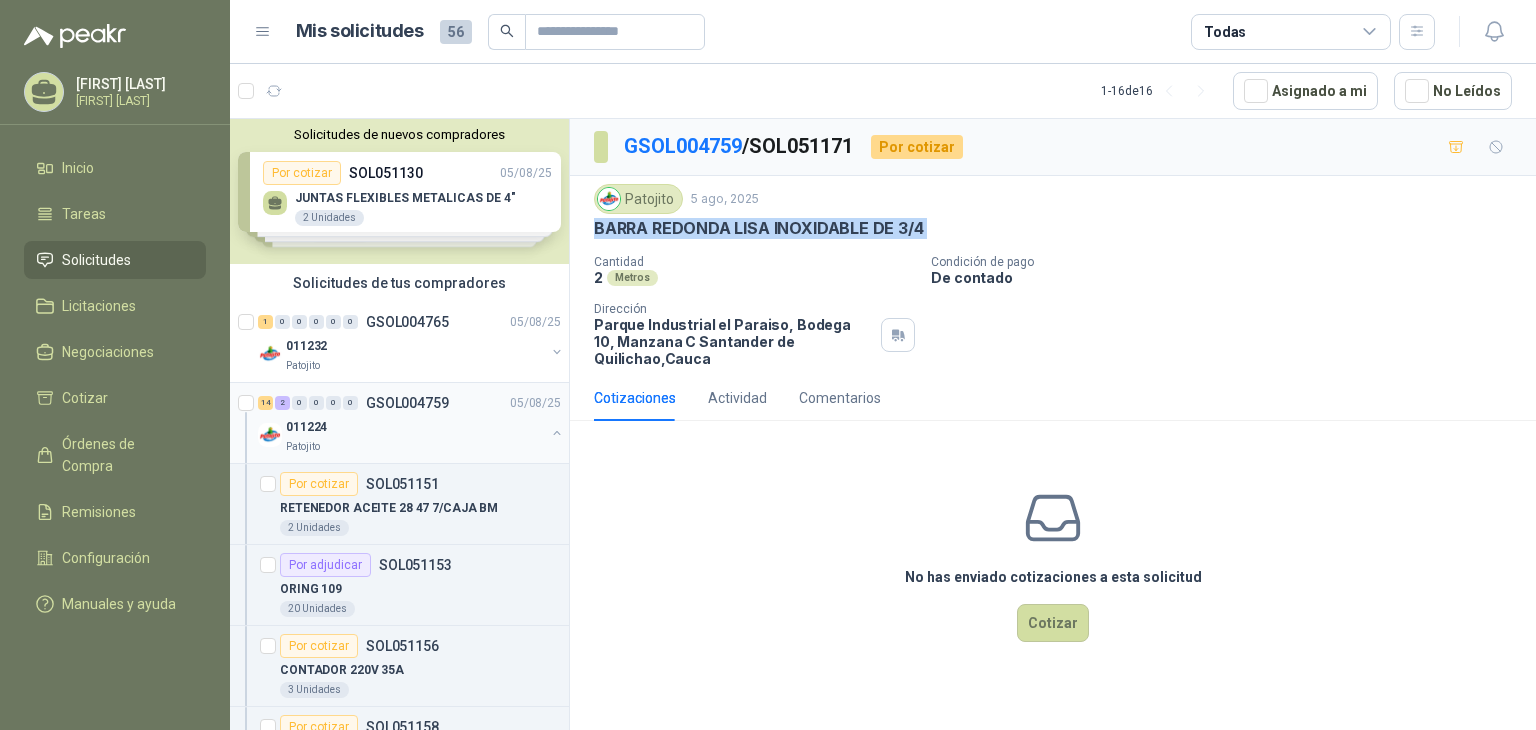 click on "011224" at bounding box center [415, 427] 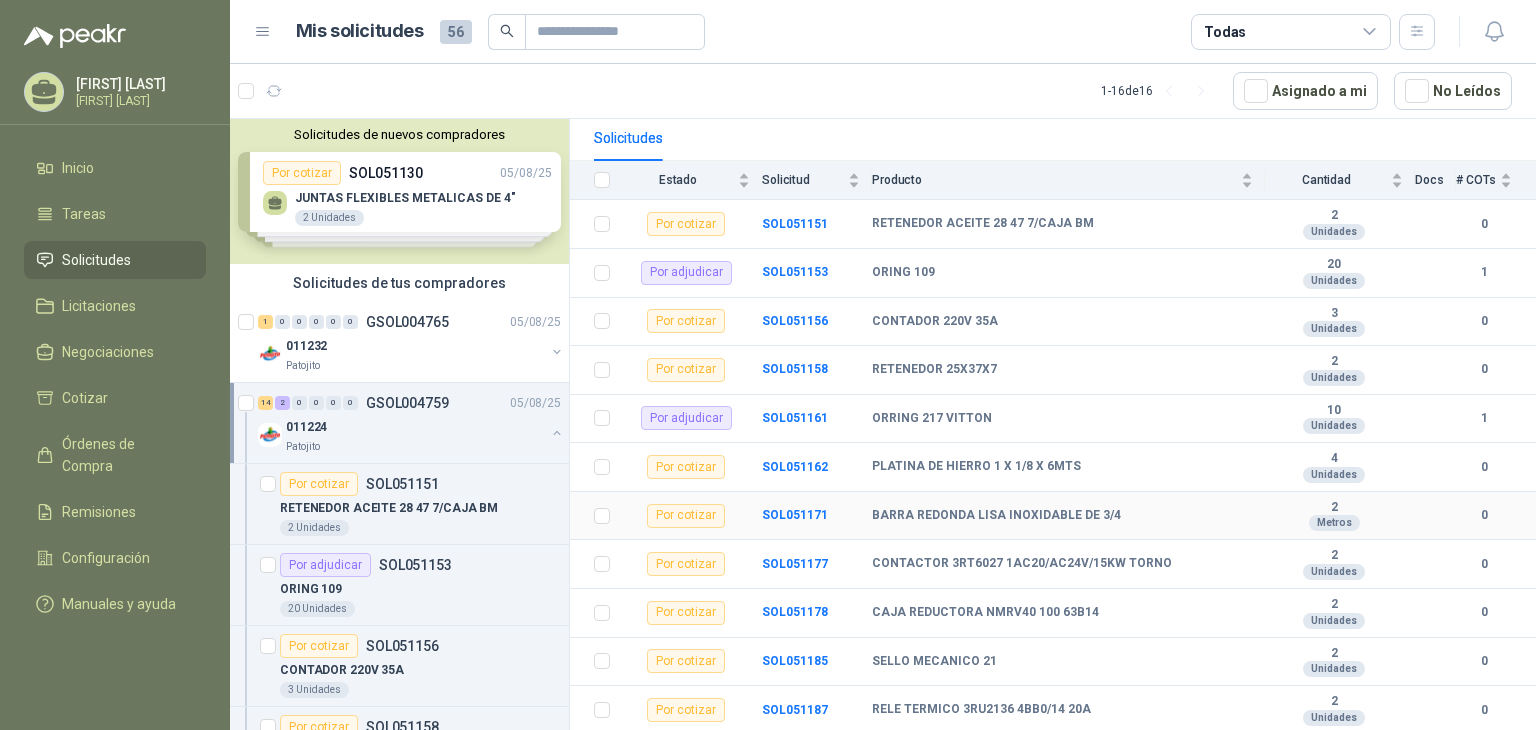 scroll, scrollTop: 300, scrollLeft: 0, axis: vertical 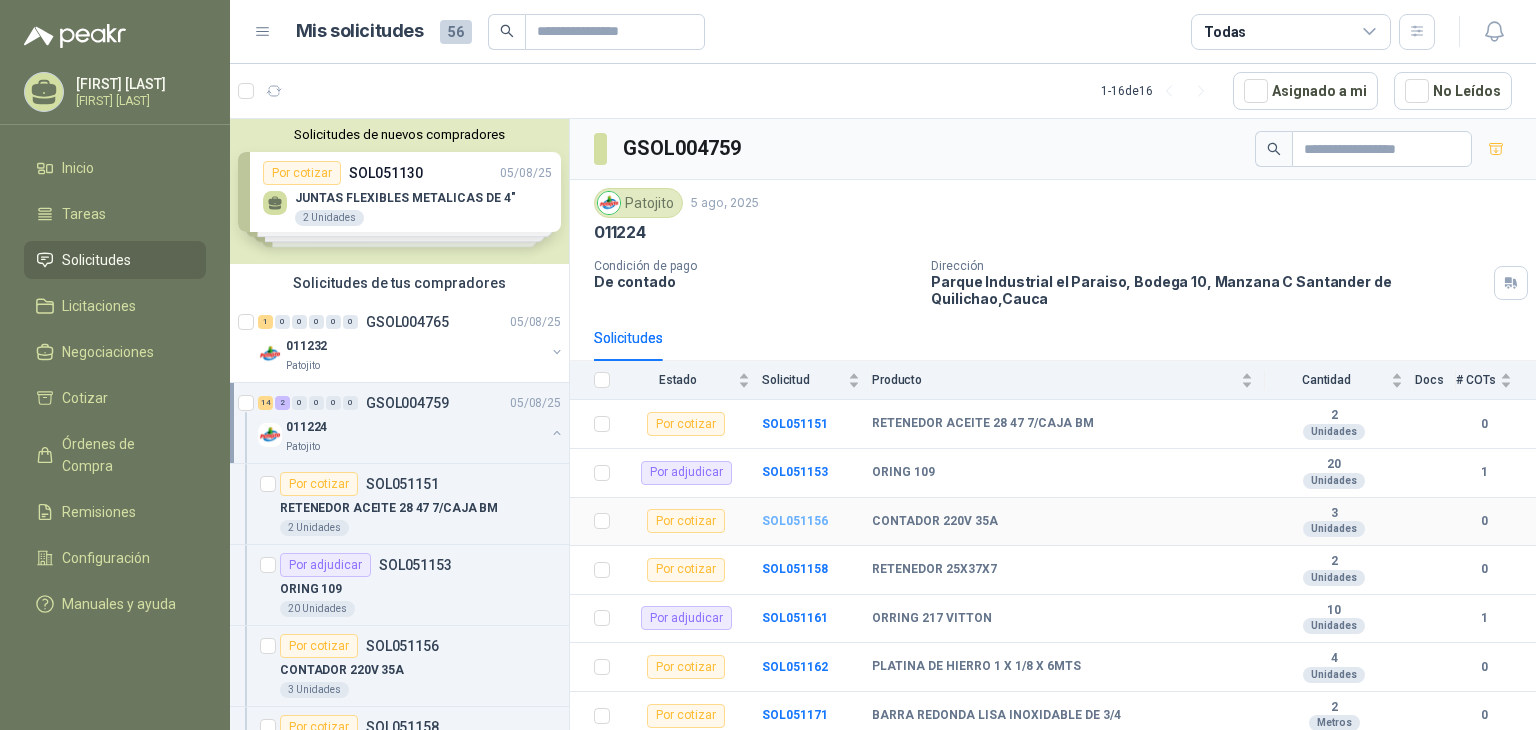 click on "SOL051156" at bounding box center [795, 521] 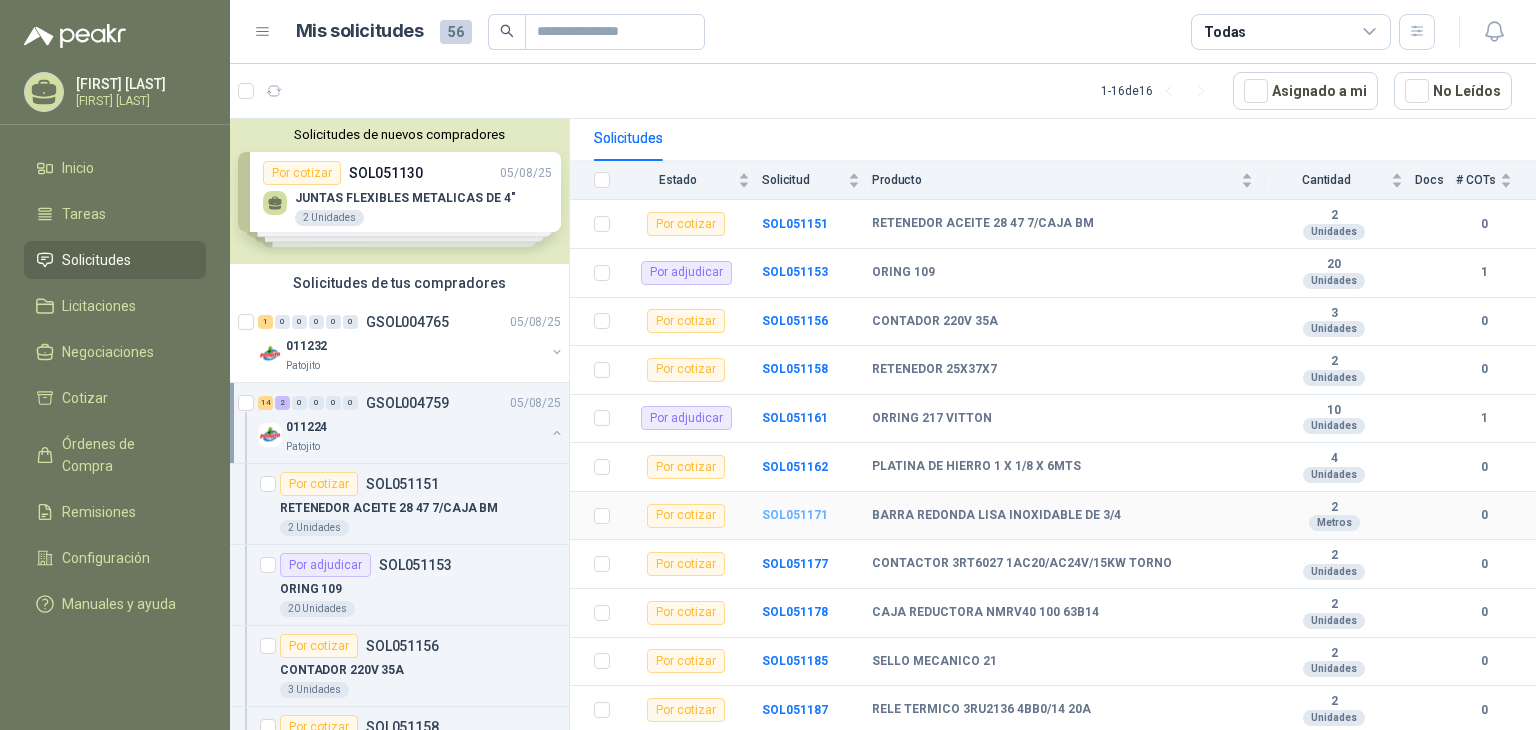 scroll, scrollTop: 300, scrollLeft: 0, axis: vertical 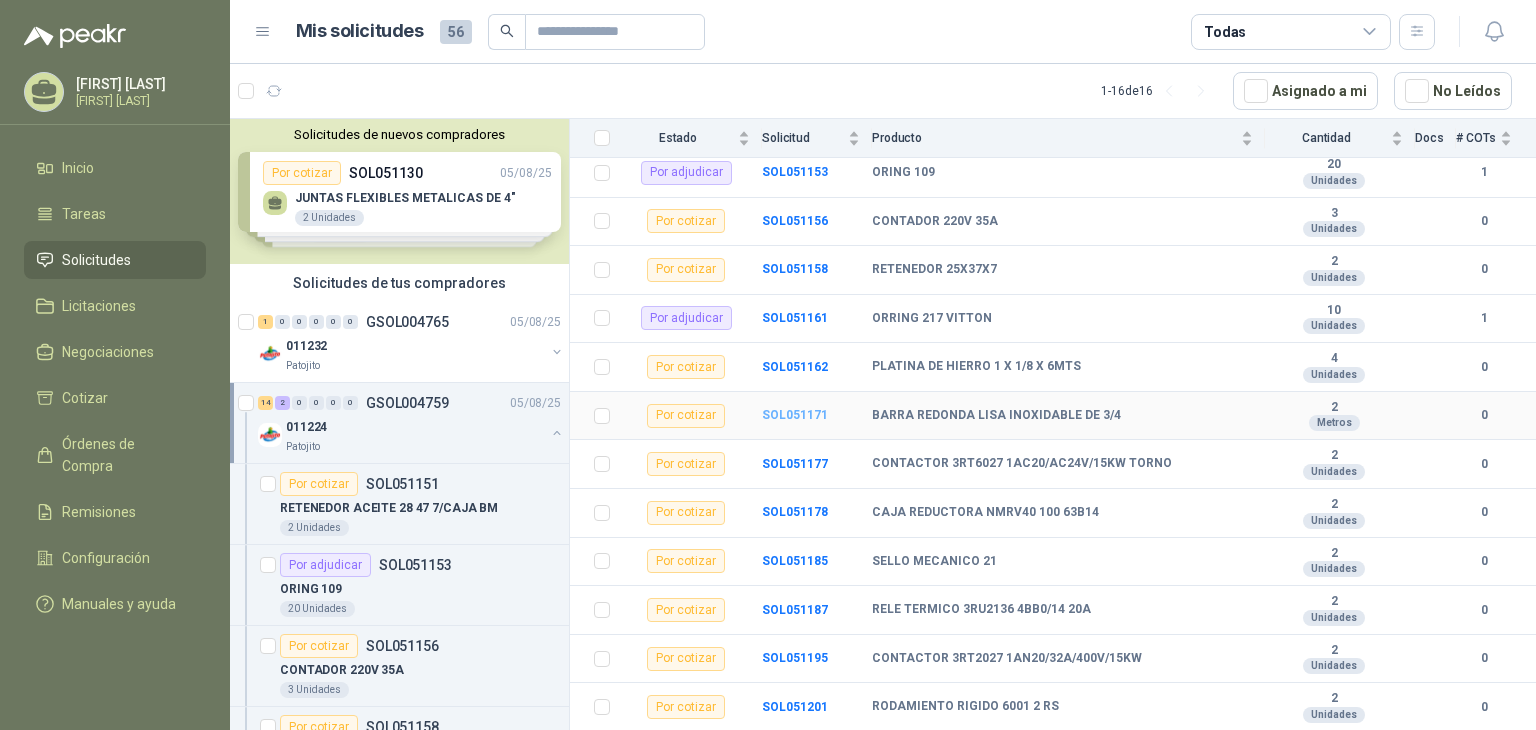 click on "SOL051171" at bounding box center (795, 415) 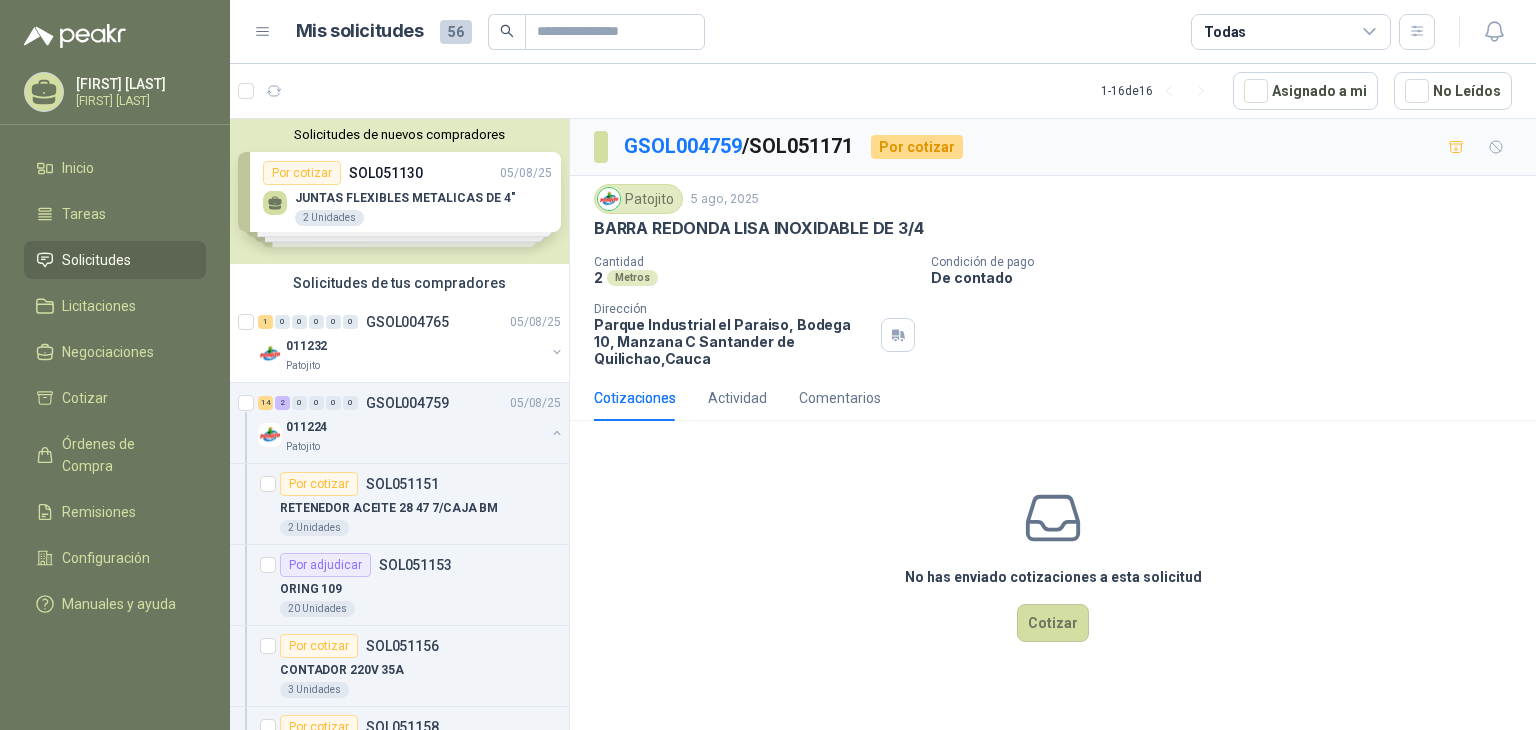 click at bounding box center [264, 91] 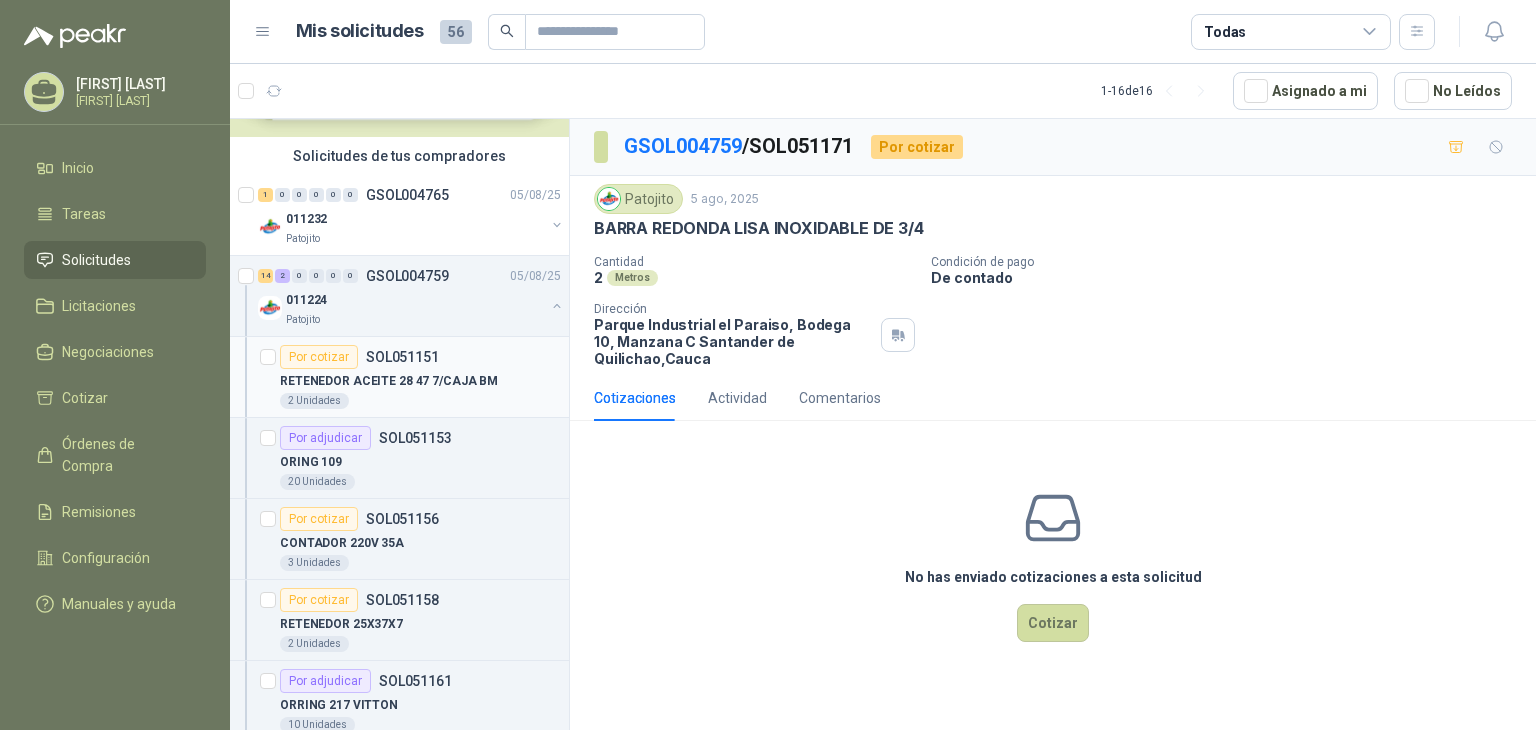 scroll, scrollTop: 200, scrollLeft: 0, axis: vertical 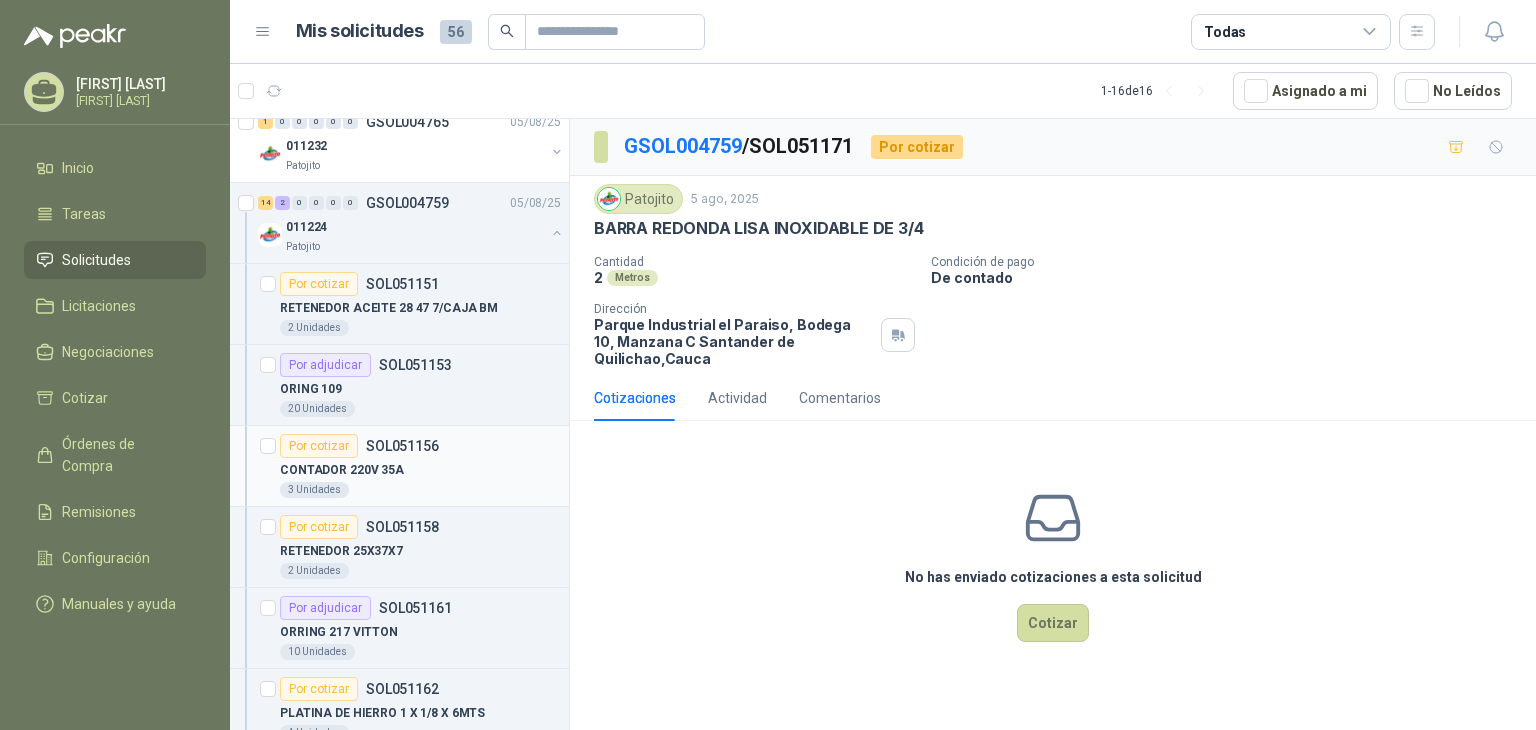 click on "3   Unidades" at bounding box center [420, 490] 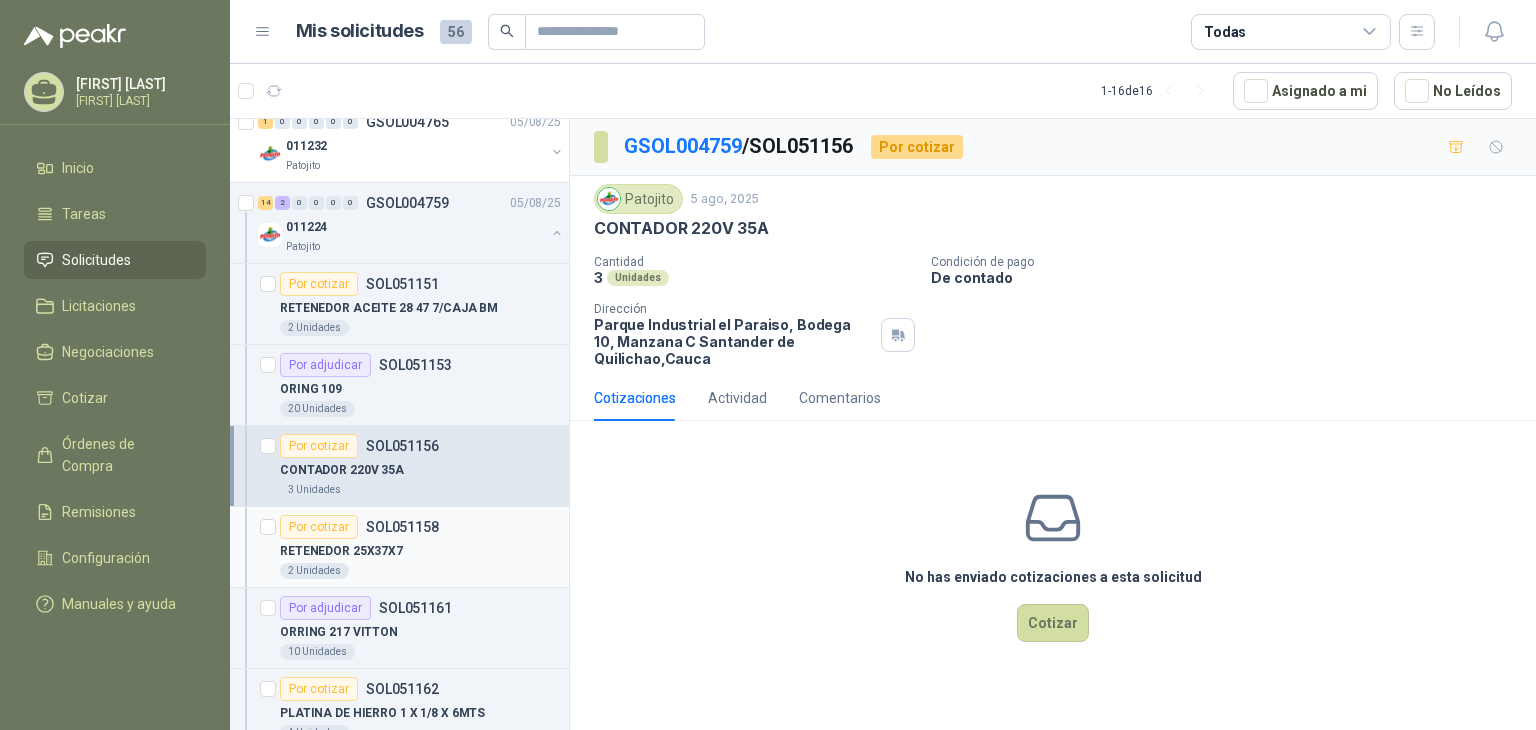 scroll, scrollTop: 400, scrollLeft: 0, axis: vertical 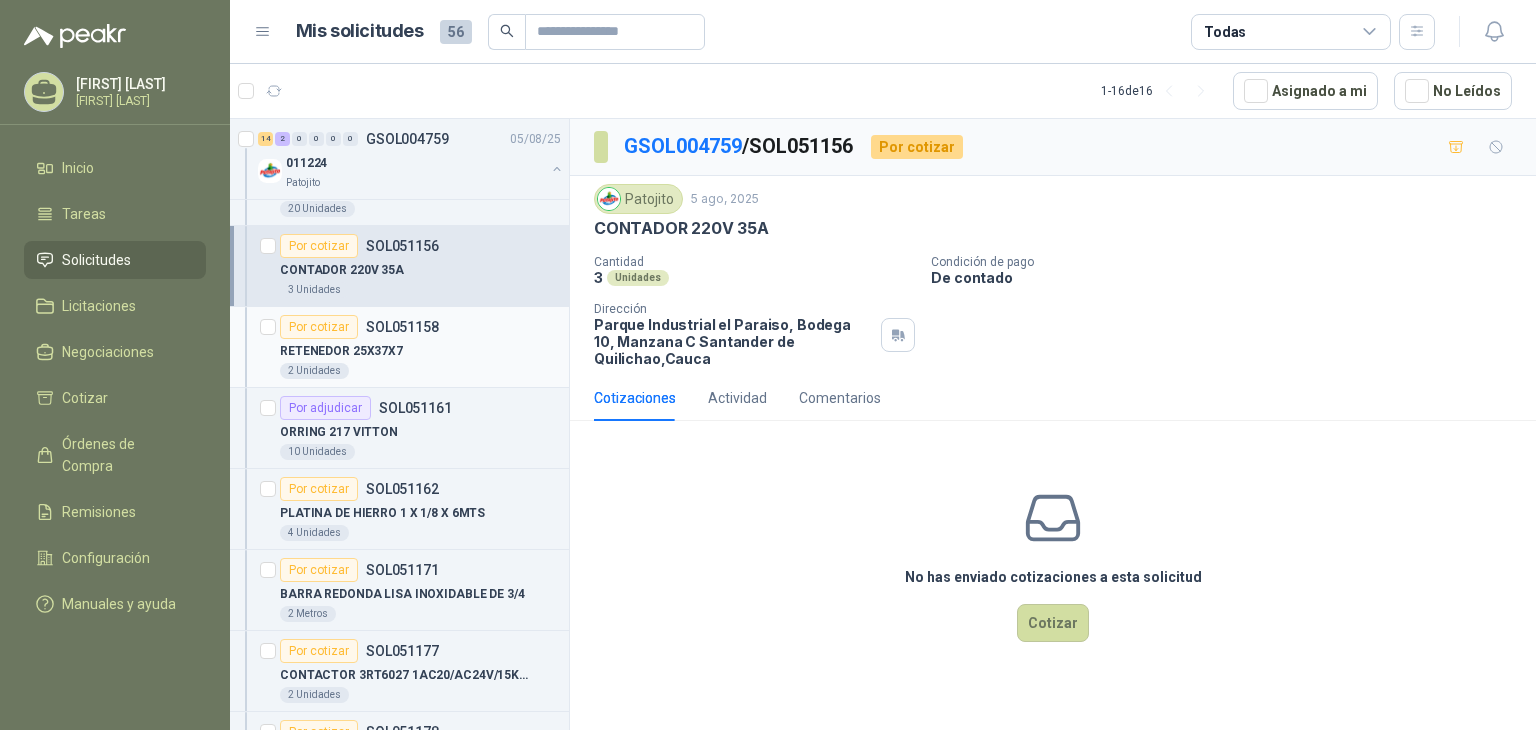 click on "RETENEDOR  25X37X7" at bounding box center (420, 351) 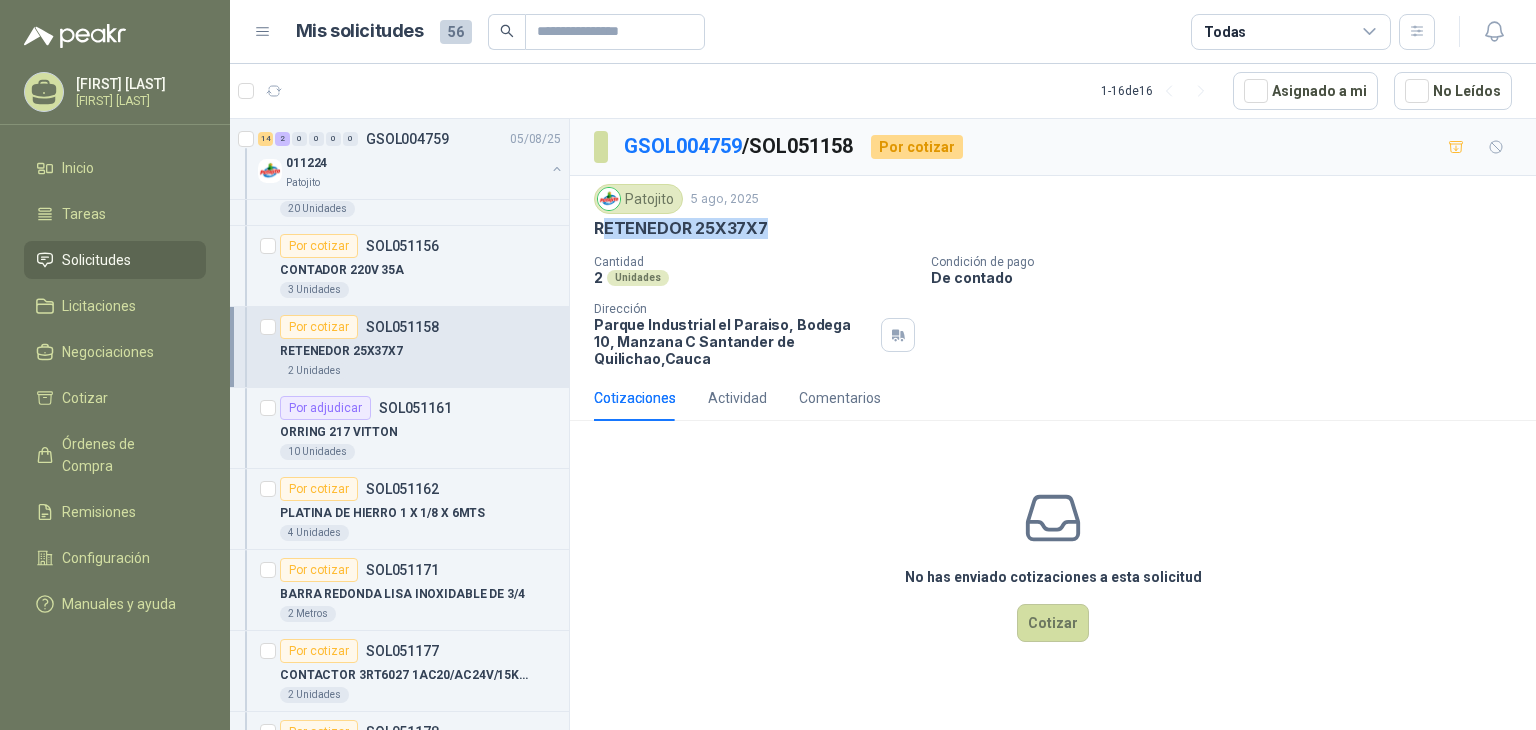 drag, startPoint x: 600, startPoint y: 235, endPoint x: 779, endPoint y: 221, distance: 179.54665 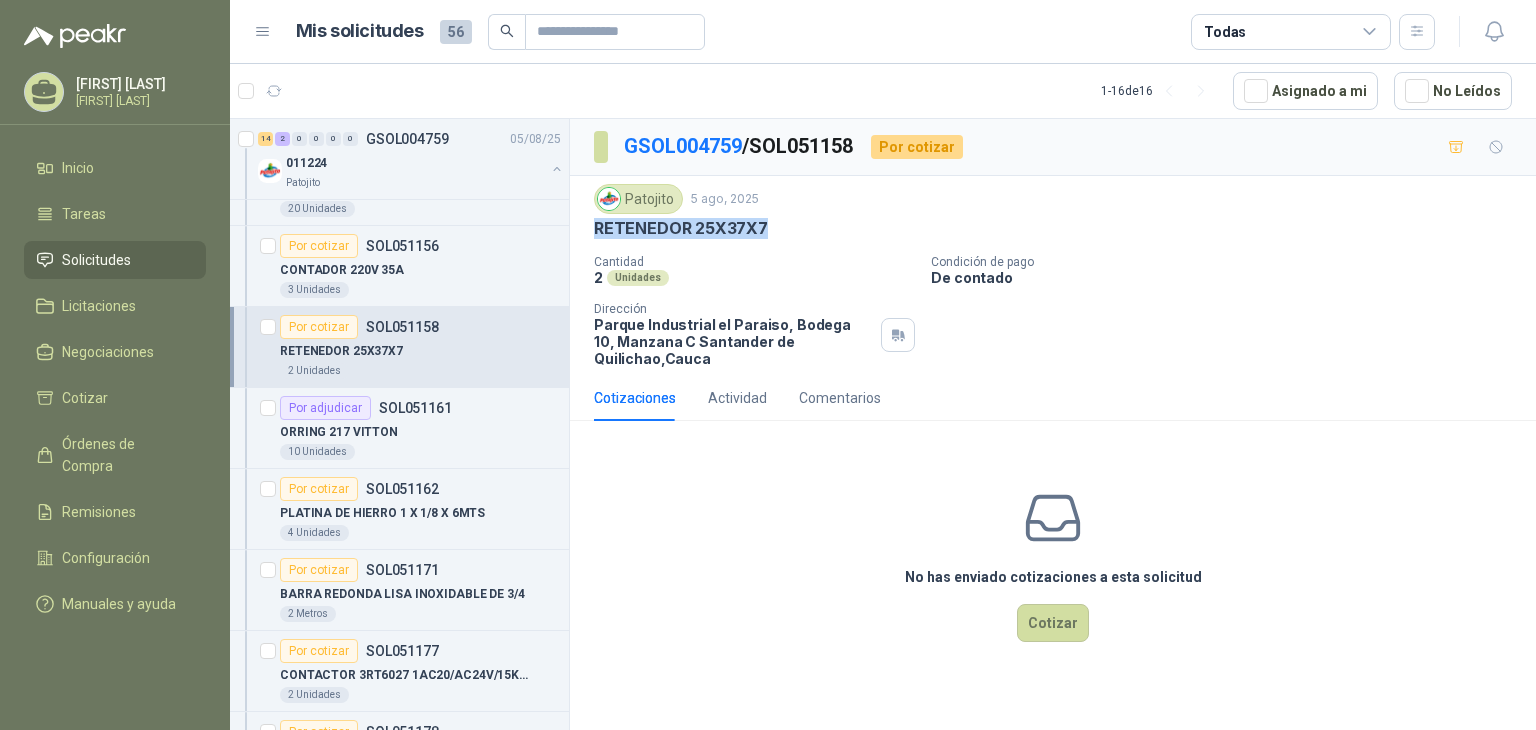 drag, startPoint x: 594, startPoint y: 226, endPoint x: 760, endPoint y: 228, distance: 166.01205 